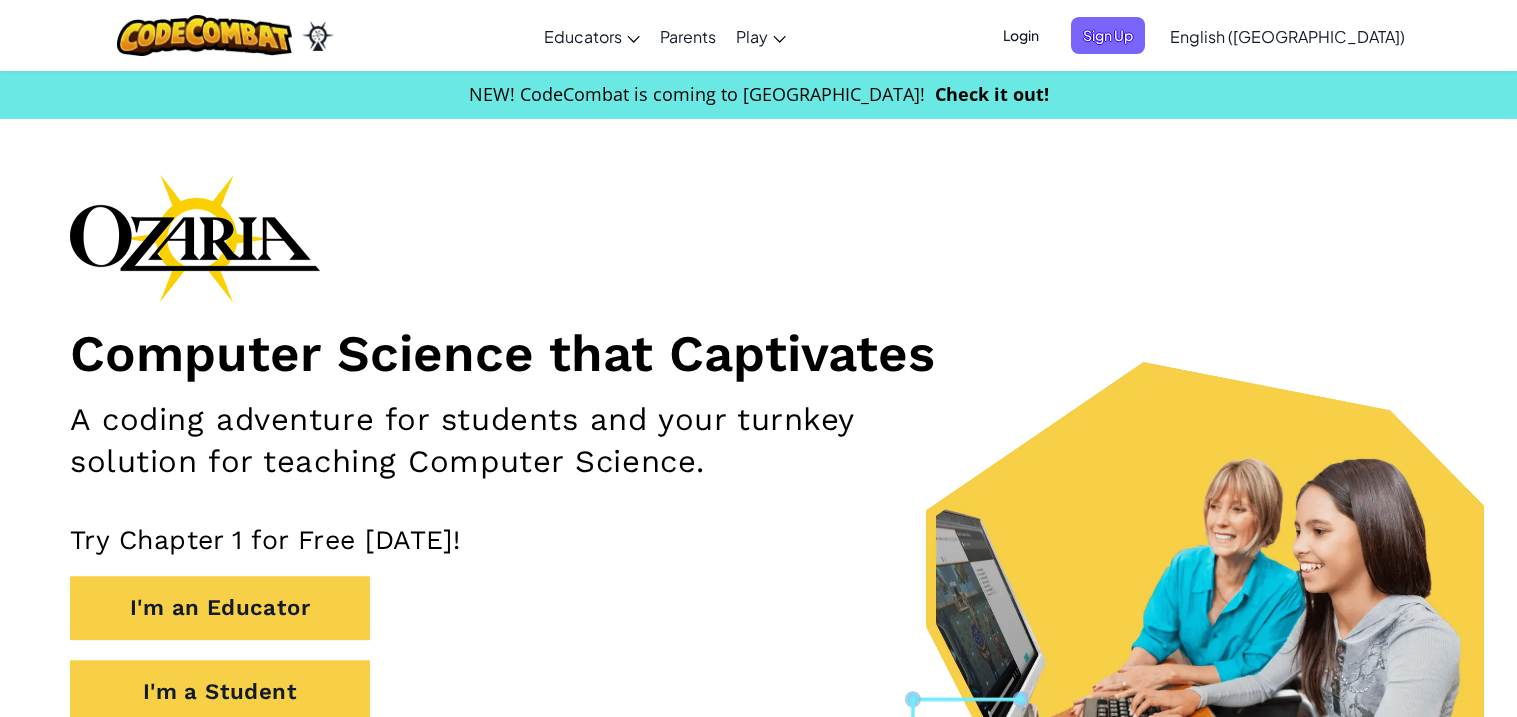 scroll, scrollTop: 0, scrollLeft: 0, axis: both 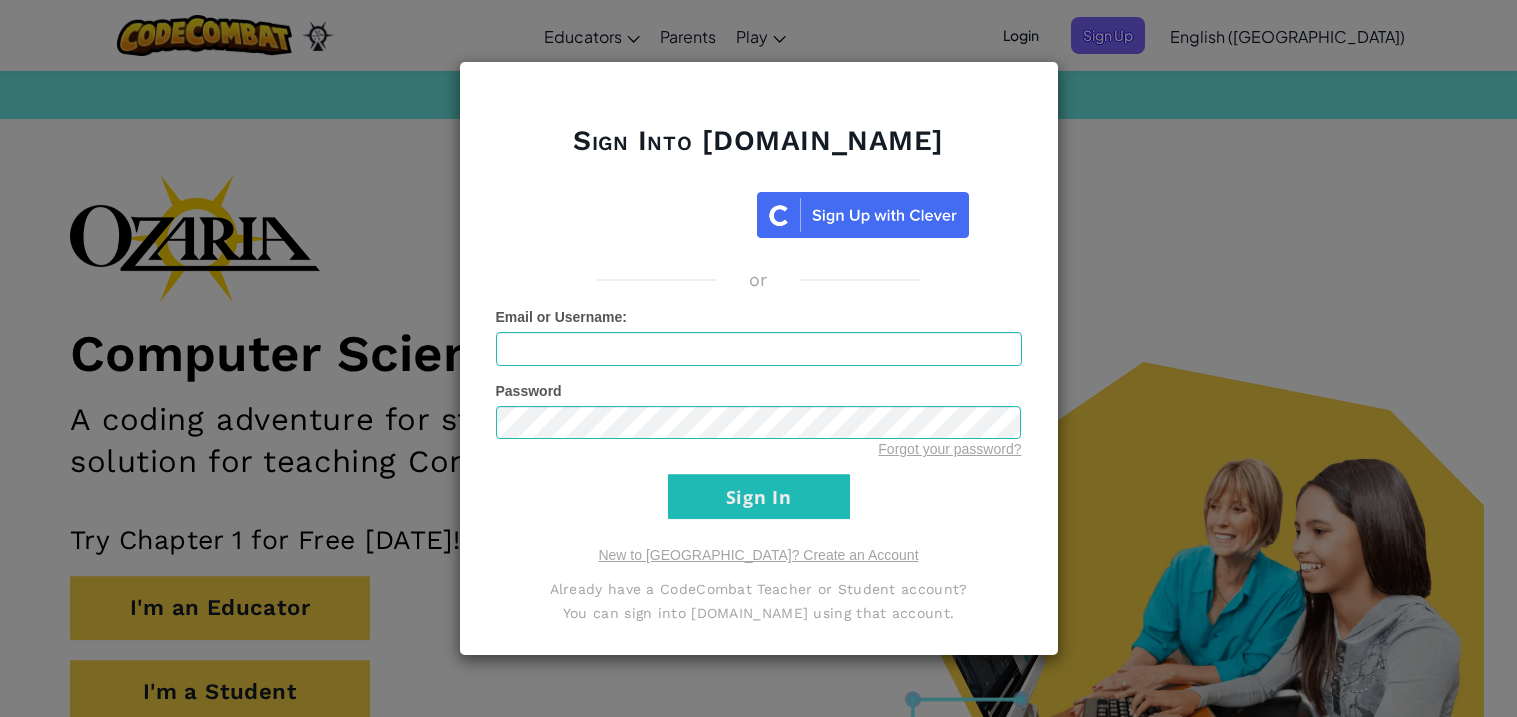 click on "Sign Into Ozaria.com or Unknown Error Email or Username : Password Forgot your password? Sign In Logging In New to Ozaria? Create an Account Already have a CodeCombat Teacher or Student account? You can sign into Ozaria.com using that account." at bounding box center [758, 358] 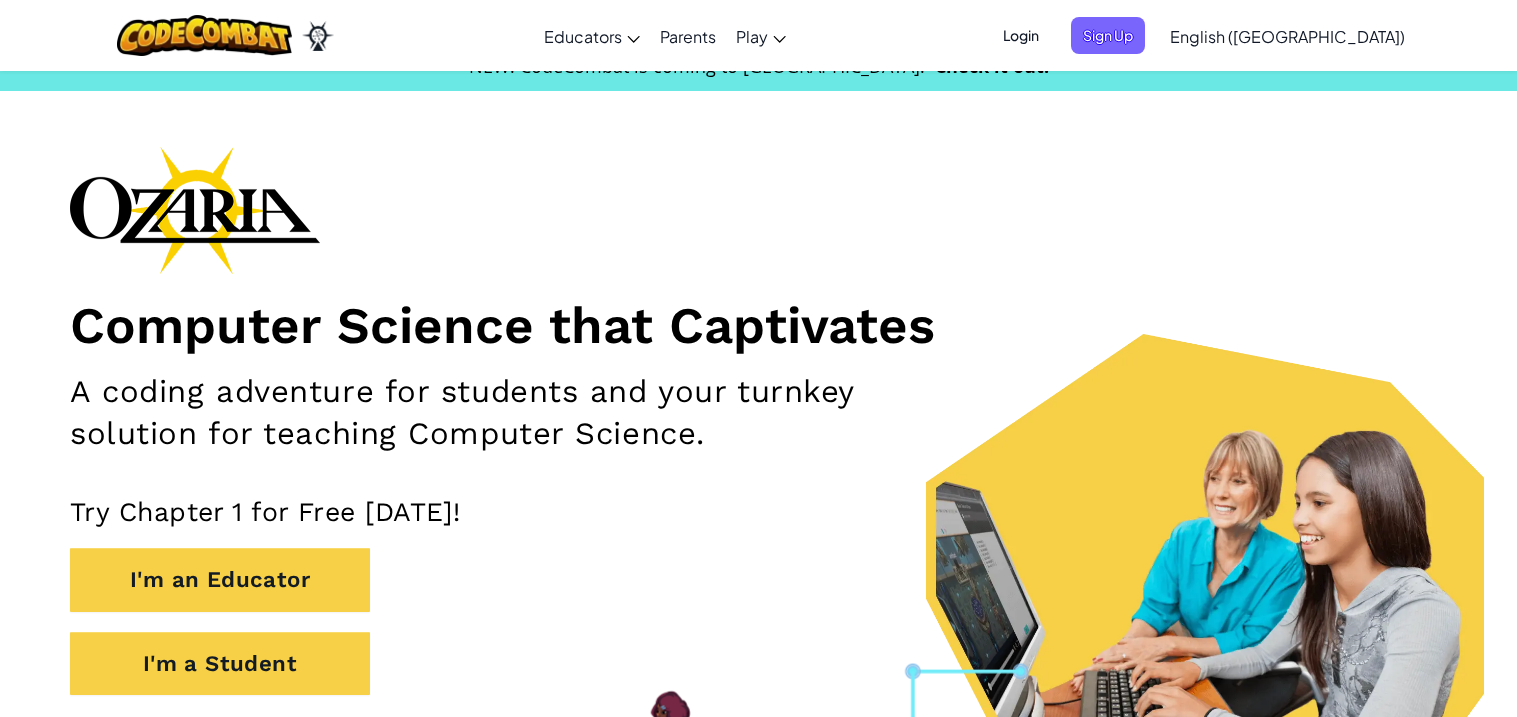 scroll, scrollTop: 31, scrollLeft: 0, axis: vertical 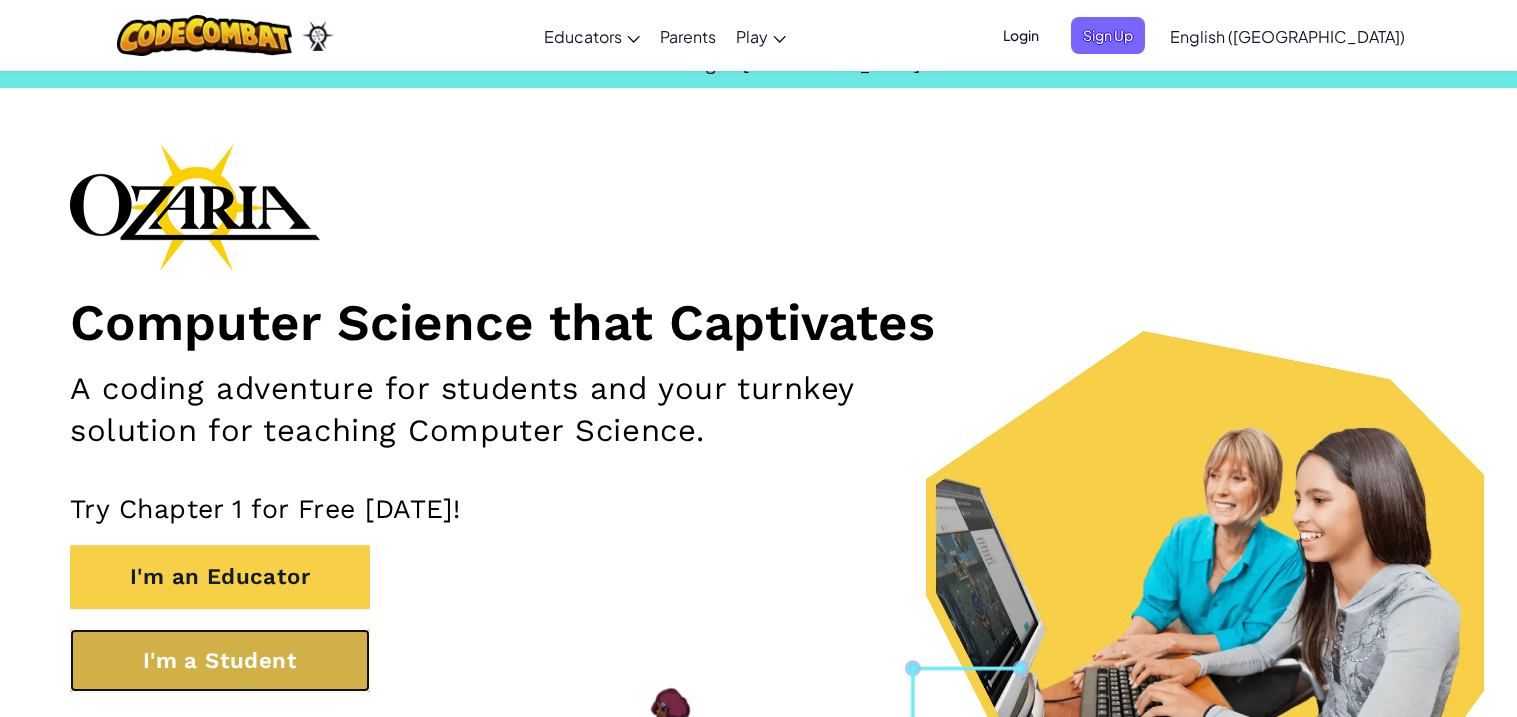 click on "I'm a Student" at bounding box center (220, 660) 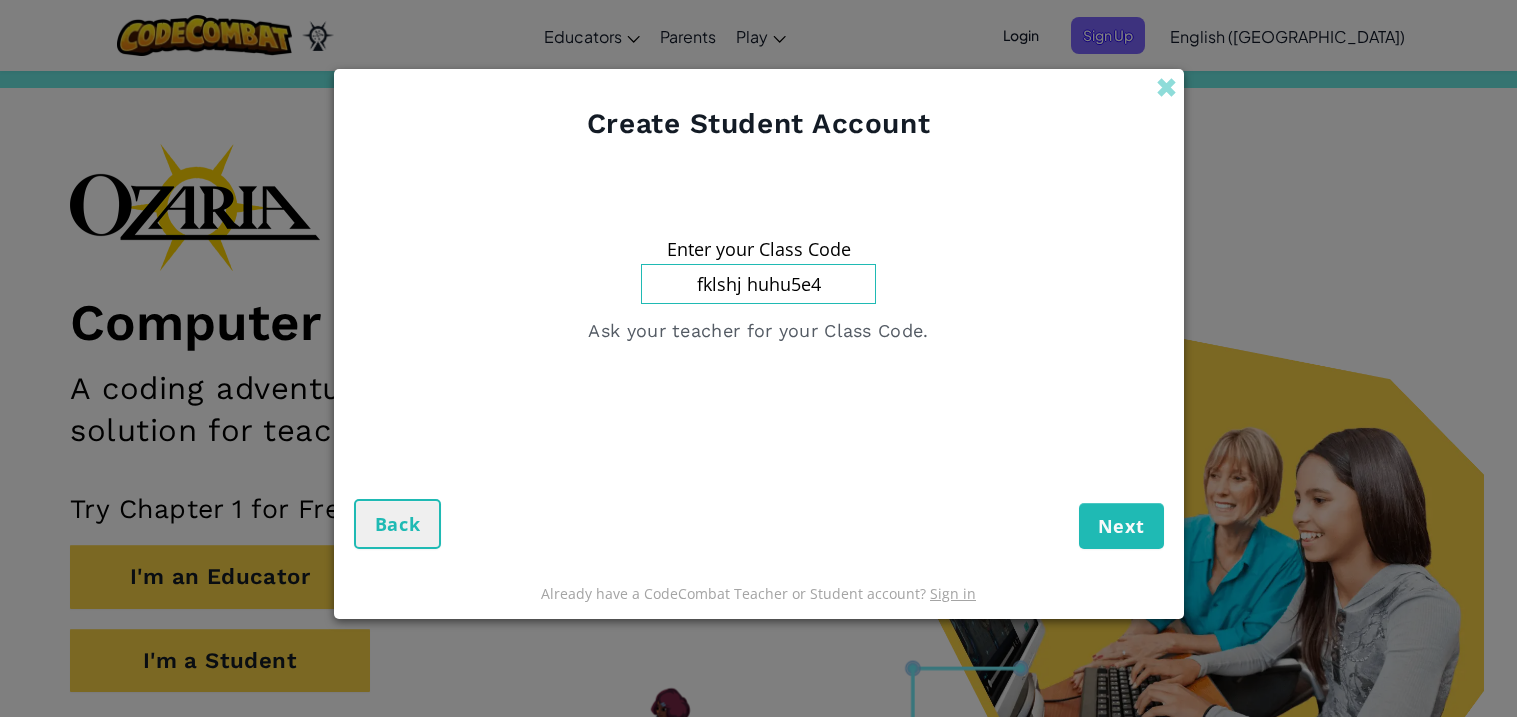 click on "Next" at bounding box center (1121, 526) 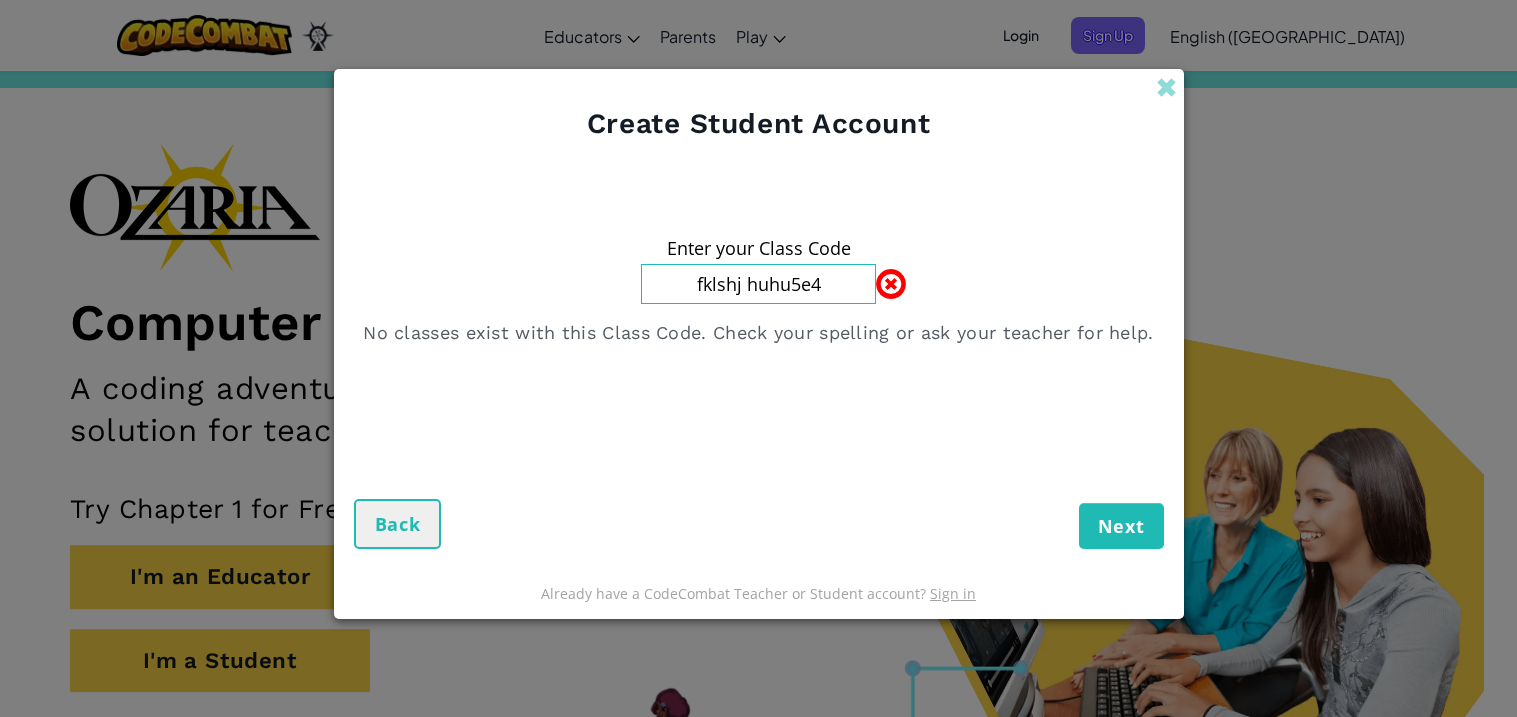 click on "fklshj huhu5e4" at bounding box center [758, 284] 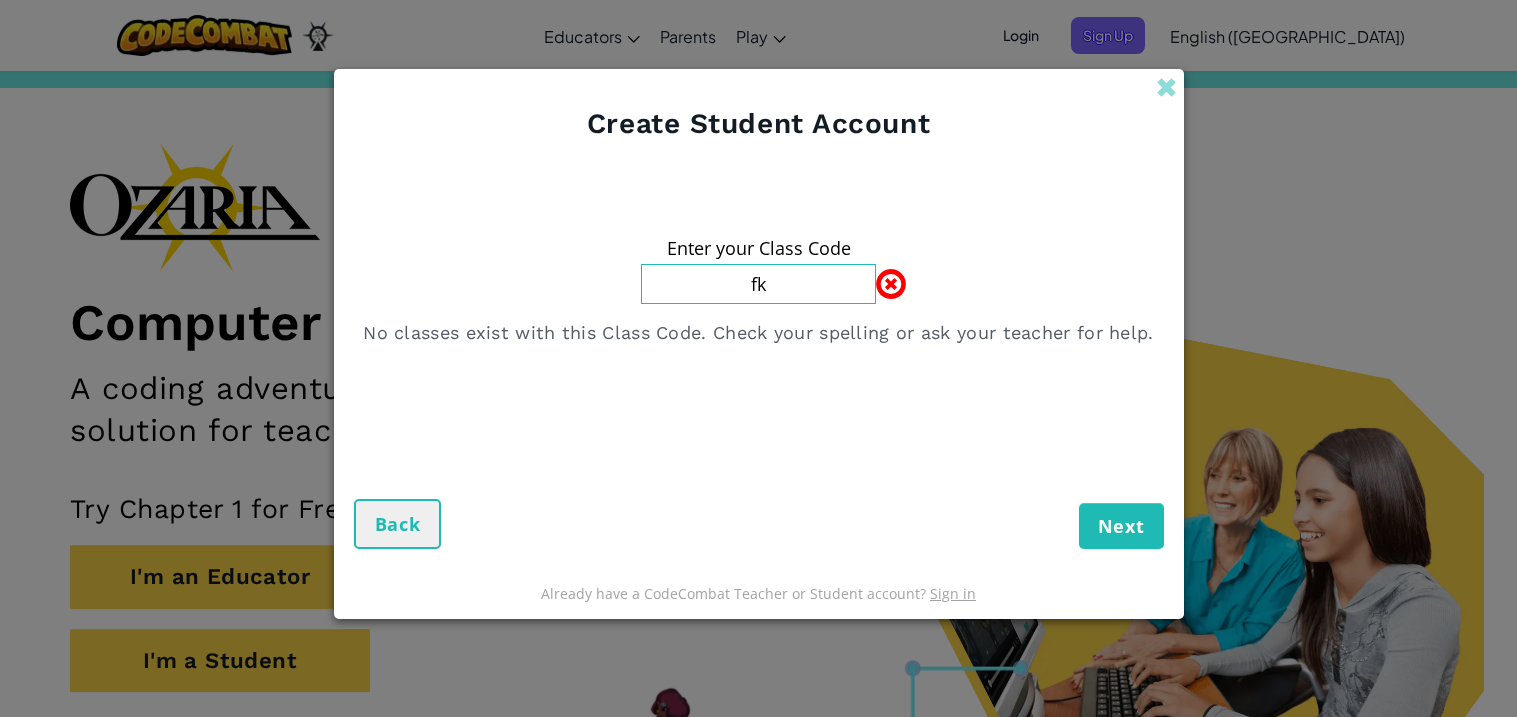 type on "f" 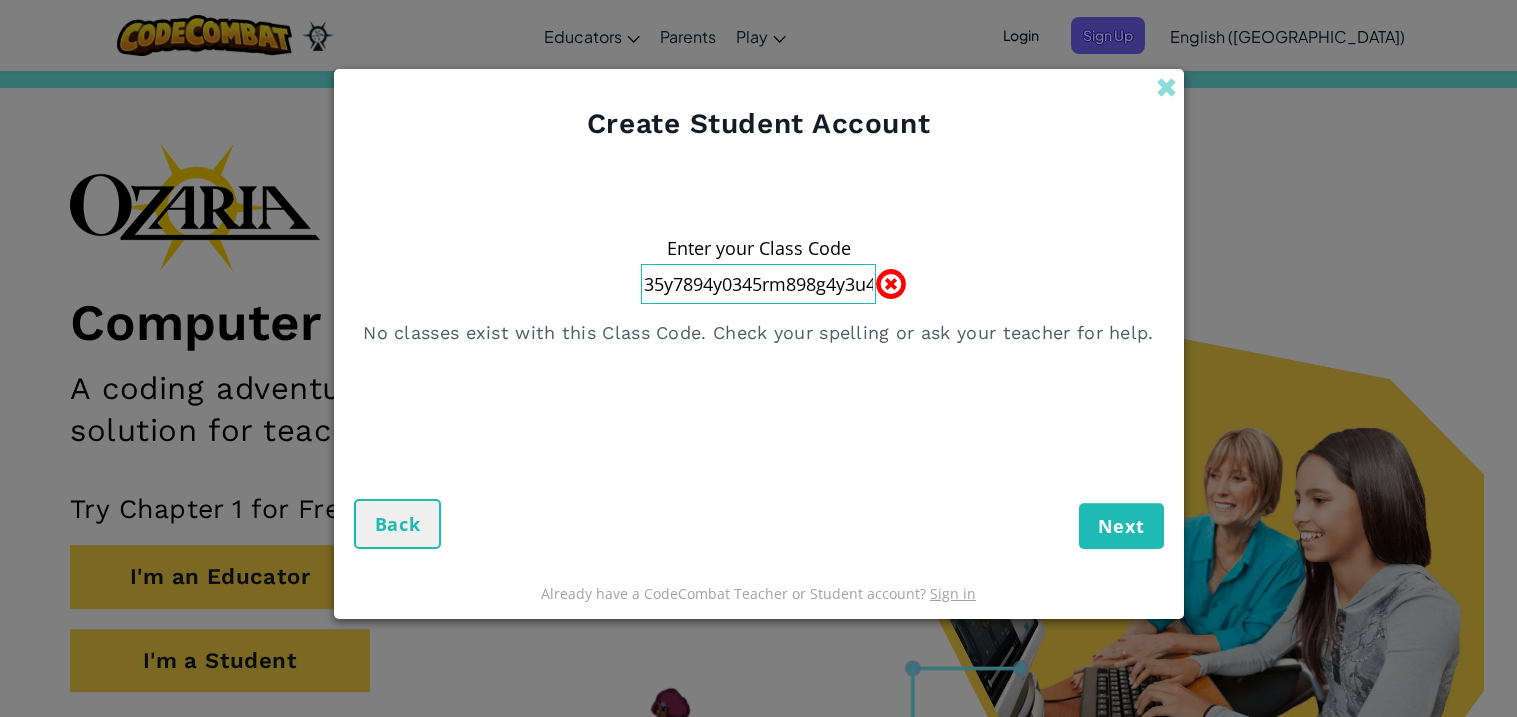 scroll, scrollTop: 0, scrollLeft: 389, axis: horizontal 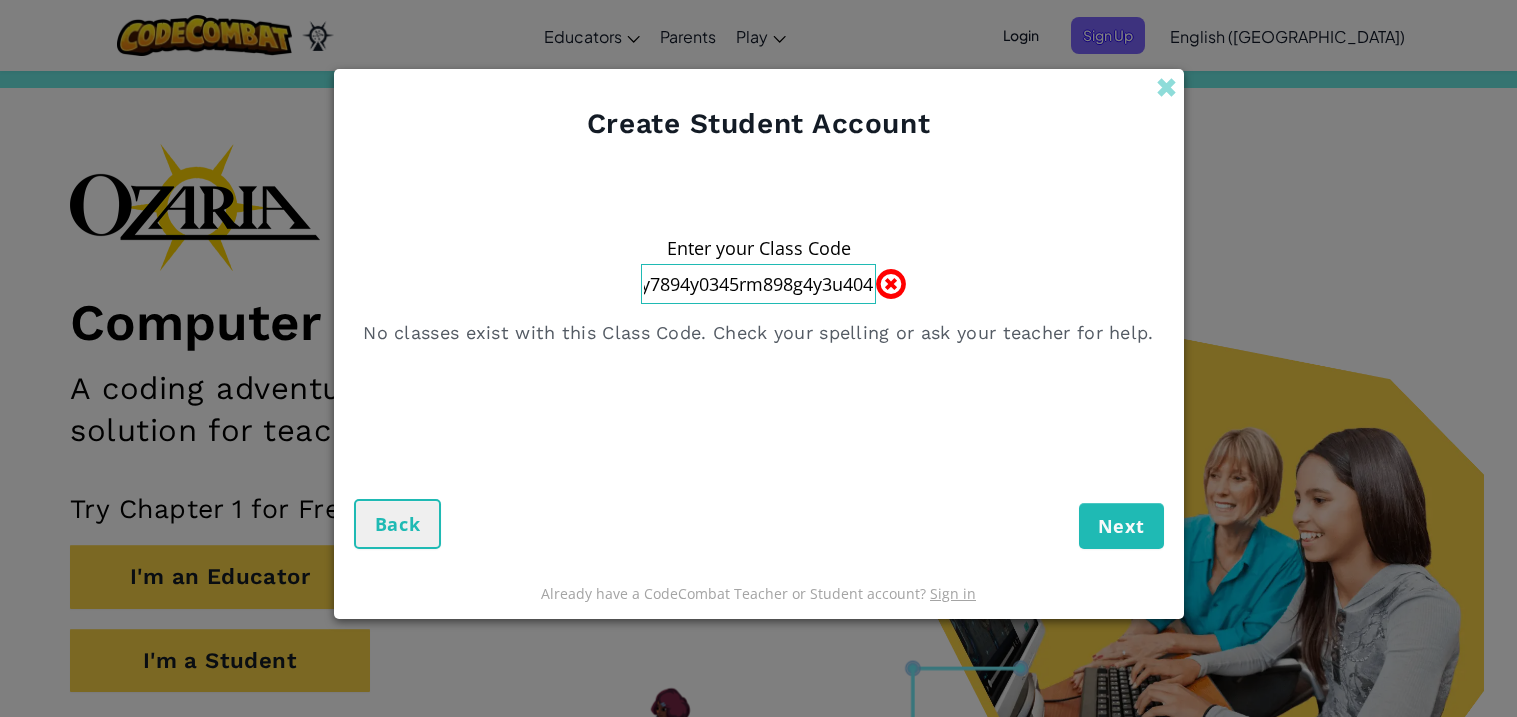 click on "Next" at bounding box center (1121, 526) 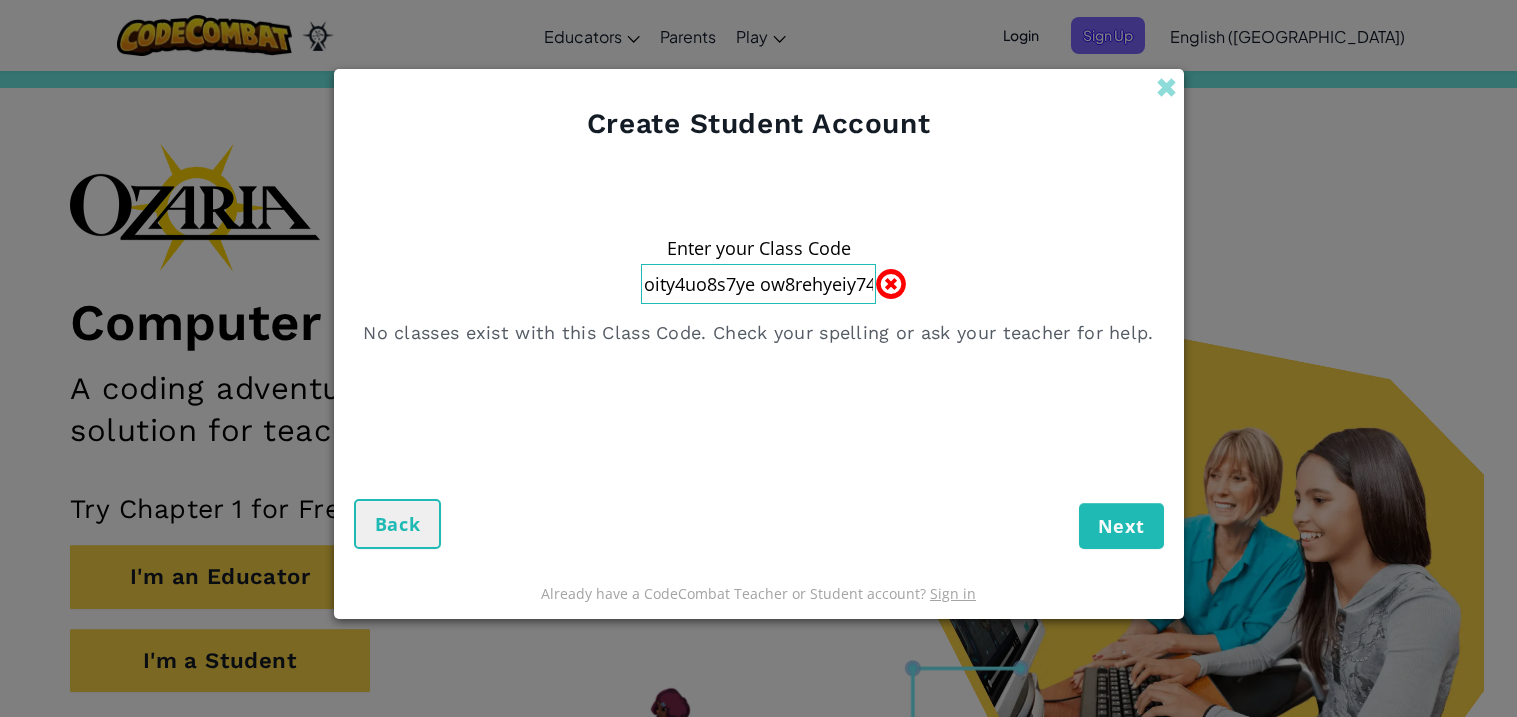 drag, startPoint x: 776, startPoint y: 291, endPoint x: 689, endPoint y: 306, distance: 88.28363 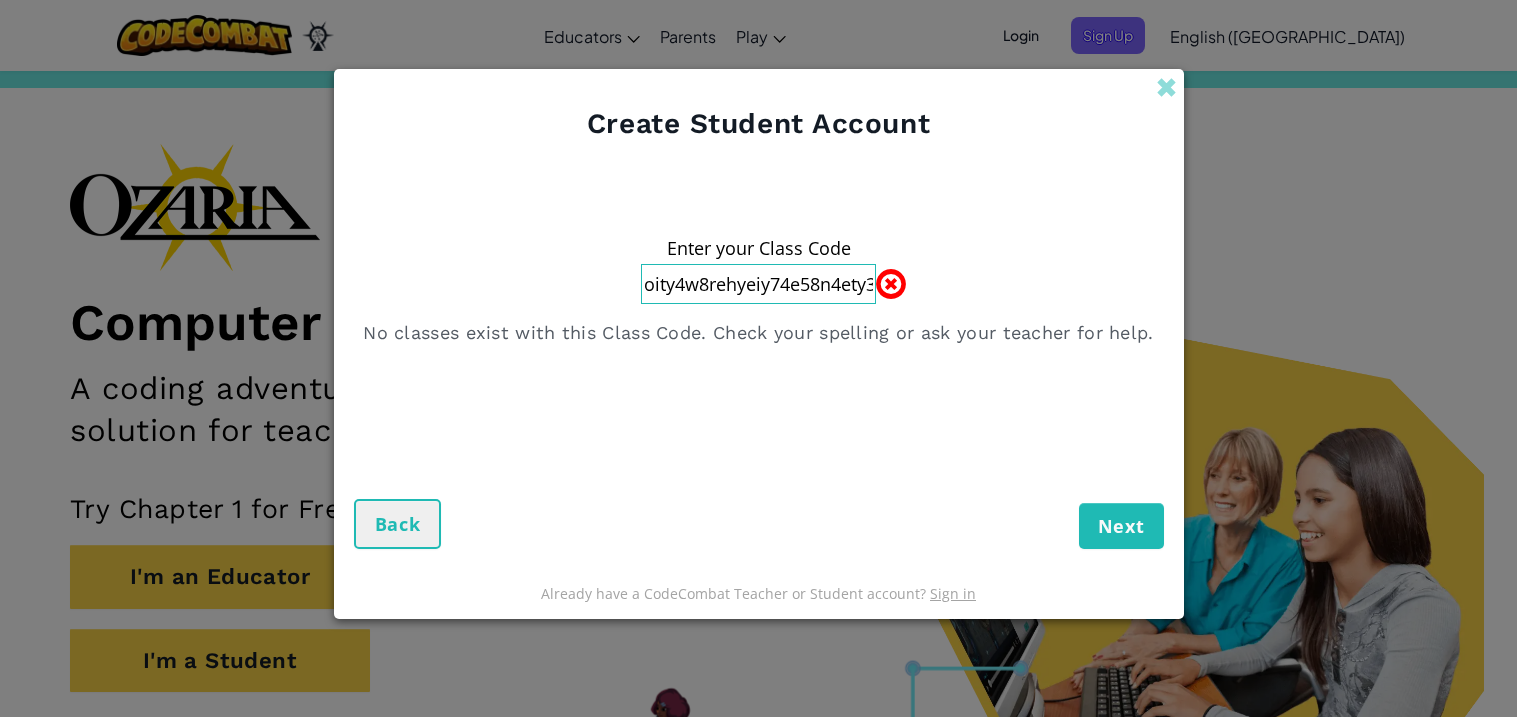 drag, startPoint x: 828, startPoint y: 288, endPoint x: 641, endPoint y: 298, distance: 187.26718 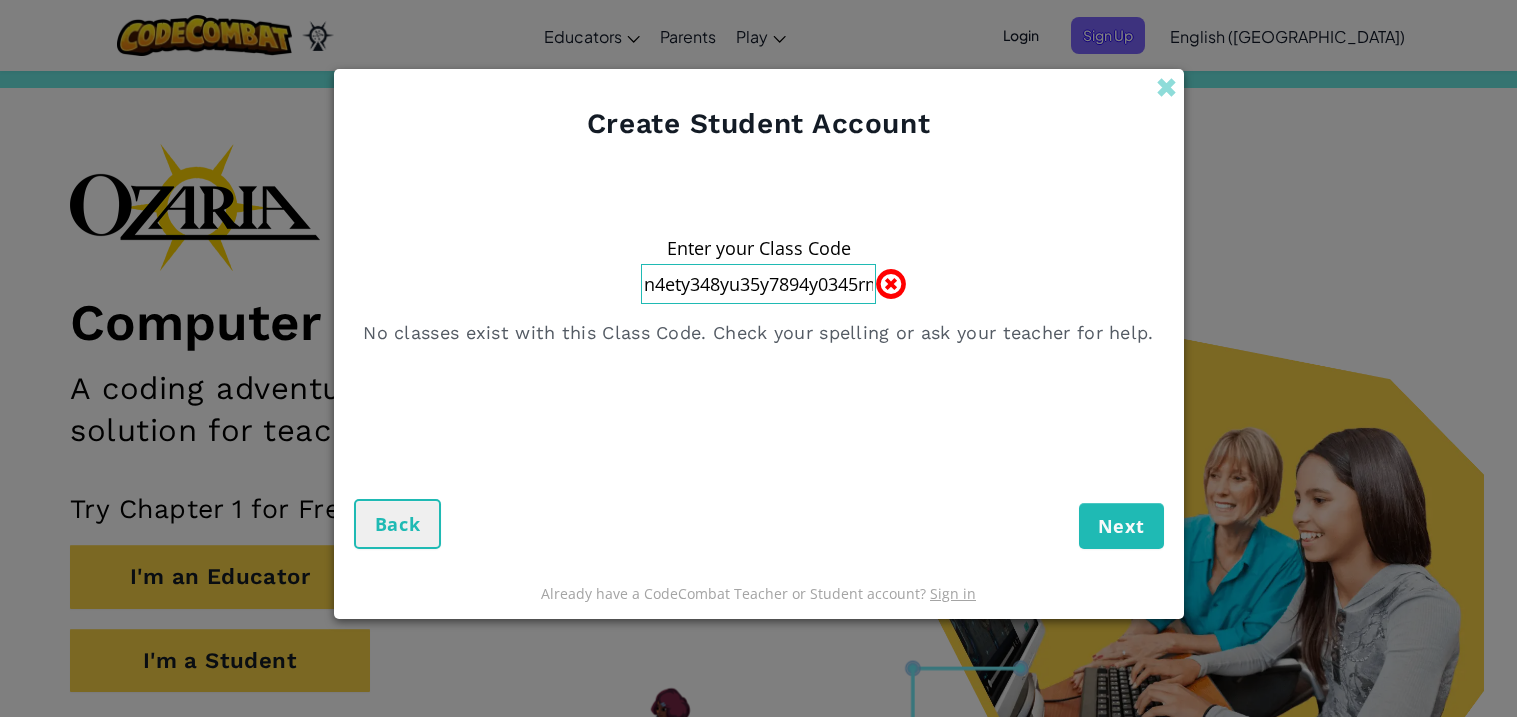 drag, startPoint x: 855, startPoint y: 298, endPoint x: 535, endPoint y: 298, distance: 320 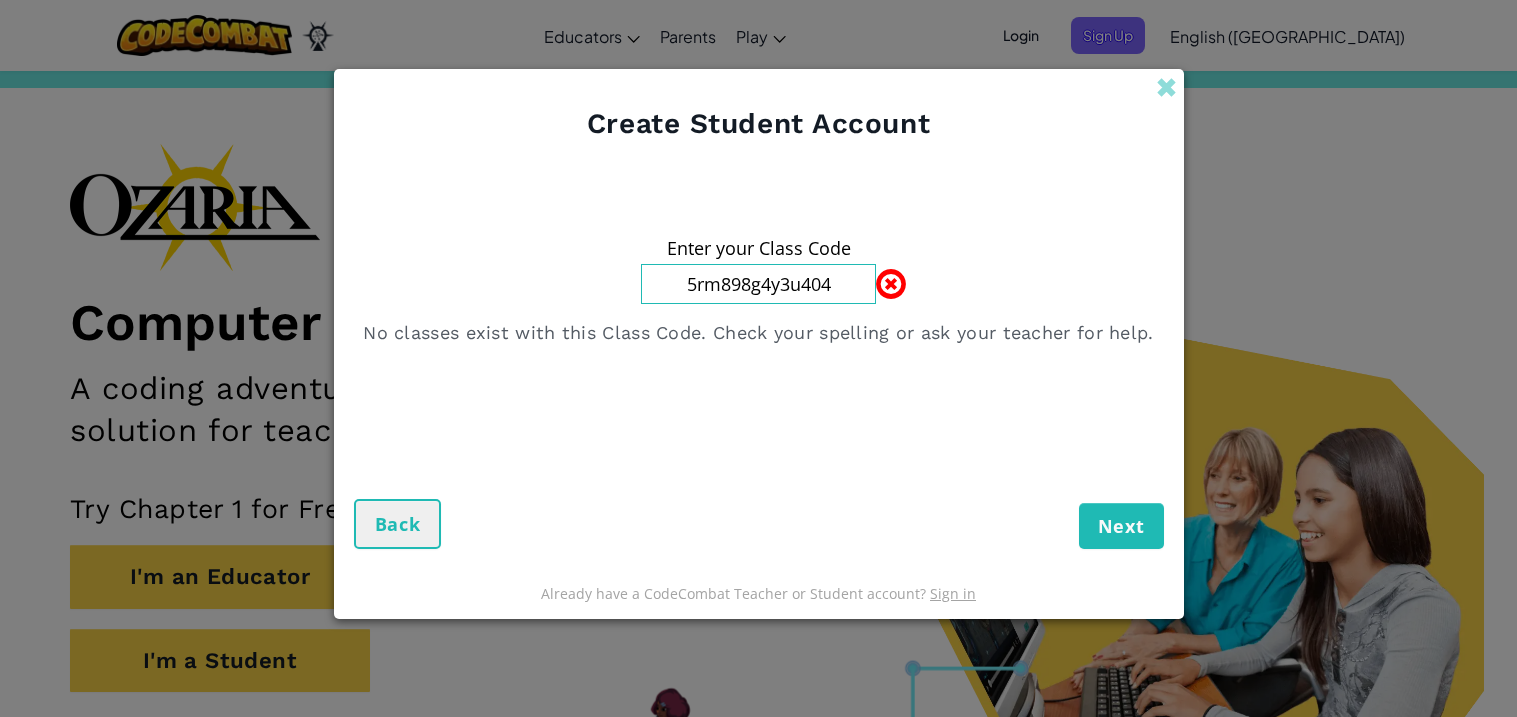 type on "5rm898g4y3u404" 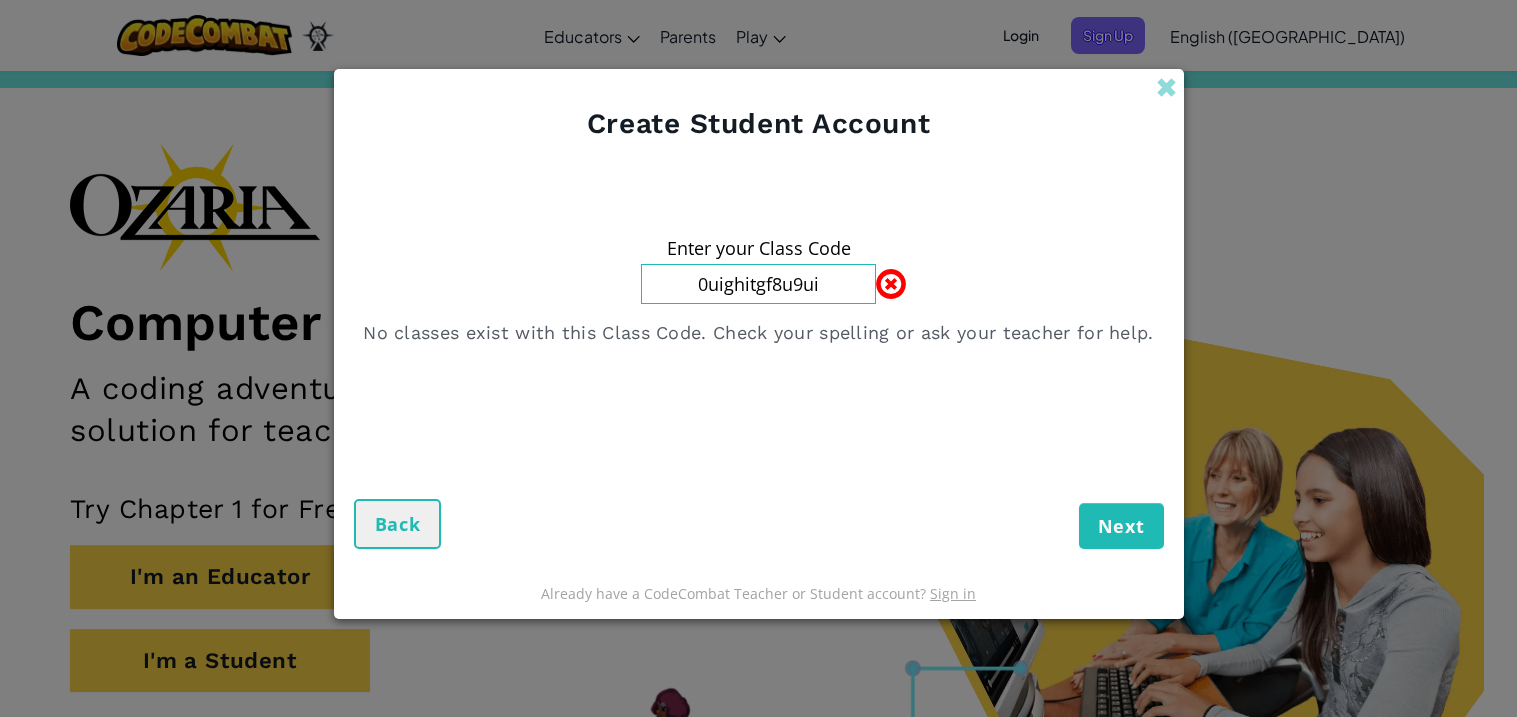 click on "Next" at bounding box center (1121, 526) 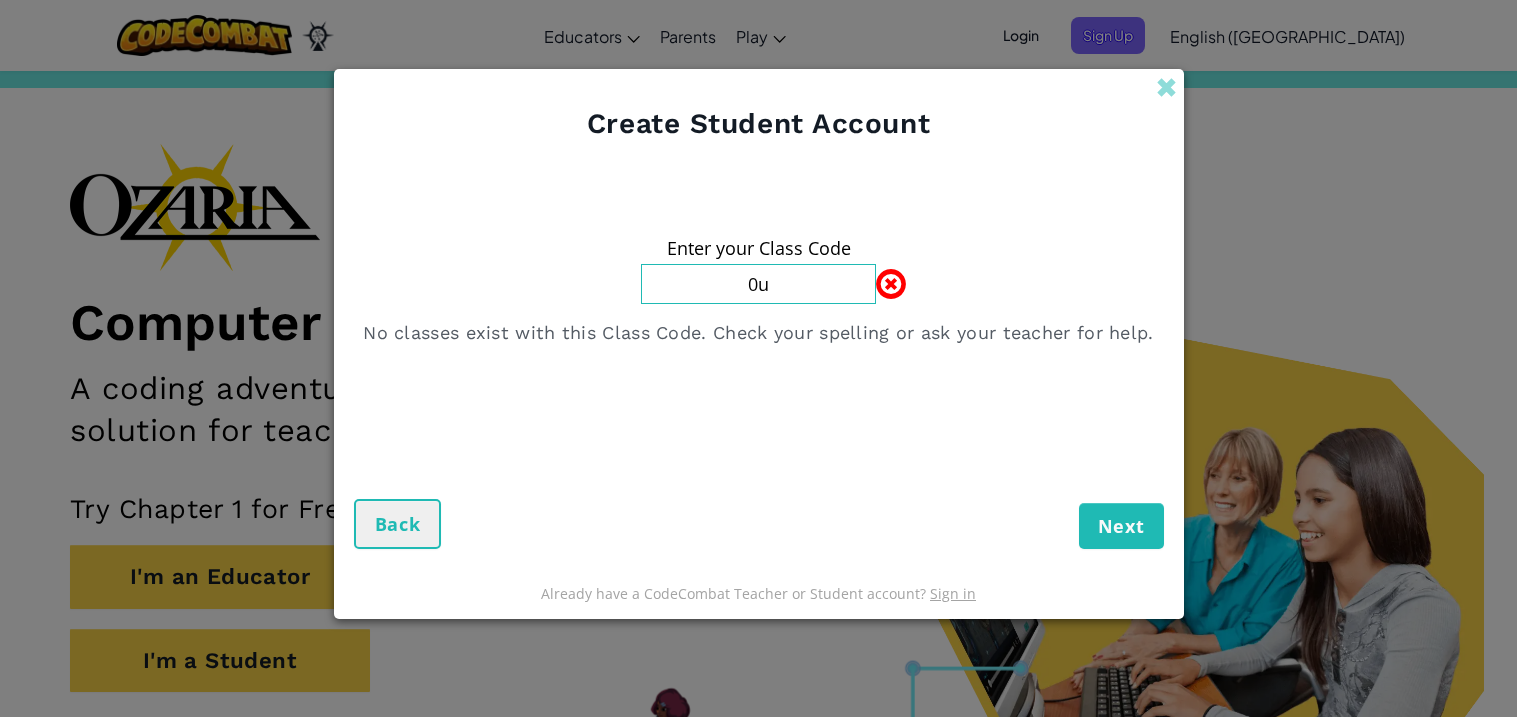 type on "0" 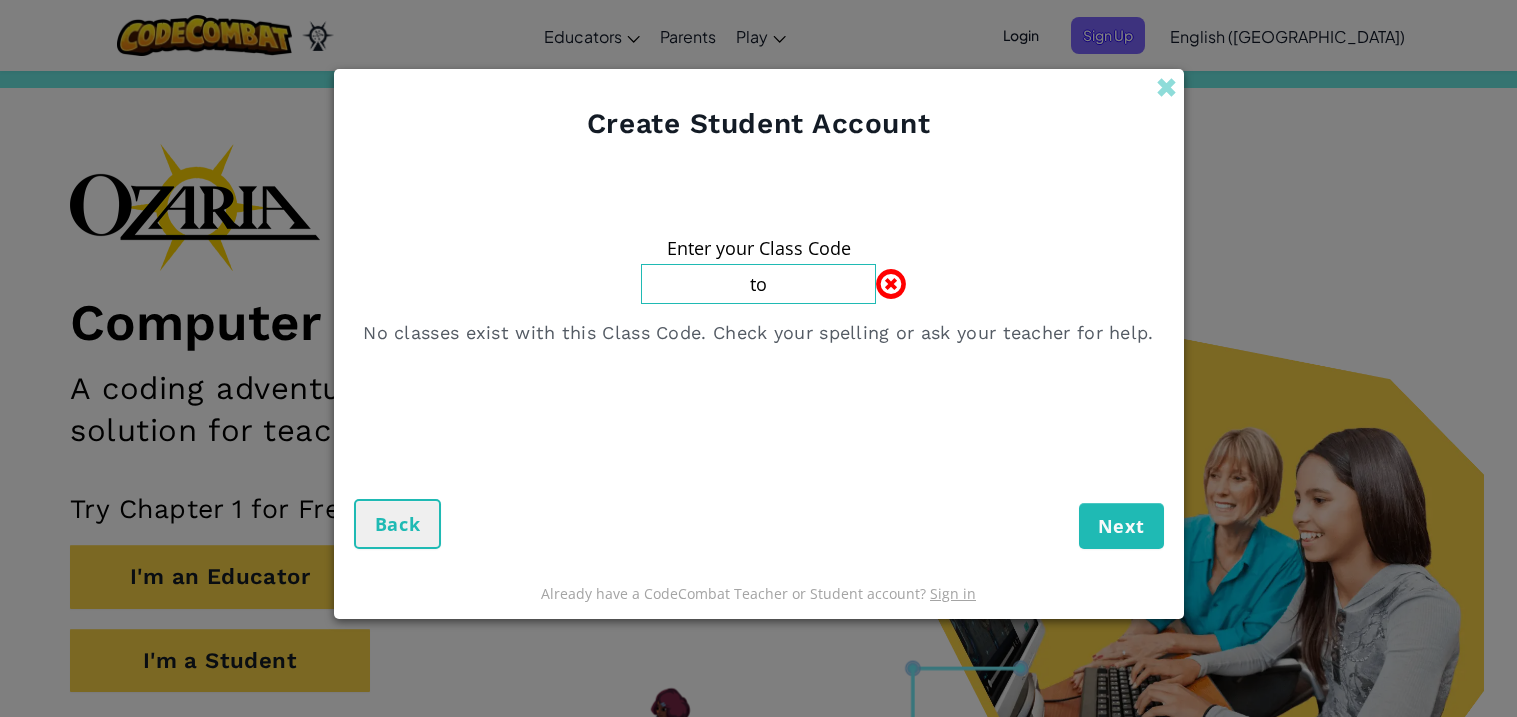 type on "t" 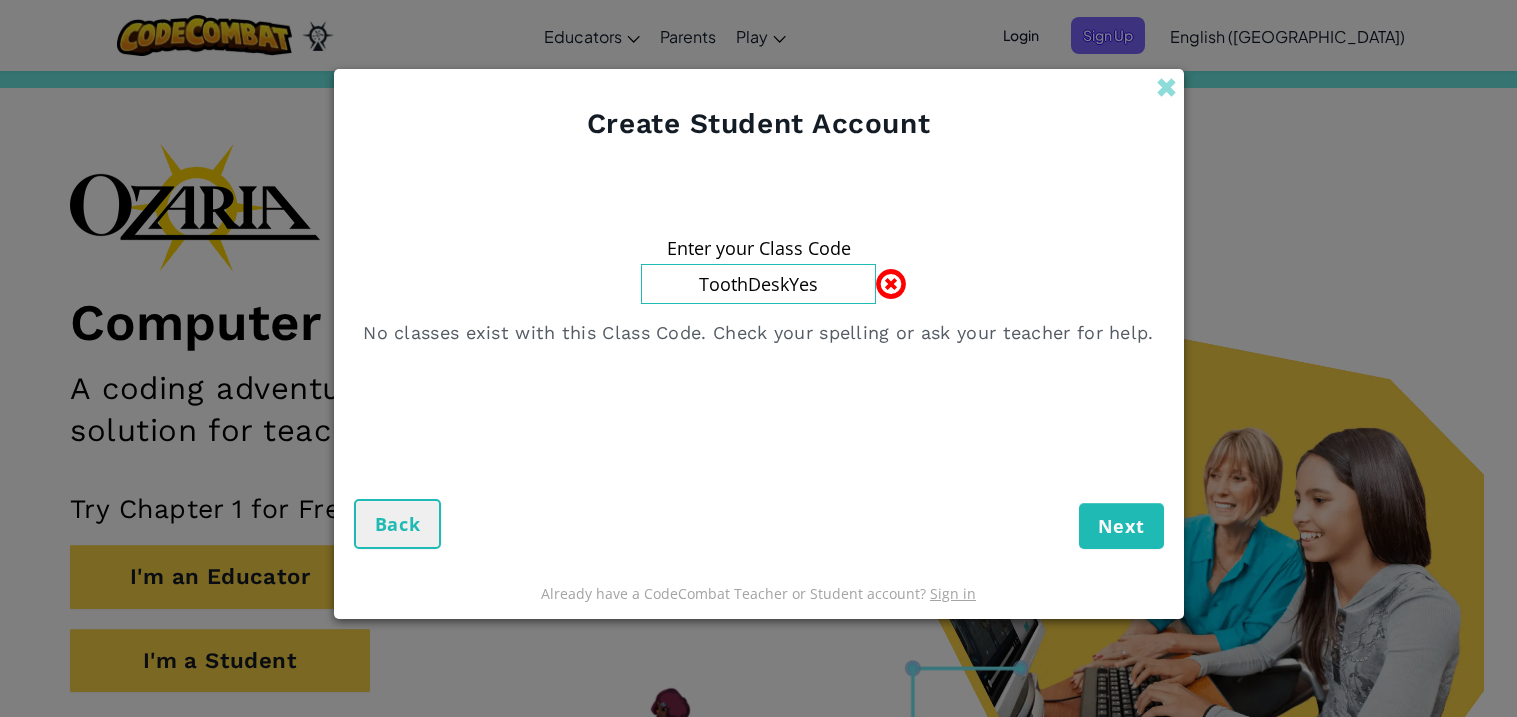 type on "ToothDeskYes" 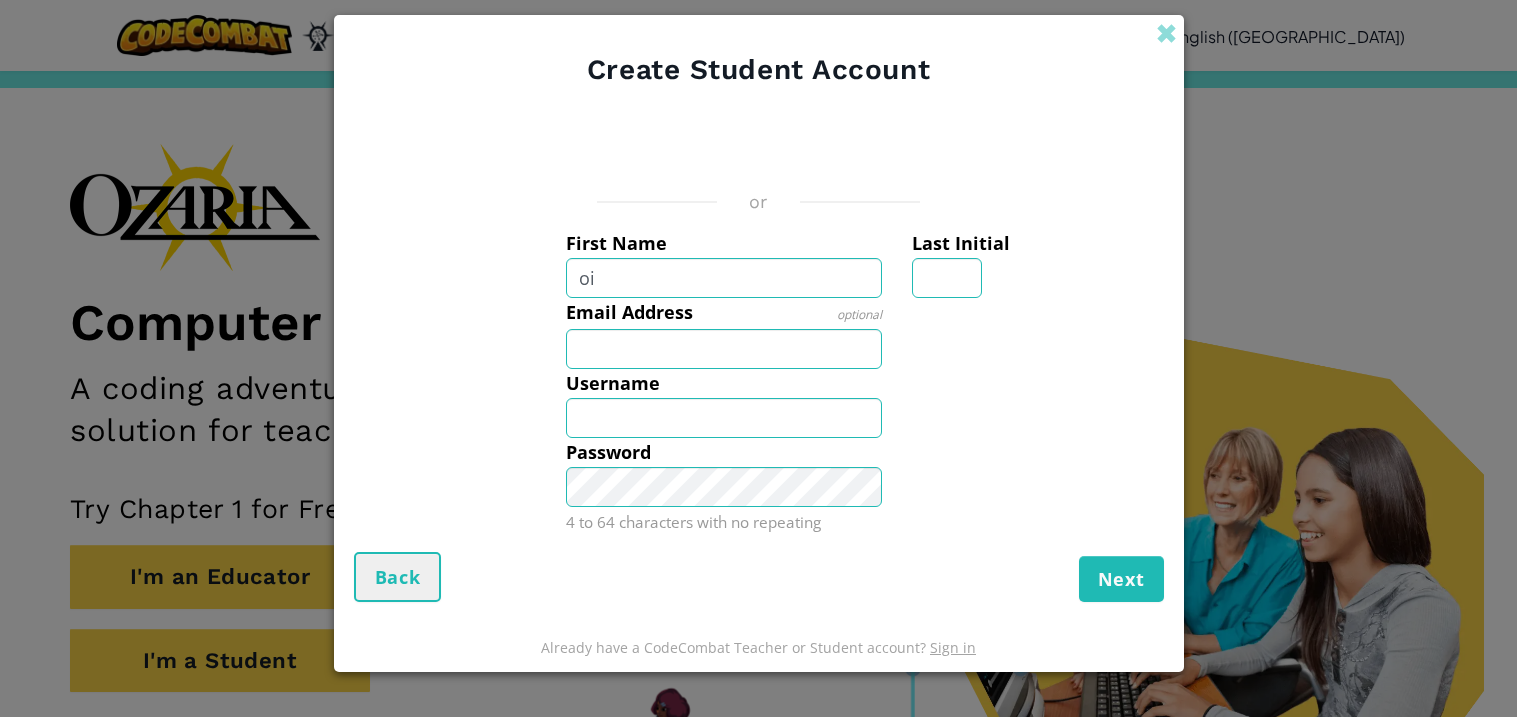 type on "o" 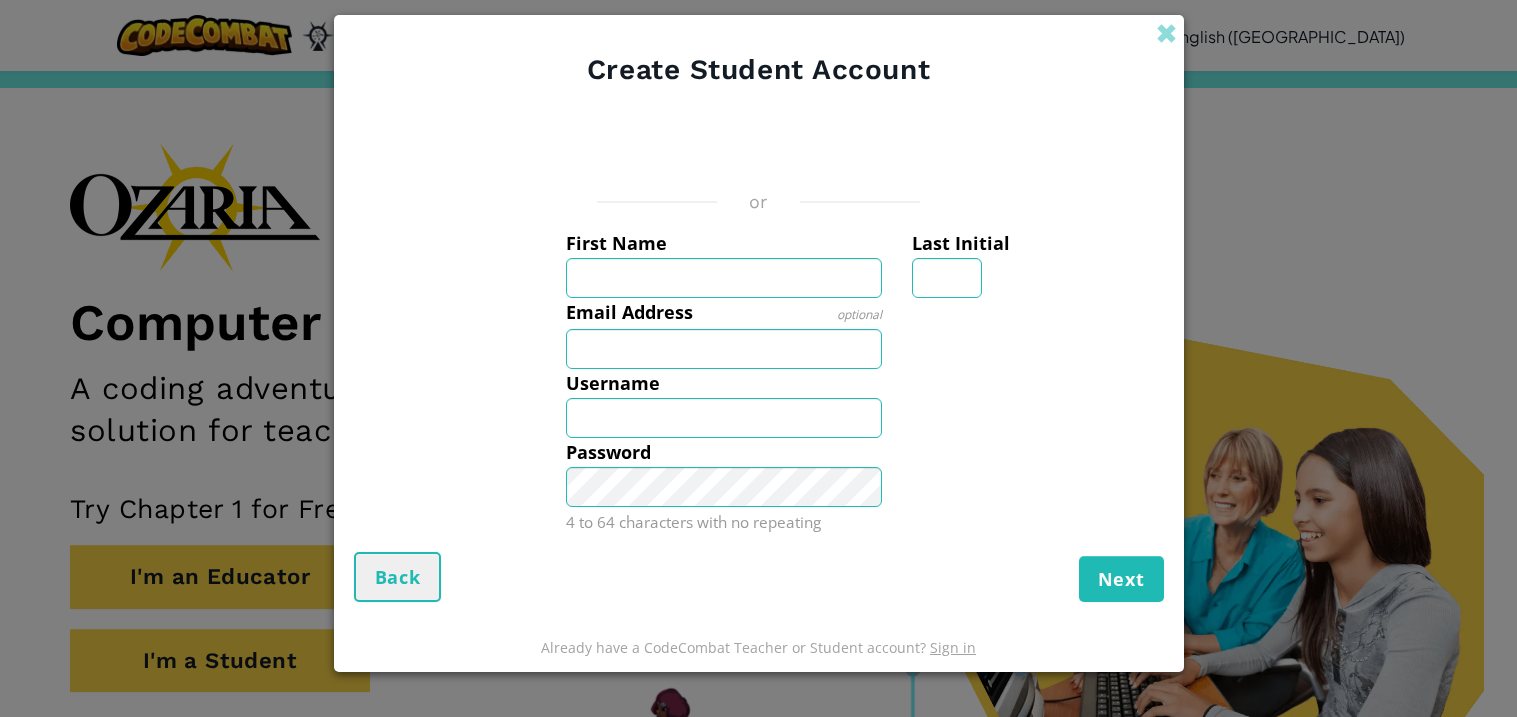 type on "=" 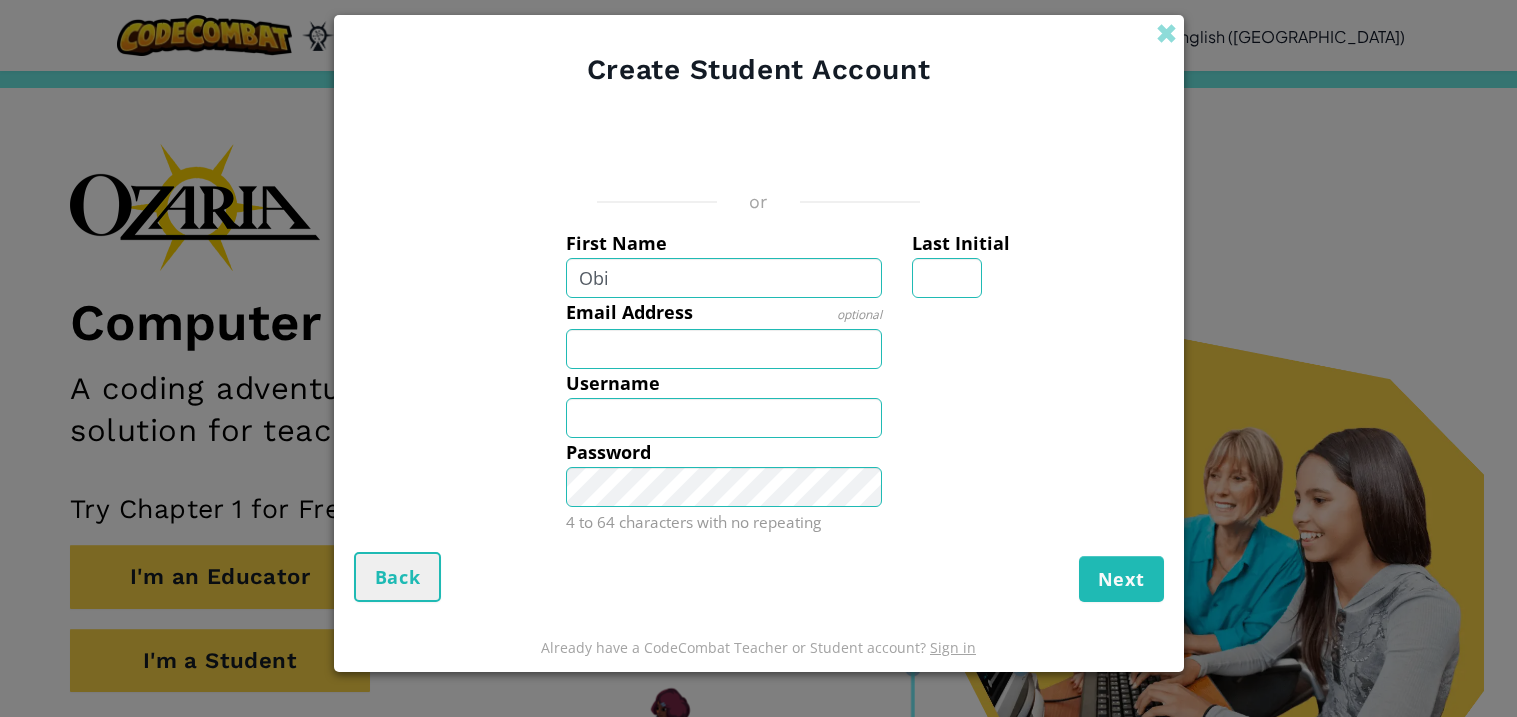 type on "Obi" 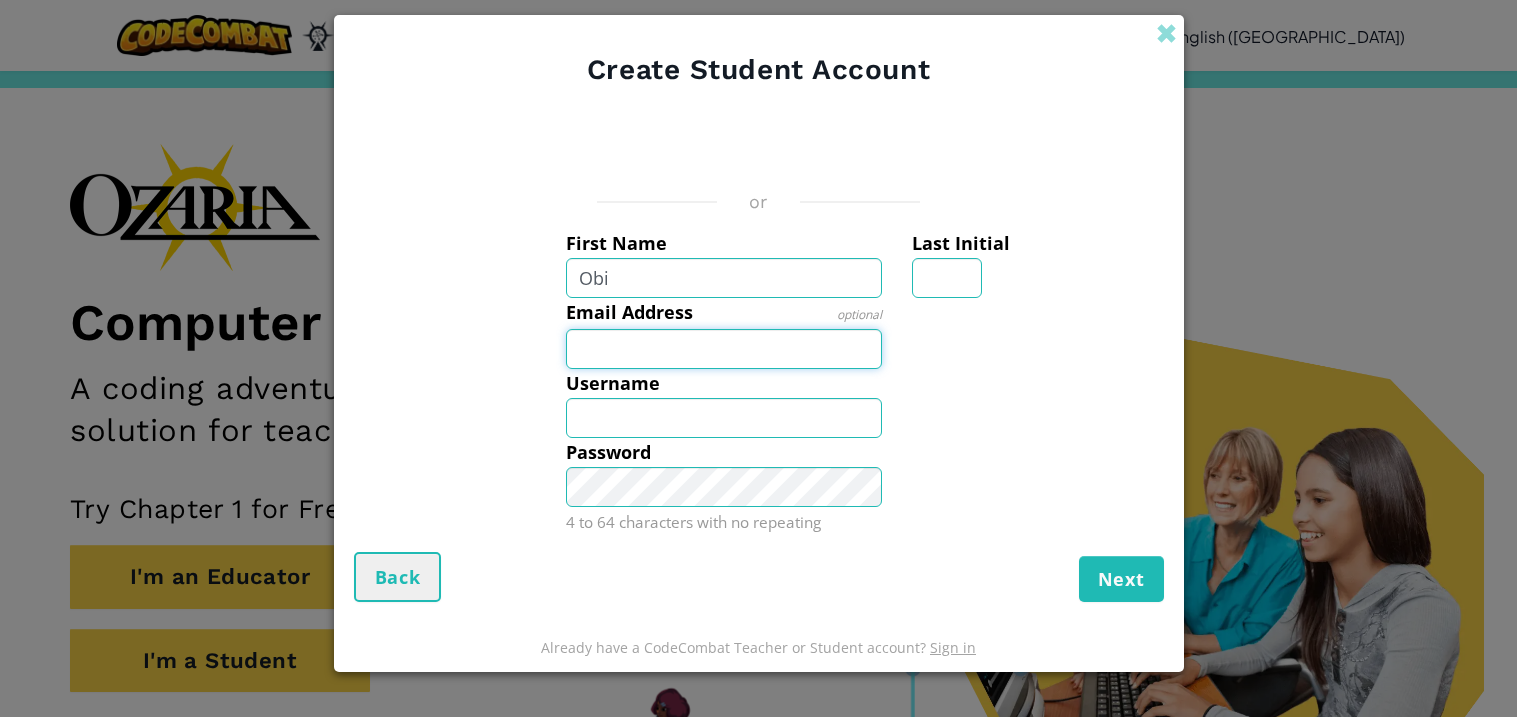 type on "Obi" 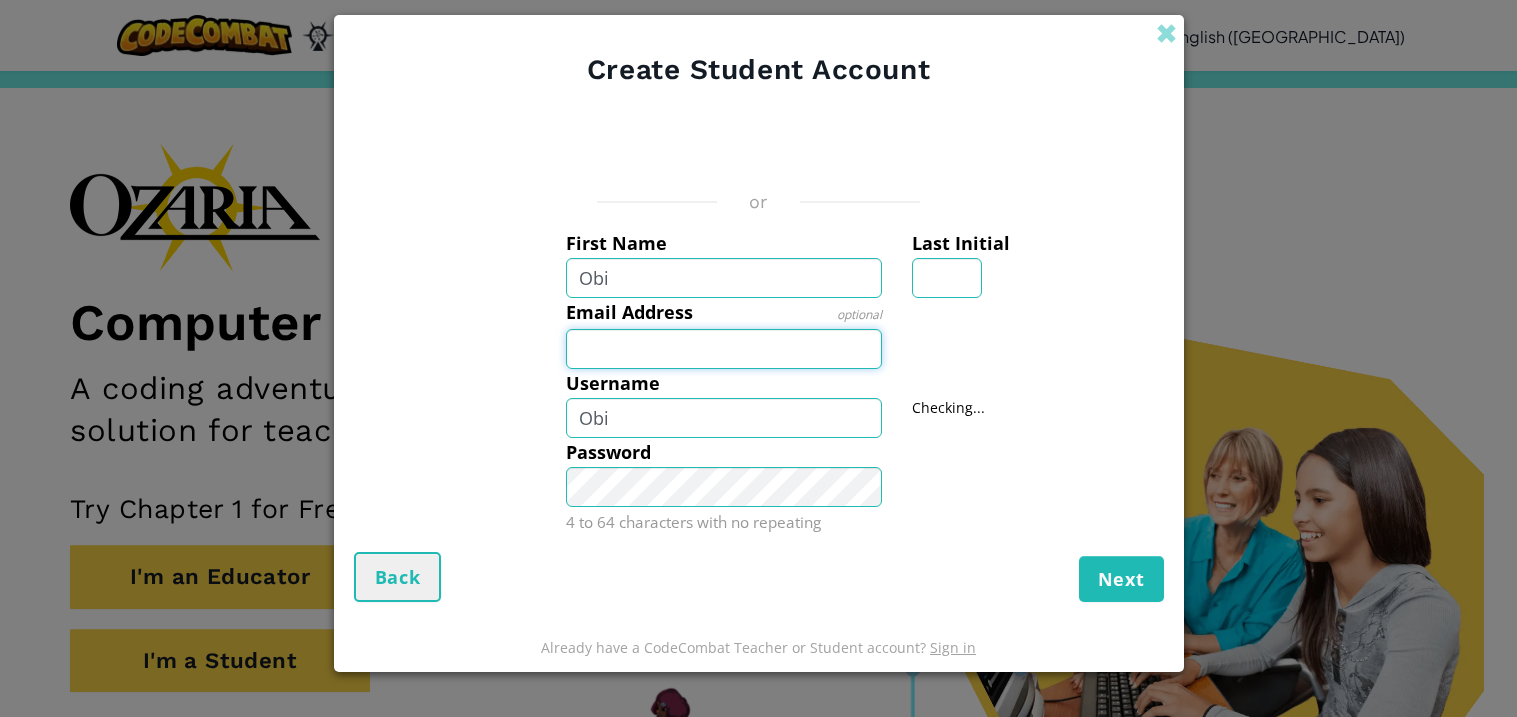 click on "Email Address" at bounding box center (724, 349) 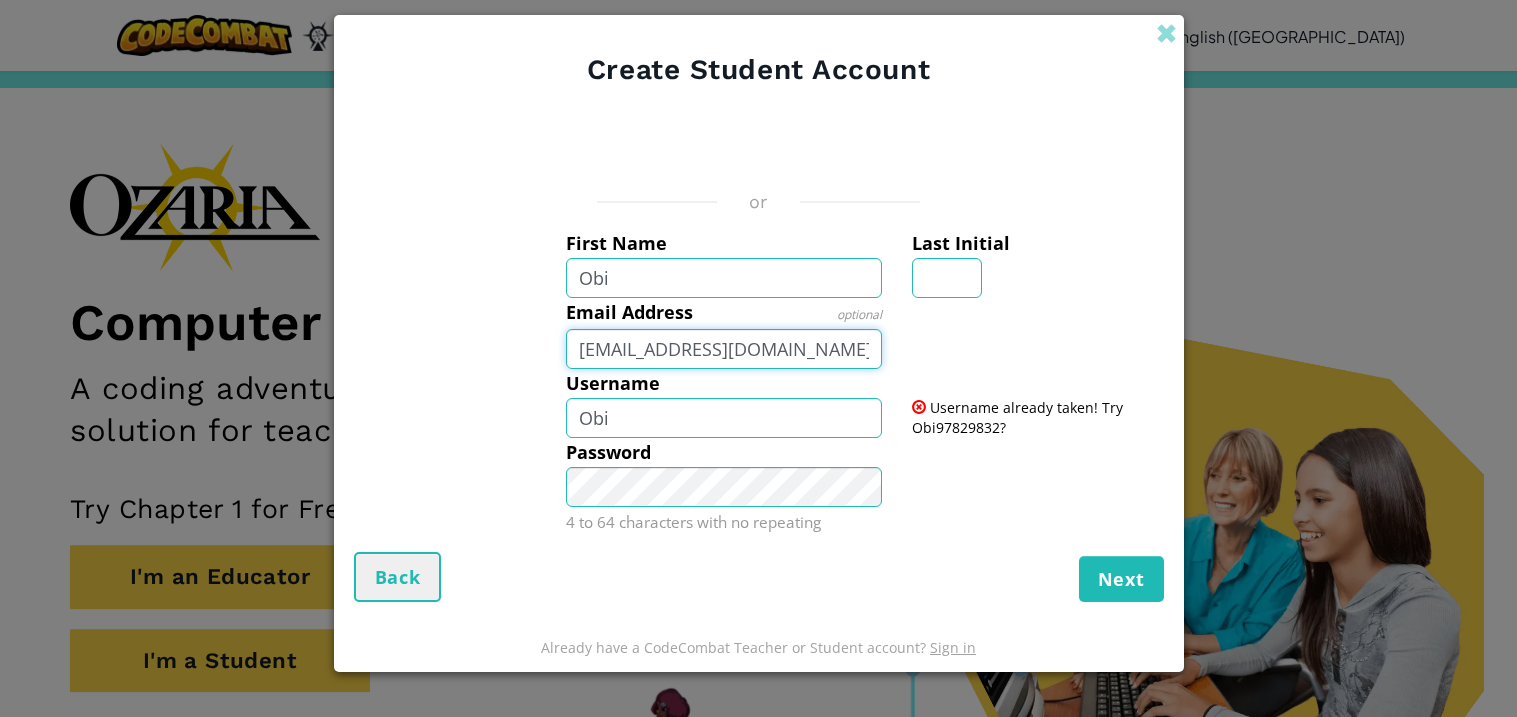 click on "obi@koputroa.school.nz" at bounding box center (724, 349) 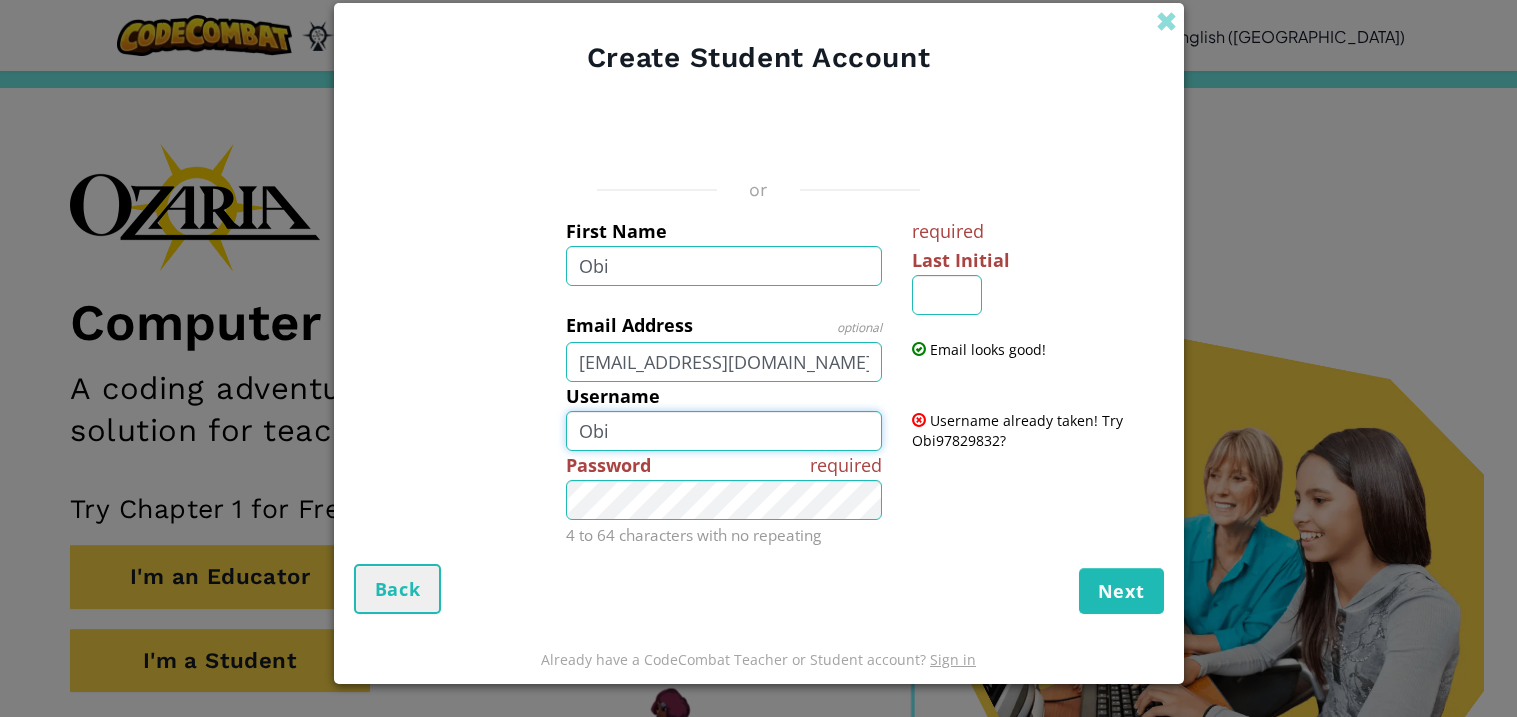click on "Obi" at bounding box center (724, 431) 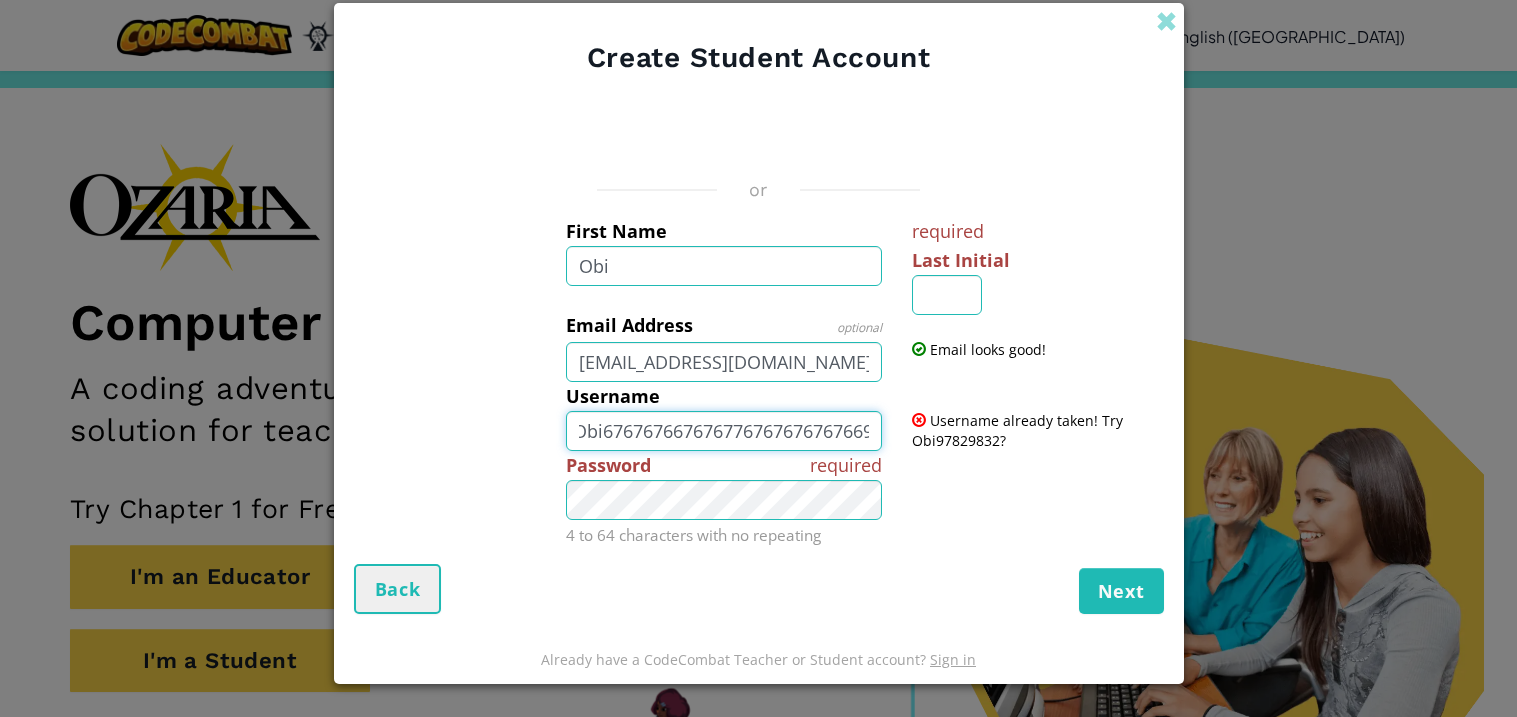 scroll, scrollTop: 0, scrollLeft: 16, axis: horizontal 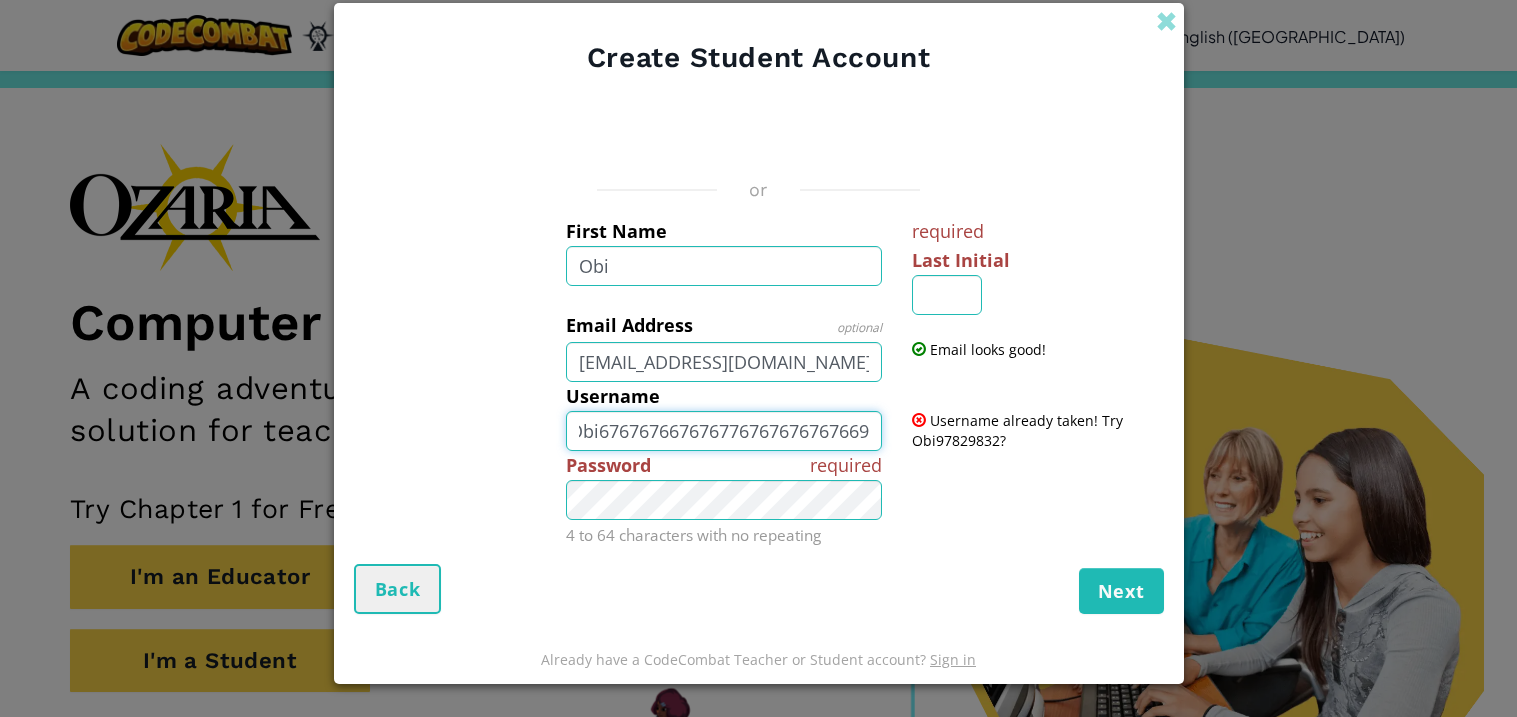 type on "Obi676767667676776767676767669" 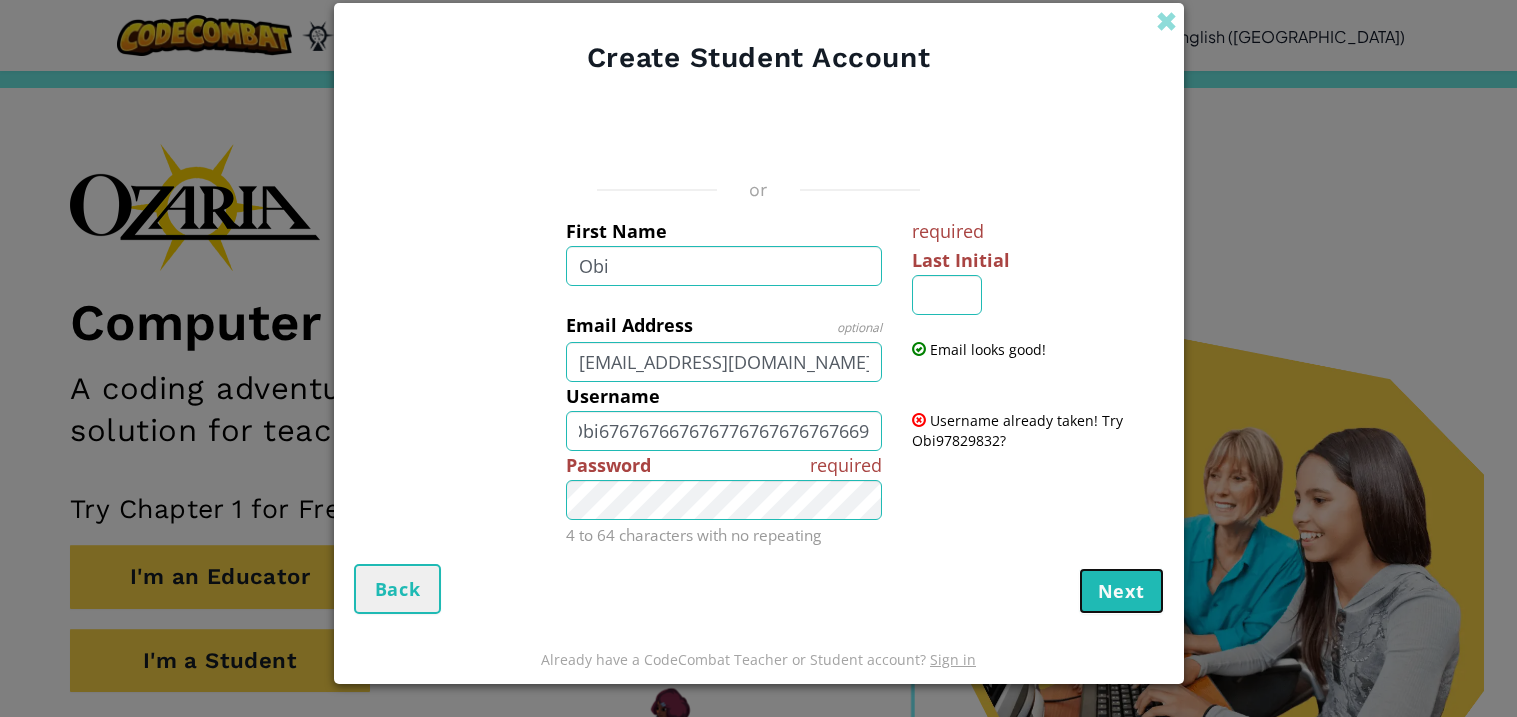 scroll, scrollTop: 0, scrollLeft: 0, axis: both 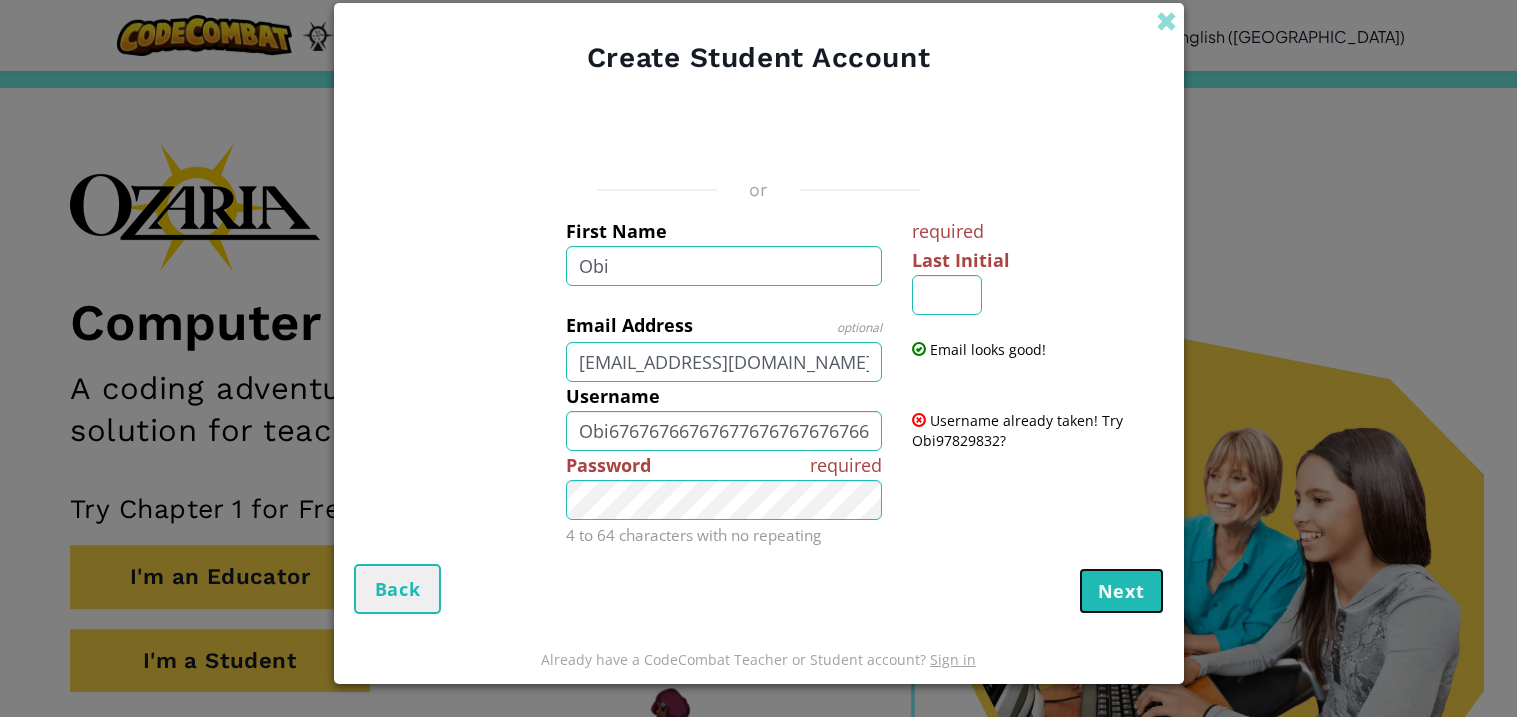 click on "Next" at bounding box center (1121, 591) 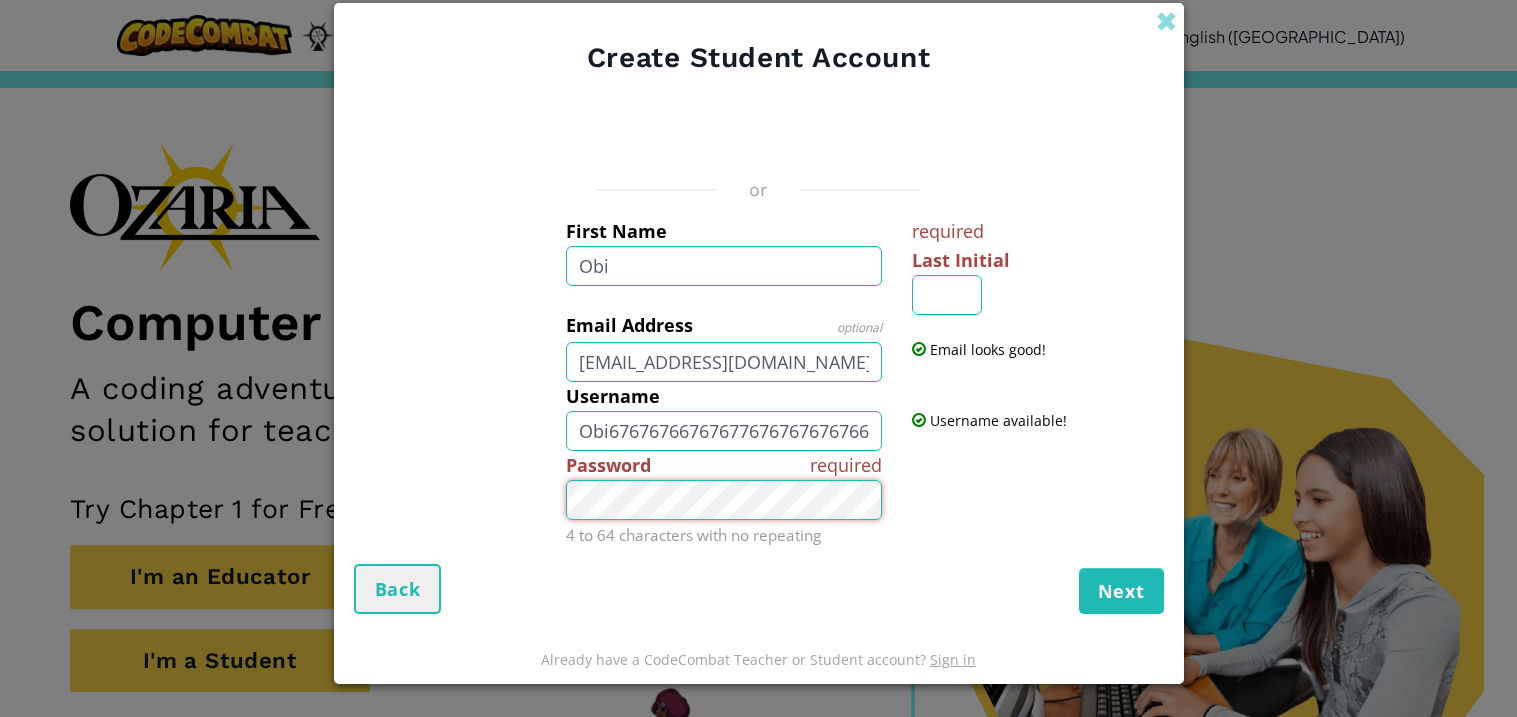 click on "Next" at bounding box center [1121, 591] 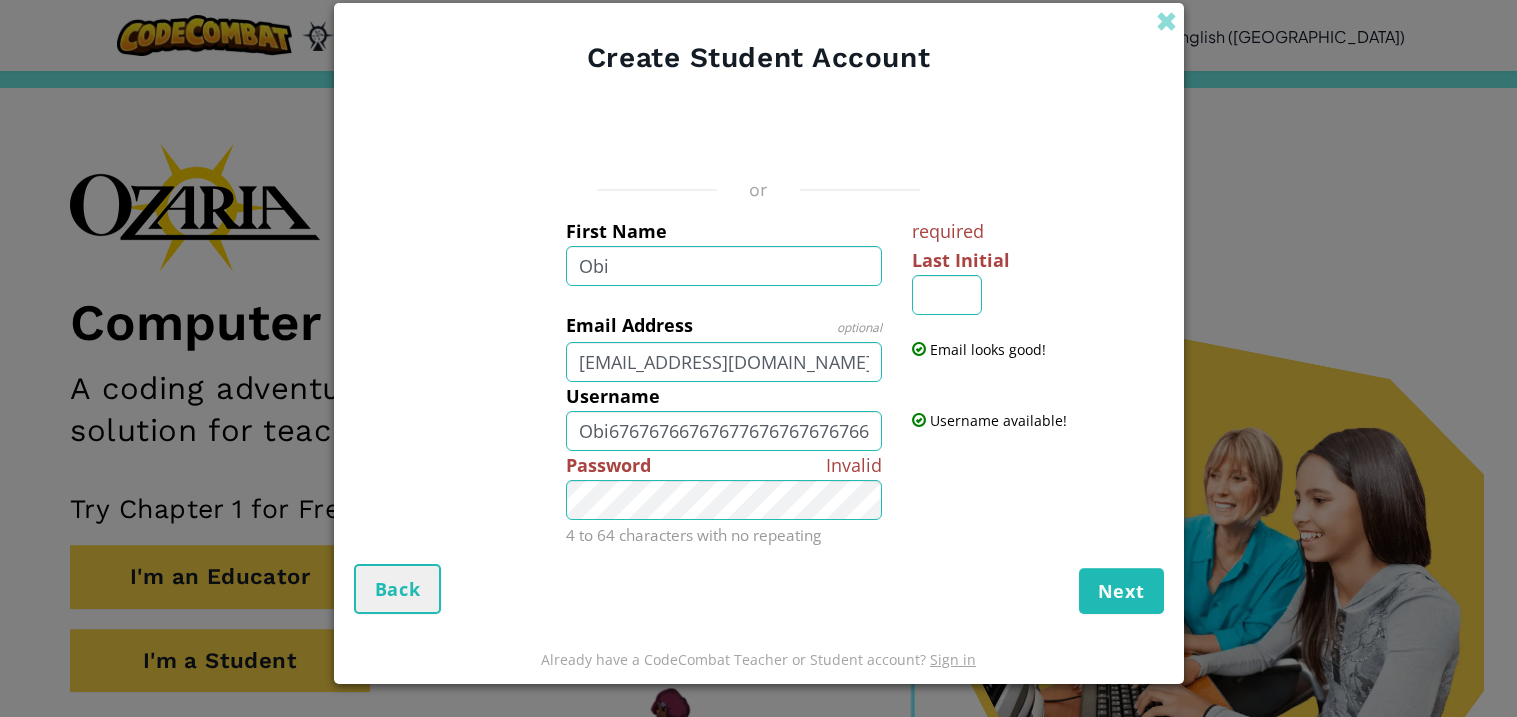 drag, startPoint x: 1228, startPoint y: 622, endPoint x: 1192, endPoint y: 608, distance: 38.626415 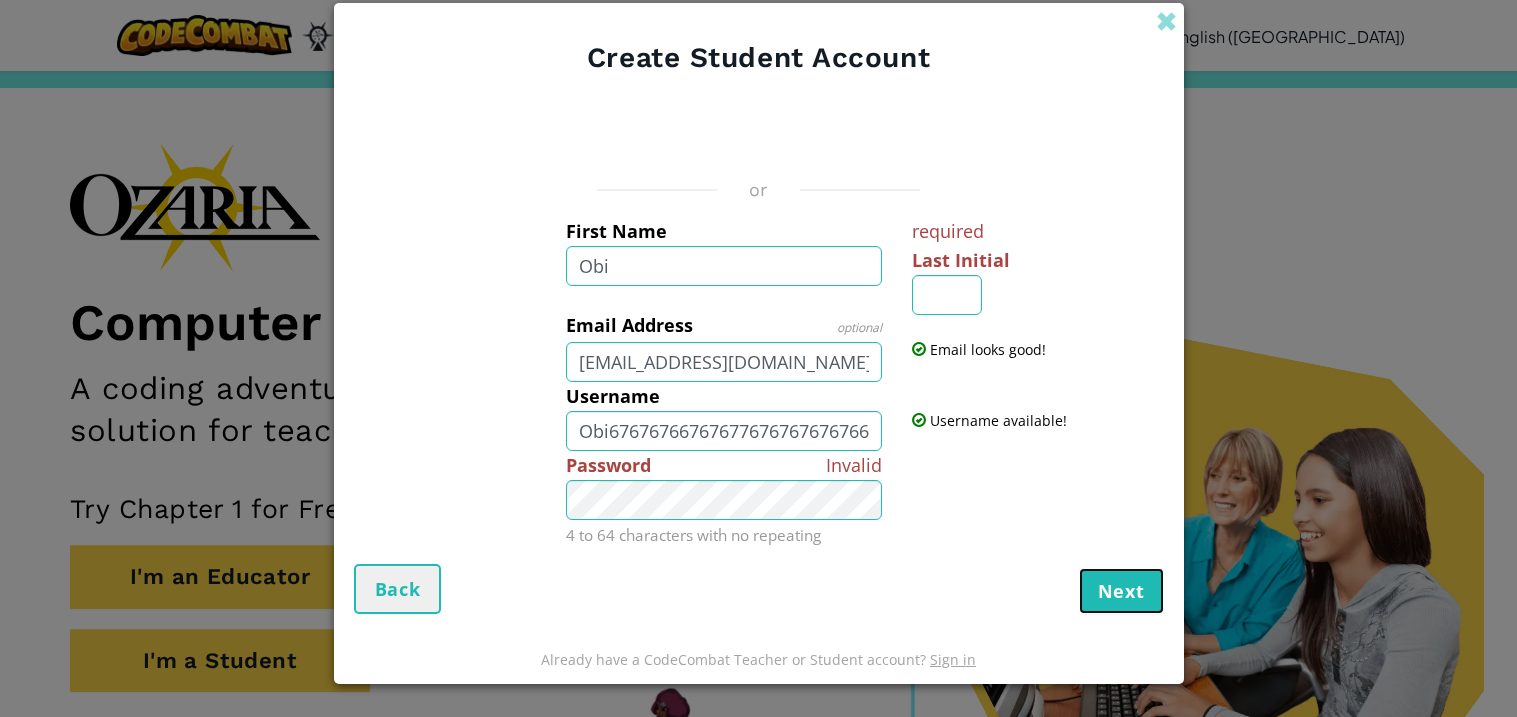click on "Next" at bounding box center (1121, 591) 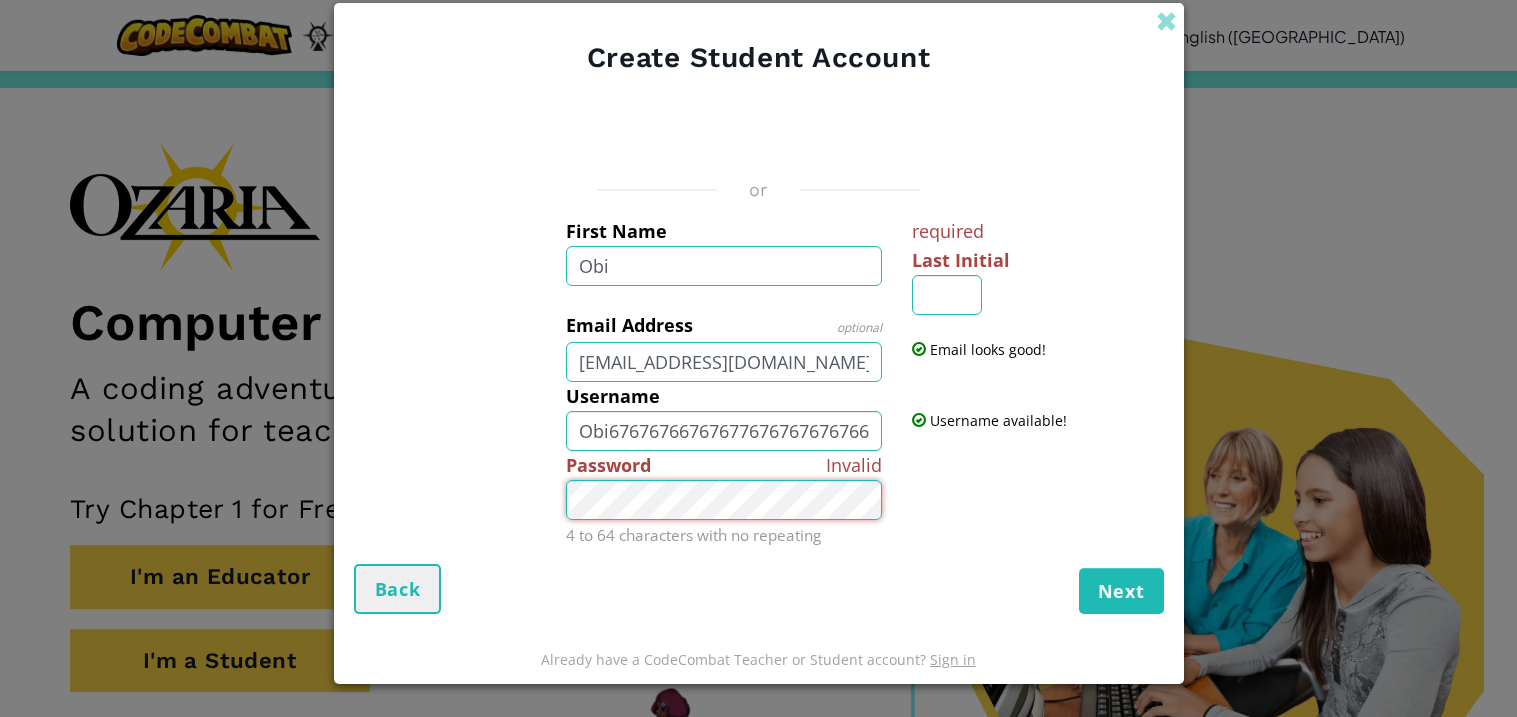 click on "Invalid Password 4 to 64 characters with no repeating" at bounding box center (724, 500) 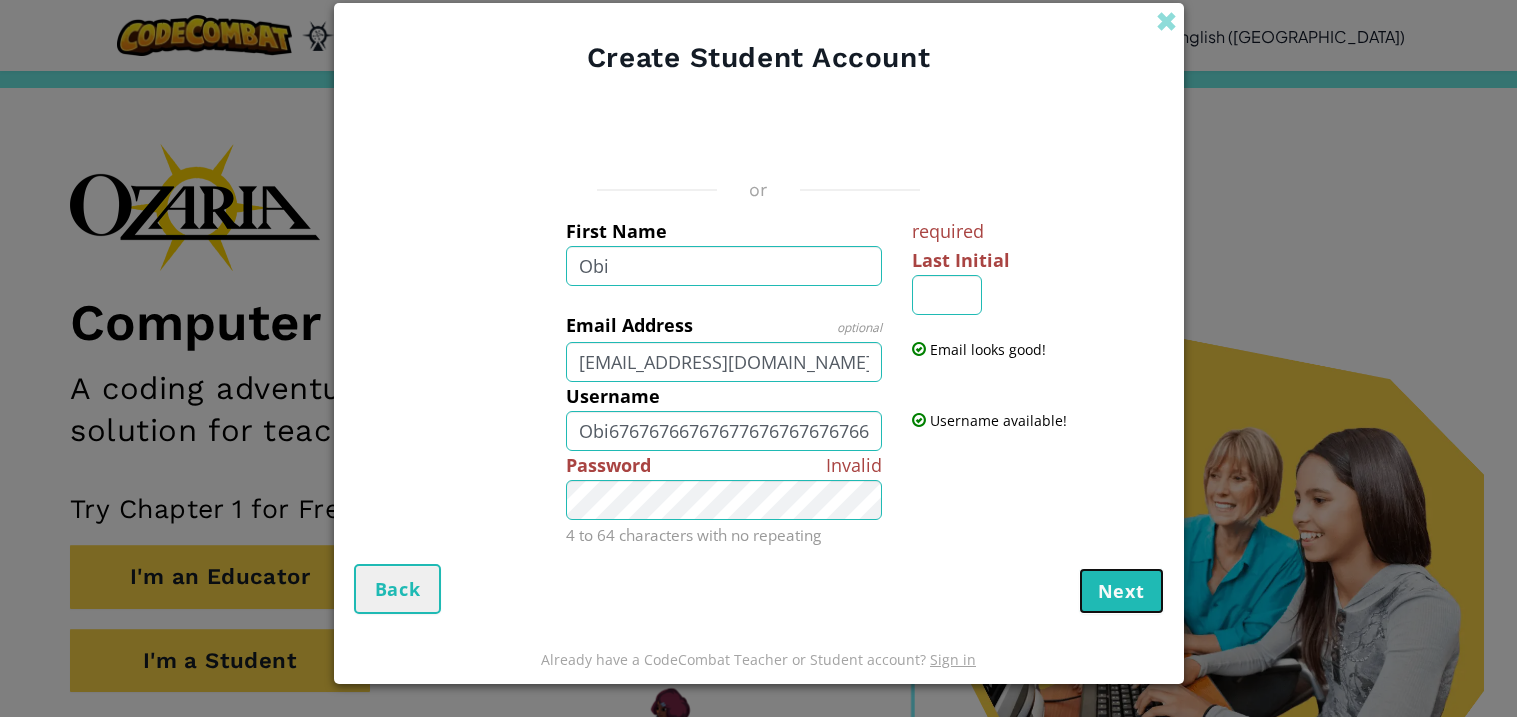 click on "Next" at bounding box center [1121, 591] 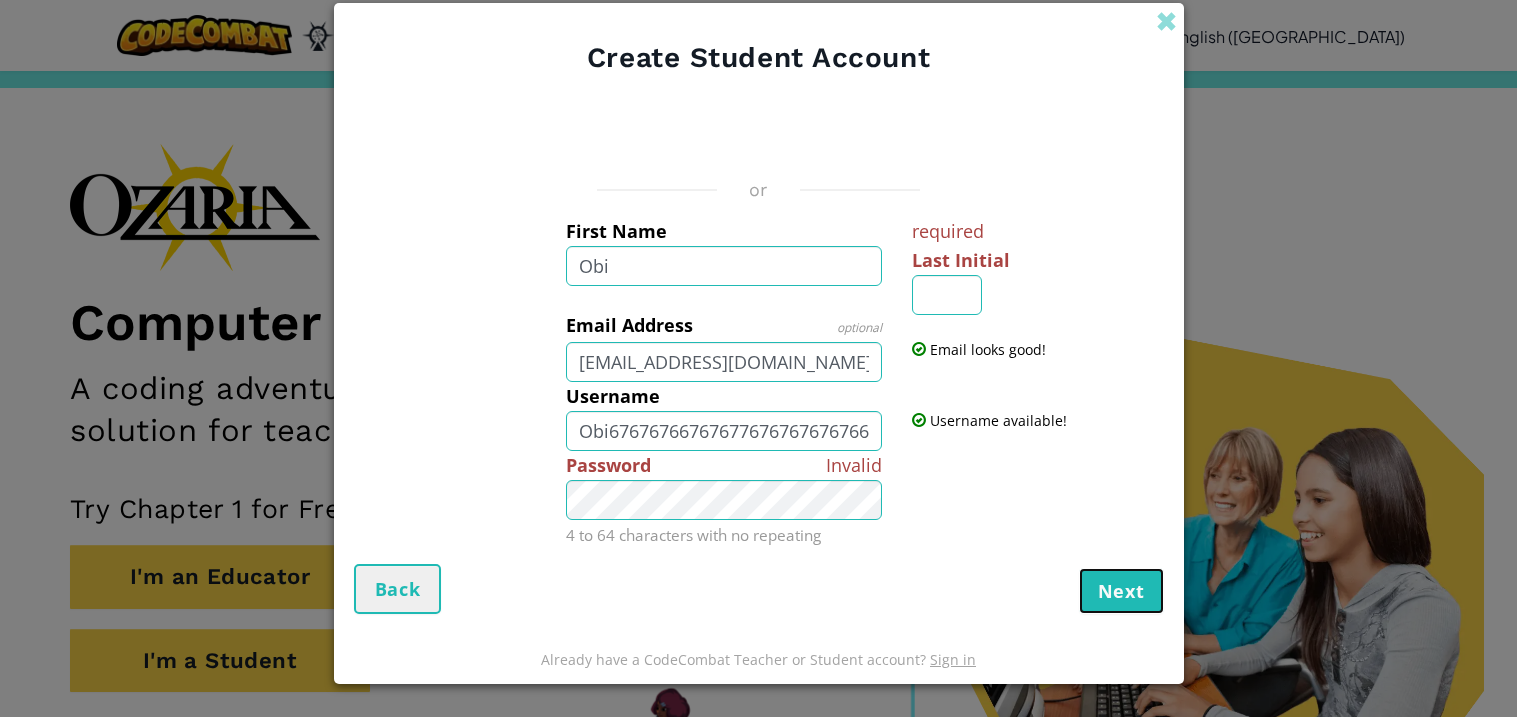 click on "Next" at bounding box center [1121, 591] 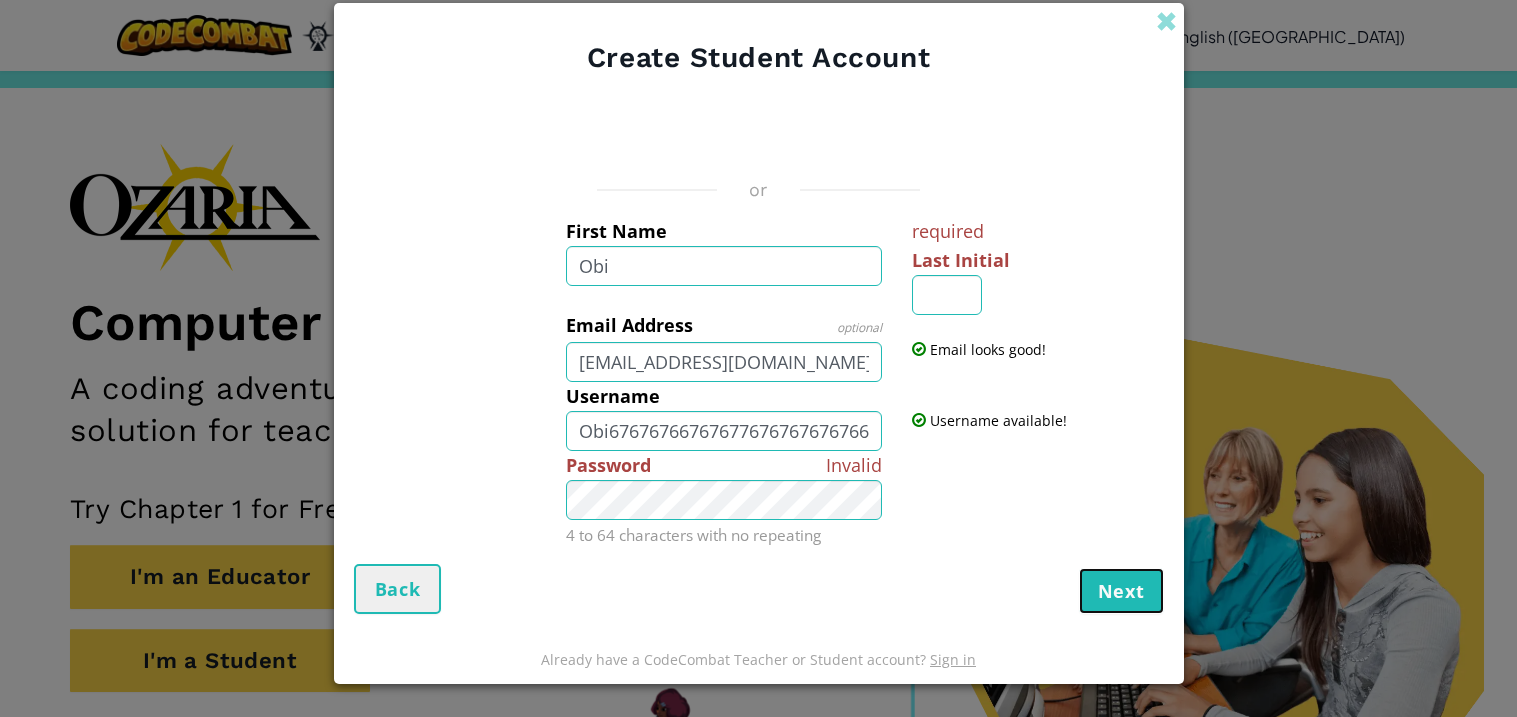 click on "Next" at bounding box center [1121, 591] 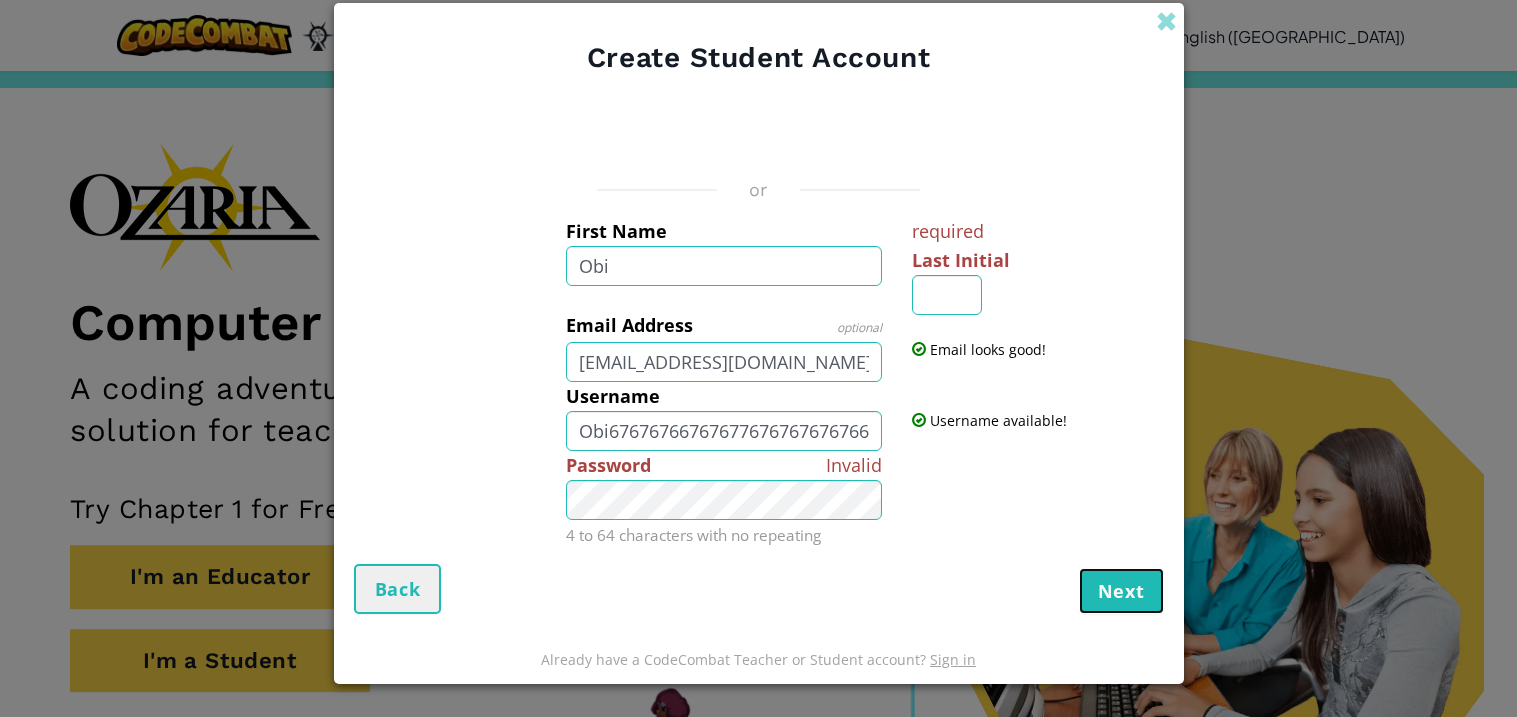 click on "Next" at bounding box center [1121, 591] 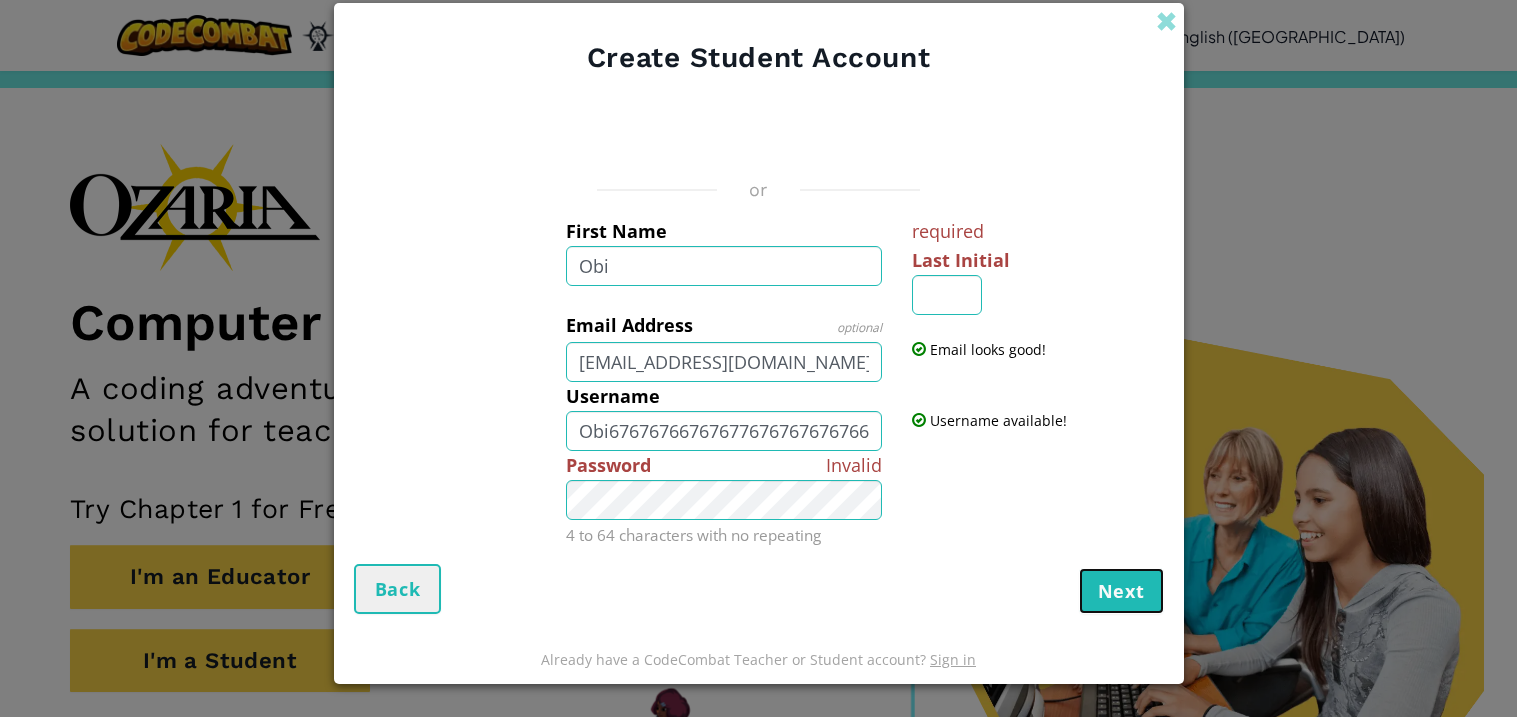 click on "Next" at bounding box center (1121, 591) 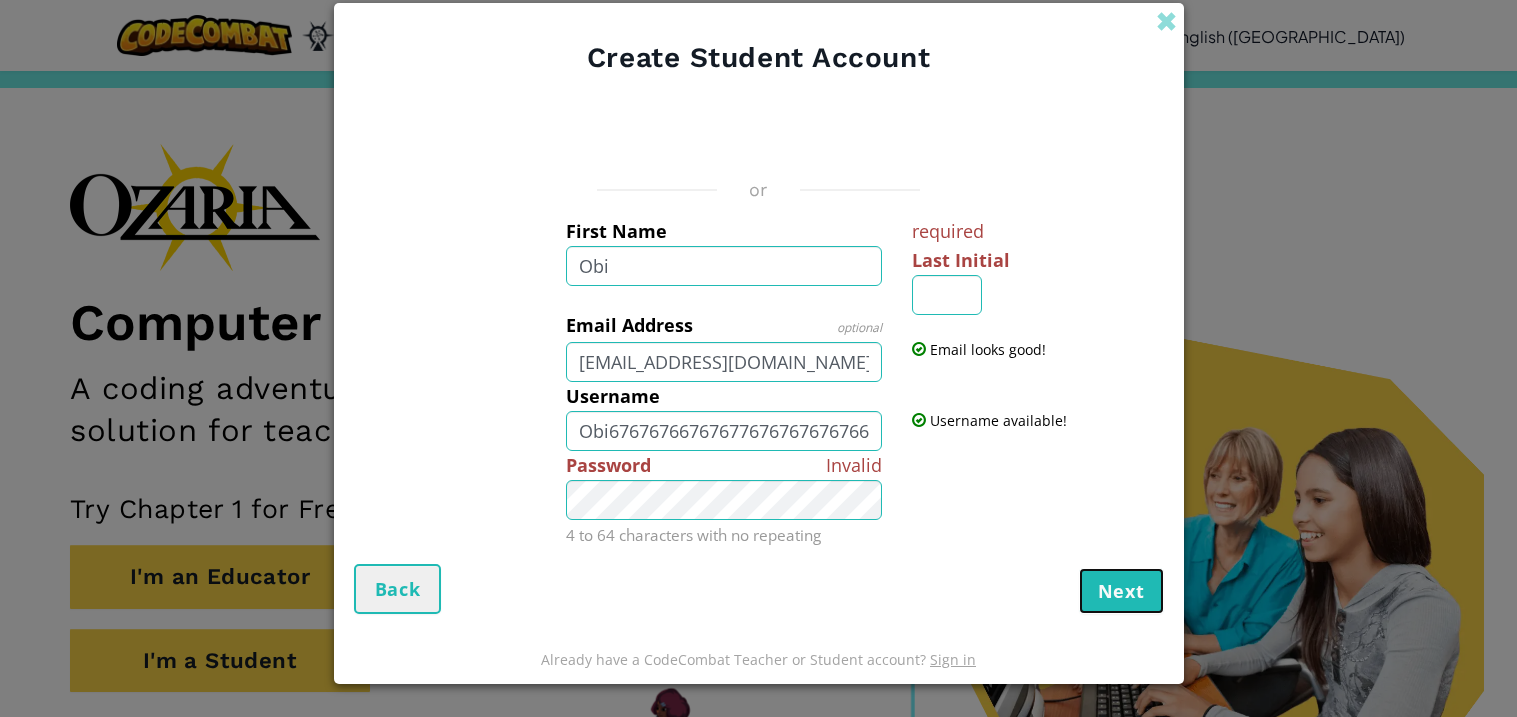 click on "Next" at bounding box center (1121, 591) 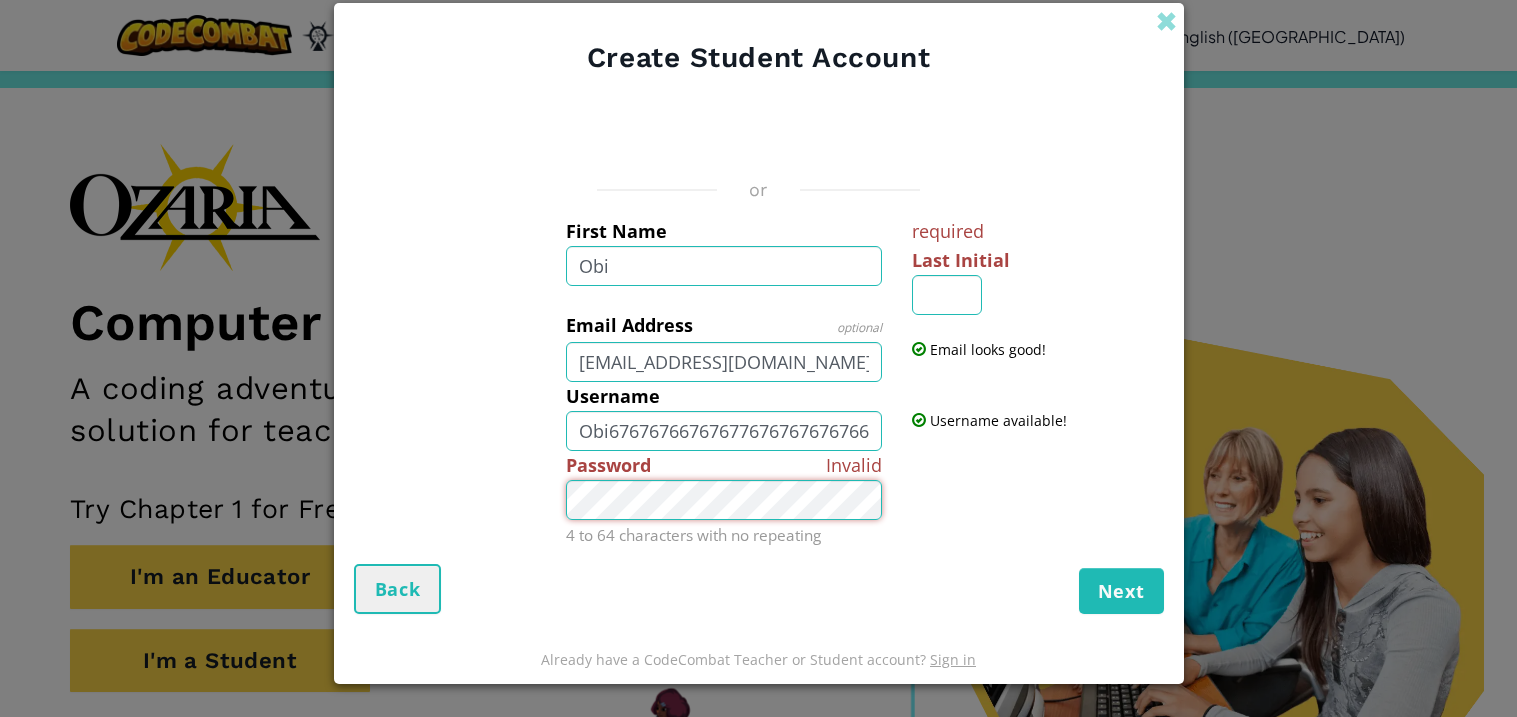 click on "Invalid Password 4 to 64 characters with no repeating" at bounding box center [759, 500] 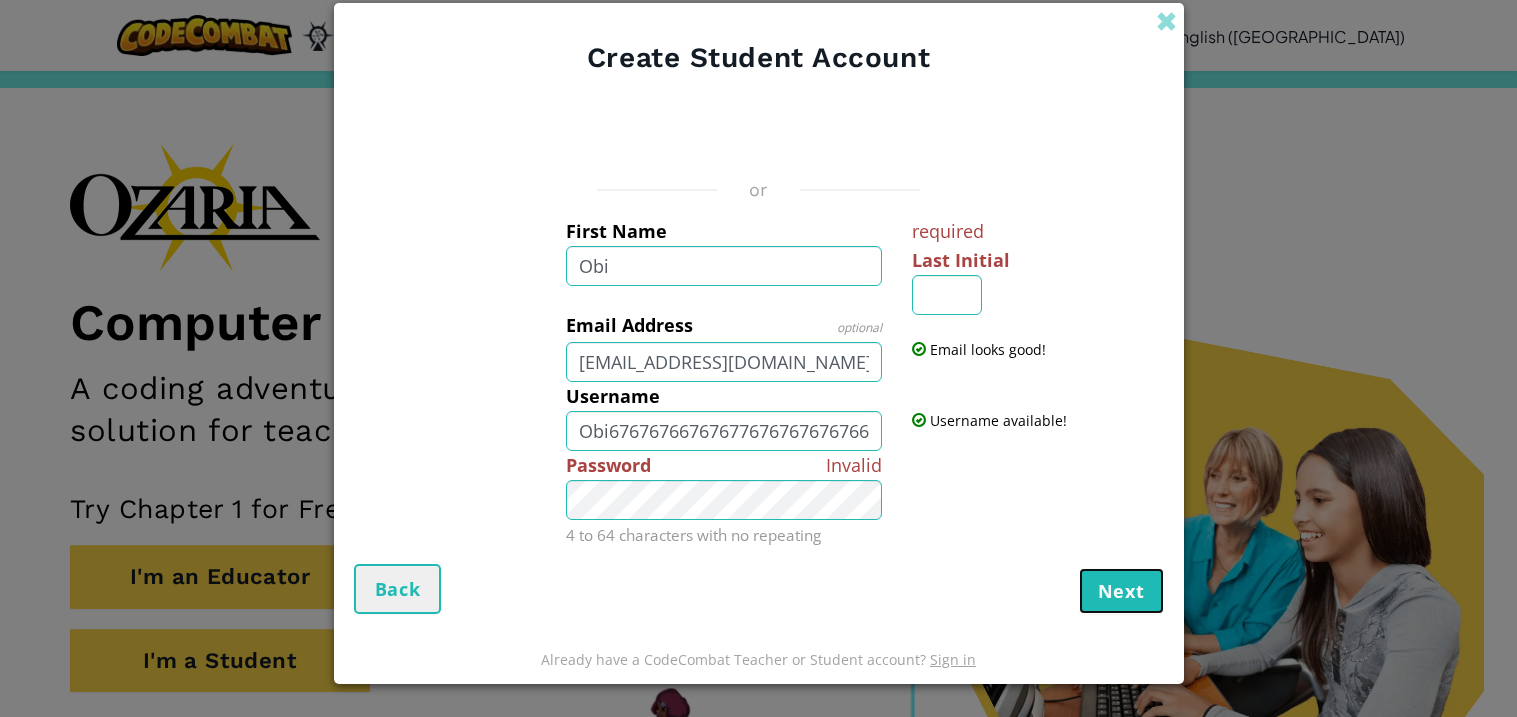 click on "Next" at bounding box center [1121, 591] 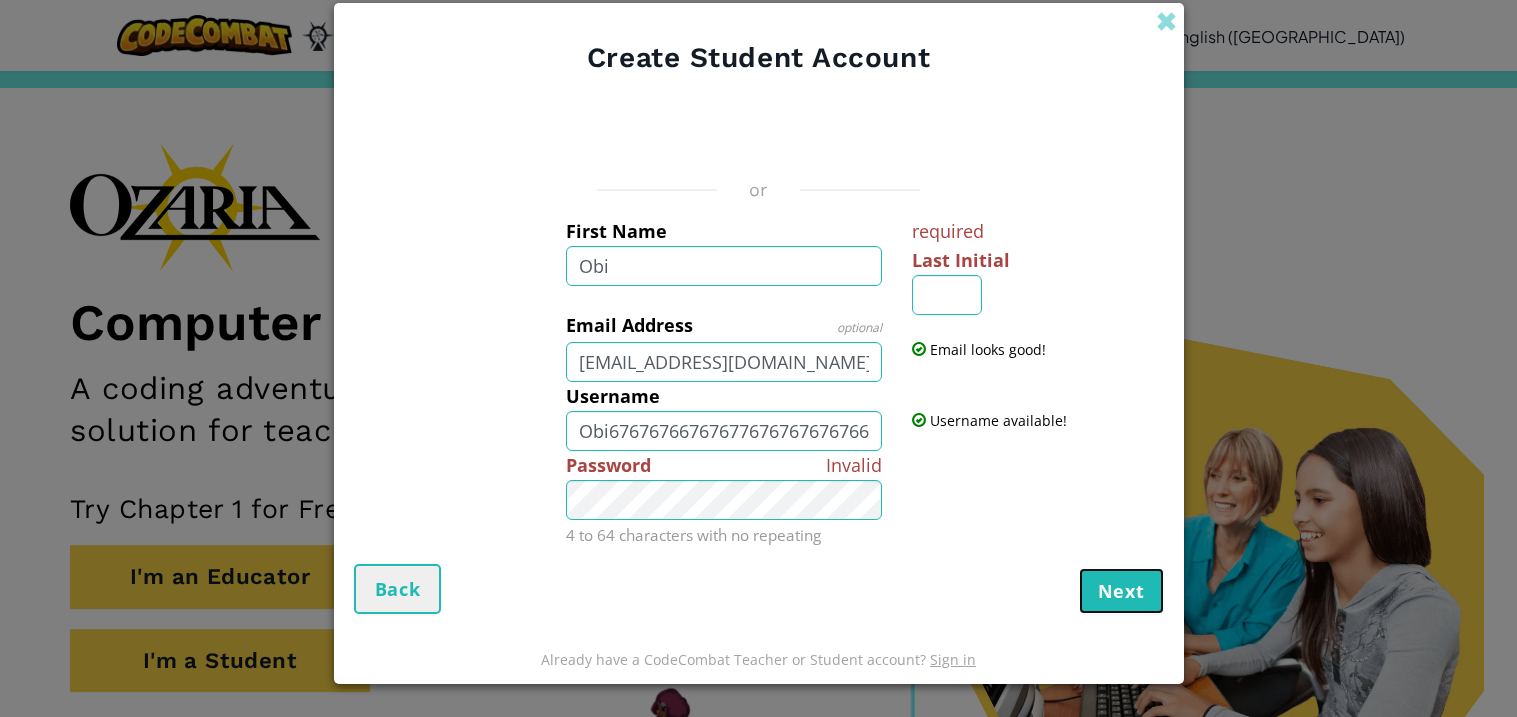click on "Next" at bounding box center [1121, 591] 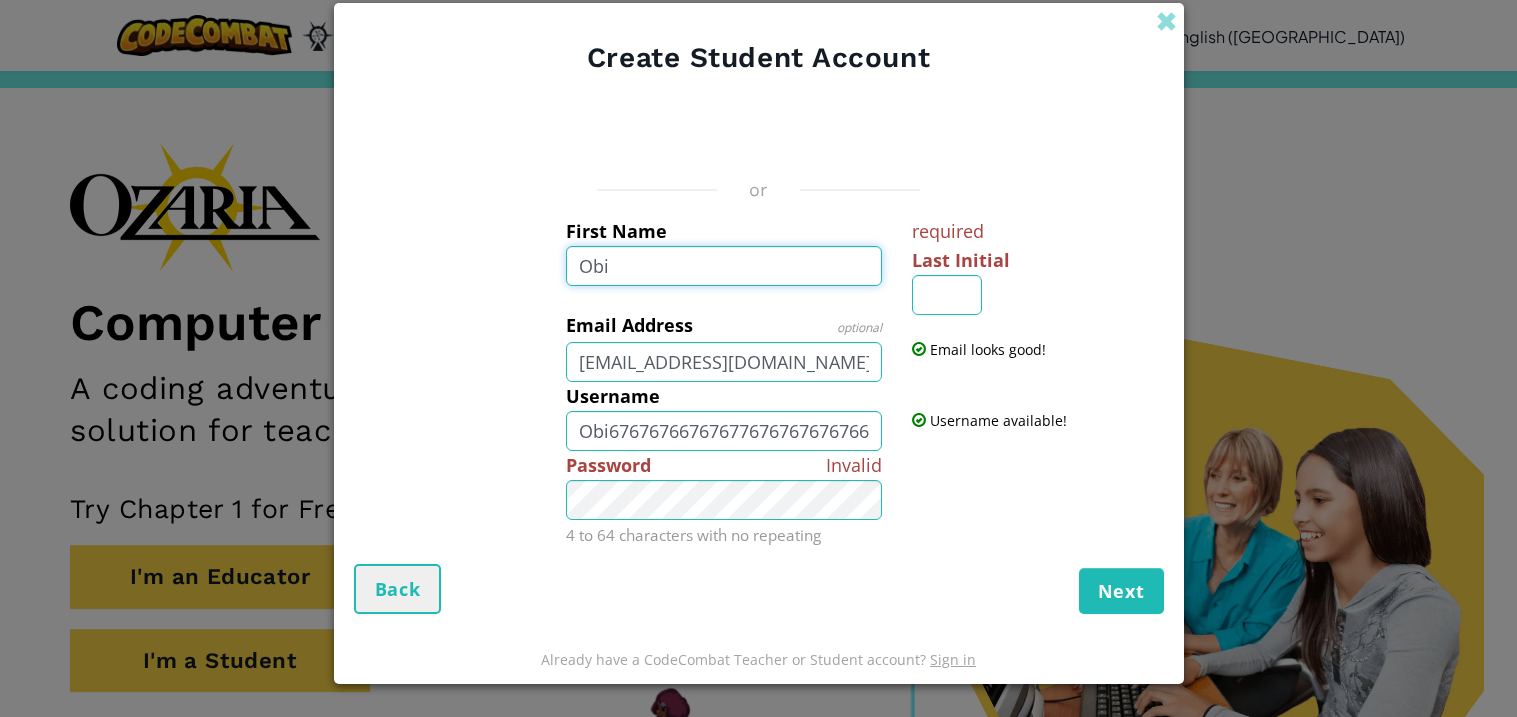 click on "Obi" at bounding box center (724, 266) 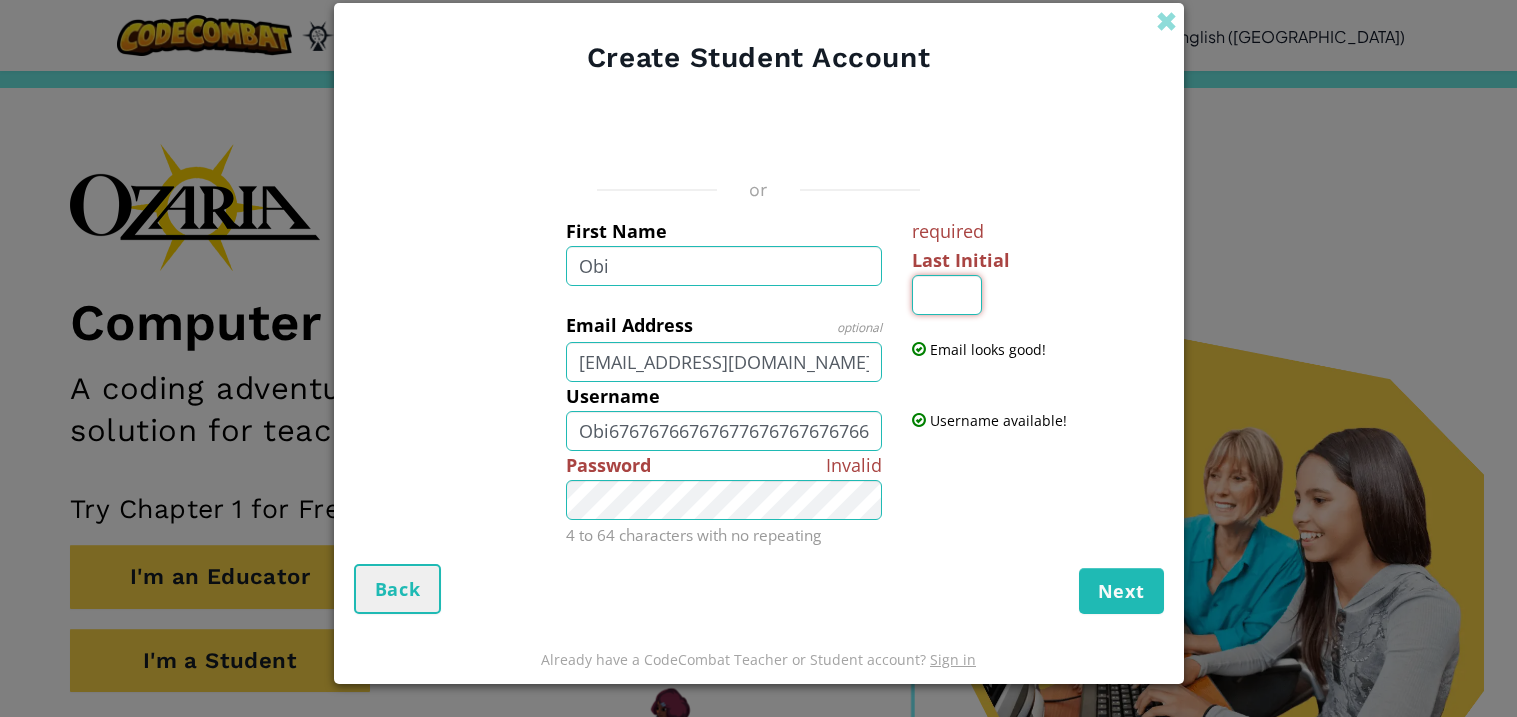 click on "Last Initial" at bounding box center [947, 295] 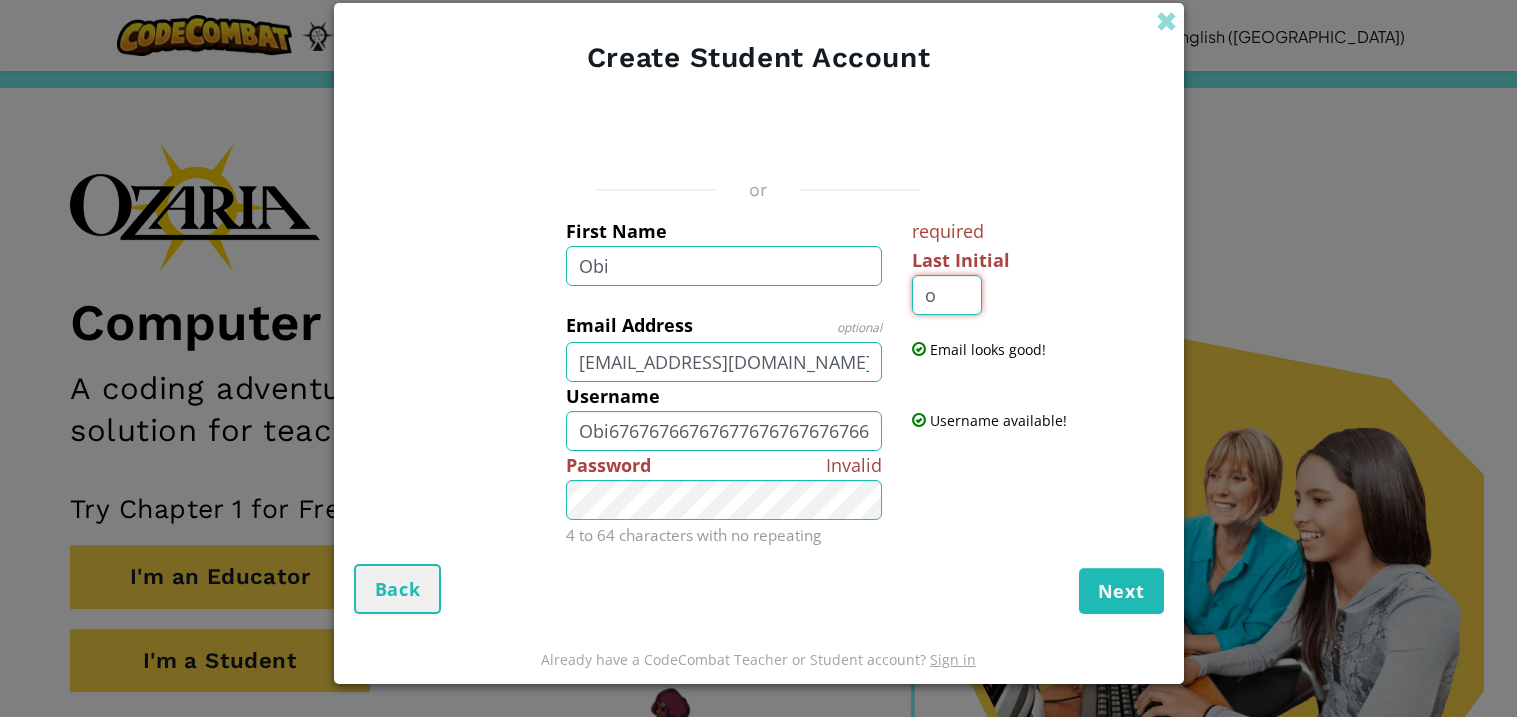 type on "o" 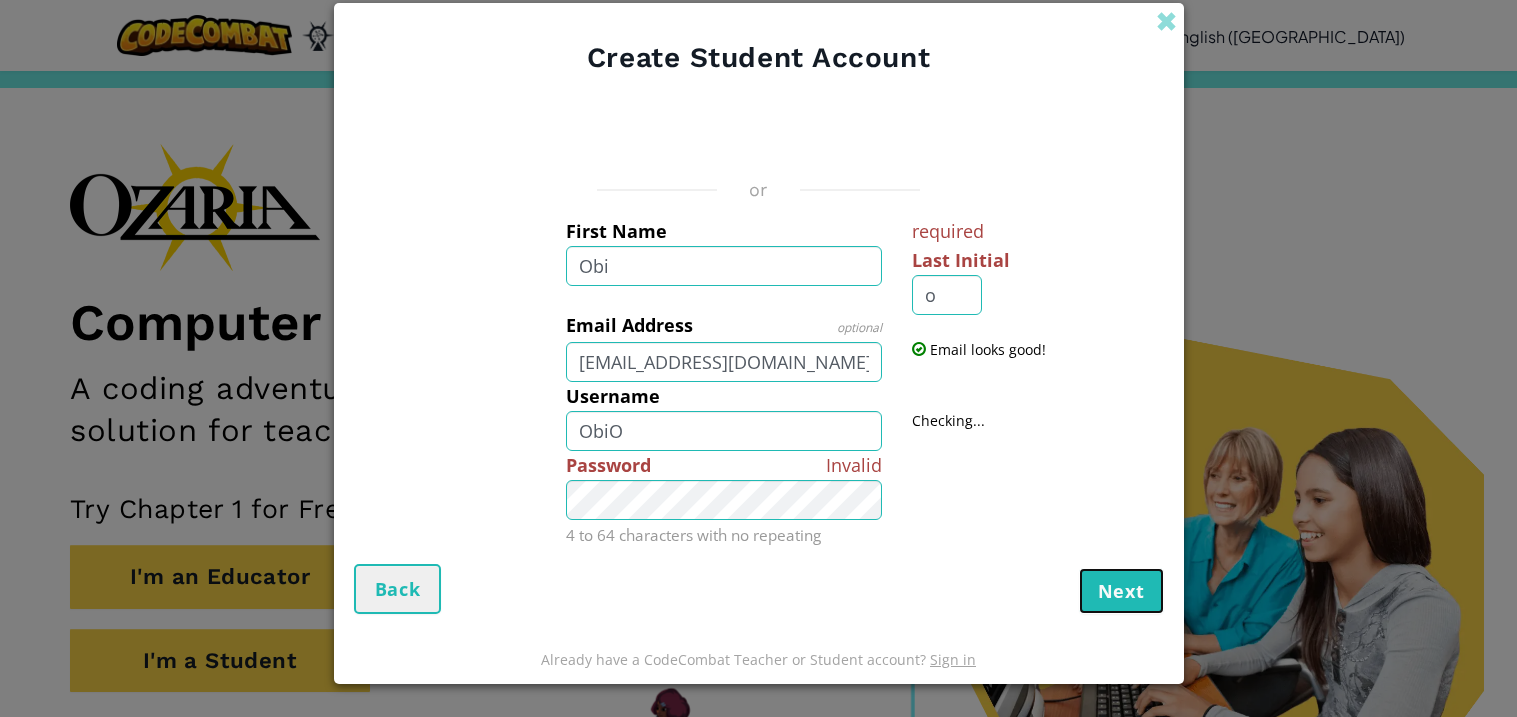 click on "Next" at bounding box center [1121, 591] 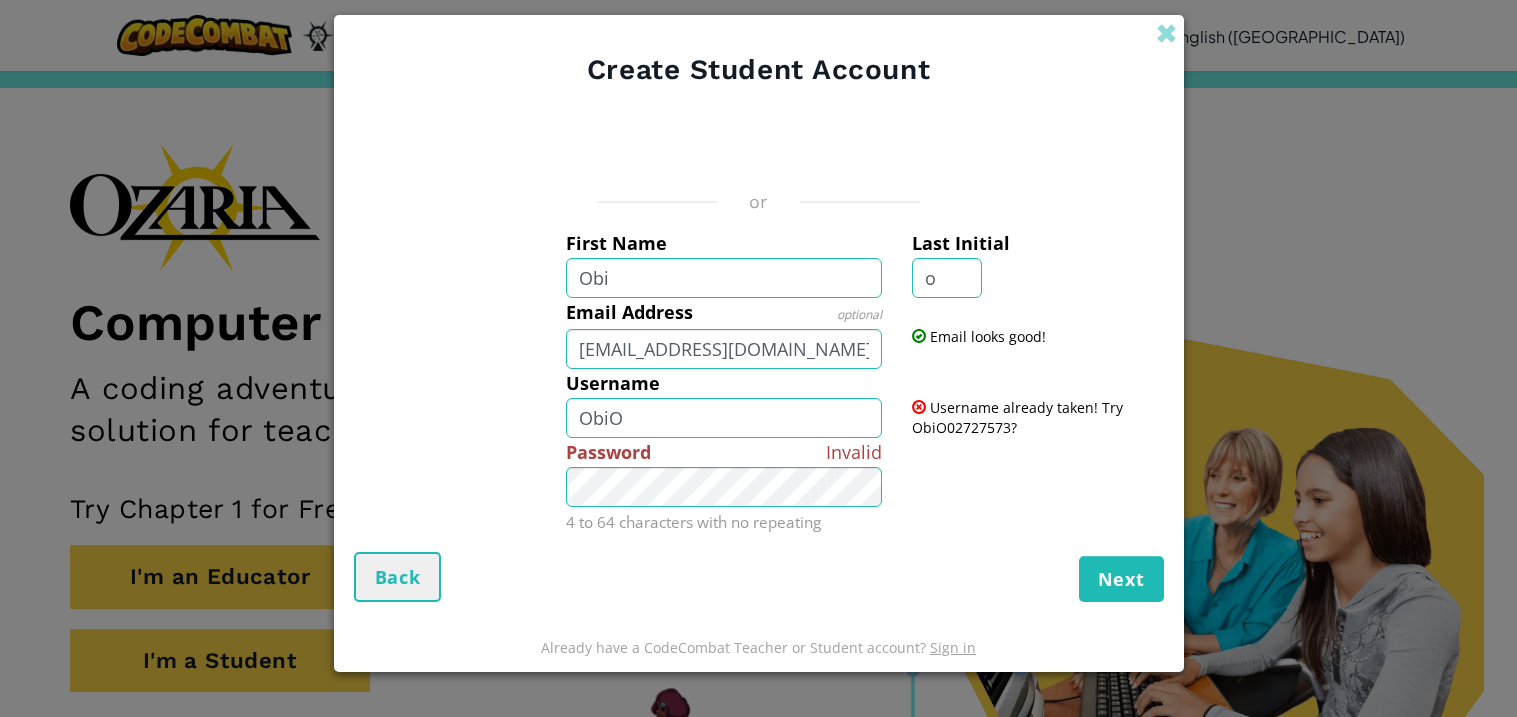 click on "or First Name Obi Last Initial o Email Address optional obi@koputroa.school.nz   Email looks good! Username ObiO   Username already taken! Try ObiO02727573? Invalid Password 4 to 64 characters with no repeating Next Back" at bounding box center [759, 356] 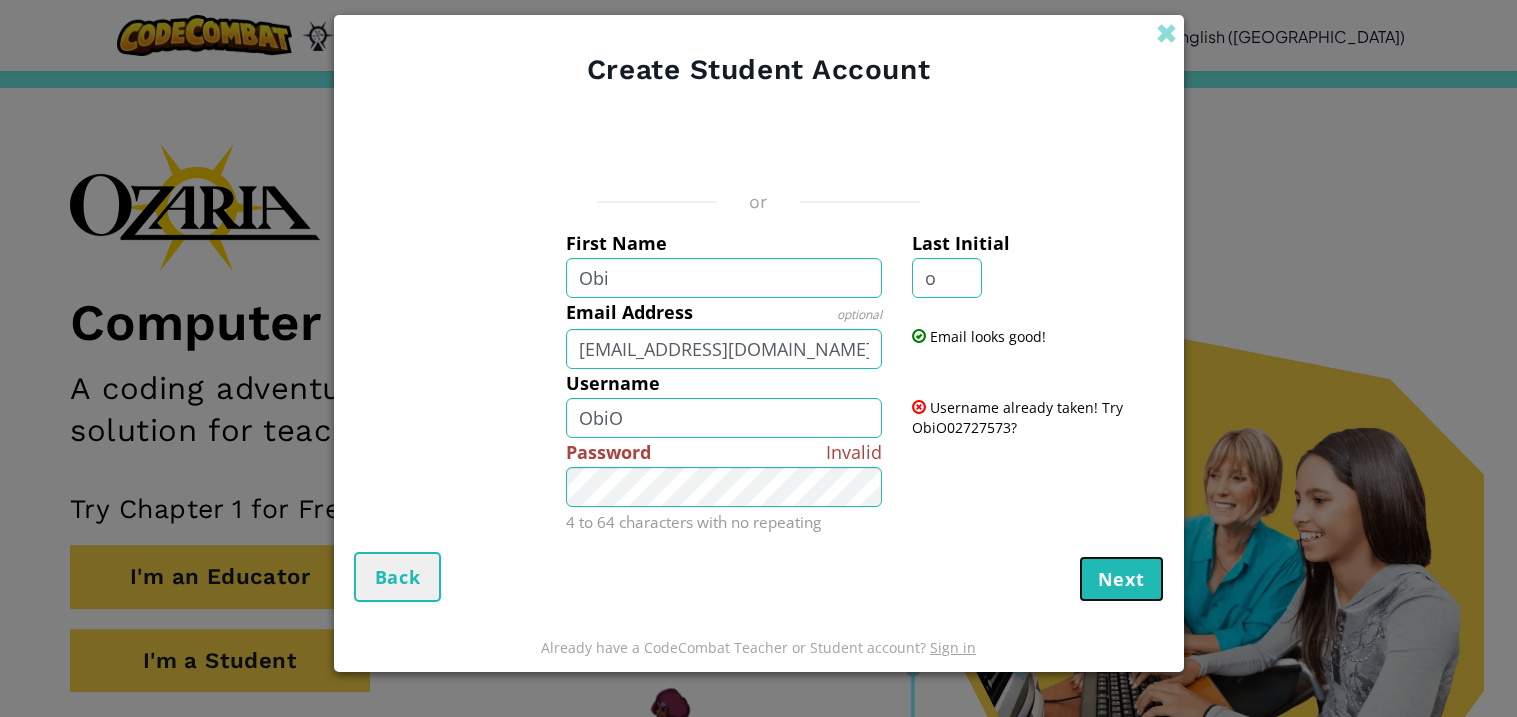 click on "Next" at bounding box center (1121, 579) 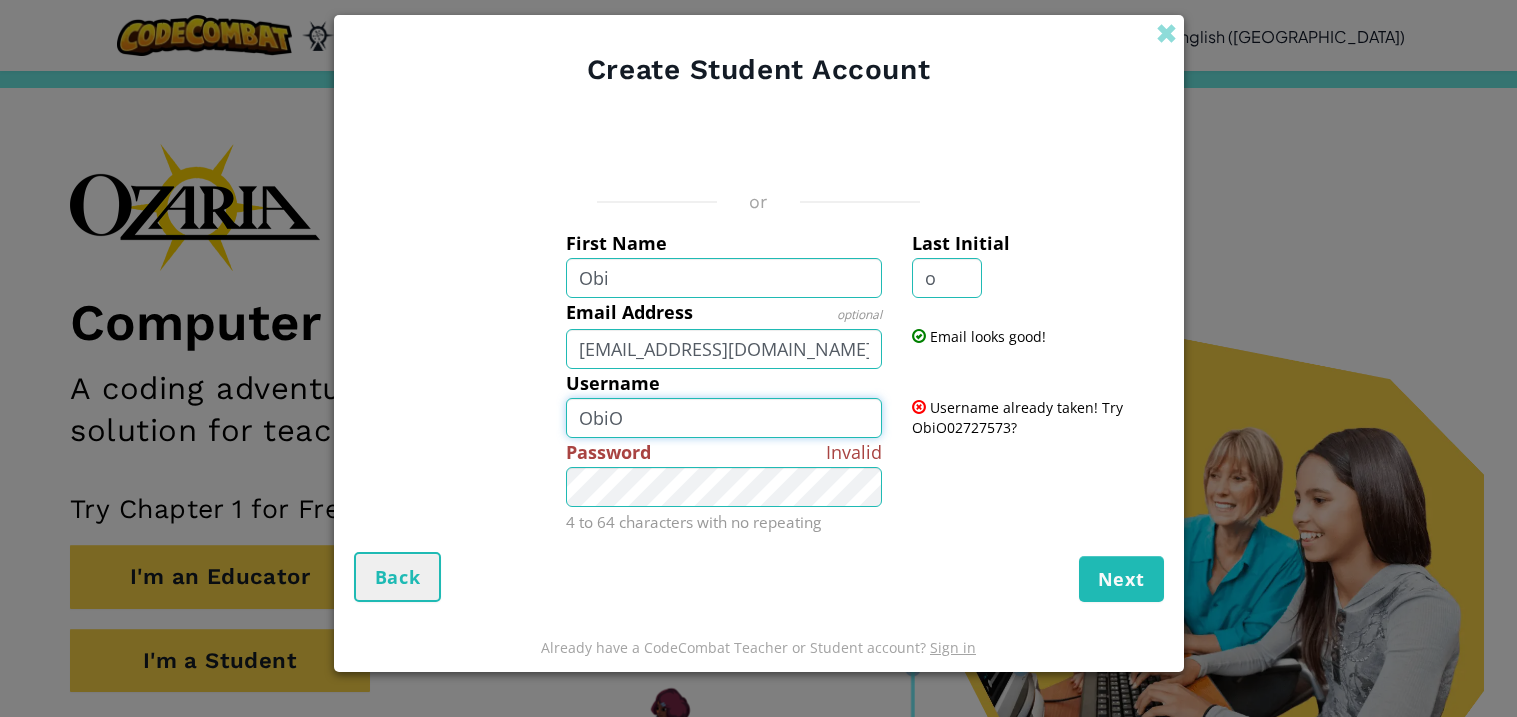 click on "ObiO" at bounding box center (724, 418) 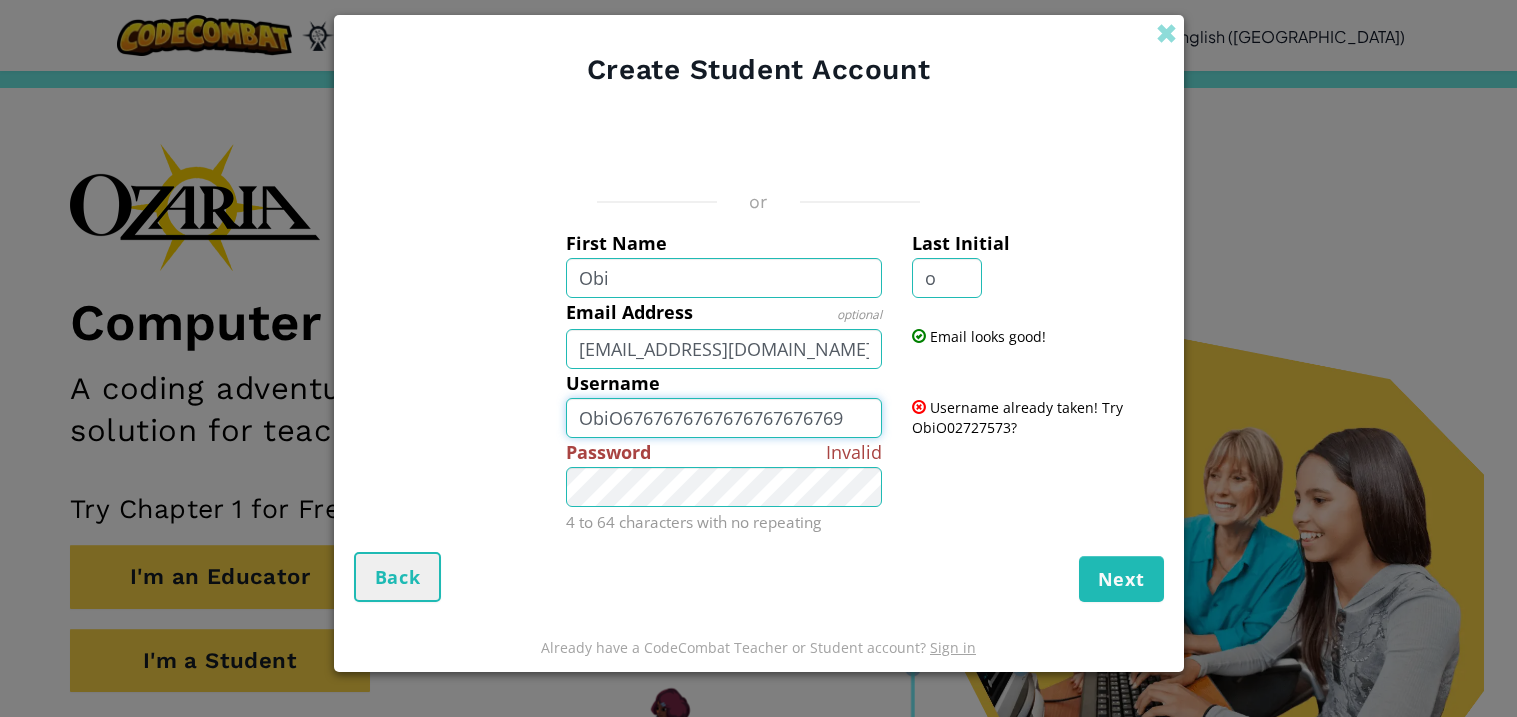 type on "ObiO6767676767676767676769" 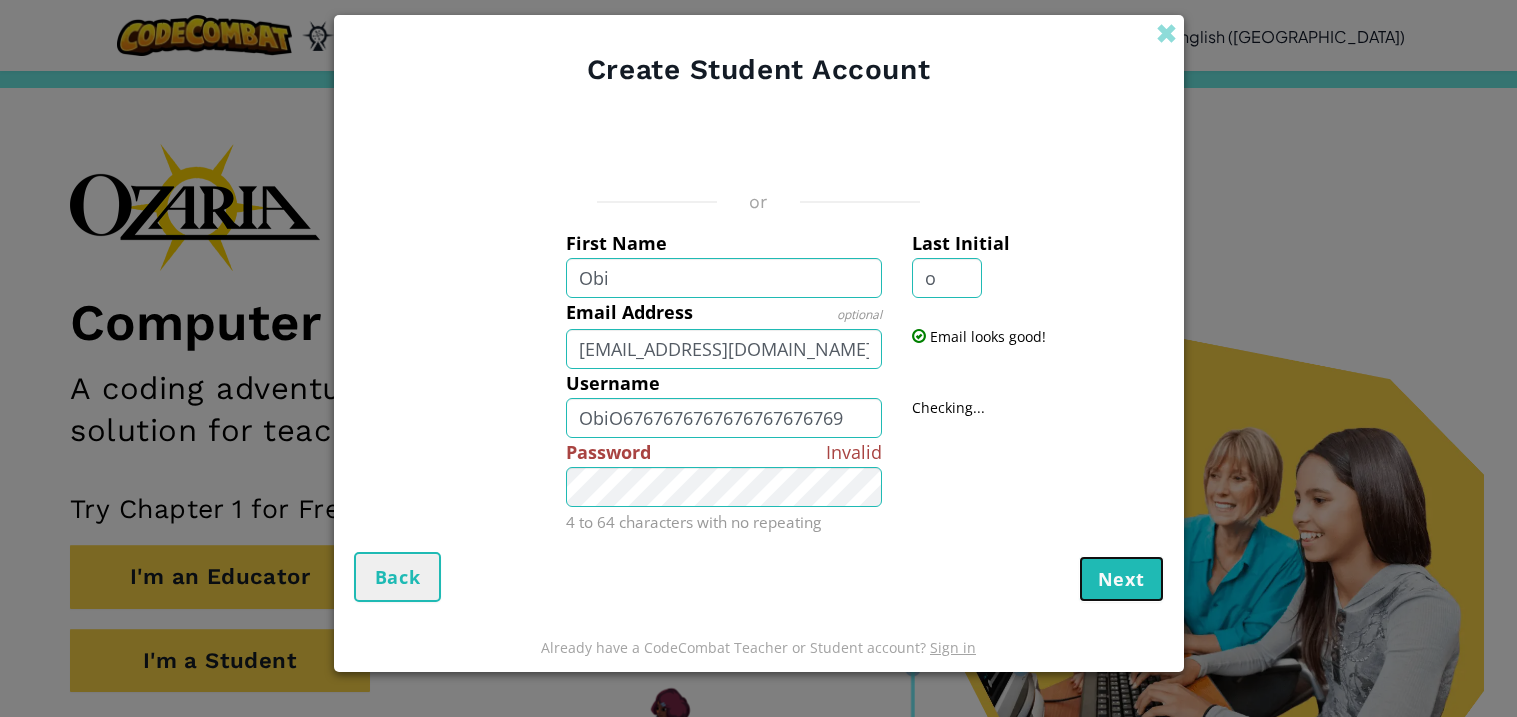 click on "Next" at bounding box center [1121, 579] 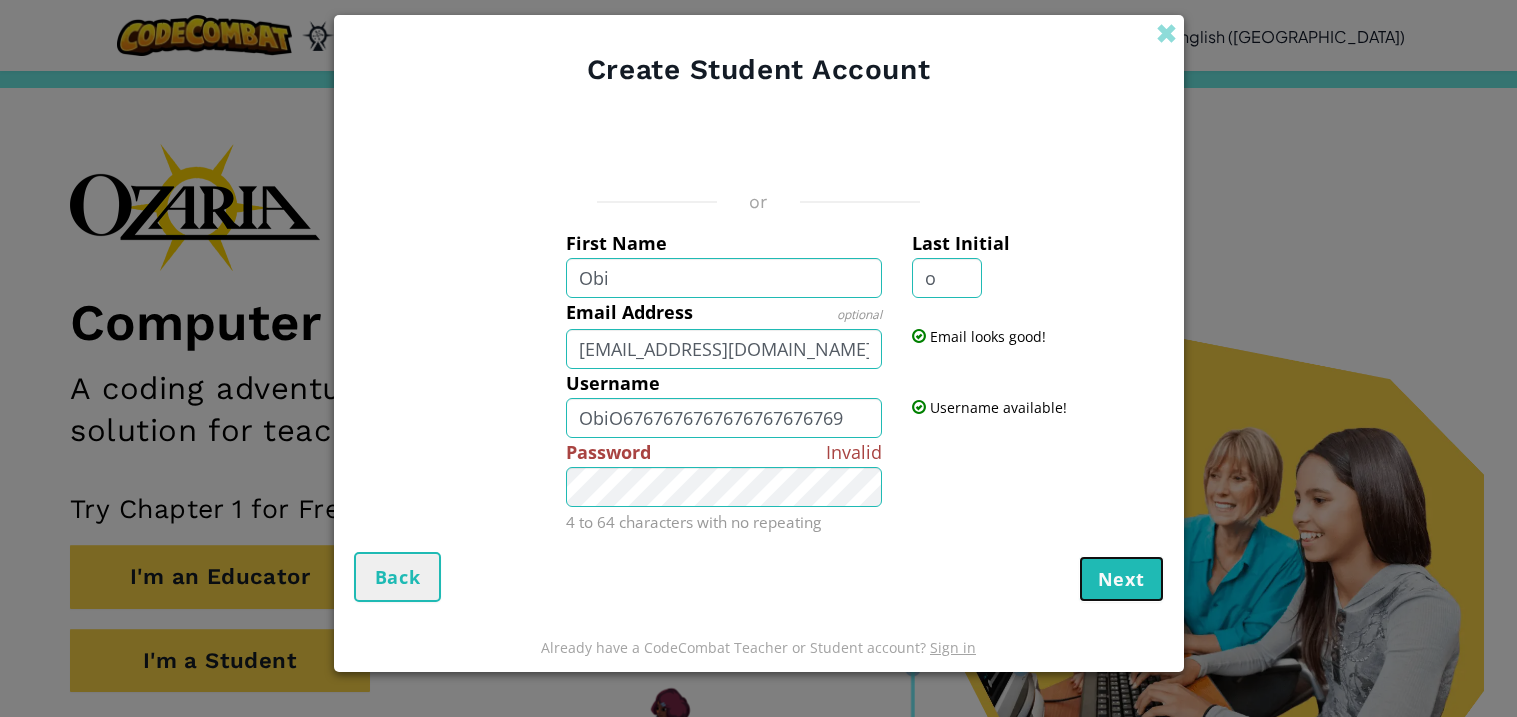 click on "Next" at bounding box center (1121, 579) 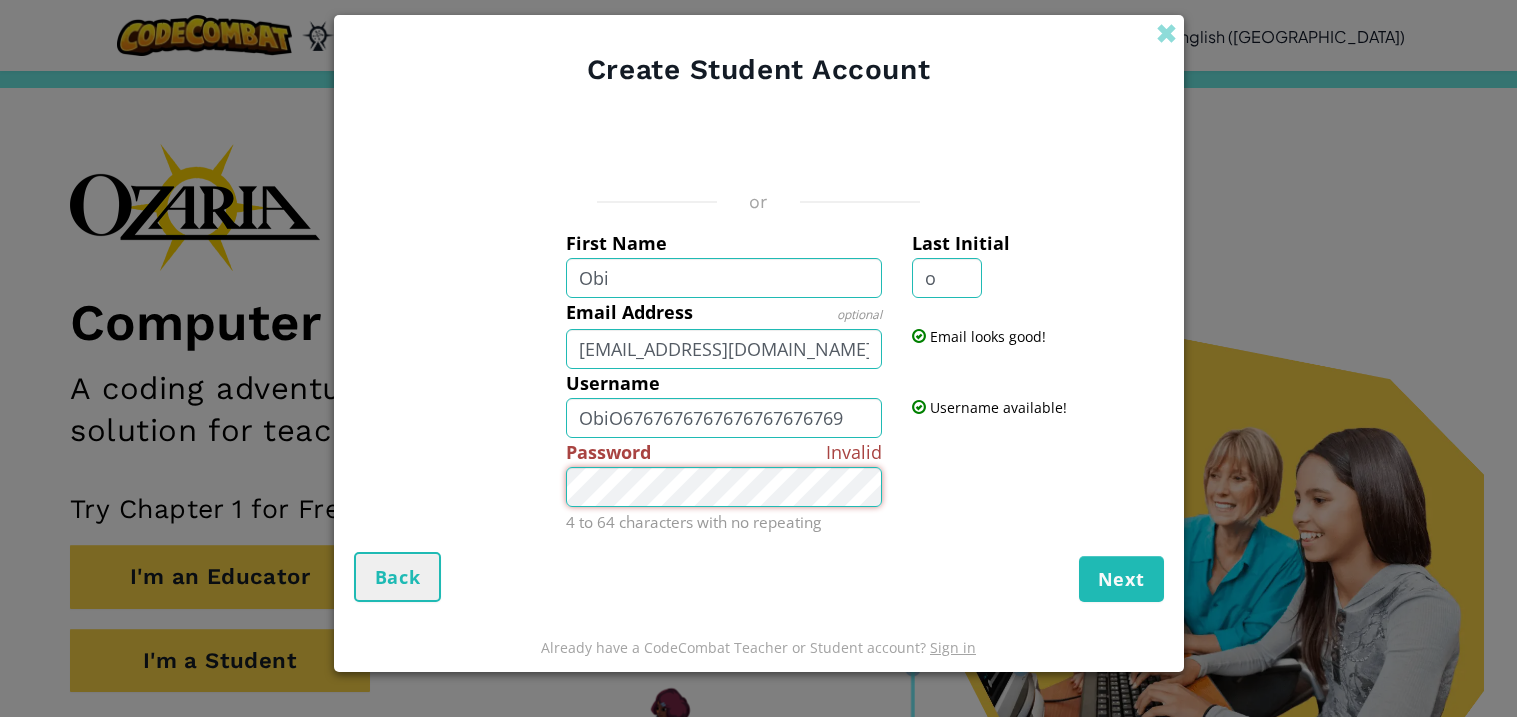 click on "Invalid Password 4 to 64 characters with no repeating" at bounding box center (759, 487) 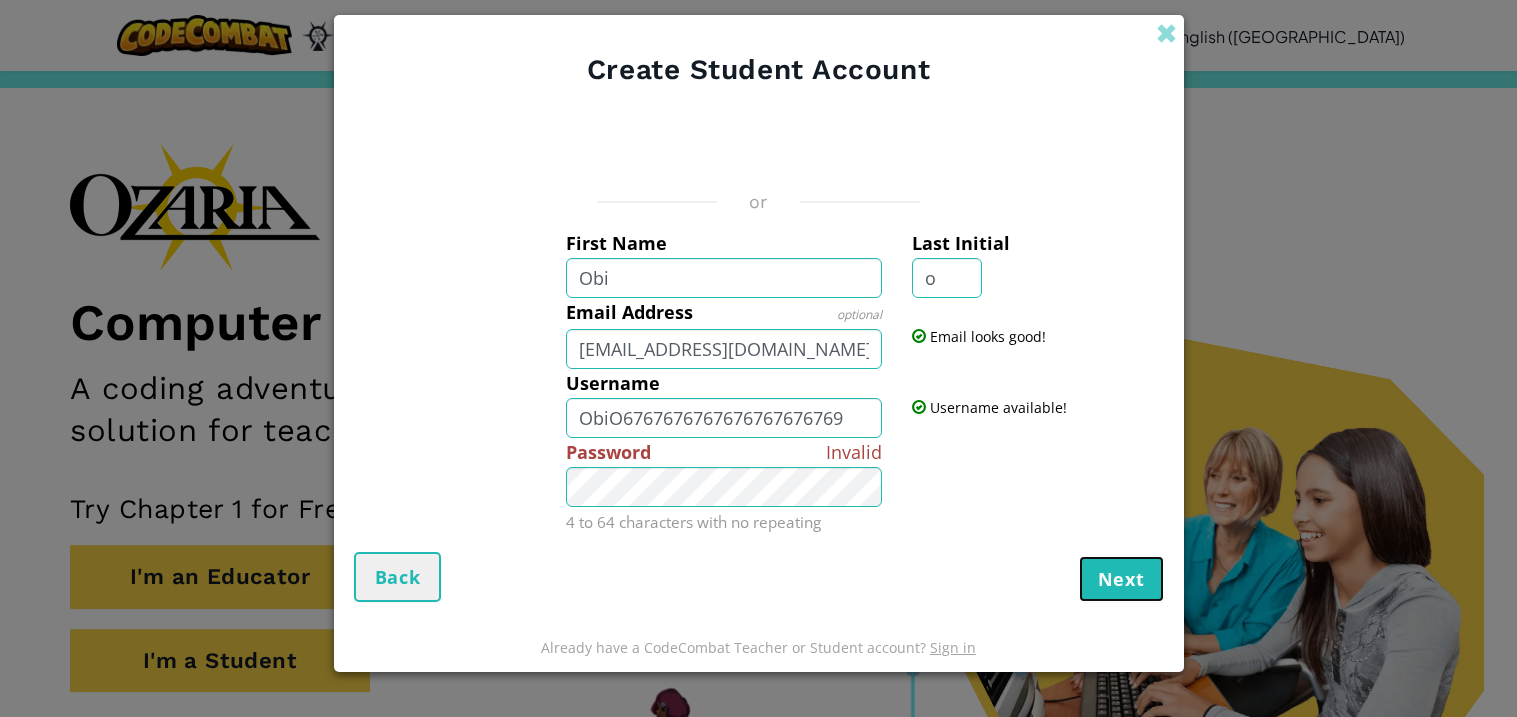click on "Next" at bounding box center [1121, 579] 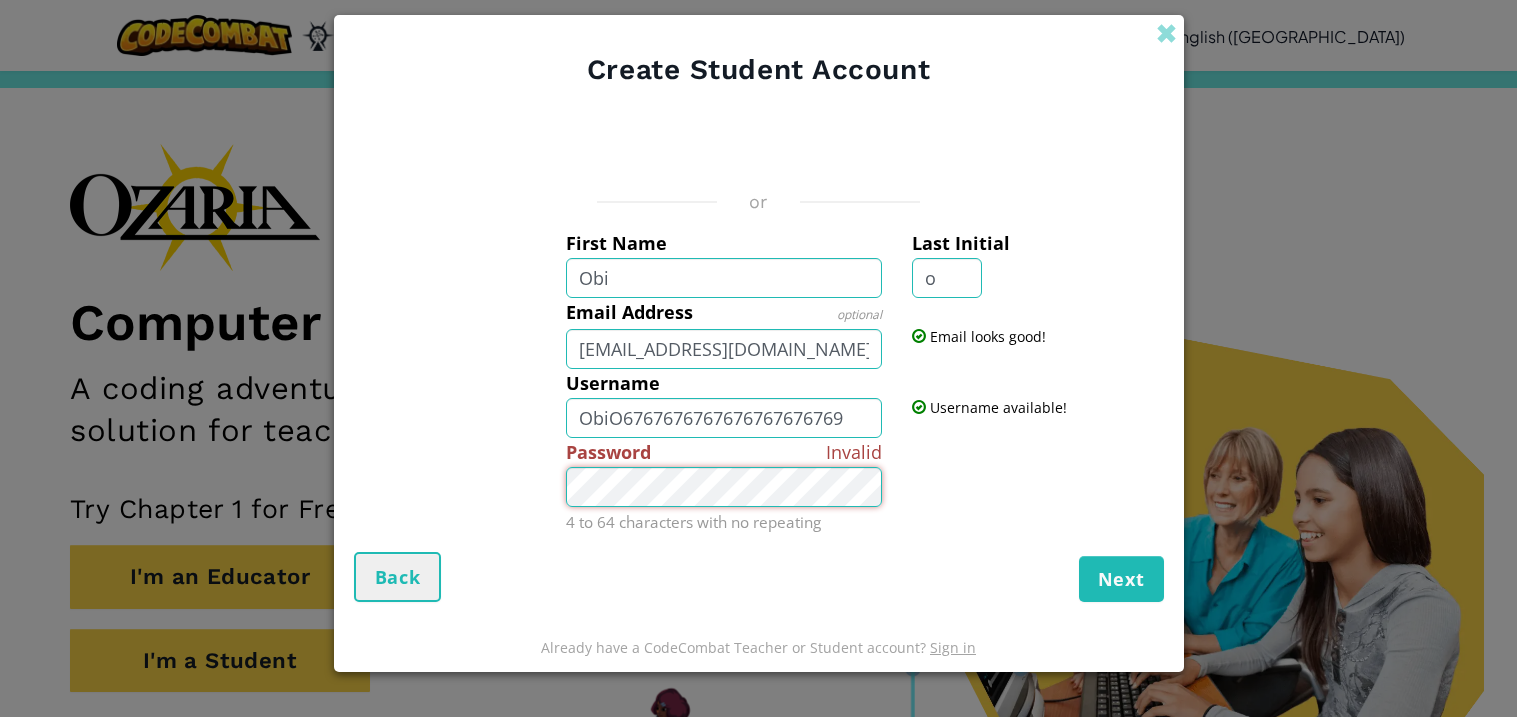 click on "Invalid Password 4 to 64 characters with no repeating" at bounding box center (759, 487) 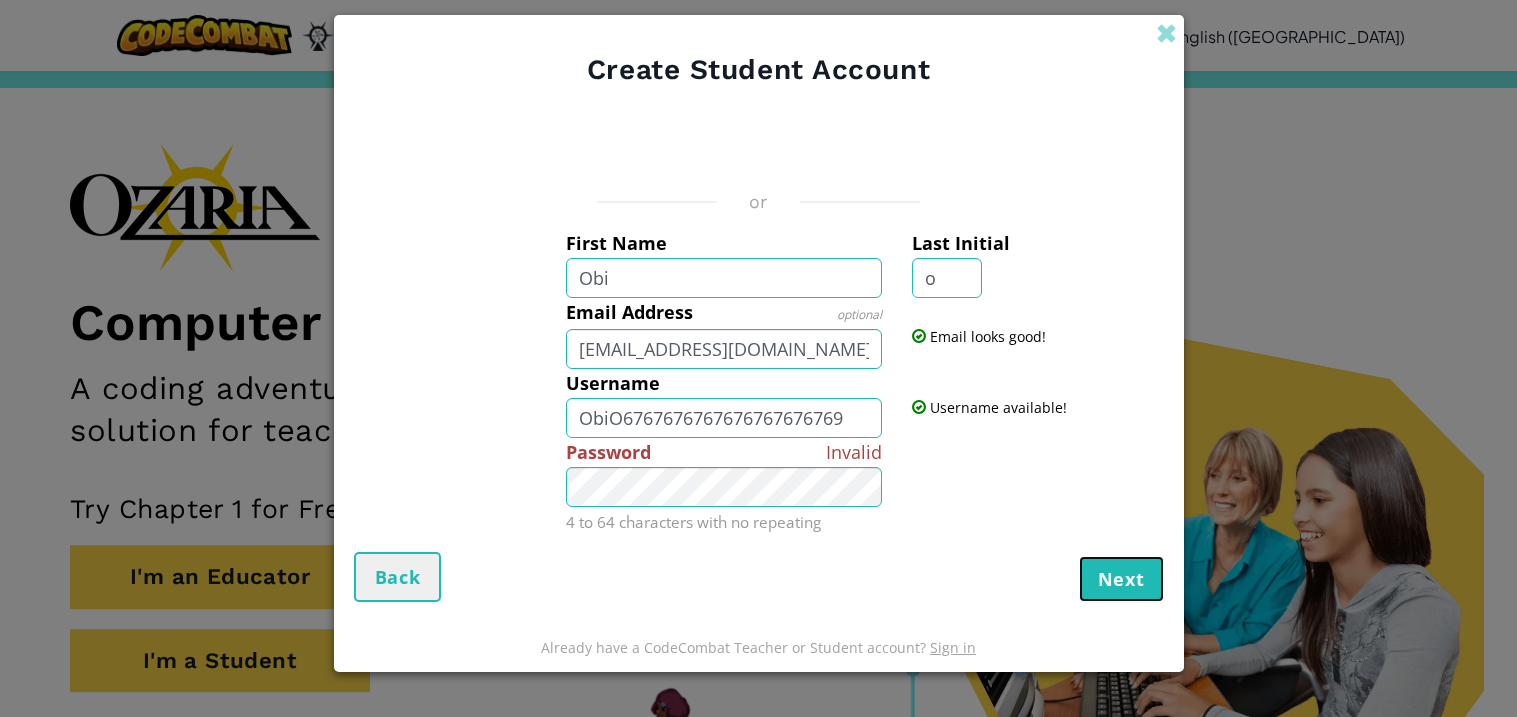 click on "Next" at bounding box center [1121, 579] 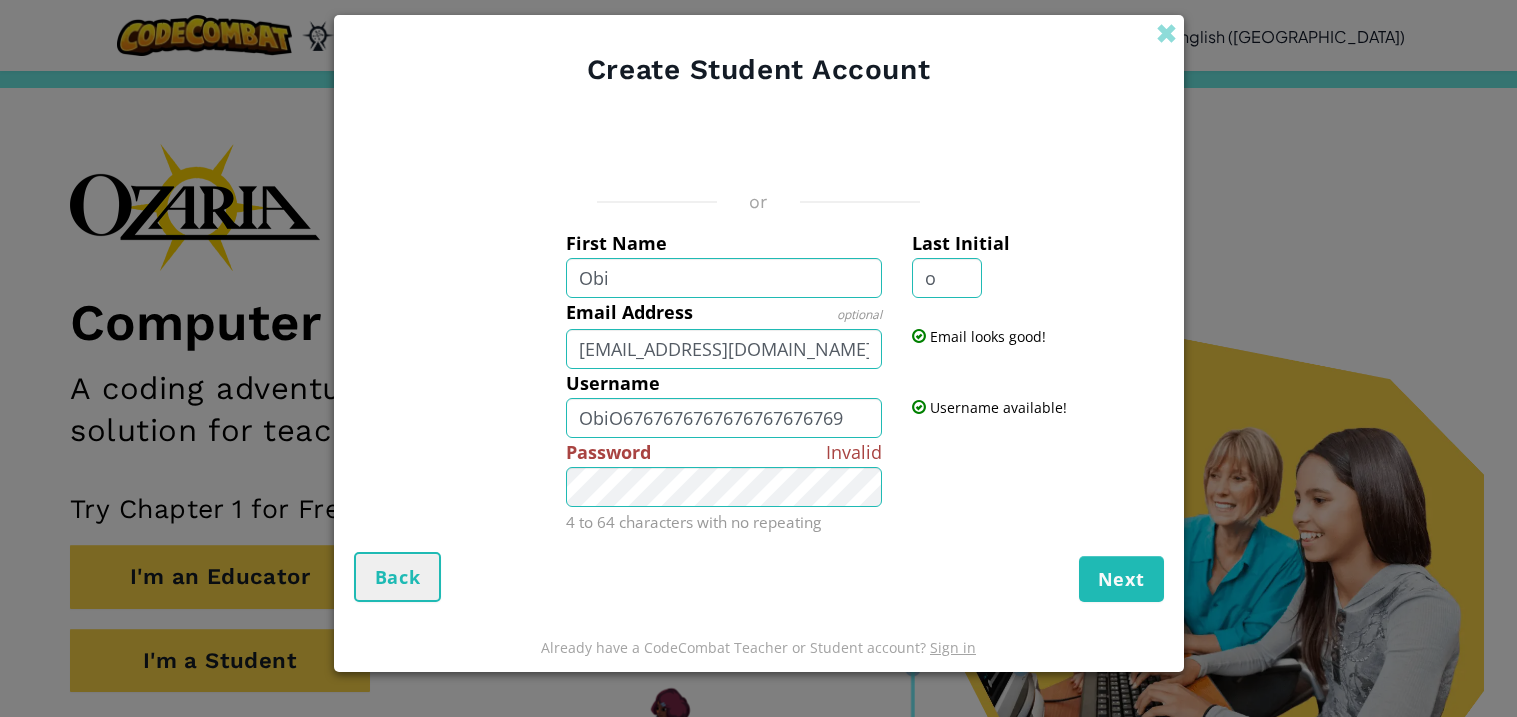 click on "Next Back" at bounding box center (759, 577) 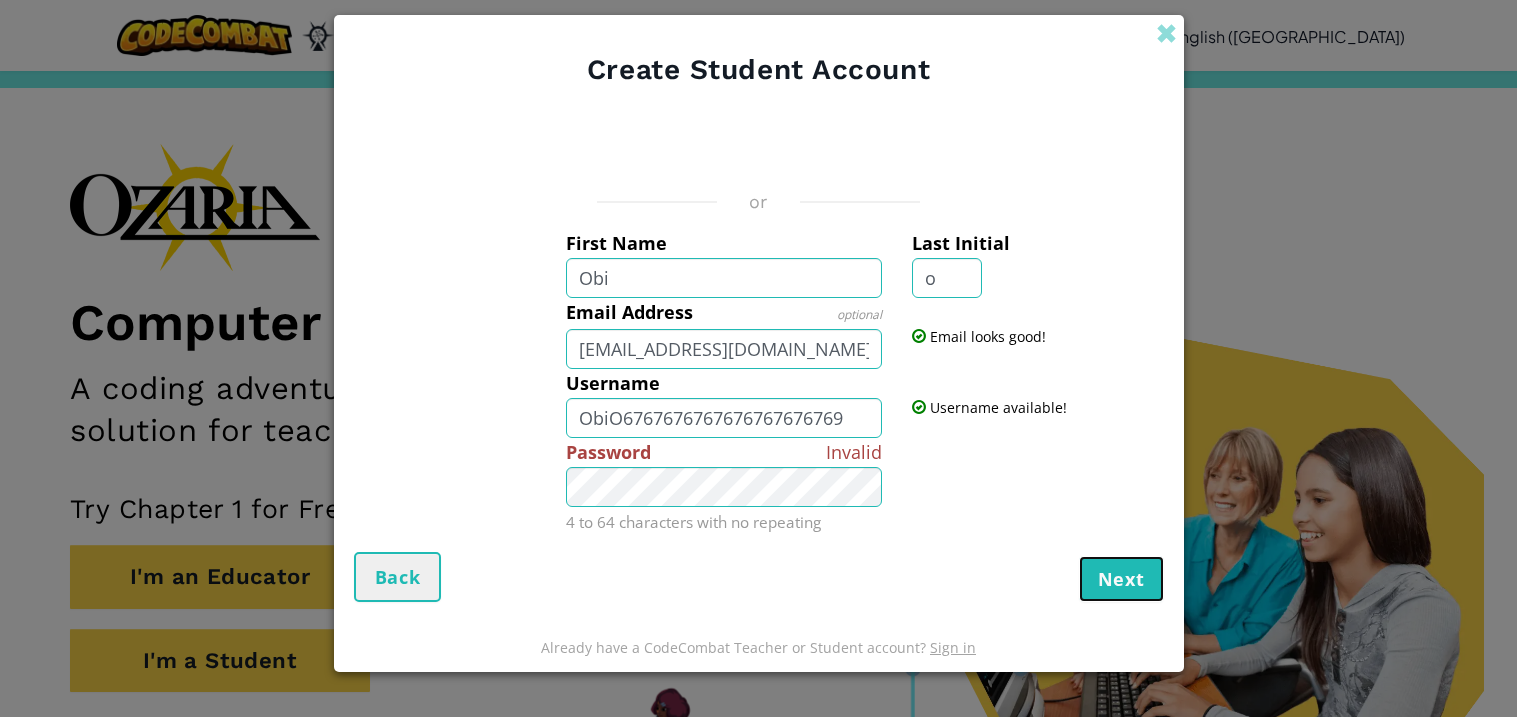 click on "Next" at bounding box center (1121, 579) 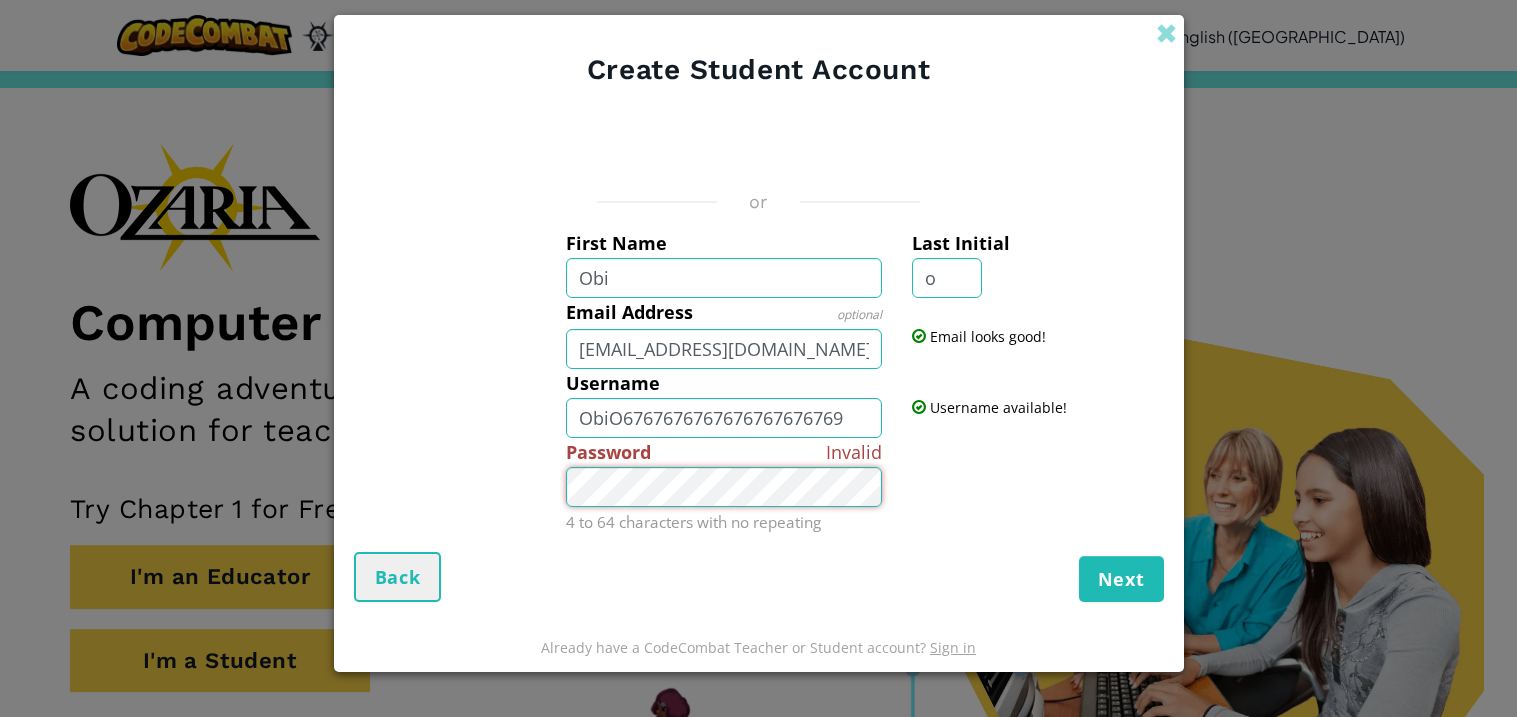 click on "Invalid Password 4 to 64 characters with no repeating" at bounding box center (759, 487) 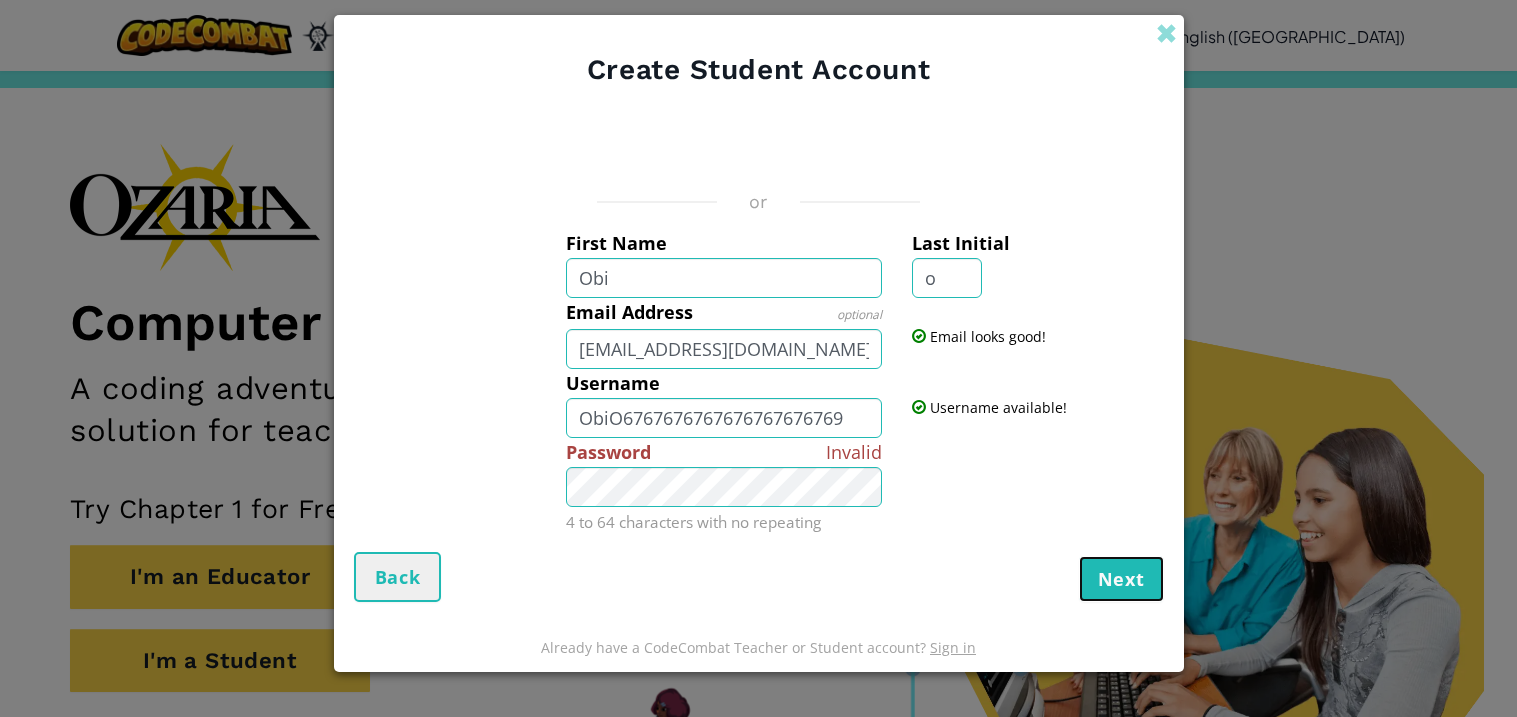 drag, startPoint x: 1117, startPoint y: 565, endPoint x: 1104, endPoint y: 561, distance: 13.601471 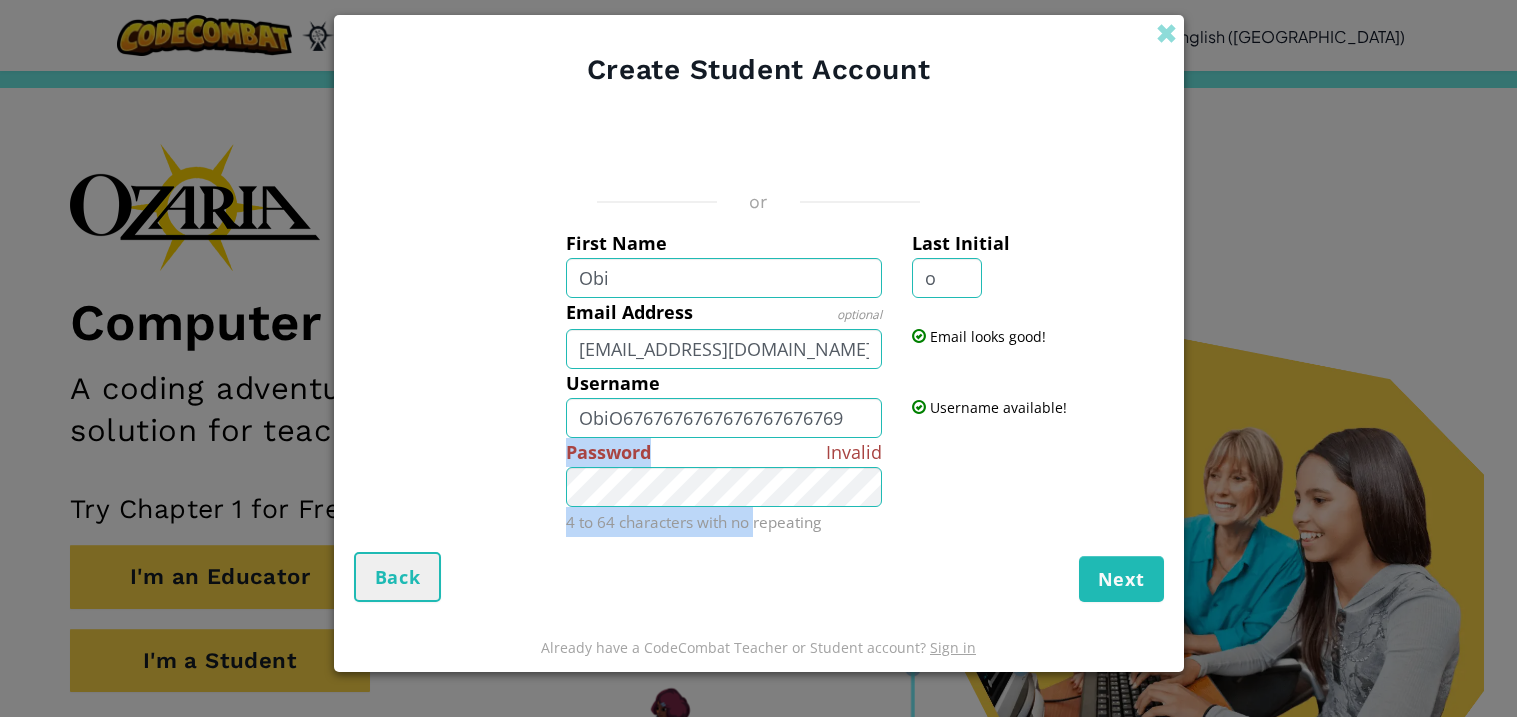 drag, startPoint x: 756, startPoint y: 511, endPoint x: 585, endPoint y: 508, distance: 171.0263 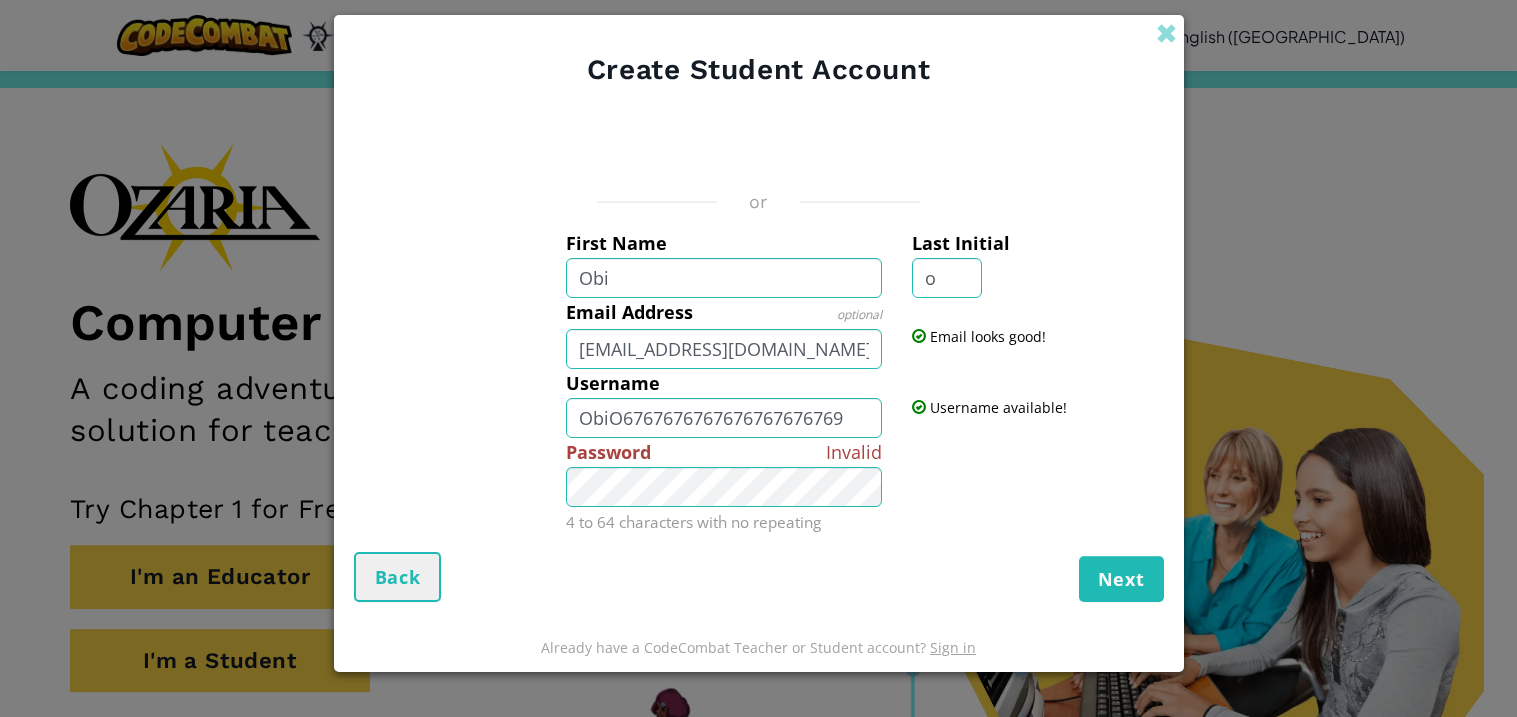 click on "or First Name Obi Last Initial o Email Address optional obi@koputroa.school.nz   Email looks good! Username ObiO6767676767676767676769   Username available! Invalid Password 4 to 64 characters with no repeating" at bounding box center (759, 331) 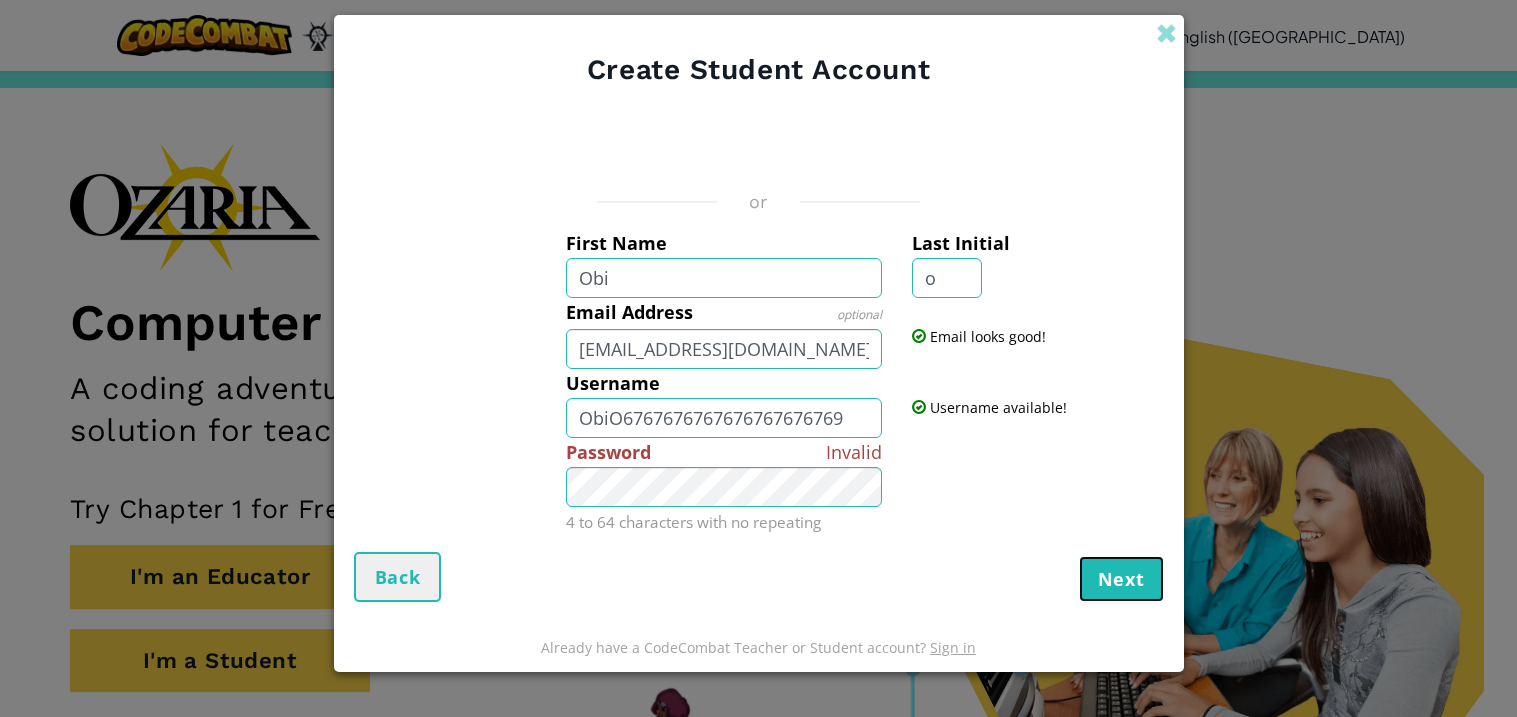 click on "Next" at bounding box center [1121, 579] 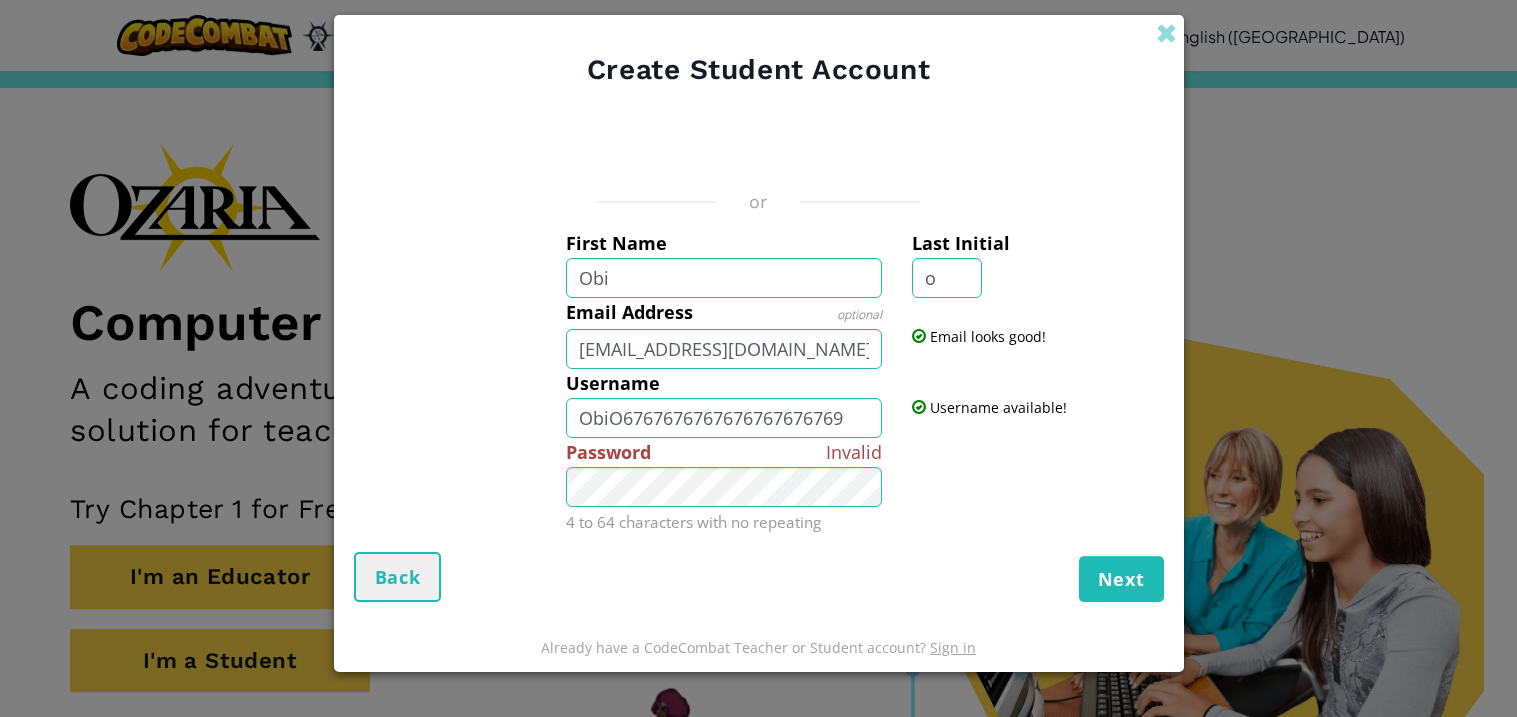click on "or First Name Obi Last Initial o Email Address optional obi@koputroa.school.nz   Email looks good! Username ObiO6767676767676767676769   Username available! Invalid Password 4 to 64 characters with no repeating Next Back" at bounding box center (759, 356) 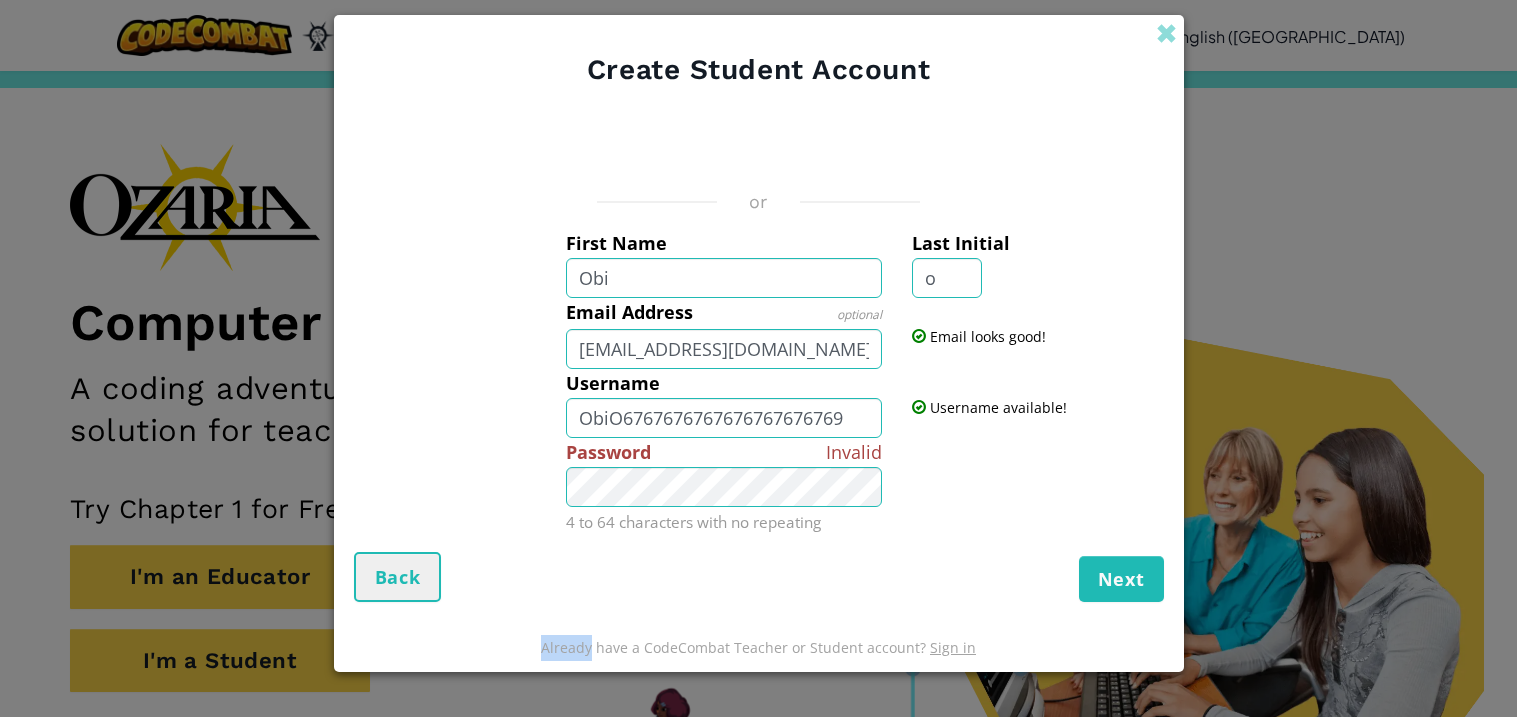 click on "or First Name Obi Last Initial o Email Address optional obi@koputroa.school.nz   Email looks good! Username ObiO6767676767676767676769   Username available! Invalid Password 4 to 64 characters with no repeating Next Back" at bounding box center [759, 356] 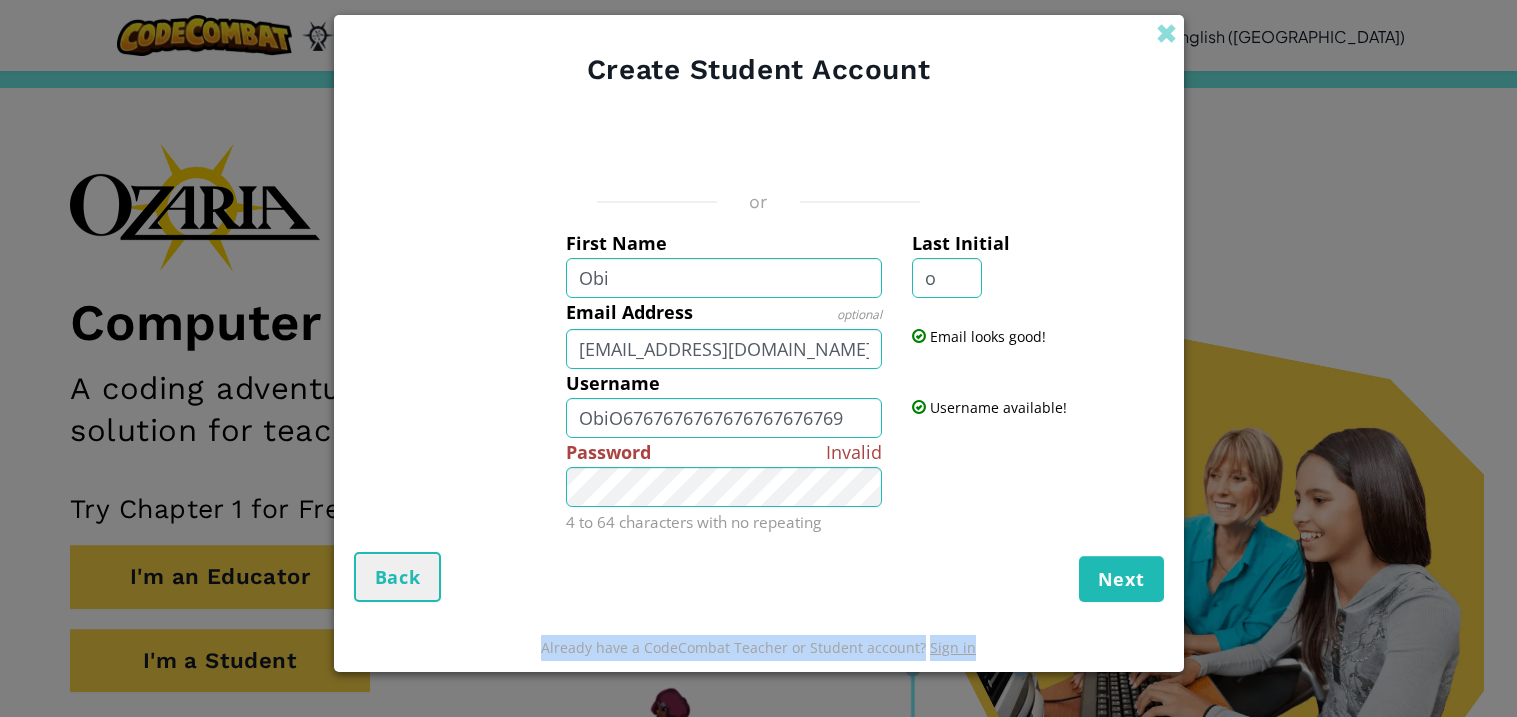 click on "or First Name Obi Last Initial o Email Address optional obi@koputroa.school.nz   Email looks good! Username ObiO6767676767676767676769   Username available! Invalid Password 4 to 64 characters with no repeating Next Back" at bounding box center [759, 356] 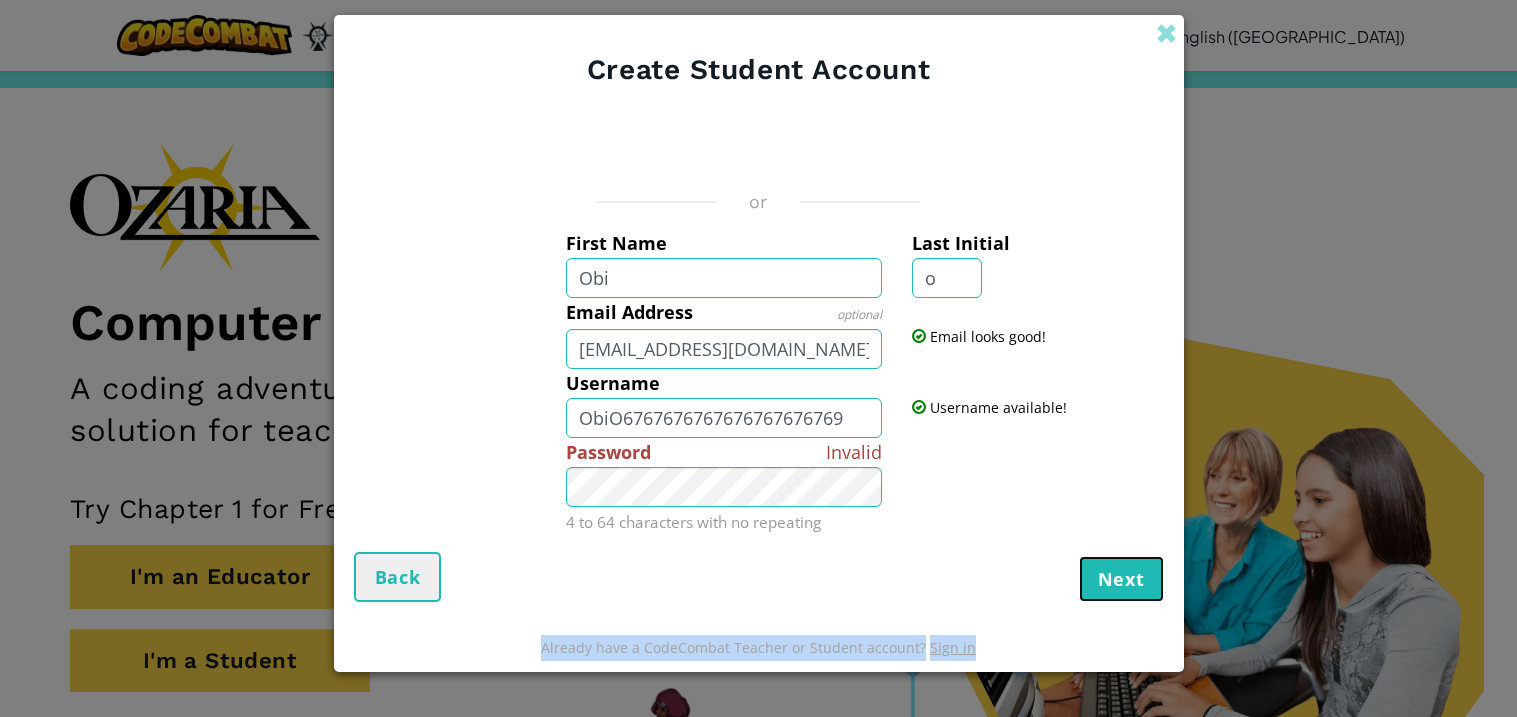 click on "Next" at bounding box center [1121, 579] 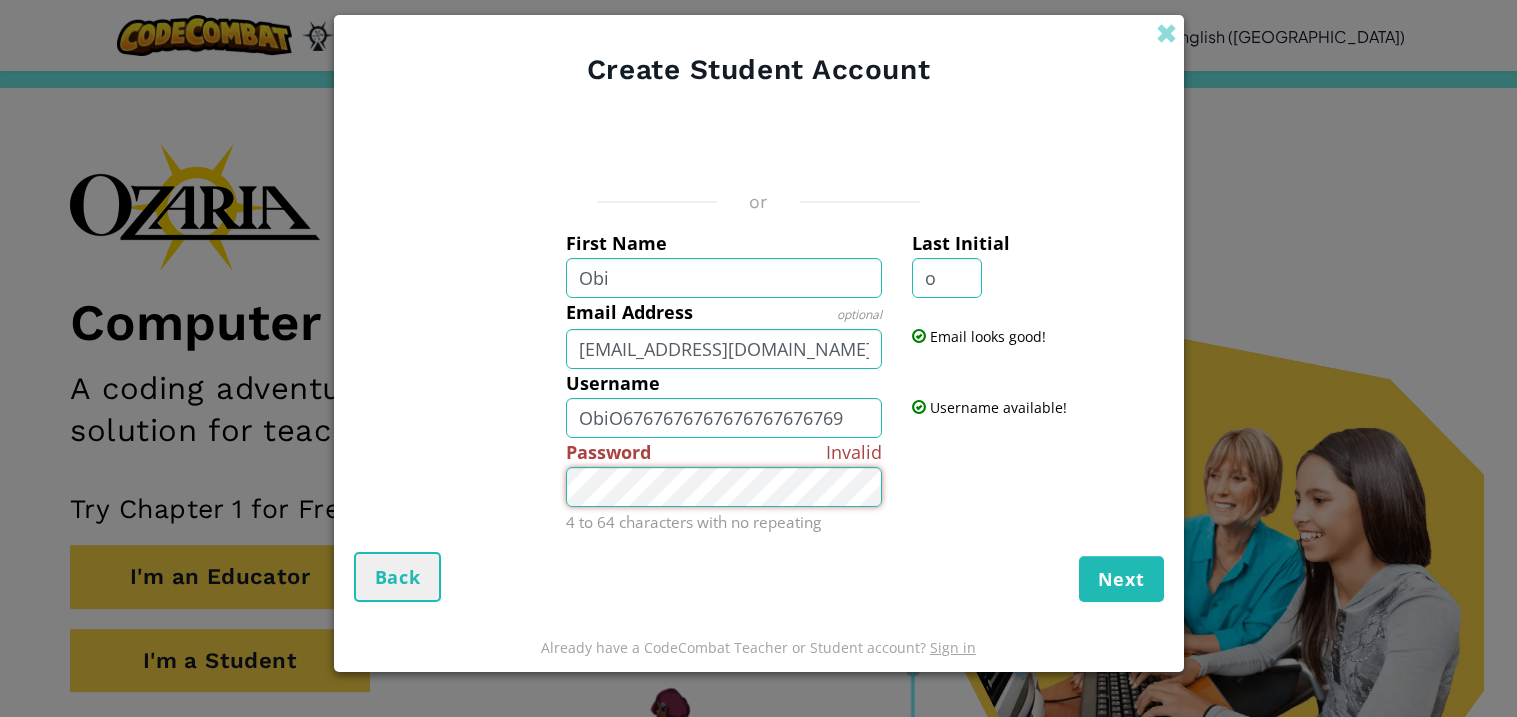 click on "or First Name Obi Last Initial o Email Address optional obi@koputroa.school.nz   Email looks good! Username ObiO6767676767676767676769   Username available! Invalid Password 4 to 64 characters with no repeating" at bounding box center (759, 331) 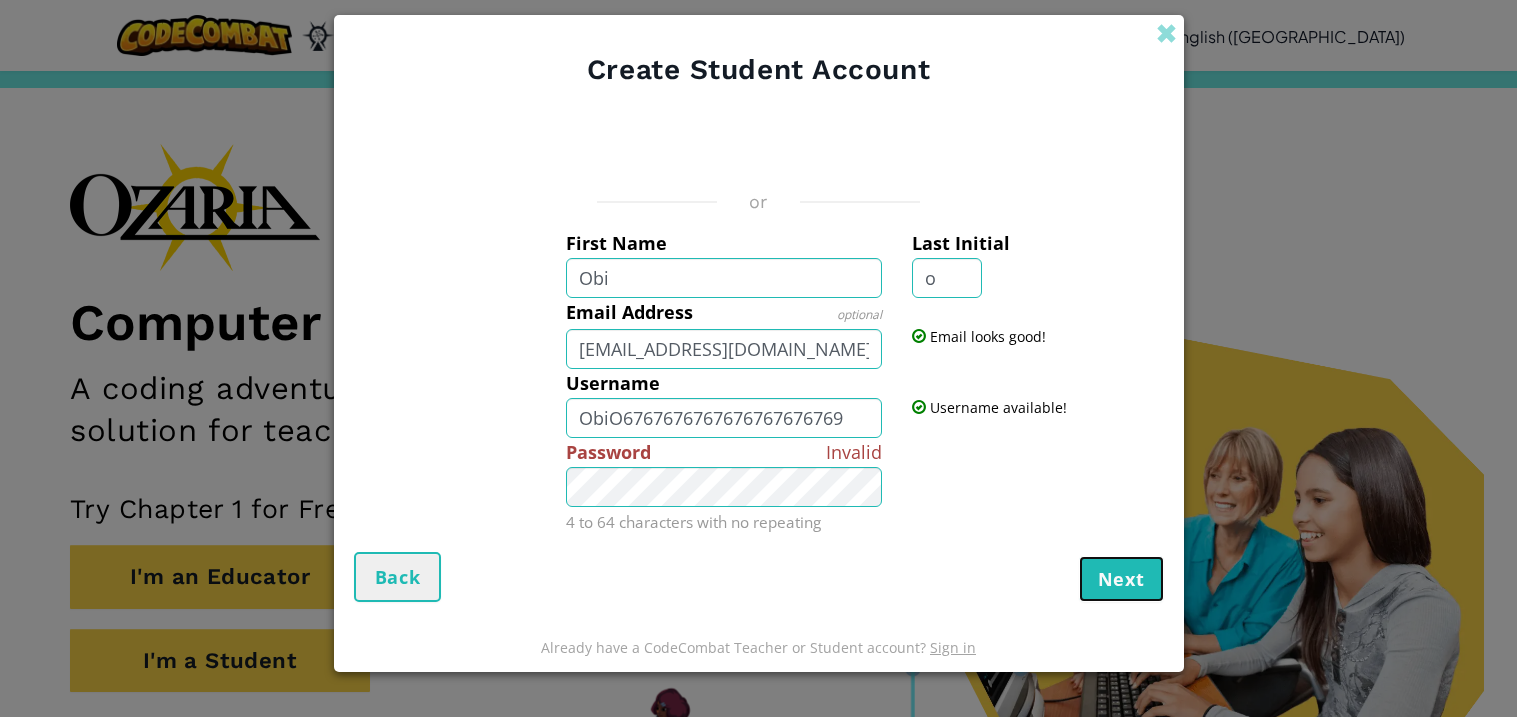 click on "Next" at bounding box center [1121, 579] 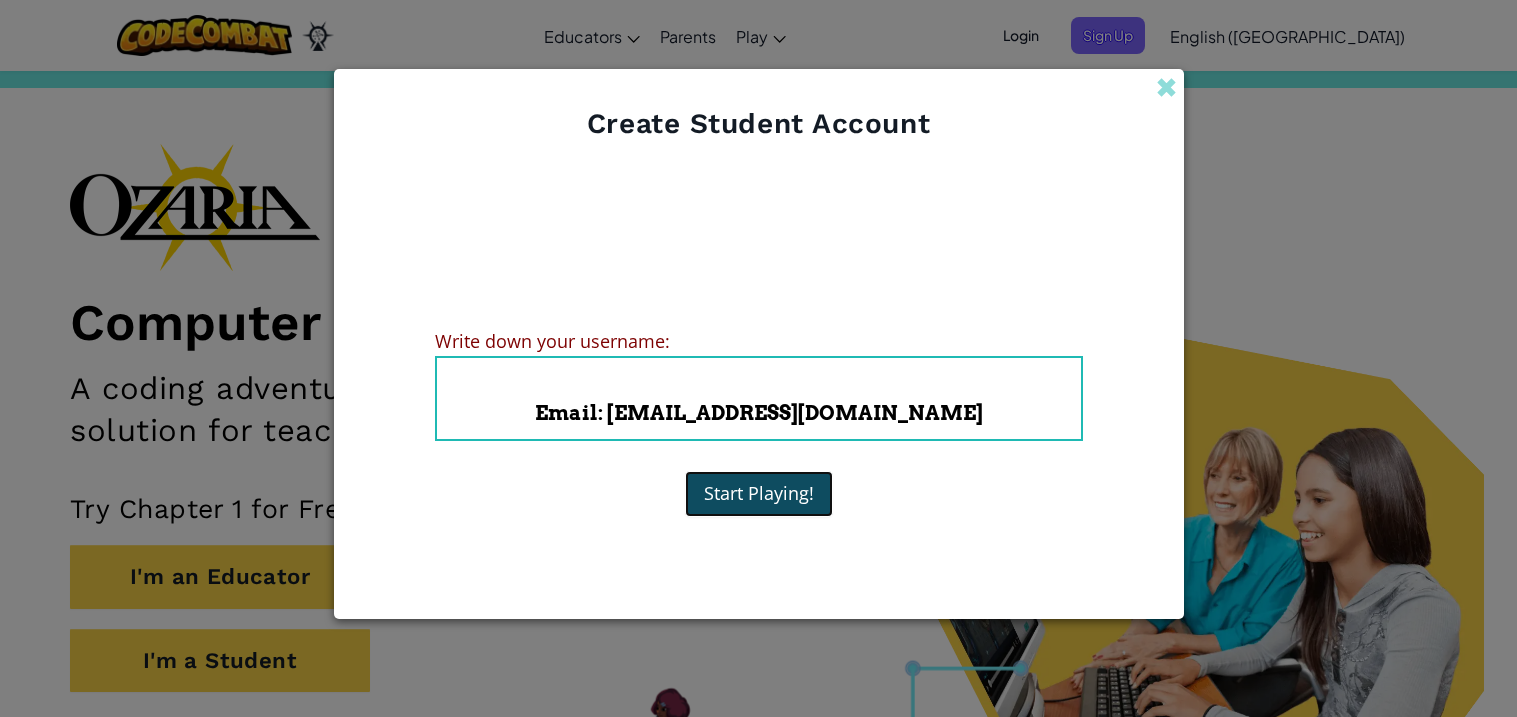 click on "Start Playing!" at bounding box center (759, 494) 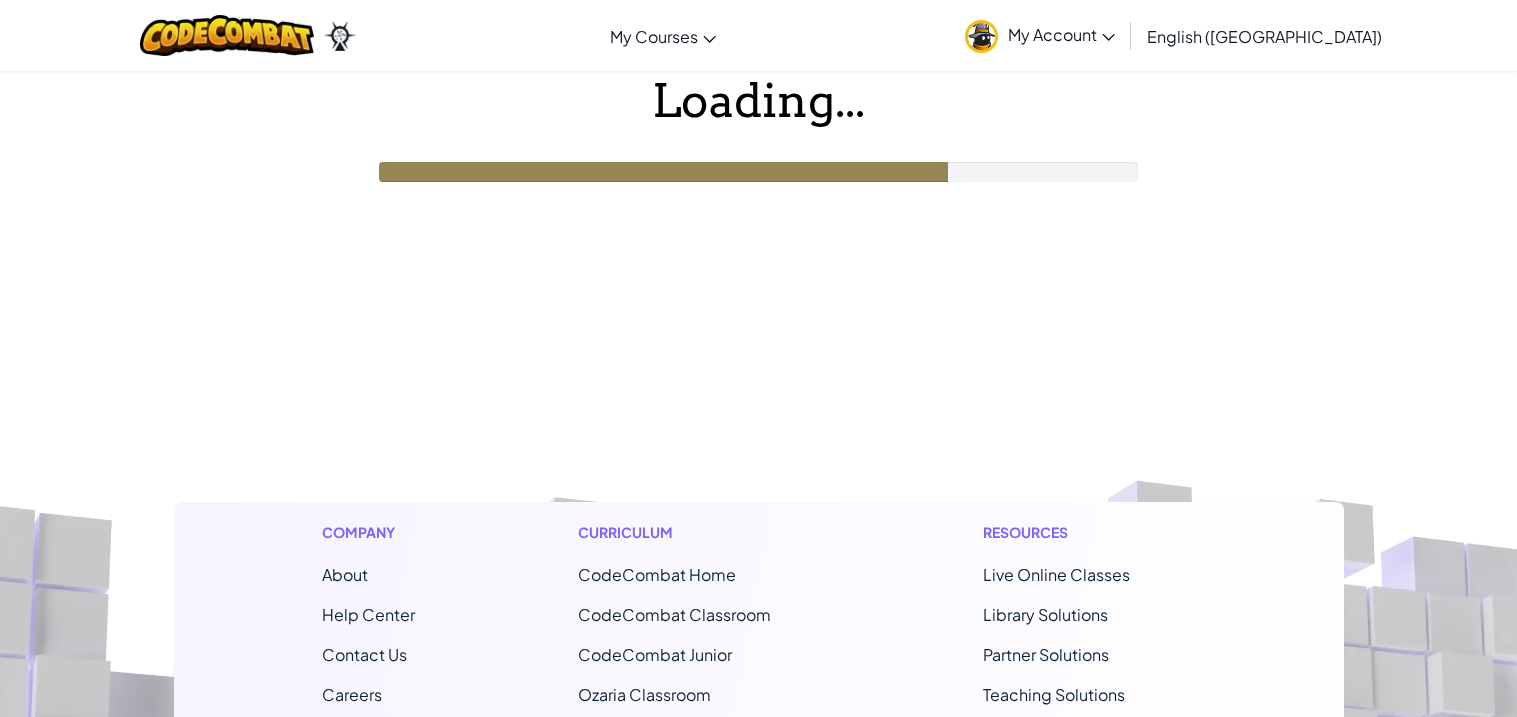 scroll, scrollTop: 31, scrollLeft: 0, axis: vertical 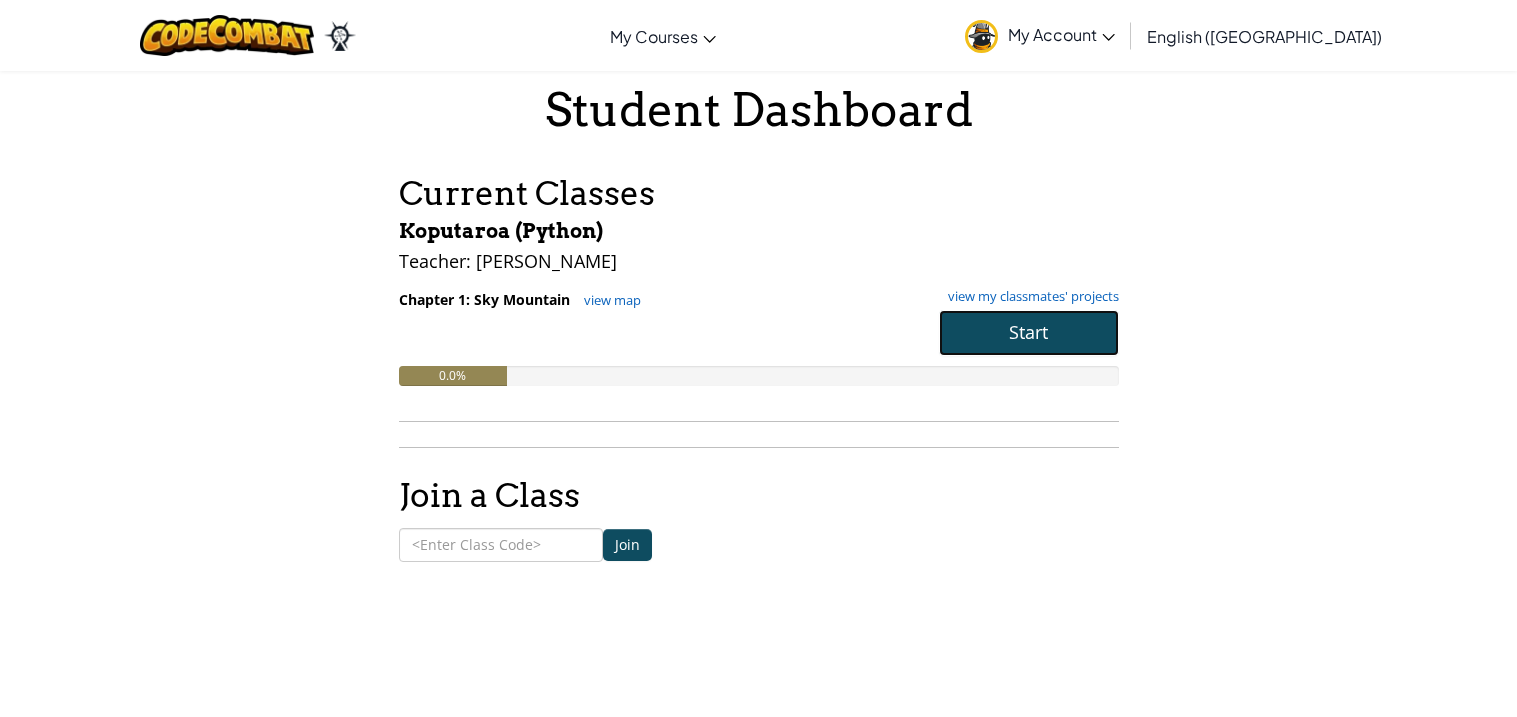 click on "Start" at bounding box center (1029, 333) 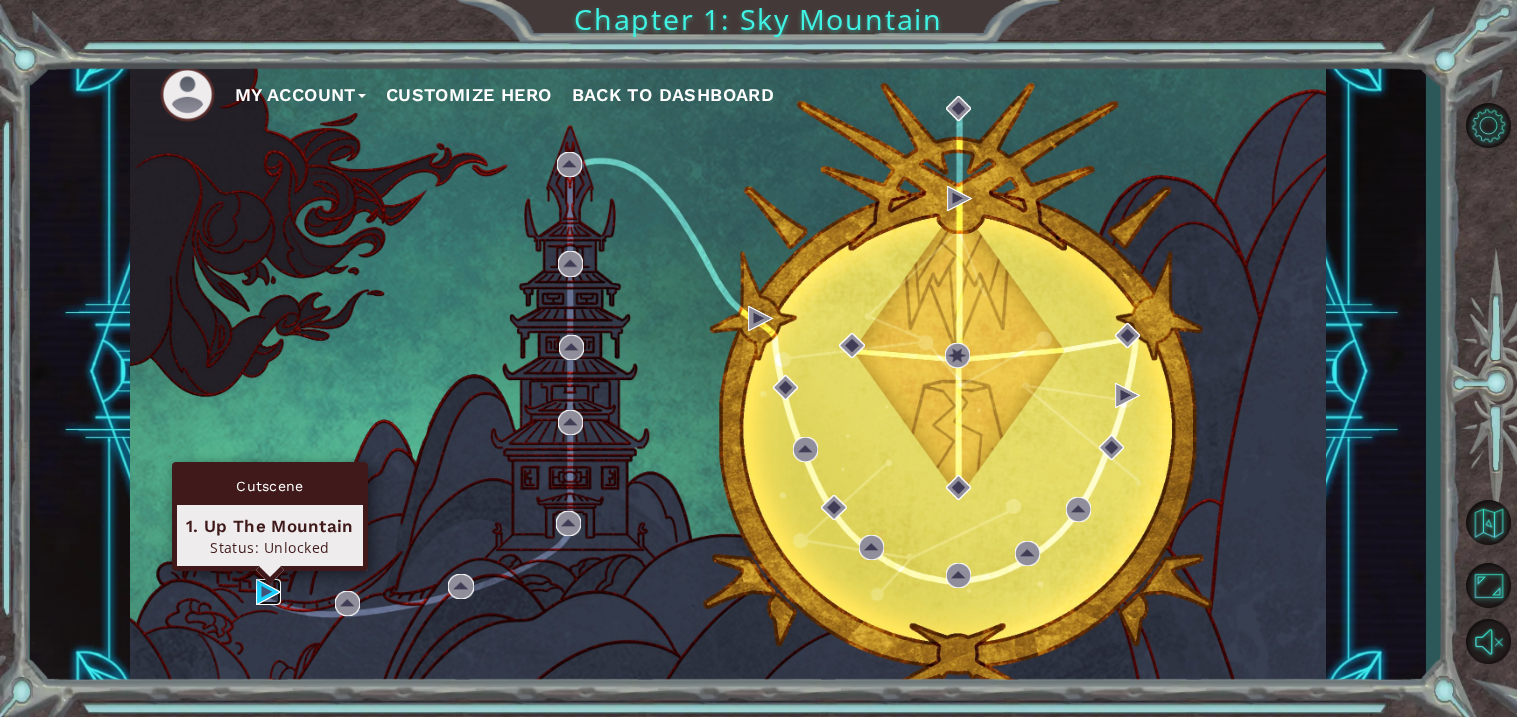 click at bounding box center [268, 591] 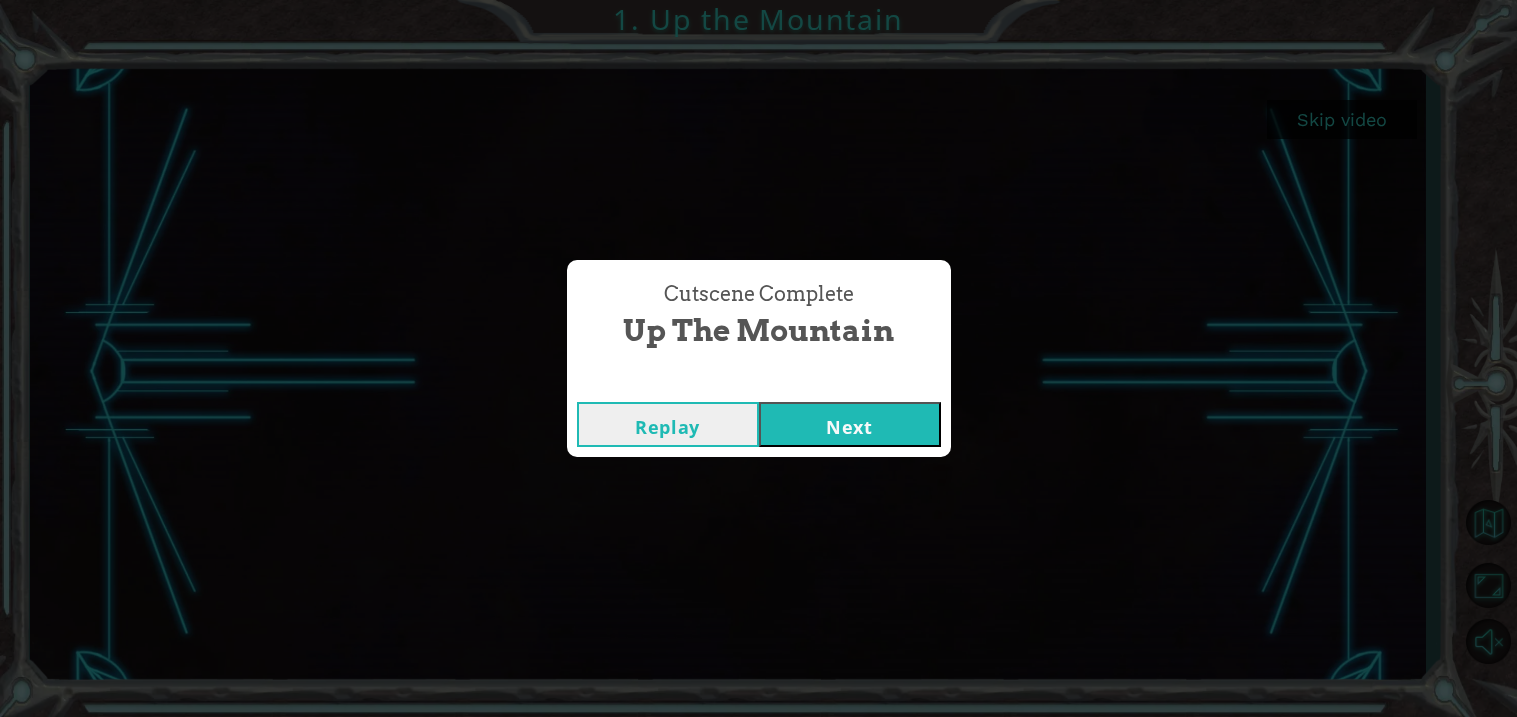 click on "Next" at bounding box center [850, 424] 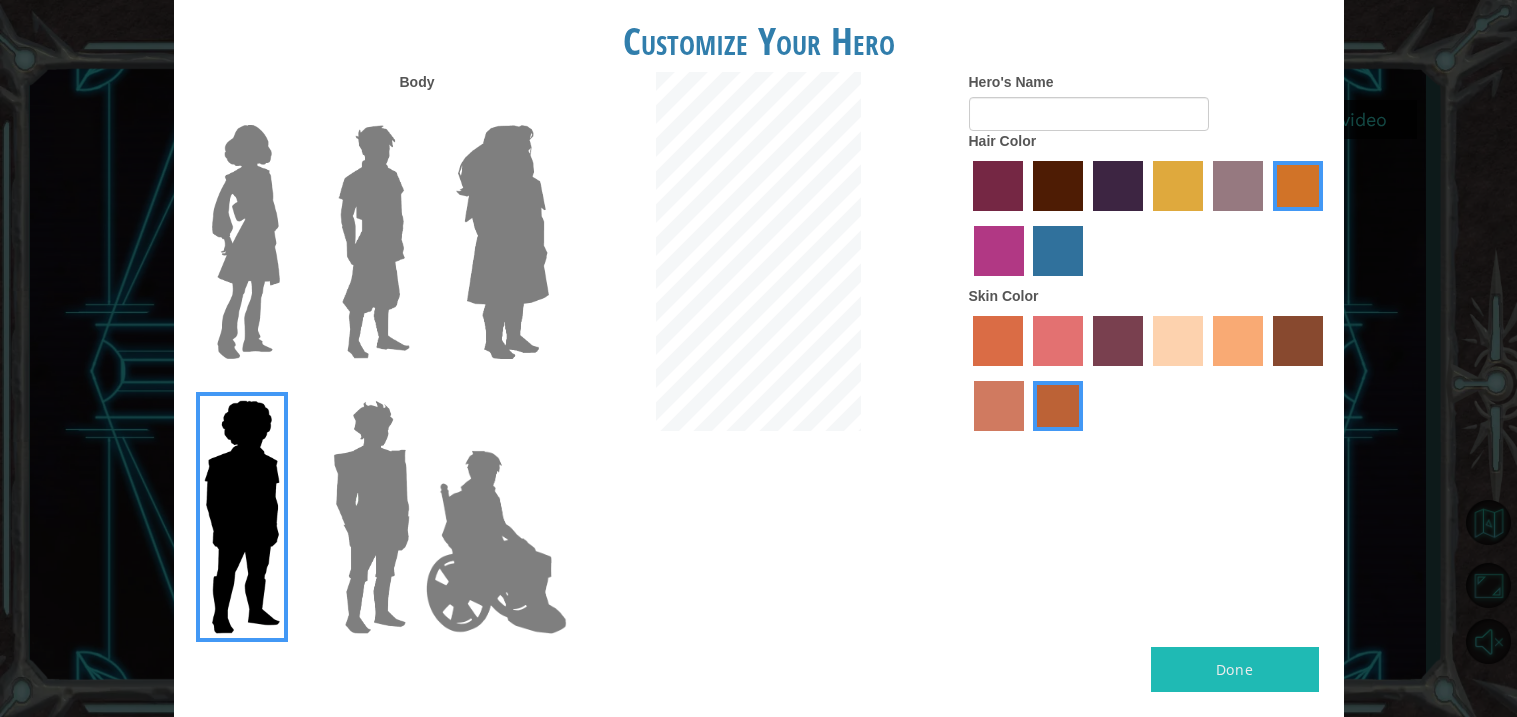 click at bounding box center [374, 242] 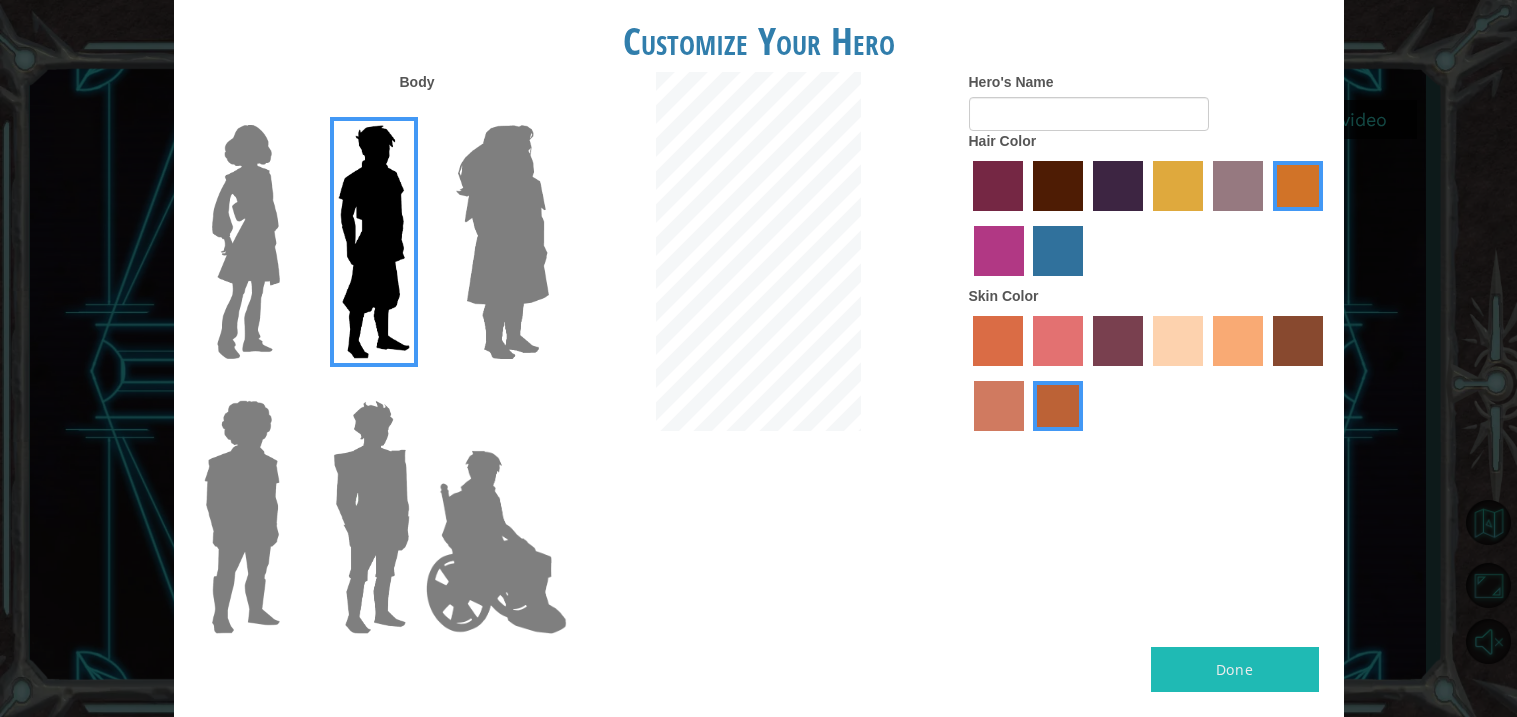 click at bounding box center [496, 542] 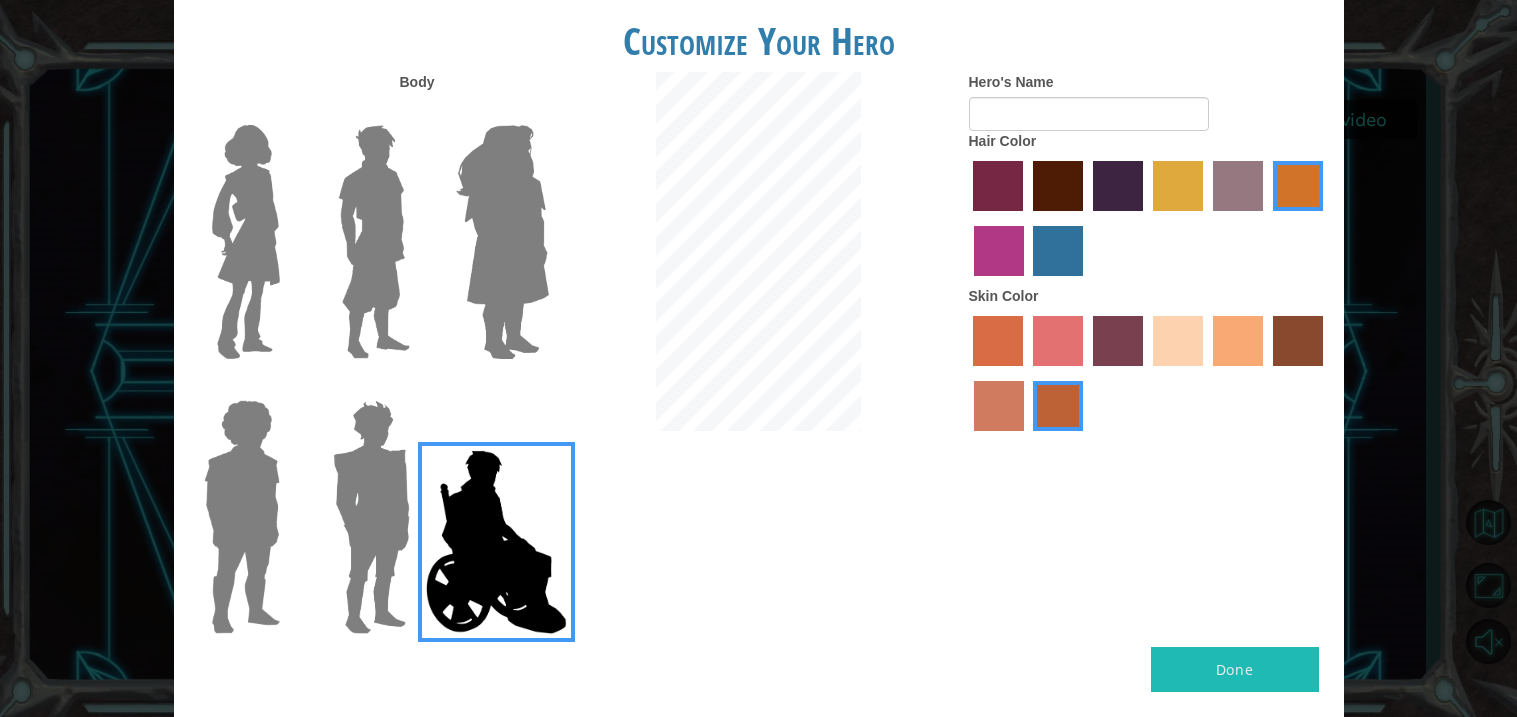 click at bounding box center [1058, 251] 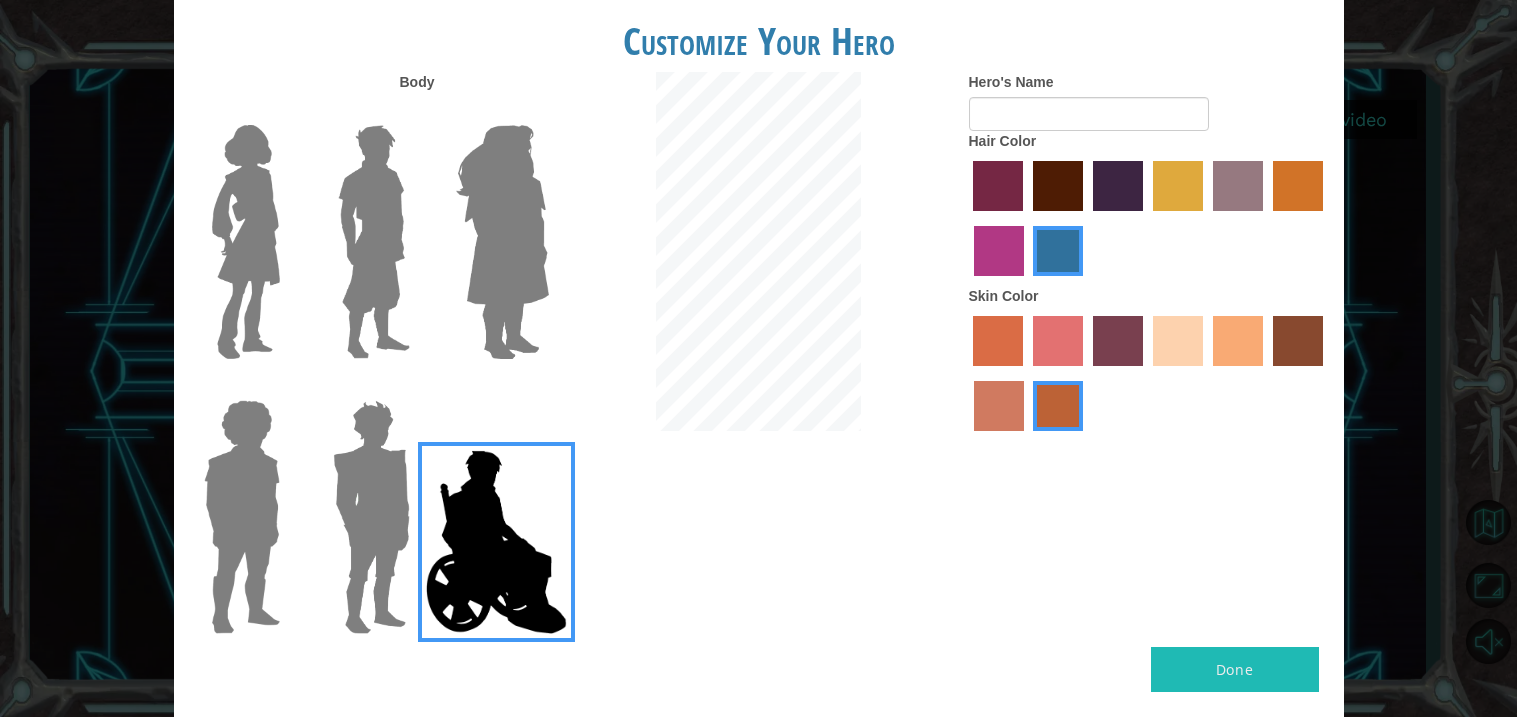 click at bounding box center [999, 251] 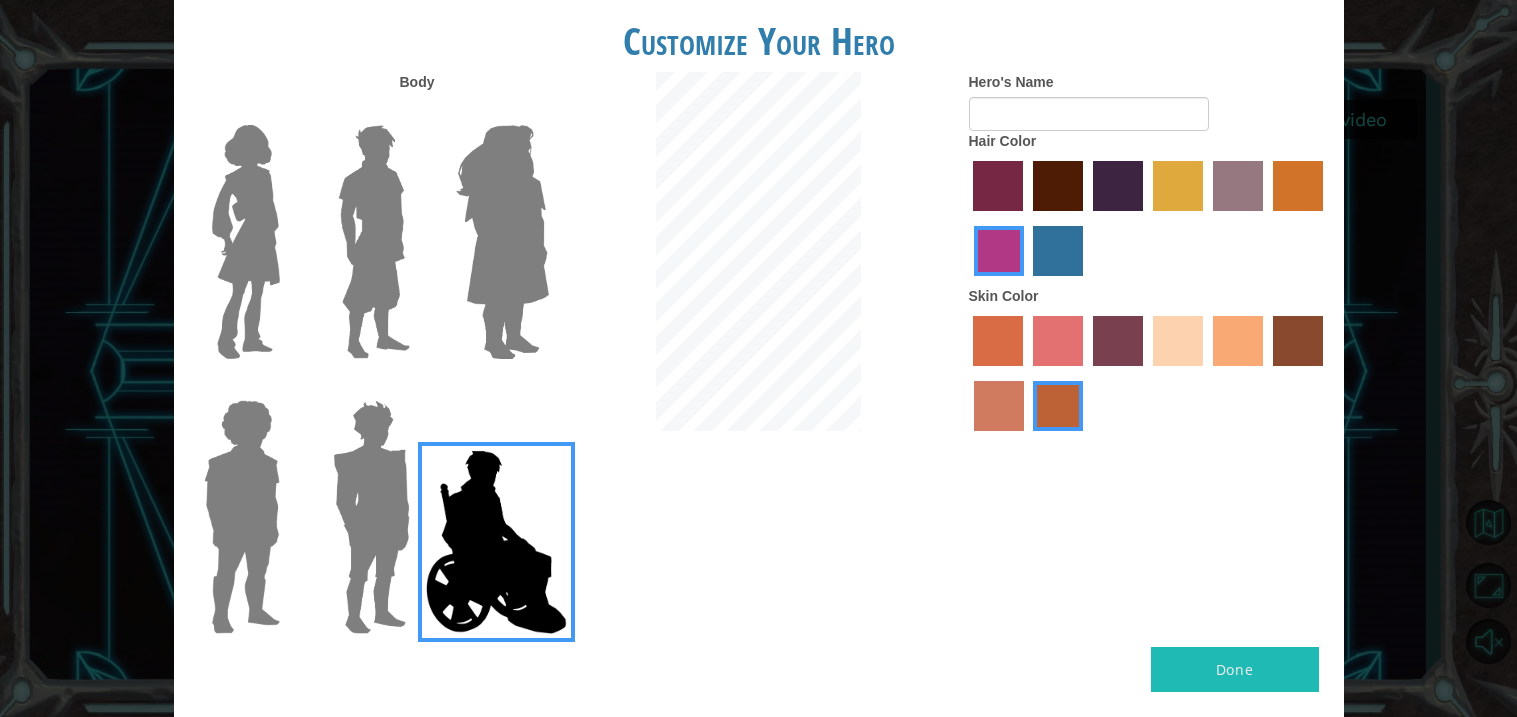 click at bounding box center [1118, 186] 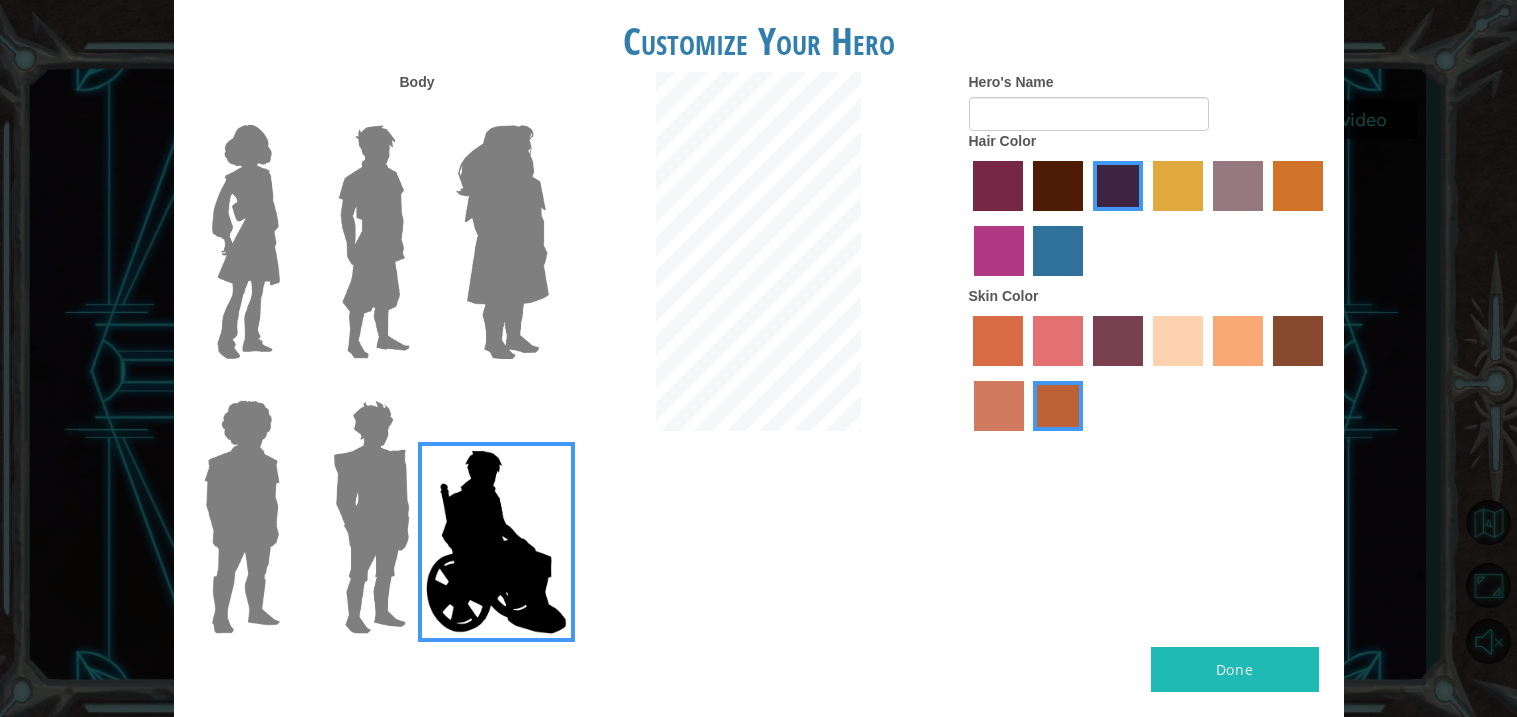 click at bounding box center [1178, 186] 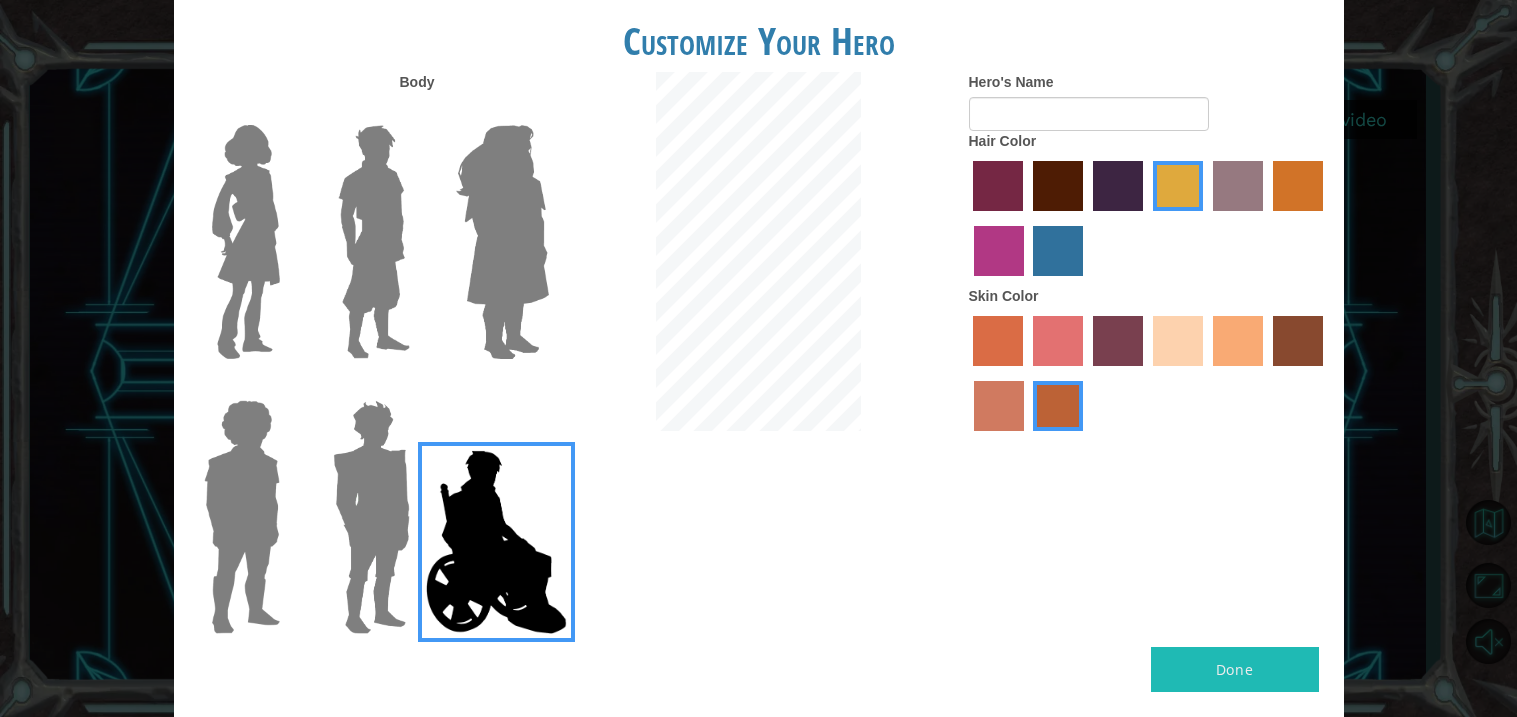 click at bounding box center [1118, 341] 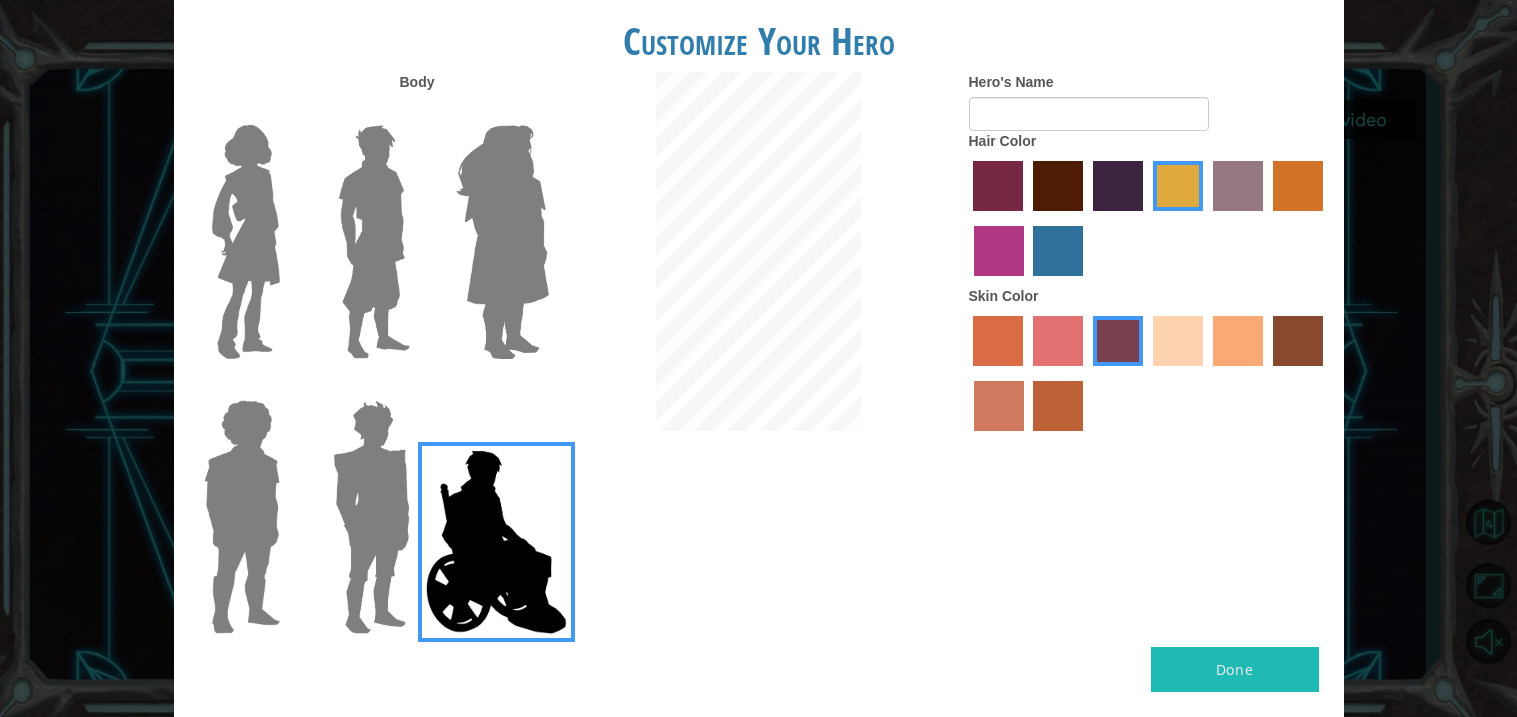 click at bounding box center [1298, 341] 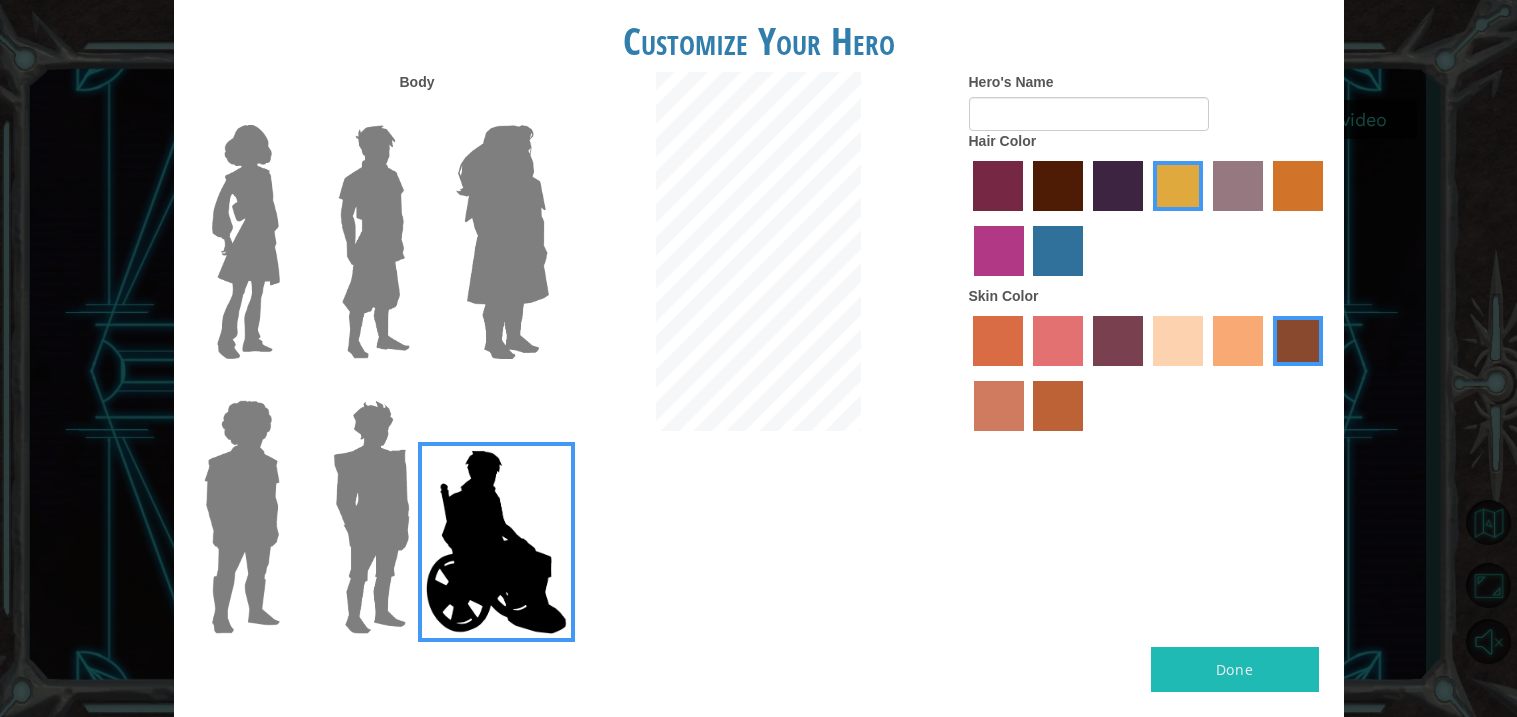 click at bounding box center [1118, 341] 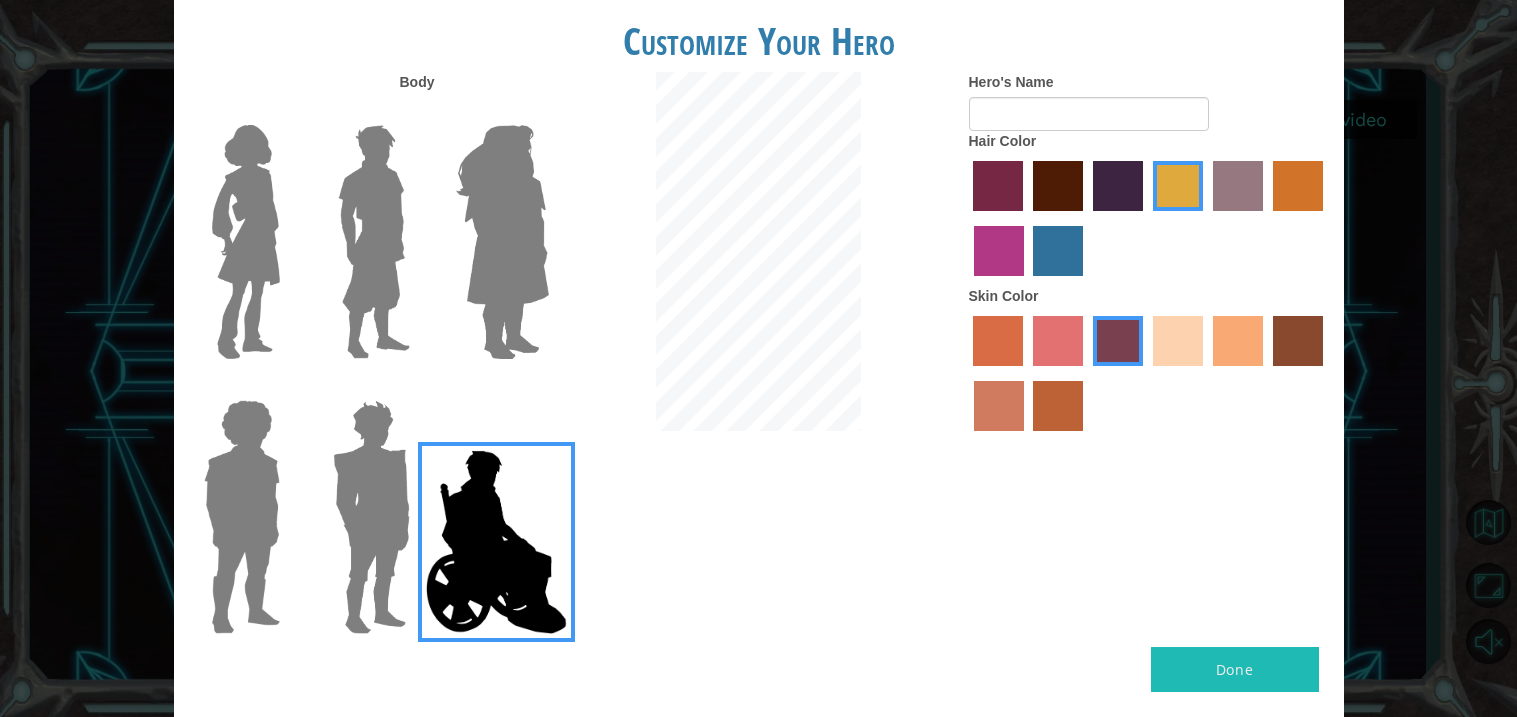 click at bounding box center [1178, 341] 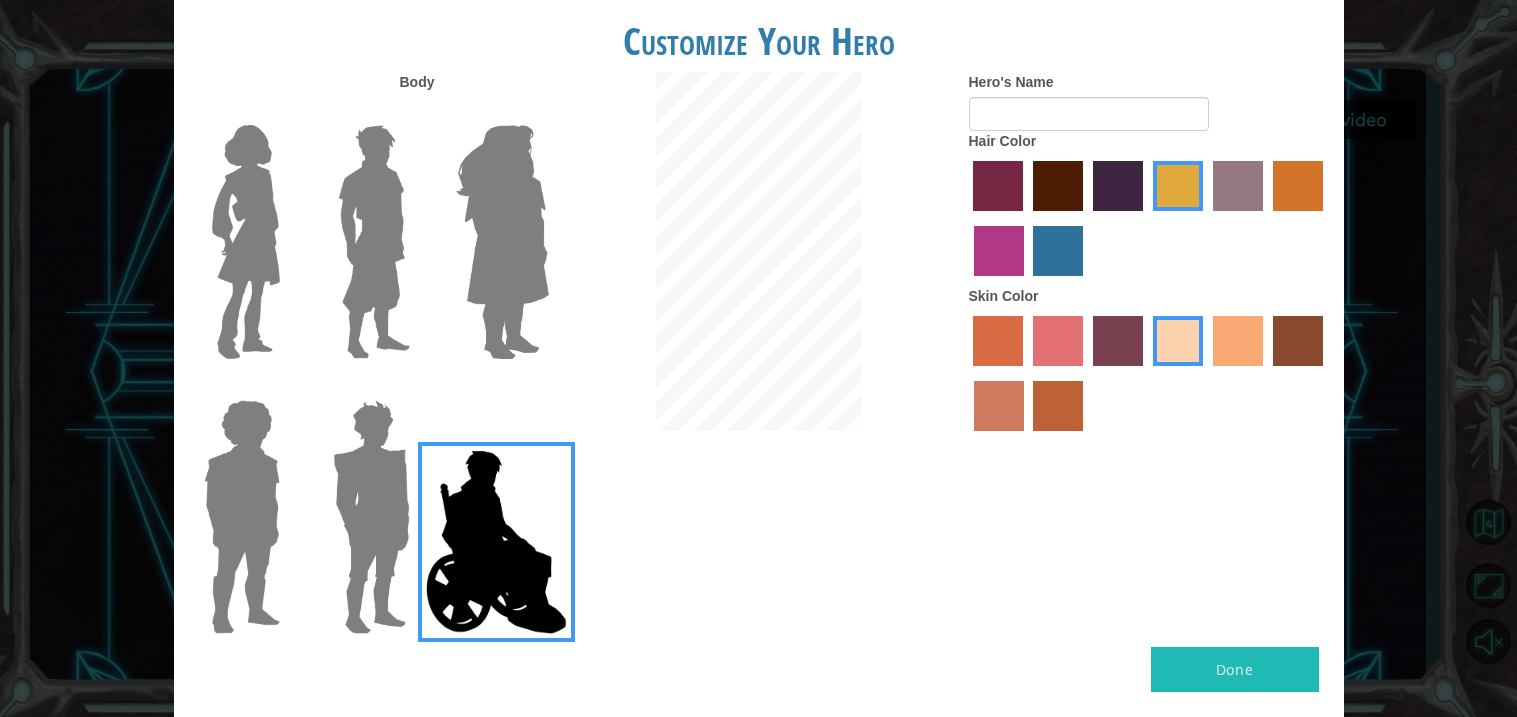 drag, startPoint x: 985, startPoint y: 175, endPoint x: 1006, endPoint y: 190, distance: 25.806976 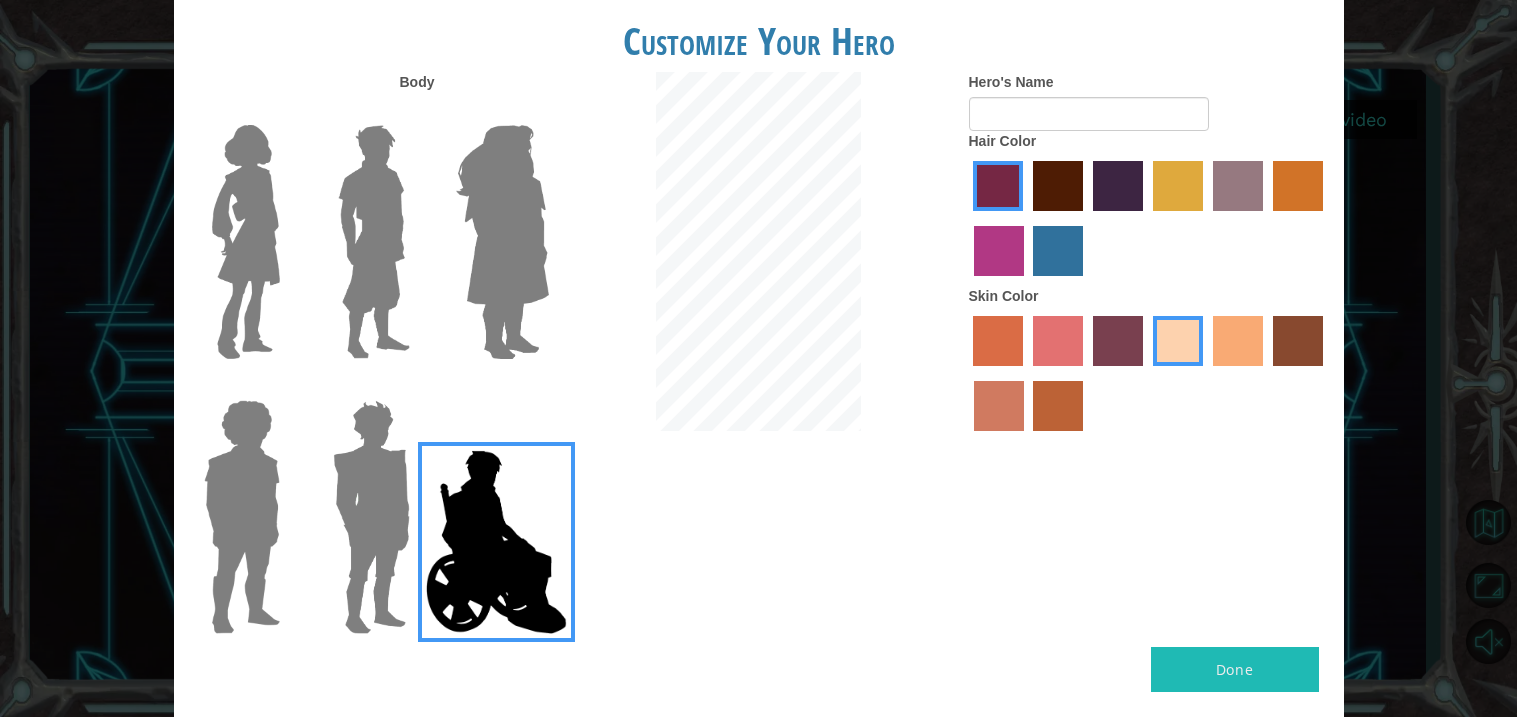 click at bounding box center (999, 251) 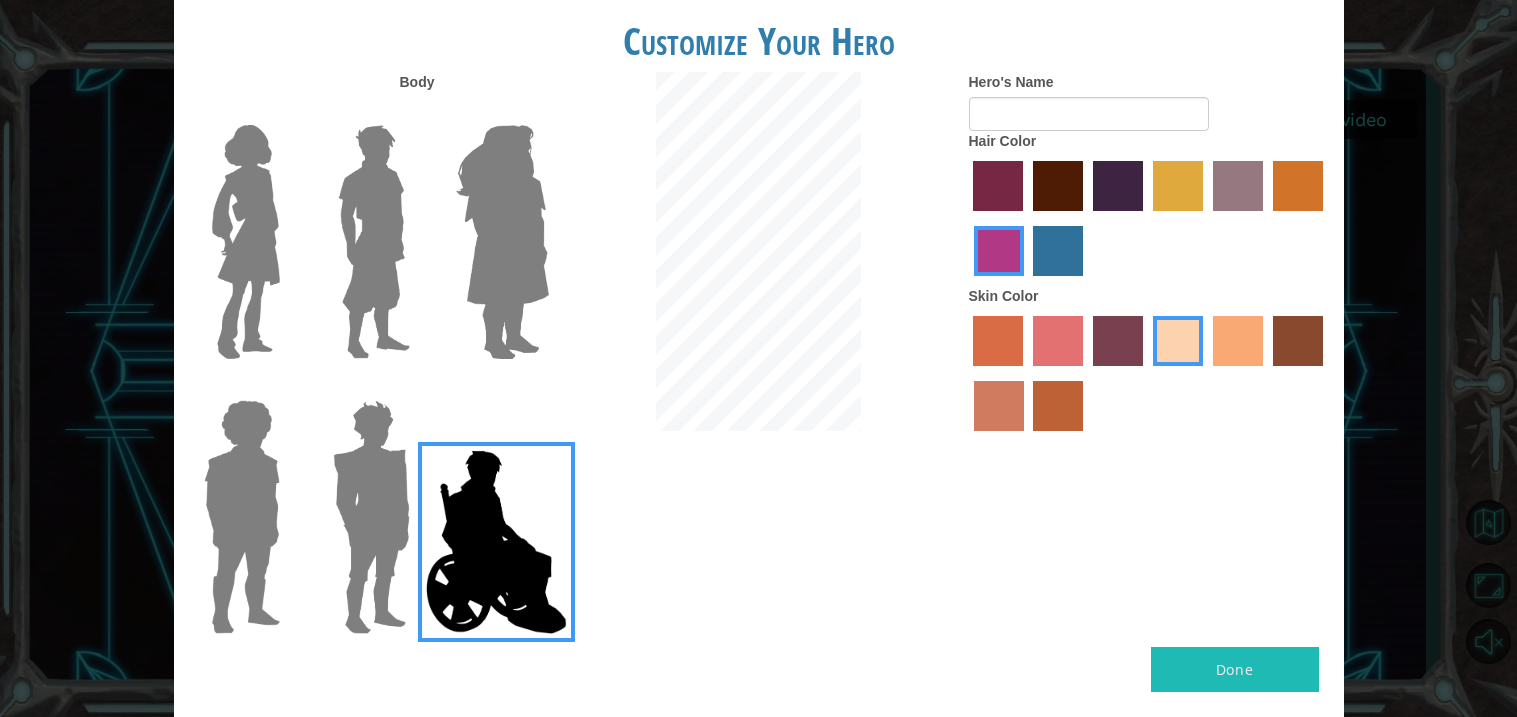 click at bounding box center [1149, 221] 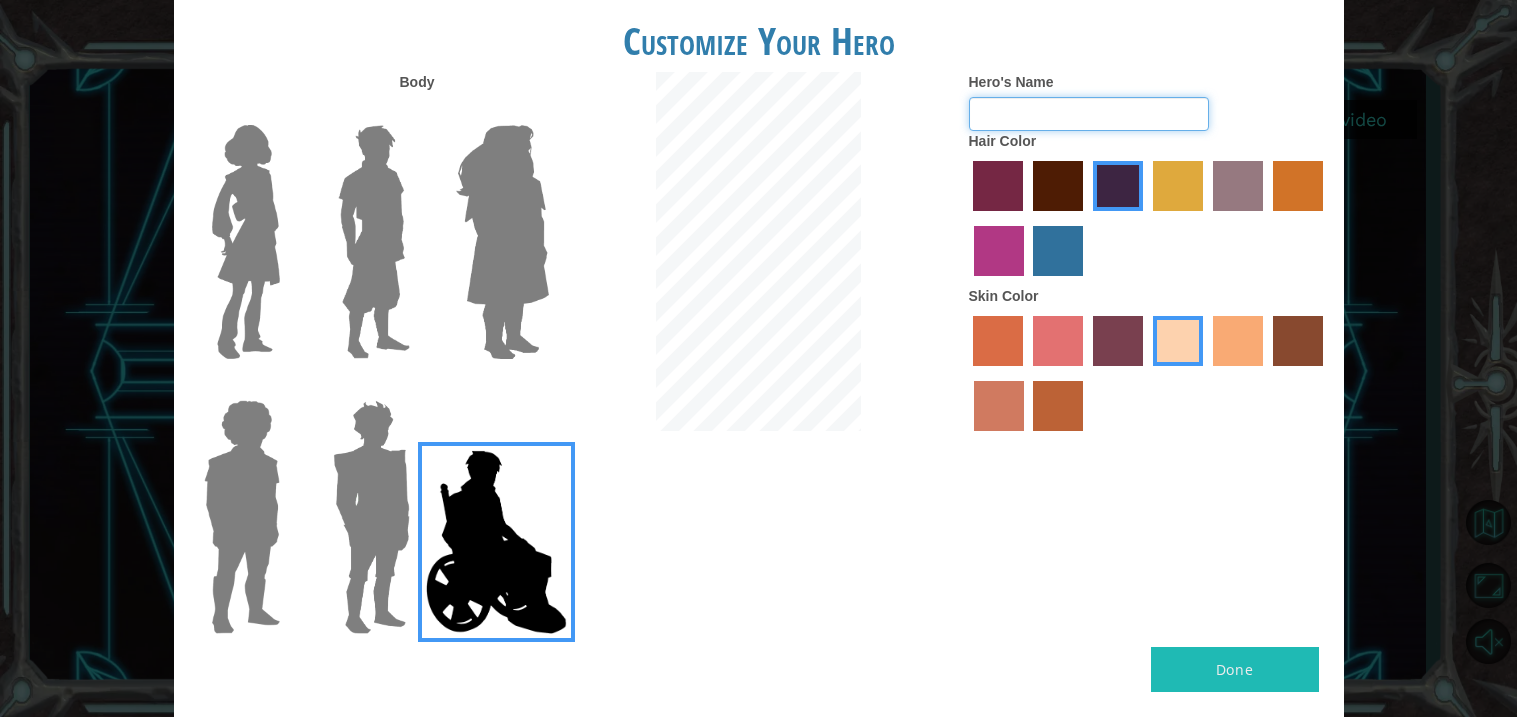 click on "Hero's Name" at bounding box center (1089, 114) 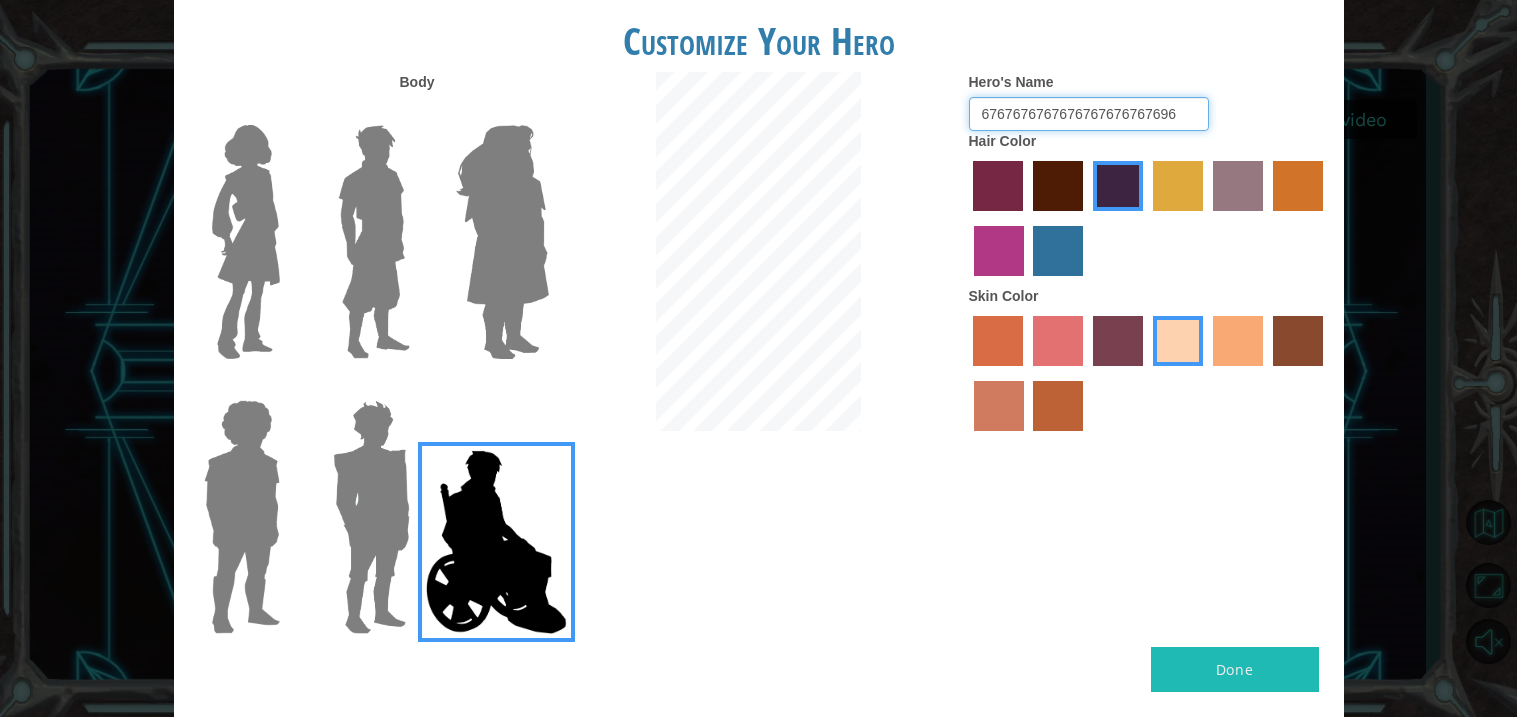 type on "6767676767676767676767696" 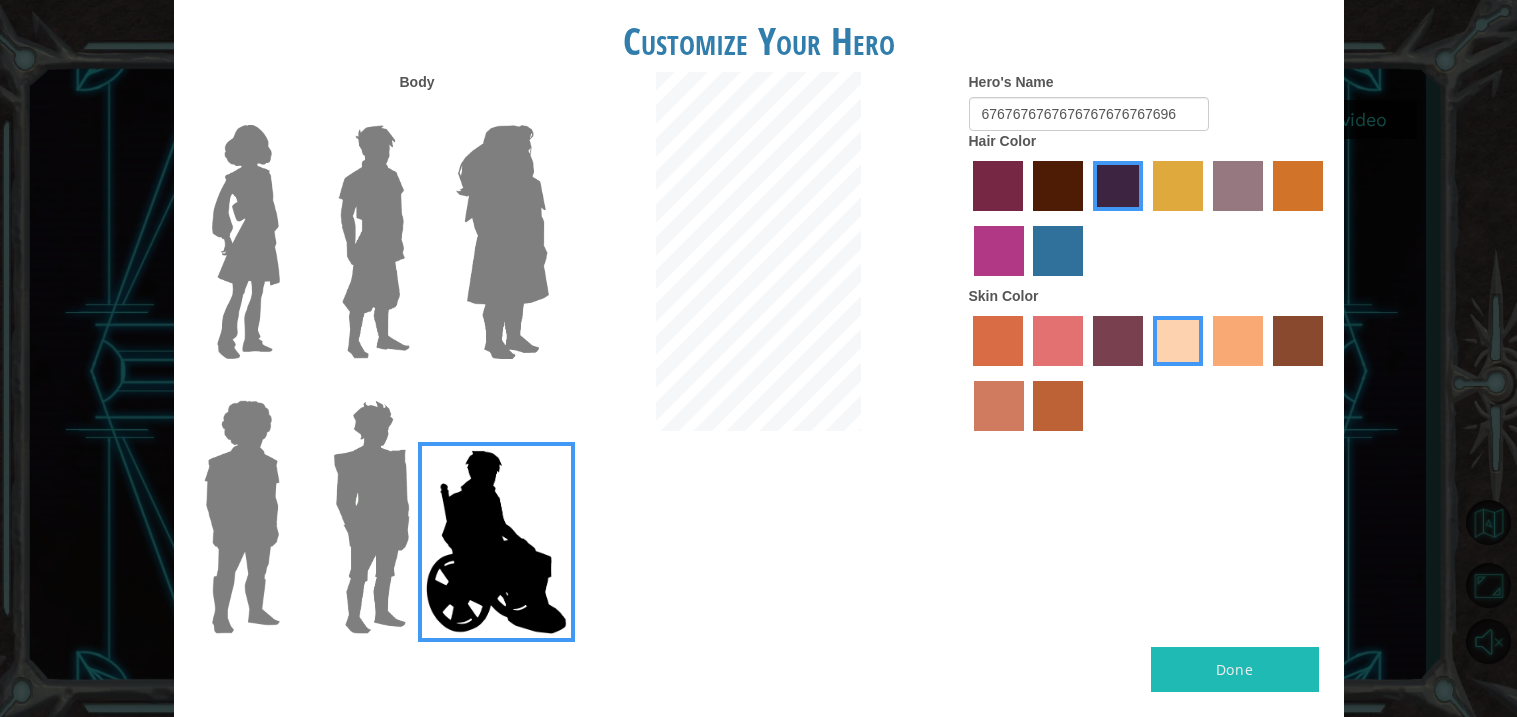 click on "Done" at bounding box center [1235, 669] 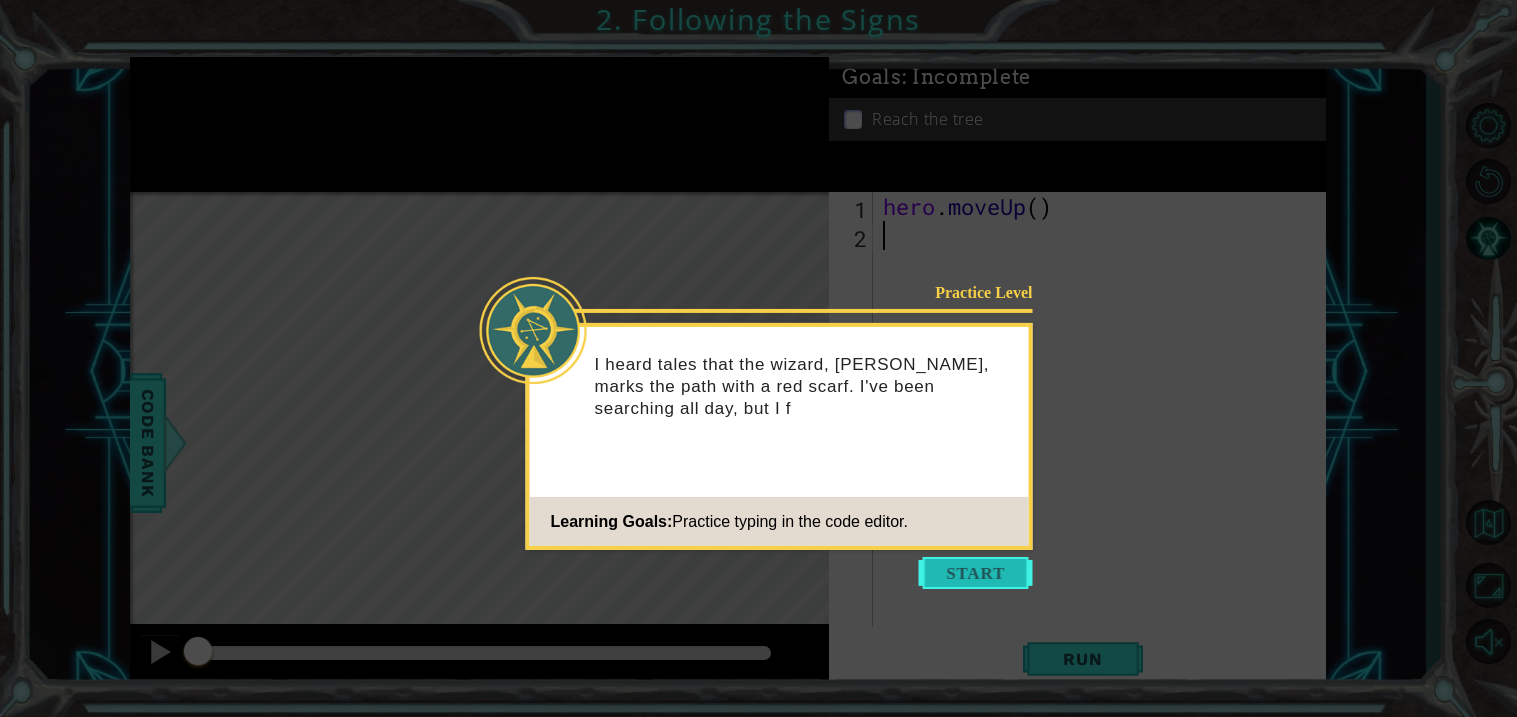 click at bounding box center [976, 573] 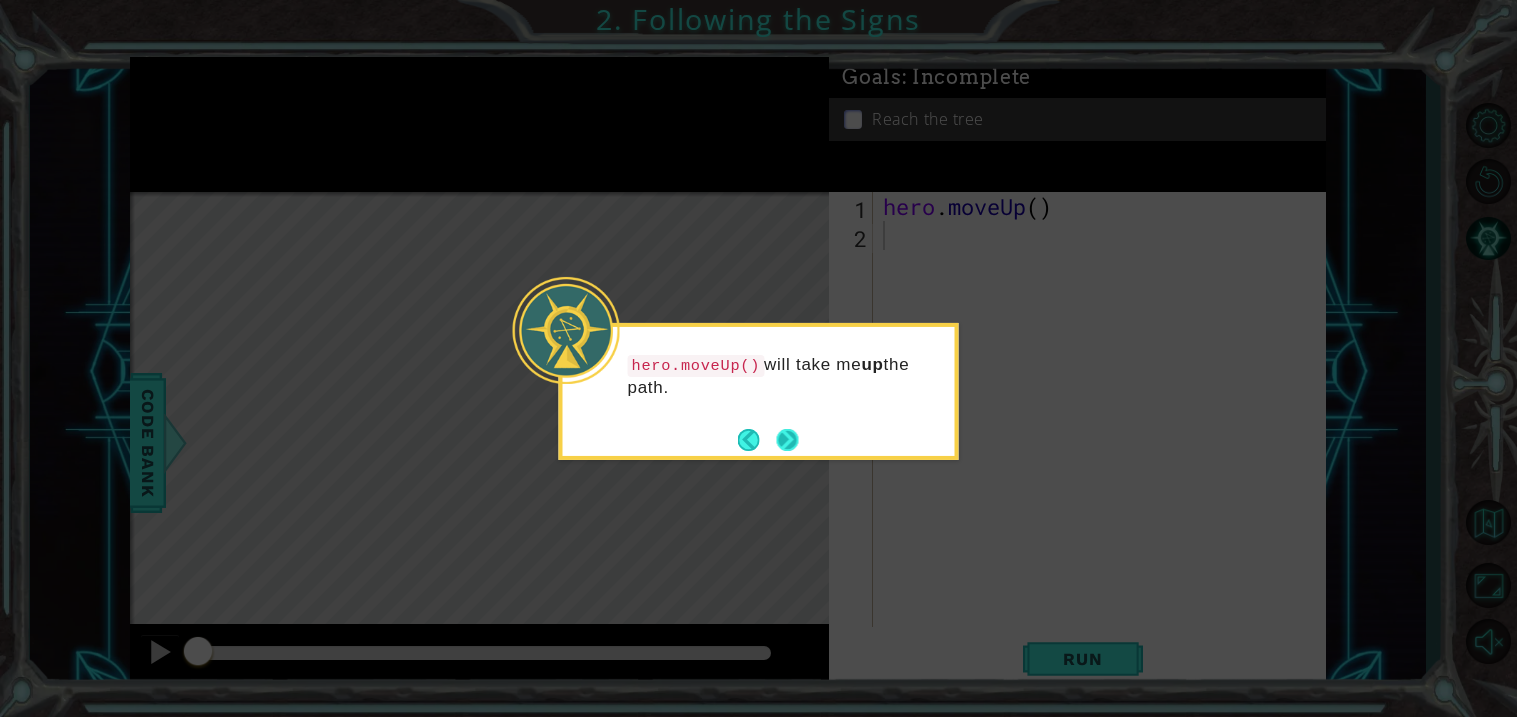 click at bounding box center [788, 440] 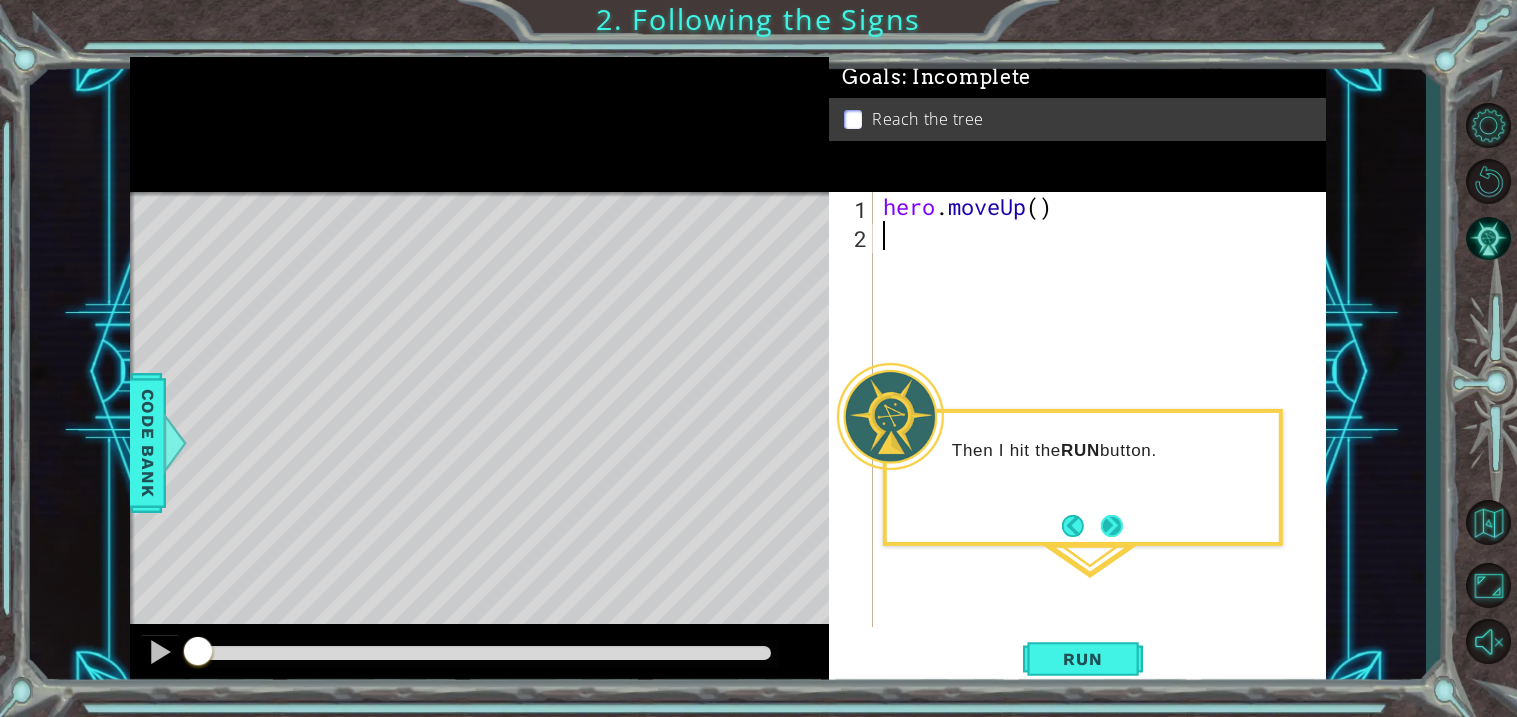 click at bounding box center [1112, 526] 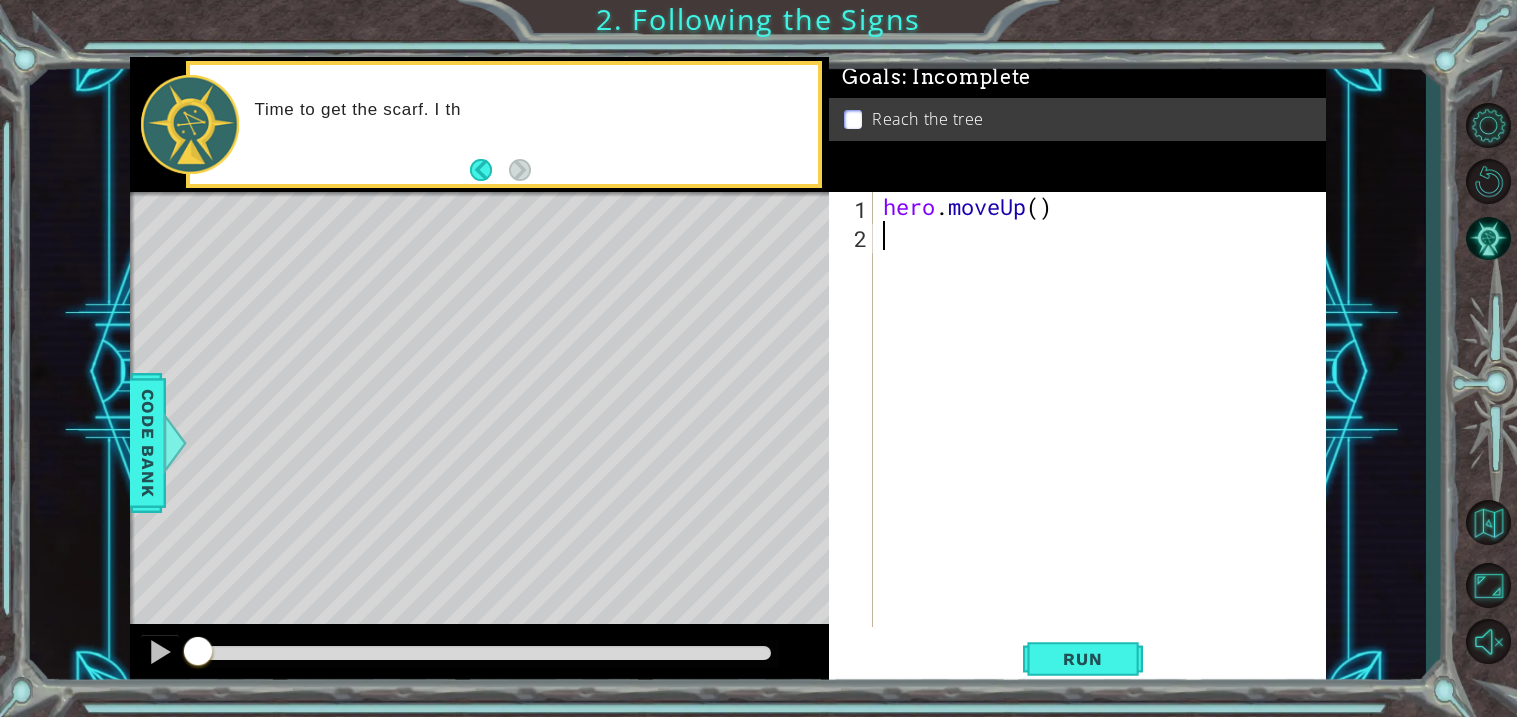 click on "hero . moveUp ( )" at bounding box center [1105, 438] 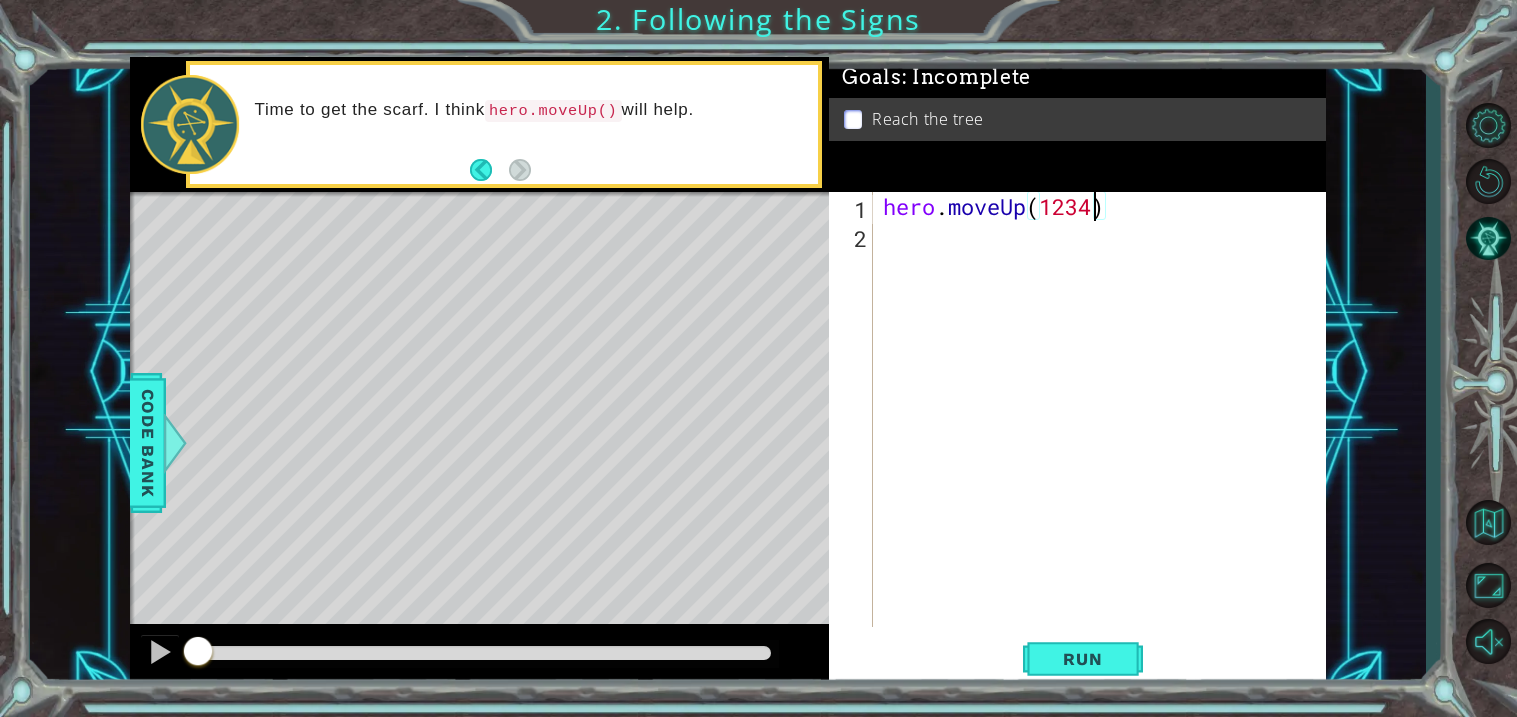 scroll, scrollTop: 0, scrollLeft: 7, axis: horizontal 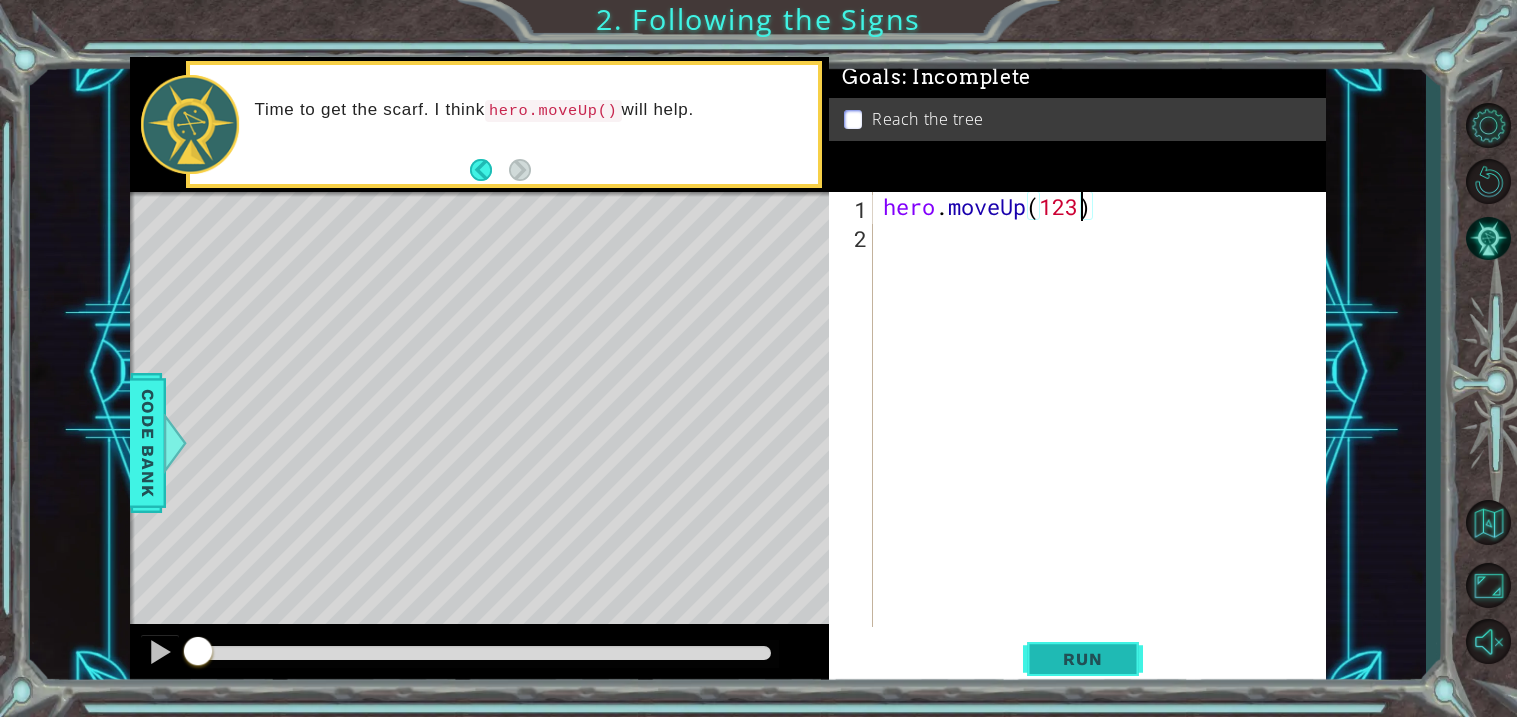 type on "hero.moveUp(123)" 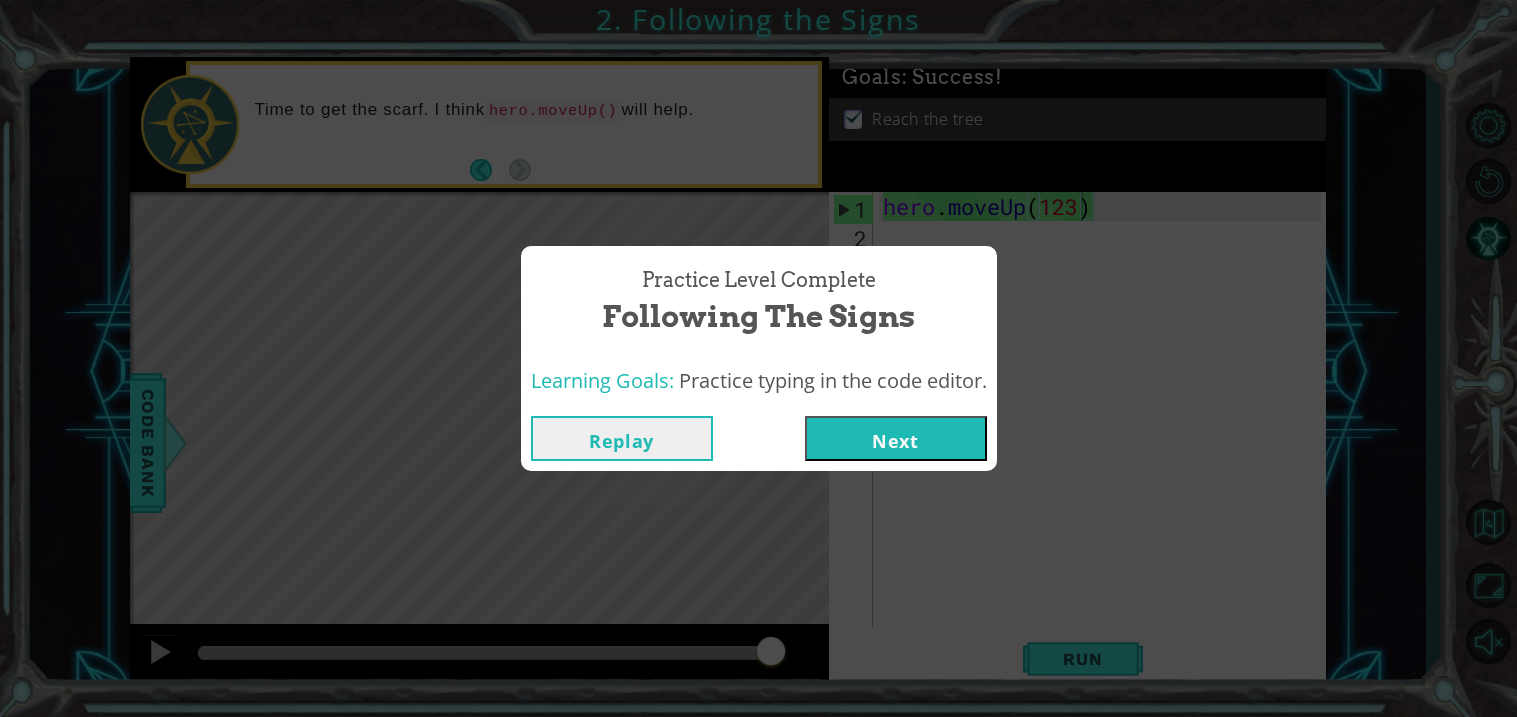 click on "Next" at bounding box center [896, 438] 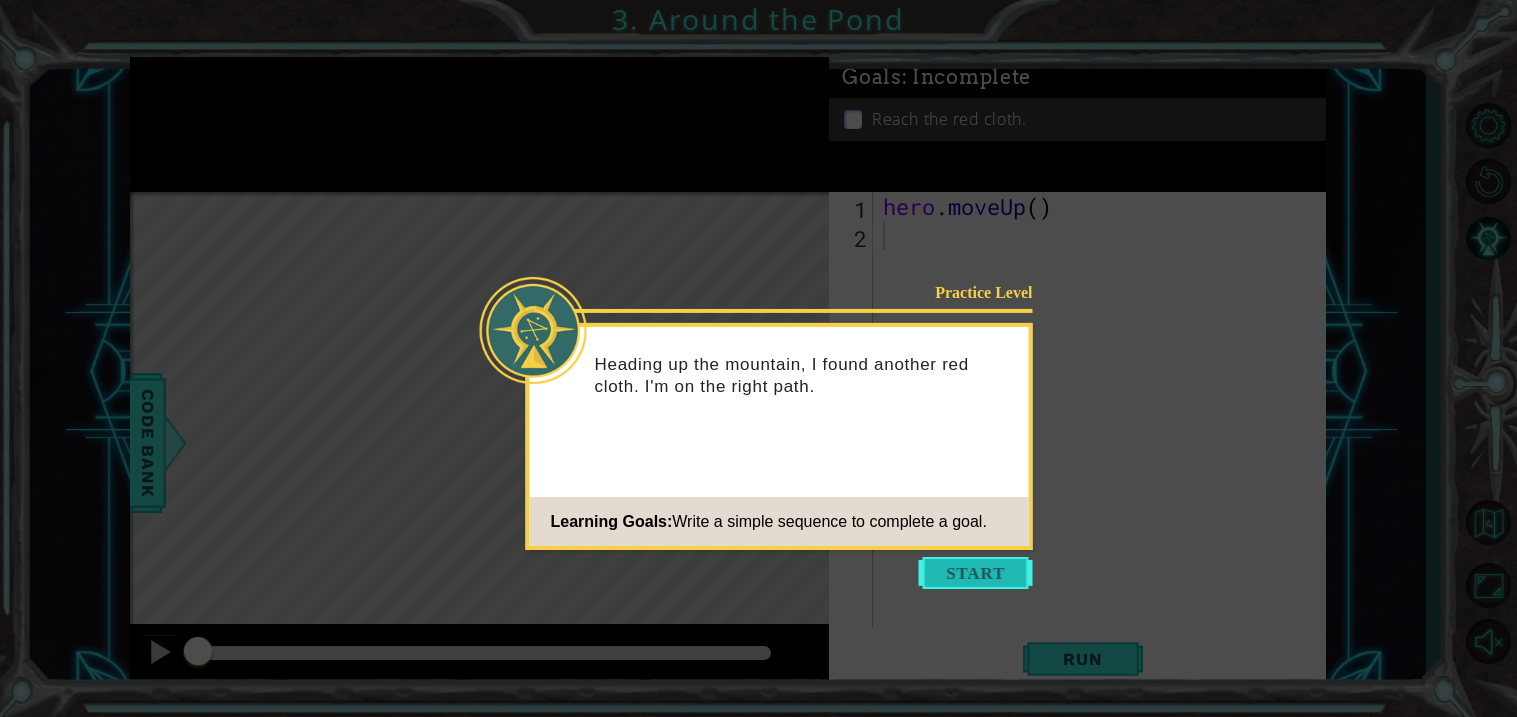 click at bounding box center (976, 573) 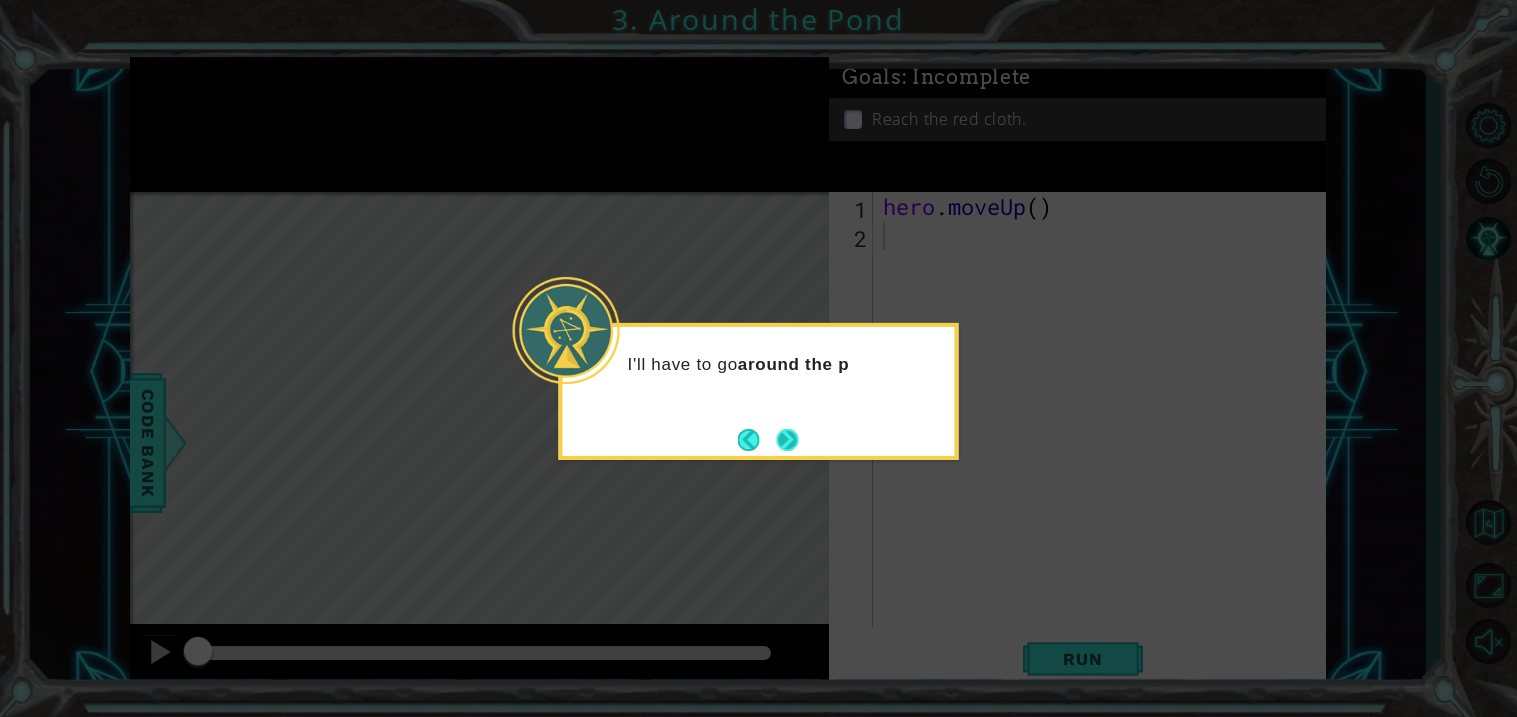 click at bounding box center (787, 440) 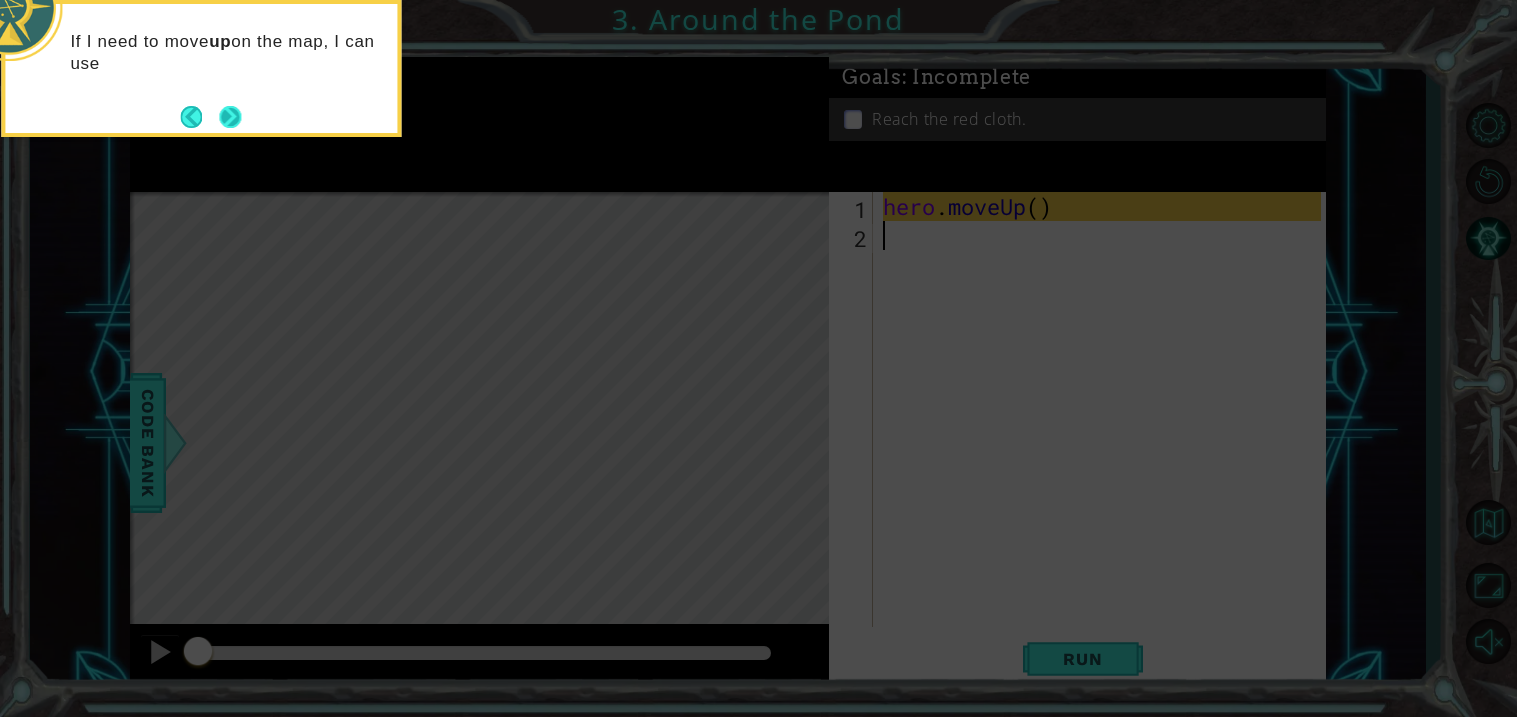 click at bounding box center (230, 117) 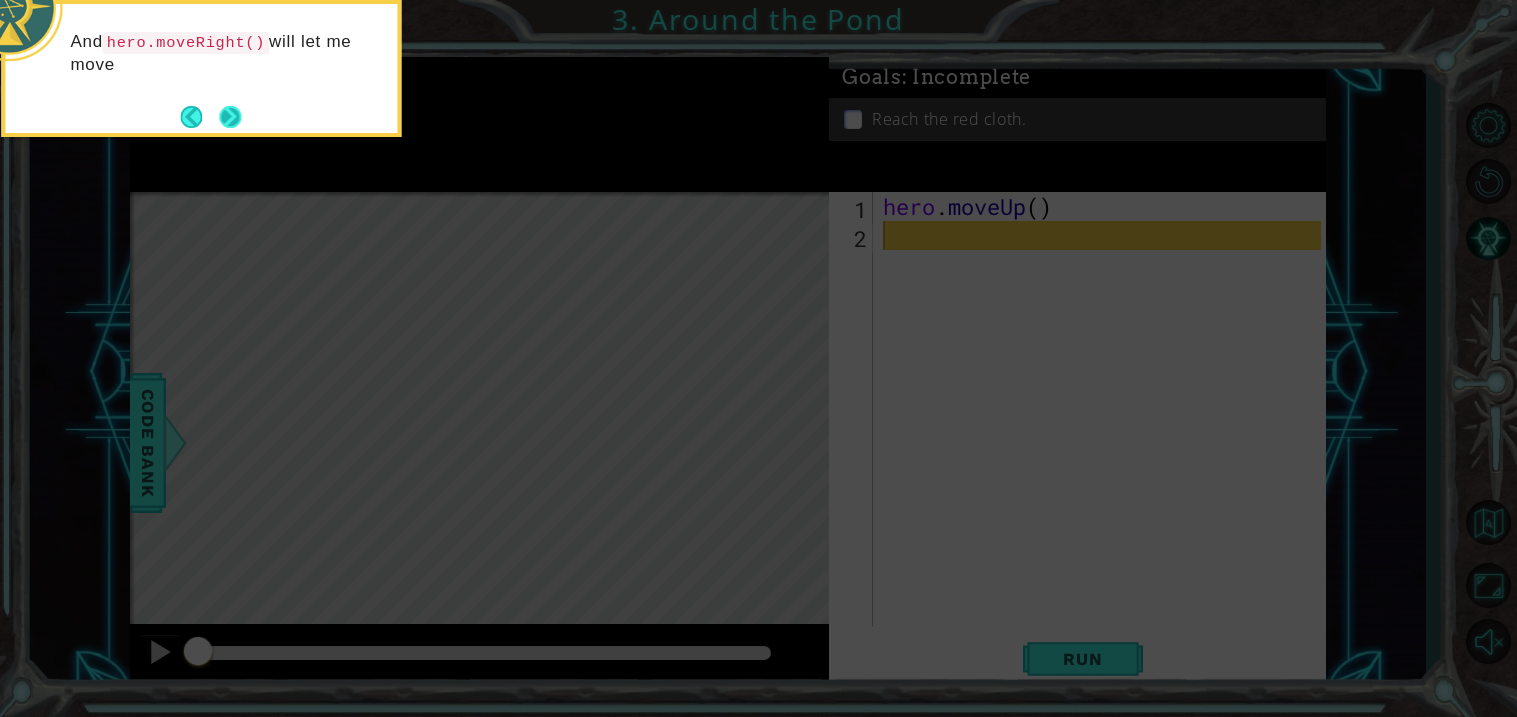 click at bounding box center [230, 117] 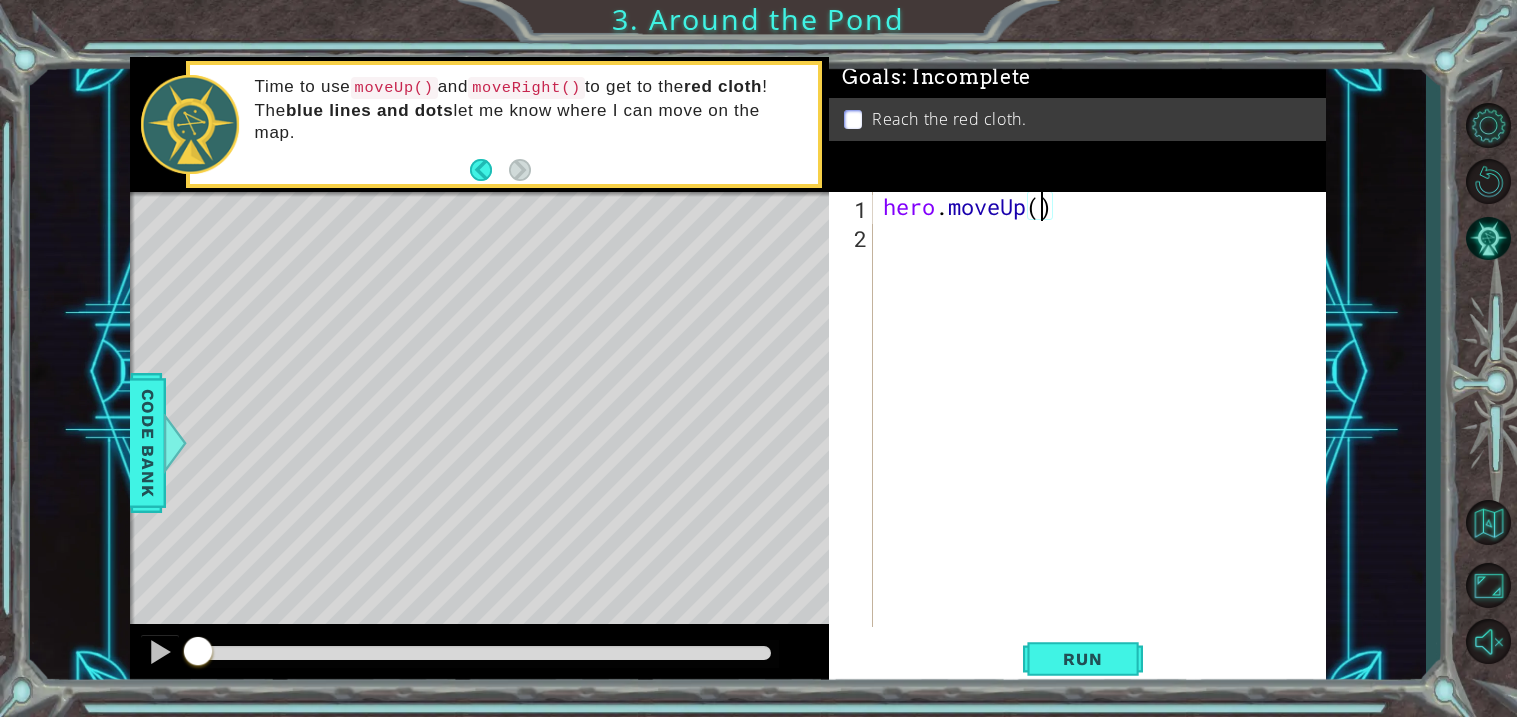 click on "hero . moveUp ( )" at bounding box center (1105, 438) 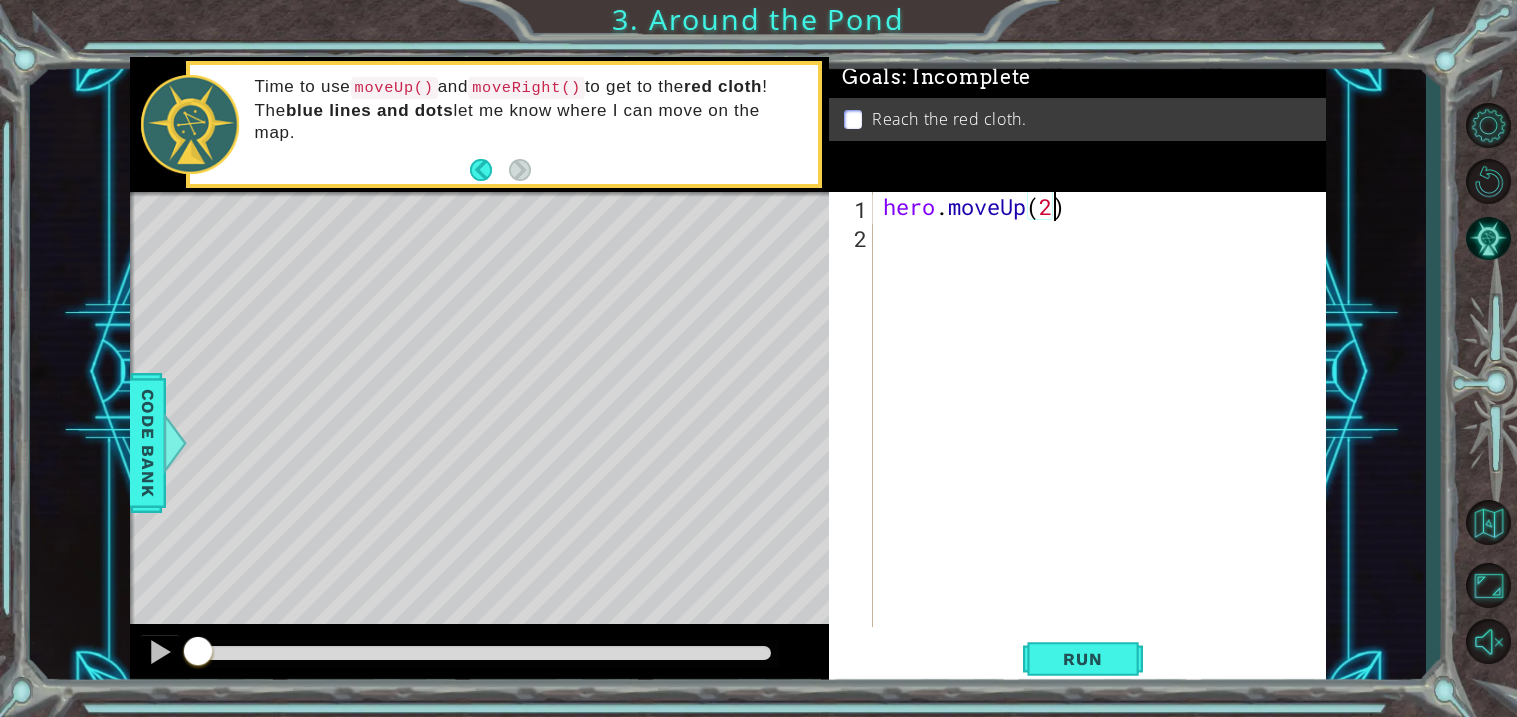 scroll, scrollTop: 0, scrollLeft: 6, axis: horizontal 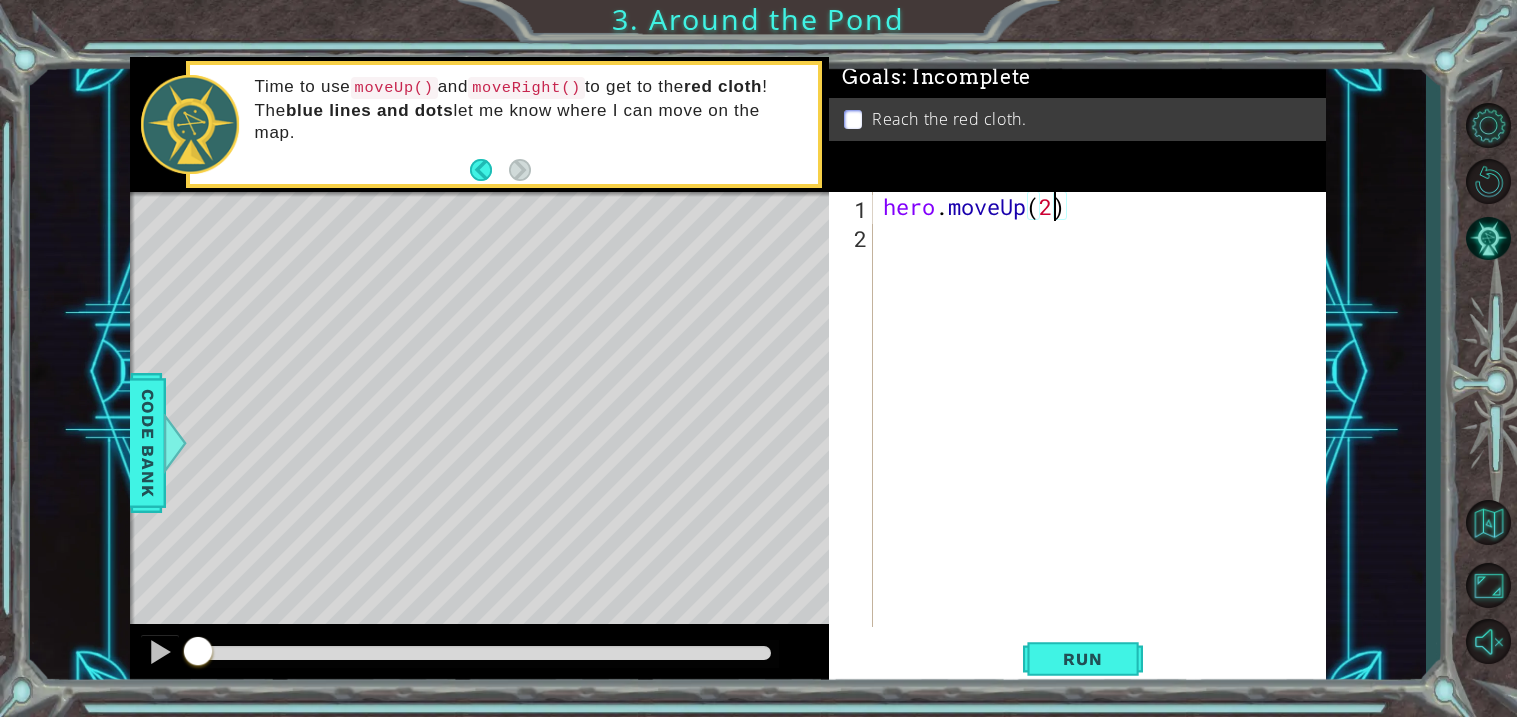 type on "hero.moveUp(2)" 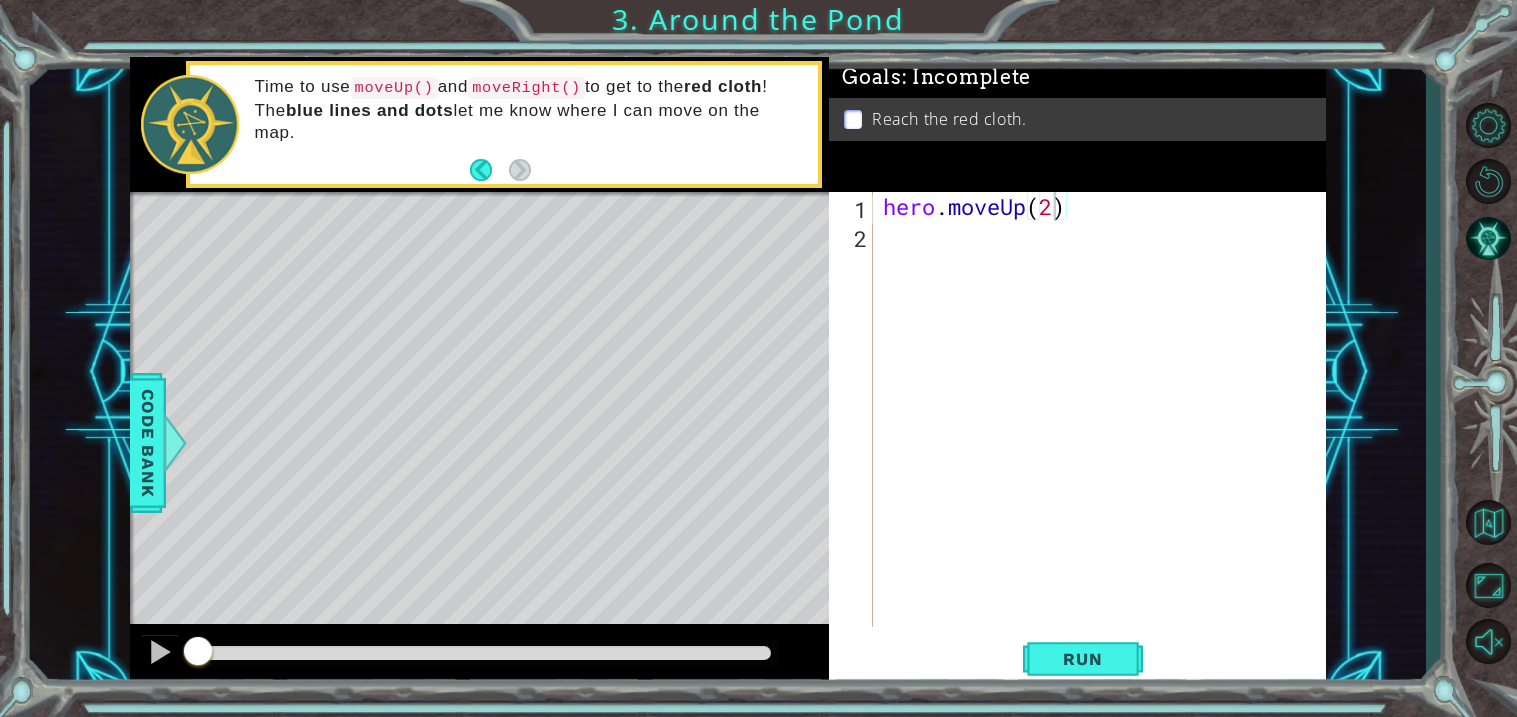 click on "hero.moveUp(2) 1 2 hero . moveUp ( 2 )     הההההההההההההההההההההההההההההההההההההההההההההההההההההההההההההההההההההההההההההההההההההההההההההההההההההההההההההההההההההההההההההההההההההההההההההההההההההההההההההההההההההההההההההההההההההההההההההההההההההההההההההההההההההההההההההההההההההההההההההההההההההההההההההההה XXXXXXXXXXXXXXXXXXXXXXXXXXXXXXXXXXXXXXXXXXXXXXXXXXXXXXXXXXXXXXXXXXXXXXXXXXXXXXXXXXXXXXXXXXXXXXXXXXXXXXXXXXXXXXXXXXXXXXXXXXXXXXXXXXXXXXXXXXXXXXXXXXXXXXXXXXXXXXXXXXXXXXXXXXXXXXXXXXXXXXXXXXXXXXXXXXXXXXXXXXXXXXXXXXXXXXXXXXXXXXXXXXXXXXXXXXXXXXXXXXXXXXXXXXXXXXXX" at bounding box center (1075, 409) 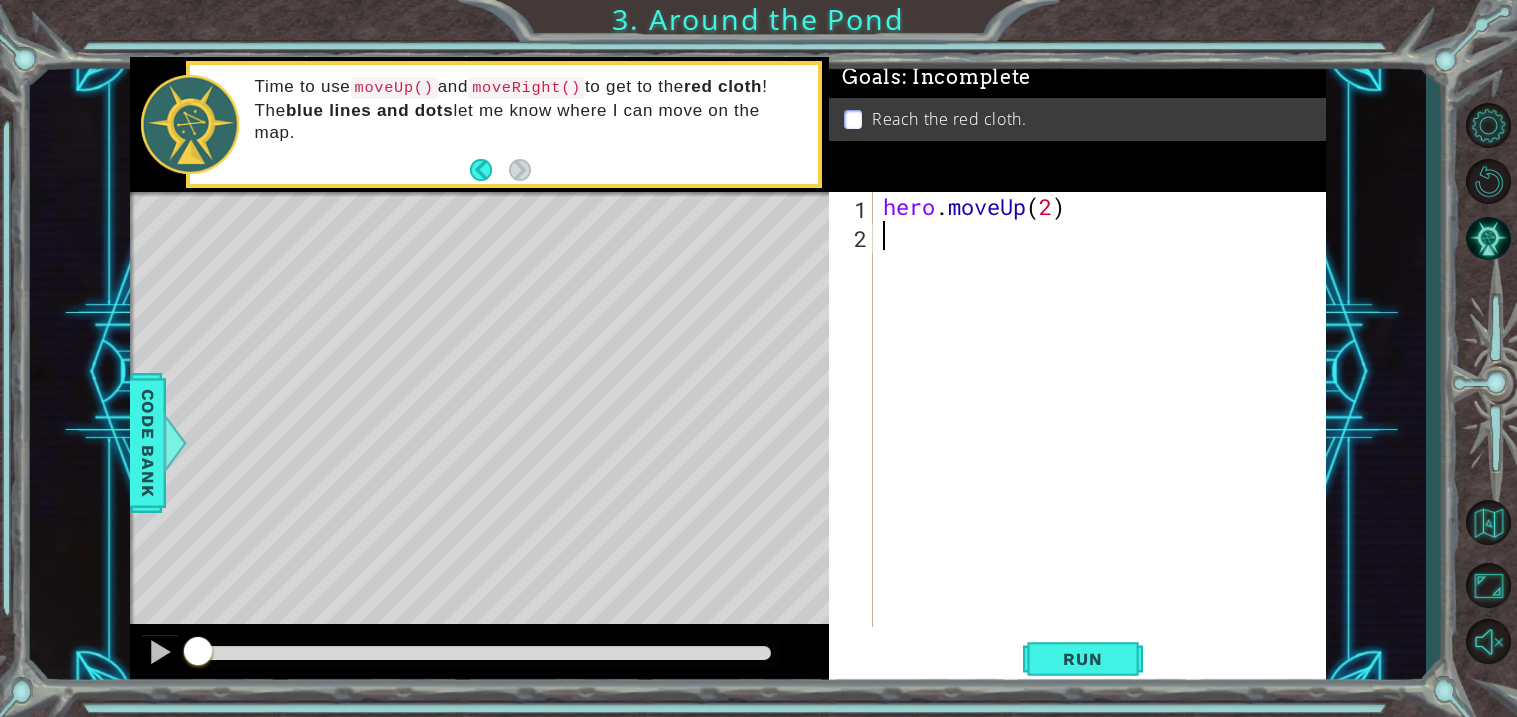 click on "hero . moveUp ( 2 )" at bounding box center (1105, 438) 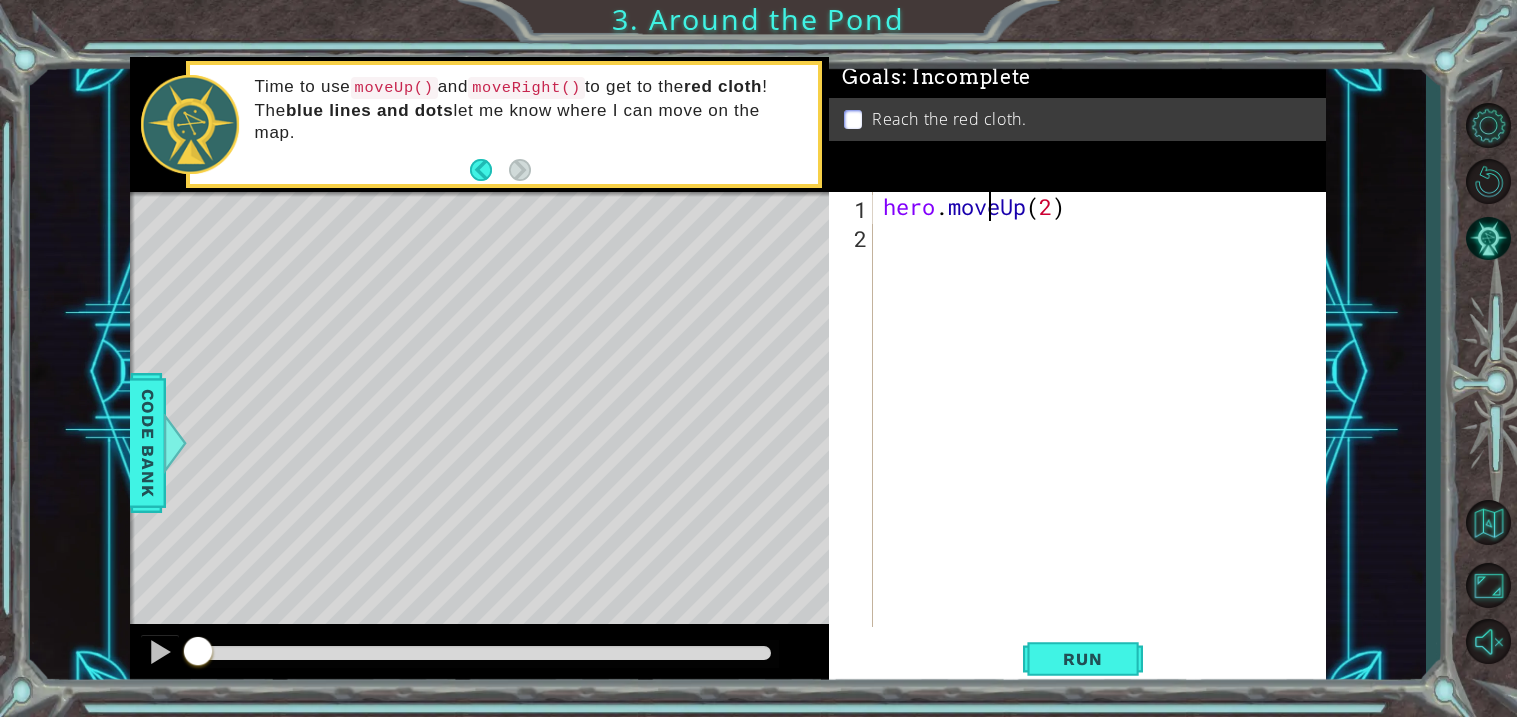 click on "hero . moveUp ( 2 )" at bounding box center [1105, 438] 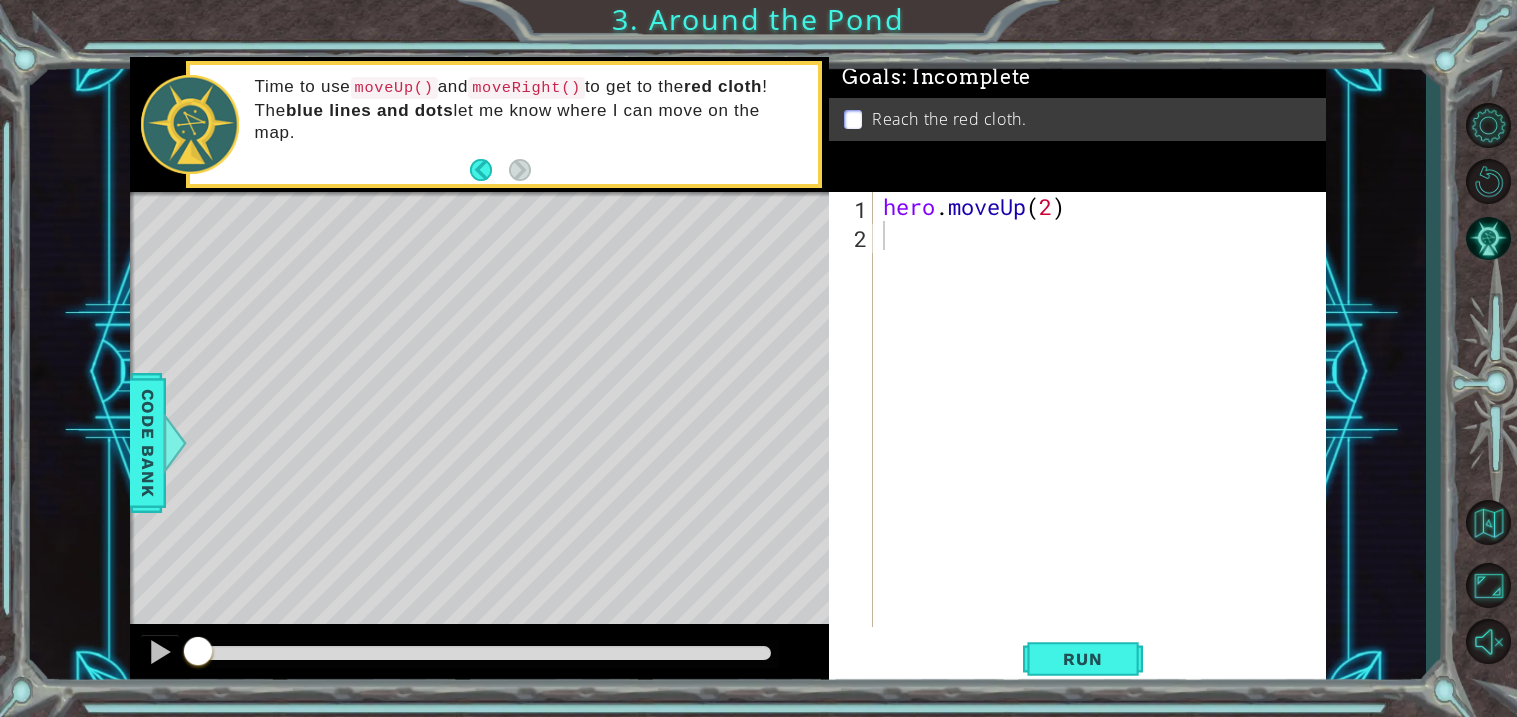 click on "Reach the red cloth." at bounding box center [949, 119] 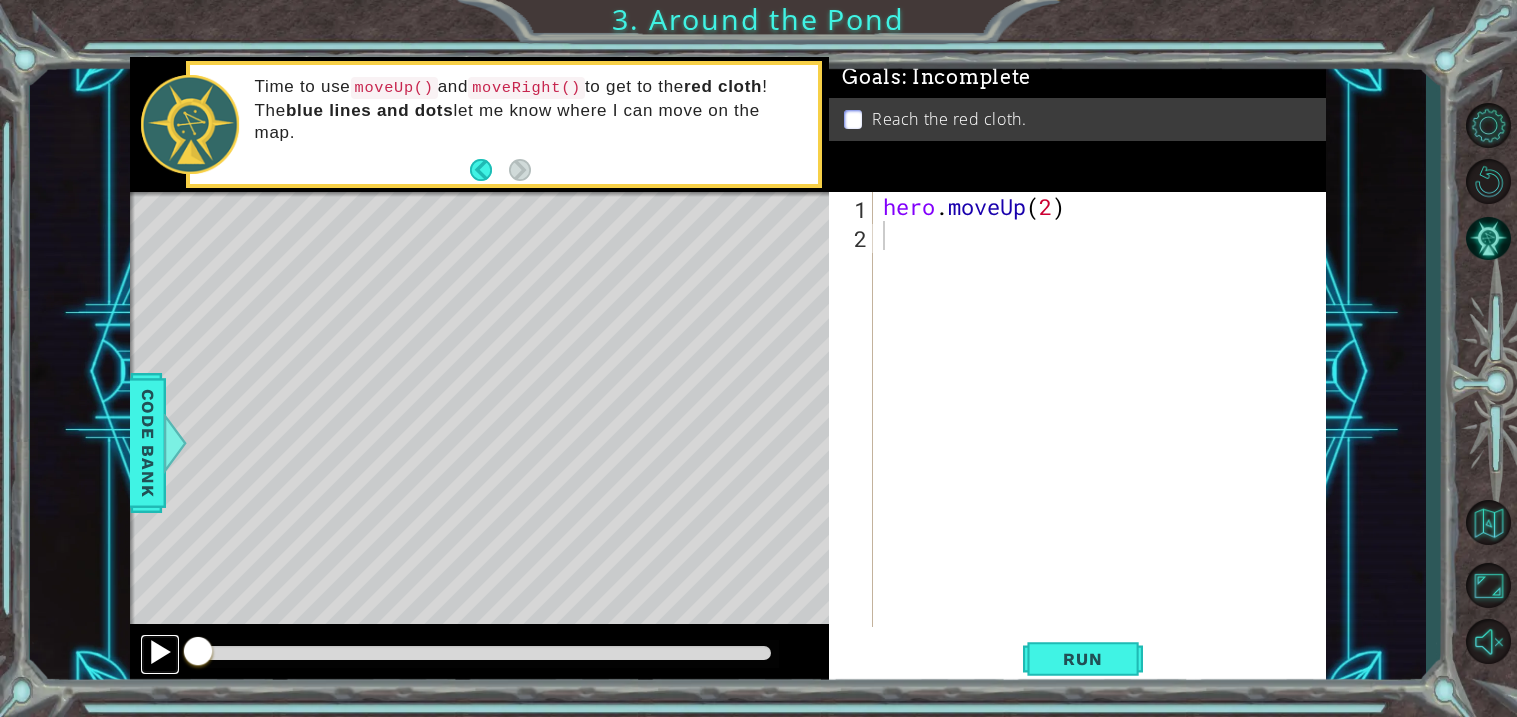 click at bounding box center [160, 652] 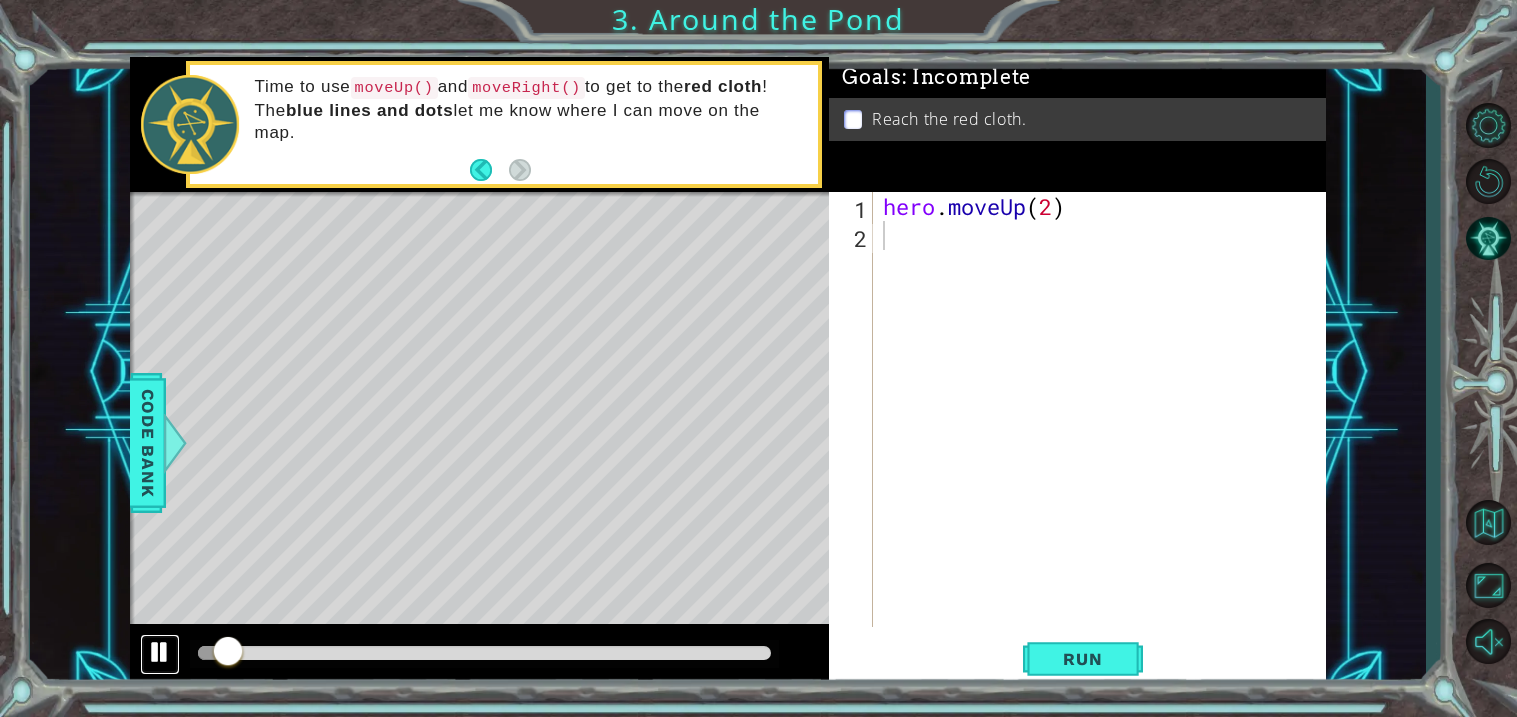 click at bounding box center (160, 652) 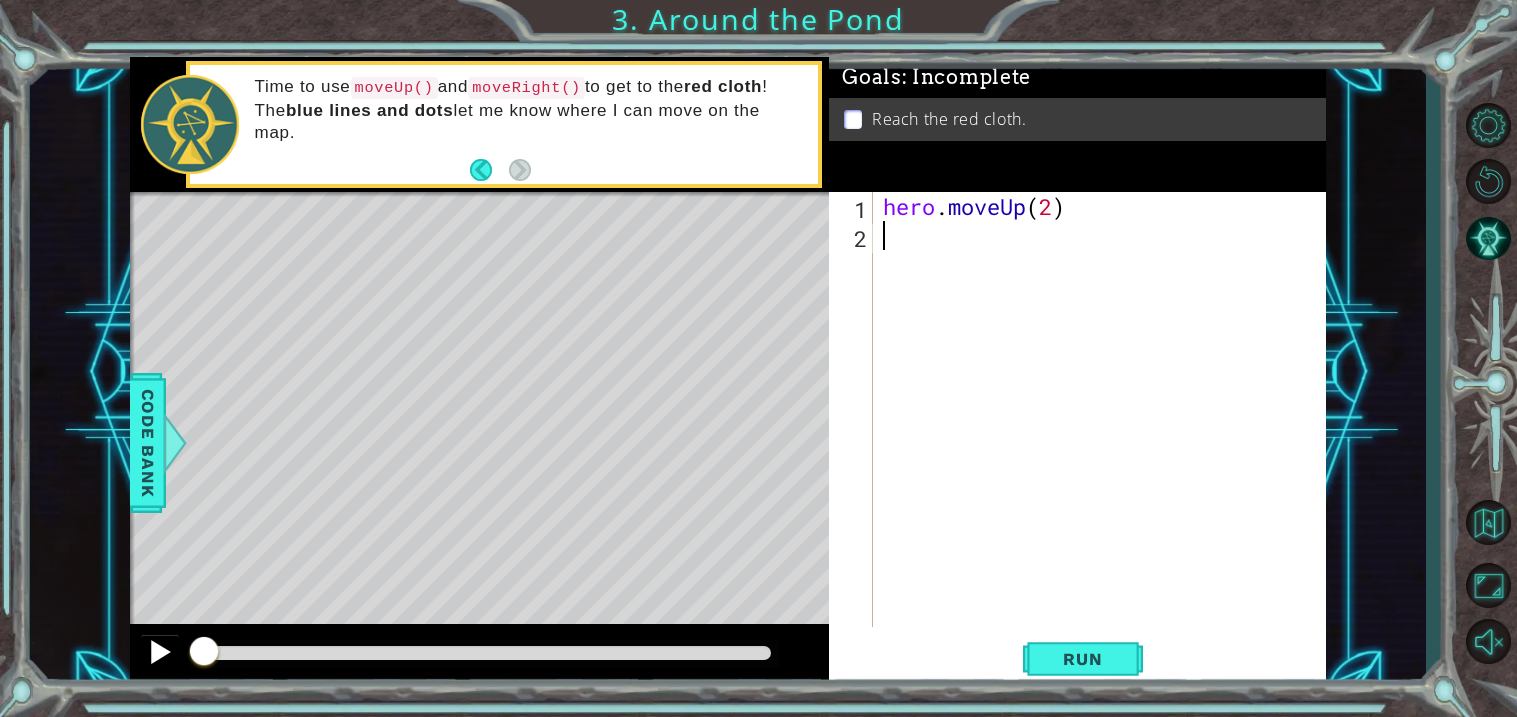 drag, startPoint x: 226, startPoint y: 657, endPoint x: 142, endPoint y: 643, distance: 85.158676 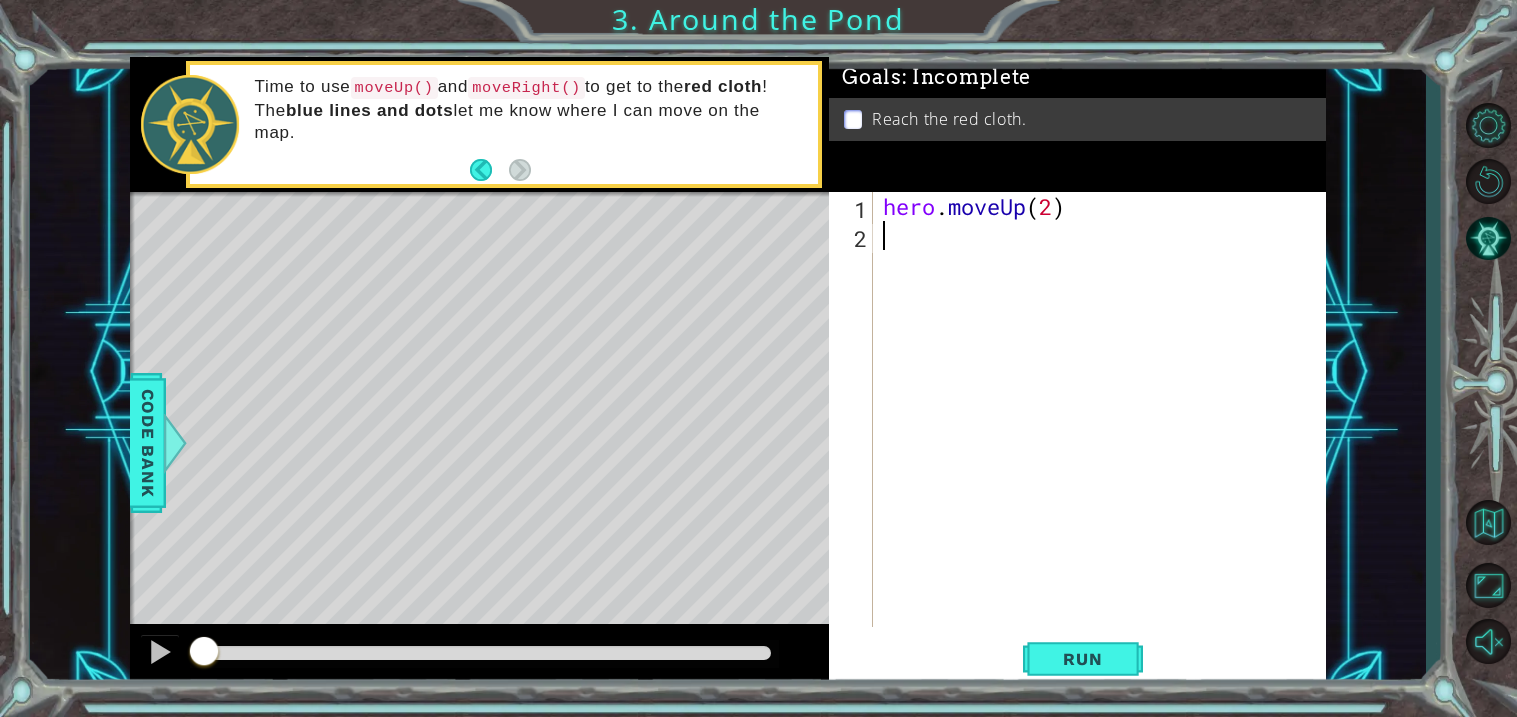 click on "2" at bounding box center (853, 238) 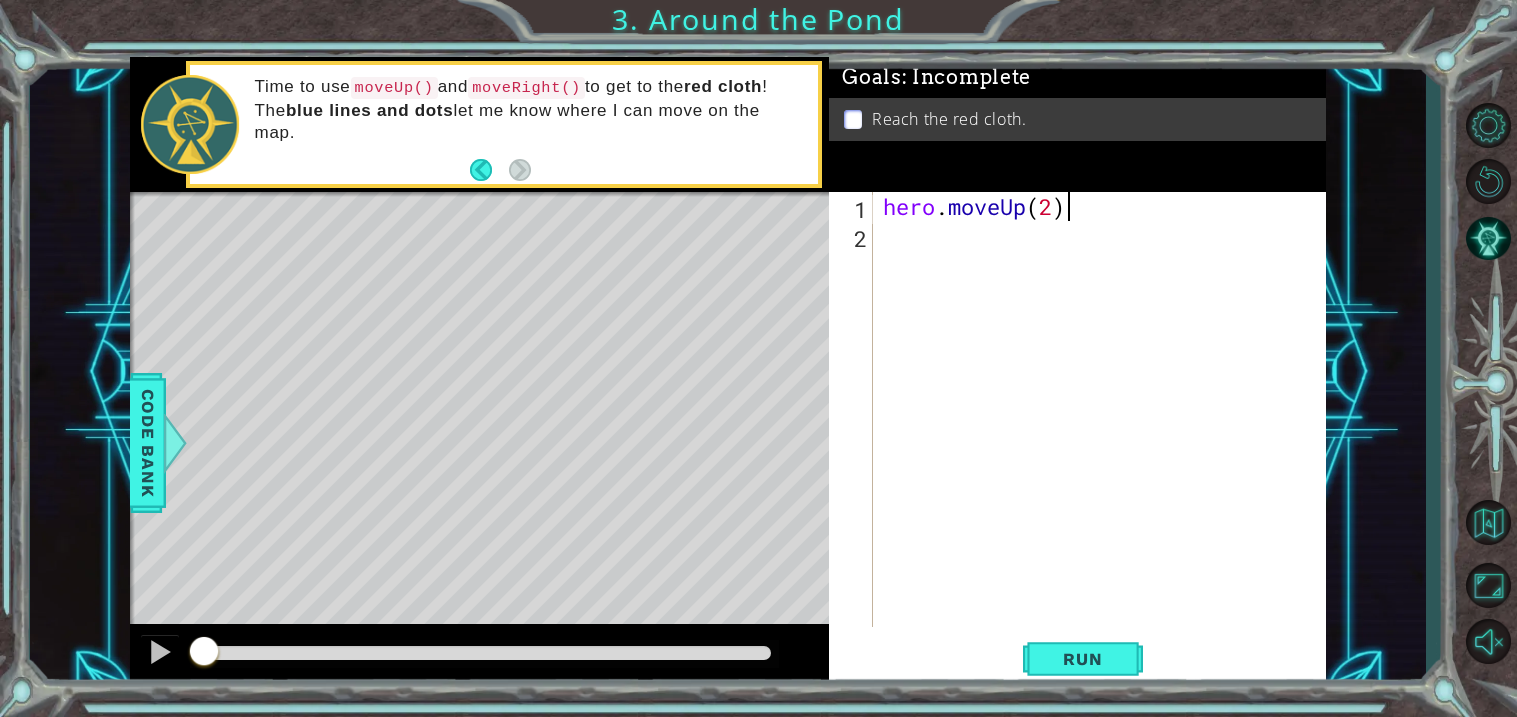 click on "hero . moveUp ( 2 )" at bounding box center [1105, 438] 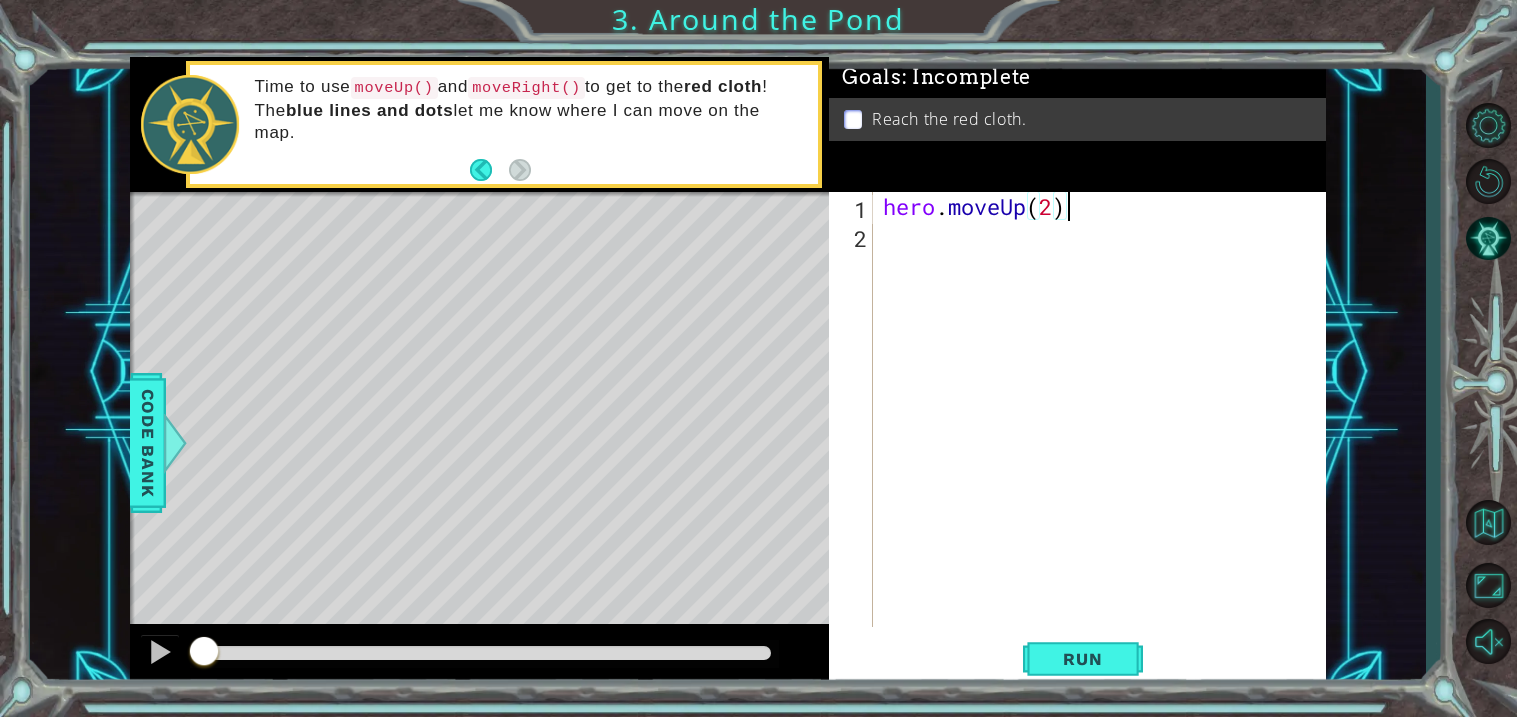 click on "hero . moveUp ( 2 )" at bounding box center [1105, 438] 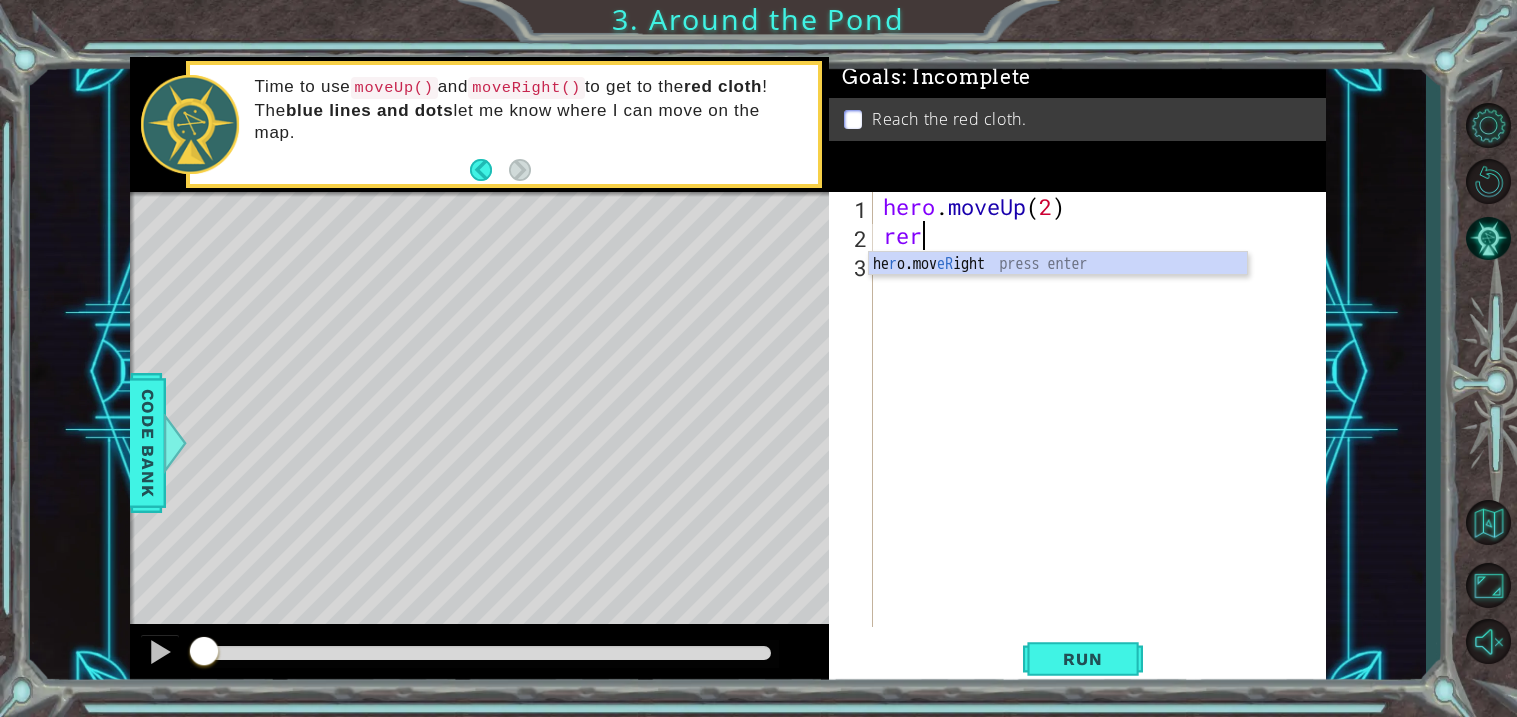type on "r" 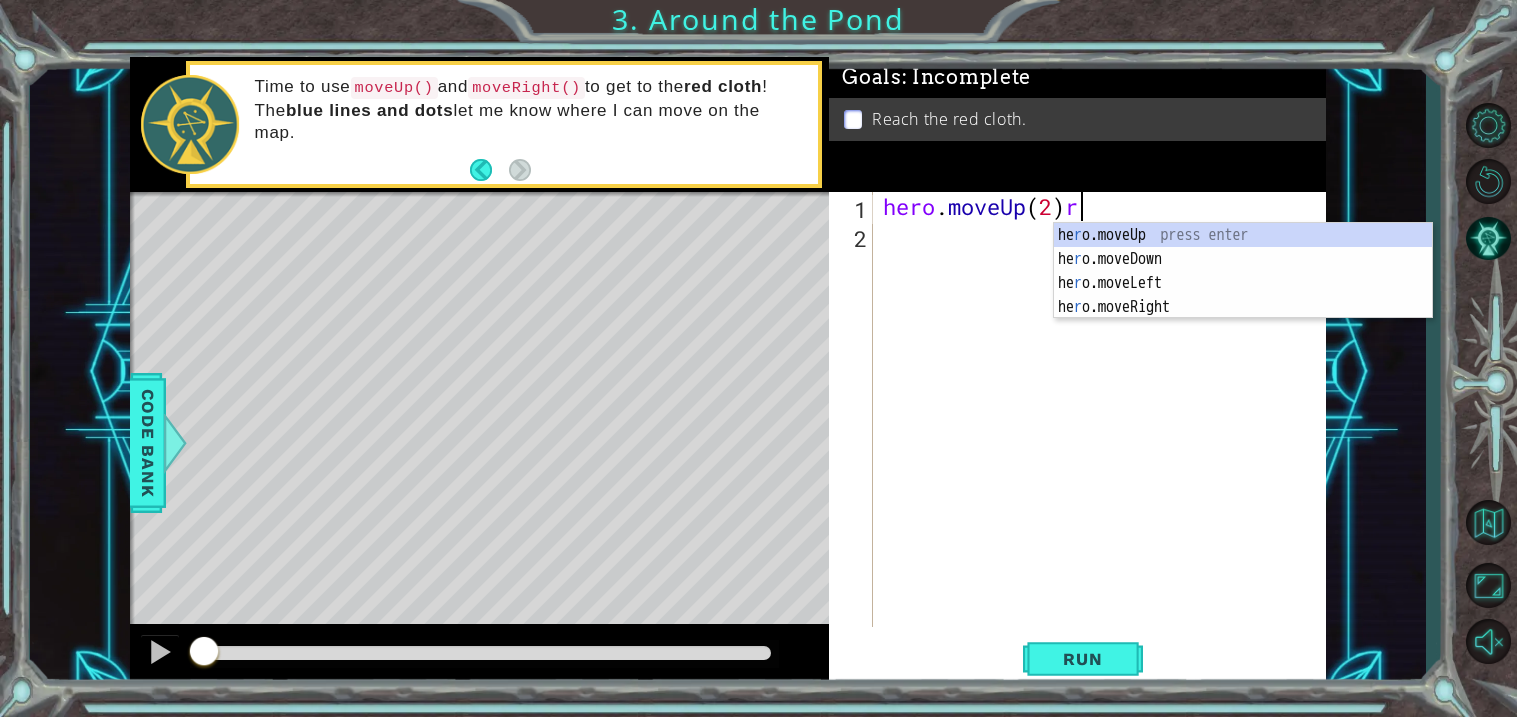 scroll, scrollTop: 0, scrollLeft: 7, axis: horizontal 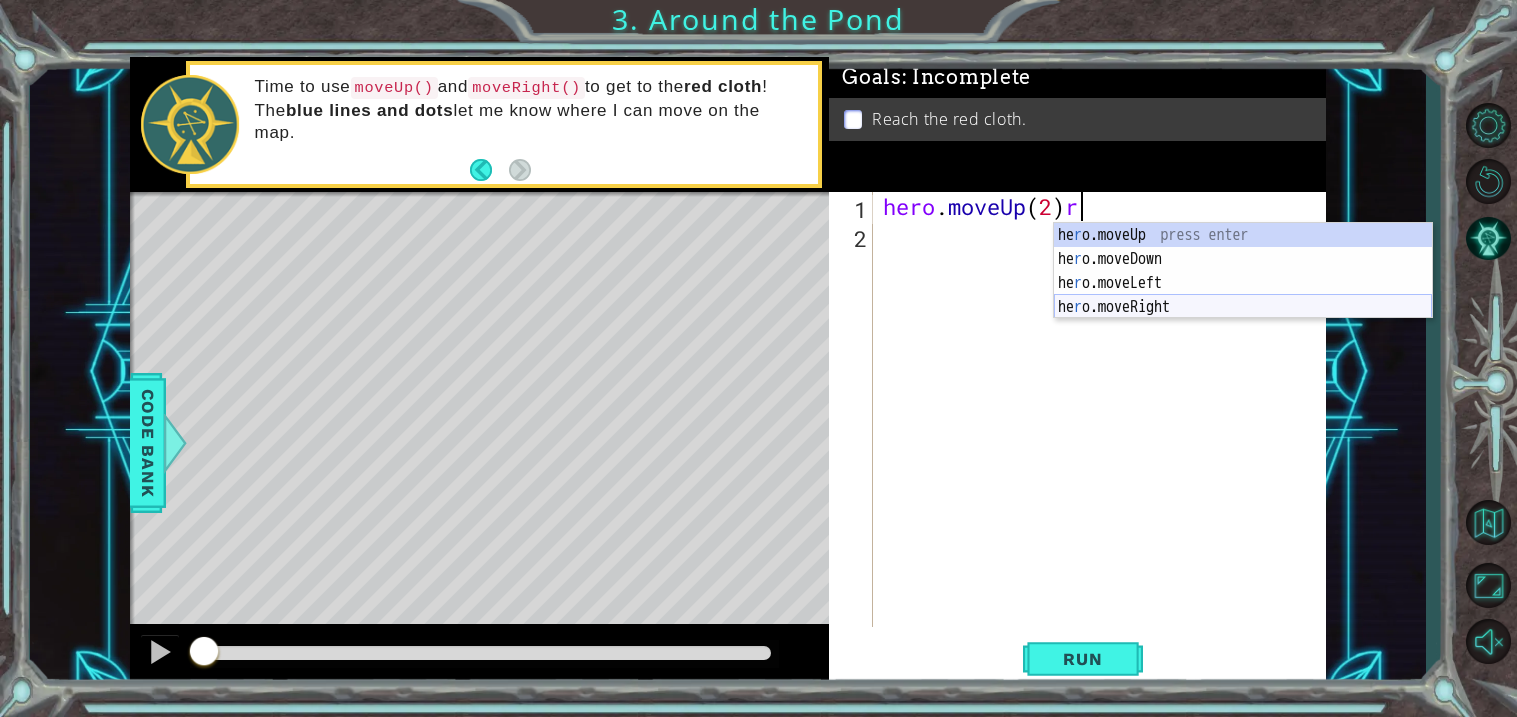 click on "he r o.moveUp press enter he r o.moveDown press enter he r o.moveLeft press enter he r o.moveRight press enter" at bounding box center (1243, 295) 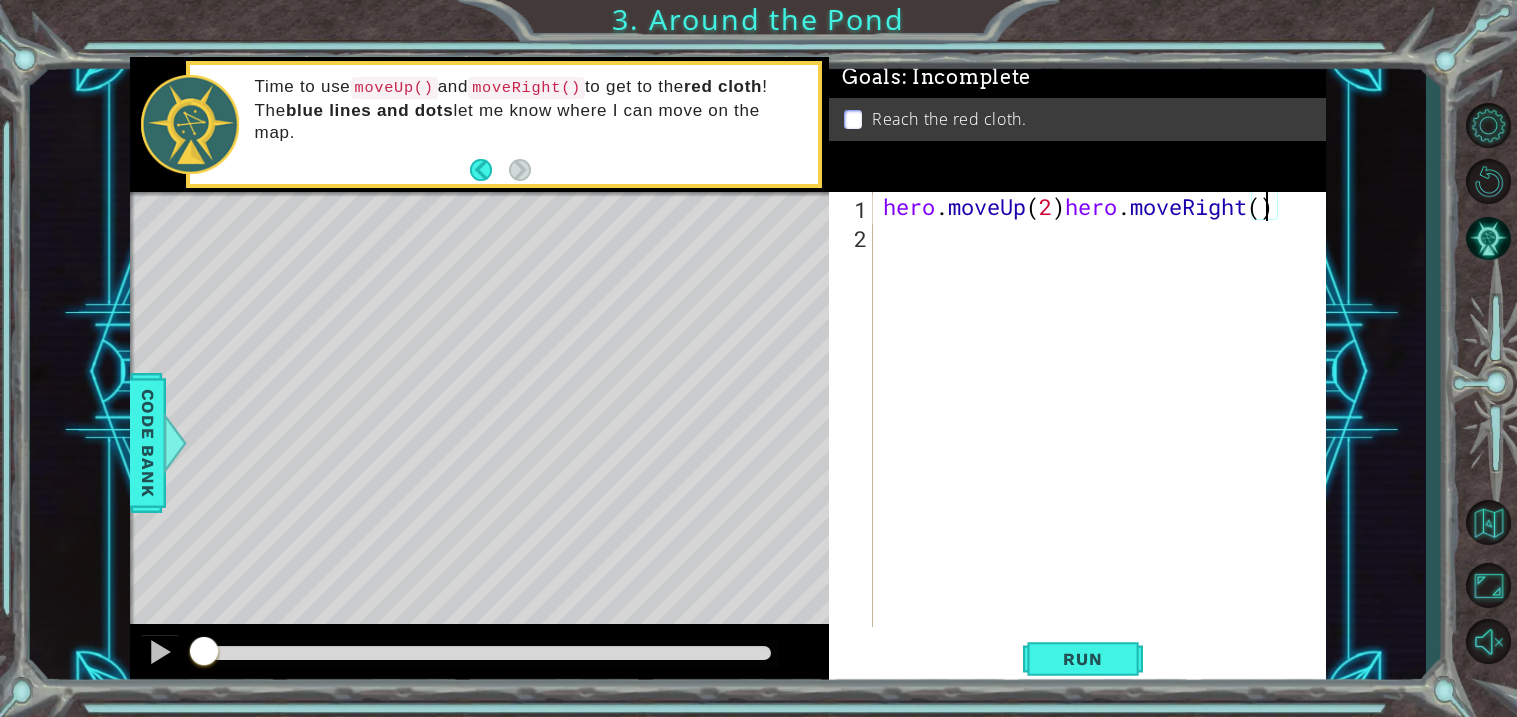 click on "hero . moveUp ( 2 ) hero . moveRight ( )" at bounding box center (1105, 438) 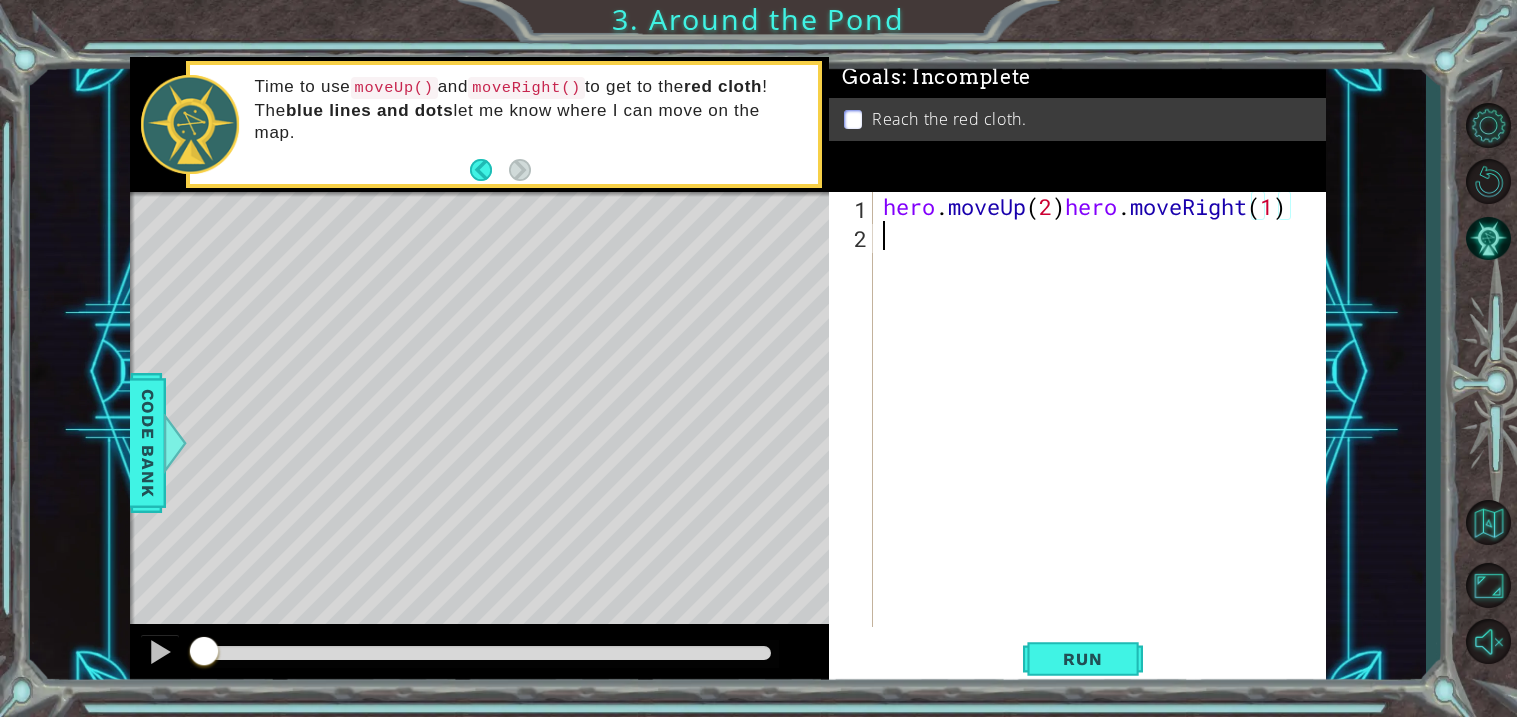 click on "hero . moveUp ( 2 ) hero . moveRight ( 1 )" at bounding box center (1105, 438) 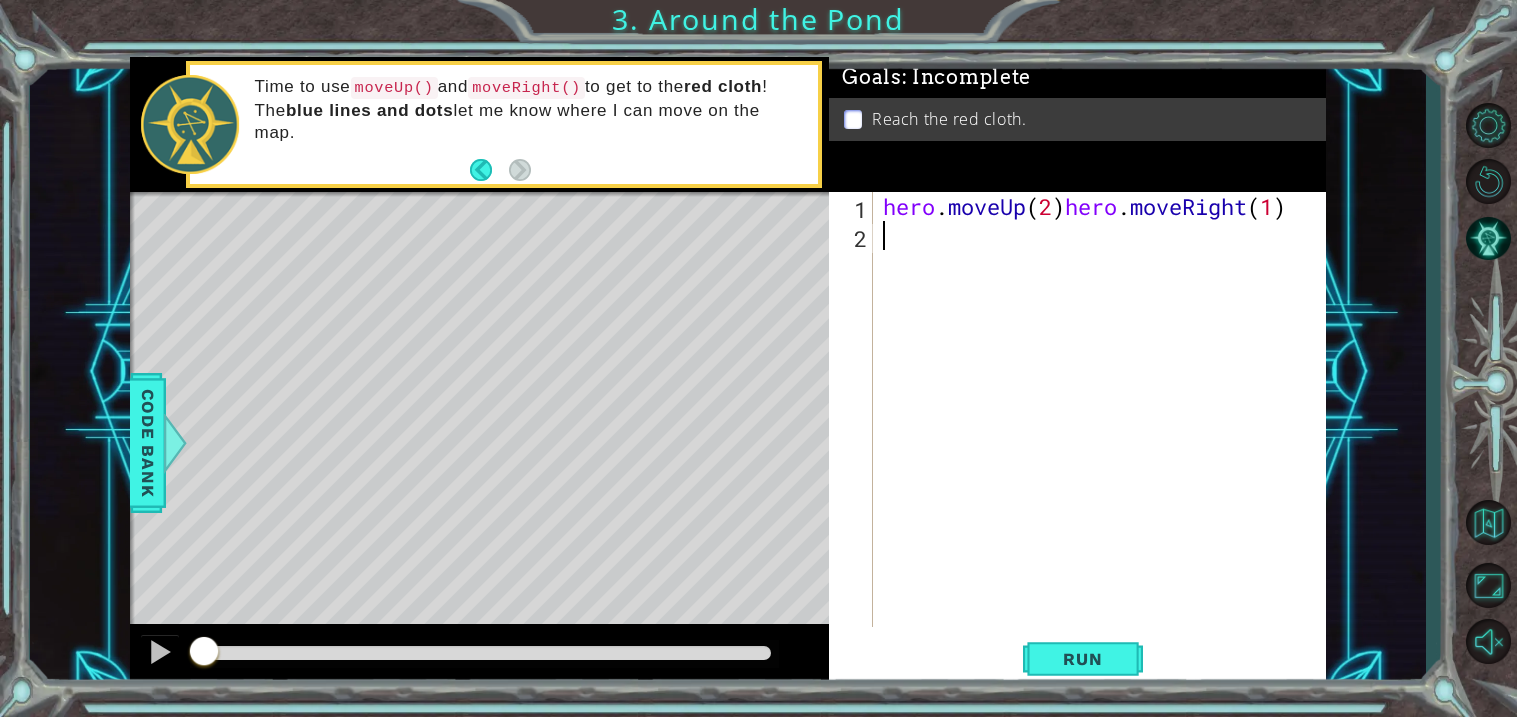scroll, scrollTop: 0, scrollLeft: 0, axis: both 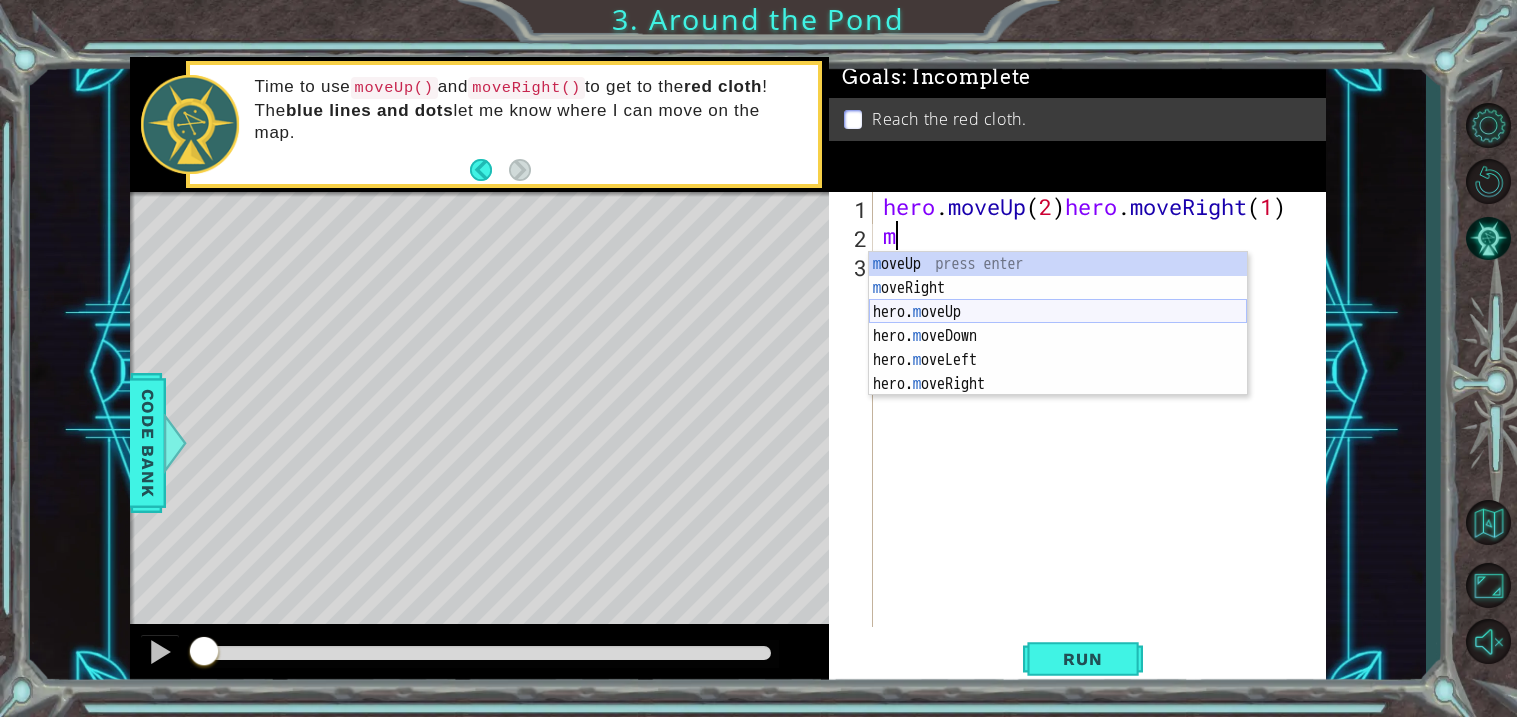 click on "m oveUp press enter m oveRight press enter hero. m oveUp press enter hero. m oveDown press enter hero. m oveLeft press enter hero. m oveRight press enter" at bounding box center (1058, 348) 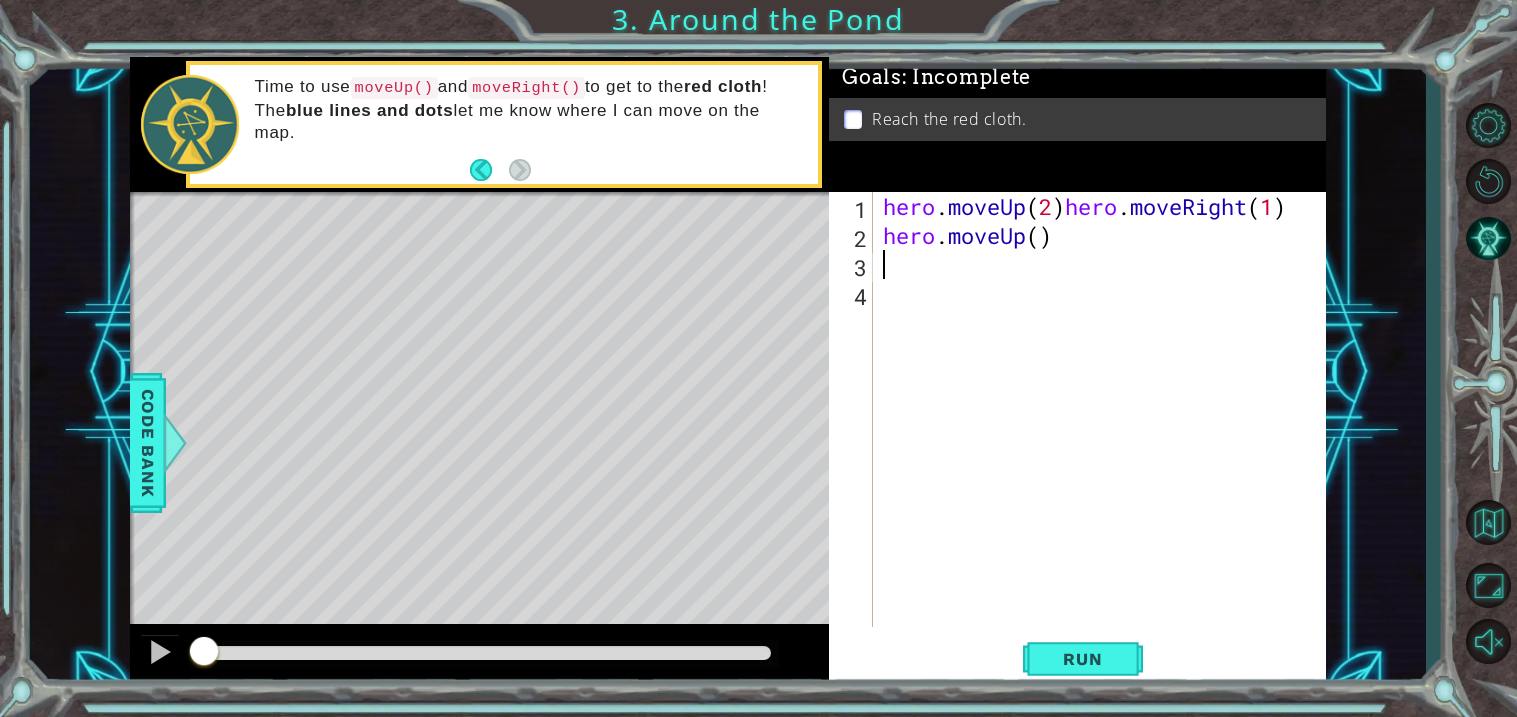 click on "hero . moveUp ( 2 ) hero . moveRight ( 1 ) hero . moveUp ( )" at bounding box center (1105, 438) 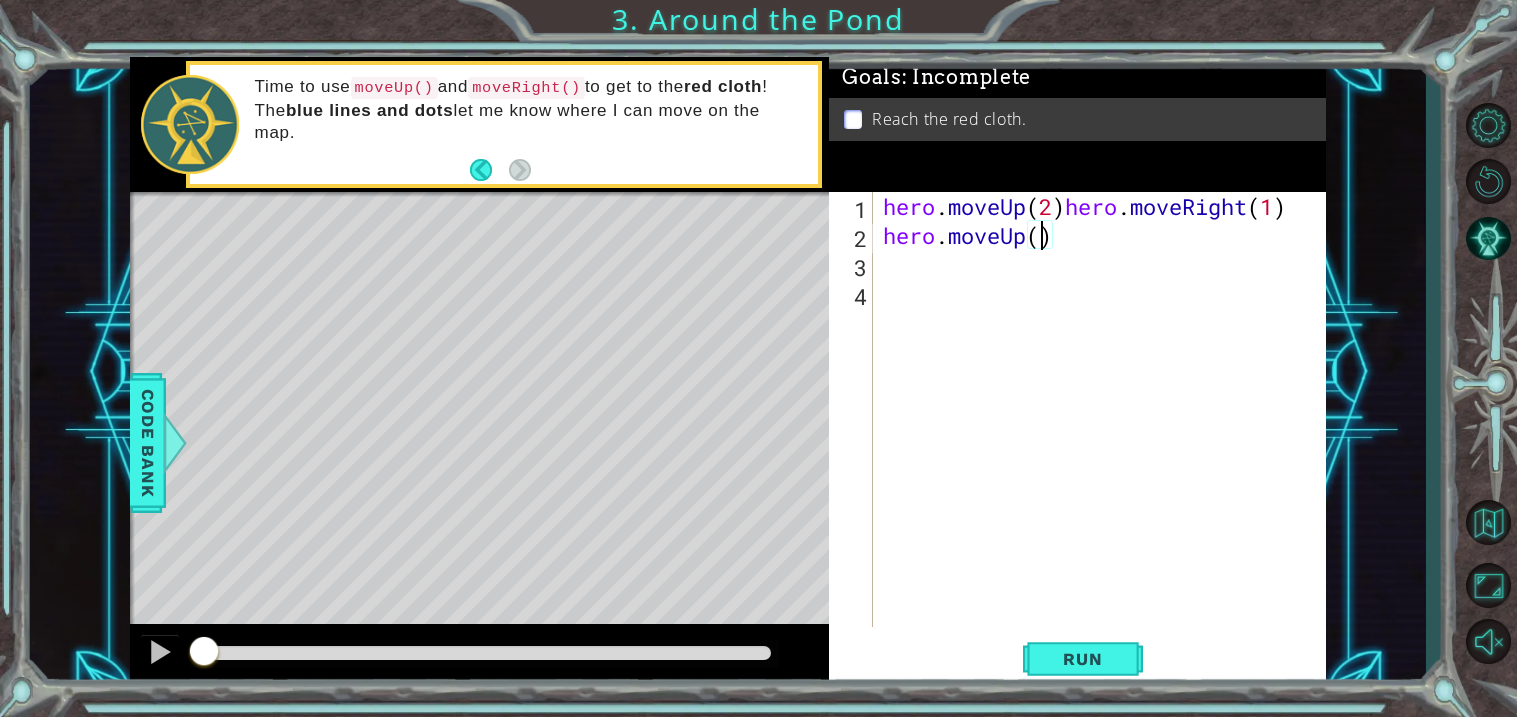 type on "hero.moveUp(1)" 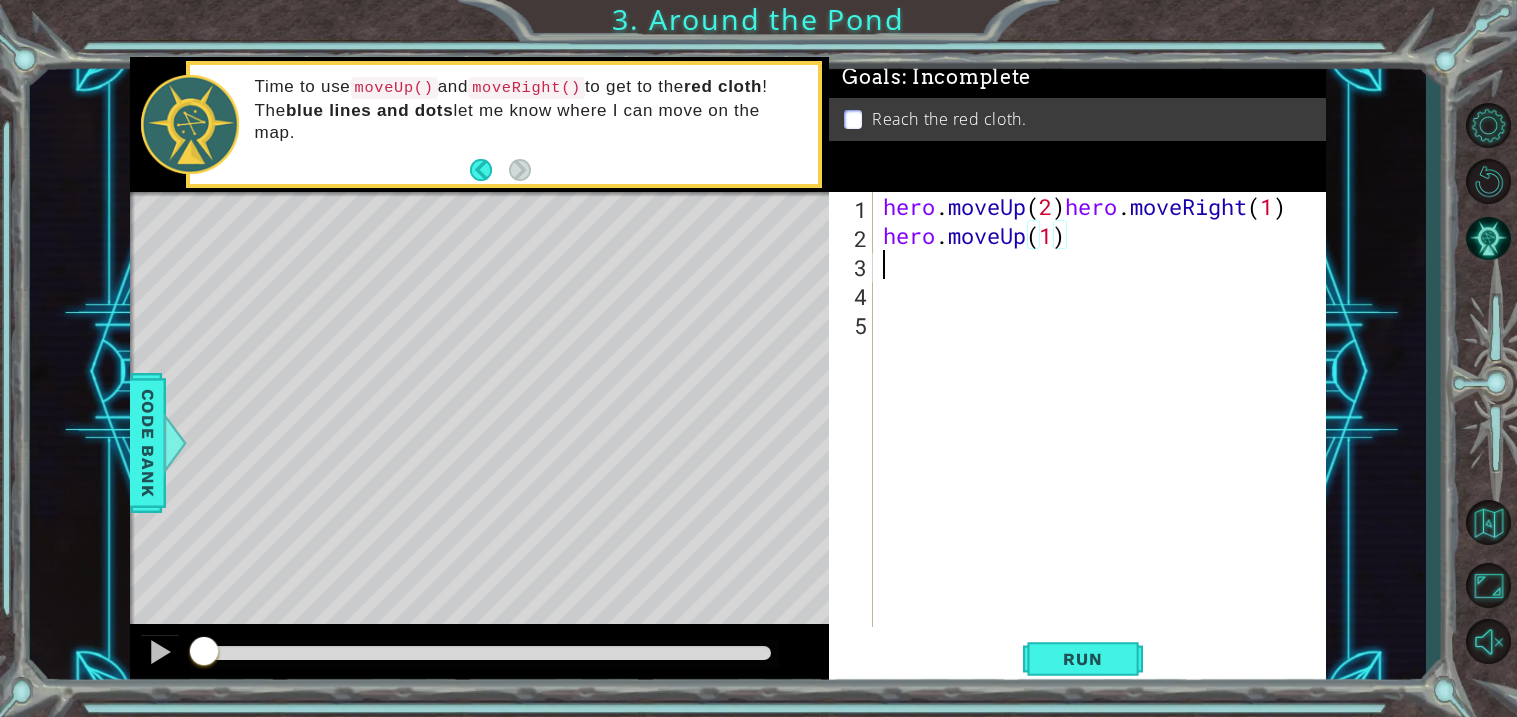 scroll, scrollTop: 0, scrollLeft: 0, axis: both 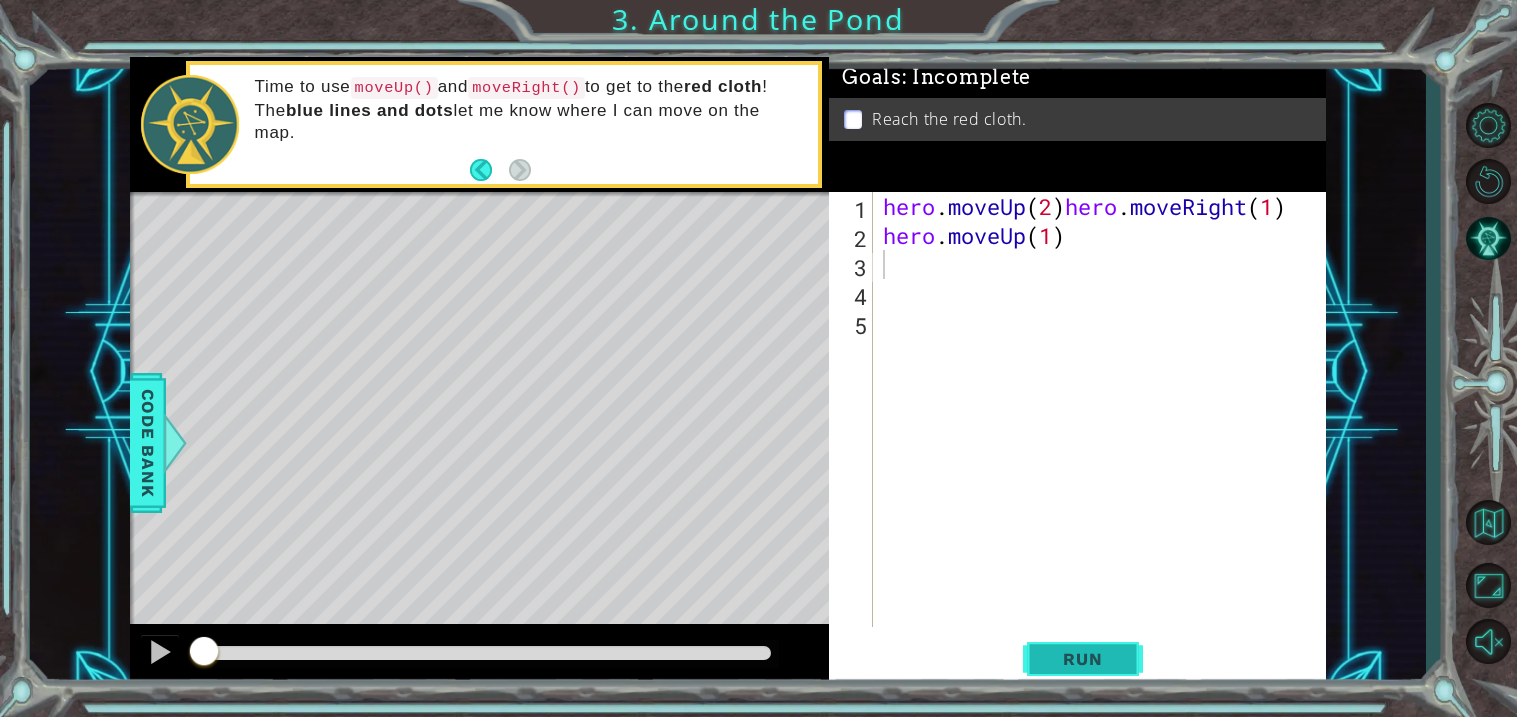 click on "Run" at bounding box center (1082, 659) 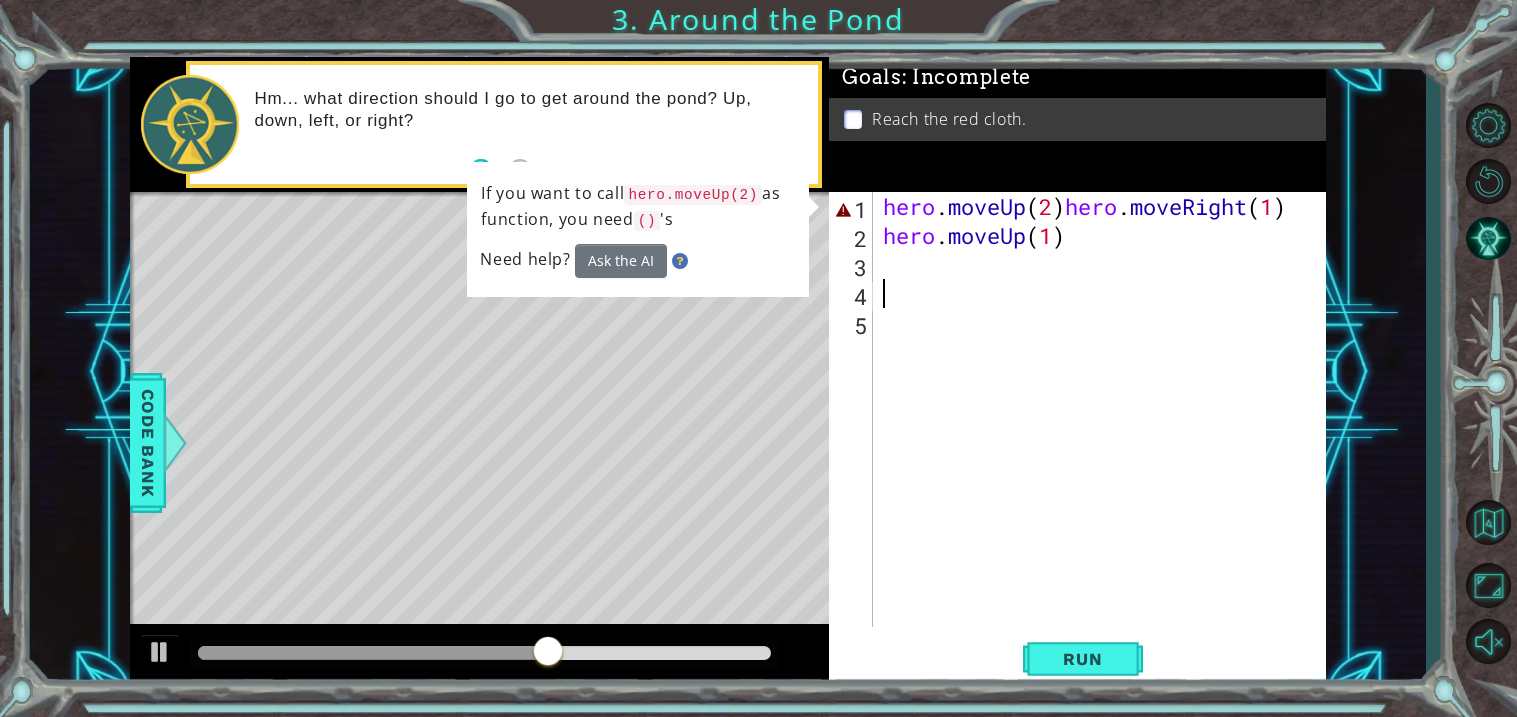 click on "hero . moveUp ( 2 ) hero . moveRight ( 1 ) hero . moveUp ( 1 )" at bounding box center (1105, 438) 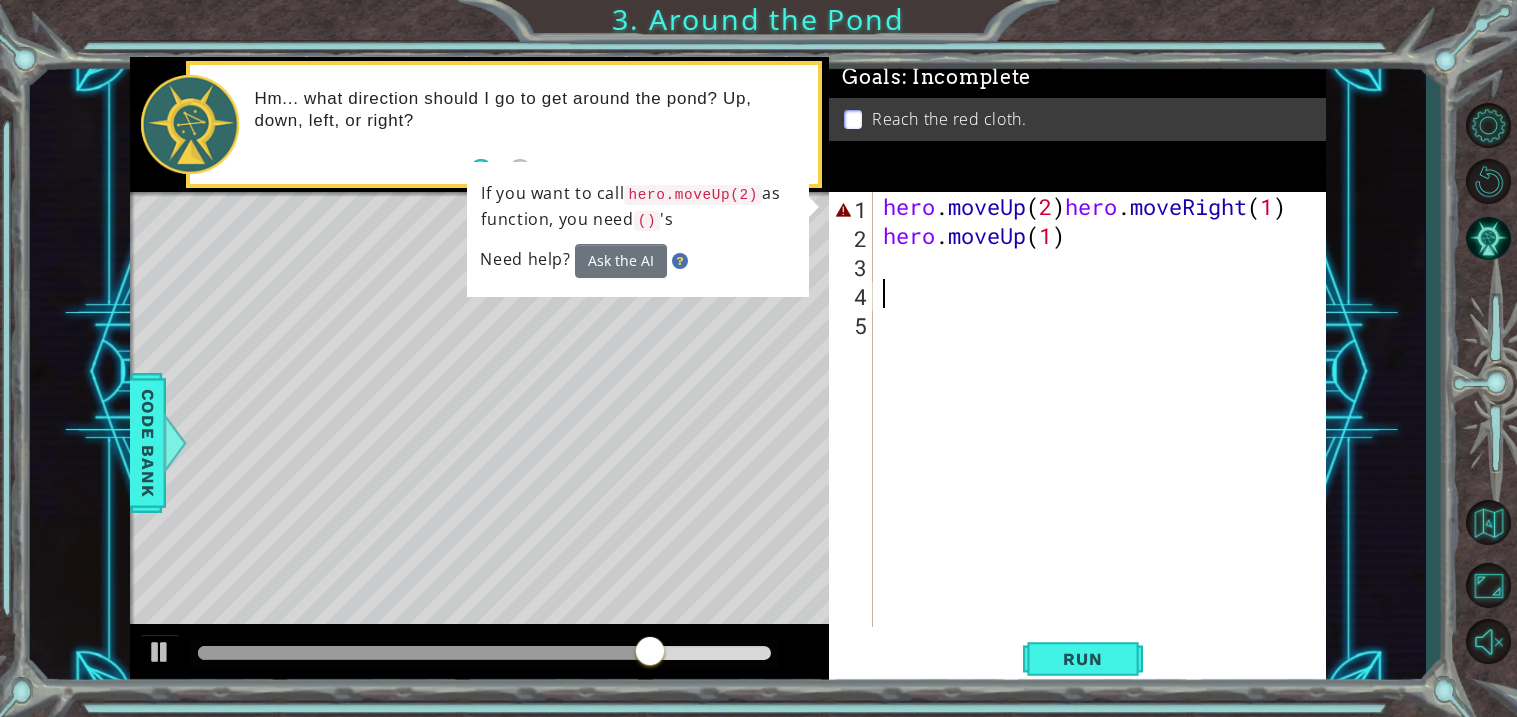 click on "If you want to call  hero.moveUp(2)  as function, you need  () 's
Need help? Ask the AI" at bounding box center (638, 229) 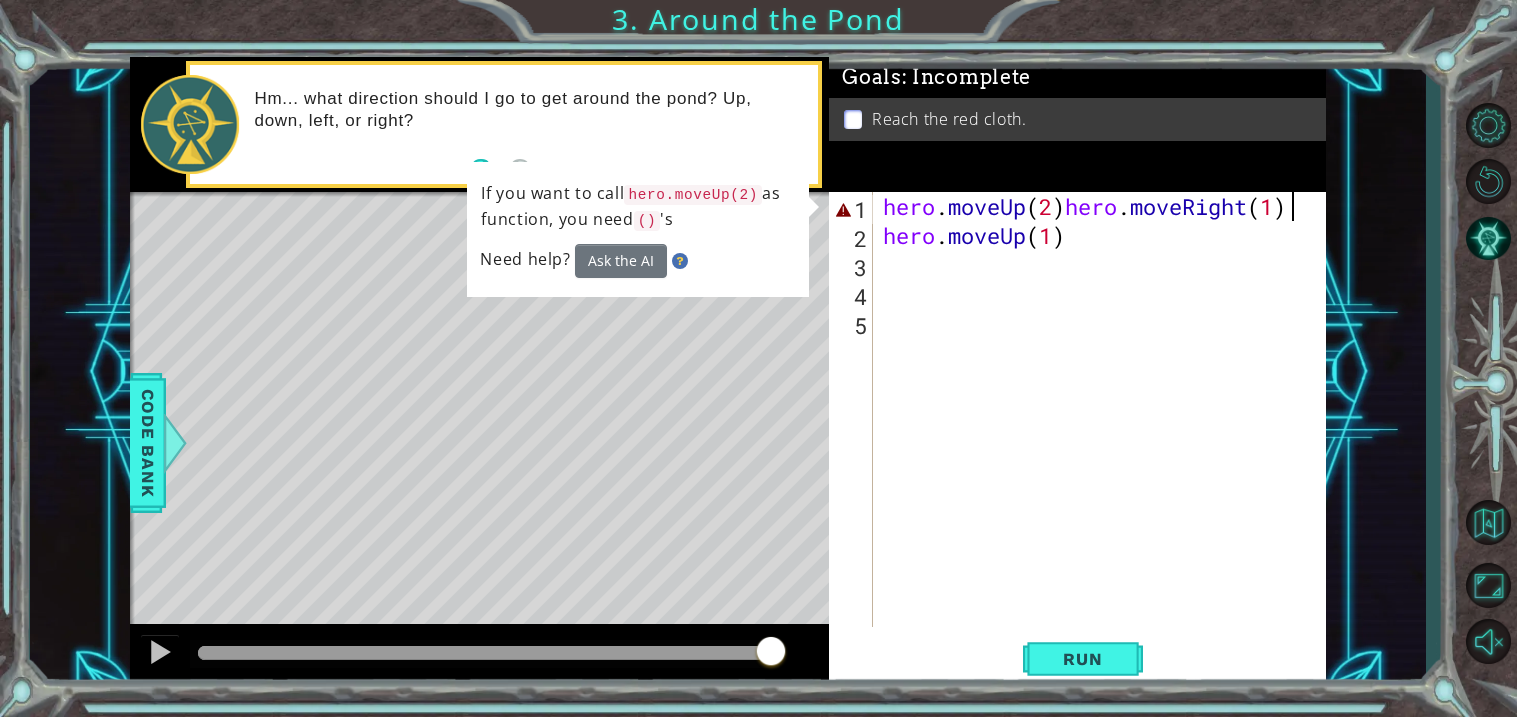 drag, startPoint x: 1292, startPoint y: 213, endPoint x: 1276, endPoint y: 220, distance: 17.464249 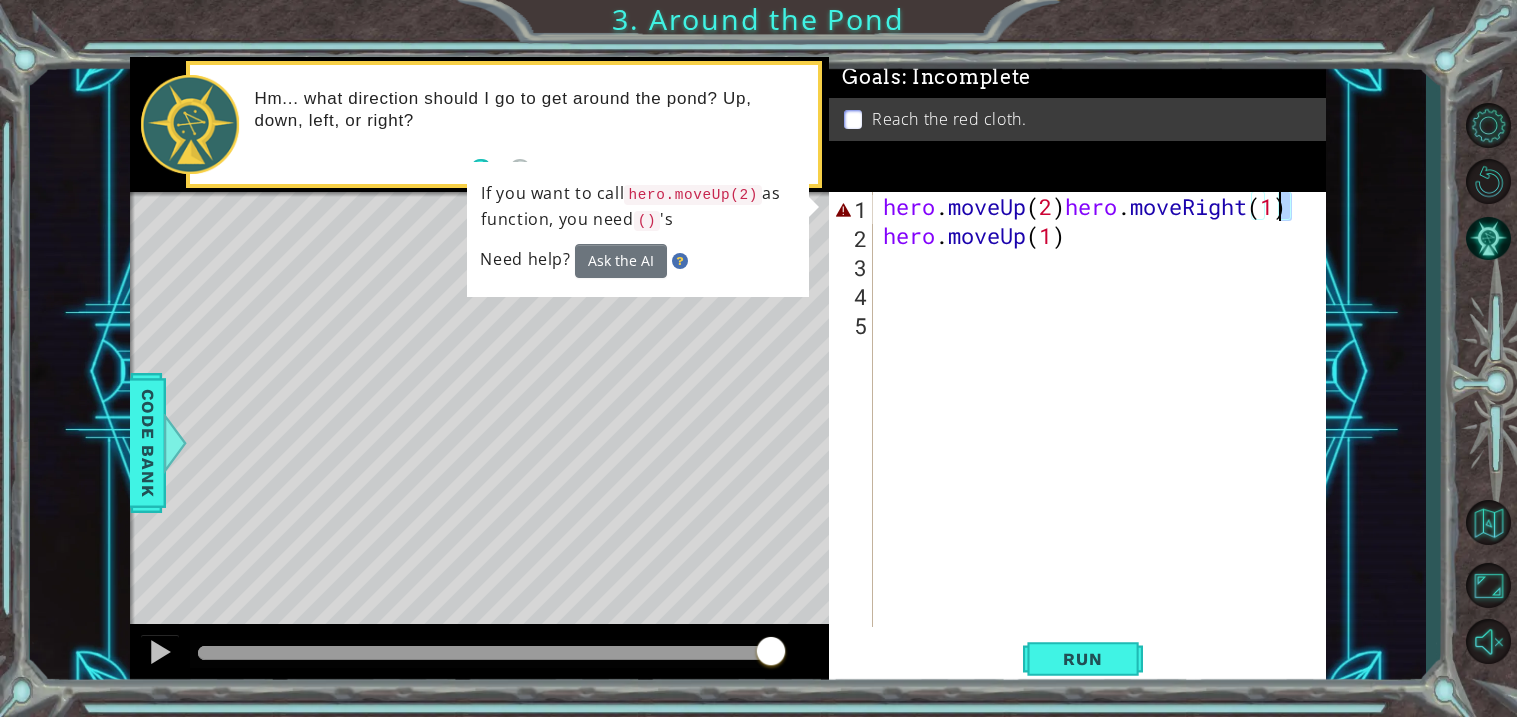 click on "hero . moveUp ( 2 ) hero . moveRight ( 1 ) hero . moveUp ( 1 )" at bounding box center [1100, 409] 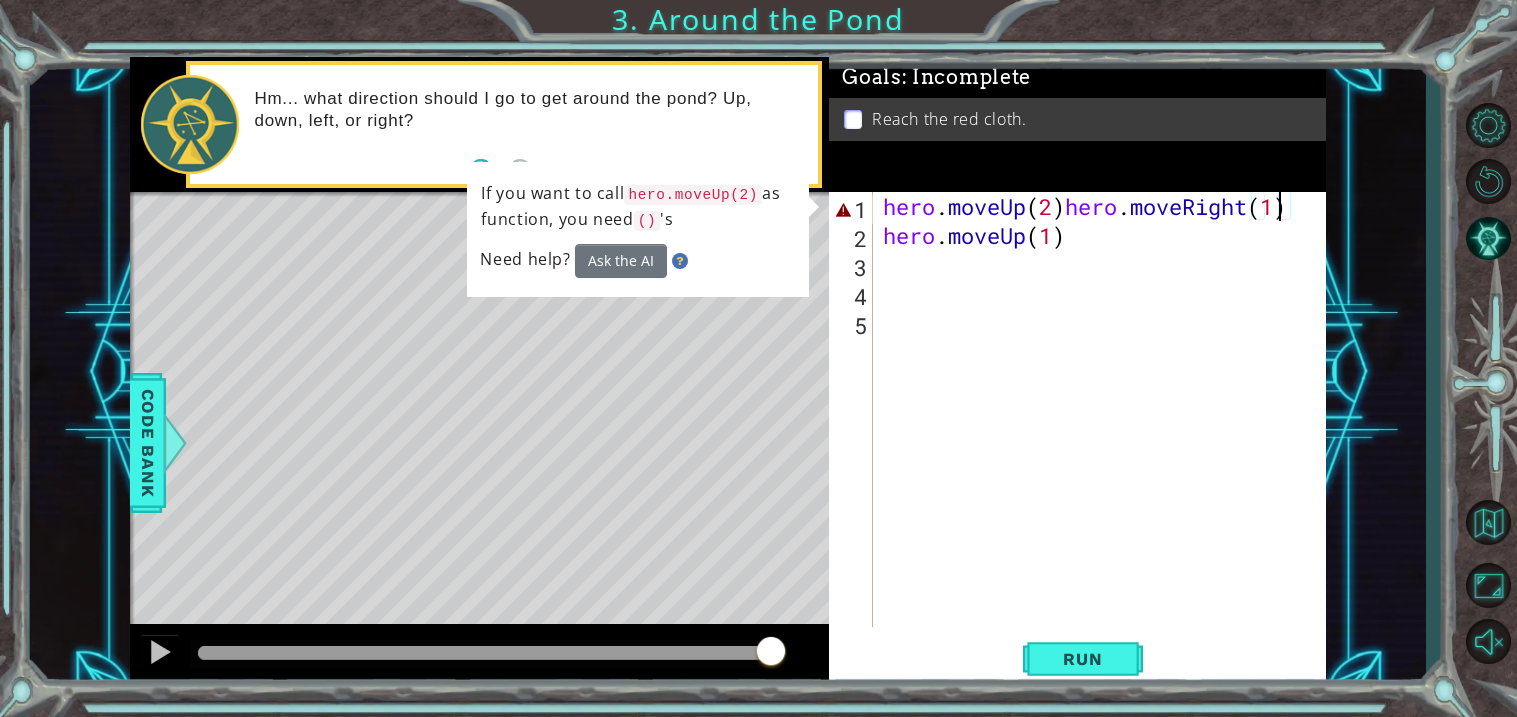 click on "hero . moveUp ( 2 ) hero . moveRight ( 1 ) hero . moveUp ( 1 )" at bounding box center (1105, 438) 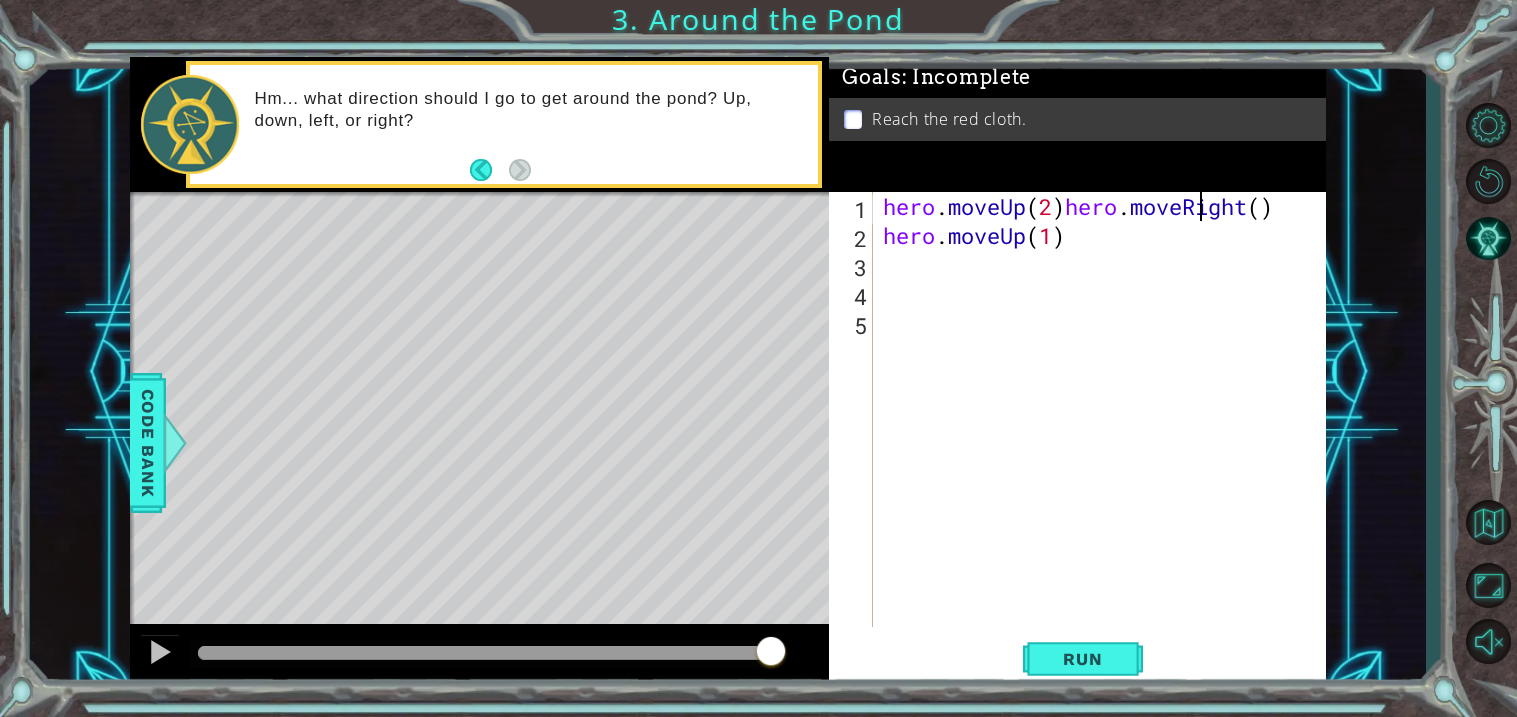 click on "hero . moveUp ( 2 ) hero . moveRight ( ) hero . moveUp ( 1 )" at bounding box center (1105, 438) 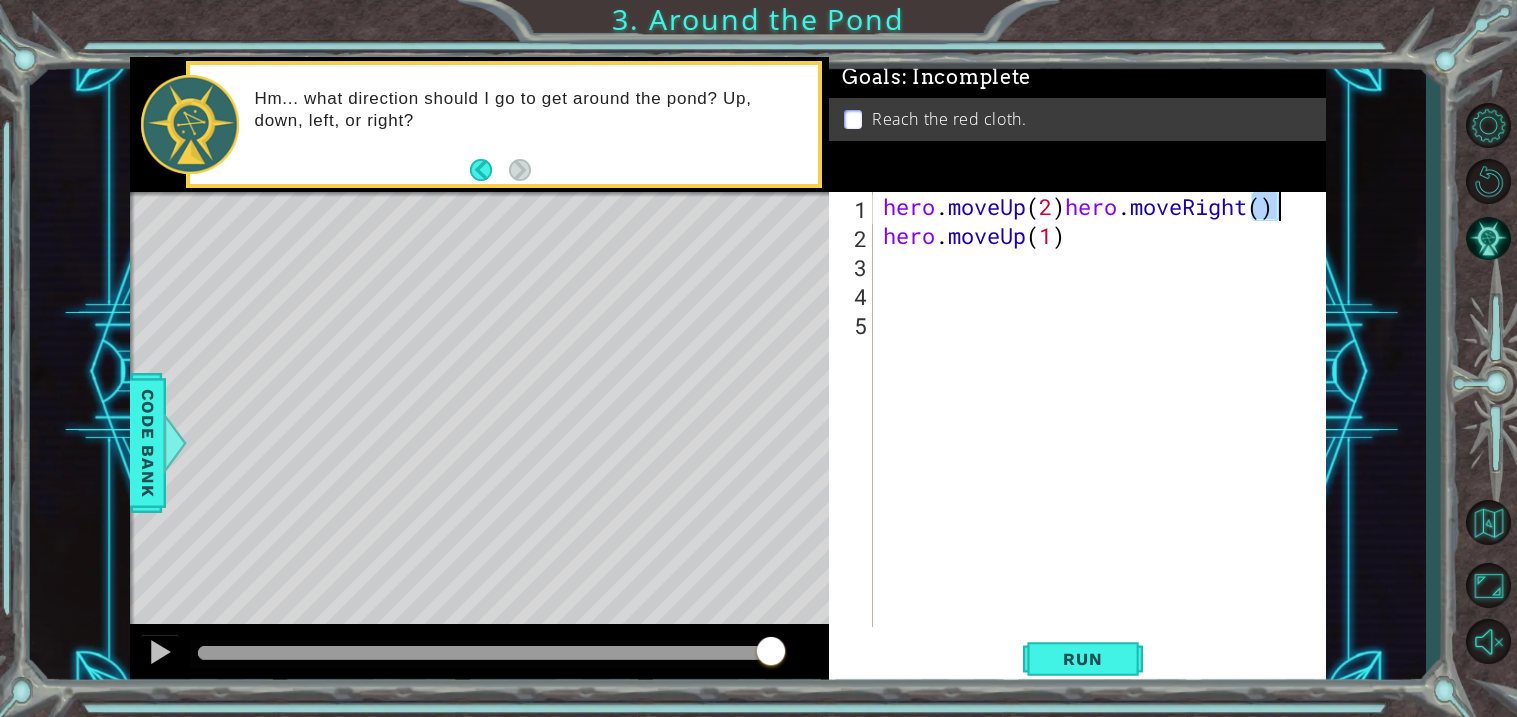 drag, startPoint x: 1256, startPoint y: 207, endPoint x: 1307, endPoint y: 207, distance: 51 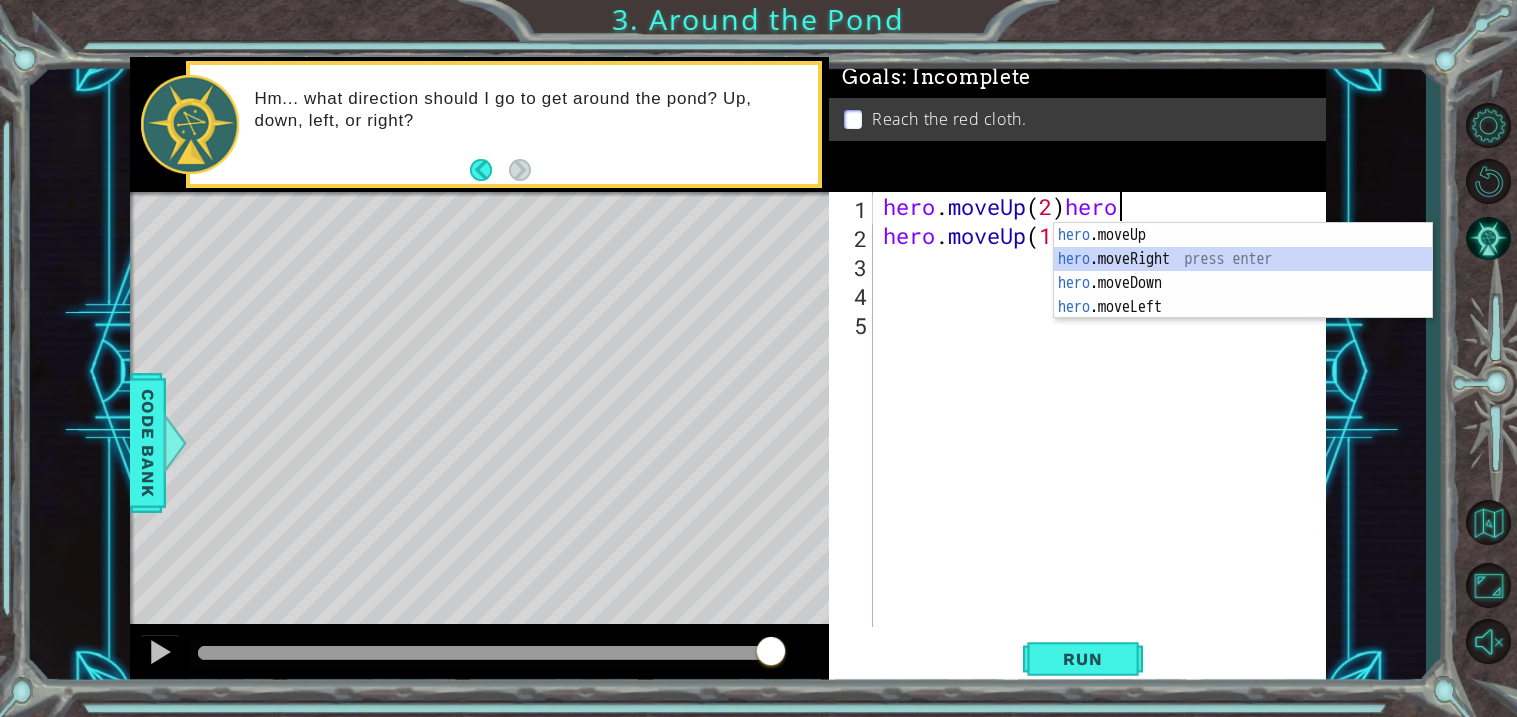 click on "hero .moveUp press enter hero .moveRight press enter hero .moveDown press enter hero .moveLeft press enter" at bounding box center (1243, 295) 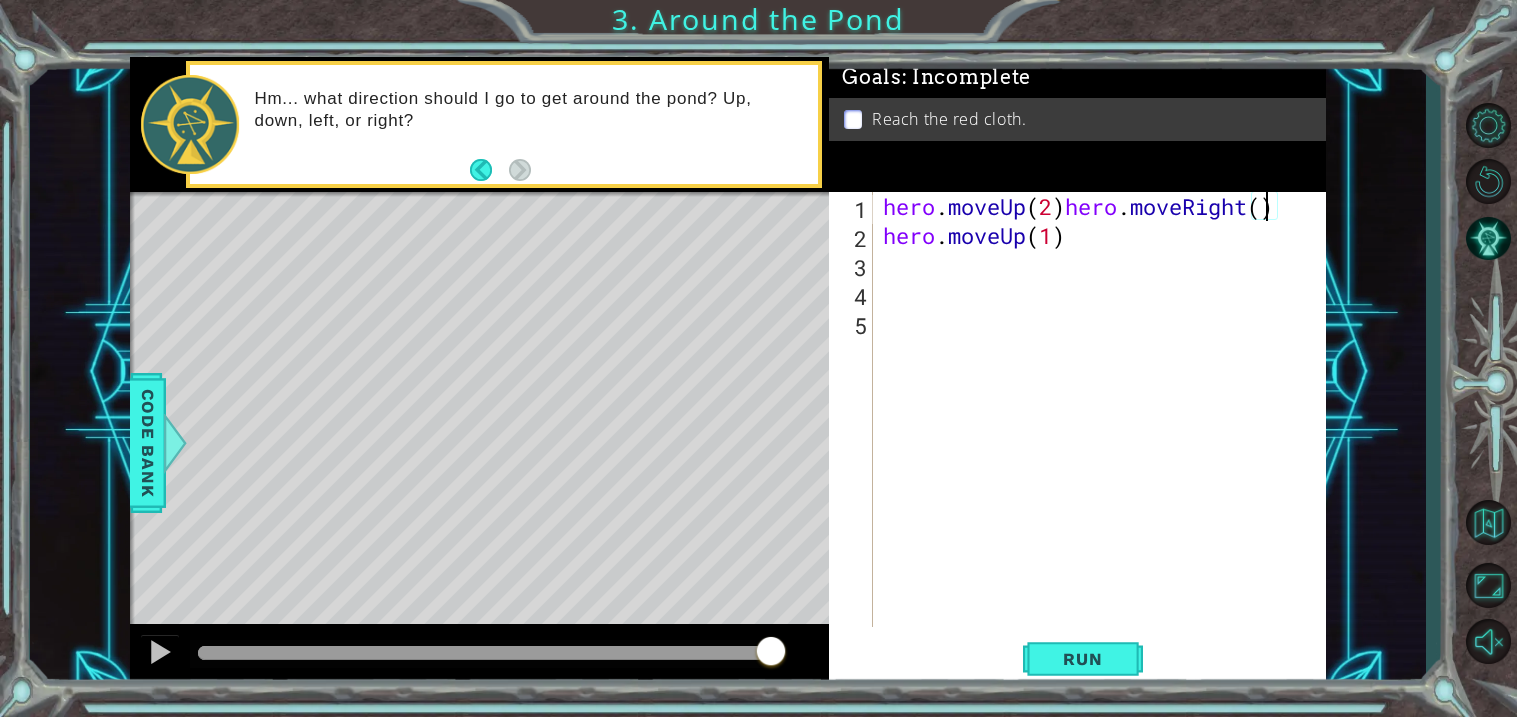 click on "hero . moveUp ( 2 ) hero . moveRight ( ) hero . moveUp ( 1 )" at bounding box center [1105, 438] 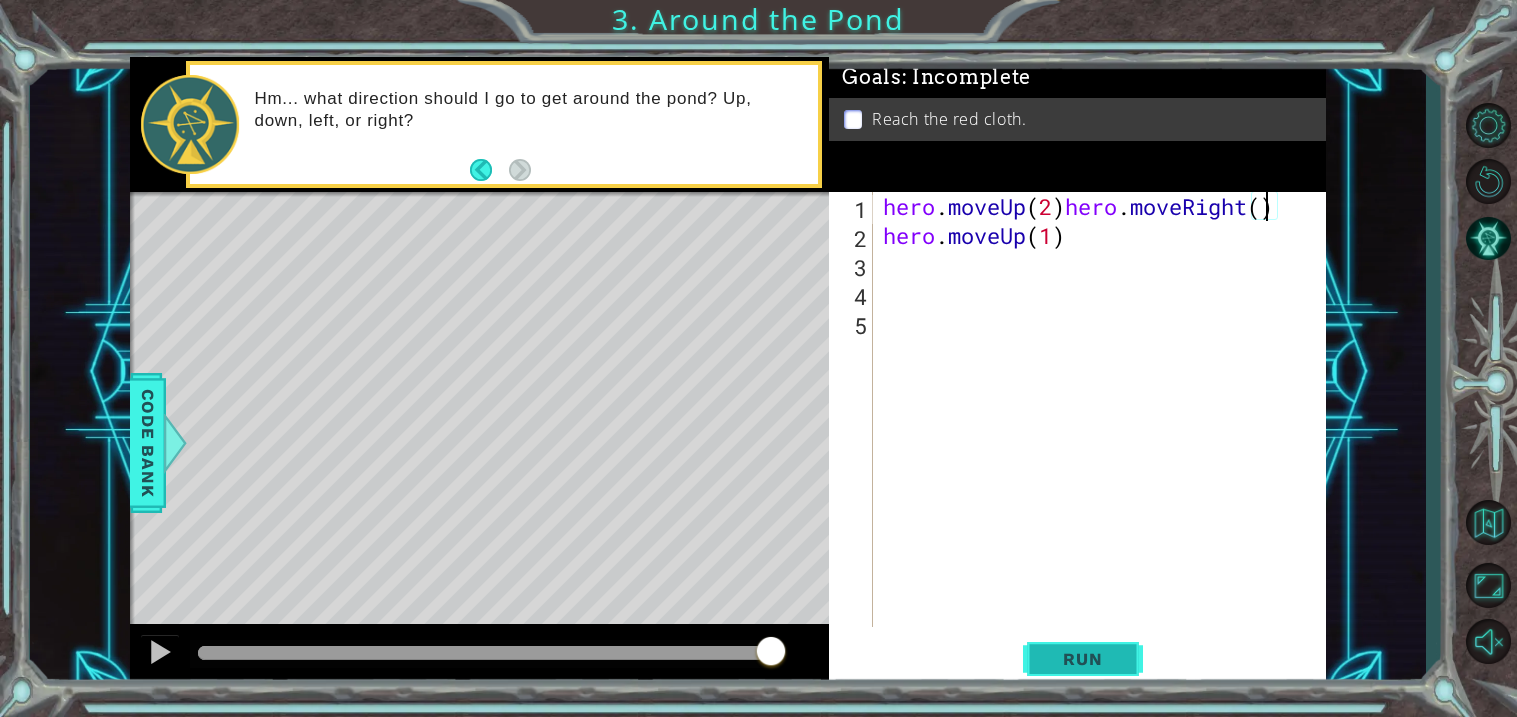 click on "Run" at bounding box center (1082, 659) 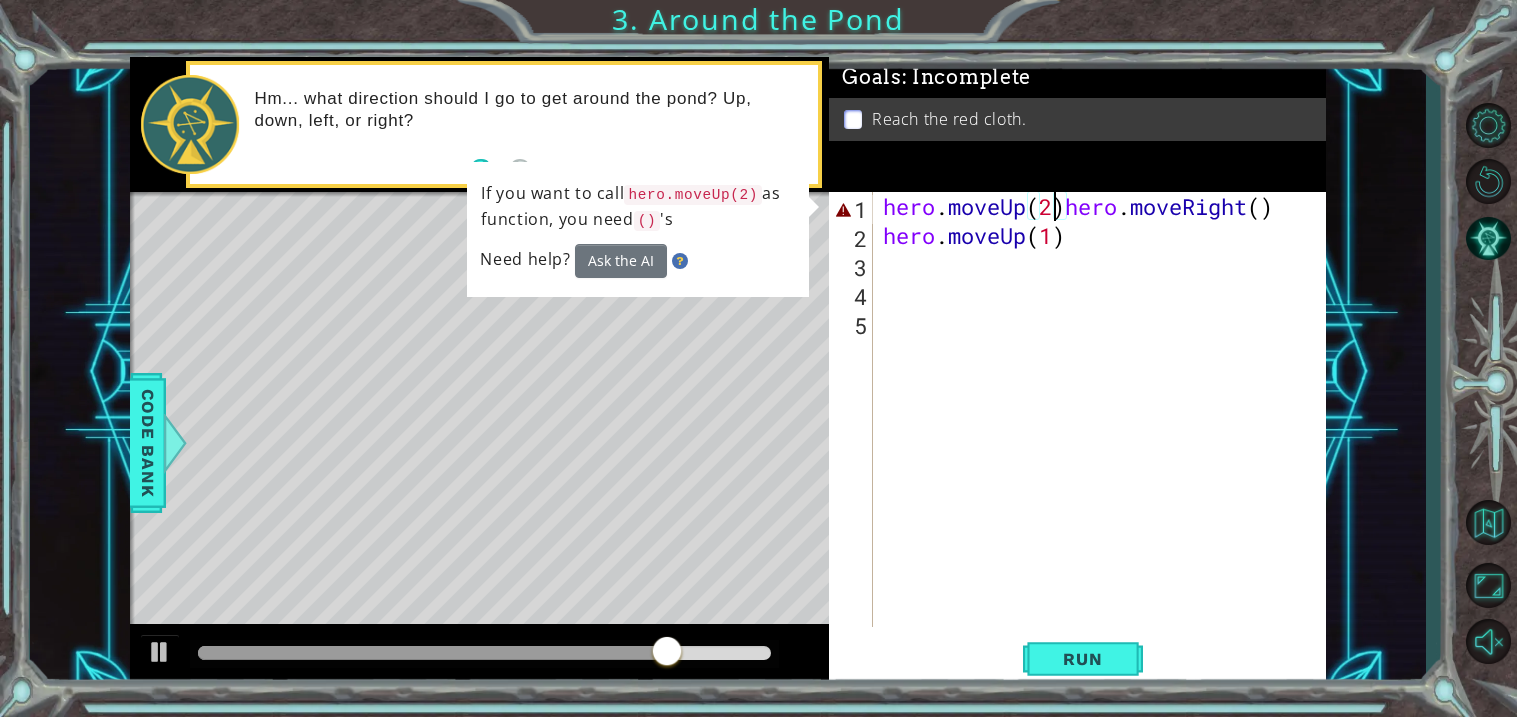 click on "hero . moveUp ( 2 ) hero . moveRight ( ) hero . moveUp ( 1 )" at bounding box center [1105, 438] 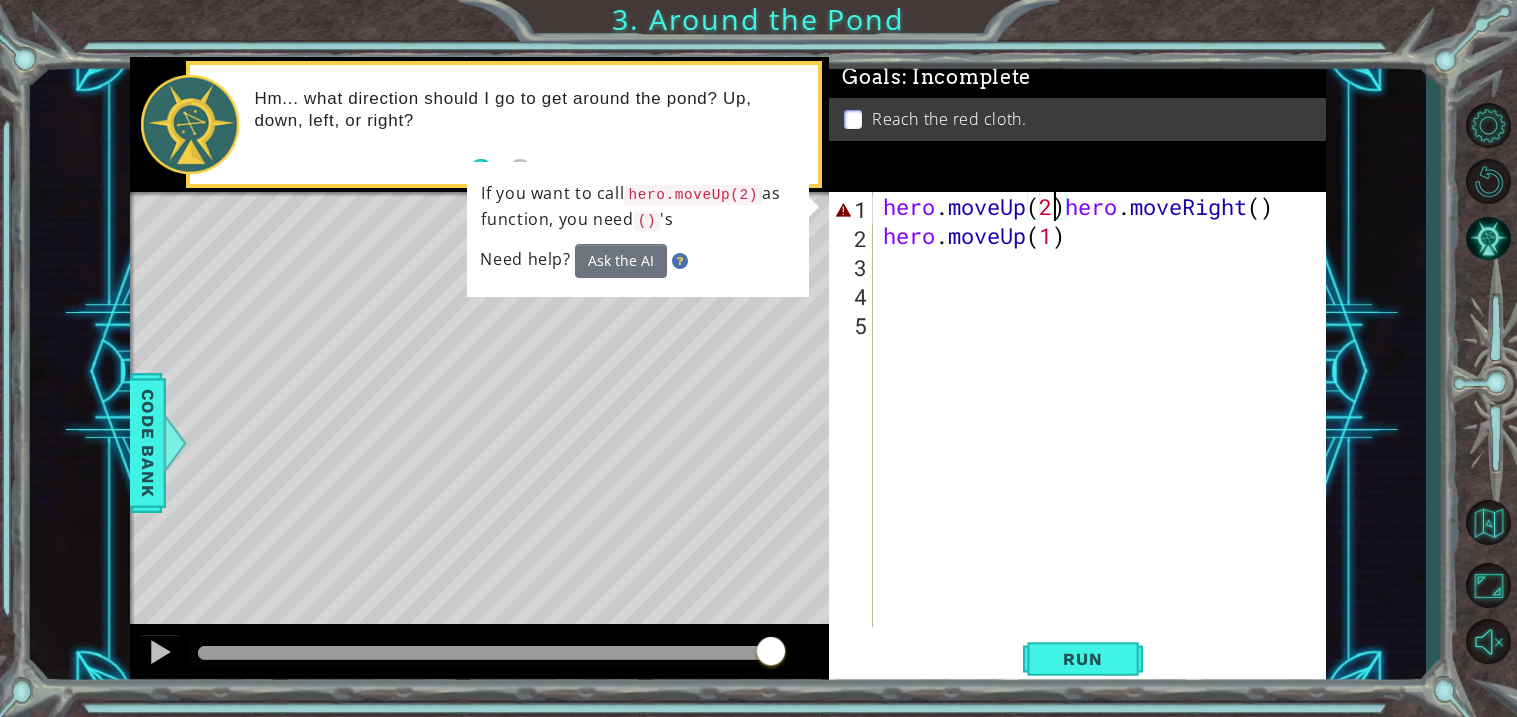 click on "hero . moveUp ( 2 ) hero . moveRight ( ) hero . moveUp ( 1 )" at bounding box center [1105, 438] 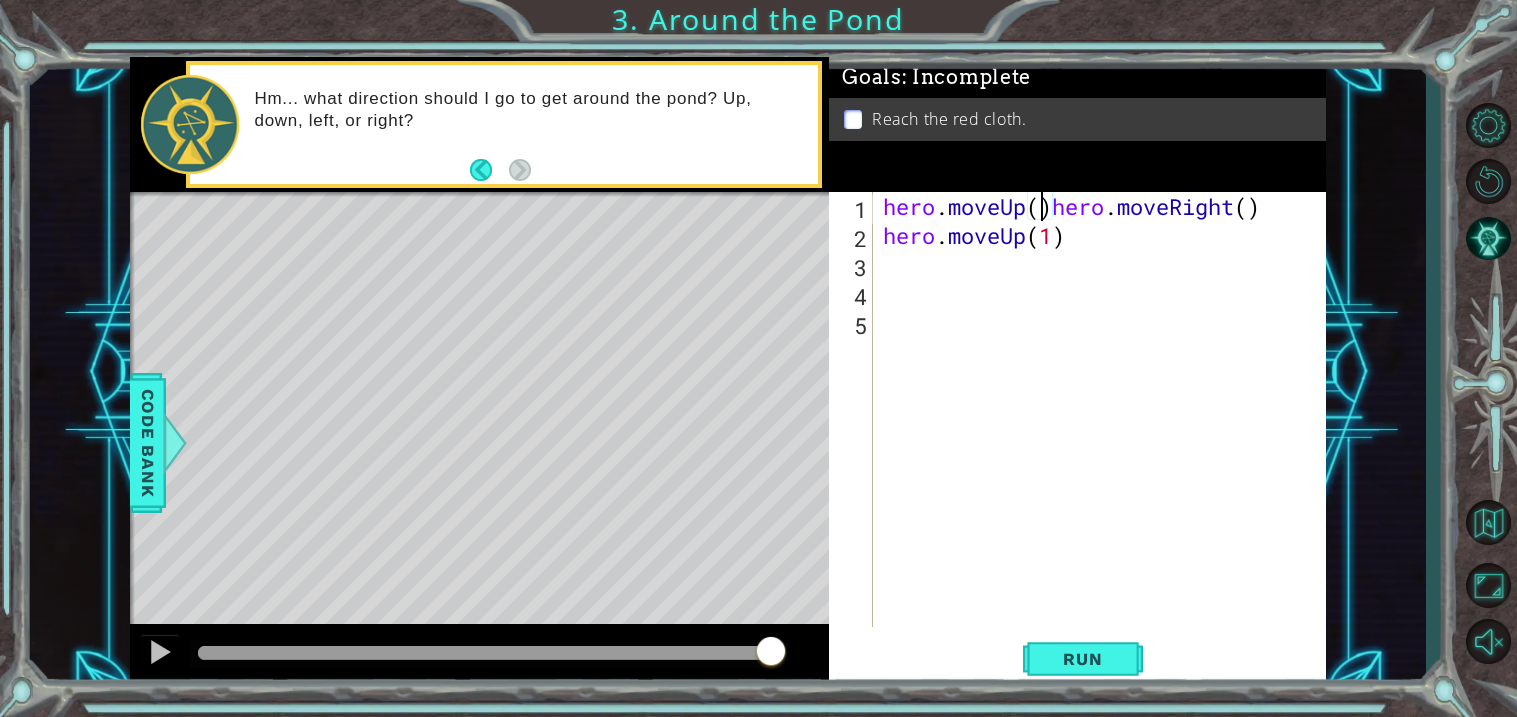 scroll, scrollTop: 0, scrollLeft: 6, axis: horizontal 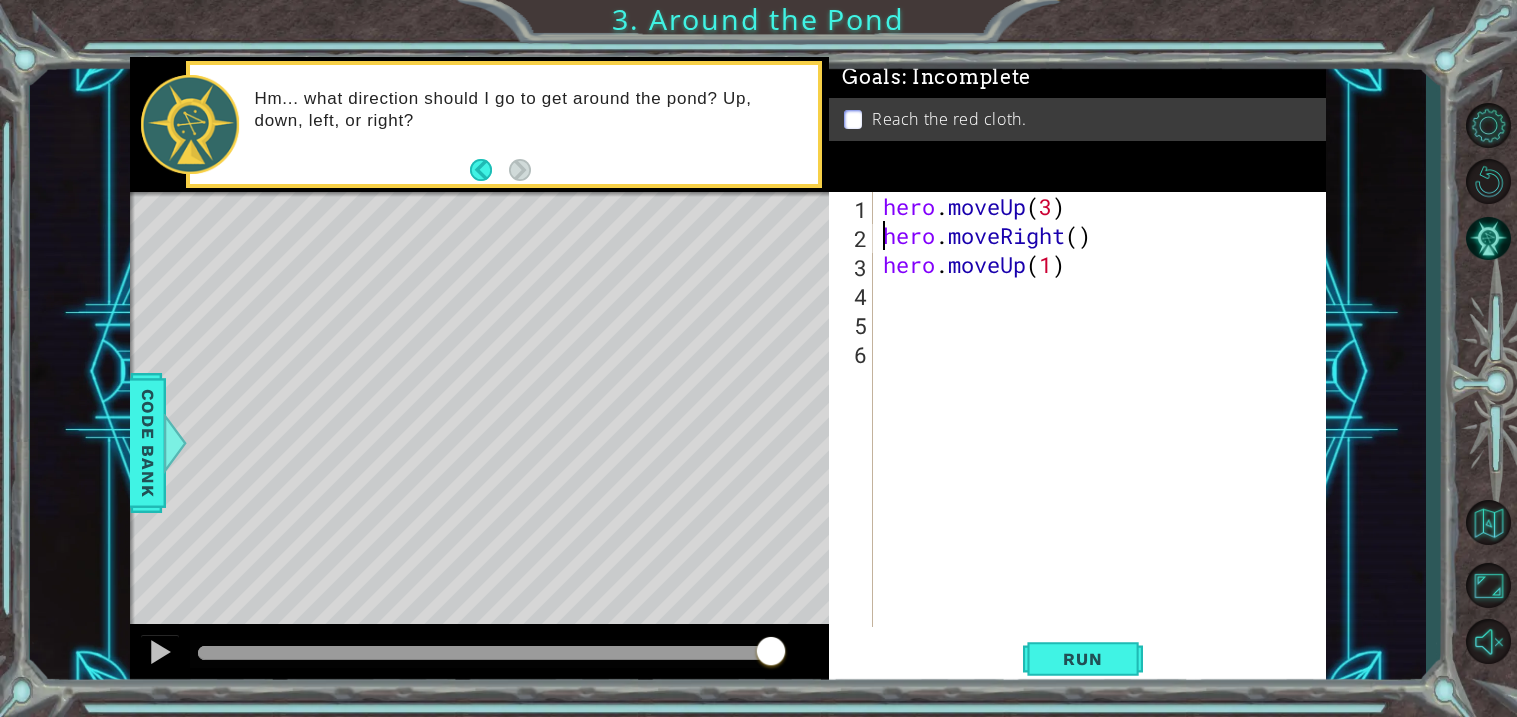 click on "hero . moveUp ( 3 ) hero . moveRight ( ) hero . moveUp ( 1 )" at bounding box center [1105, 438] 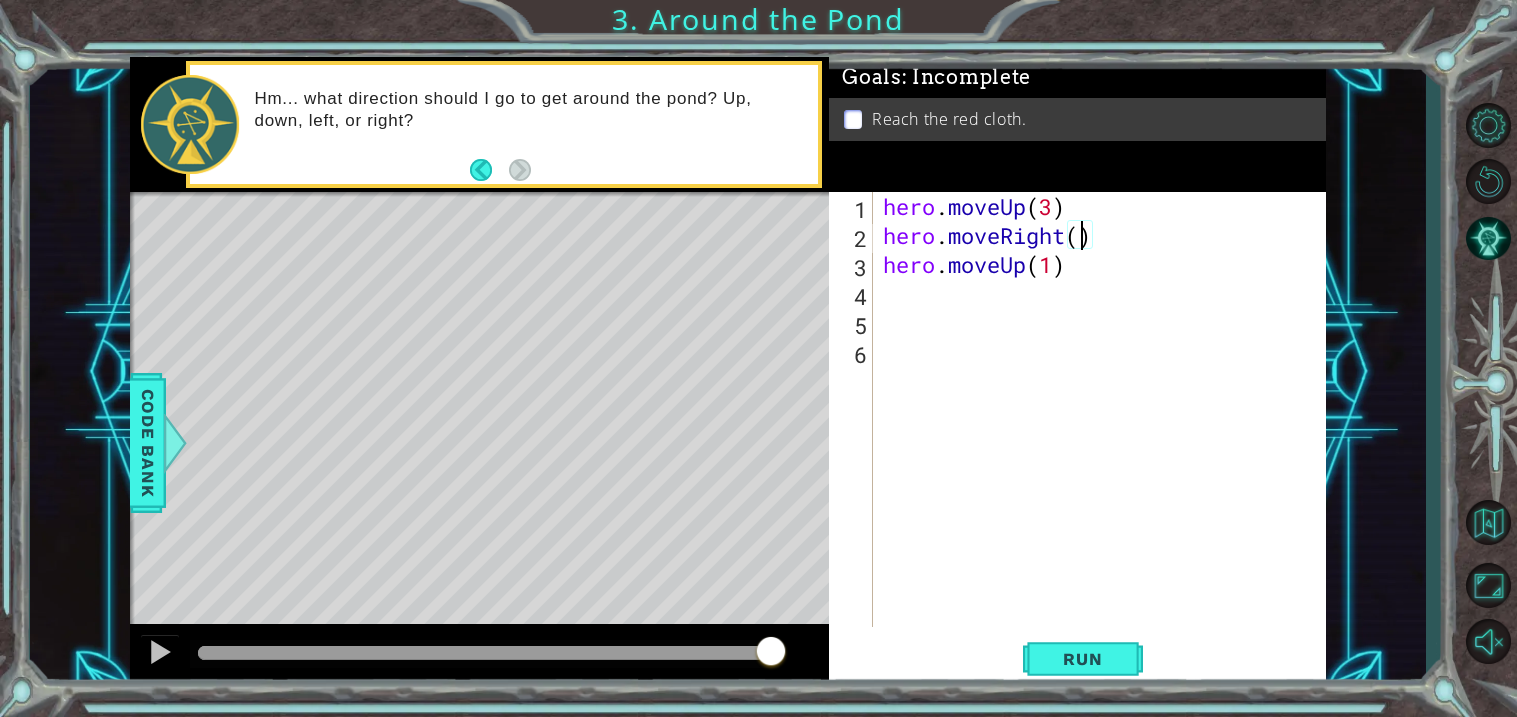 scroll, scrollTop: 0, scrollLeft: 8, axis: horizontal 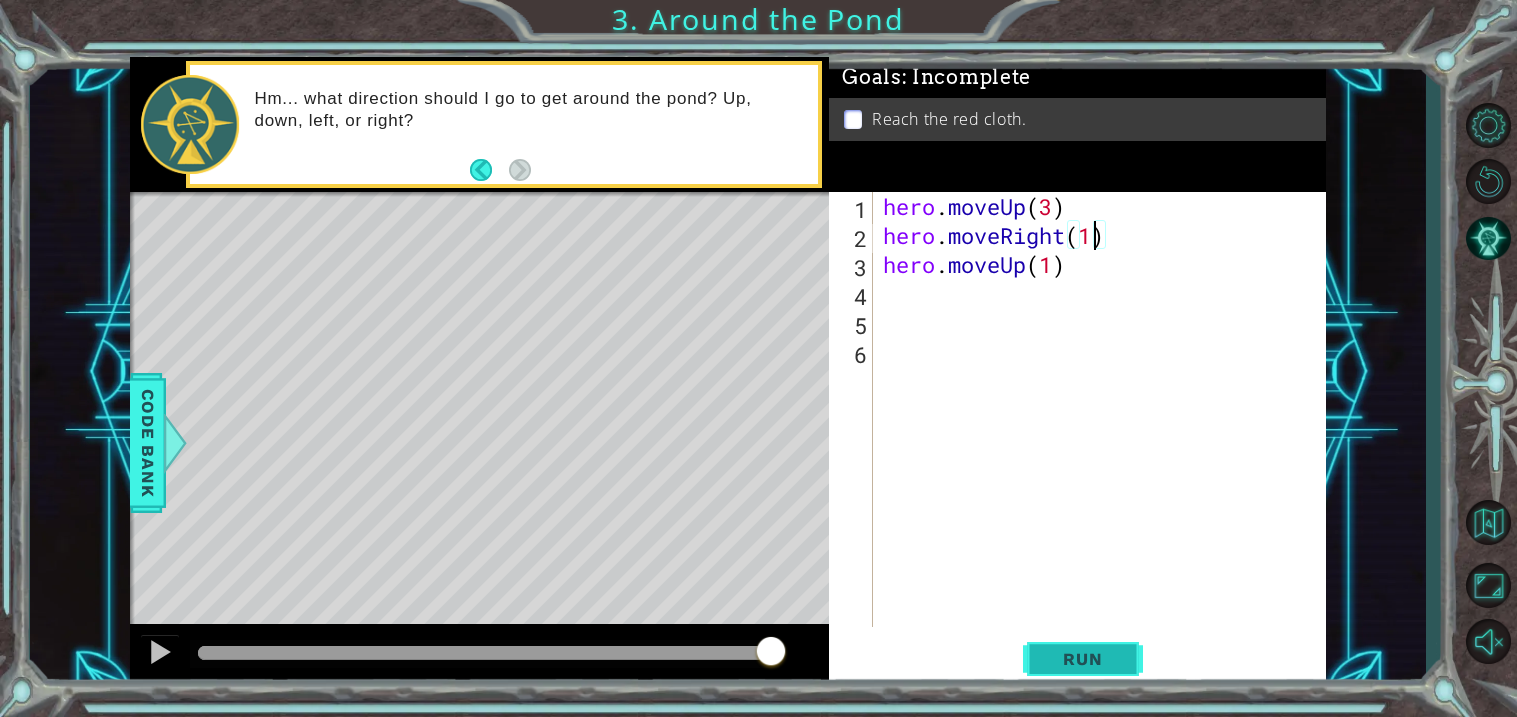 type on "hero.moveRight(1)" 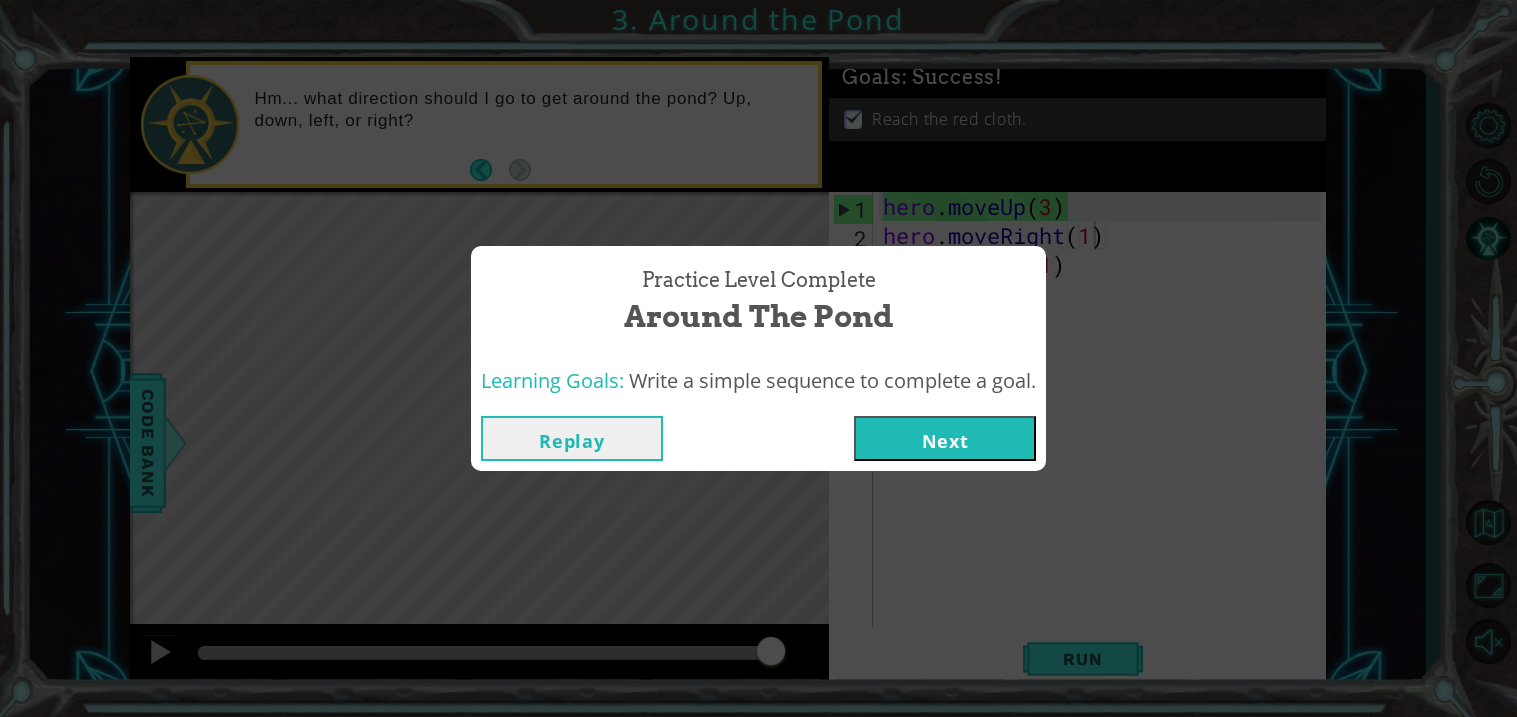 click on "Next" at bounding box center (945, 438) 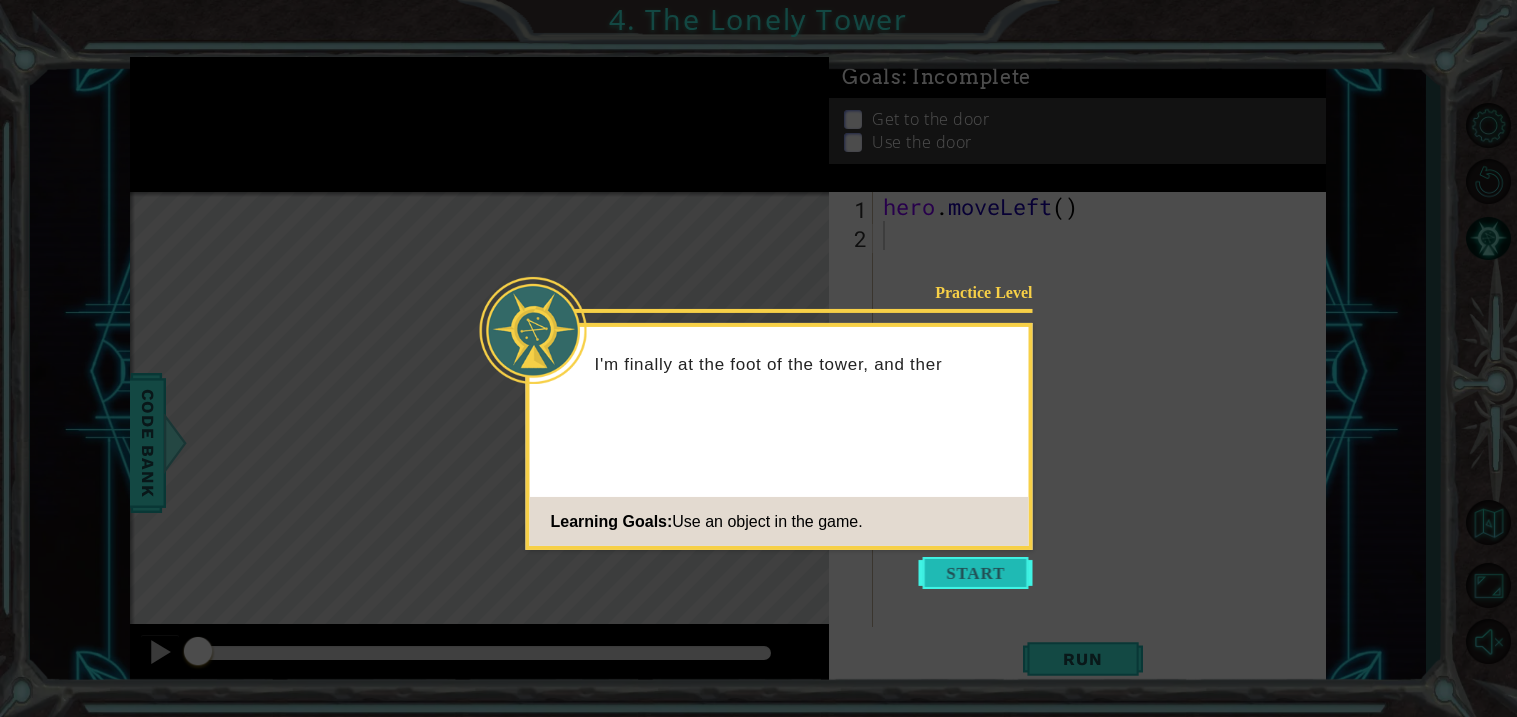 click at bounding box center (976, 573) 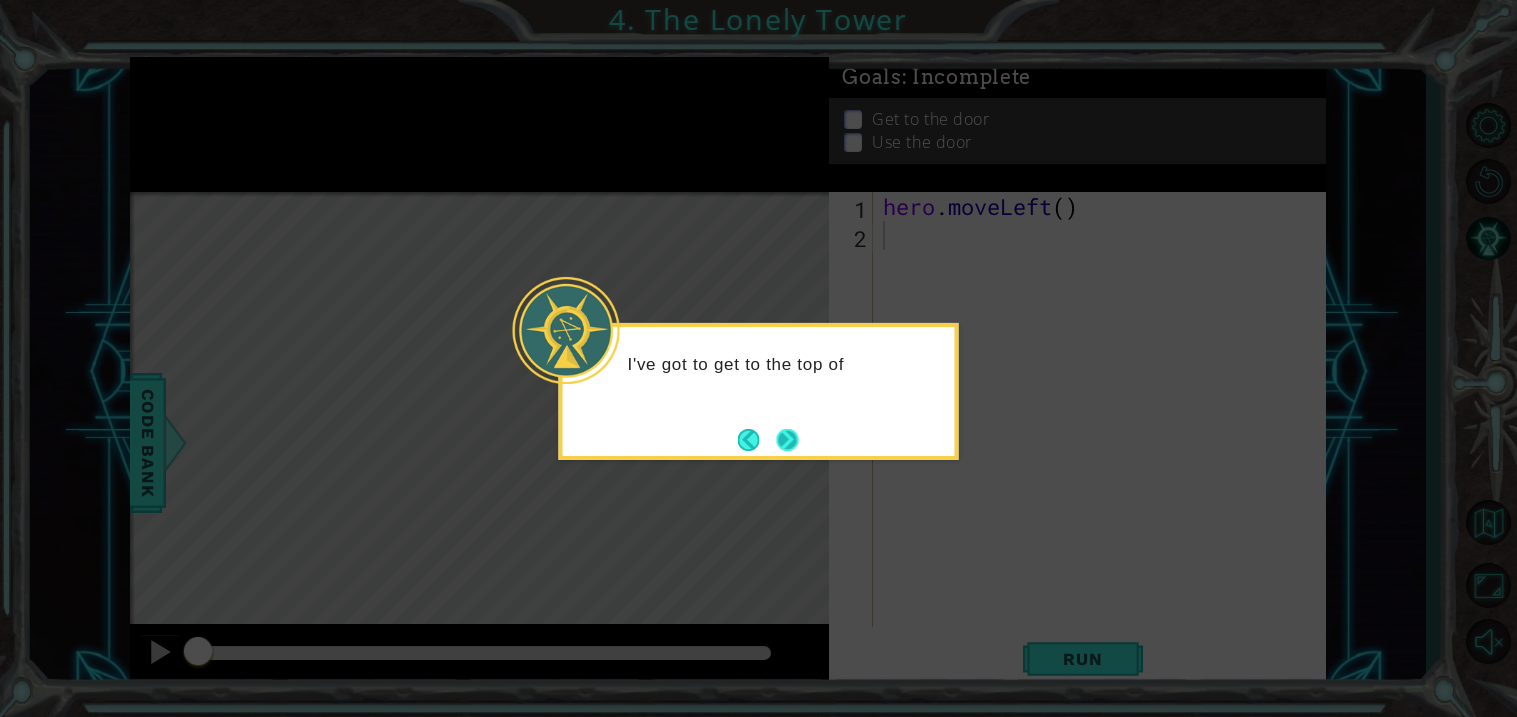 click at bounding box center (787, 440) 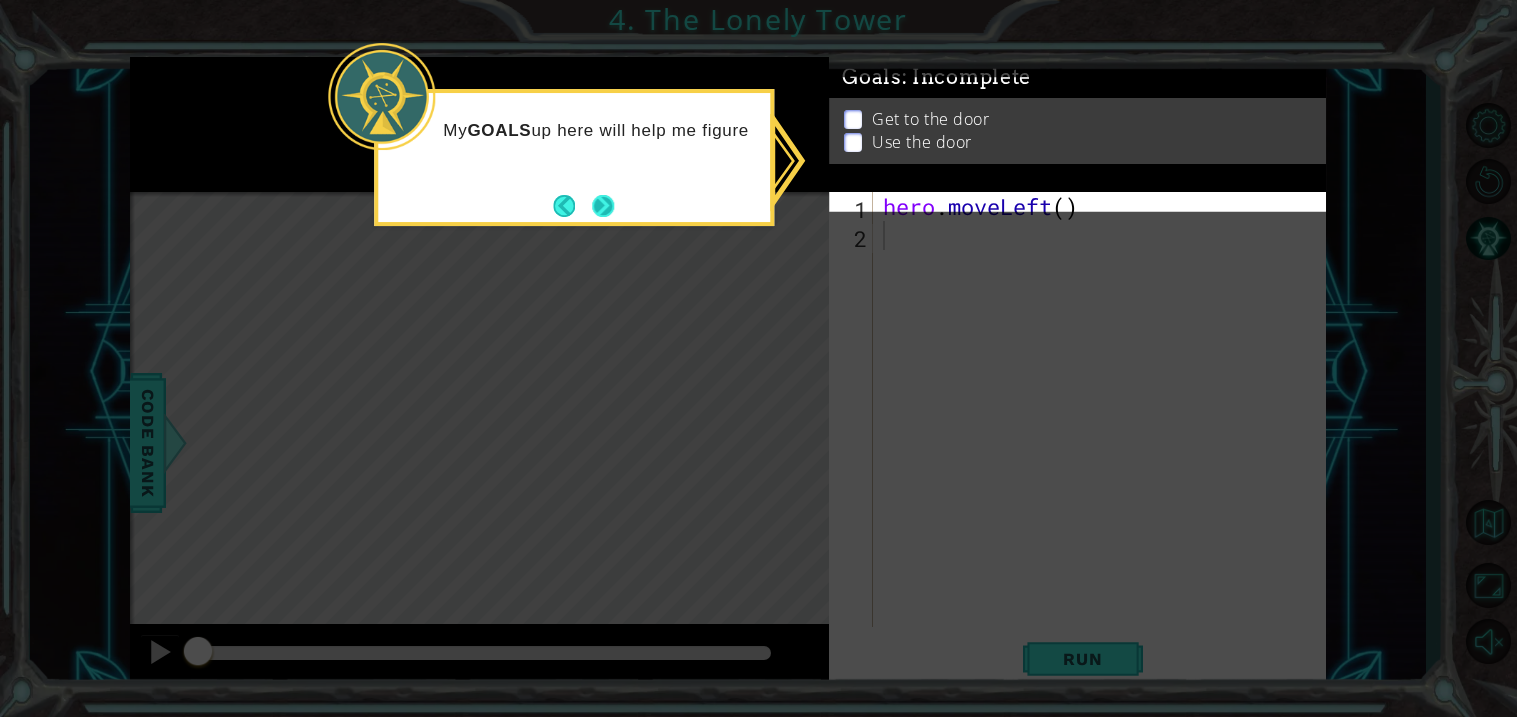 click at bounding box center [603, 206] 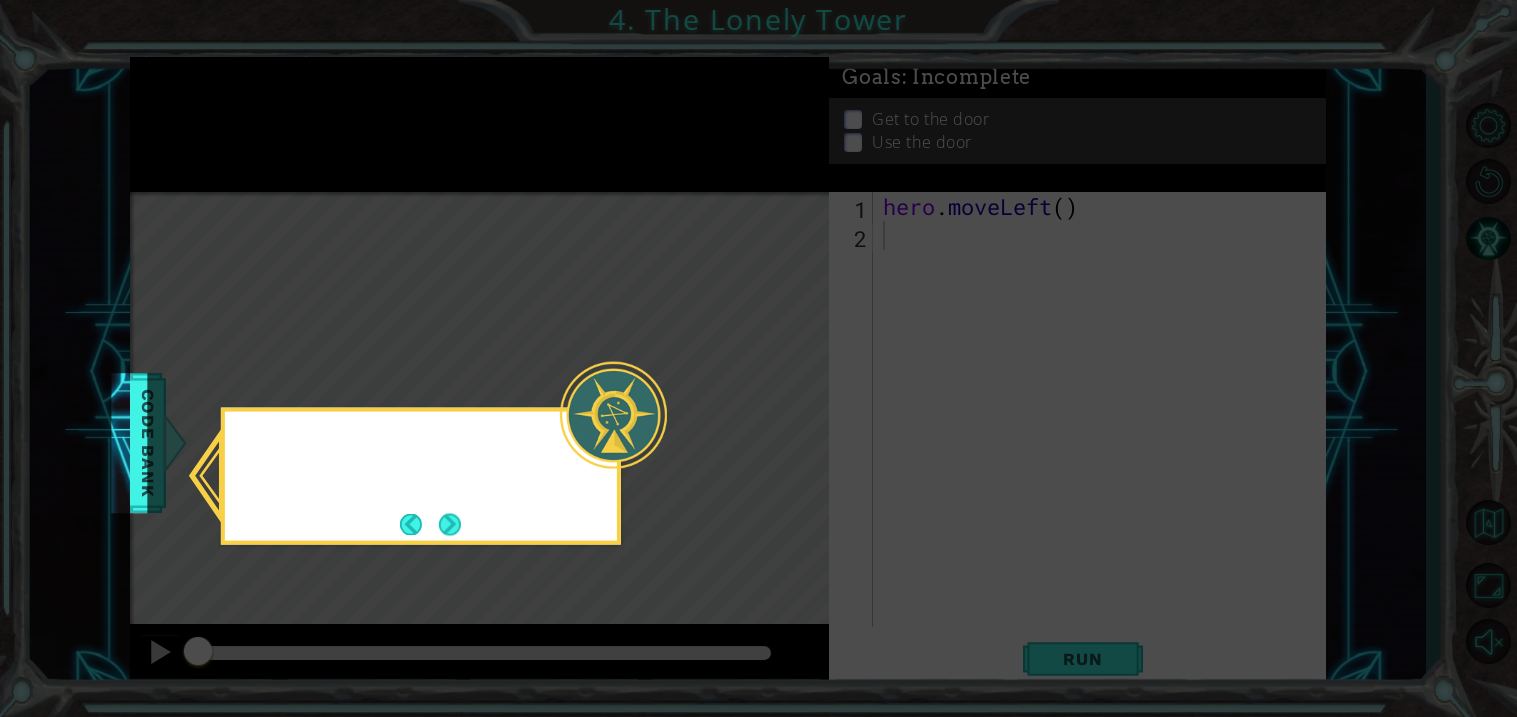 click 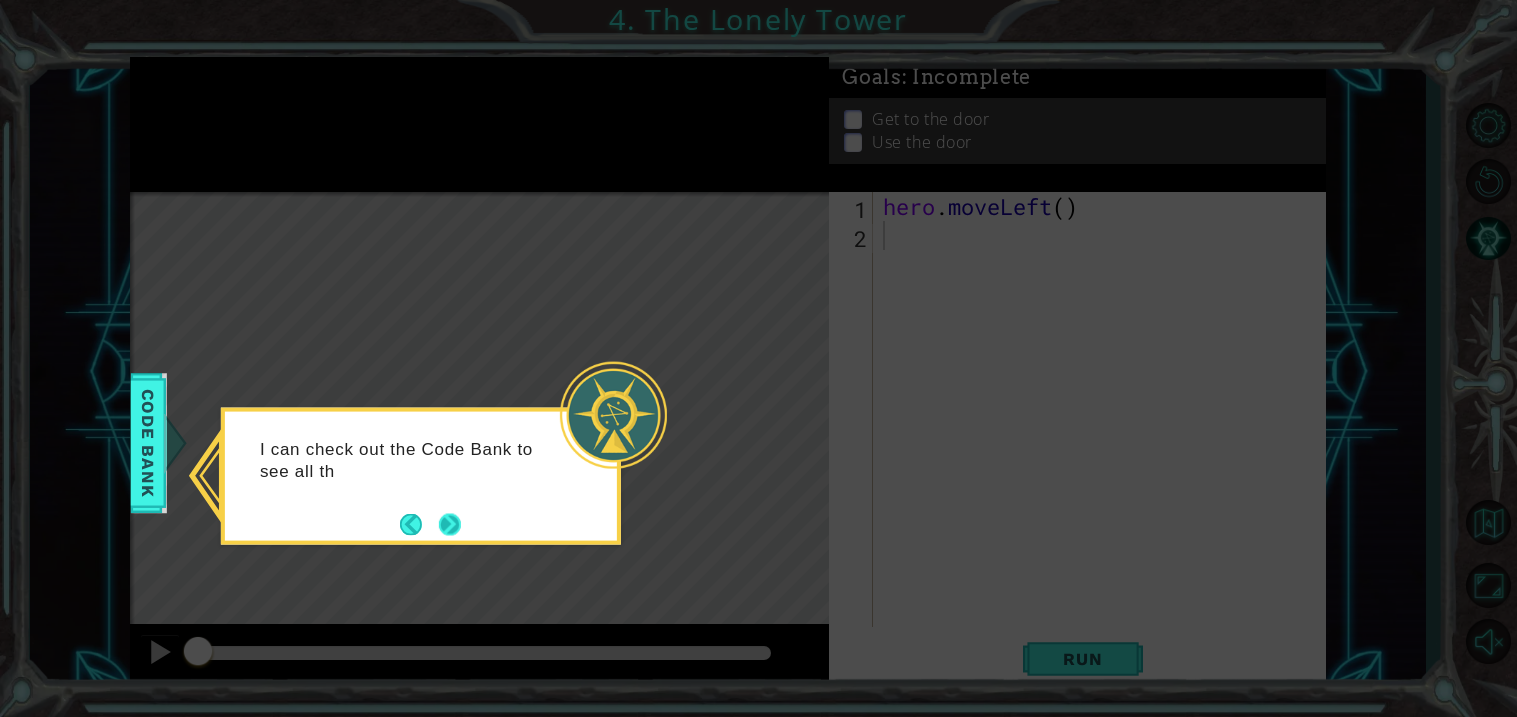 click at bounding box center [450, 524] 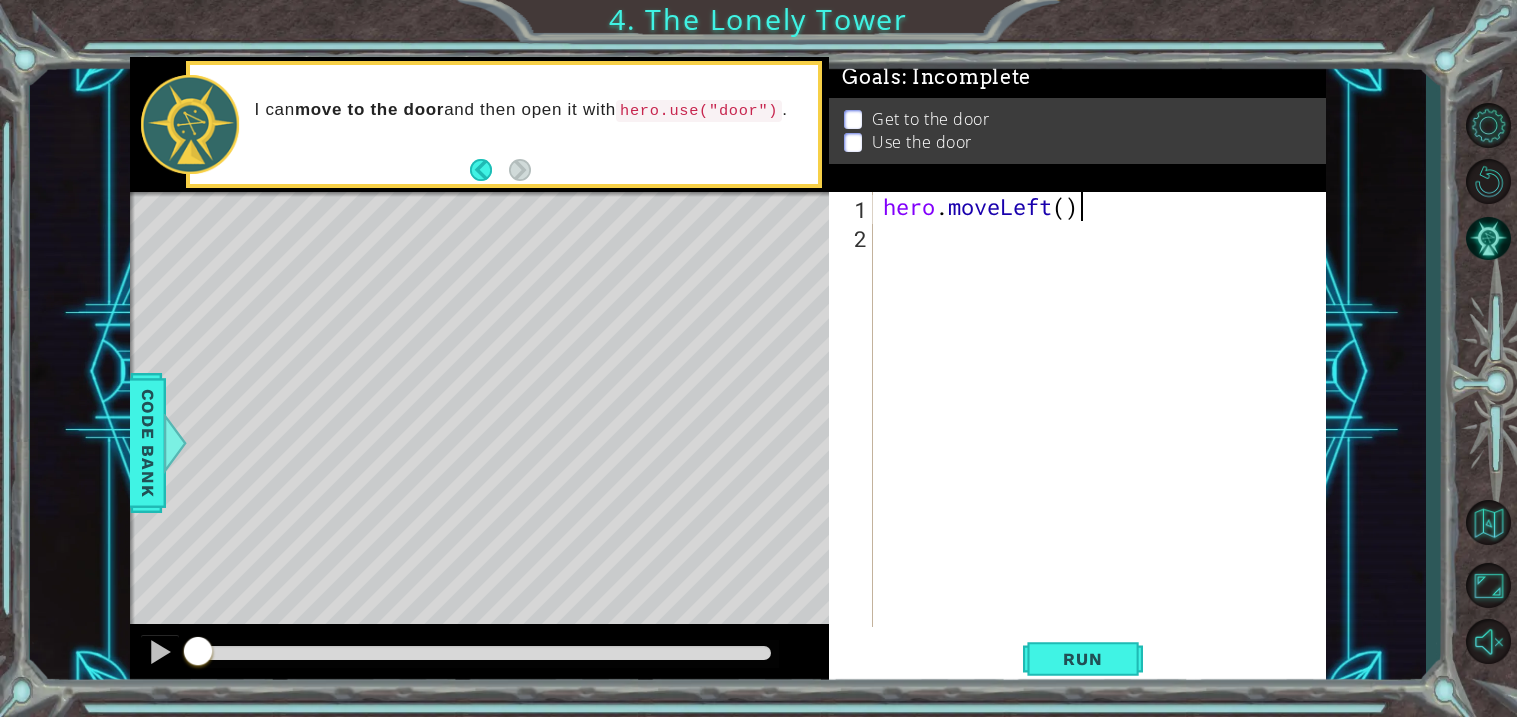 click on "hero . moveLeft ( )" at bounding box center (1105, 438) 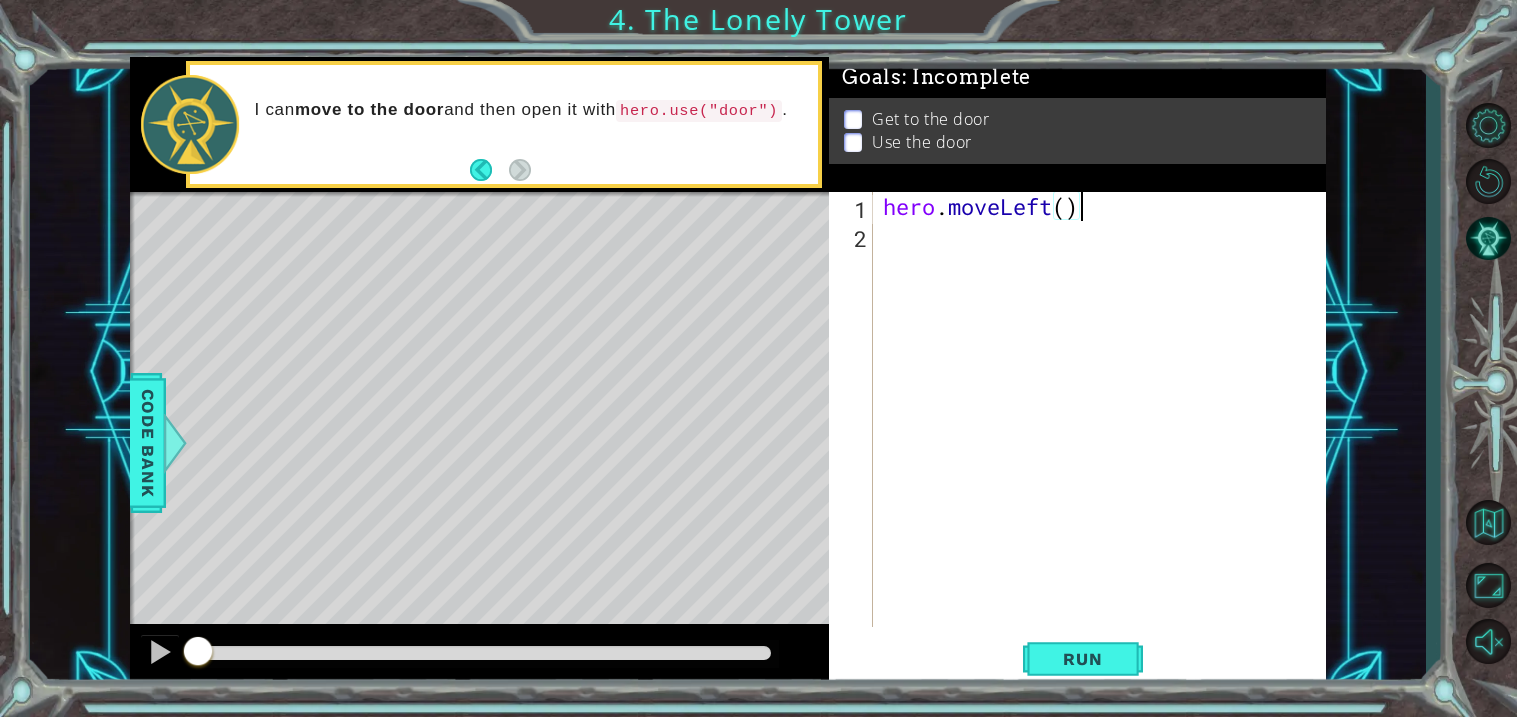 click on "hero . moveLeft ( )" at bounding box center [1105, 438] 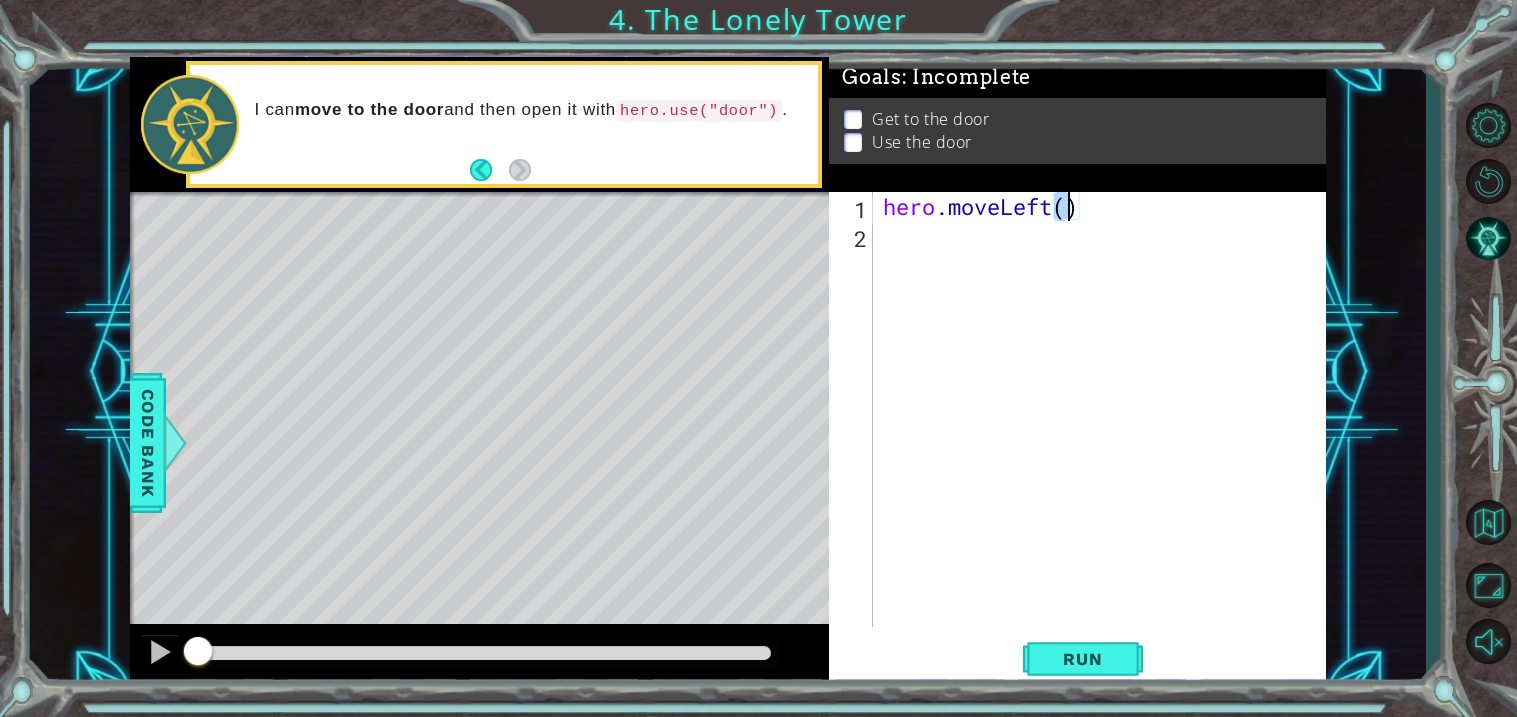click on "hero . moveLeft ( )" at bounding box center (1100, 409) 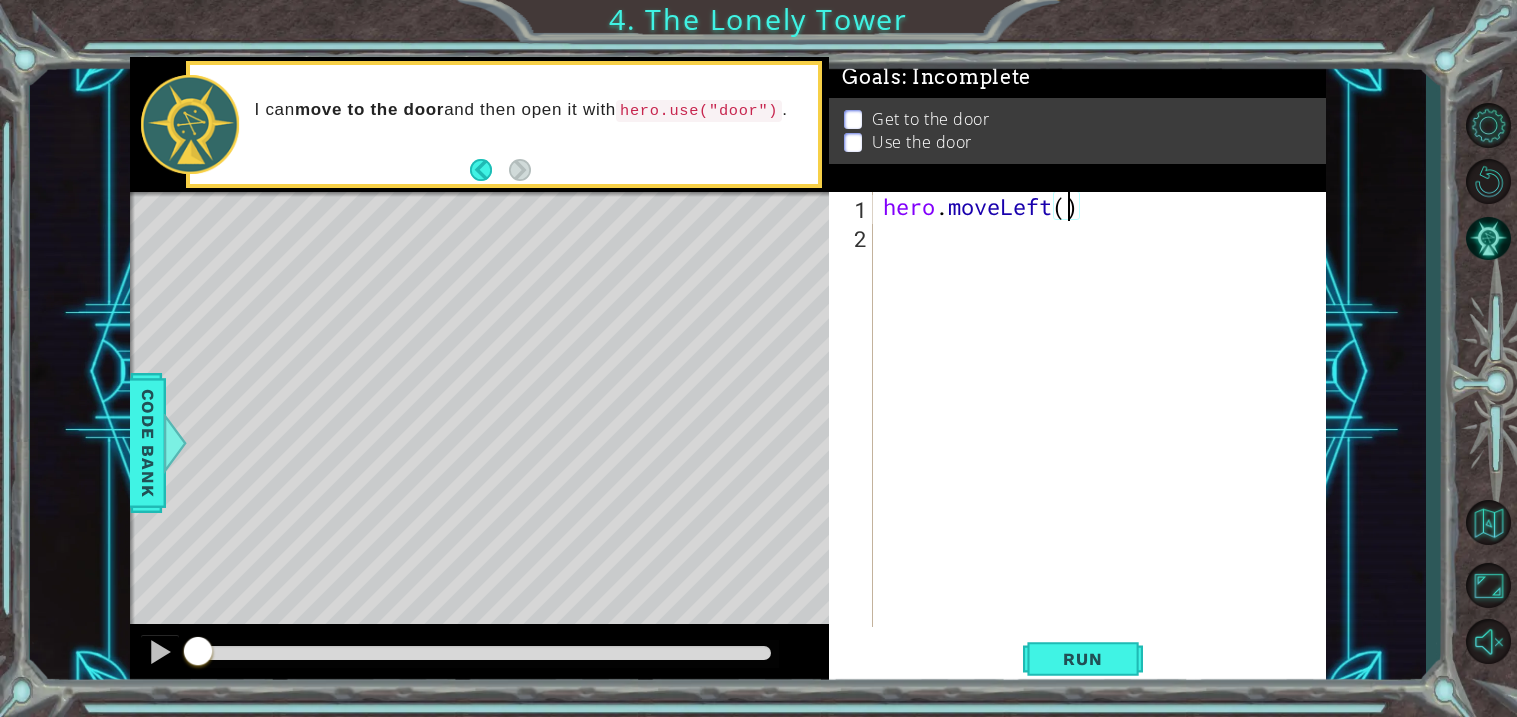 type on "hero.moveLeft(6)" 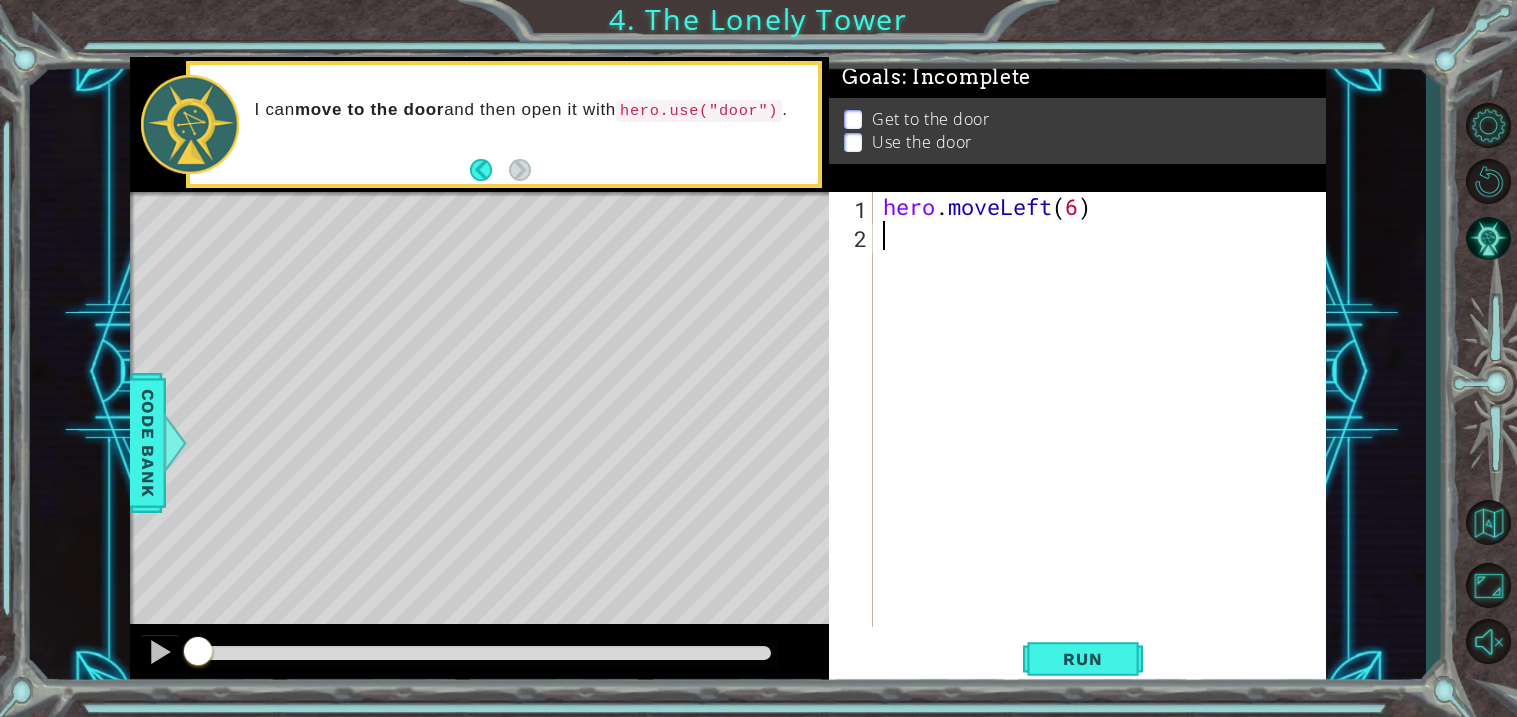 click on "hero . moveLeft ( 6 )" at bounding box center [1105, 438] 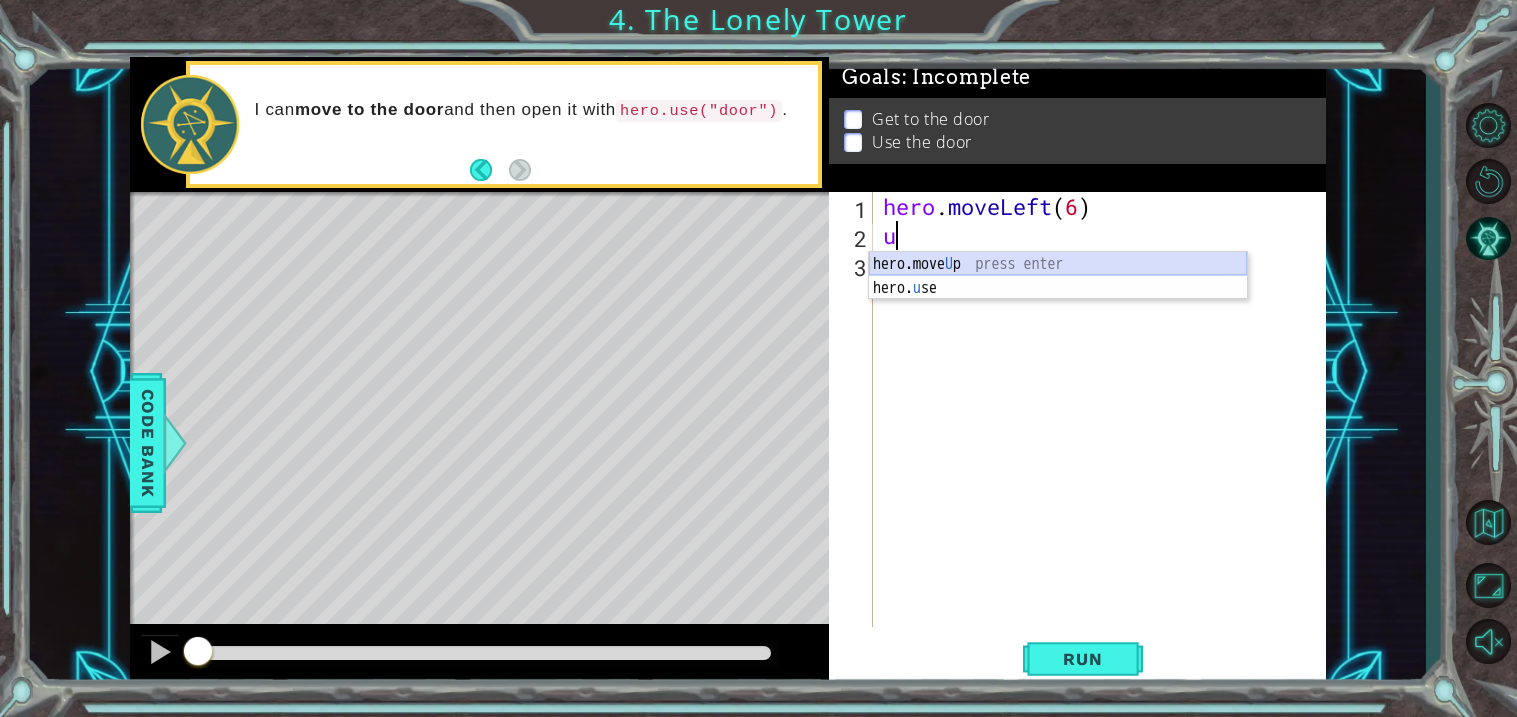 click on "hero.move U p press enter hero. u se press enter" at bounding box center (1058, 300) 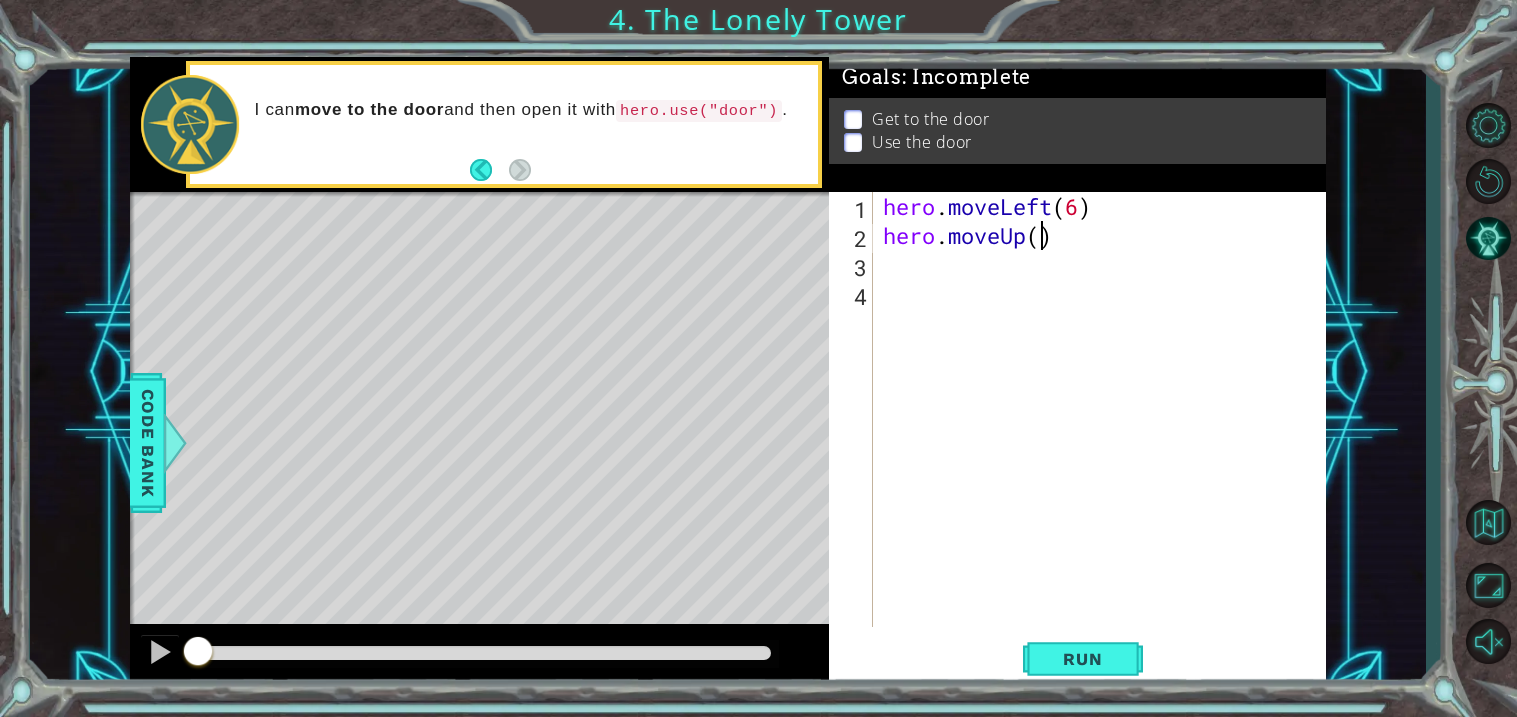 click on "hero . moveLeft ( 6 ) hero . moveUp ( )" at bounding box center [1105, 438] 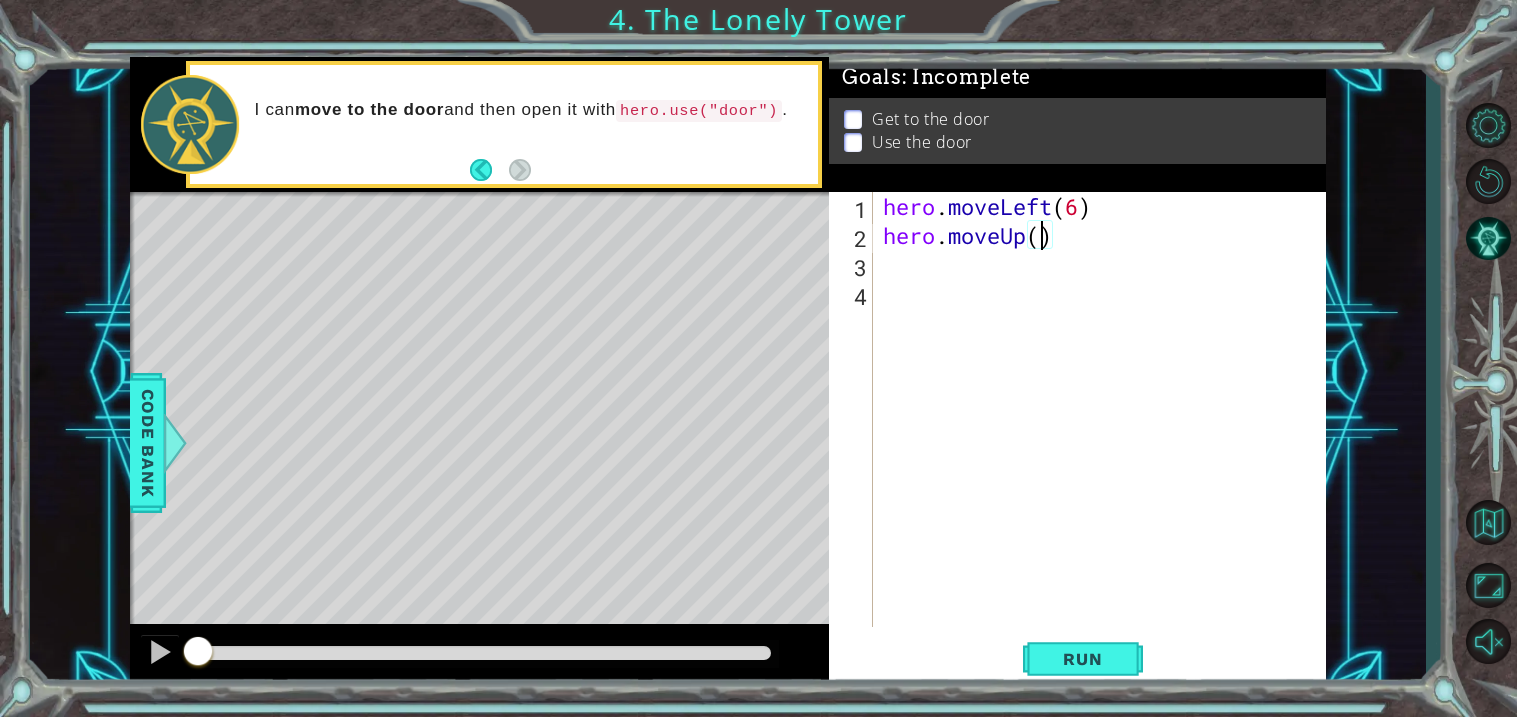 type on "hero.moveUp(3)" 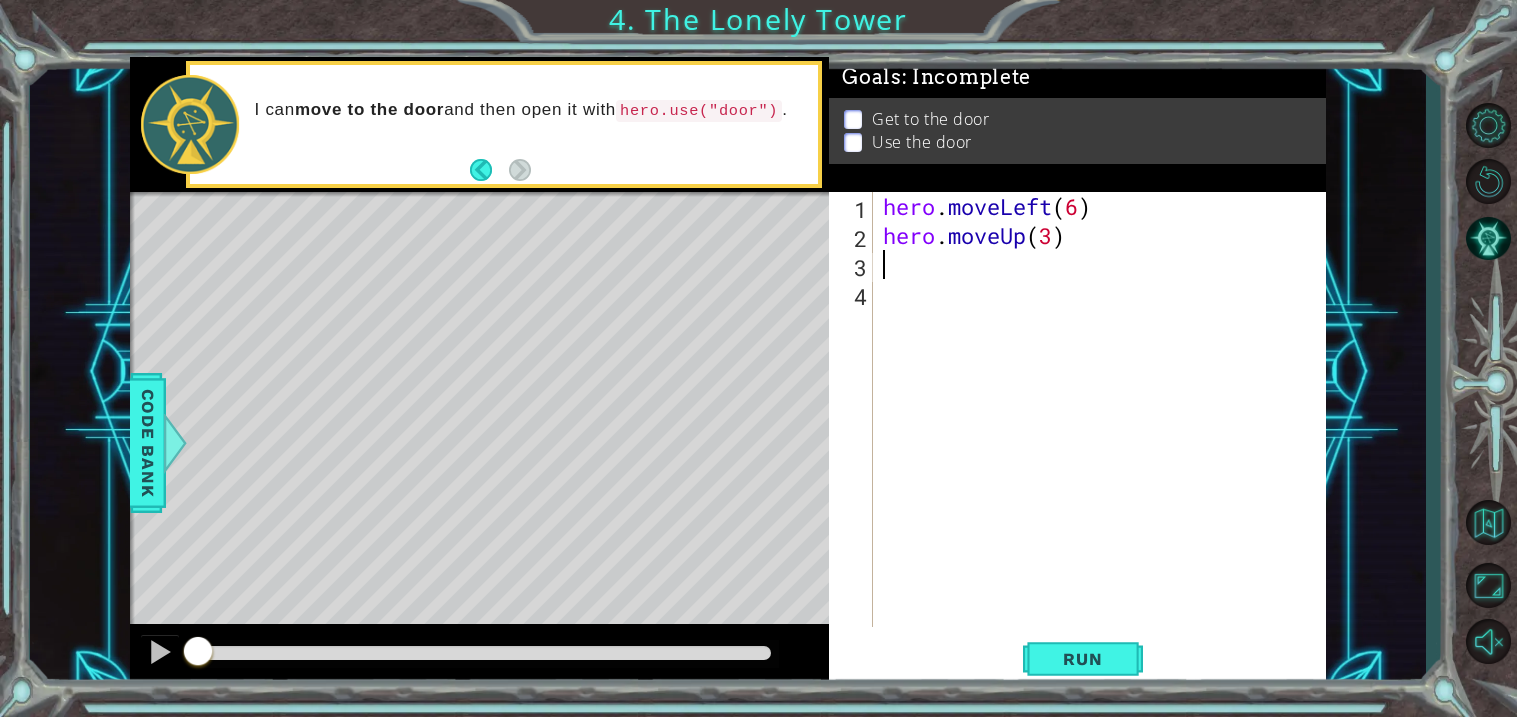 click on "hero . moveLeft ( 6 ) hero . moveUp ( 3 )" at bounding box center [1105, 438] 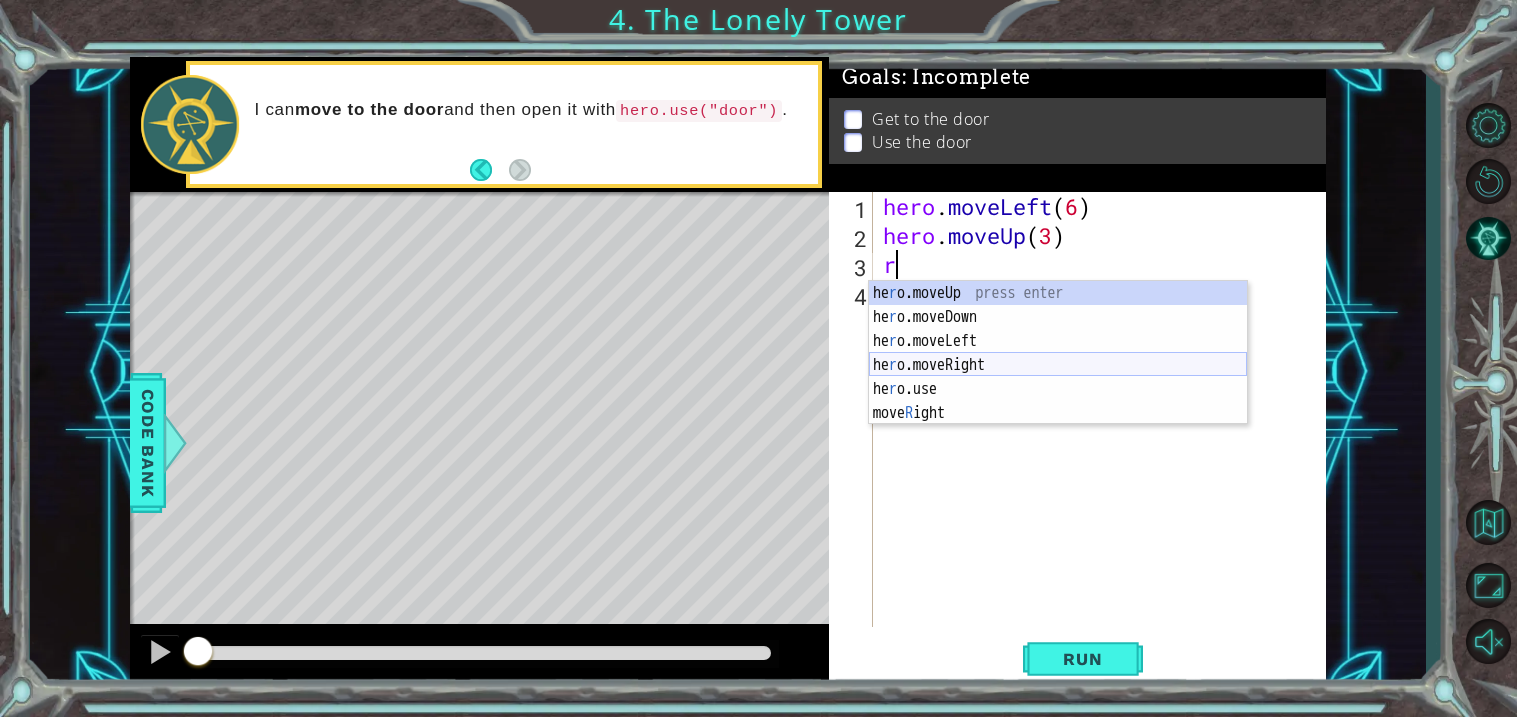 click on "he r o.moveUp press enter he r o.moveDown press enter he r o.moveLeft press enter he r o.moveRight press enter he r o.use press enter move R ight press enter" at bounding box center [1058, 377] 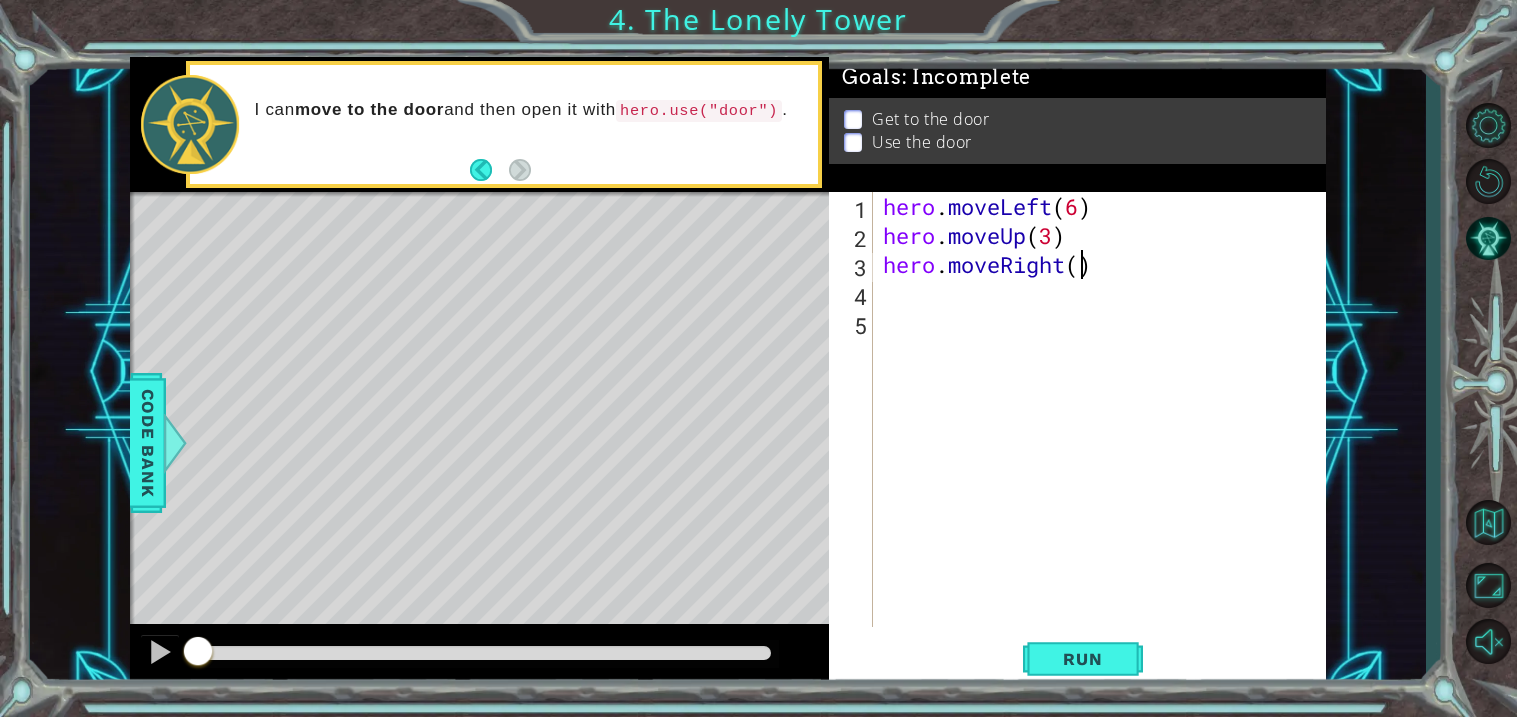 click on "hero . moveLeft ( 6 ) hero . moveUp ( 3 ) hero . moveRight ( )" at bounding box center (1105, 438) 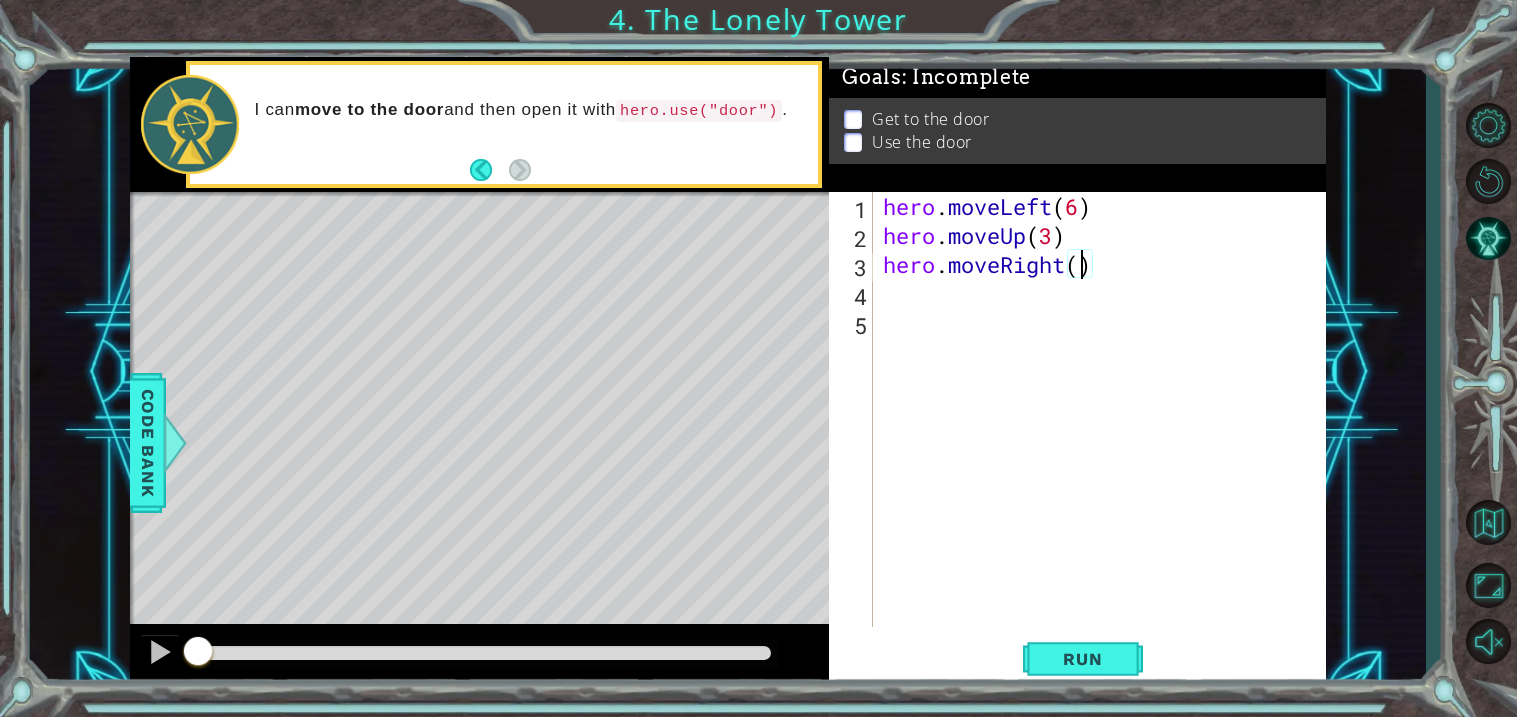 type on "hero.moveRight(3)" 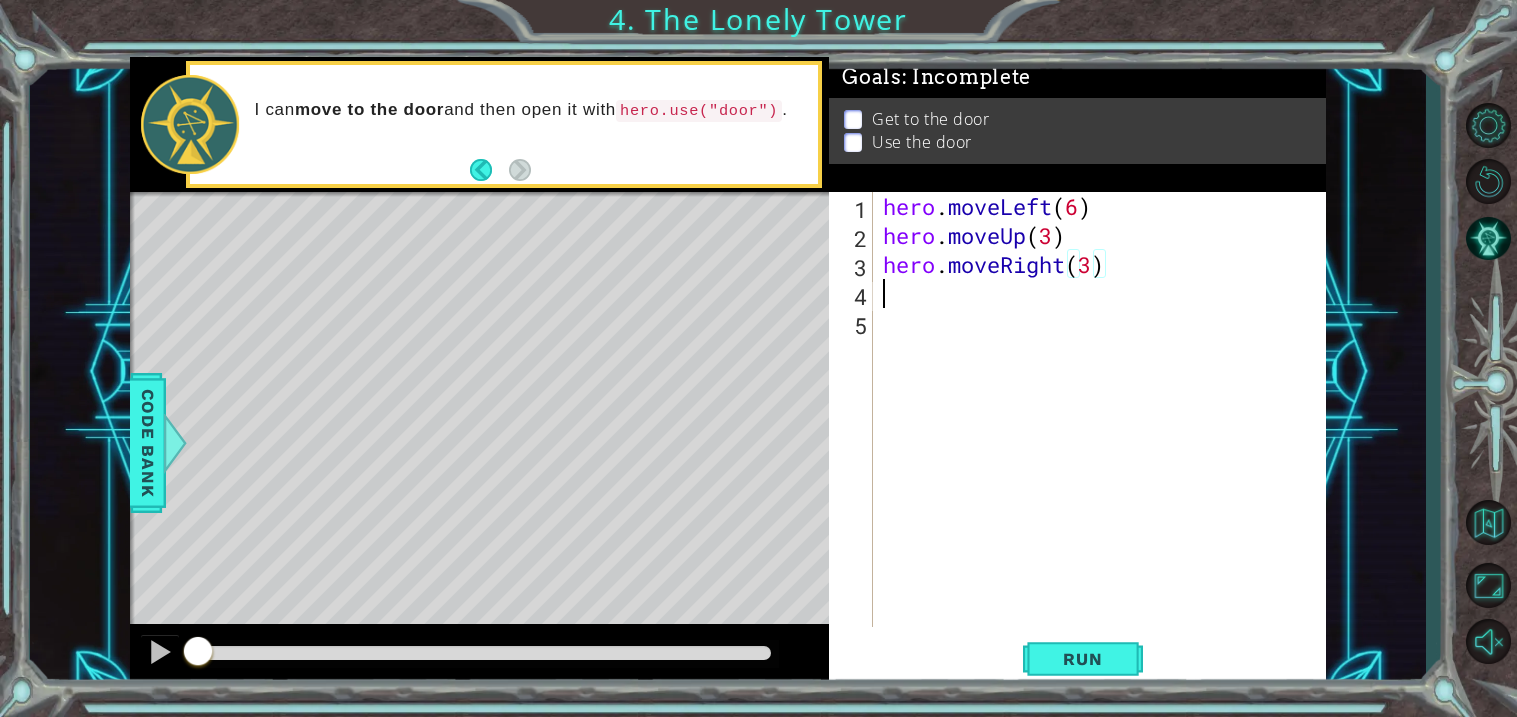 click on "hero . moveLeft ( 6 ) hero . moveUp ( 3 ) hero . moveRight ( 3 )" at bounding box center (1105, 438) 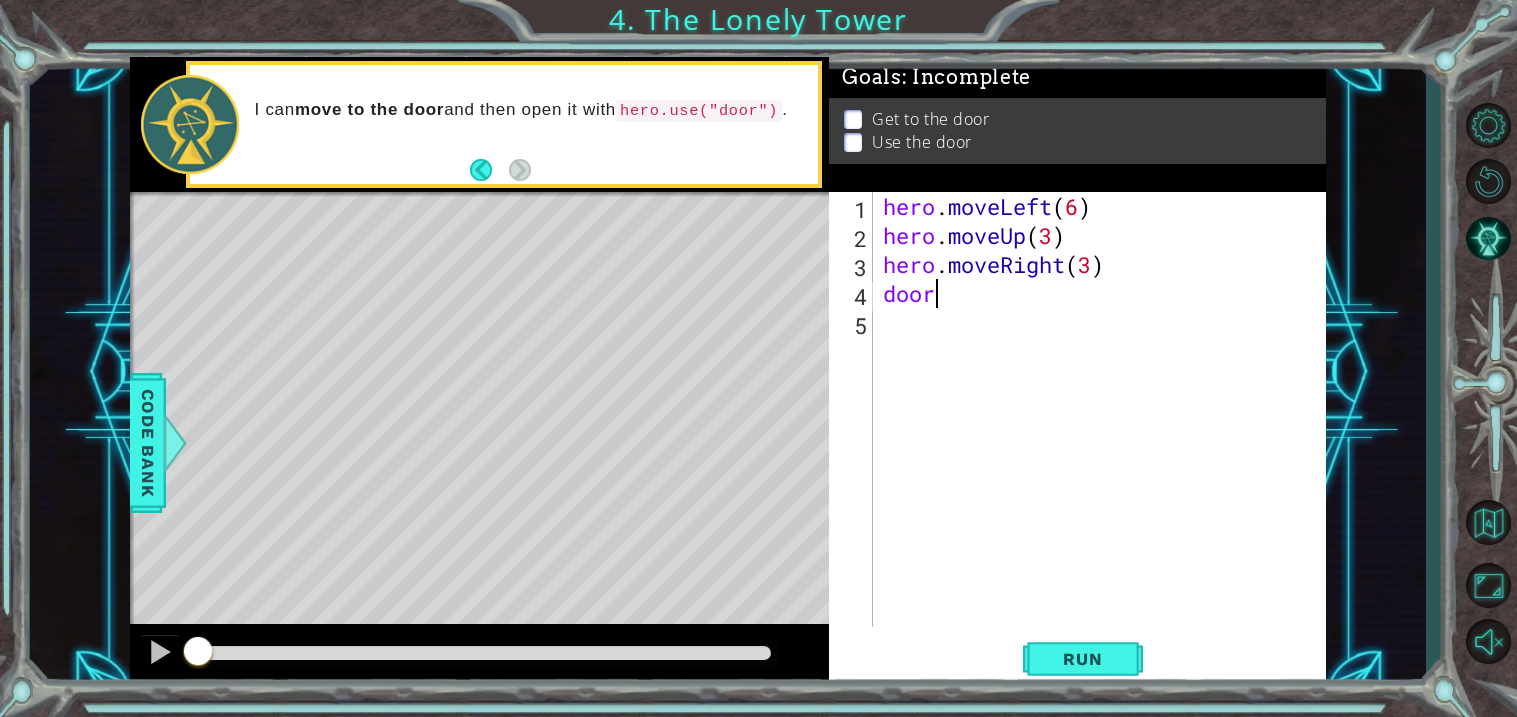scroll, scrollTop: 0, scrollLeft: 1, axis: horizontal 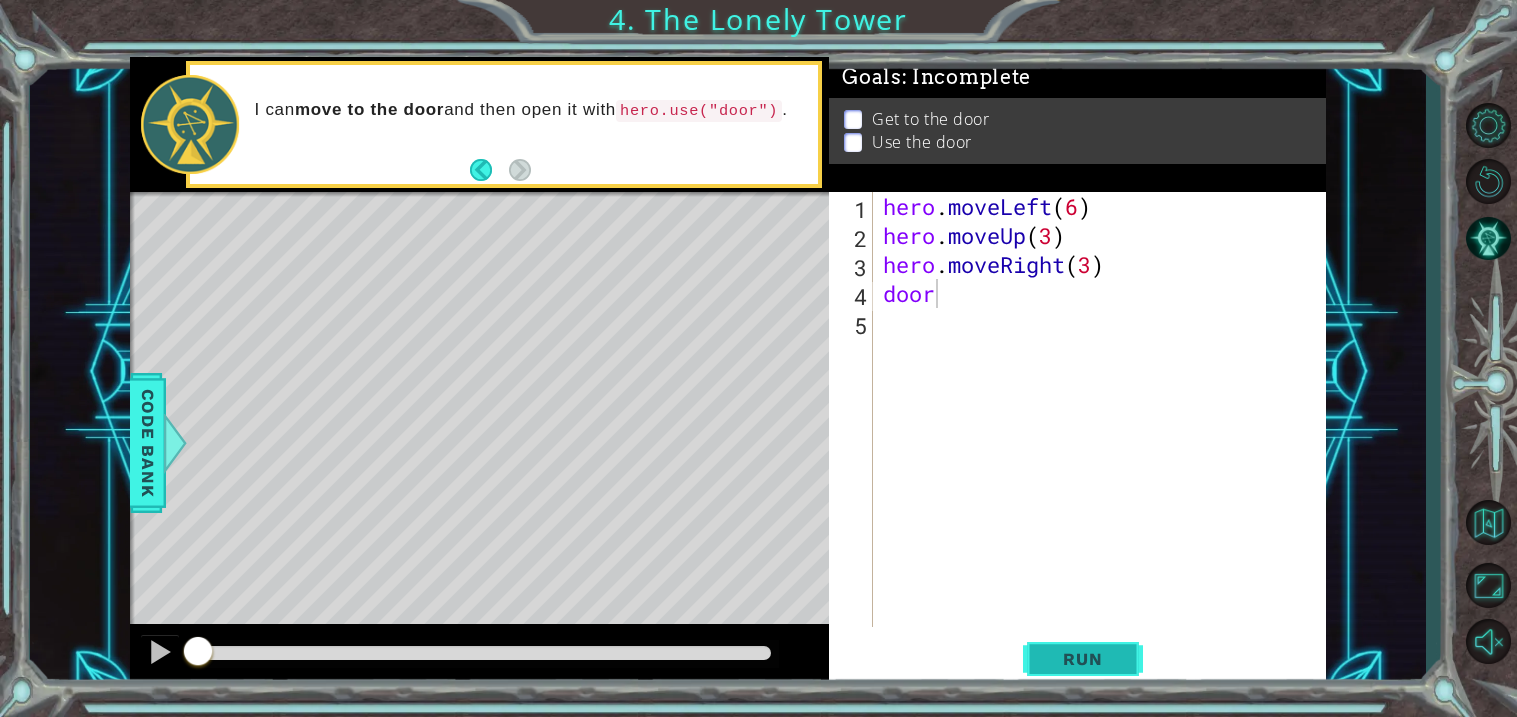 click on "Run" at bounding box center (1082, 659) 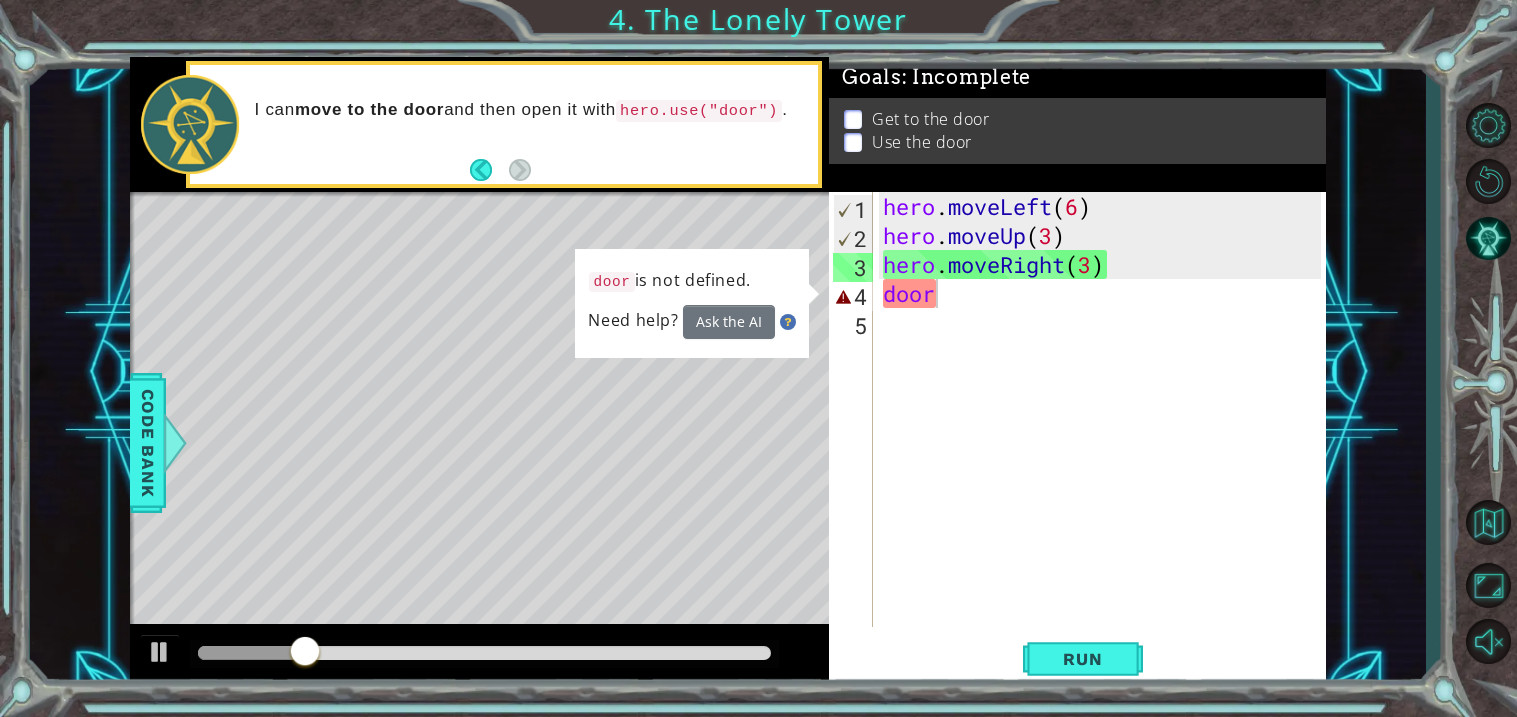 click at bounding box center (853, 143) 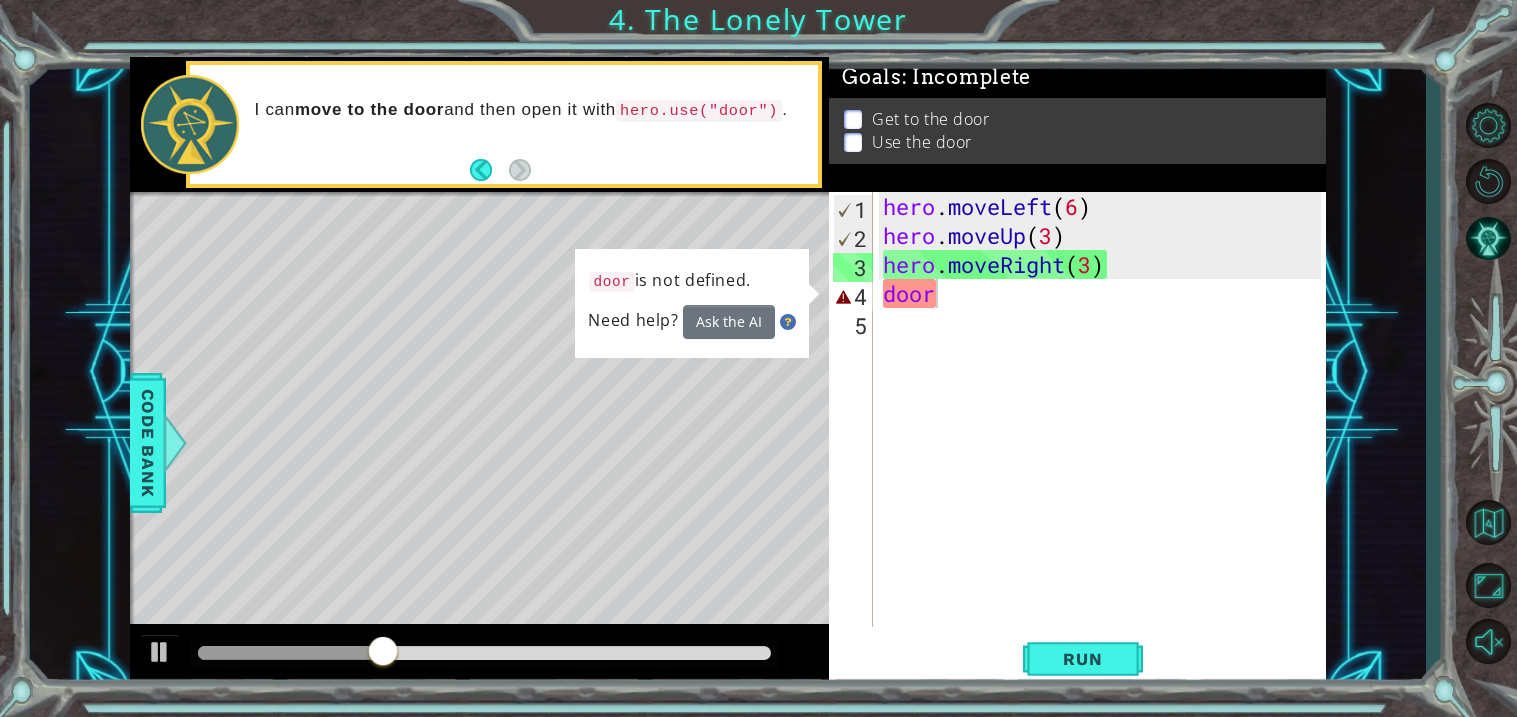 click on "hero . moveLeft ( 6 ) hero . moveUp ( 3 ) hero . moveRight ( 3 ) door" at bounding box center [1105, 438] 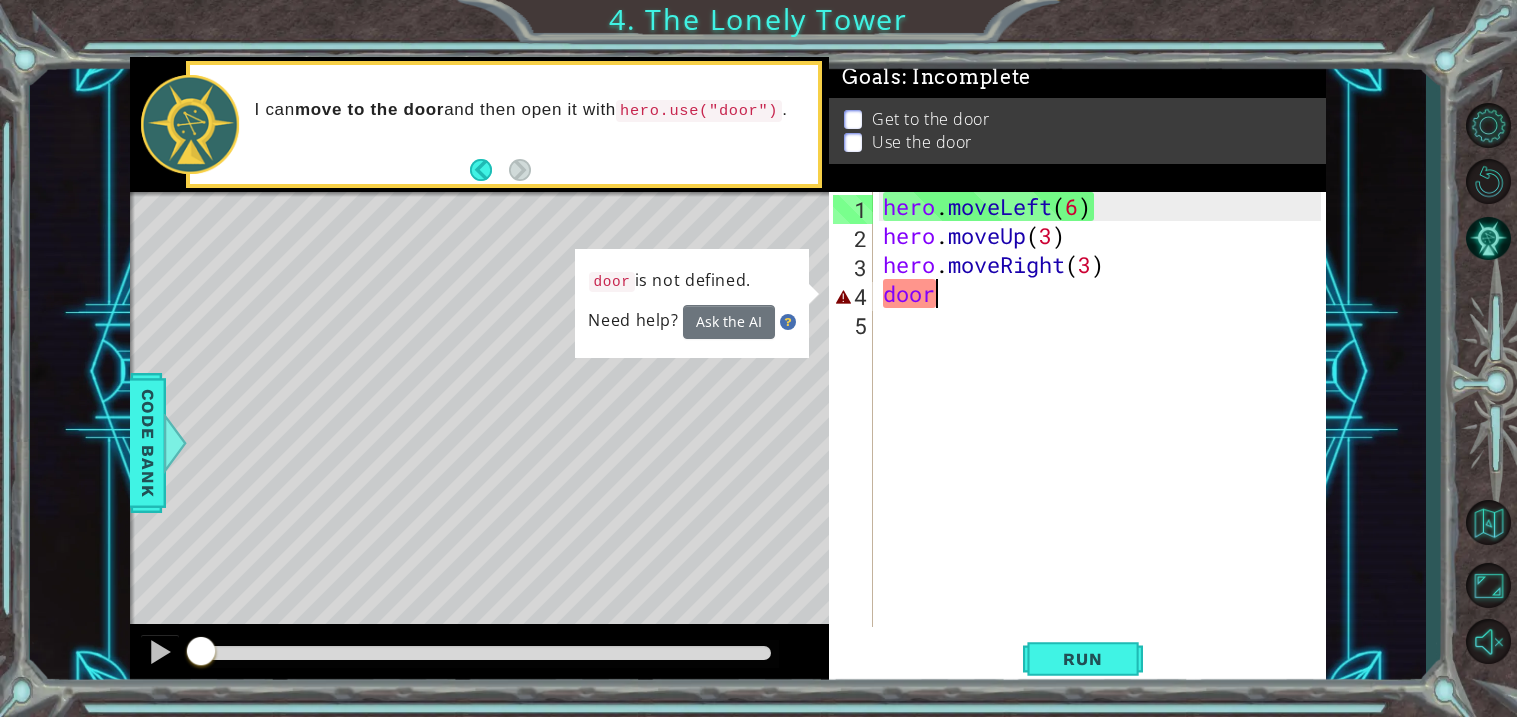 drag, startPoint x: 445, startPoint y: 650, endPoint x: 45, endPoint y: 606, distance: 402.41272 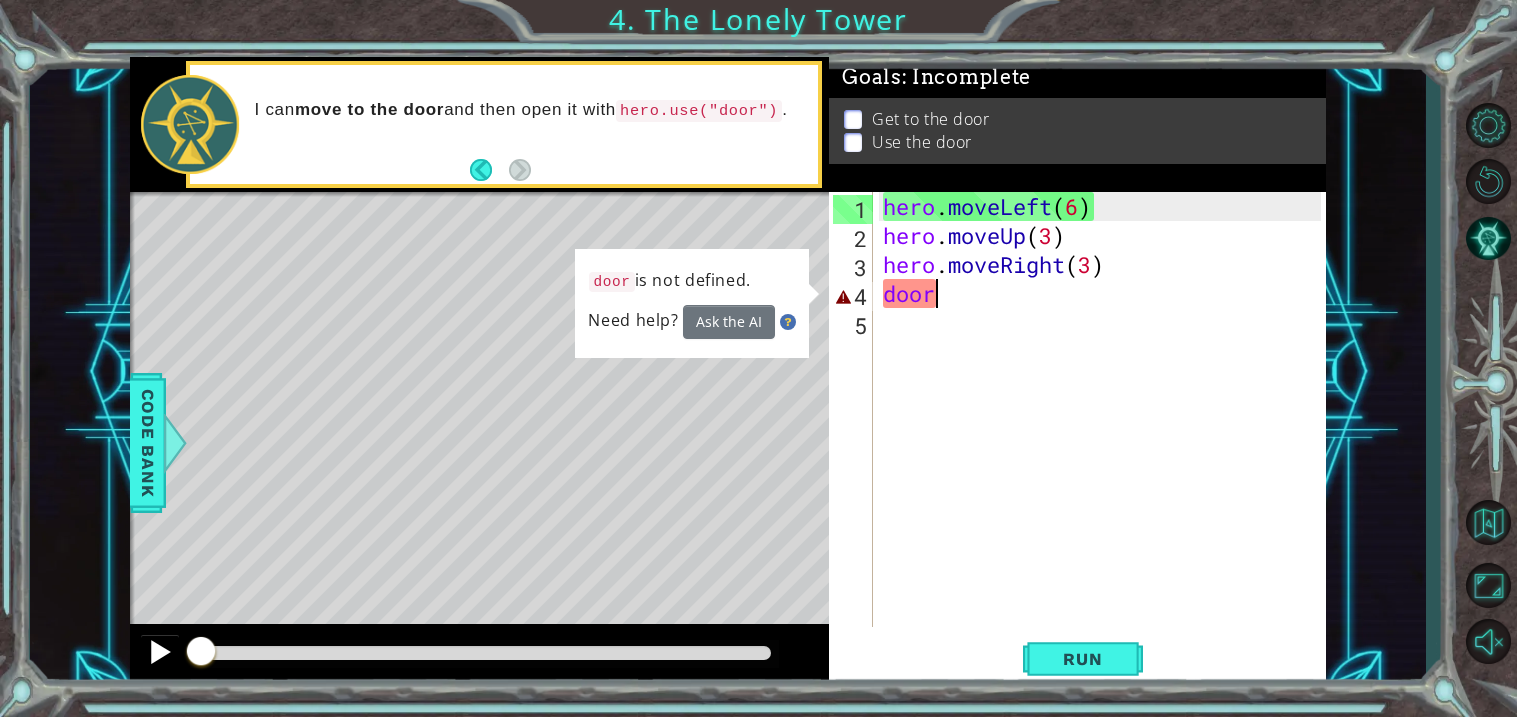 drag, startPoint x: 197, startPoint y: 643, endPoint x: 169, endPoint y: 638, distance: 28.442924 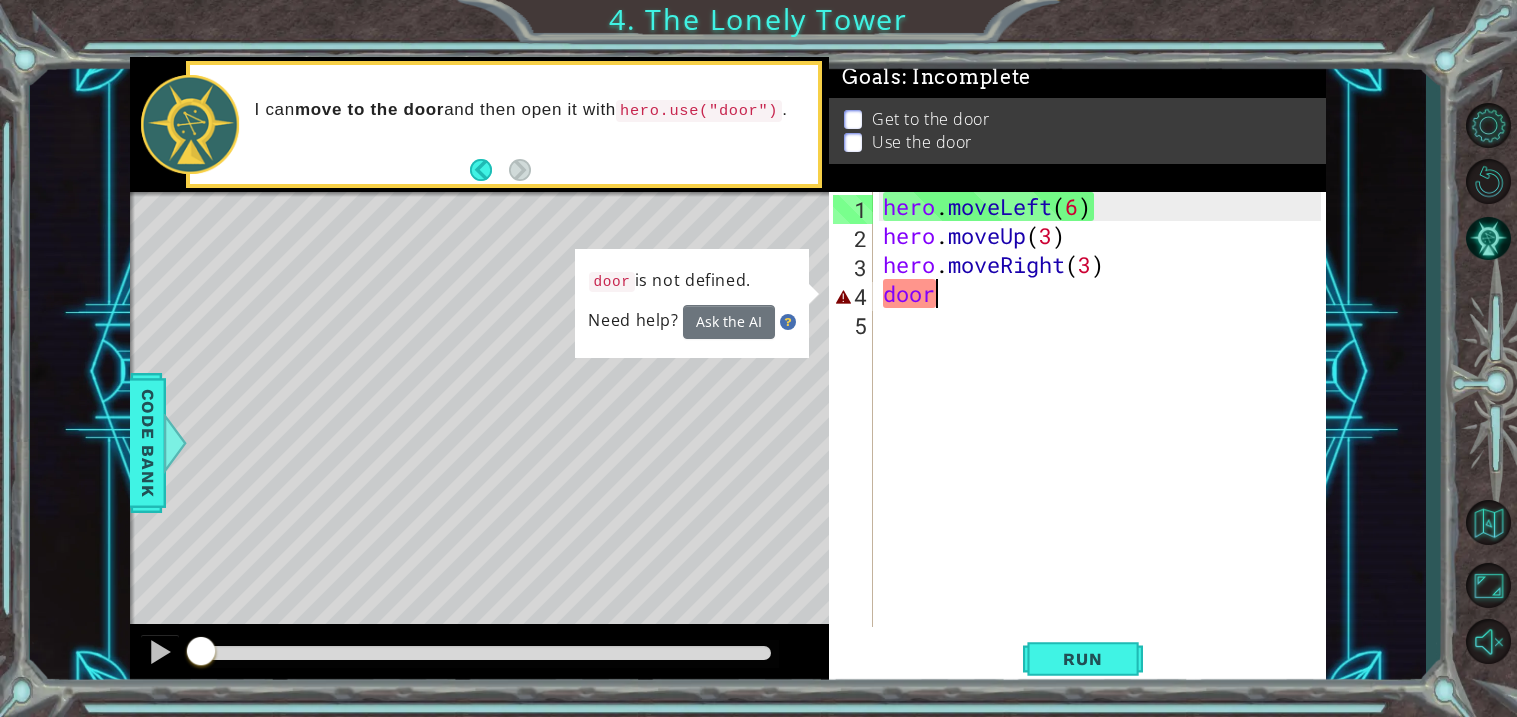 drag, startPoint x: 336, startPoint y: 658, endPoint x: 146, endPoint y: 611, distance: 195.72685 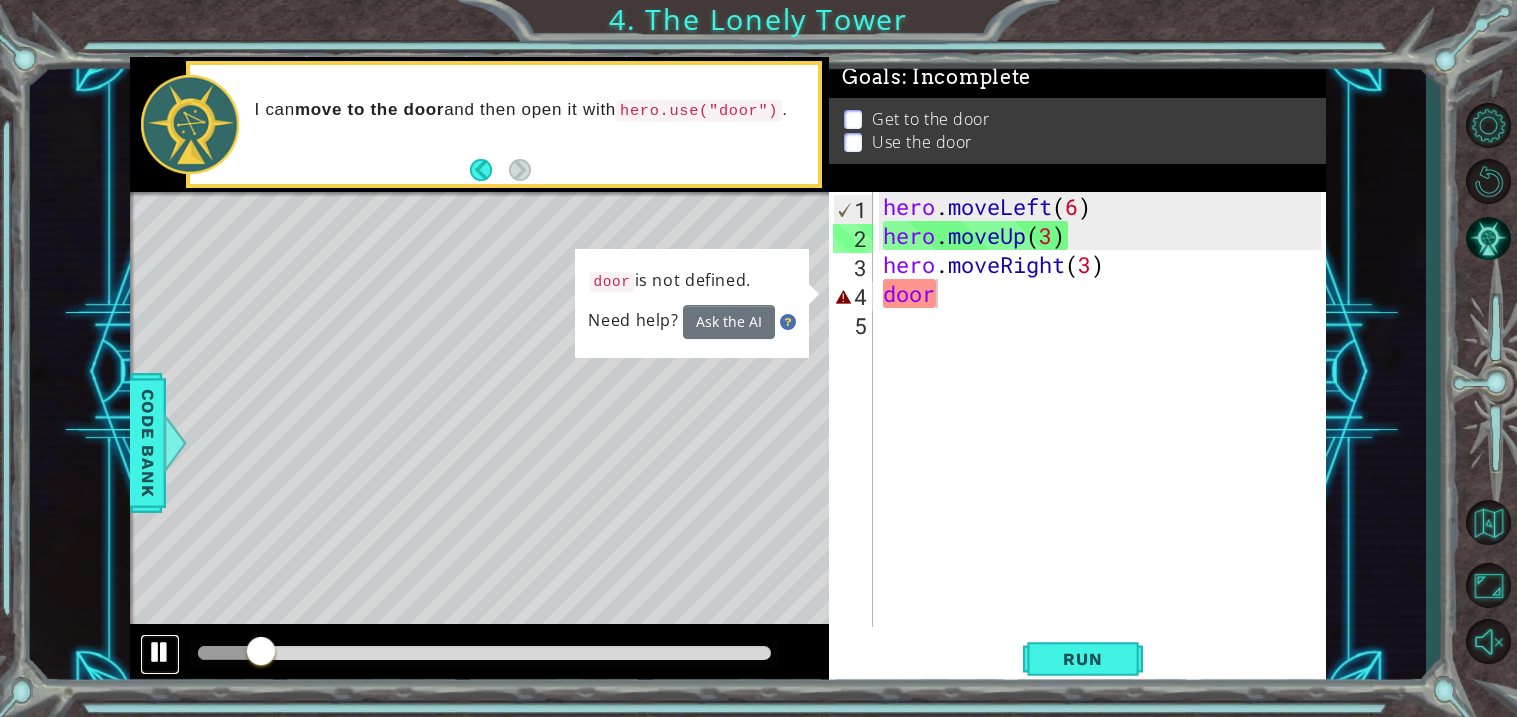 click at bounding box center [160, 652] 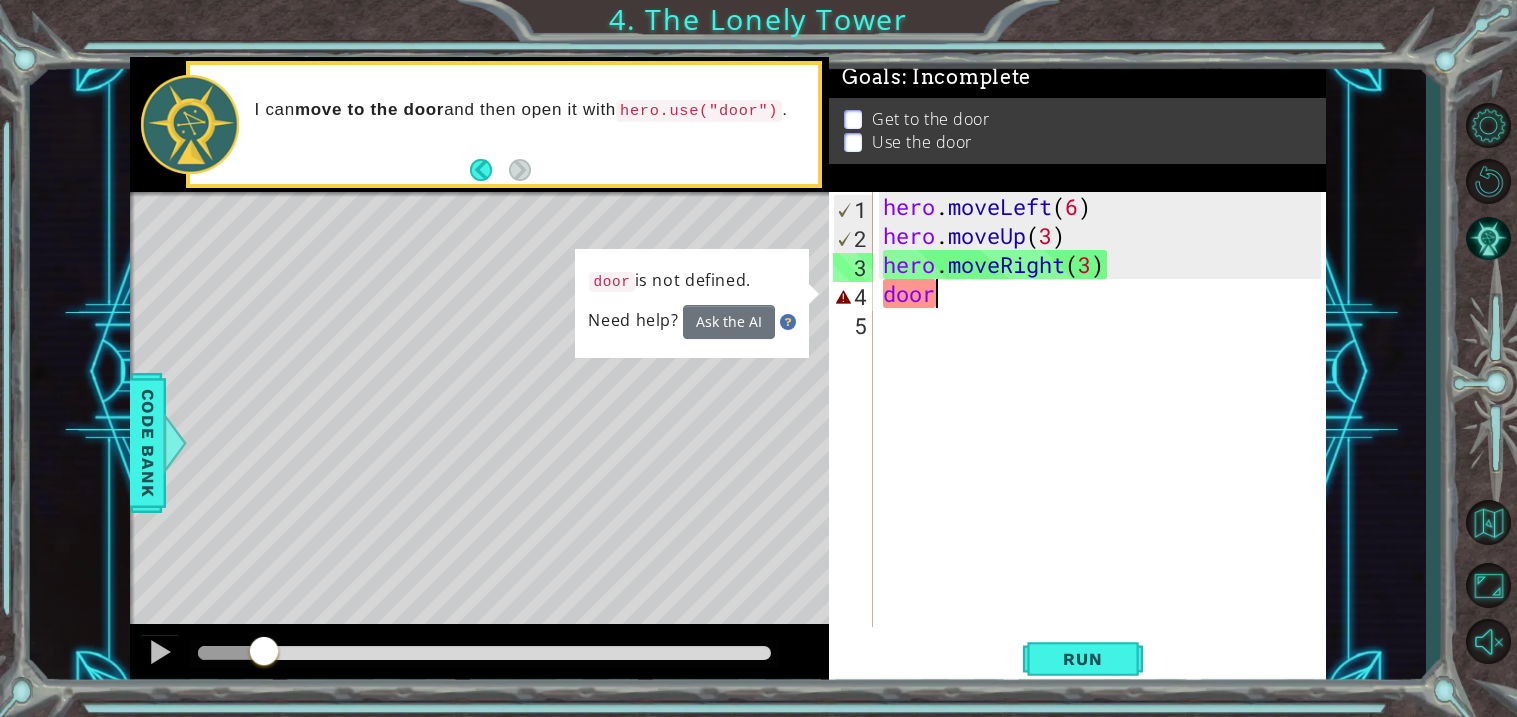 drag, startPoint x: 301, startPoint y: 650, endPoint x: 111, endPoint y: 611, distance: 193.96133 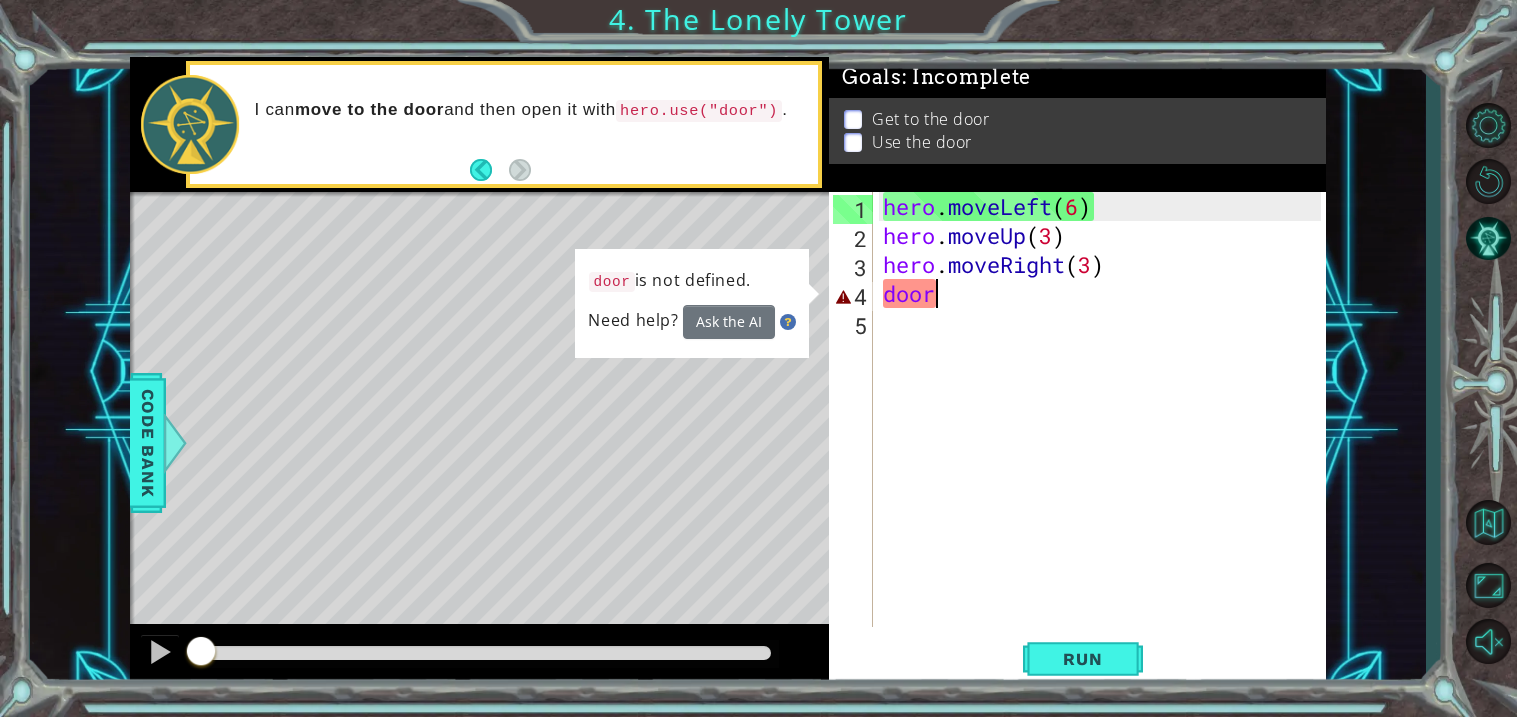 click on "hero . moveLeft ( 6 ) hero . moveUp ( 3 ) hero . moveRight ( 3 ) door" at bounding box center [1105, 438] 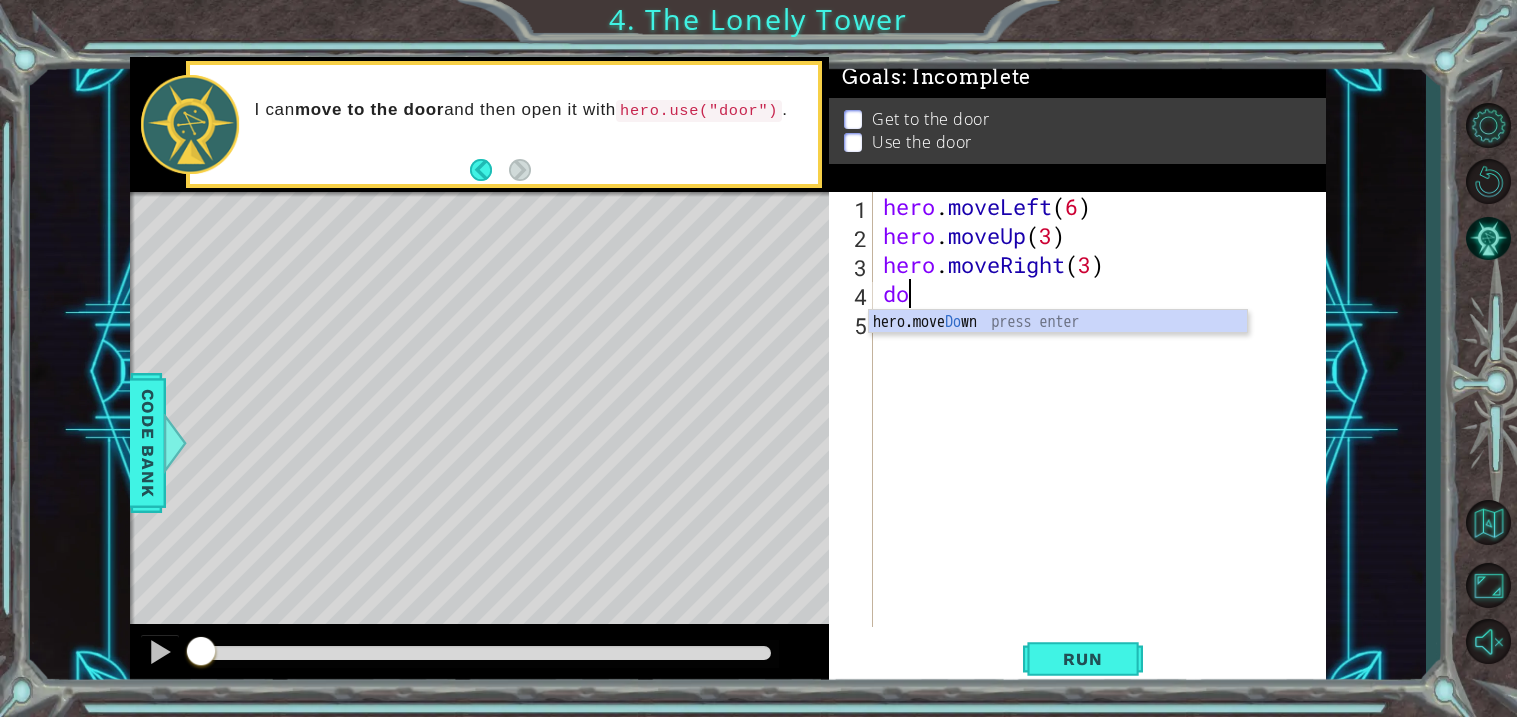 scroll, scrollTop: 0, scrollLeft: 0, axis: both 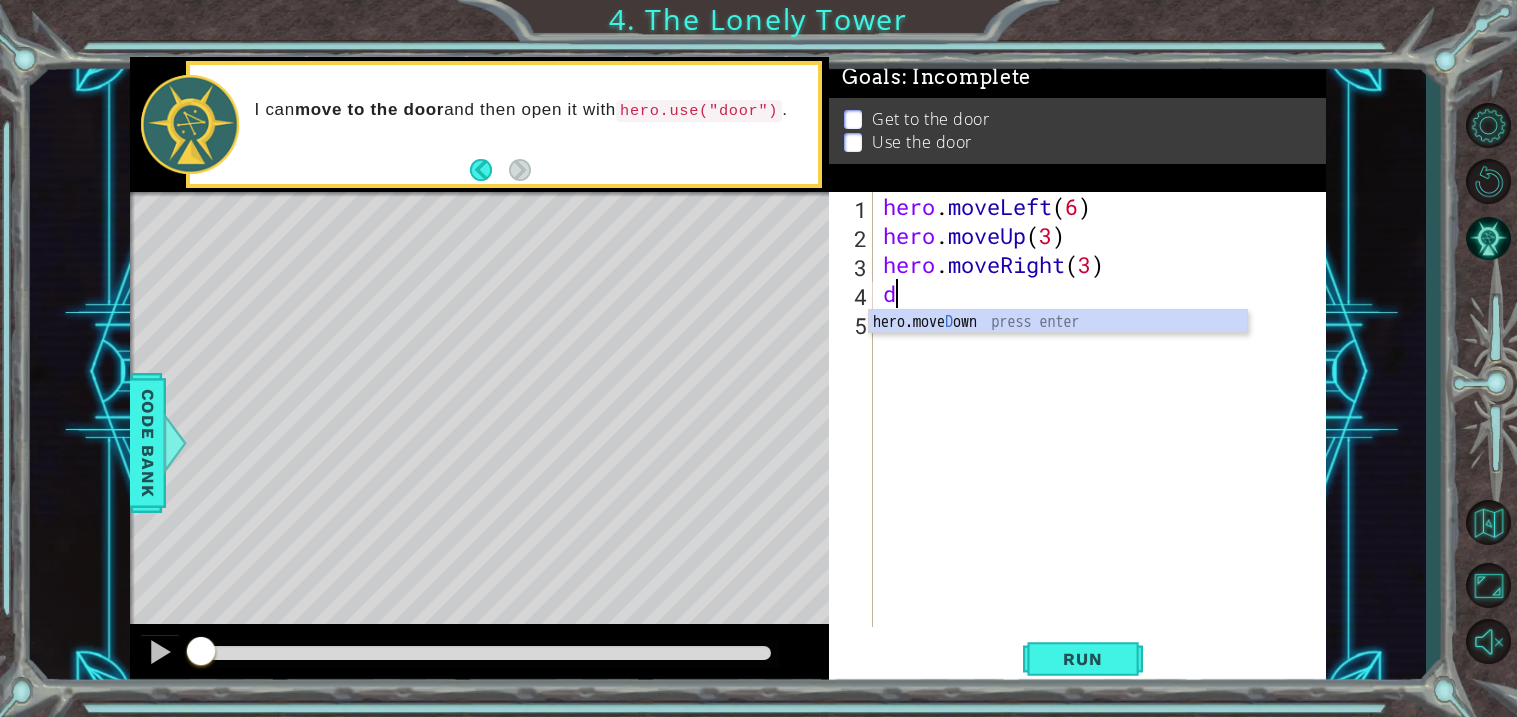 type on "hero.moveRight(3)" 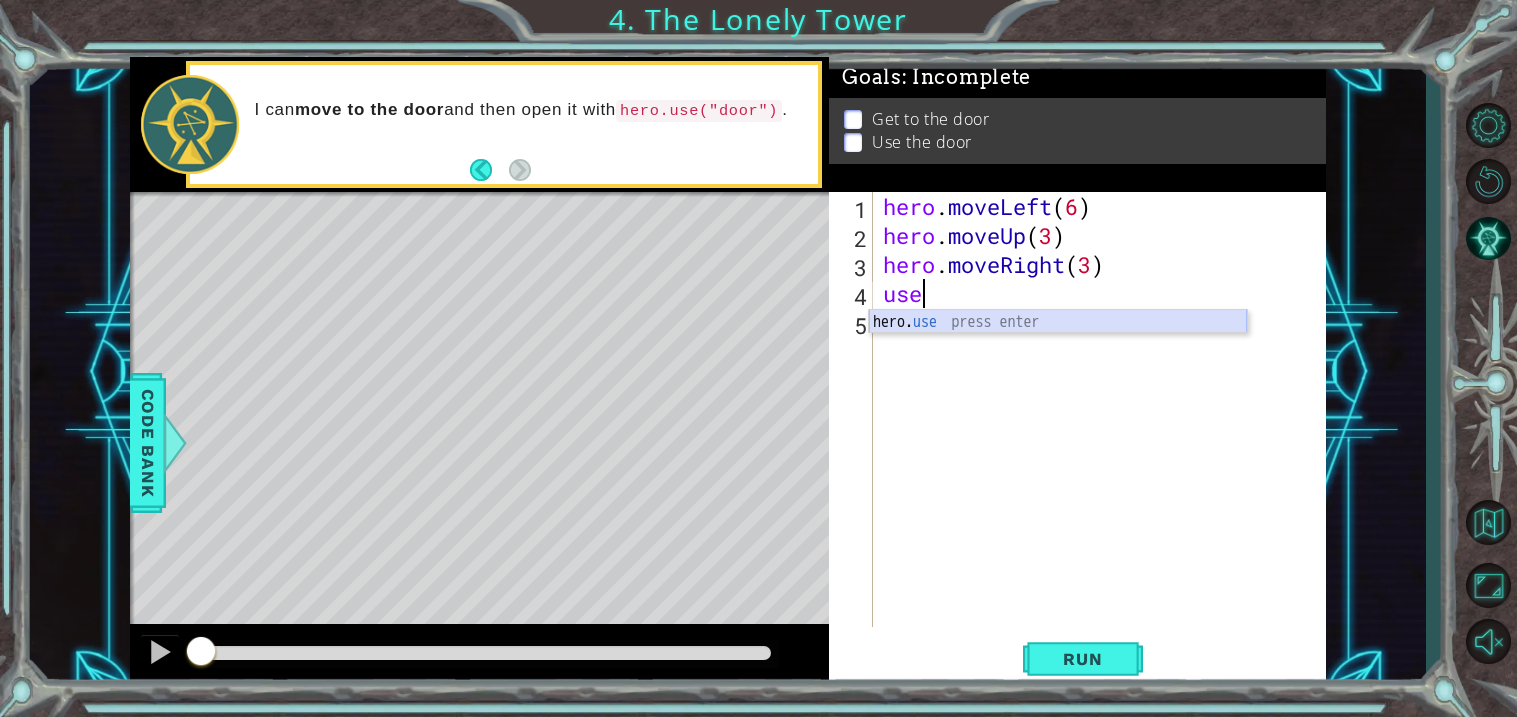 click on "hero. use press enter" at bounding box center [1058, 346] 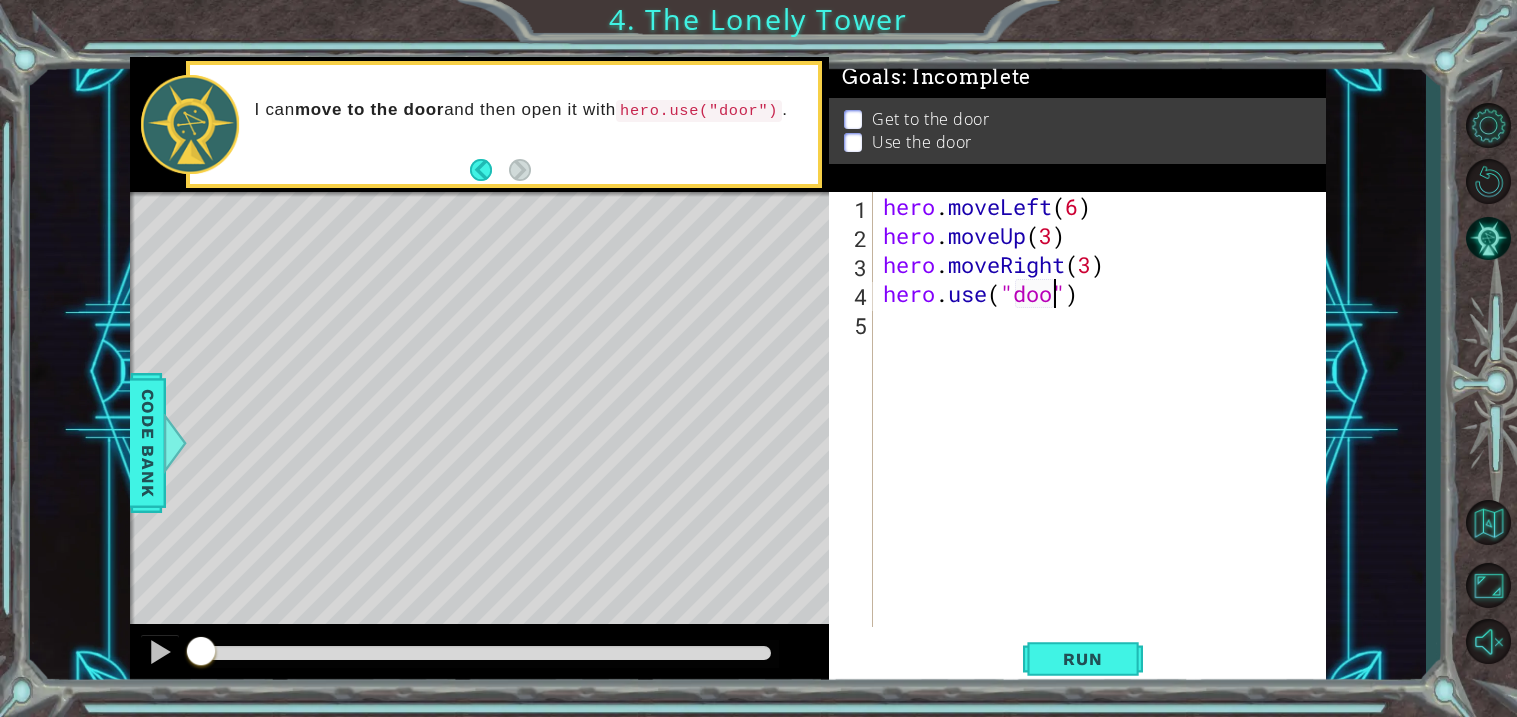 scroll, scrollTop: 0, scrollLeft: 7, axis: horizontal 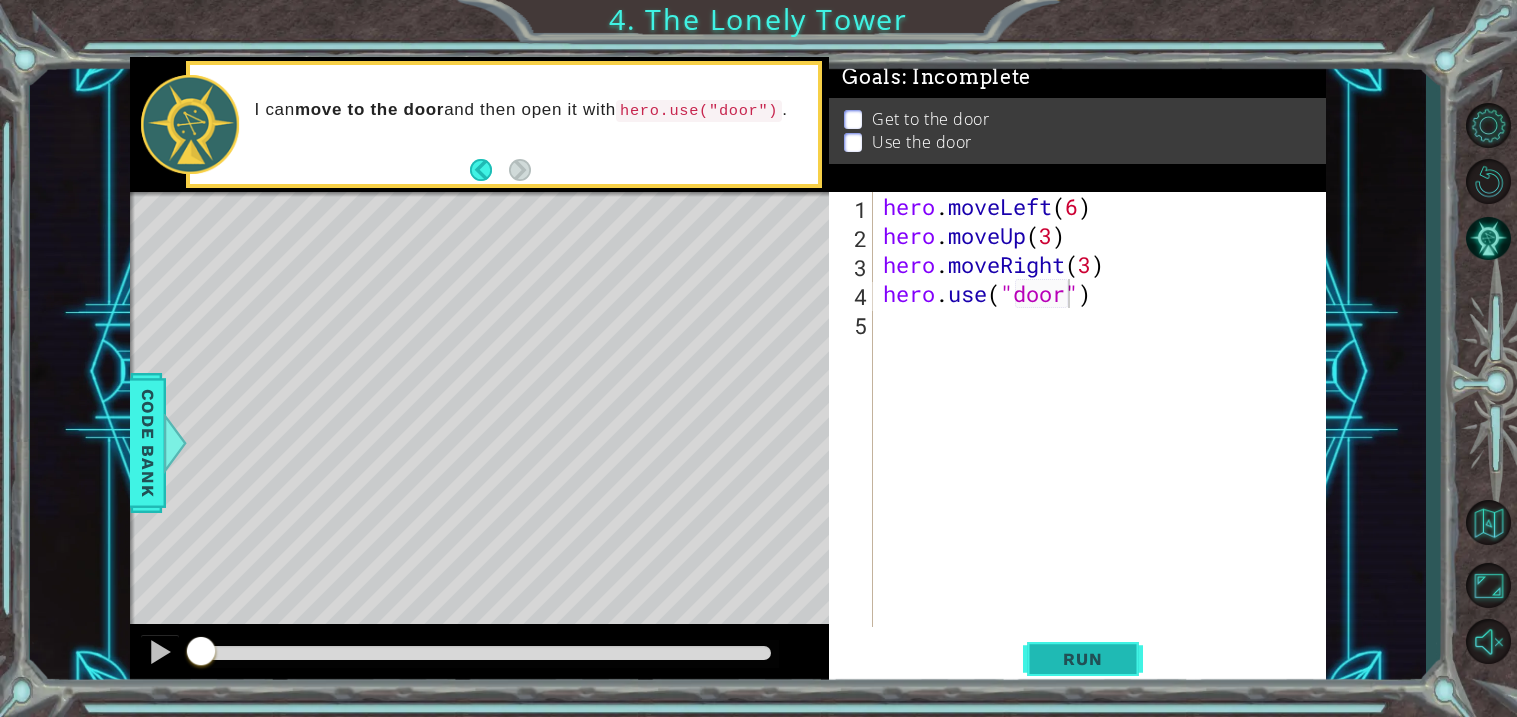 click on "Run" at bounding box center [1083, 660] 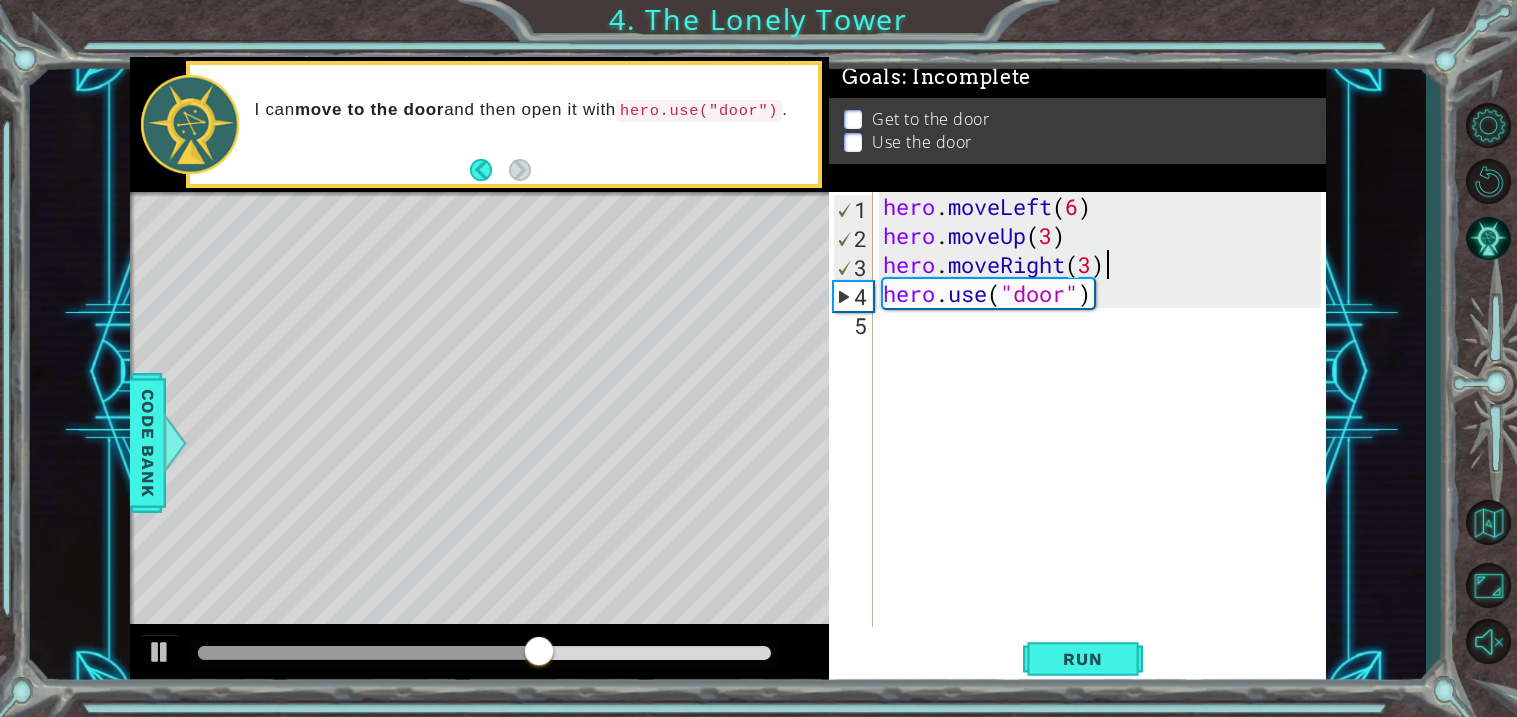 click on "hero . moveLeft ( 6 ) hero . moveUp ( 3 ) hero . moveRight ( 3 ) hero . use ( "door" )" at bounding box center [1105, 438] 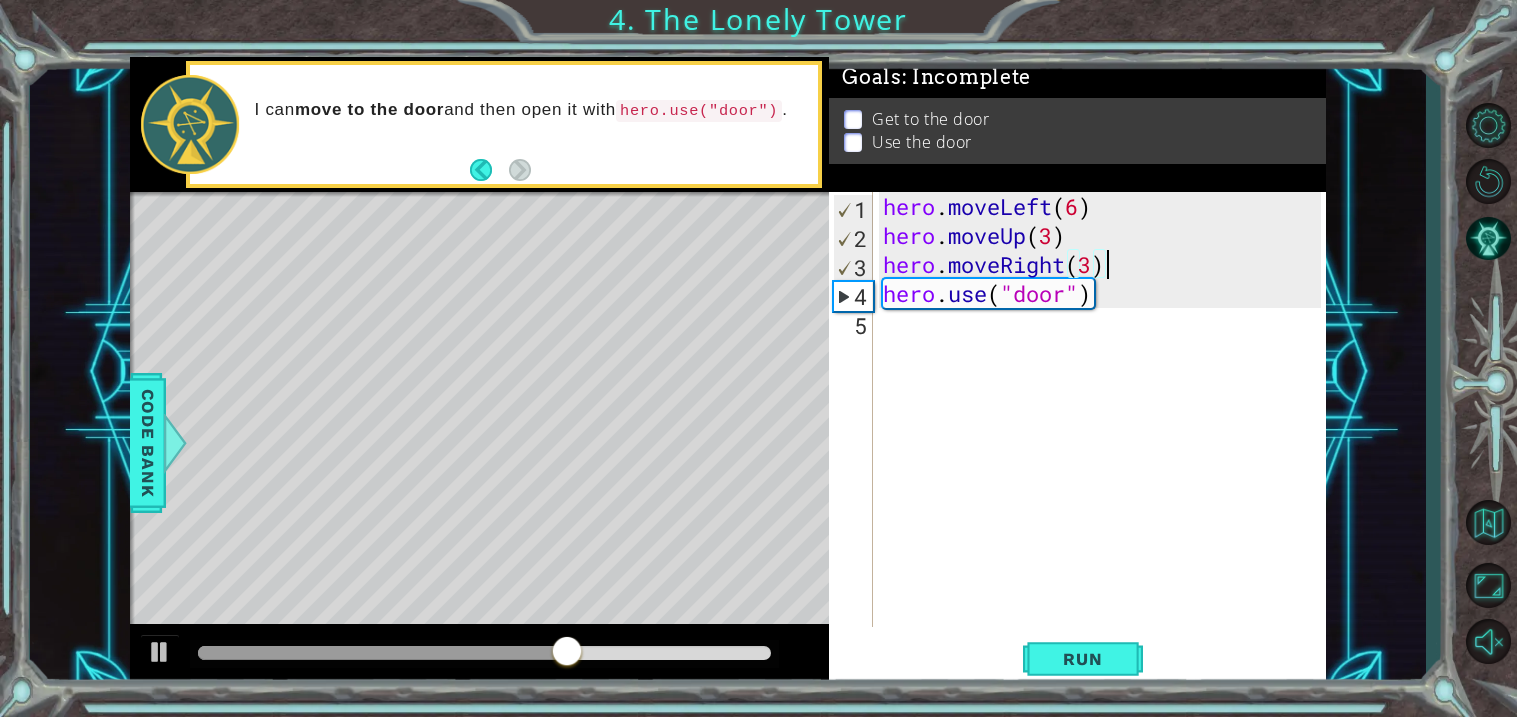 scroll, scrollTop: 0, scrollLeft: 0, axis: both 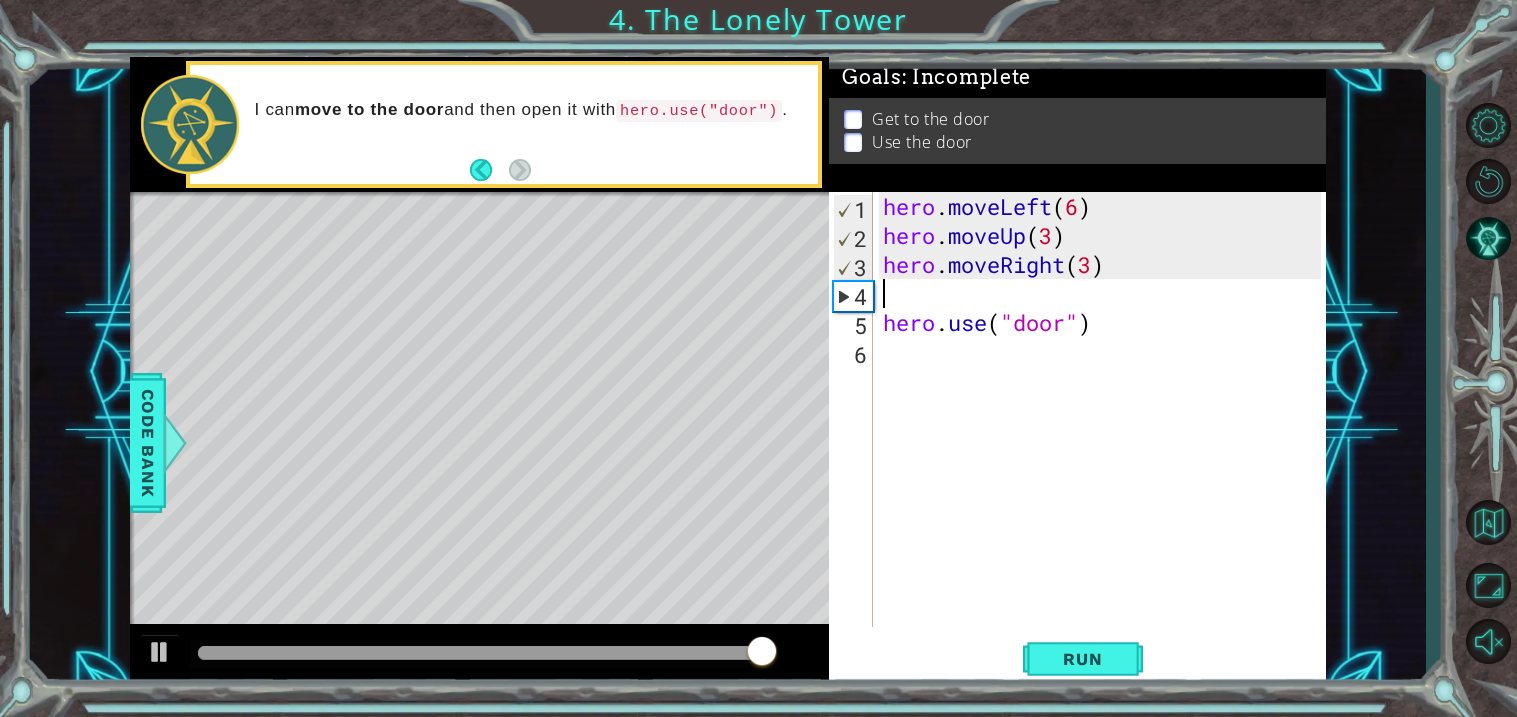 type on "m" 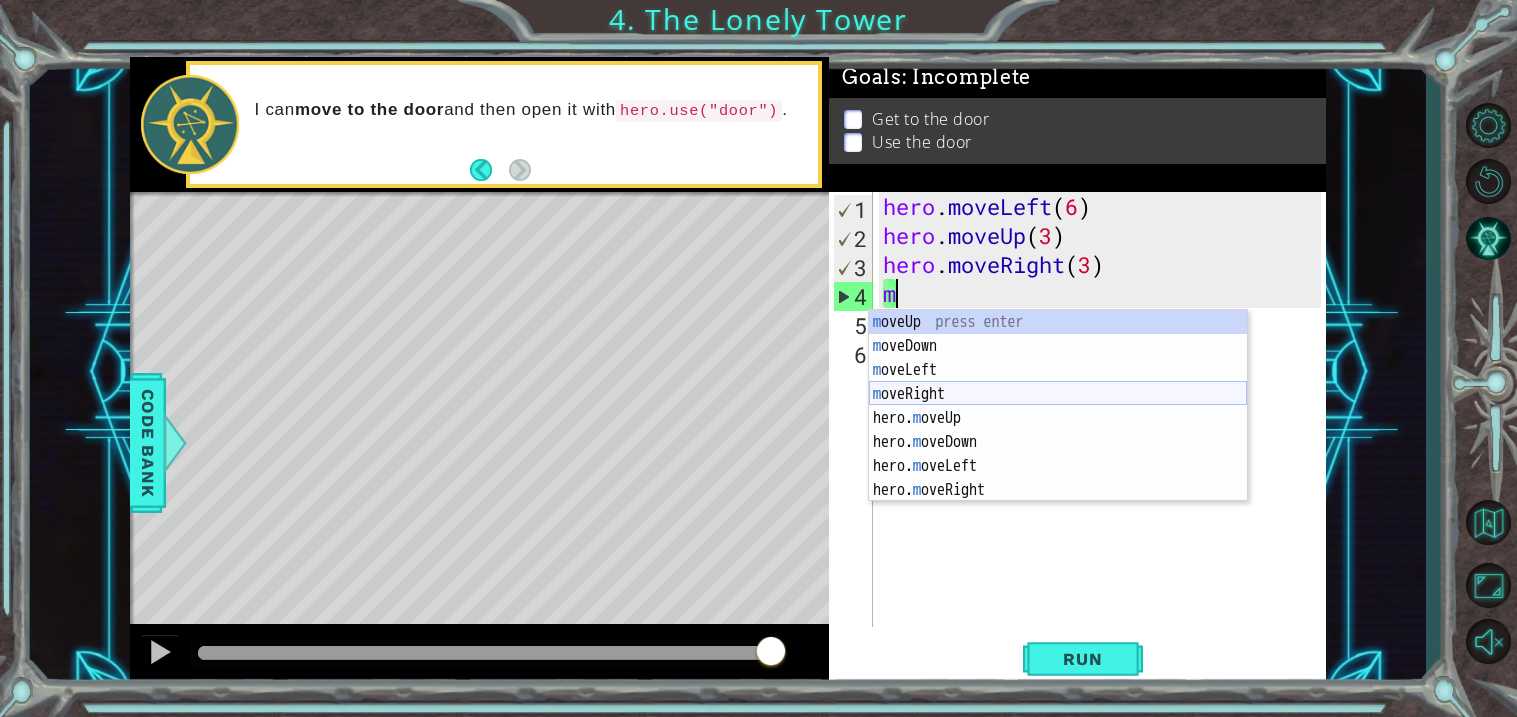 click on "m oveUp press enter m oveDown press enter m oveLeft press enter m oveRight press enter hero. m oveUp press enter hero. m oveDown press enter hero. m oveLeft press enter hero. m oveRight press enter" at bounding box center [1058, 430] 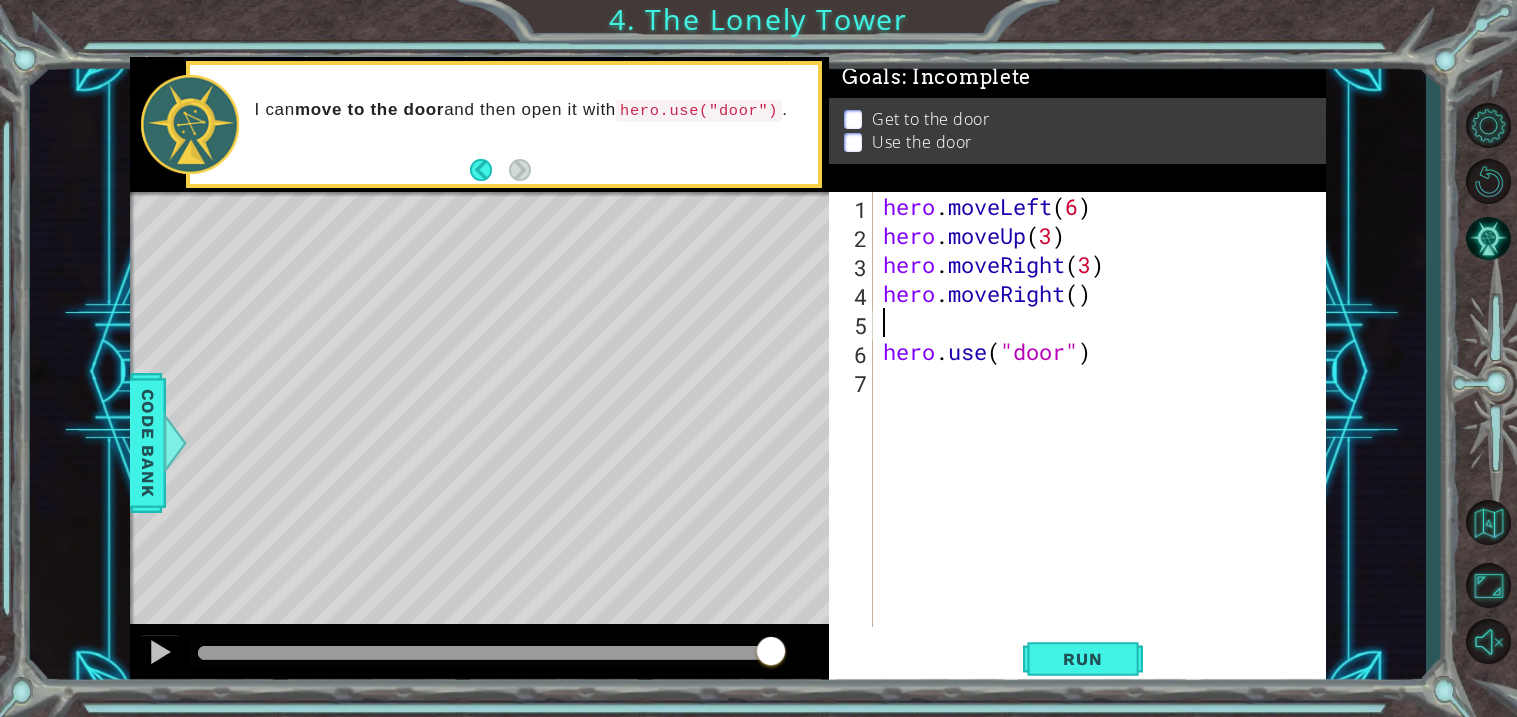 click on "hero . moveLeft ( 6 ) hero . moveUp ( 3 ) hero . moveRight ( 3 ) hero . moveRight ( ) hero . use ( "door" )" at bounding box center [1105, 438] 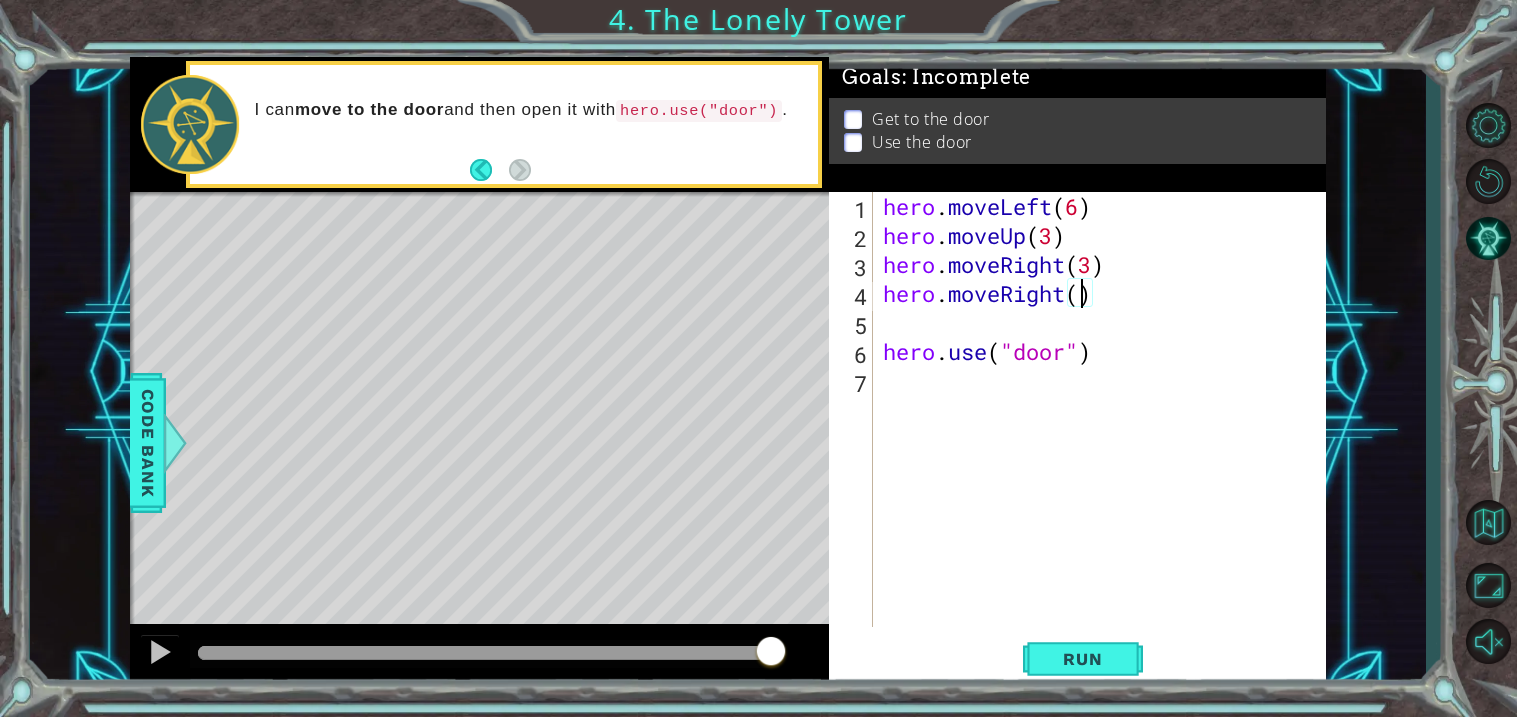 scroll, scrollTop: 0, scrollLeft: 8, axis: horizontal 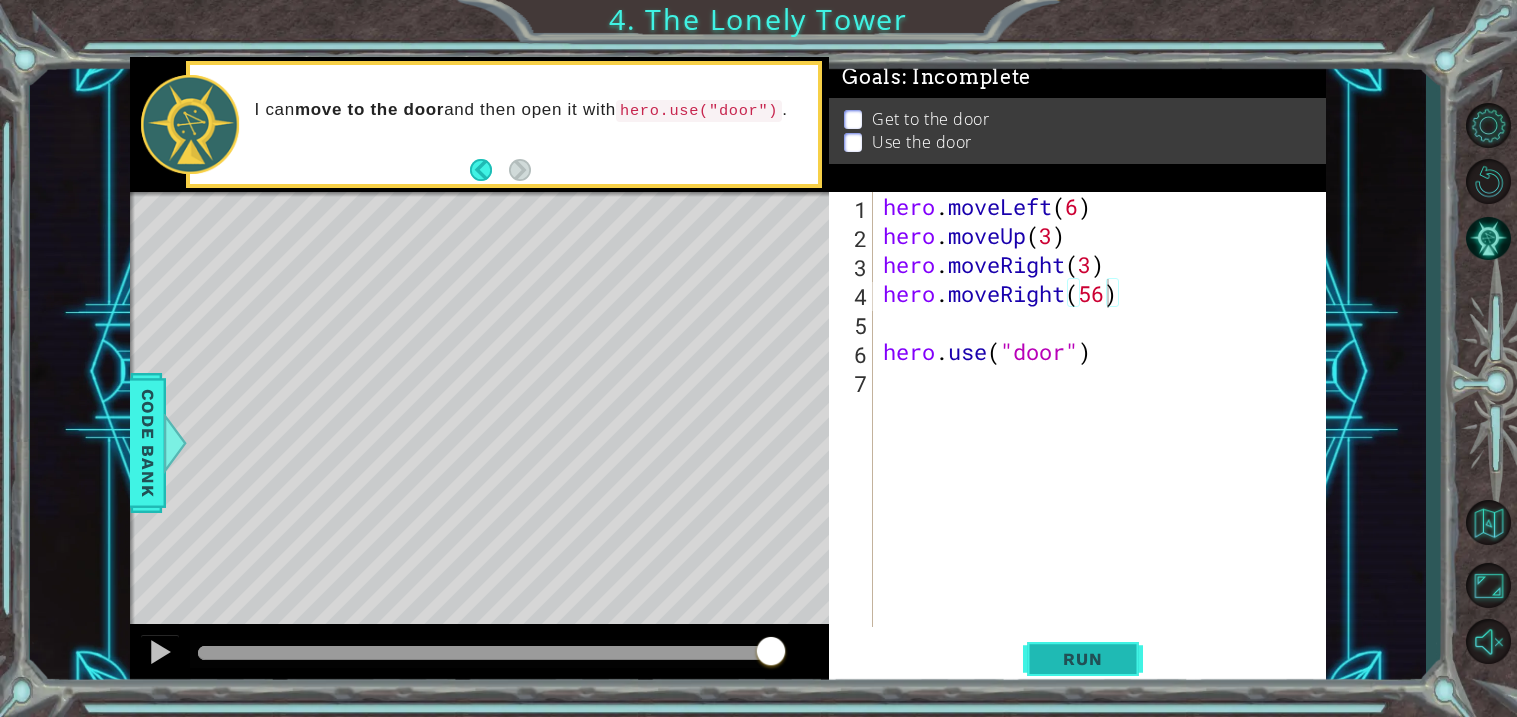 click on "Run" at bounding box center (1083, 660) 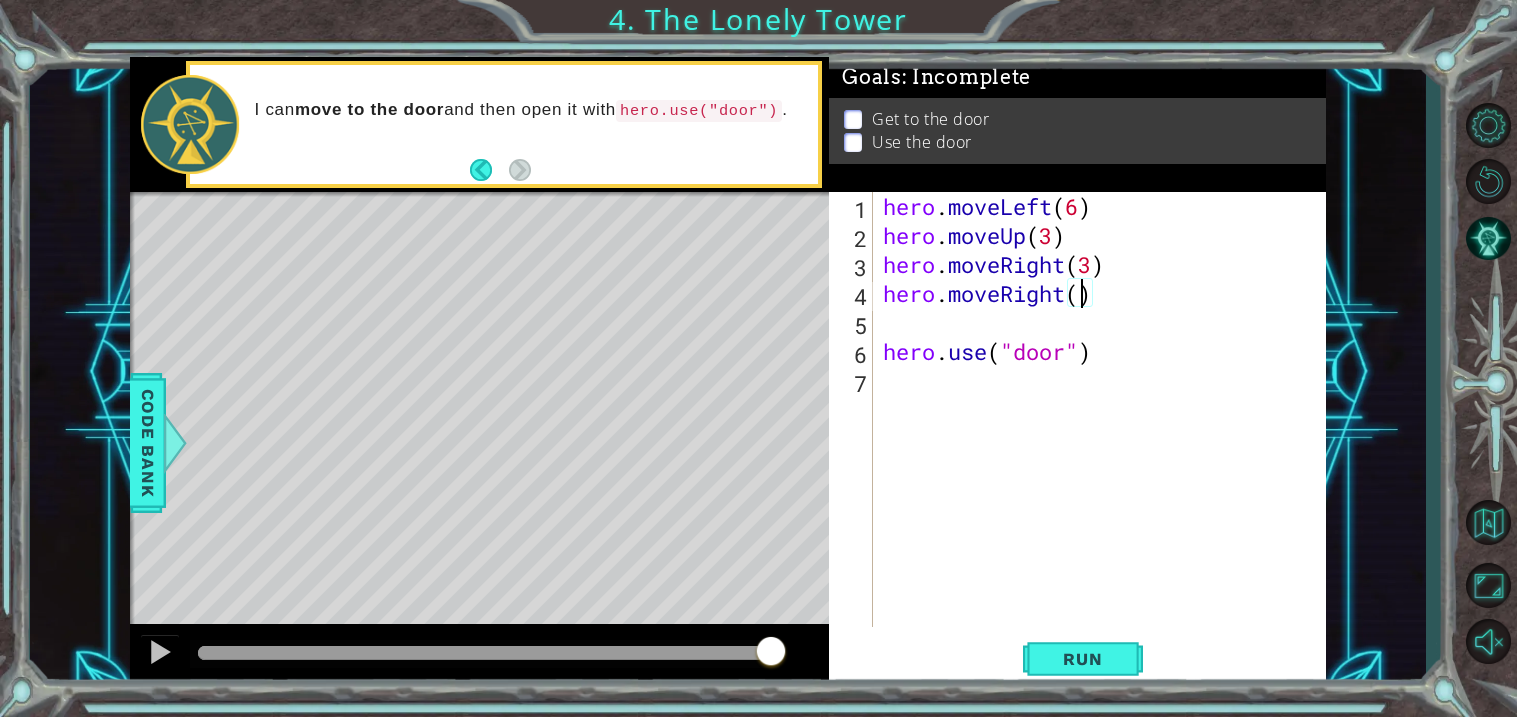 scroll, scrollTop: 0, scrollLeft: 7, axis: horizontal 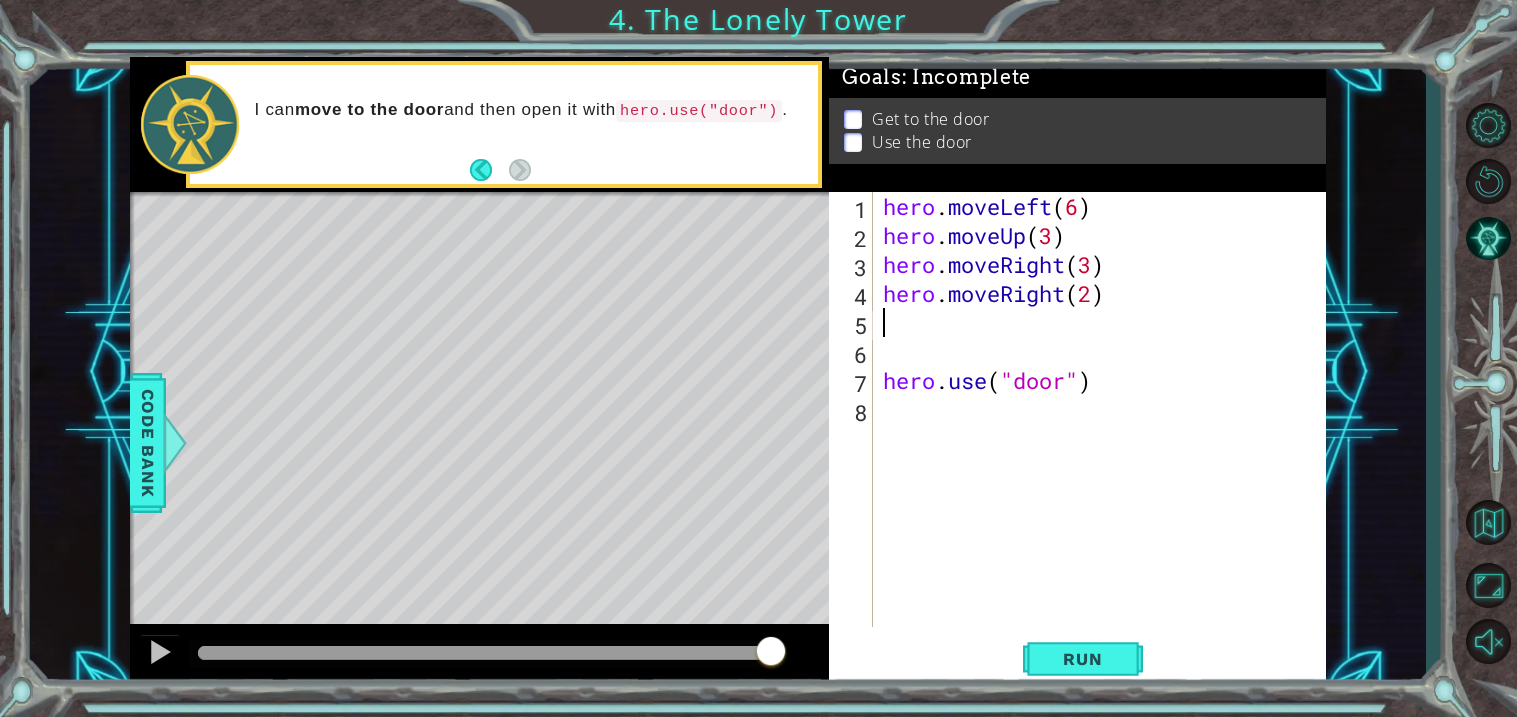 type on "hero.moveRight(2)" 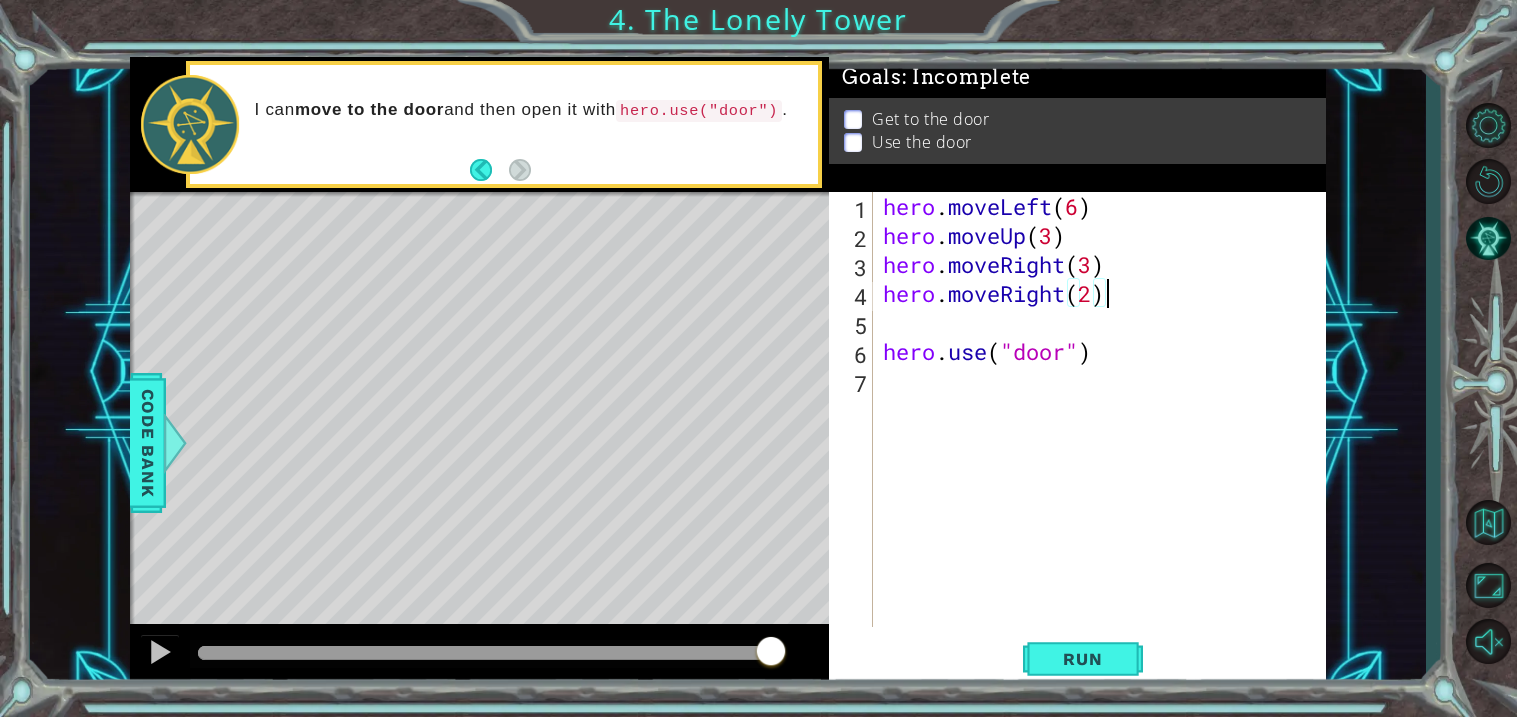 click on "hero . moveLeft ( 6 ) hero . moveUp ( 3 ) hero . moveRight ( 3 ) hero . moveRight ( 2 ) hero . use ( "door" )" at bounding box center [1105, 438] 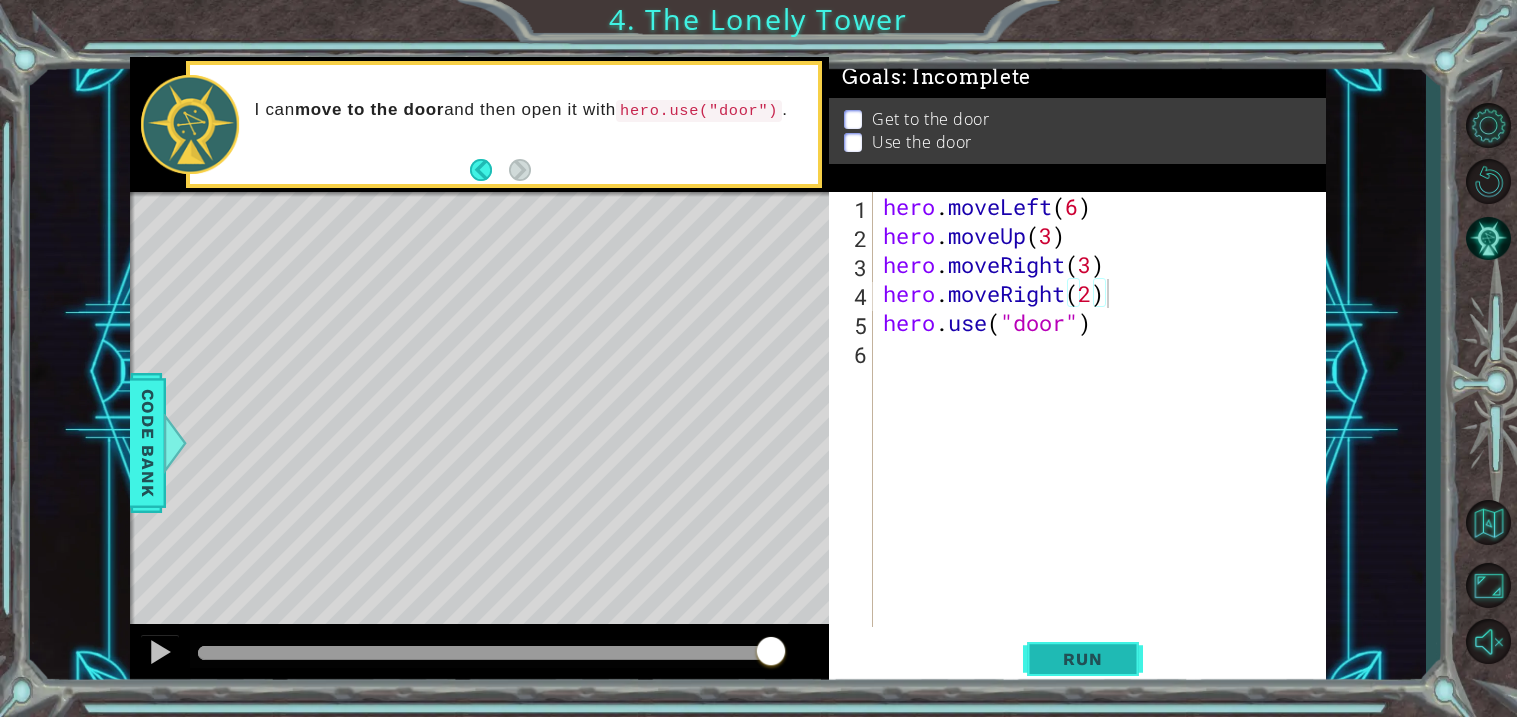 click on "Run" at bounding box center (1083, 660) 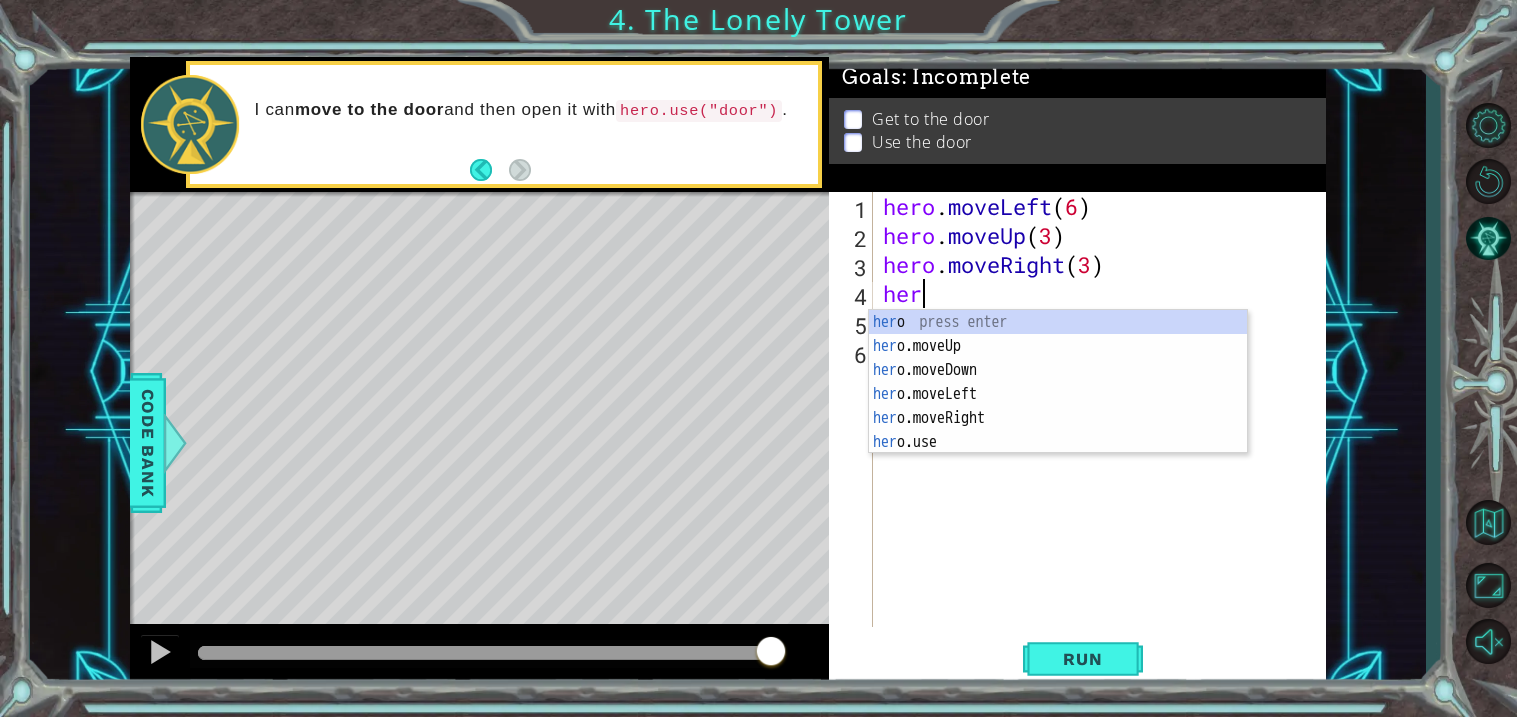 type on "h" 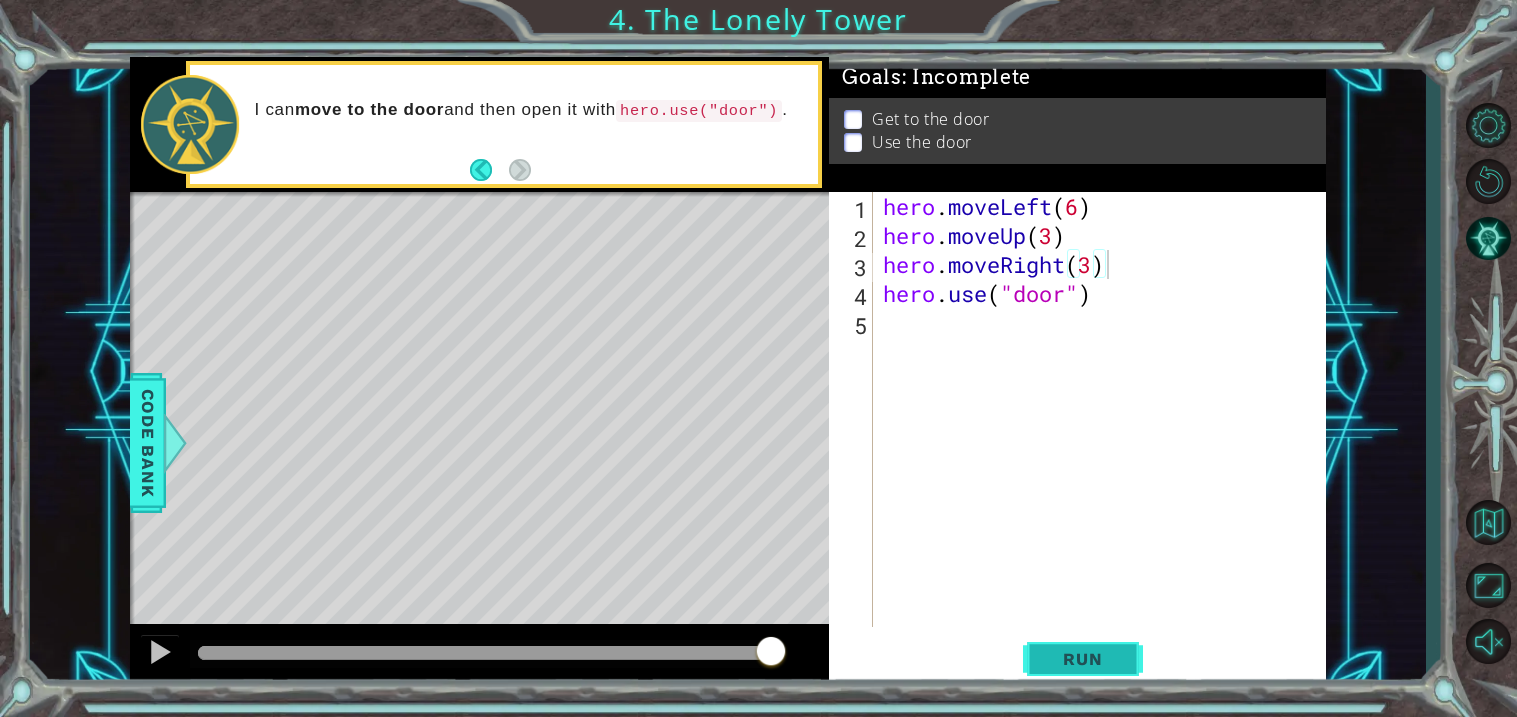 click on "Run" at bounding box center (1083, 660) 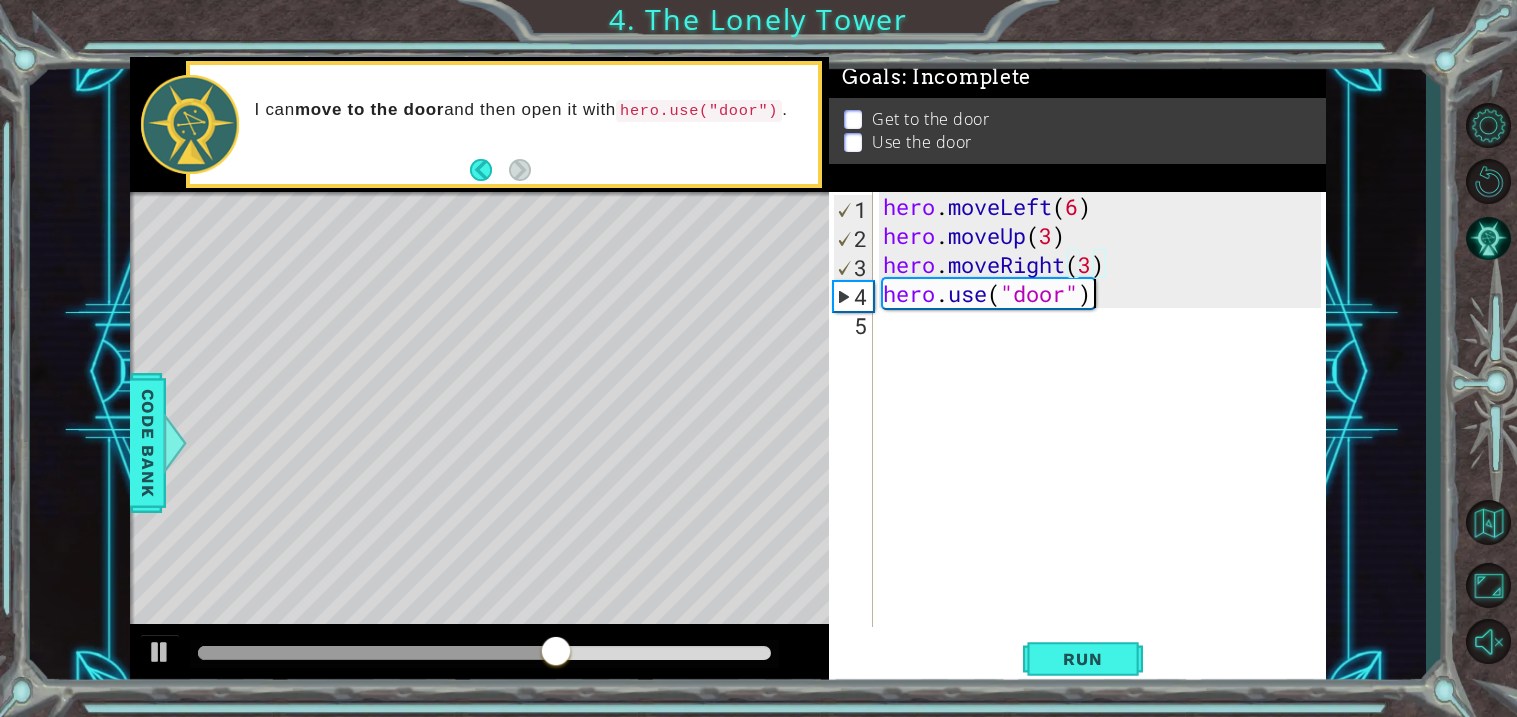 click on "hero . moveLeft ( 6 ) hero . moveUp ( 3 ) hero . moveRight ( 3 ) hero . use ( "door" )" at bounding box center (1105, 438) 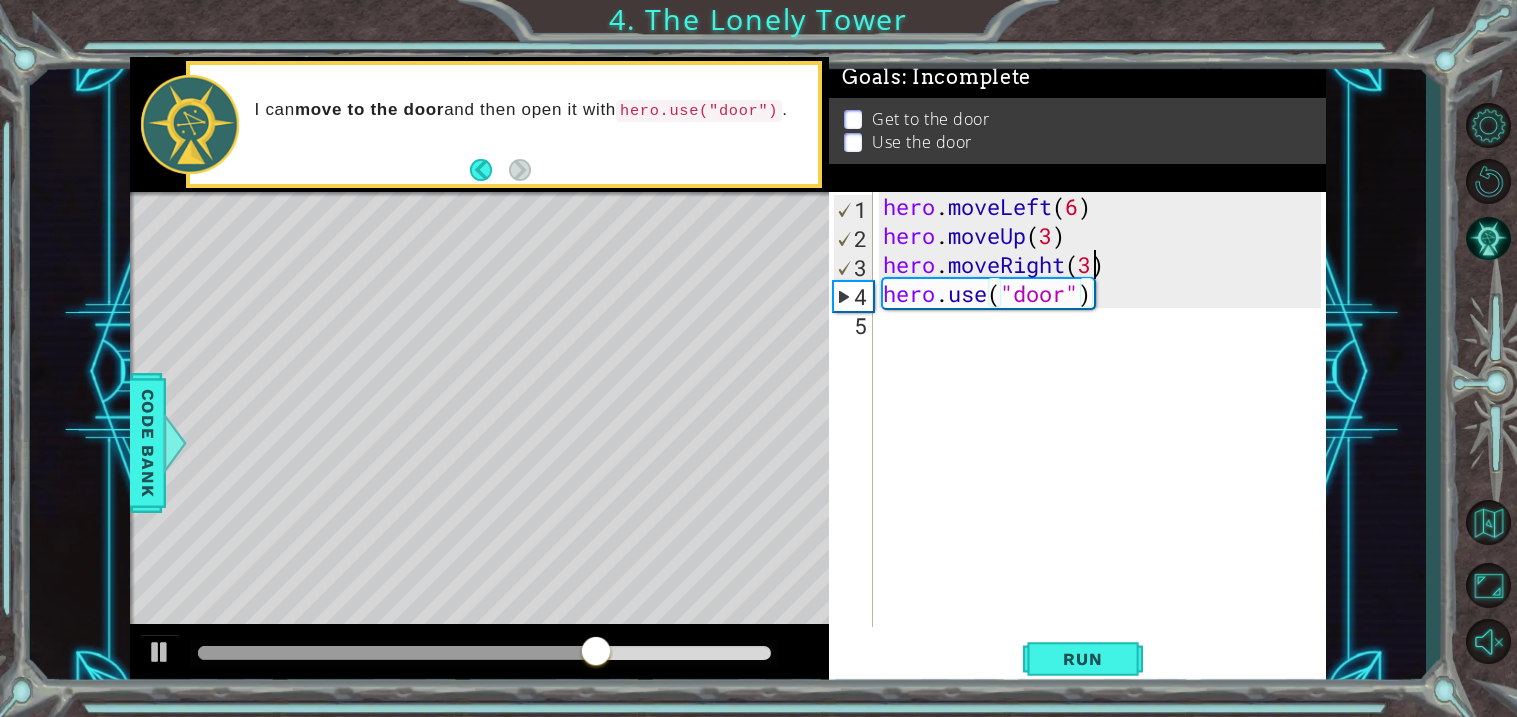 click on "hero . moveLeft ( 6 ) hero . moveUp ( 3 ) hero . moveRight ( 3 ) hero . use ( "door" )" at bounding box center (1105, 438) 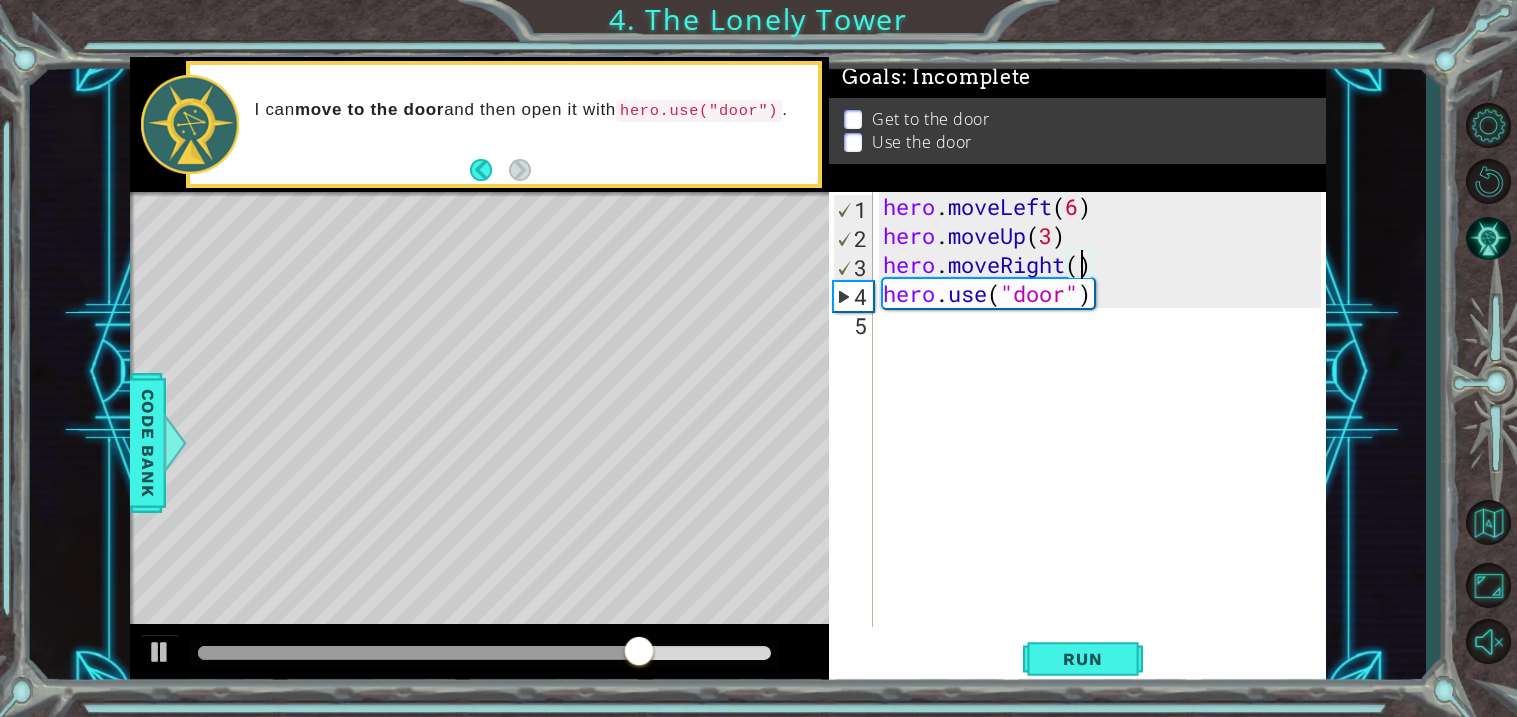 scroll, scrollTop: 0, scrollLeft: 8, axis: horizontal 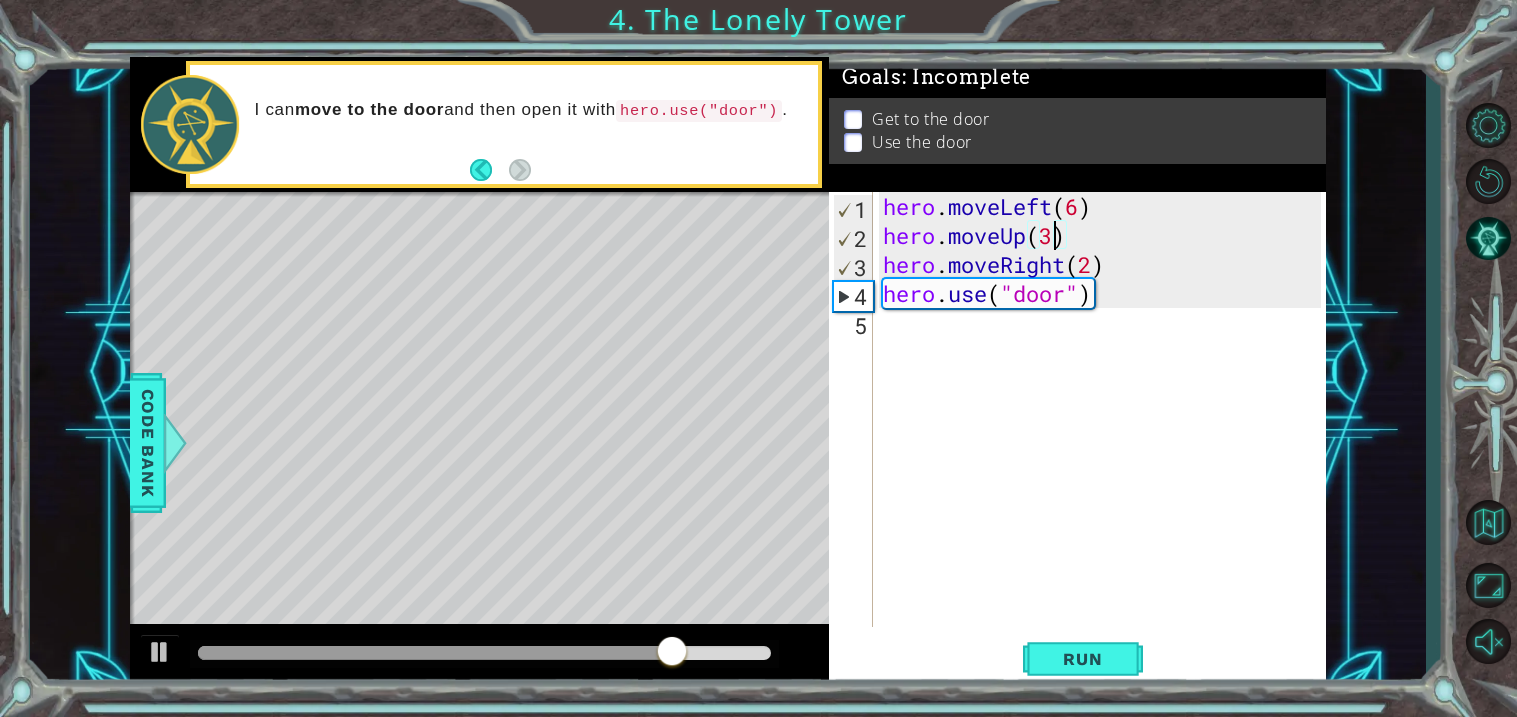 click on "hero . moveLeft ( 6 ) hero . moveUp ( 3 ) hero . moveRight ( 2 ) hero . use ( "door" )" at bounding box center (1105, 438) 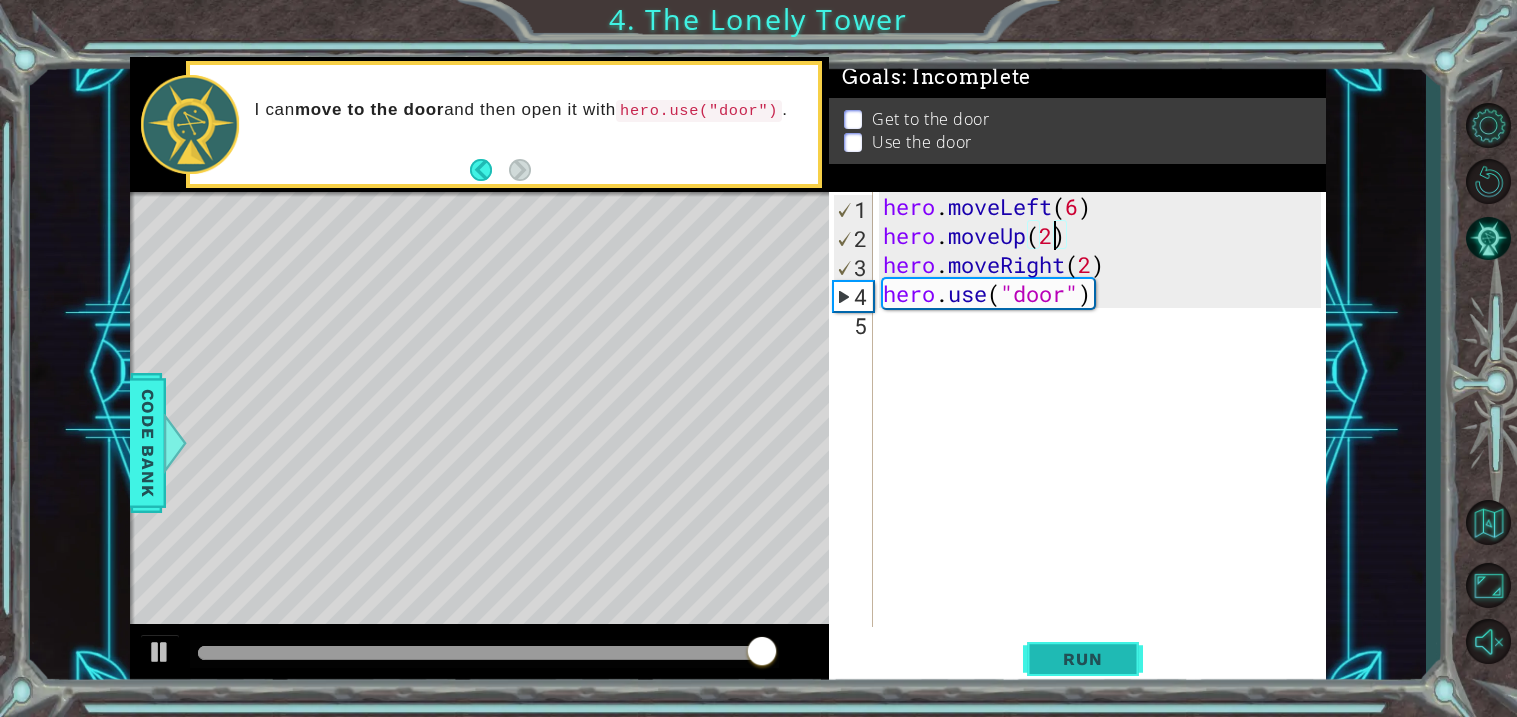 click on "Run" at bounding box center [1082, 659] 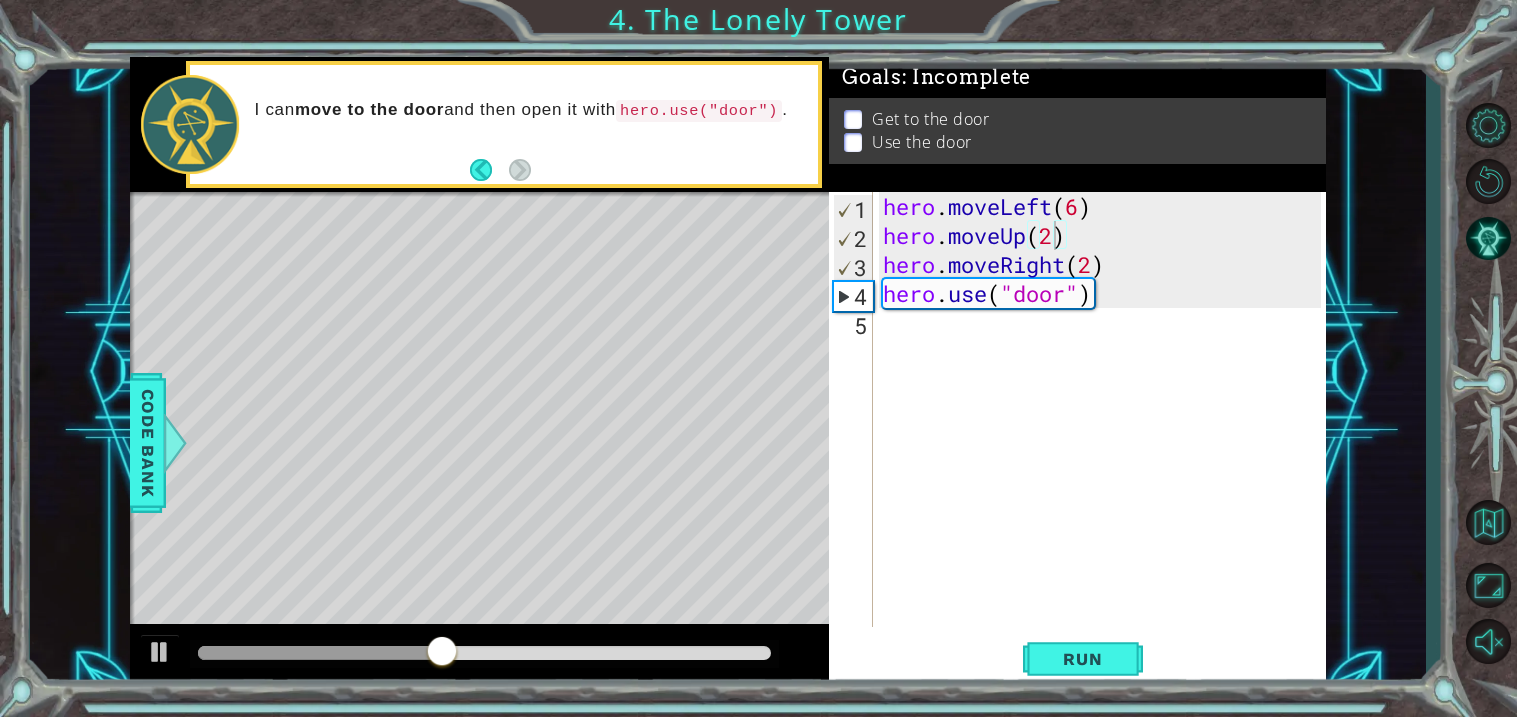 drag, startPoint x: 360, startPoint y: 368, endPoint x: 656, endPoint y: 323, distance: 299.40106 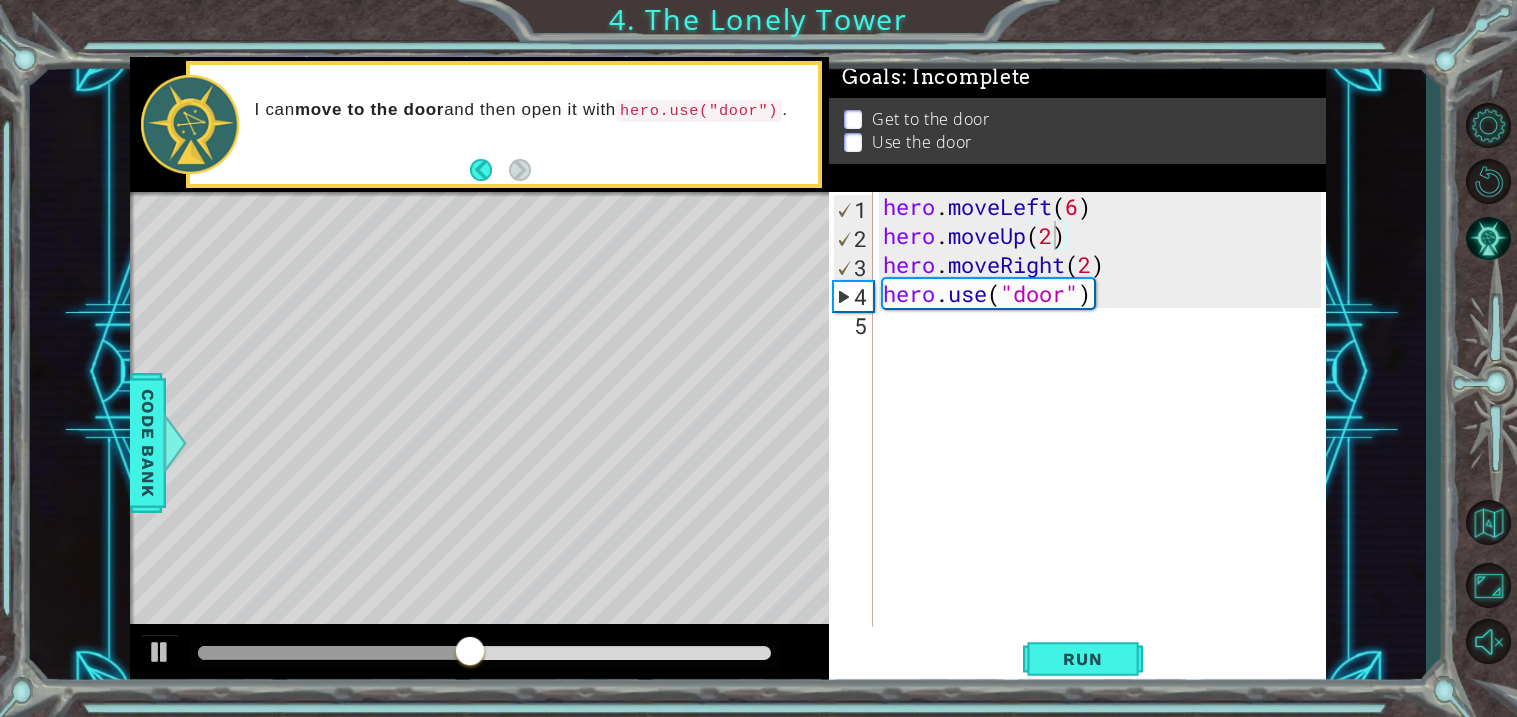 drag, startPoint x: 337, startPoint y: 344, endPoint x: 1032, endPoint y: 345, distance: 695.00073 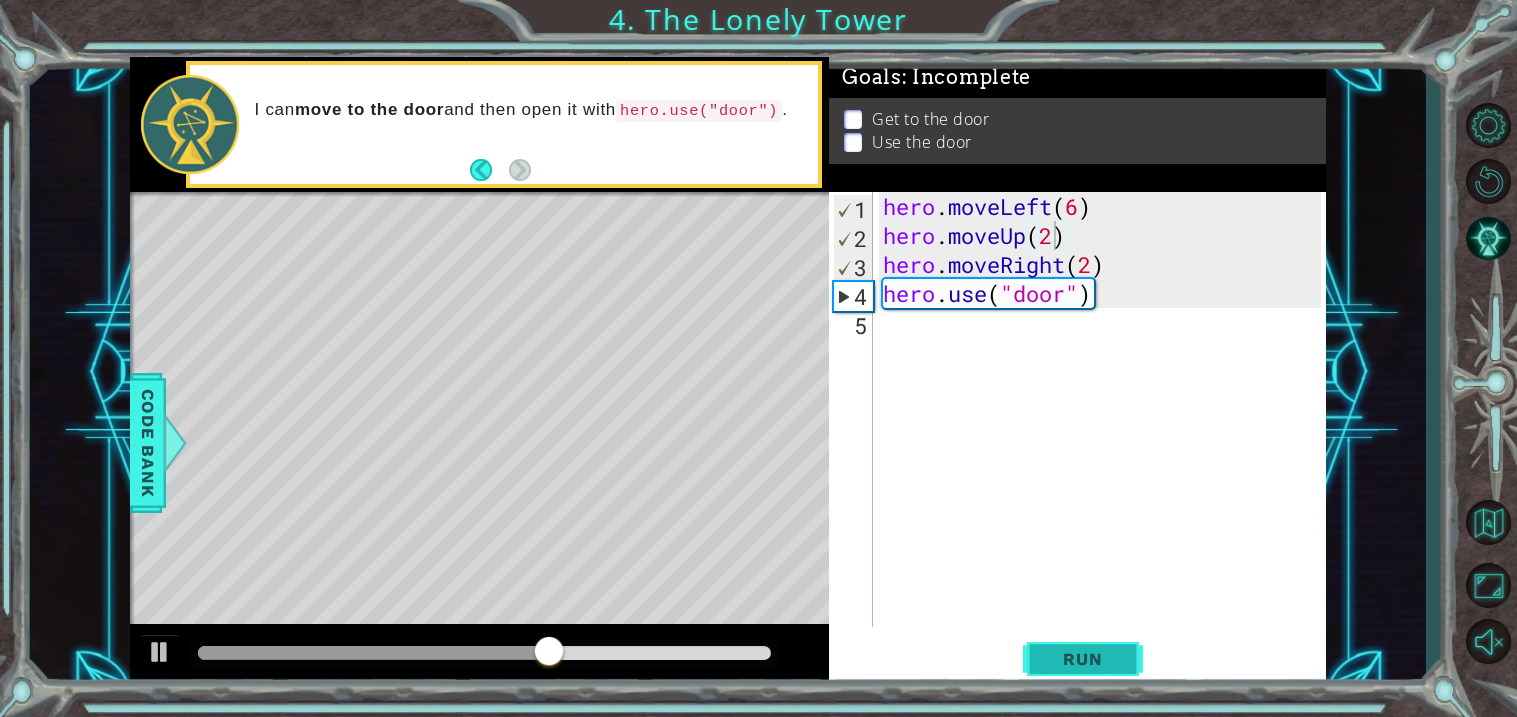 click on "Run" at bounding box center [1082, 659] 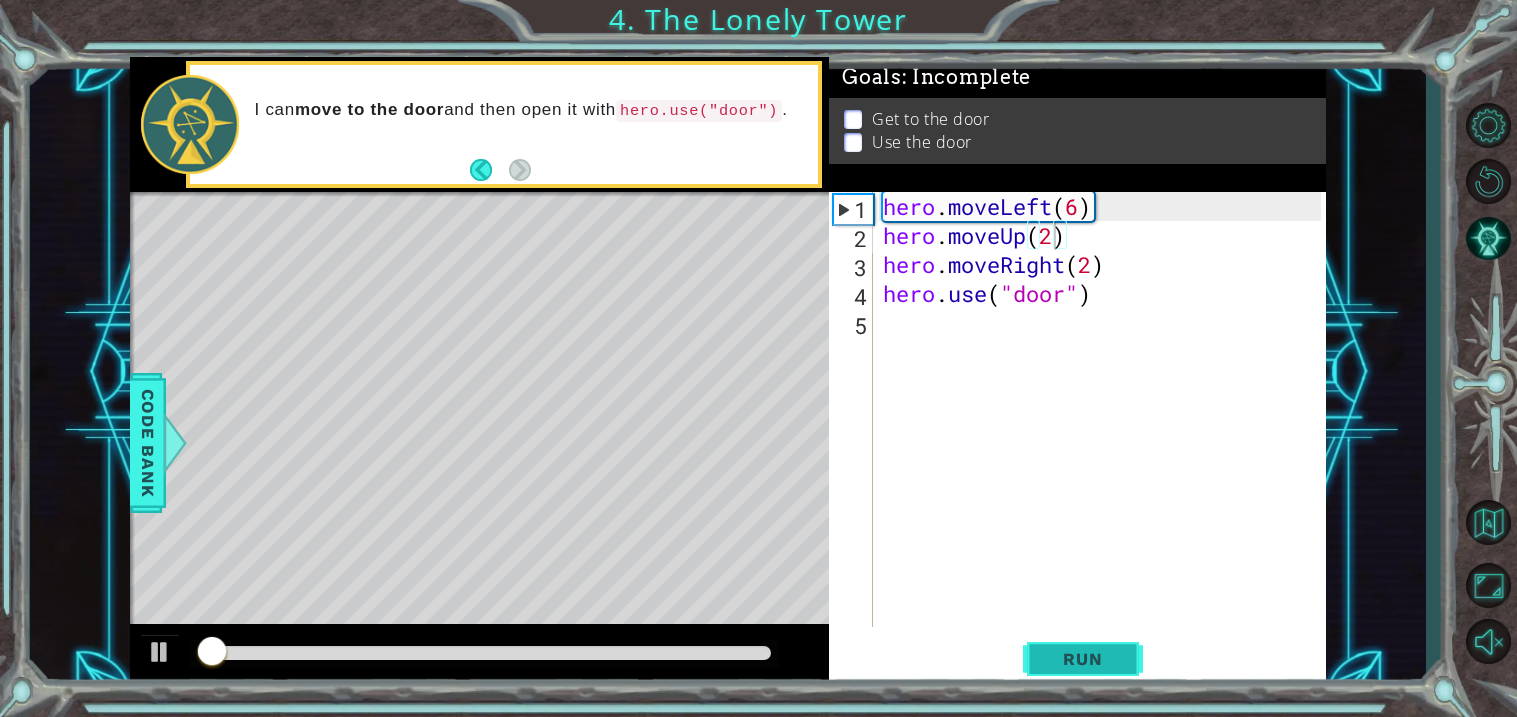 click on "Run" at bounding box center [1082, 659] 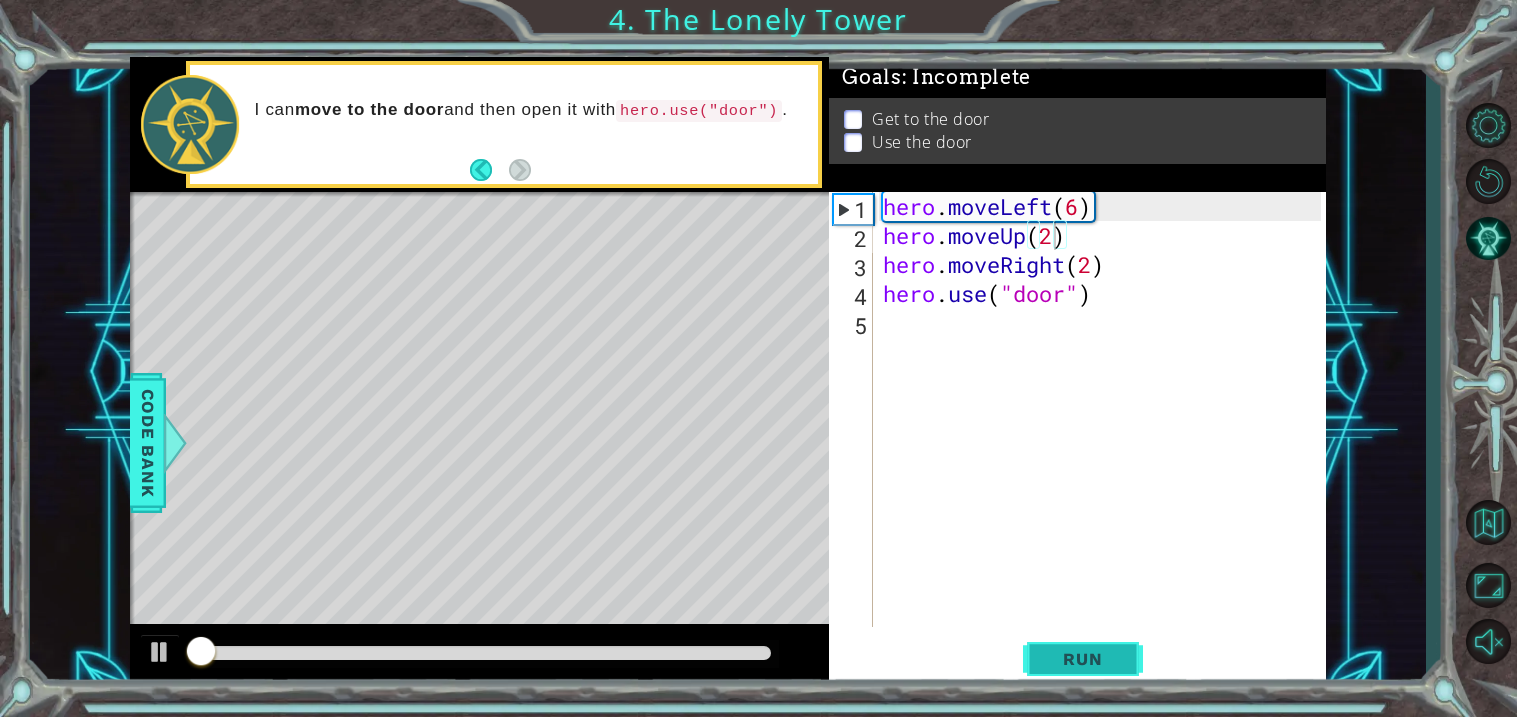 click on "Run" at bounding box center [1082, 659] 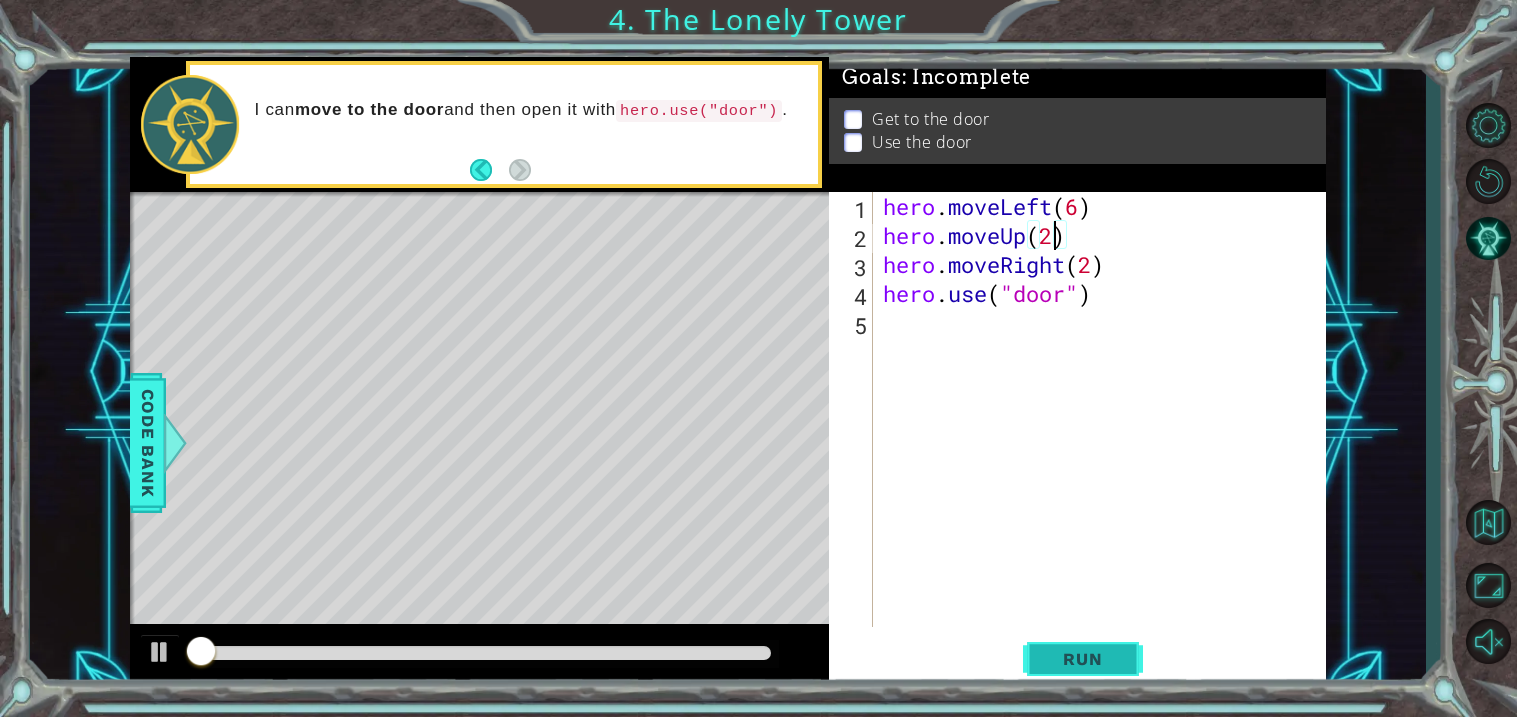 click on "Run" at bounding box center (1082, 659) 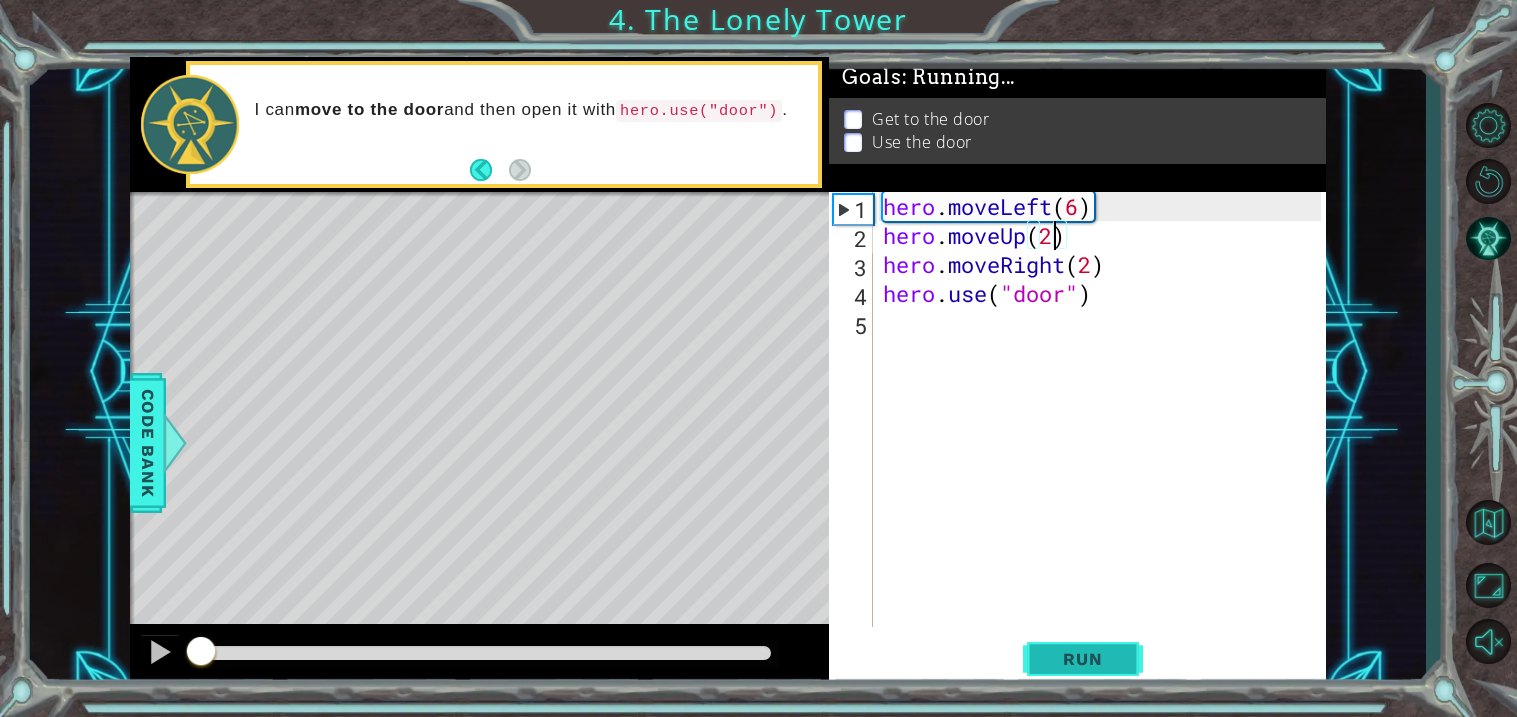 click on "Run" at bounding box center [1082, 659] 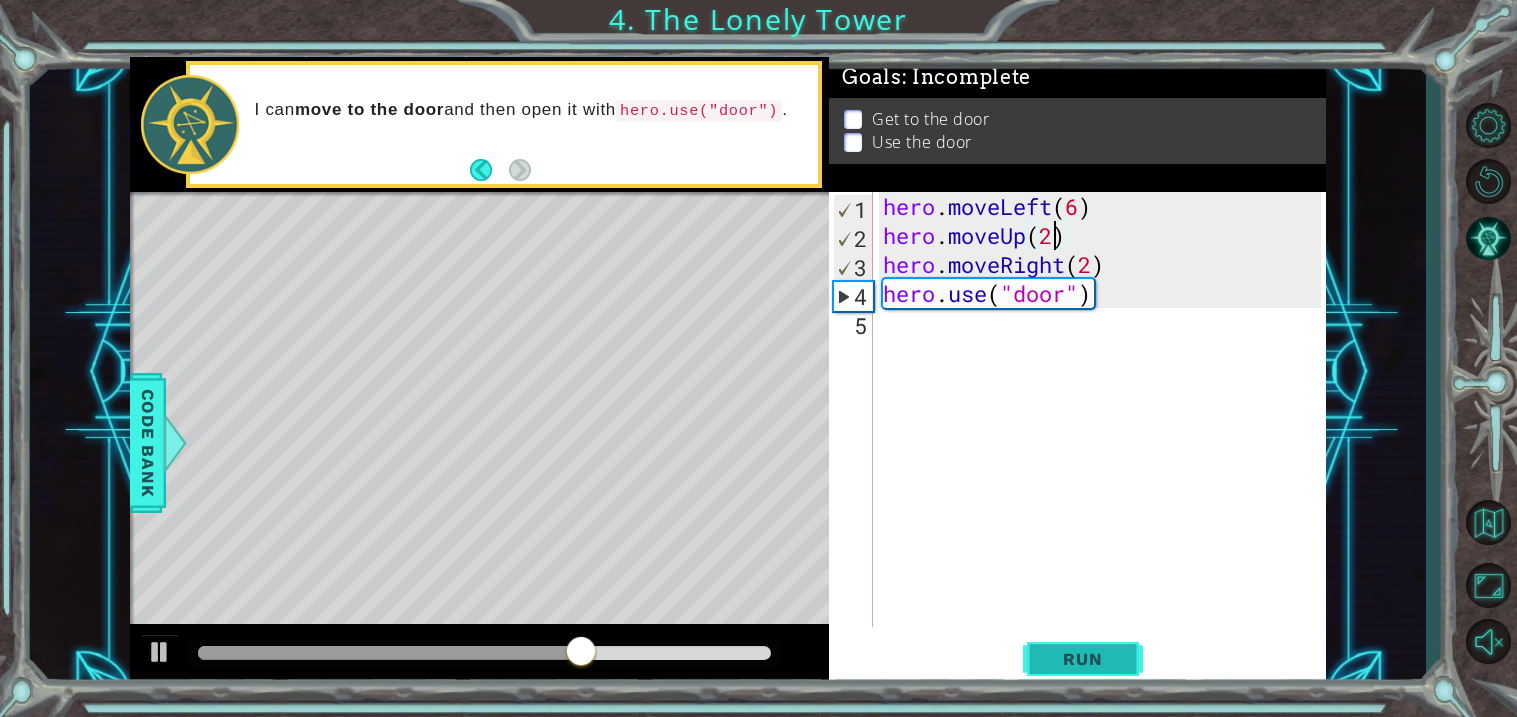click on "Run" at bounding box center (1082, 659) 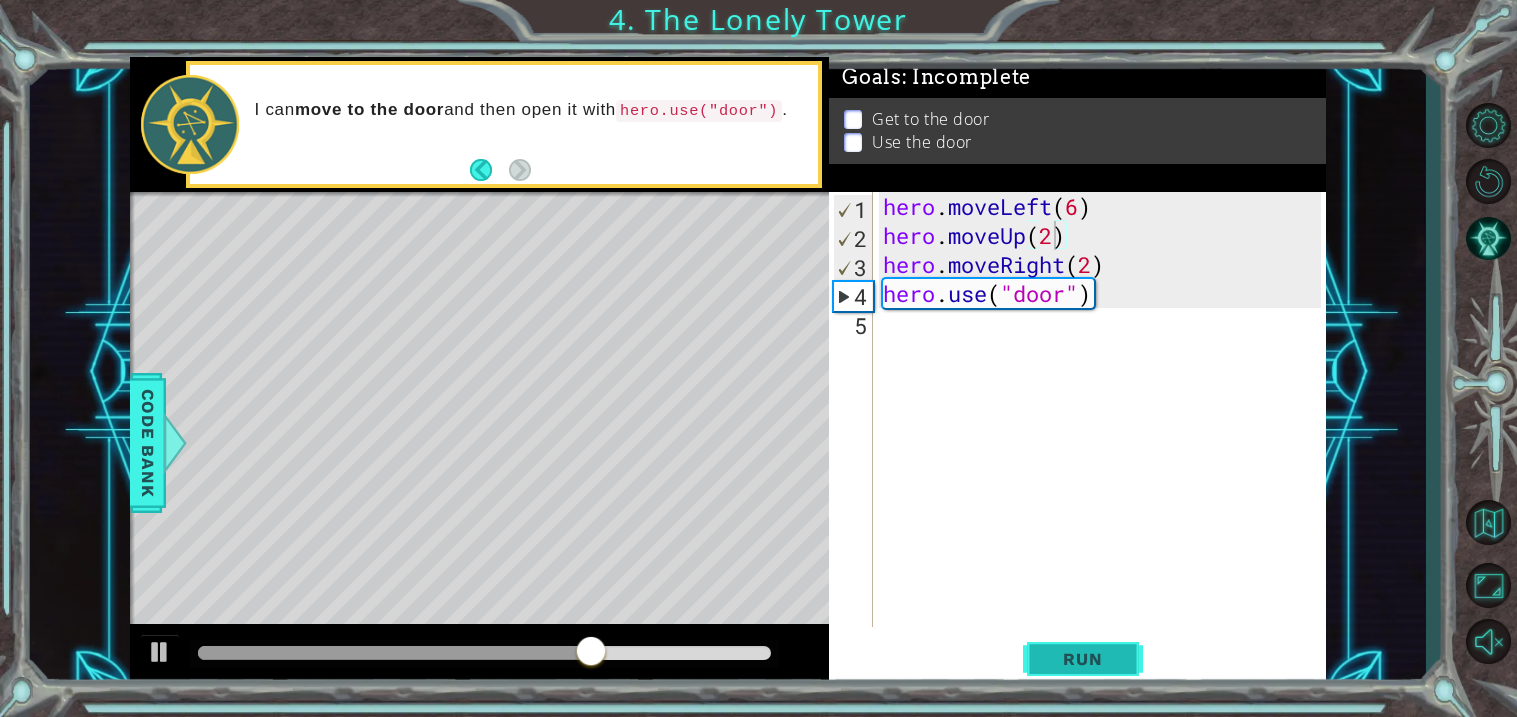 click on "Run" at bounding box center (1083, 660) 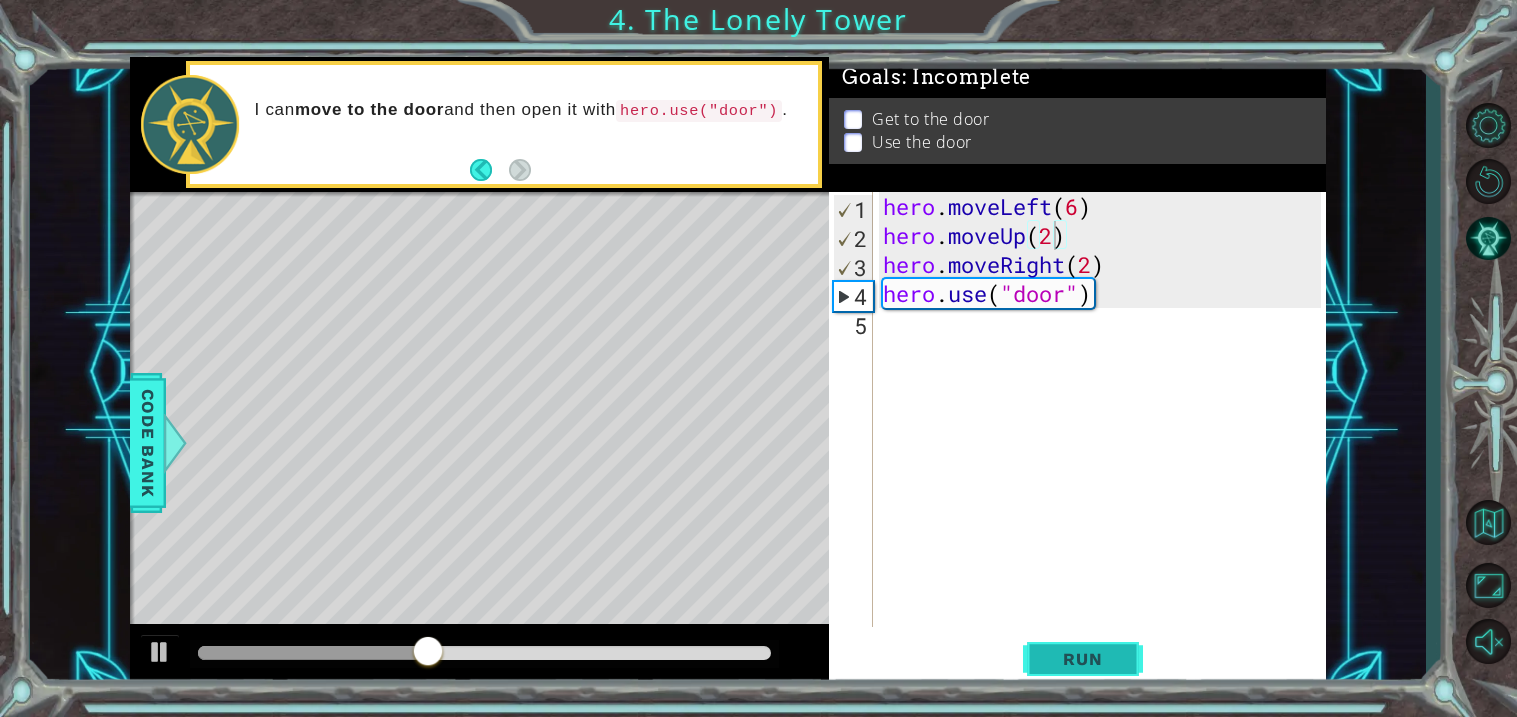 click on "Run" at bounding box center [1083, 660] 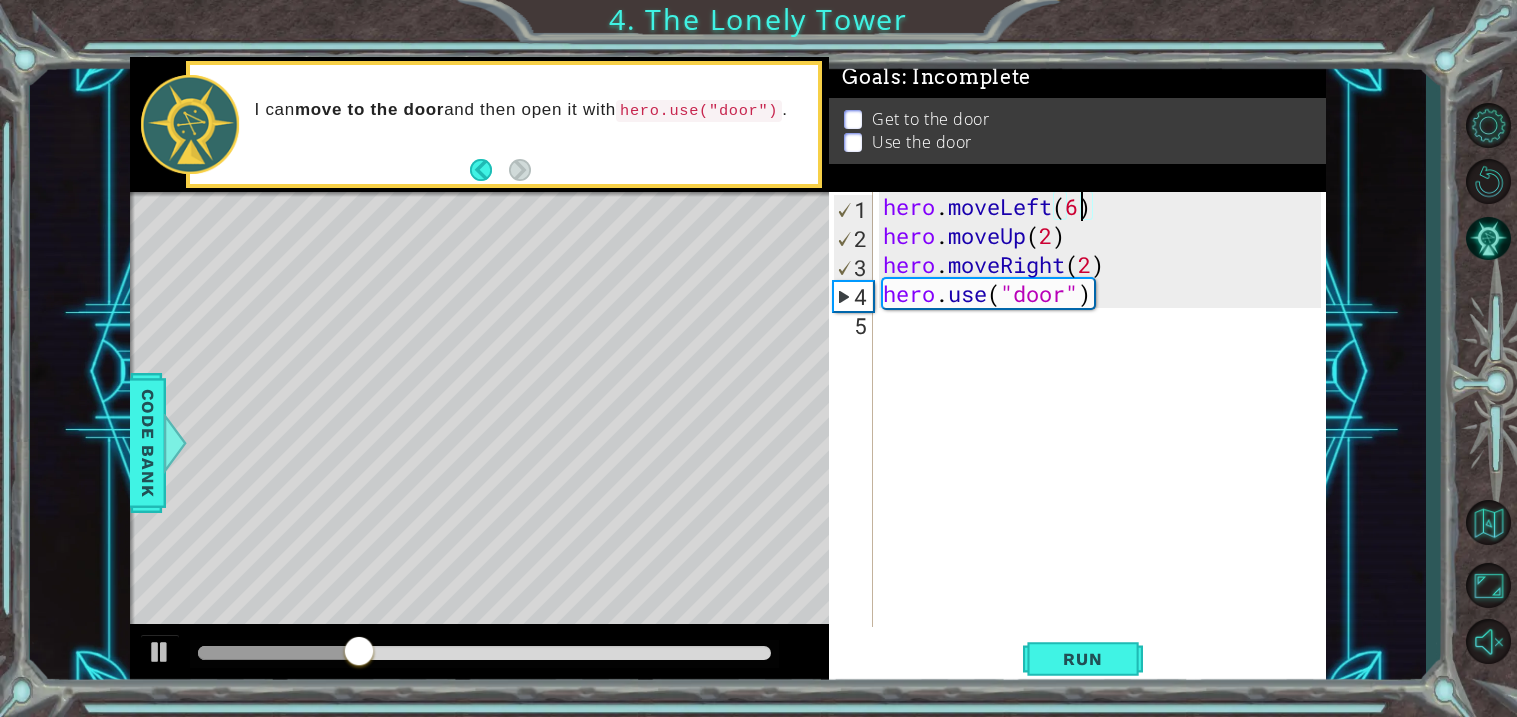 click on "hero . moveLeft ( 6 ) hero . moveUp ( 2 ) hero . moveRight ( 2 ) hero . use ( "door" )" at bounding box center [1105, 438] 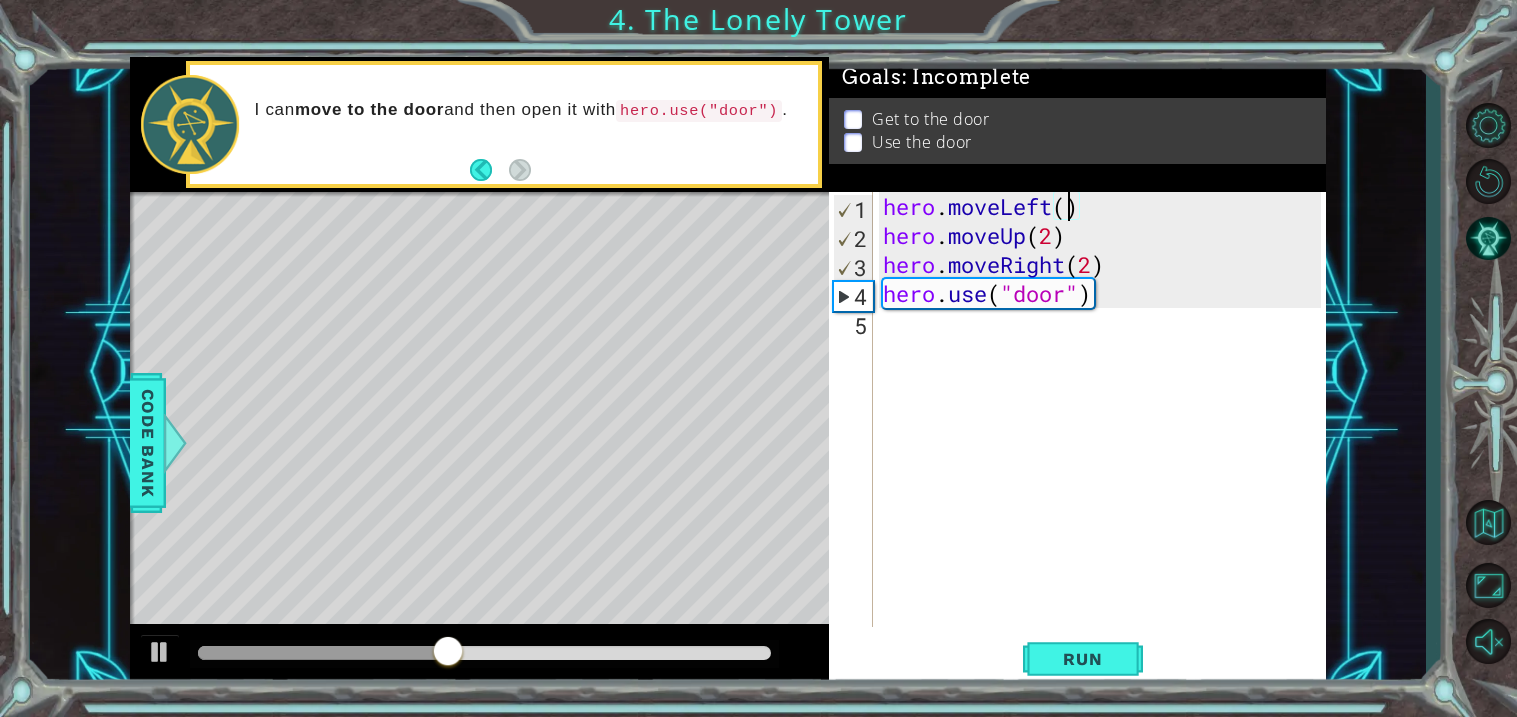 scroll, scrollTop: 0, scrollLeft: 7, axis: horizontal 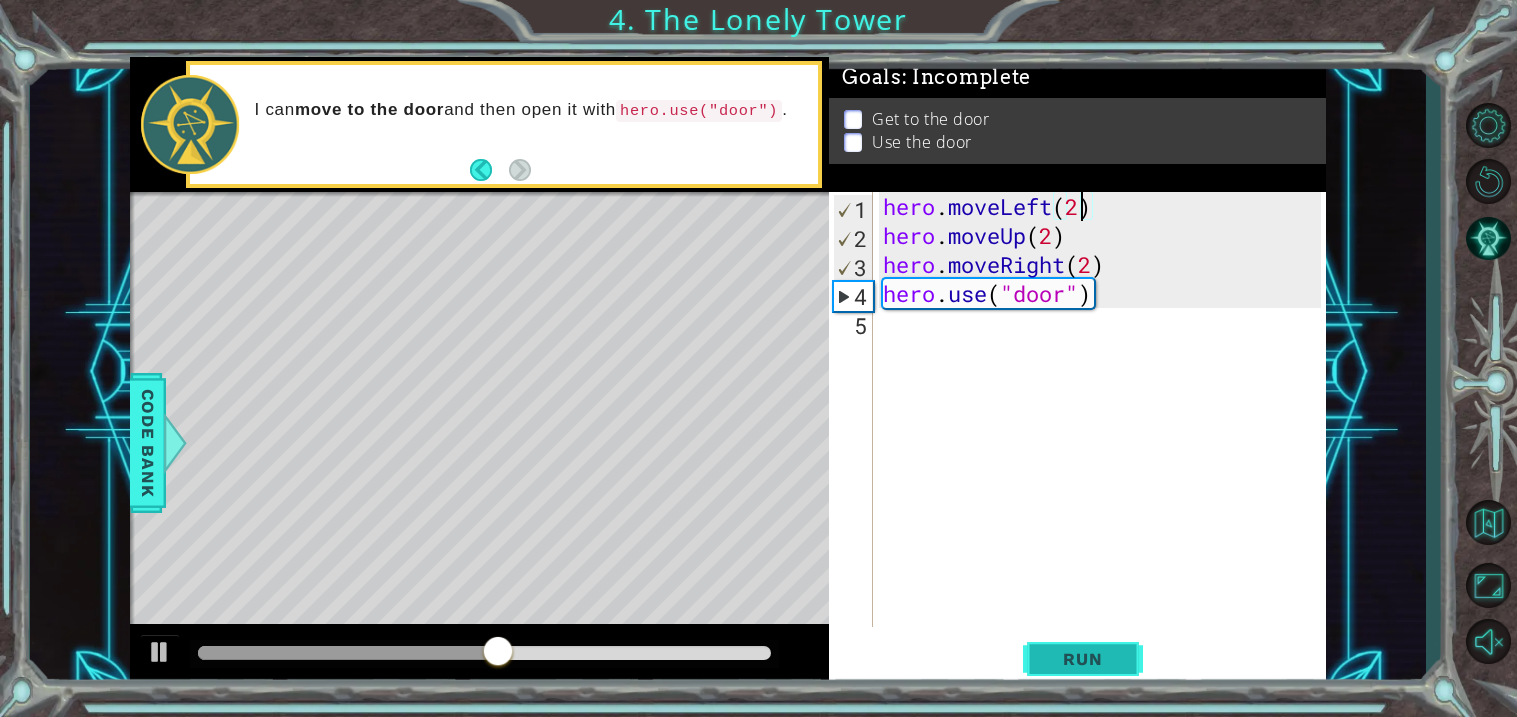 type on "hero.moveLeft(2)" 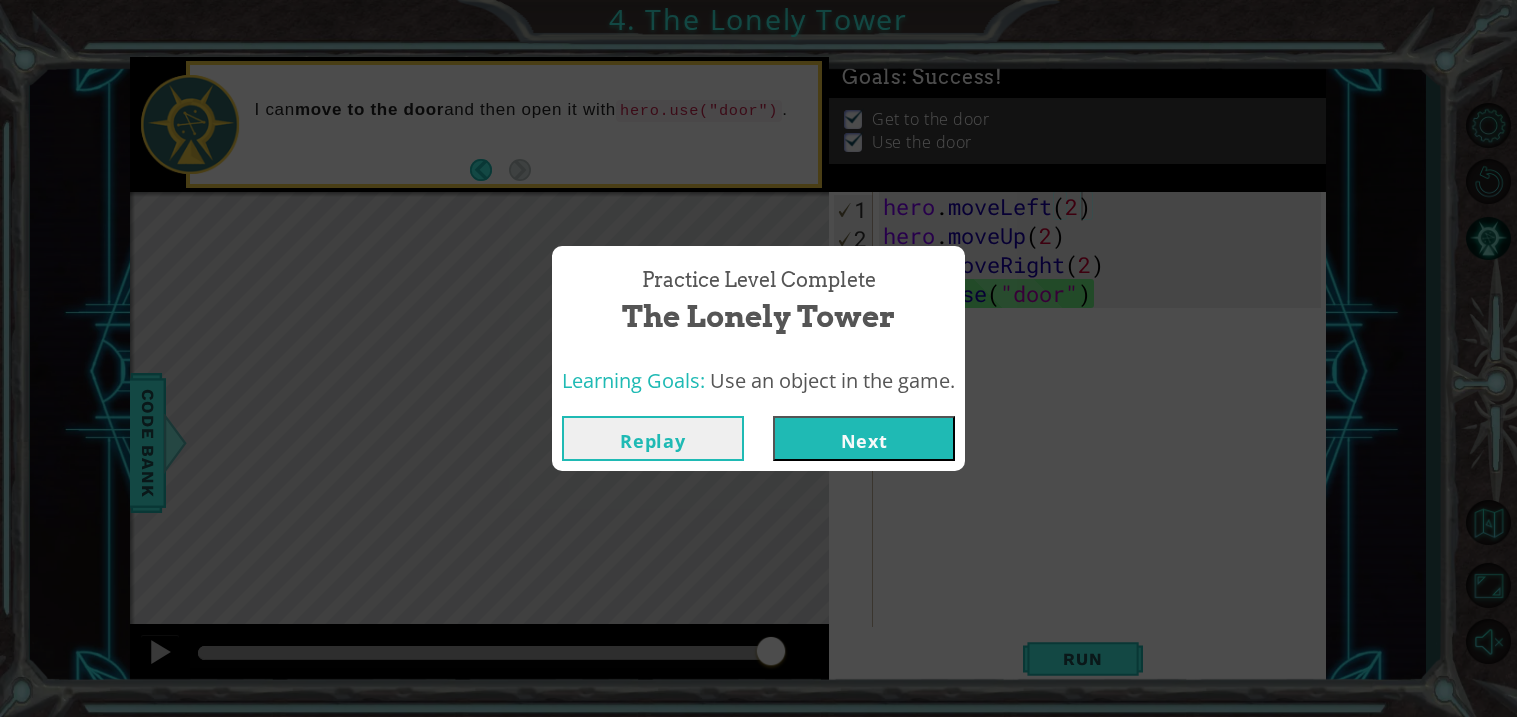 click on "Next" at bounding box center (864, 438) 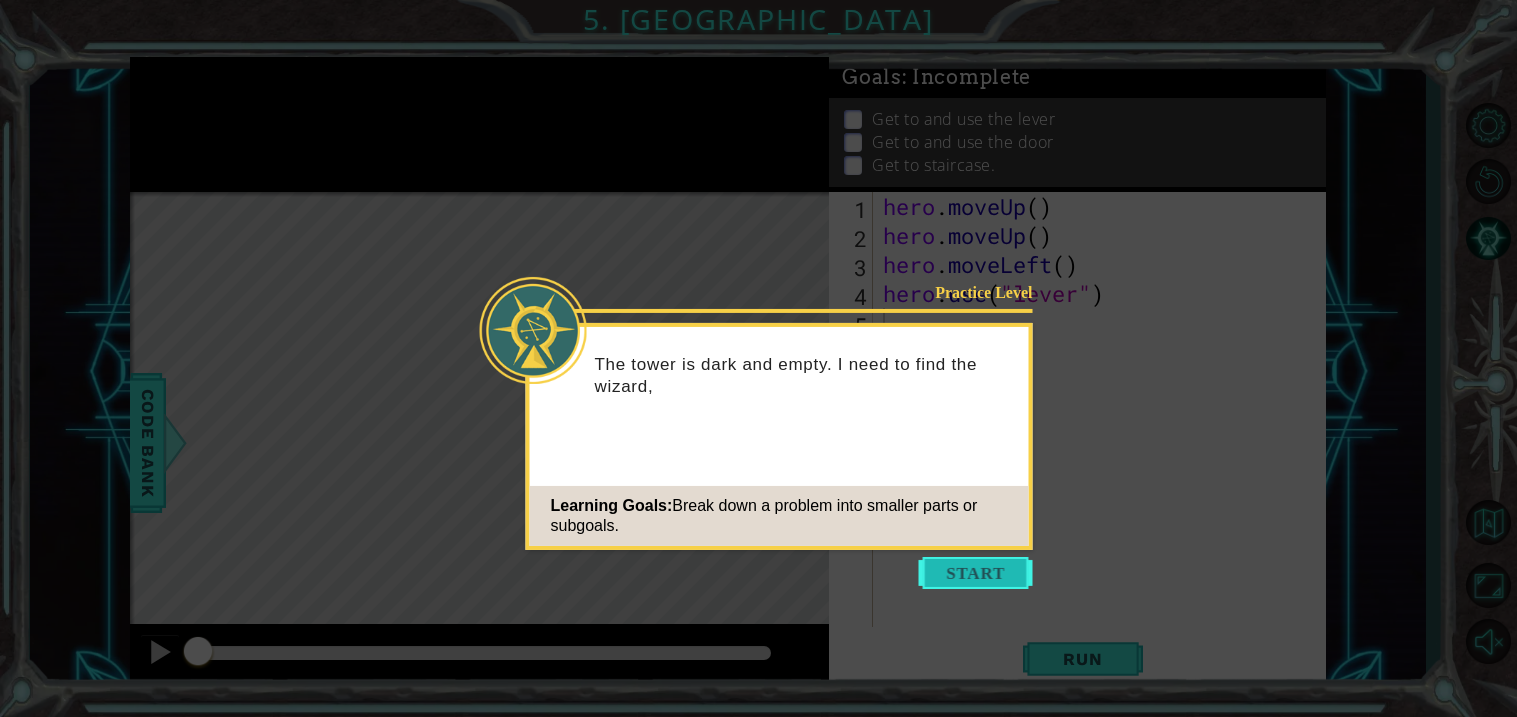 click at bounding box center (976, 573) 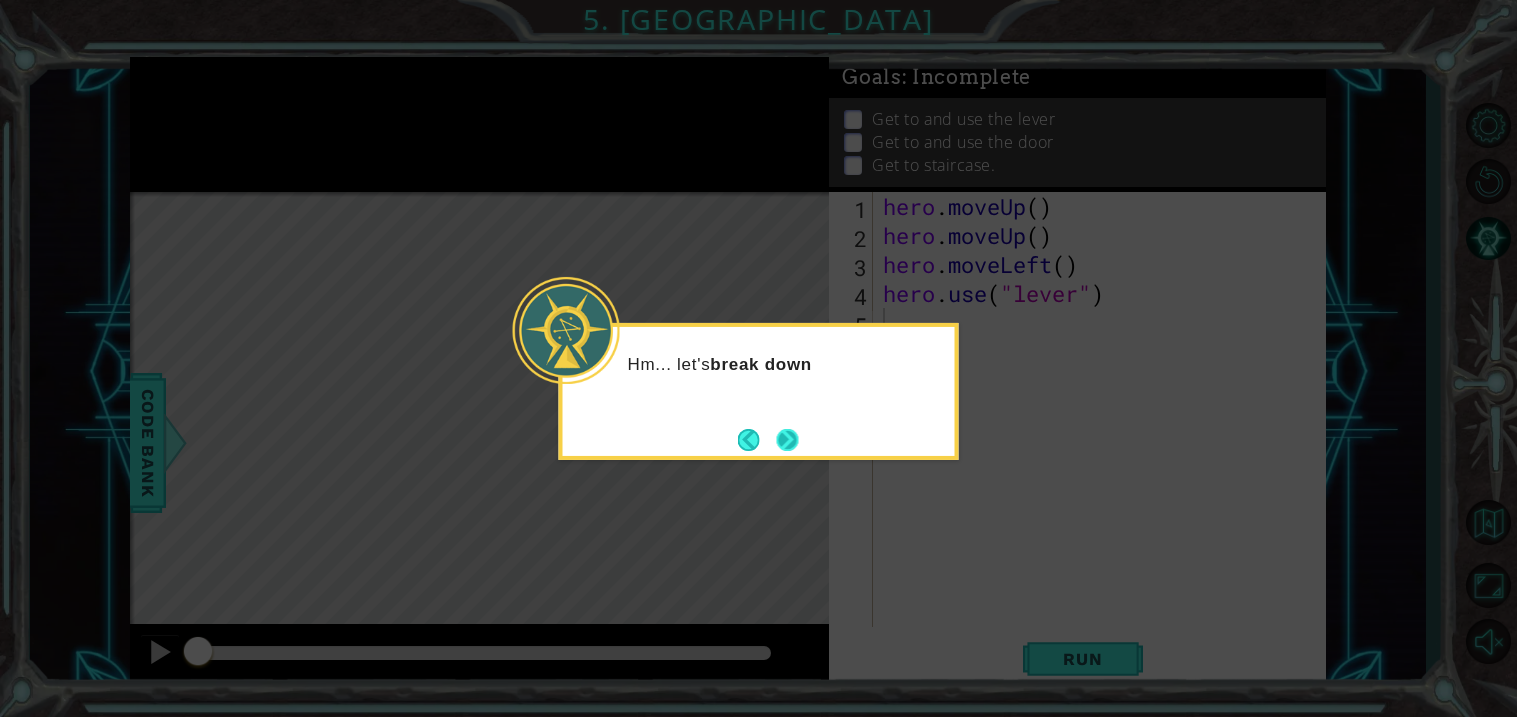 click at bounding box center [787, 439] 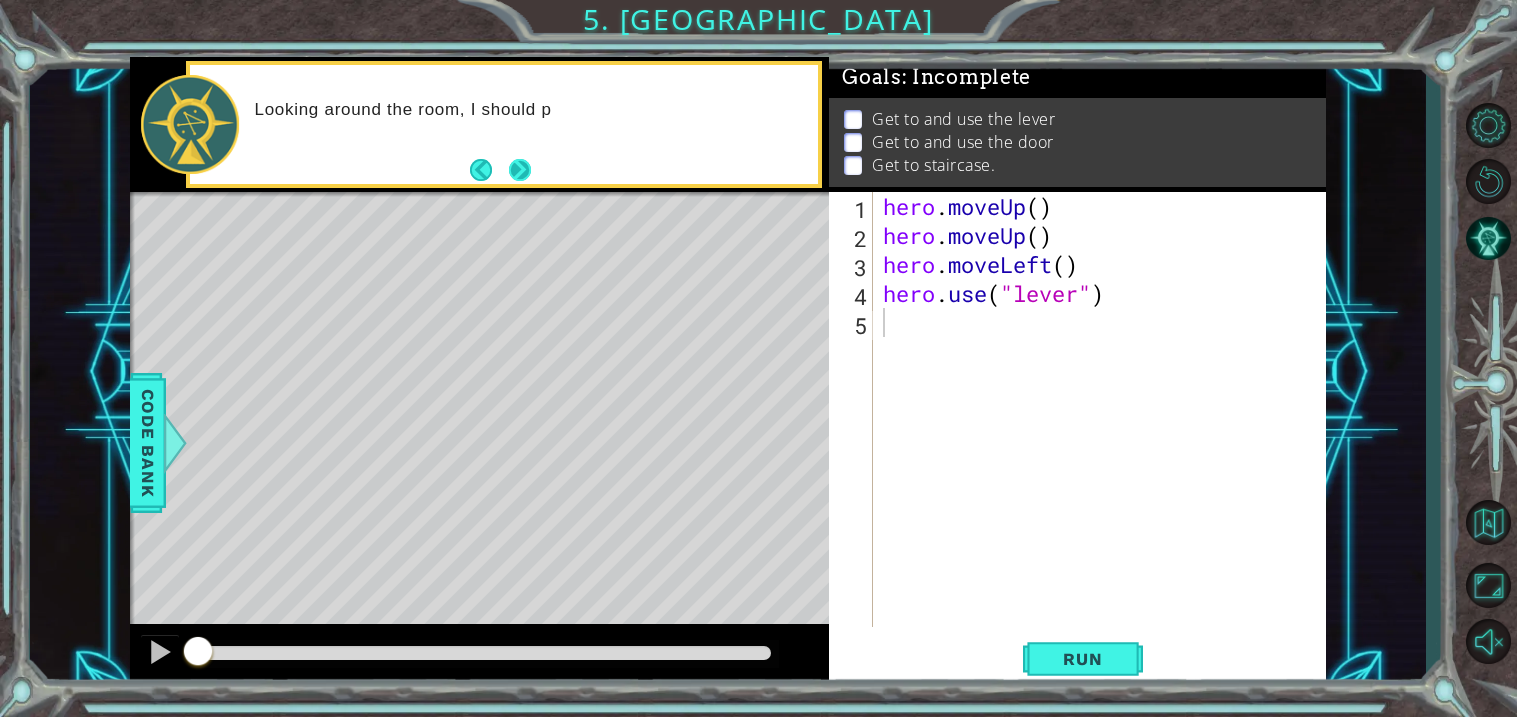 click at bounding box center [520, 170] 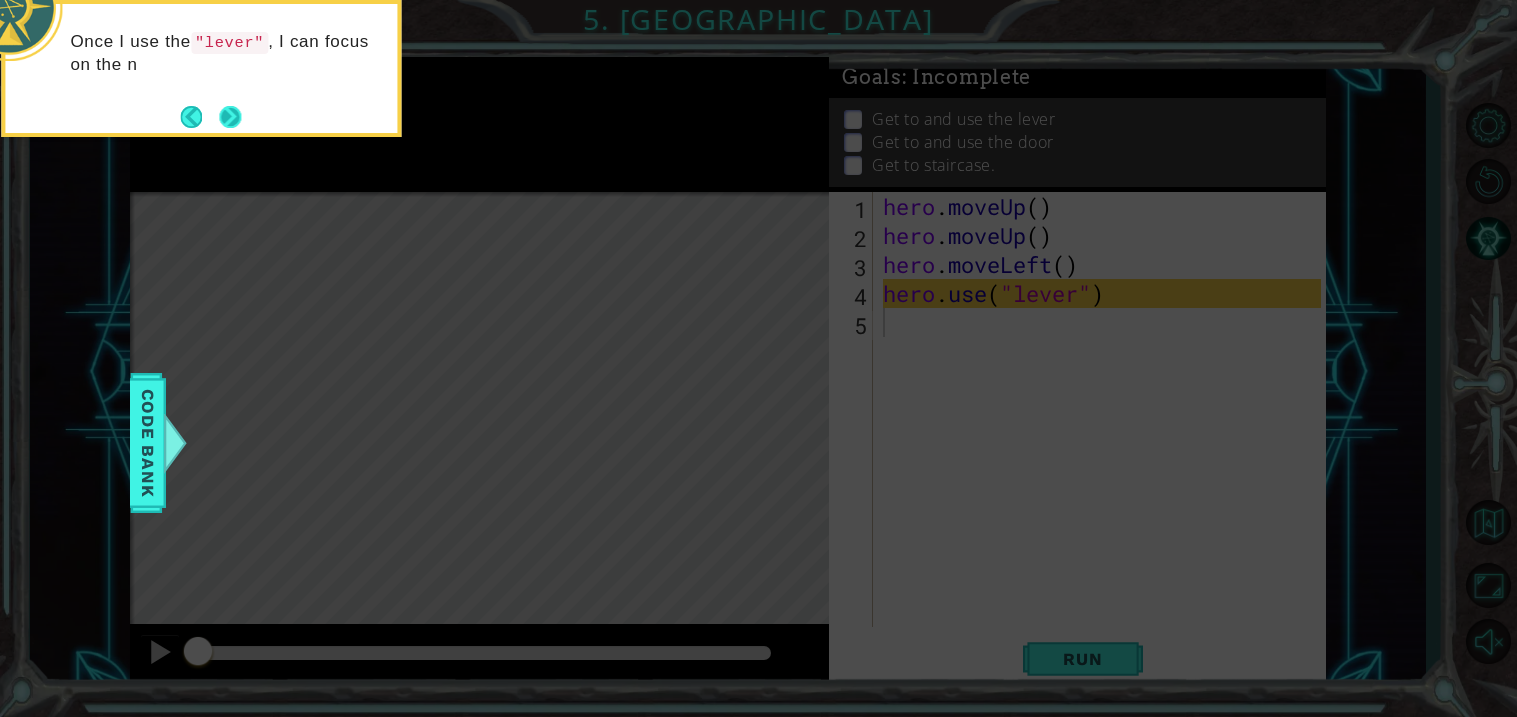 click at bounding box center (230, 117) 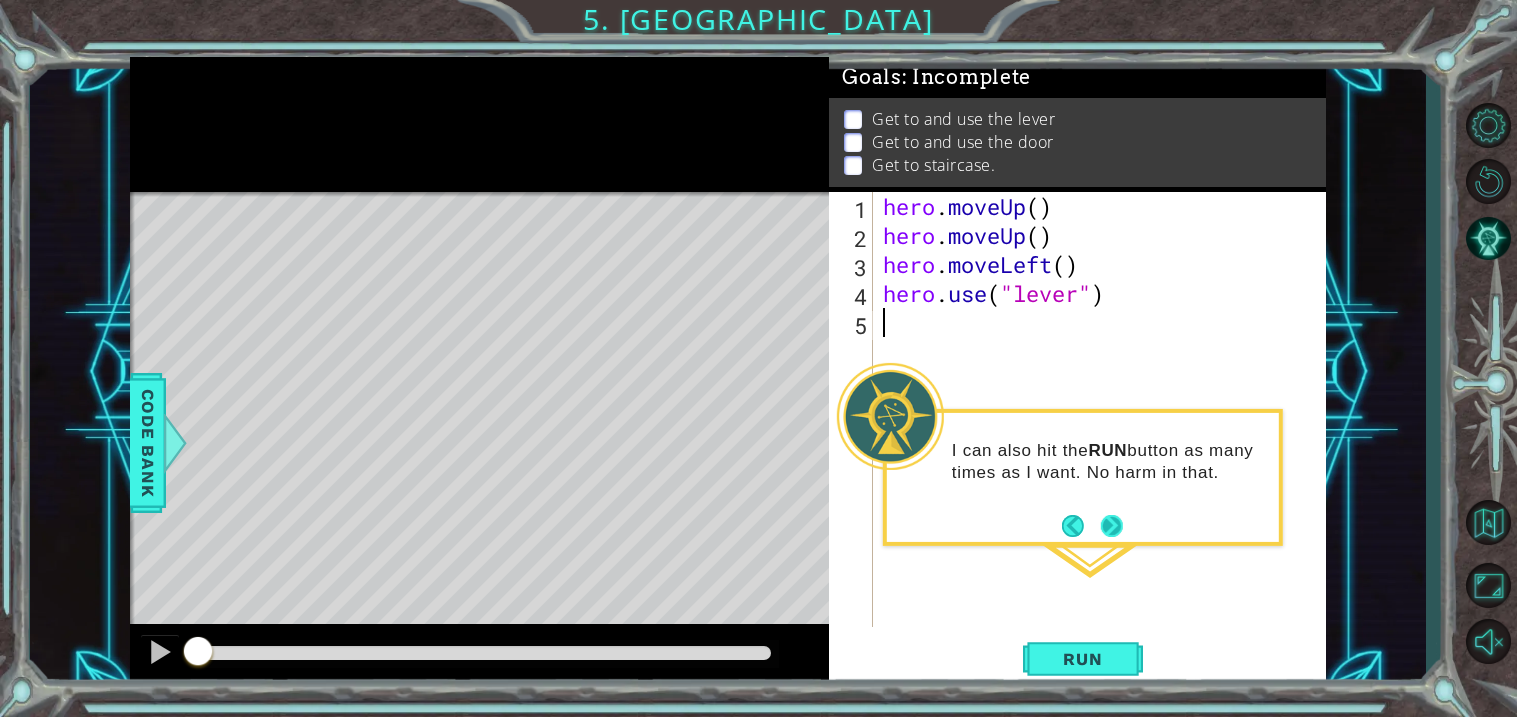 click at bounding box center (1112, 526) 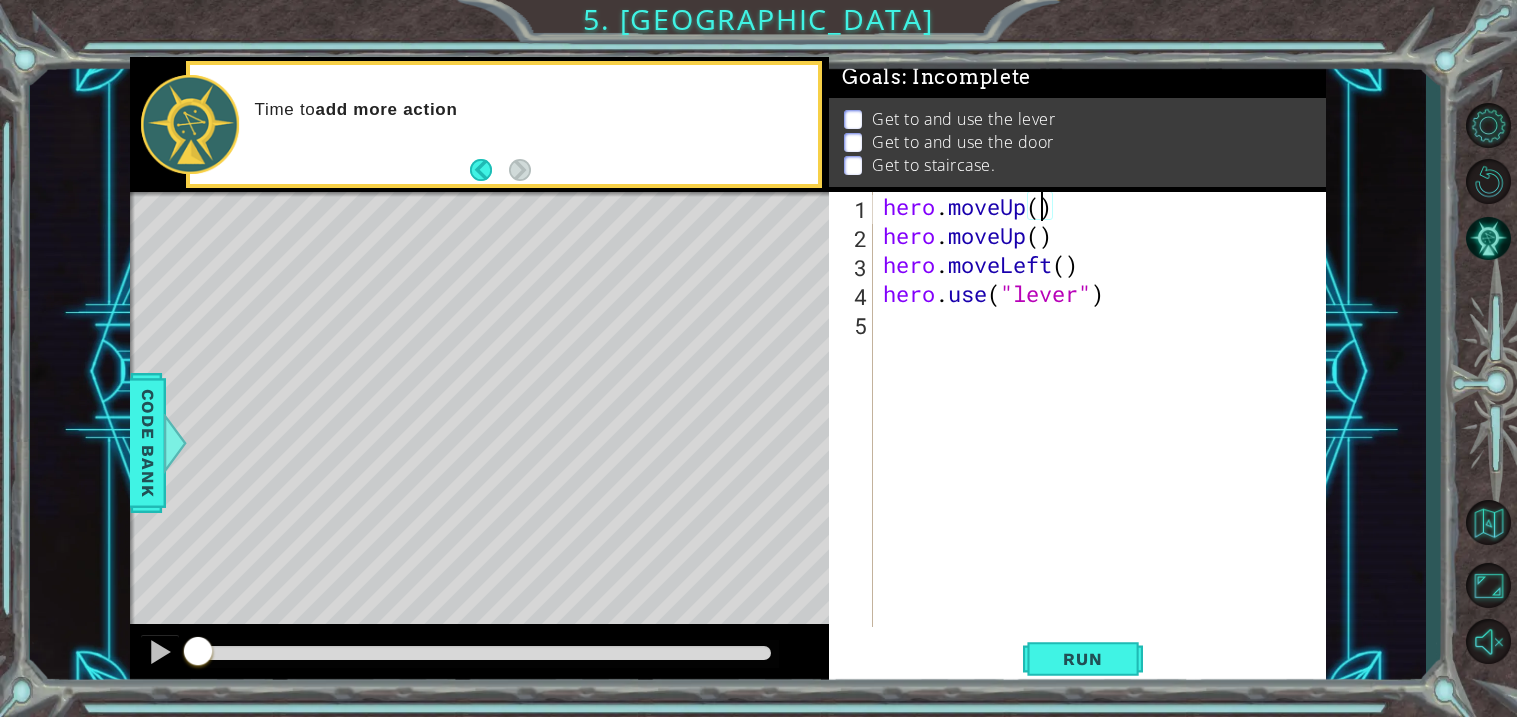 click on "hero . moveUp ( ) hero . moveUp ( ) hero . moveLeft ( ) hero . use ( "lever" )" at bounding box center [1105, 438] 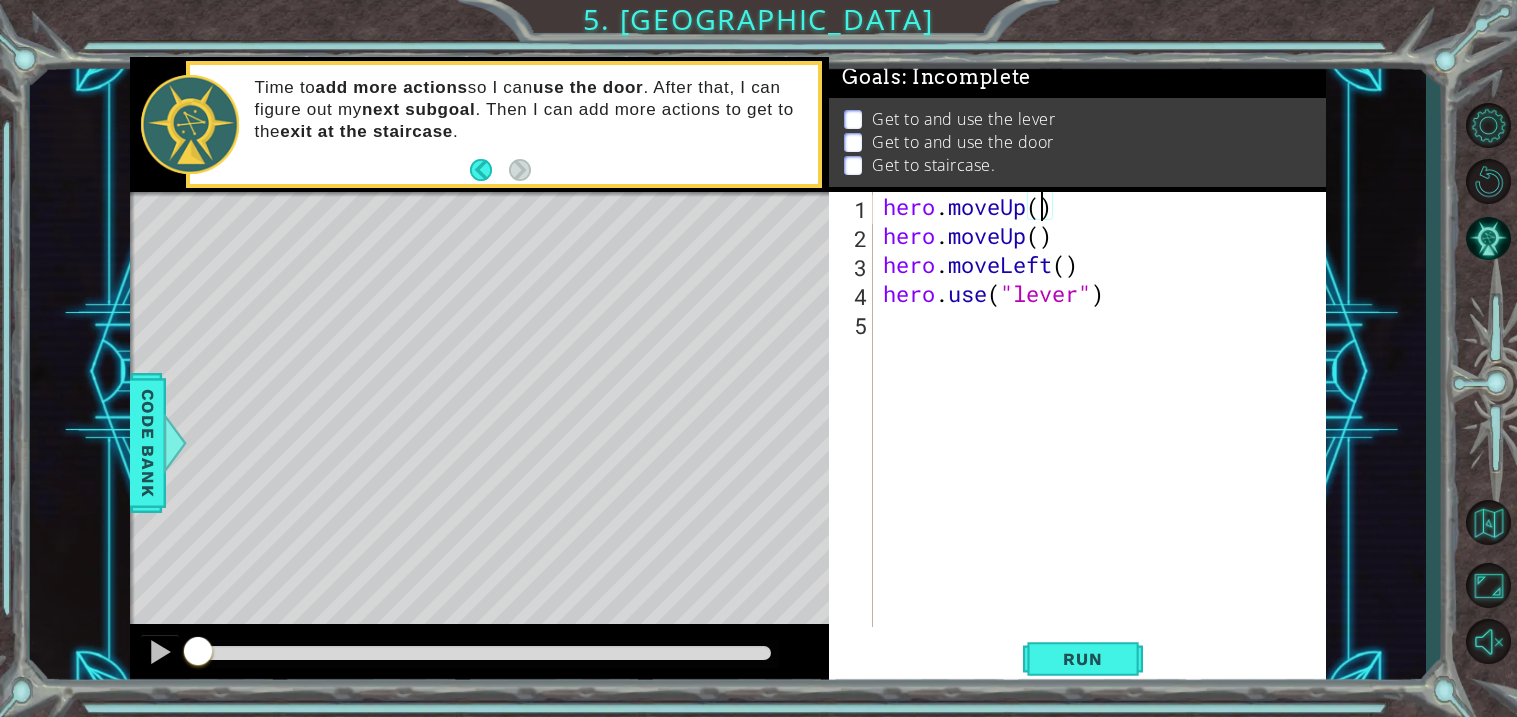 scroll, scrollTop: 0, scrollLeft: 6, axis: horizontal 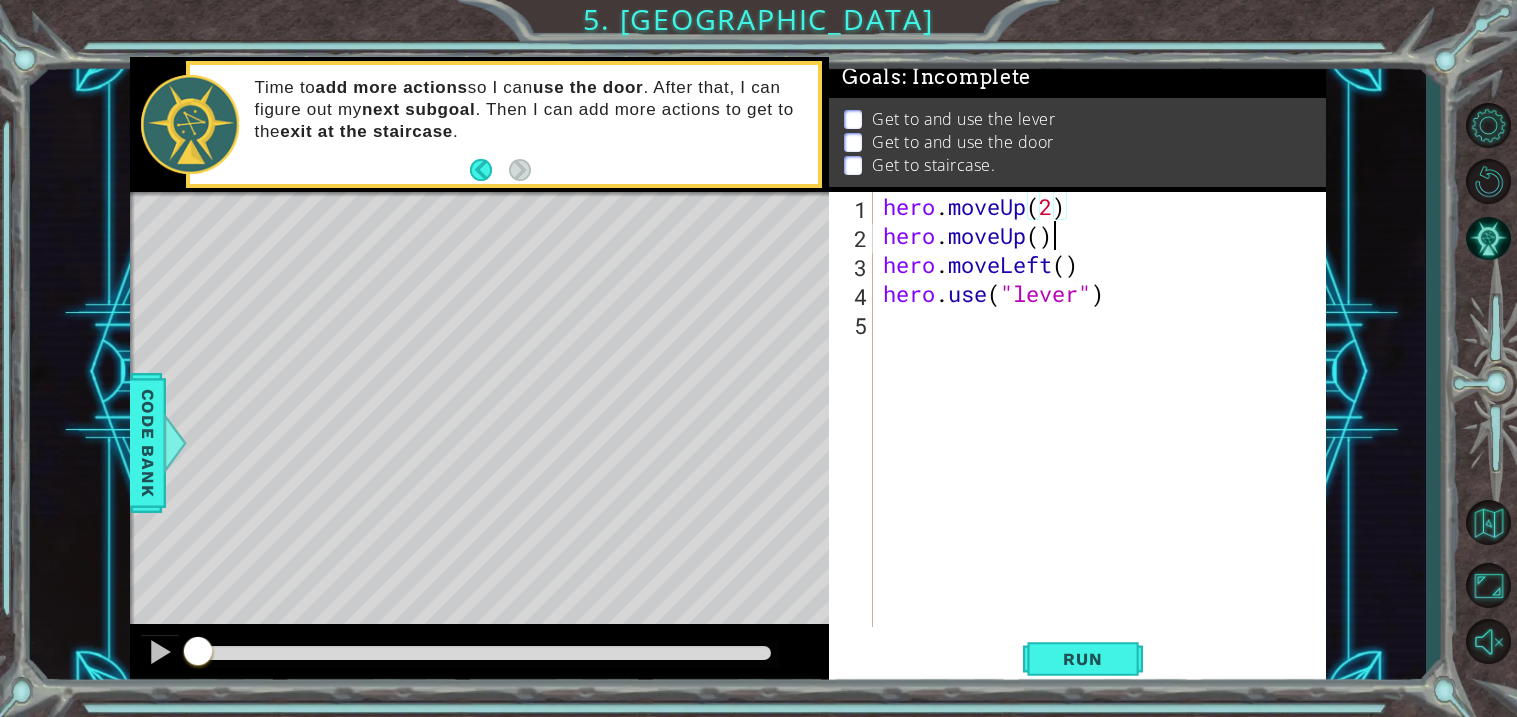 click on "hero . moveUp ( 2 ) hero . moveUp ( ) hero . moveLeft ( ) hero . use ( "lever" )" at bounding box center (1105, 438) 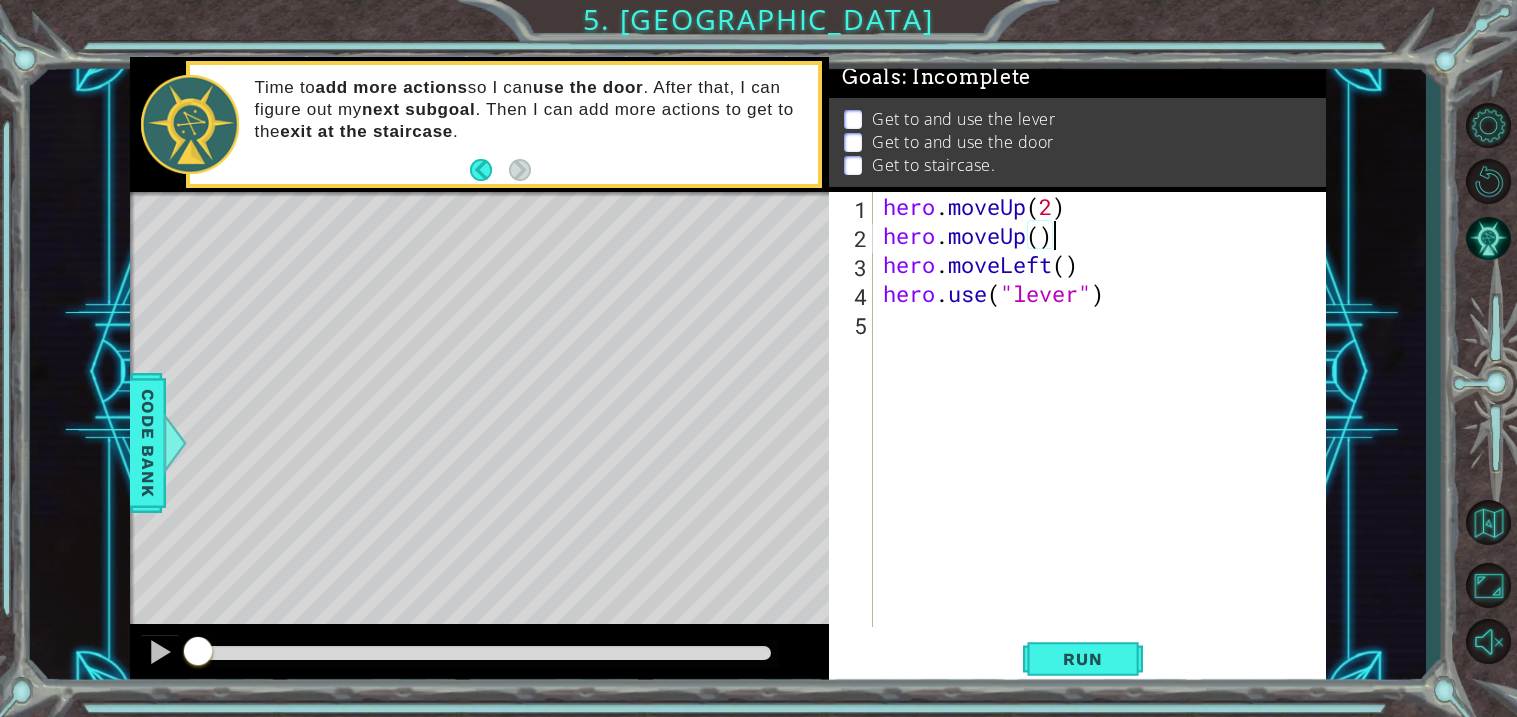 click on "hero . moveUp ( 2 ) hero . moveUp ( ) hero . moveLeft ( ) hero . use ( "lever" )" at bounding box center (1105, 438) 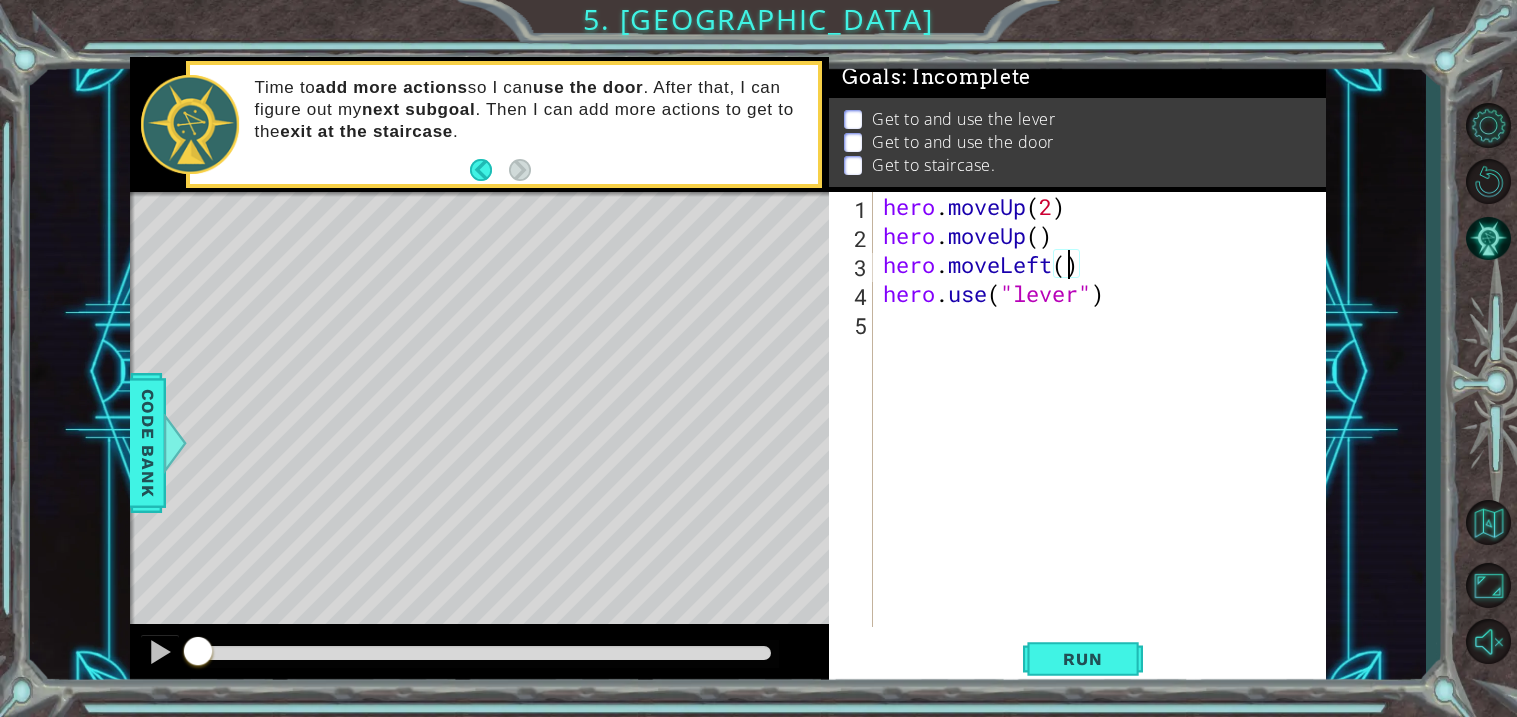 type on "hero.moveLeft(1)" 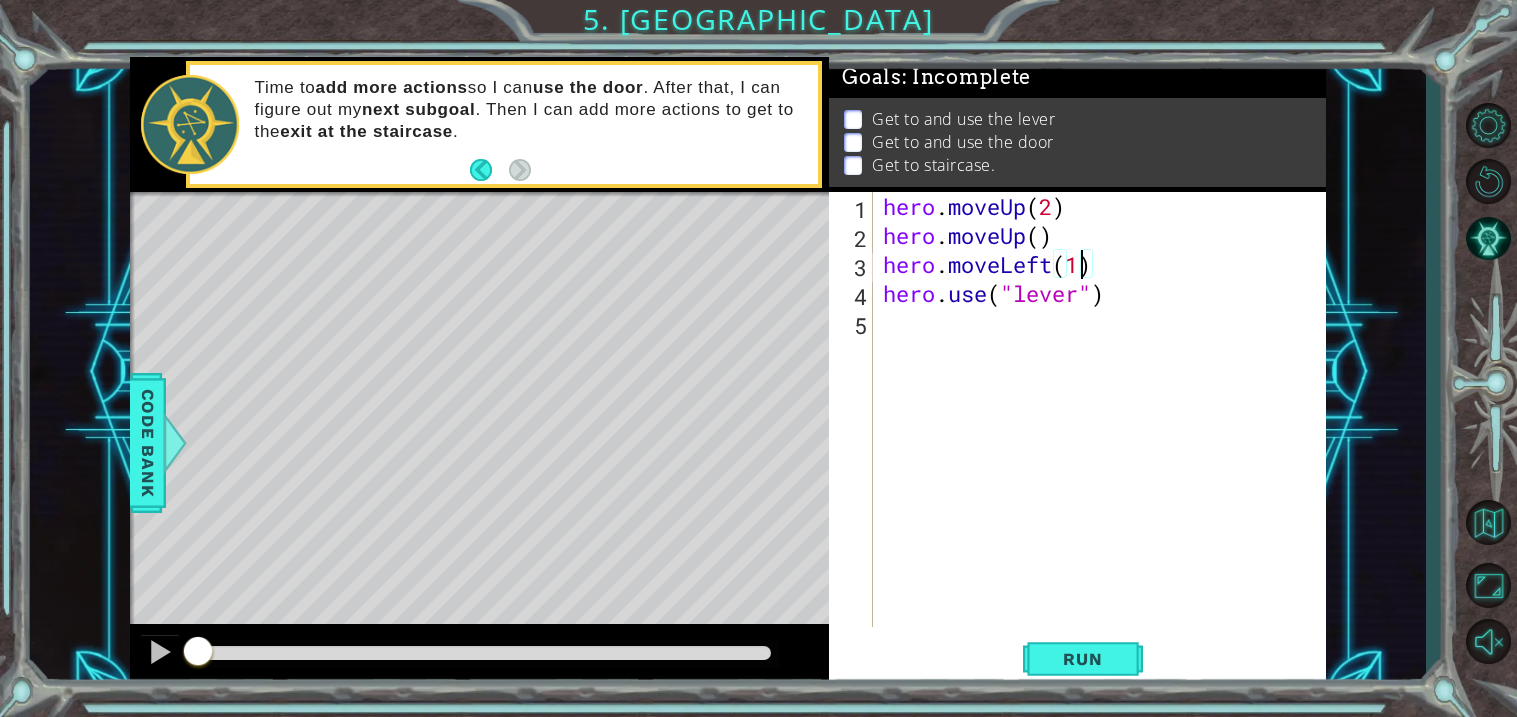 click on "hero . moveUp ( 2 ) hero . moveUp ( ) hero . moveLeft ( 1 ) hero . use ( "lever" )" at bounding box center [1105, 438] 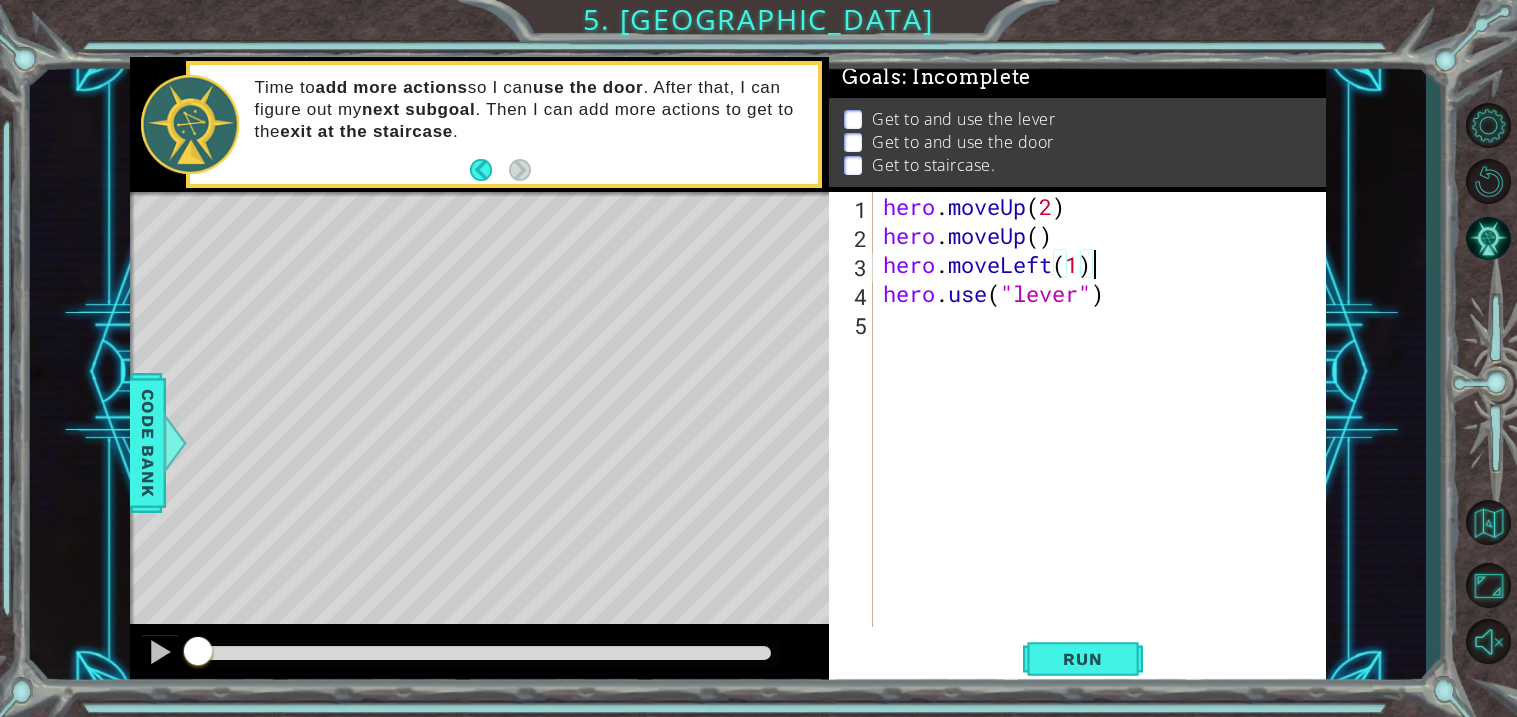 scroll, scrollTop: 0, scrollLeft: 0, axis: both 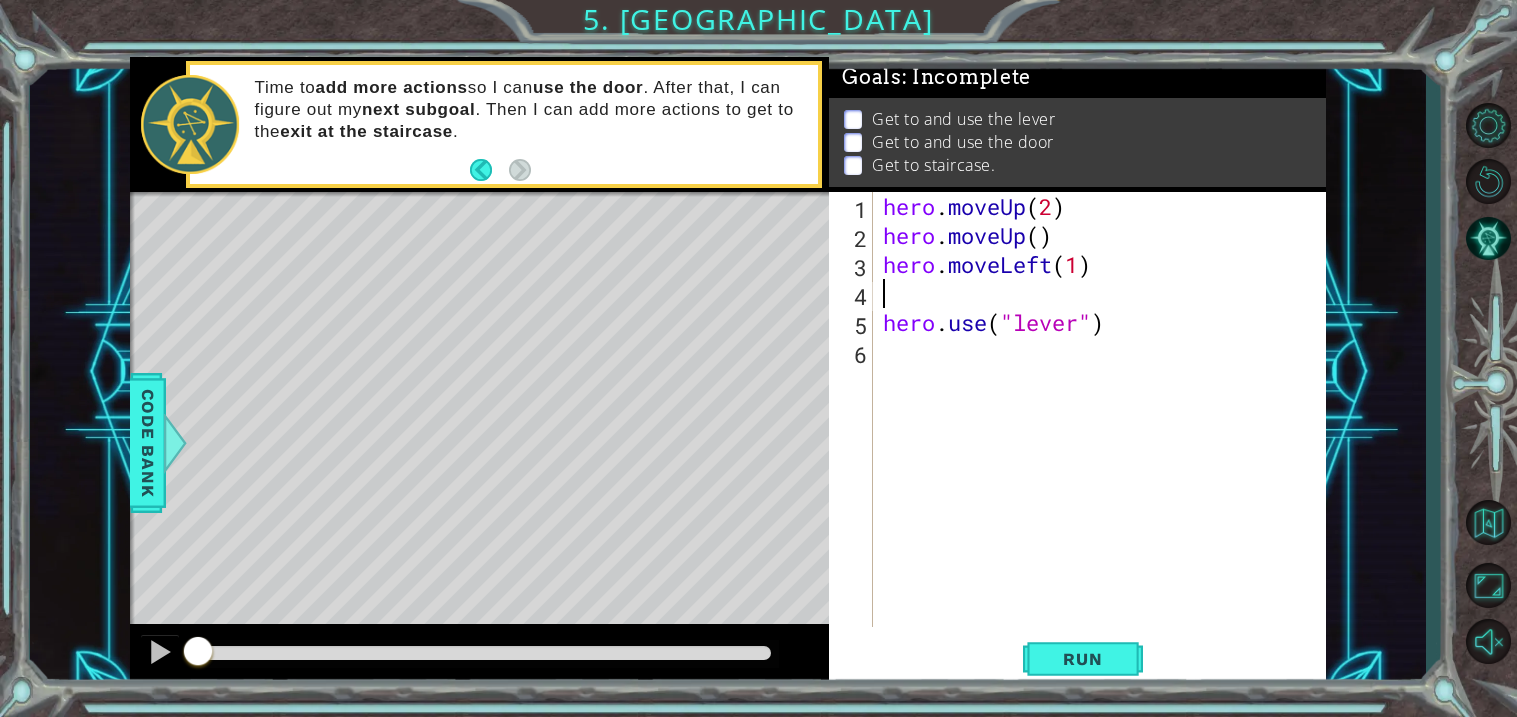 click on "hero . moveUp ( 2 ) hero . moveUp ( ) hero . moveLeft ( 1 ) hero . use ( "lever" )" at bounding box center [1105, 438] 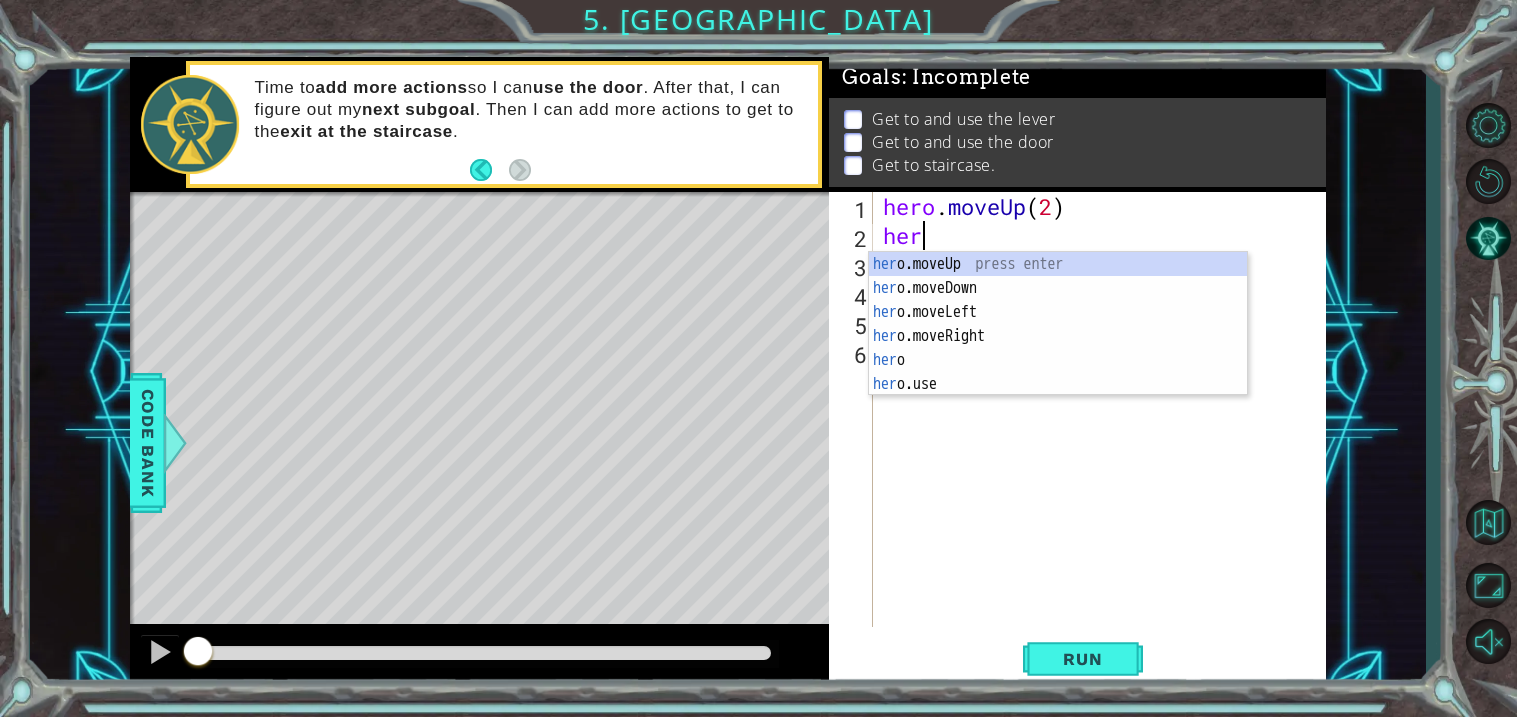 type on "h" 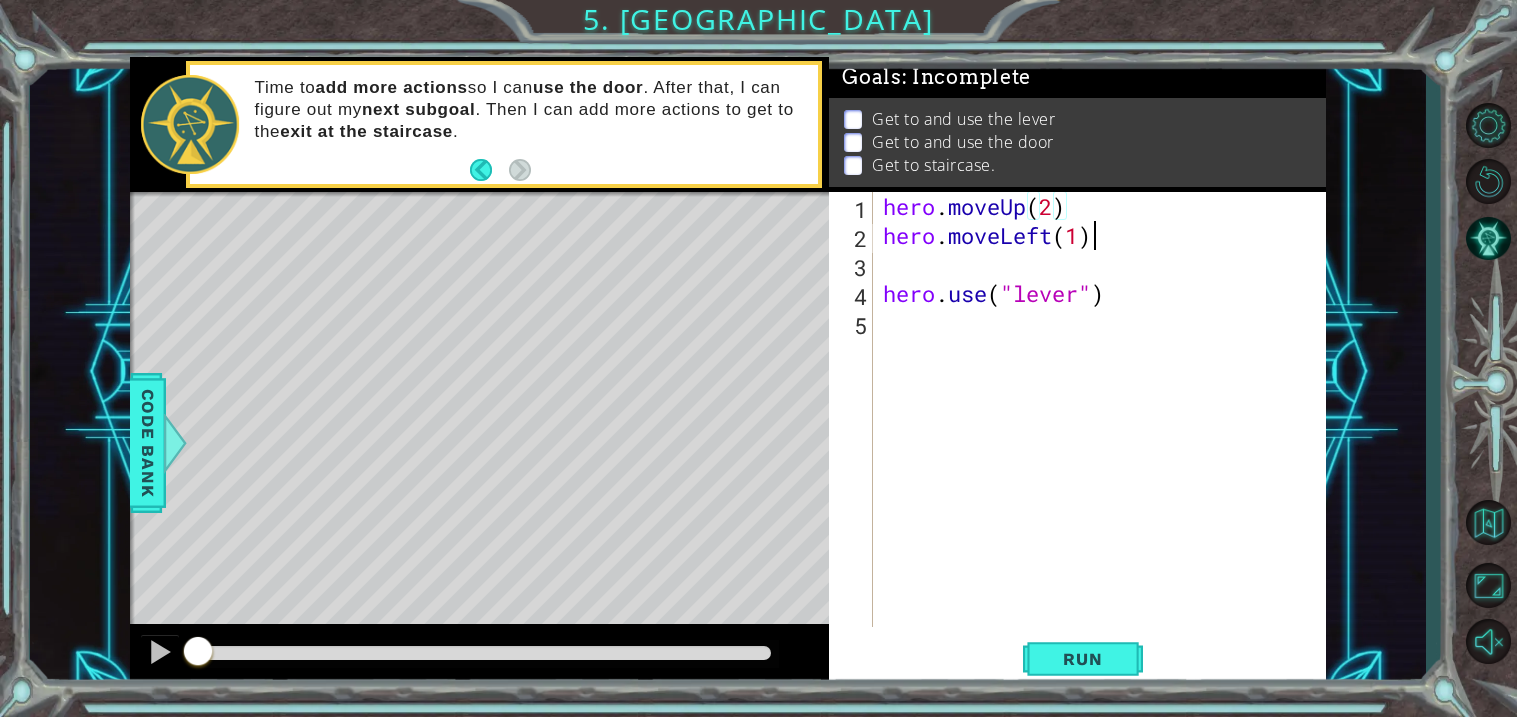 click on "hero . moveUp ( 2 ) hero . moveLeft ( 1 ) hero . use ( "lever" )" at bounding box center (1105, 438) 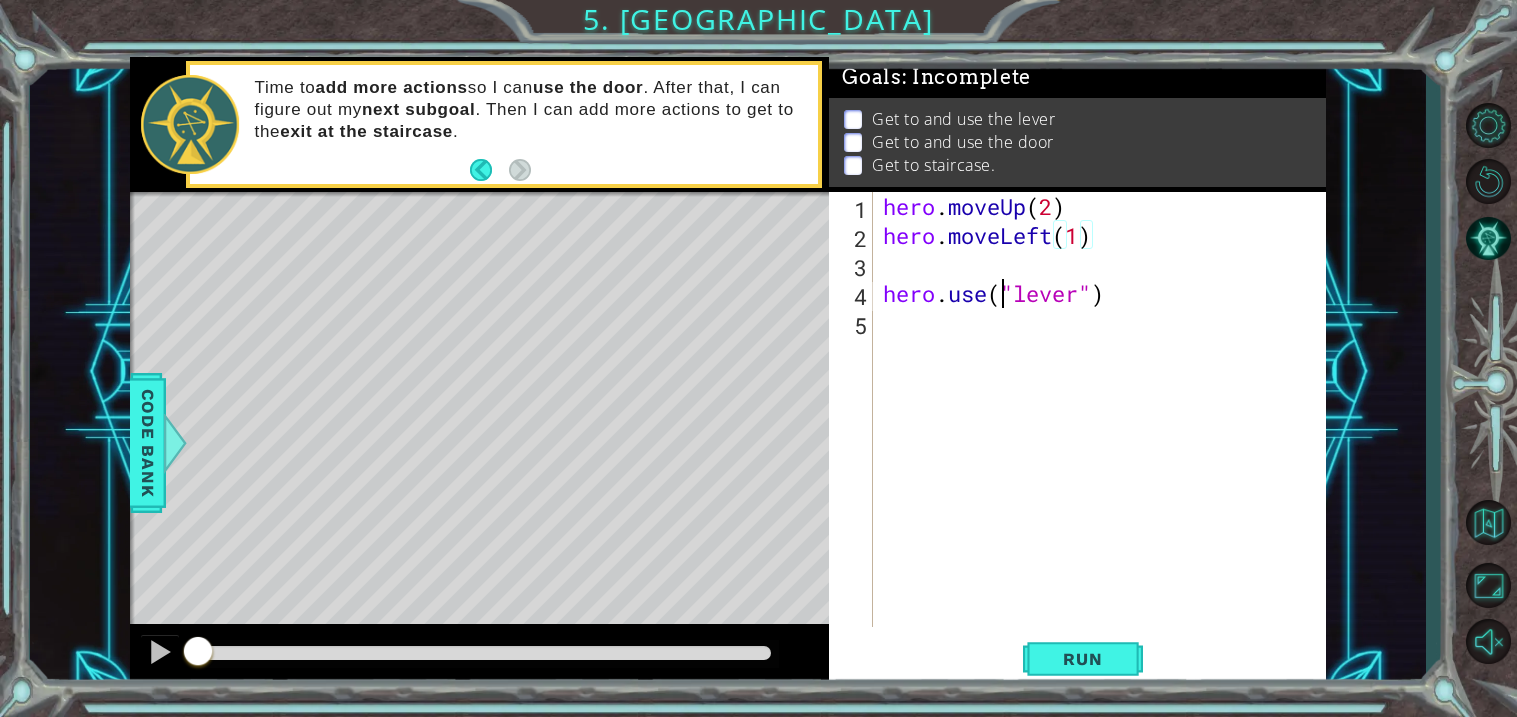 click on "hero . moveUp ( 2 ) hero . moveLeft ( 1 ) hero . use ( "lever" )" at bounding box center [1105, 438] 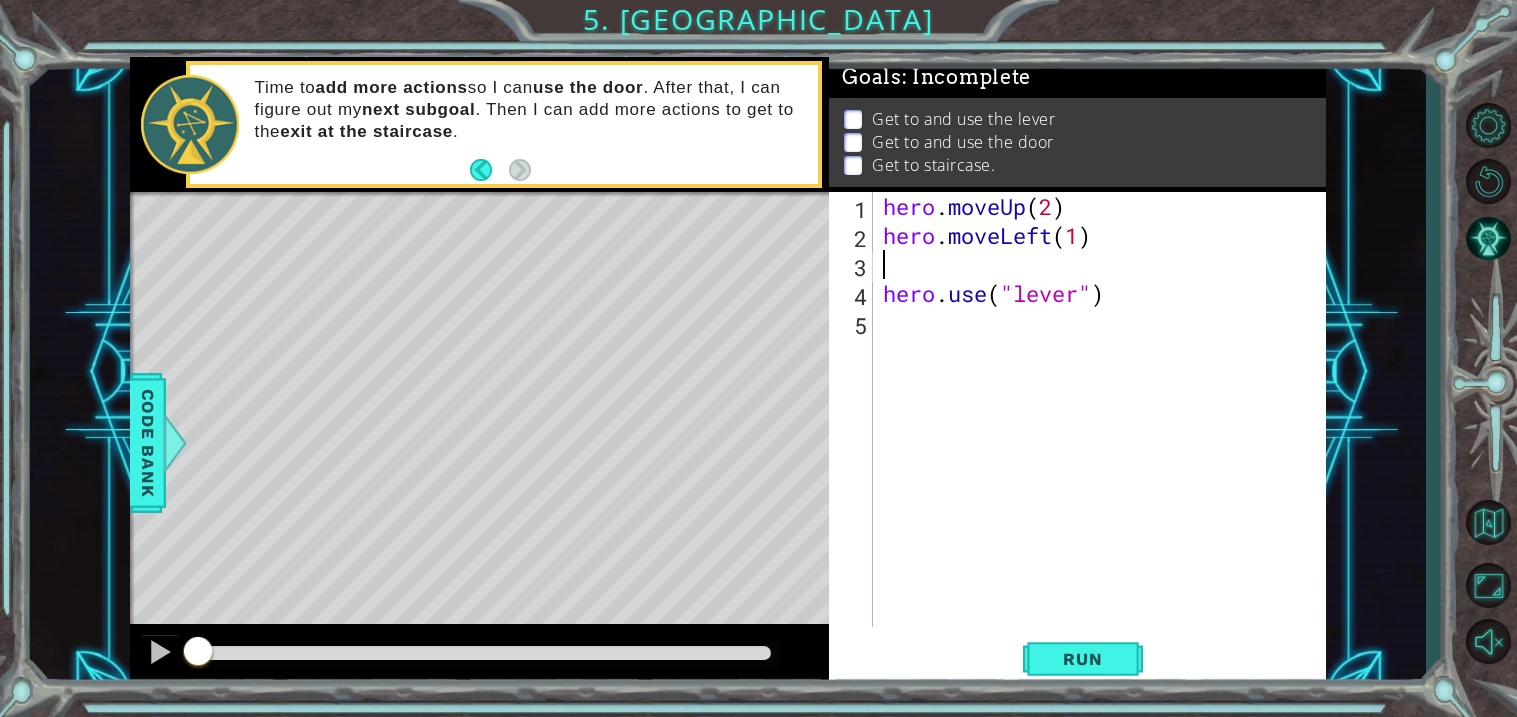 click on "hero . moveUp ( 2 ) hero . moveLeft ( 1 ) hero . use ( "lever" )" at bounding box center [1105, 438] 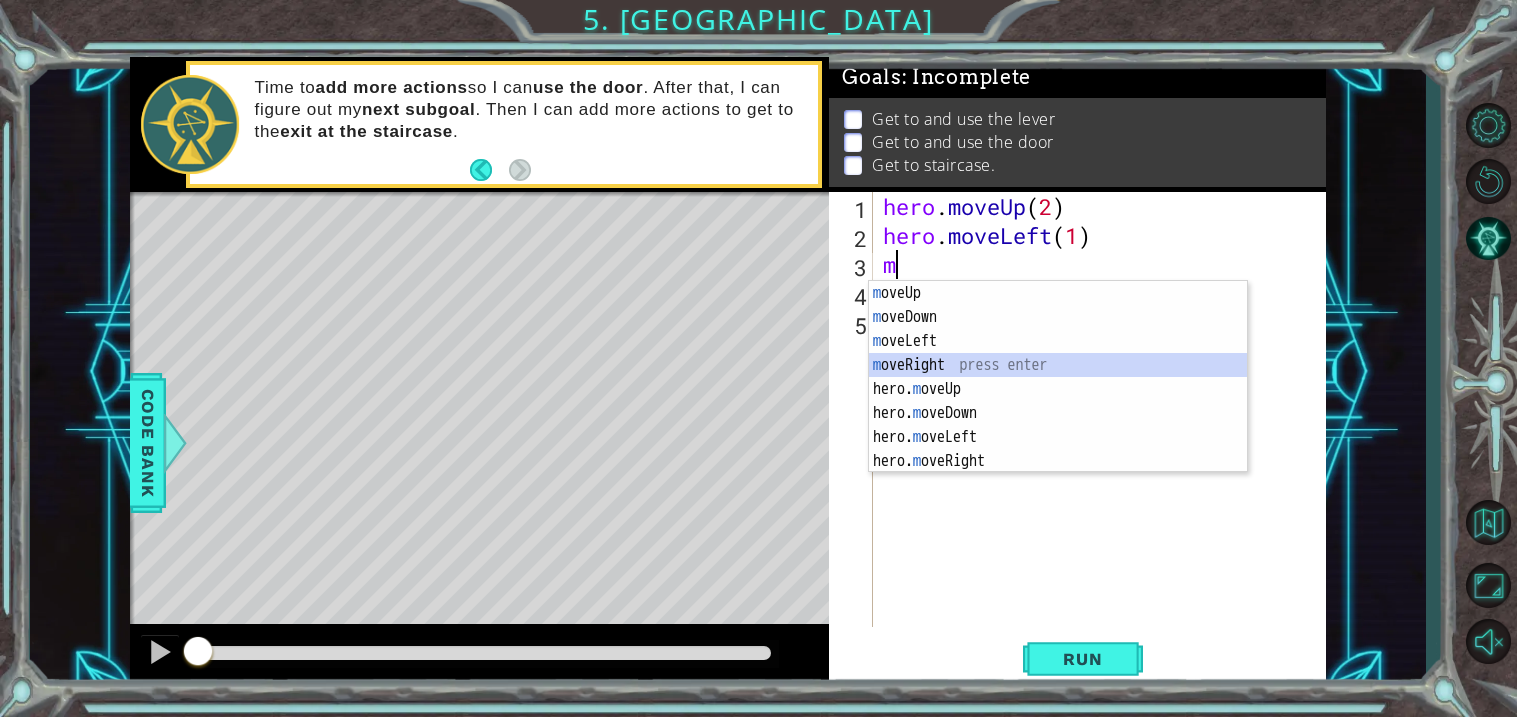 click on "m oveUp press enter m oveDown press enter m oveLeft press enter m oveRight press enter hero. m oveUp press enter hero. m oveDown press enter hero. m oveLeft press enter hero. m oveRight press enter" at bounding box center [1058, 401] 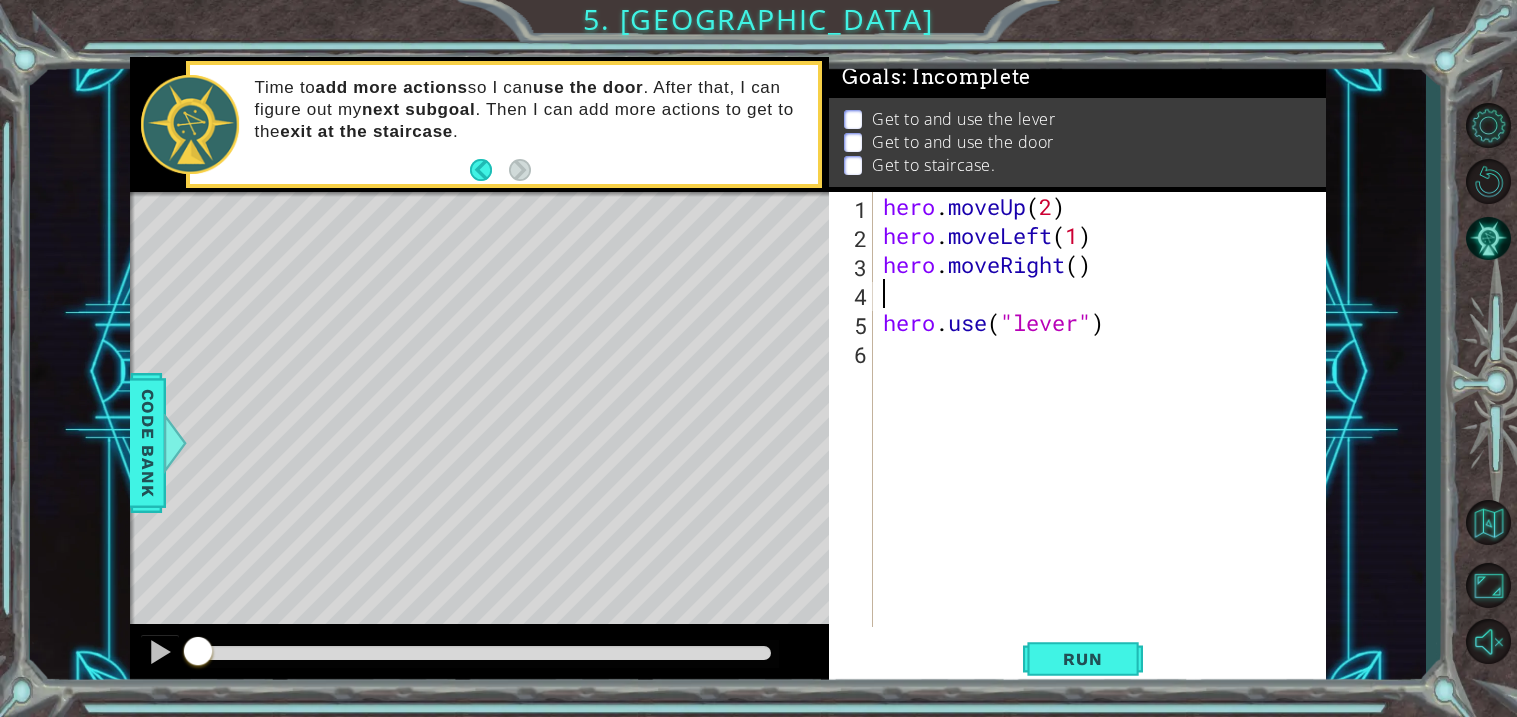 click on "hero . moveUp ( 2 ) hero . moveLeft ( 1 ) hero . moveRight ( ) hero . use ( "lever" )" at bounding box center (1105, 438) 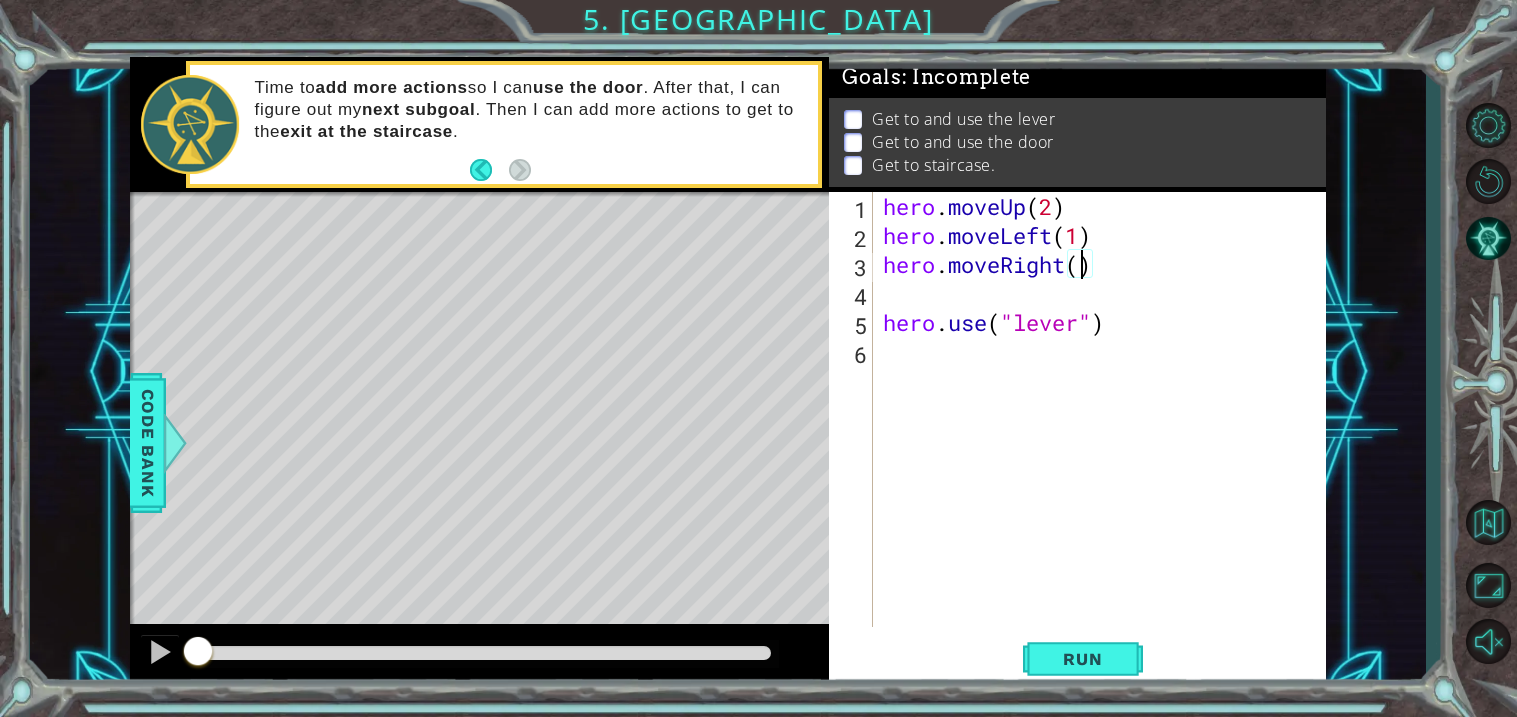 type on "hero.moveRight(3)" 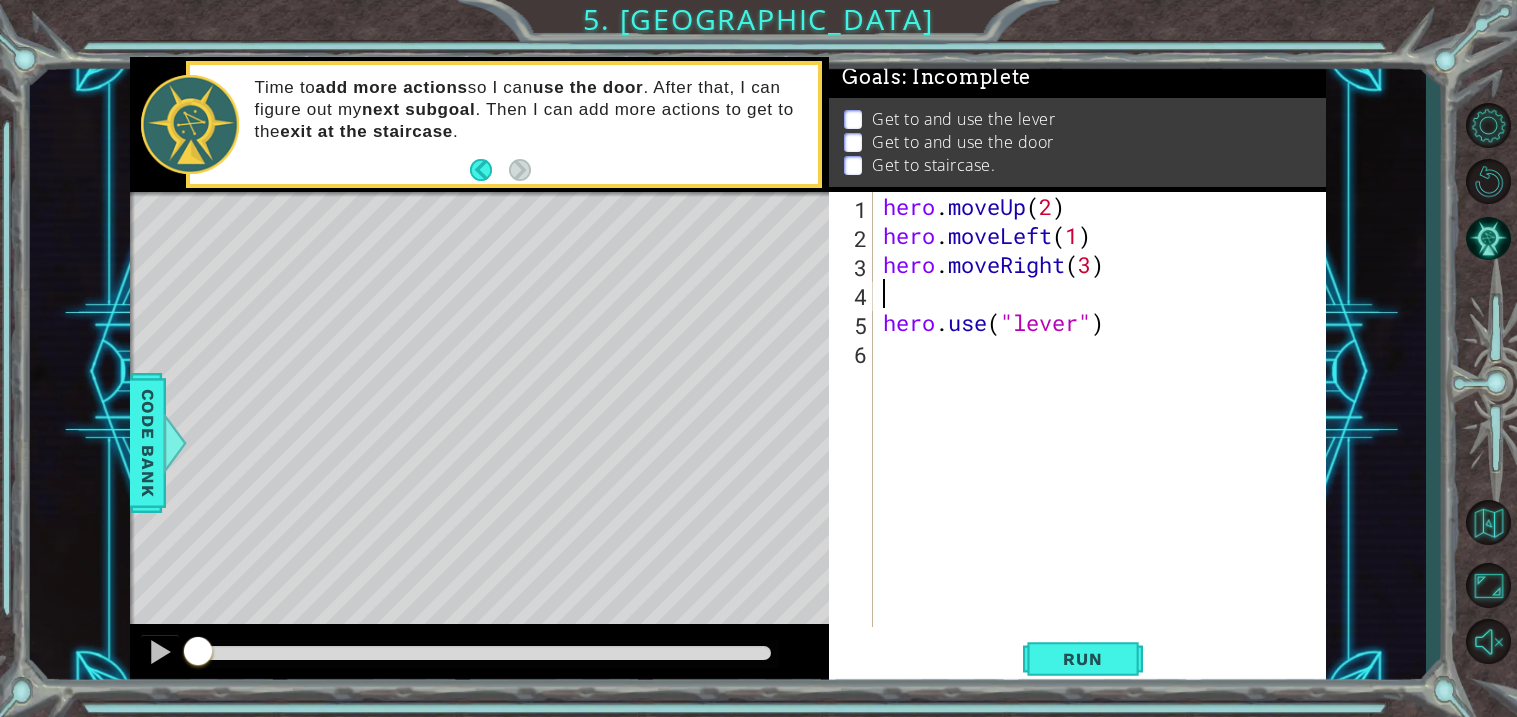click on "hero . moveUp ( 2 ) hero . moveLeft ( 1 ) hero . moveRight ( 3 ) hero . use ( "lever" )" at bounding box center [1105, 438] 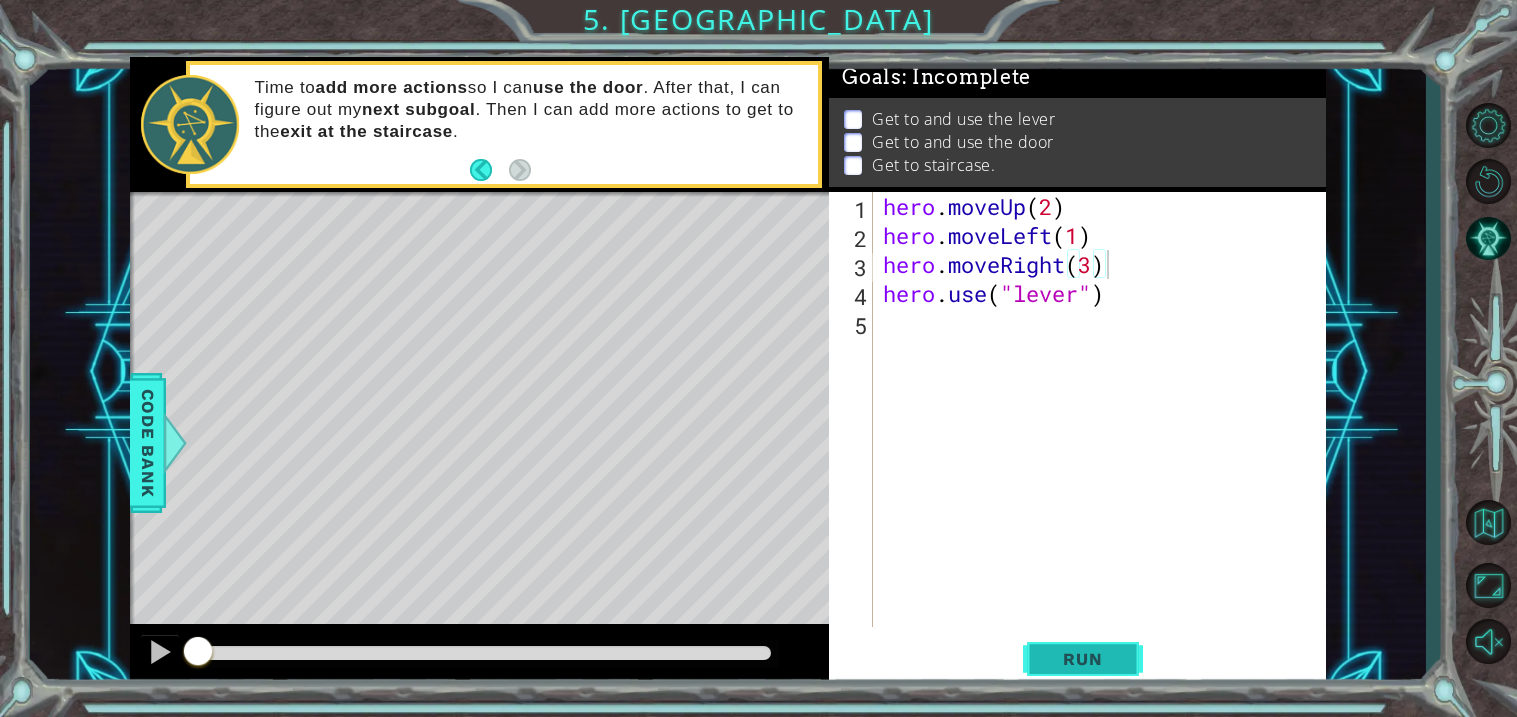 click on "Run" at bounding box center [1082, 659] 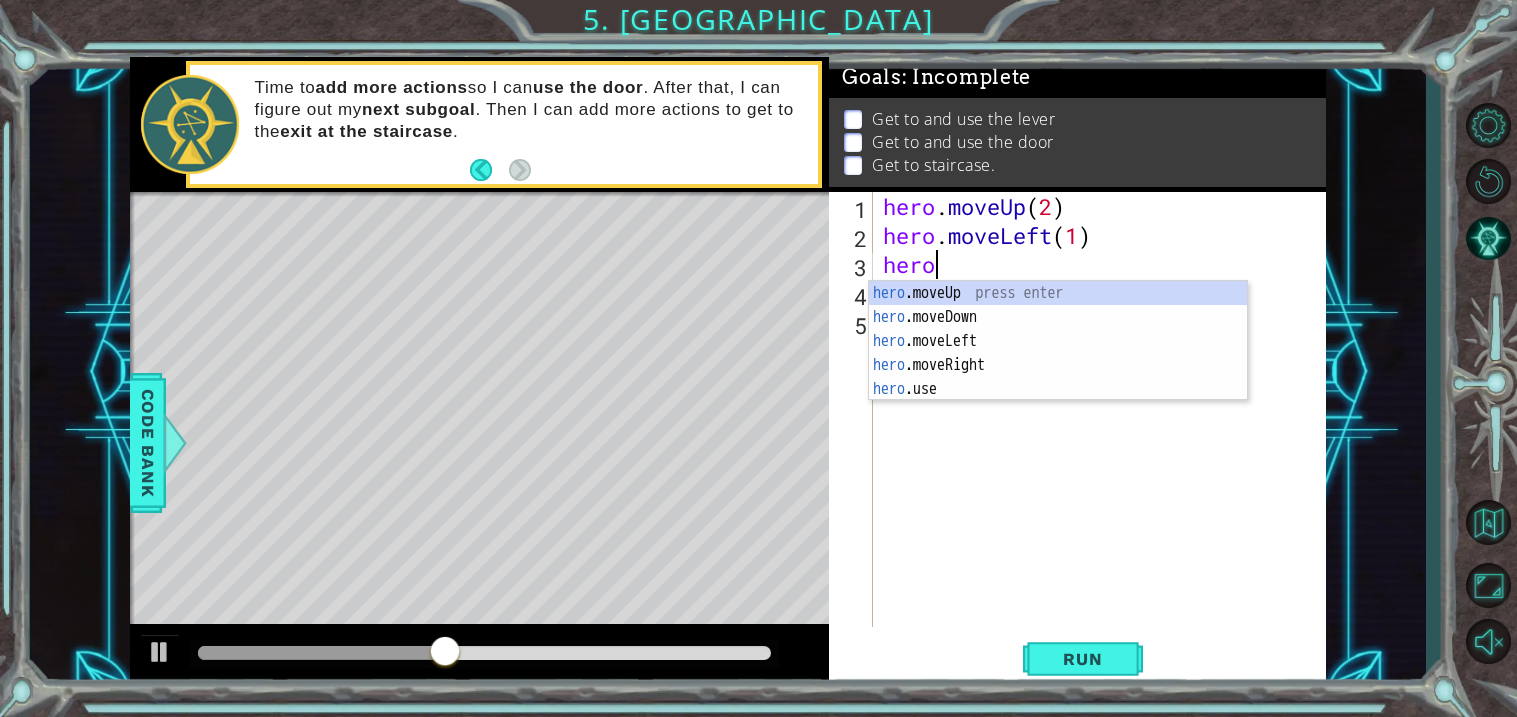 type on "h" 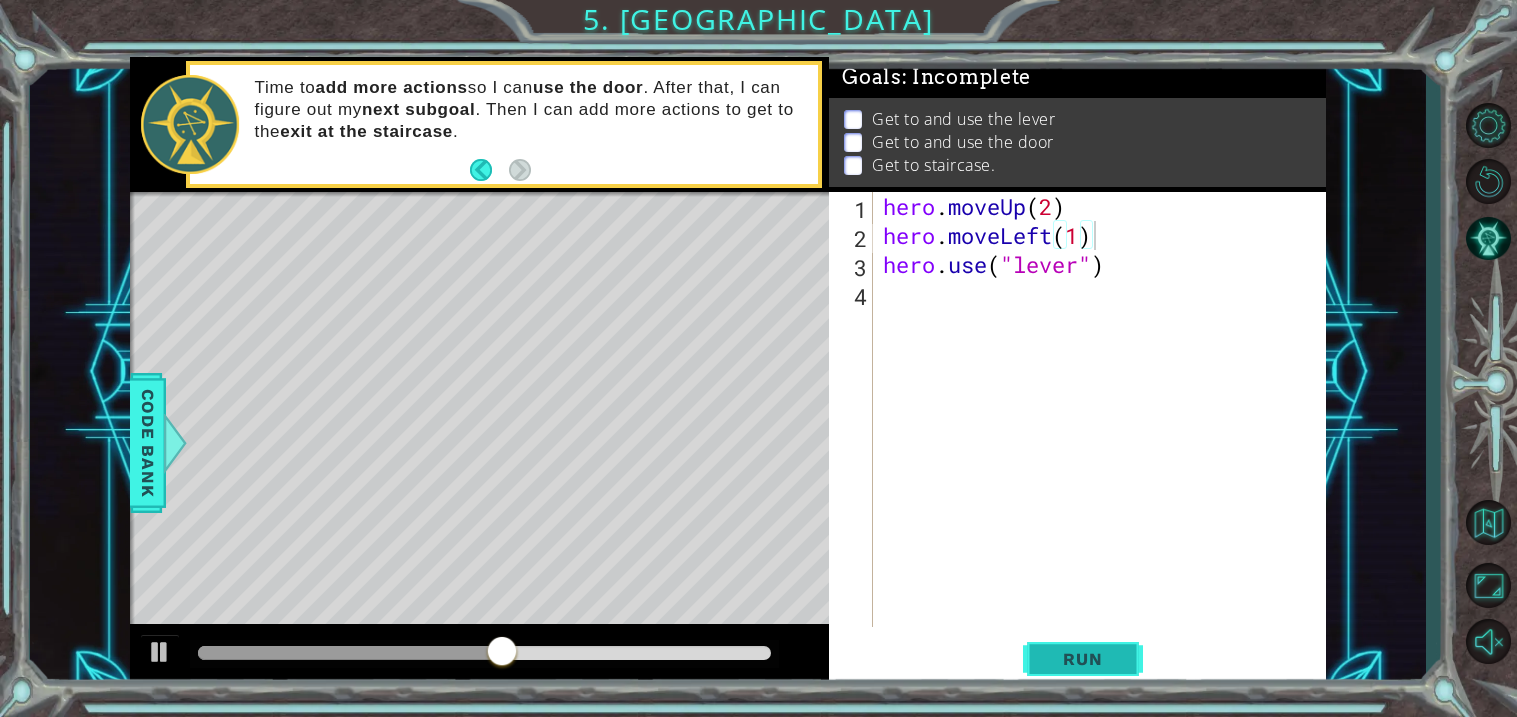 click on "Run" at bounding box center [1083, 660] 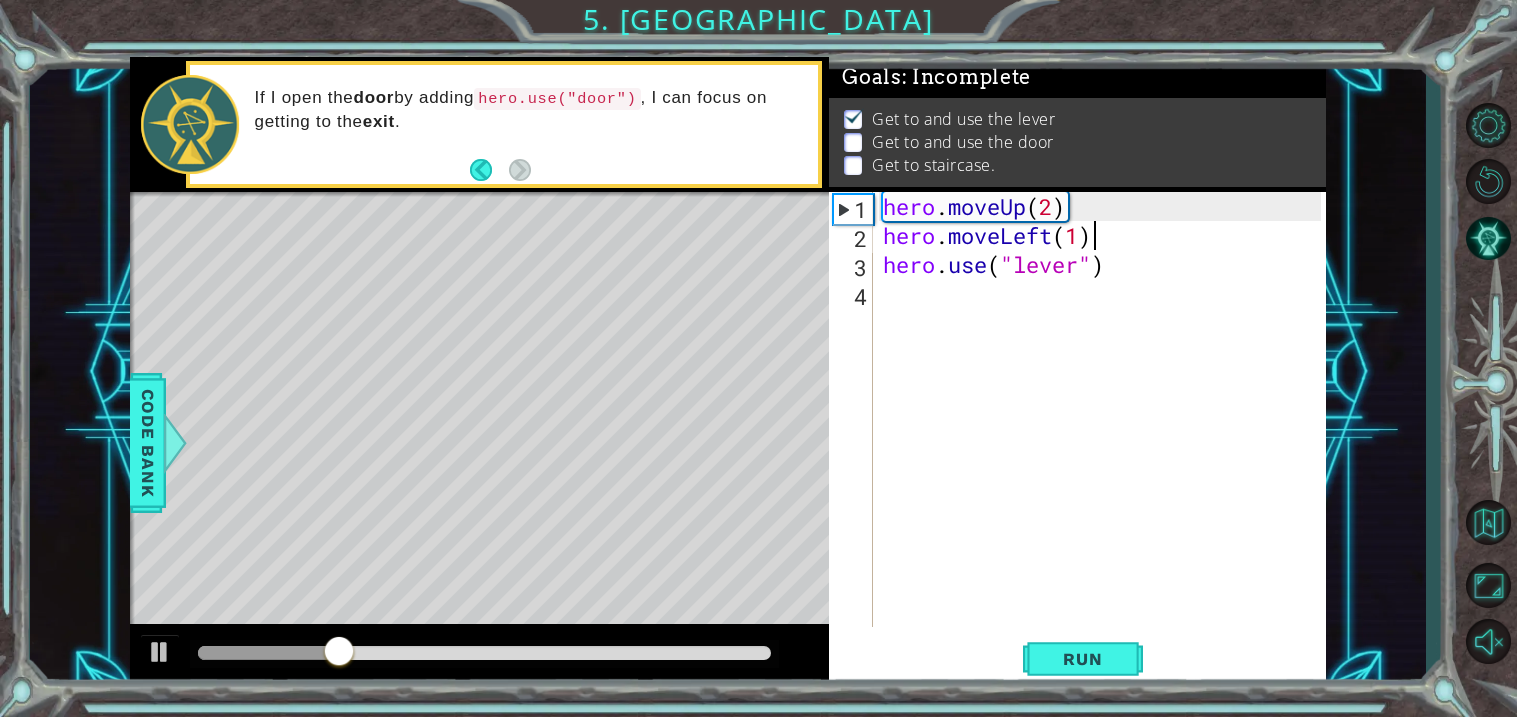 click on "hero . moveUp ( 2 ) hero . moveLeft ( 1 ) hero . use ( "lever" )" at bounding box center [1105, 438] 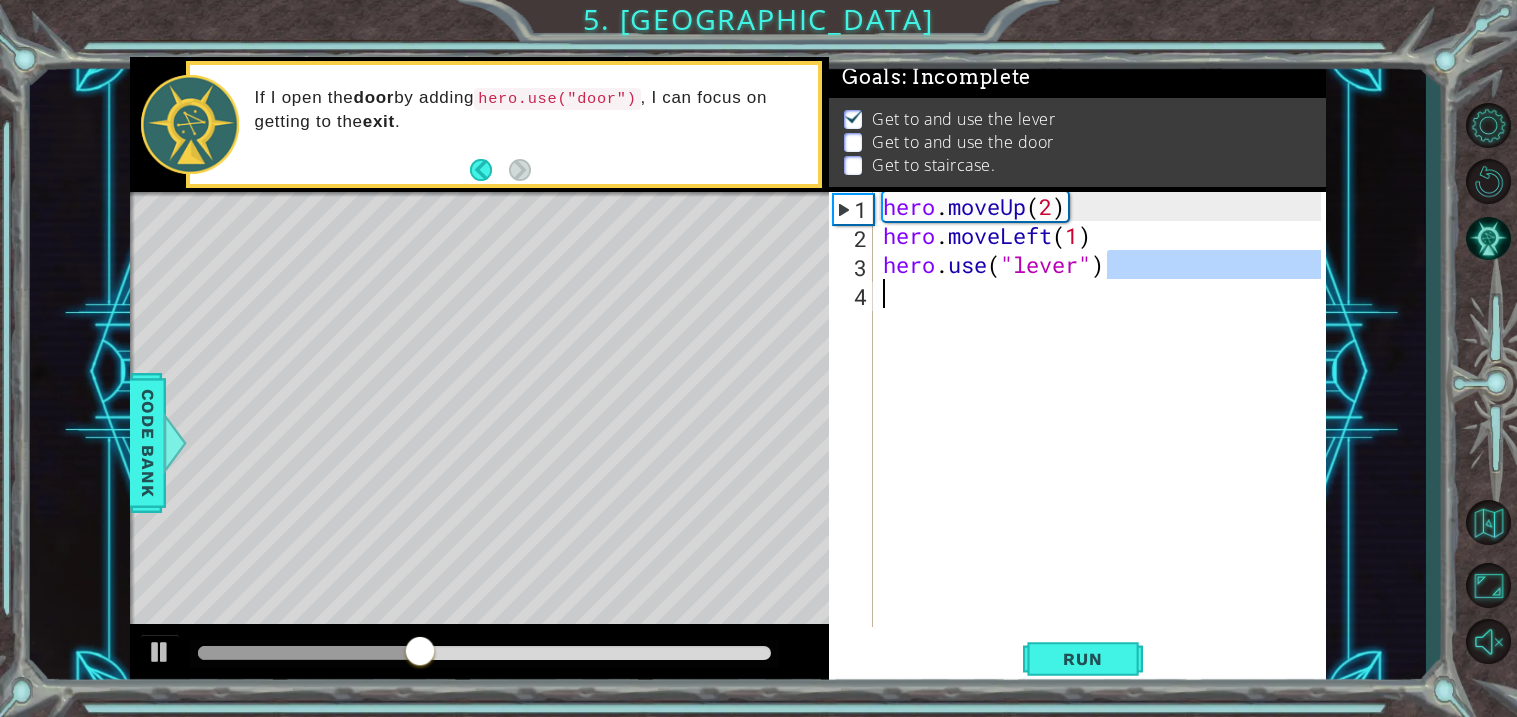 drag, startPoint x: 1113, startPoint y: 256, endPoint x: 1131, endPoint y: 295, distance: 42.953465 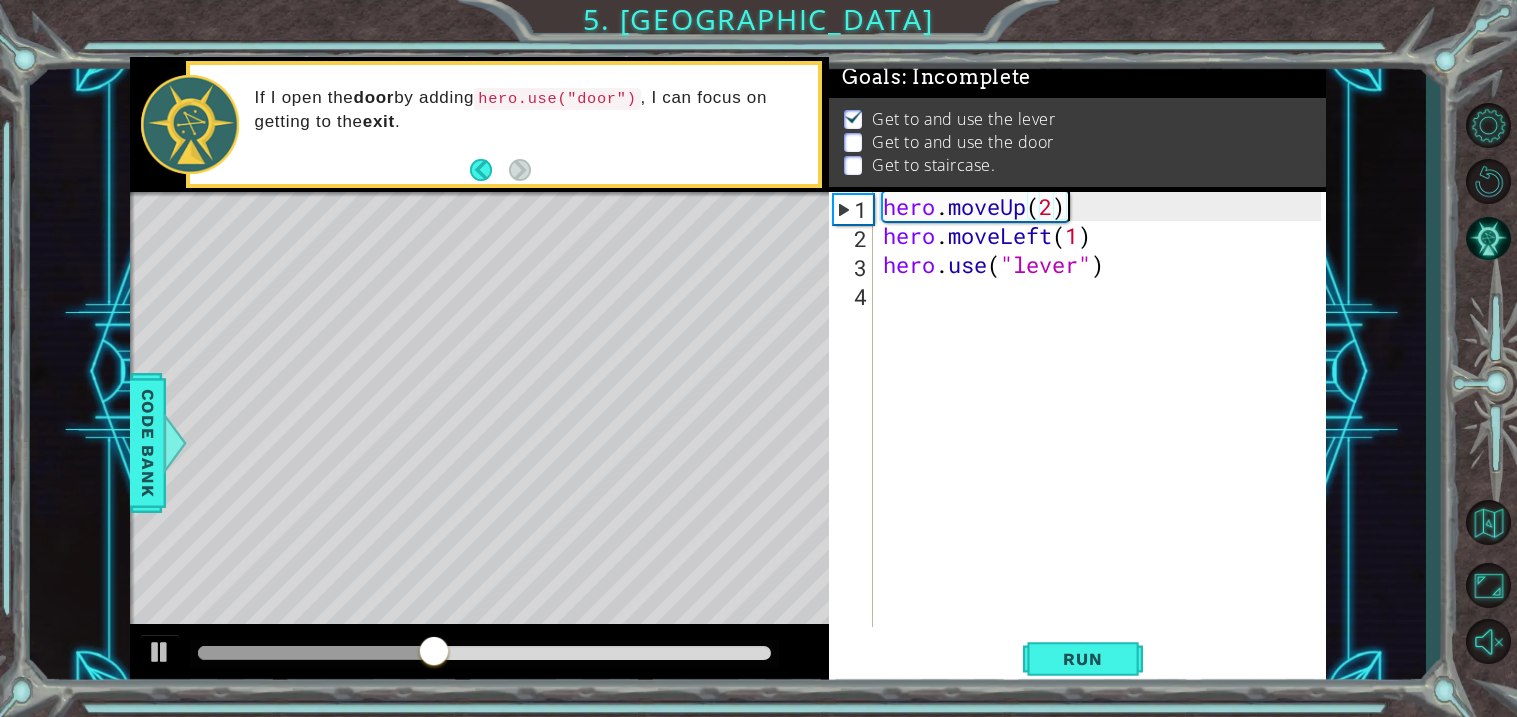 click on "hero . moveUp ( 2 ) hero . moveLeft ( 1 ) hero . use ( "lever" )" at bounding box center (1105, 438) 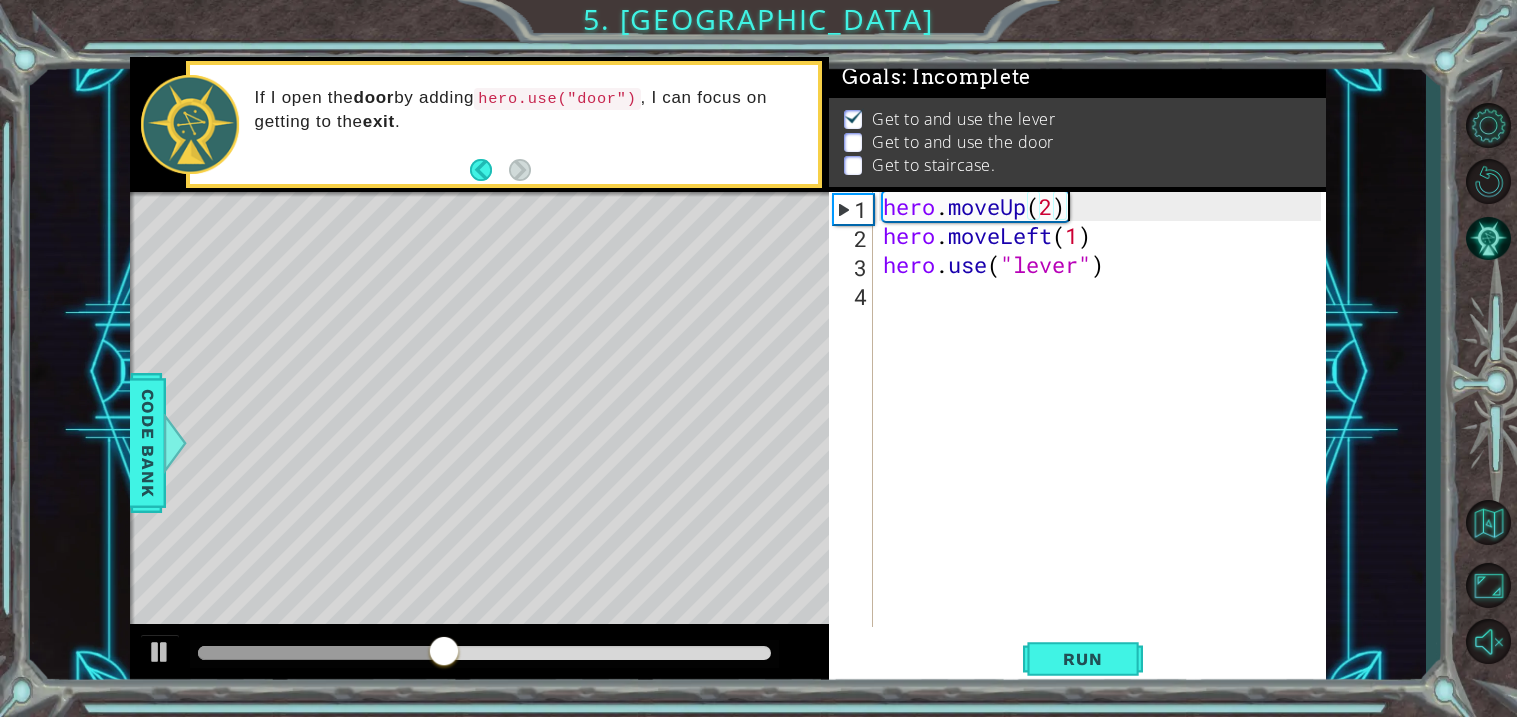 click on "hero . moveUp ( 2 ) hero . moveLeft ( 1 ) hero . use ( "lever" )" at bounding box center (1105, 438) 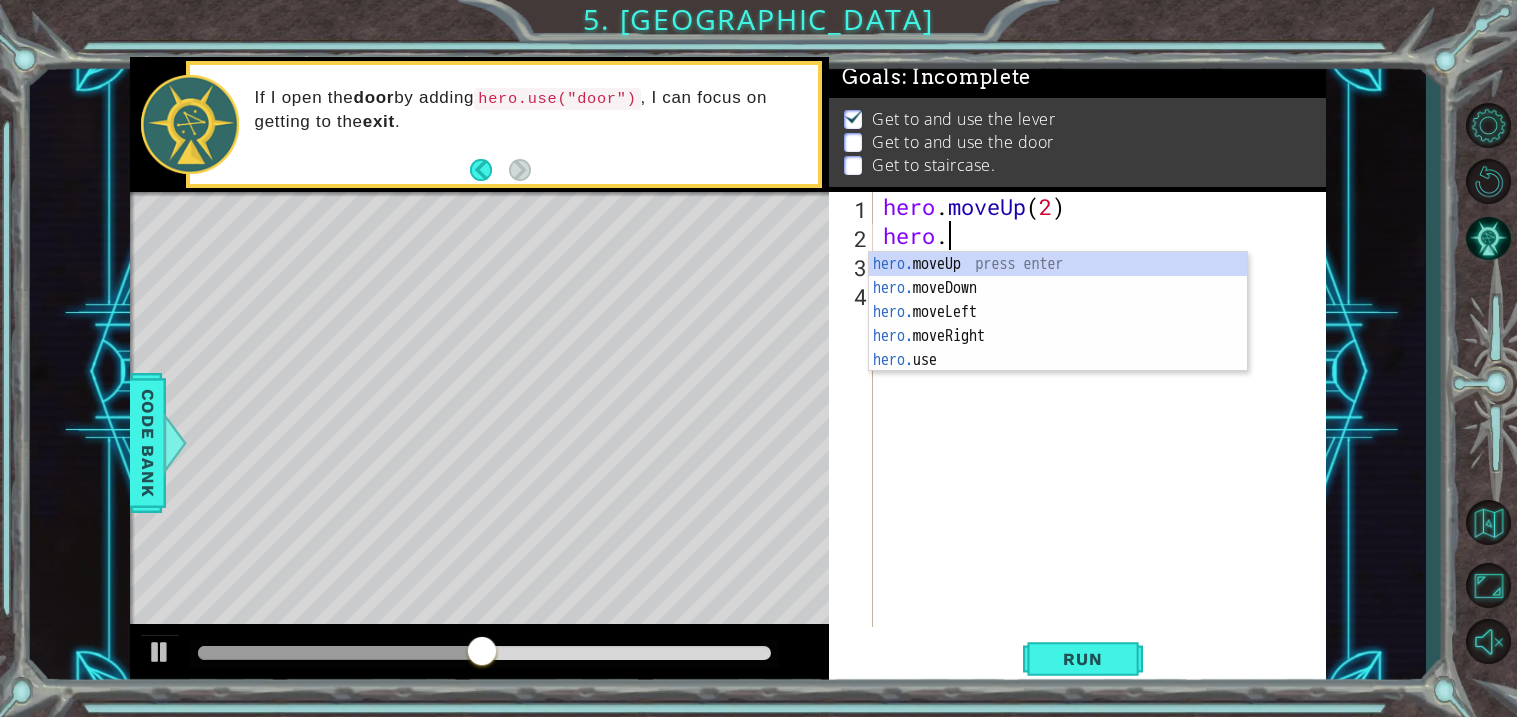 type on "h" 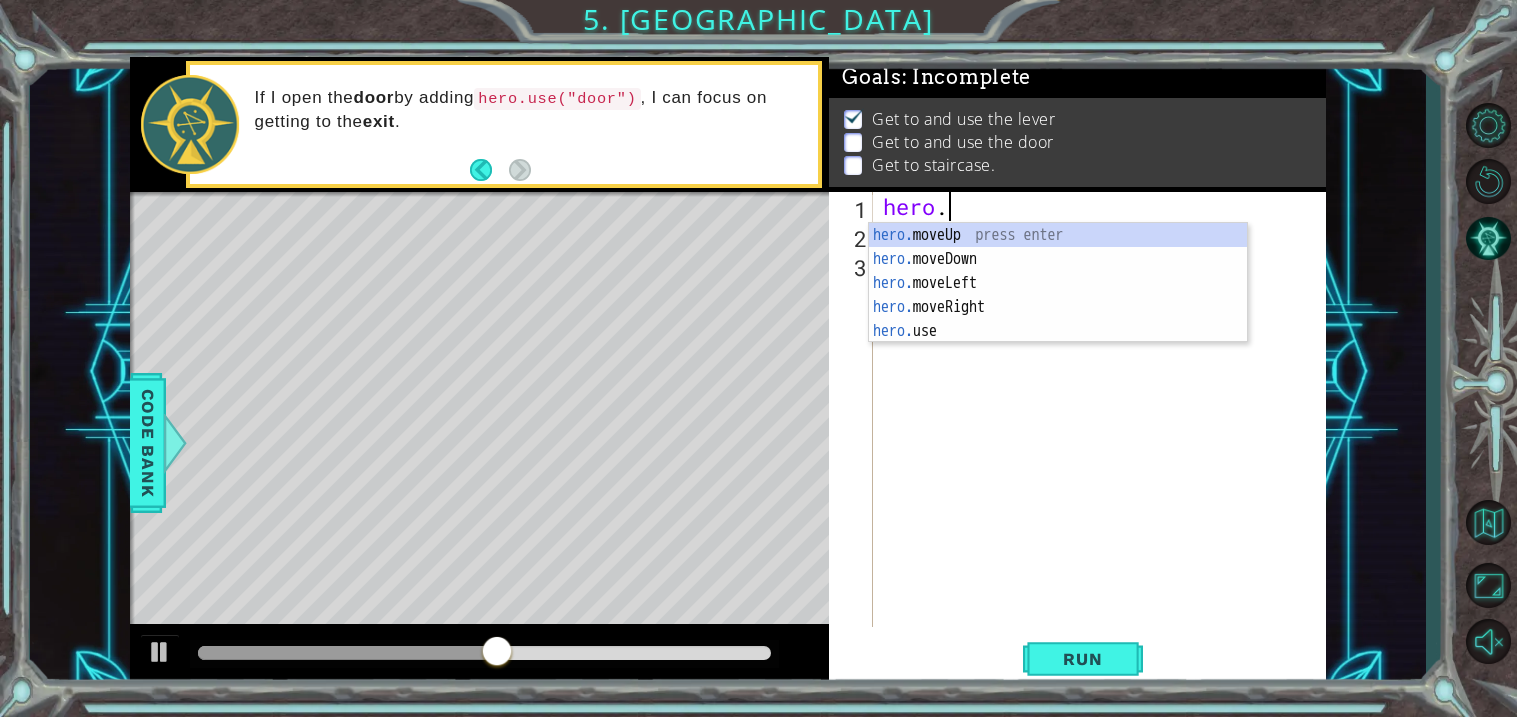 type on "h" 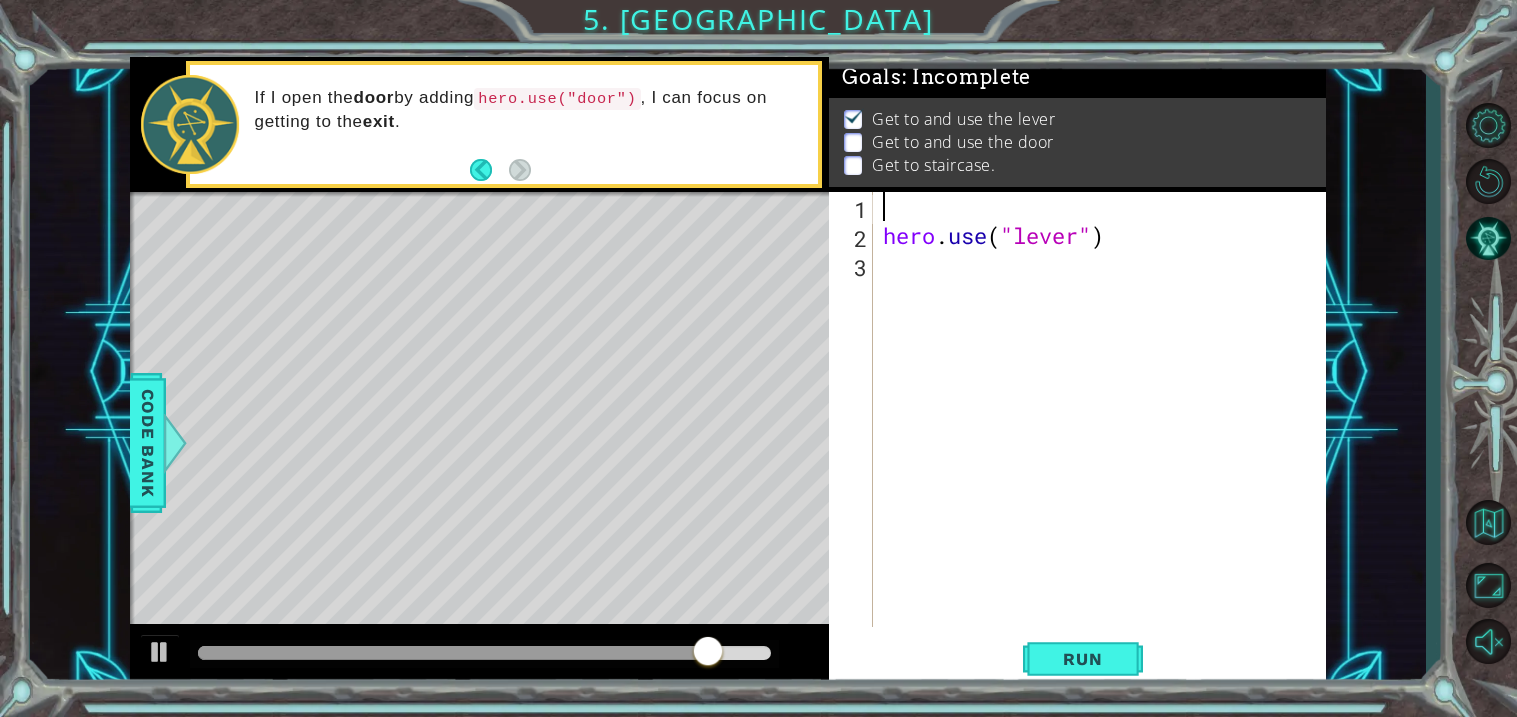type on "m" 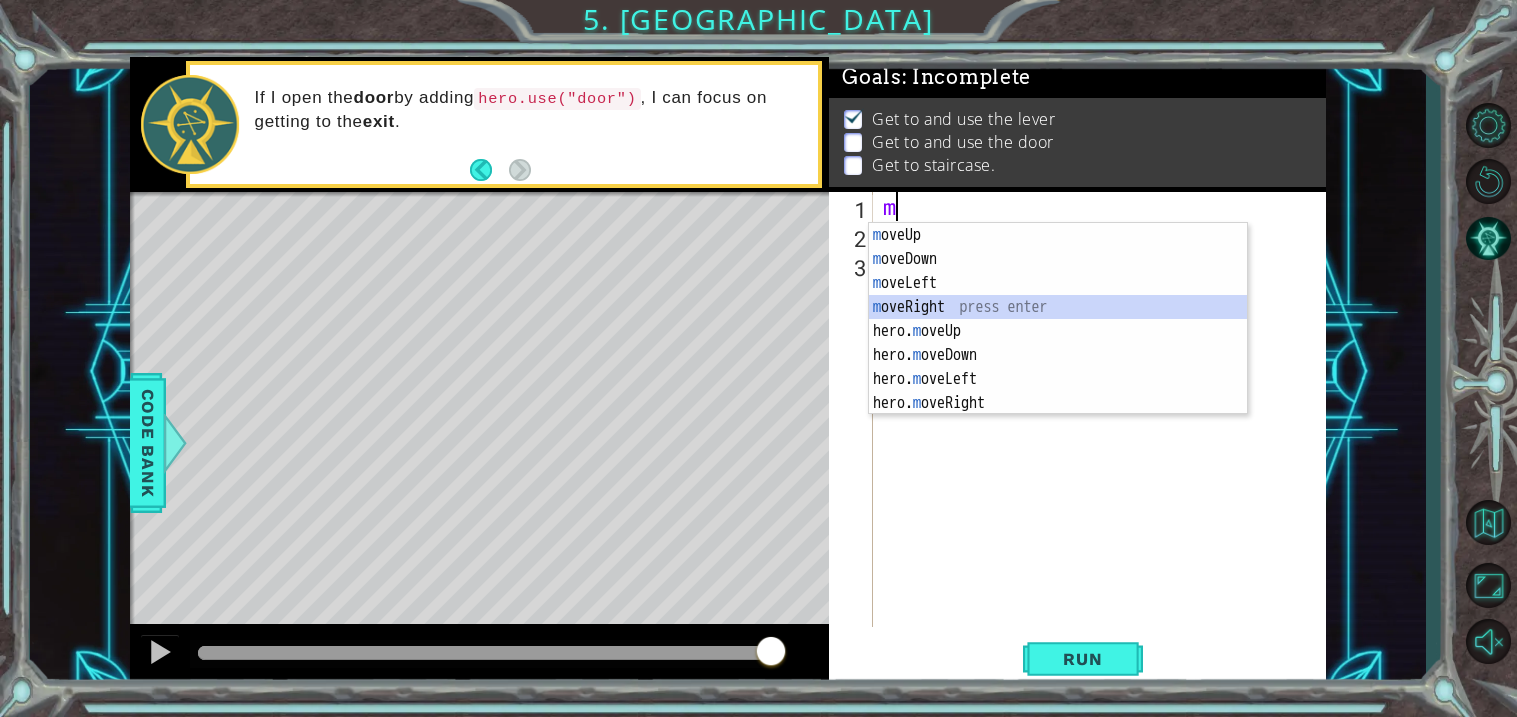 click on "m oveUp press enter m oveDown press enter m oveLeft press enter m oveRight press enter hero. m oveUp press enter hero. m oveDown press enter hero. m oveLeft press enter hero. m oveRight press enter" at bounding box center [1058, 343] 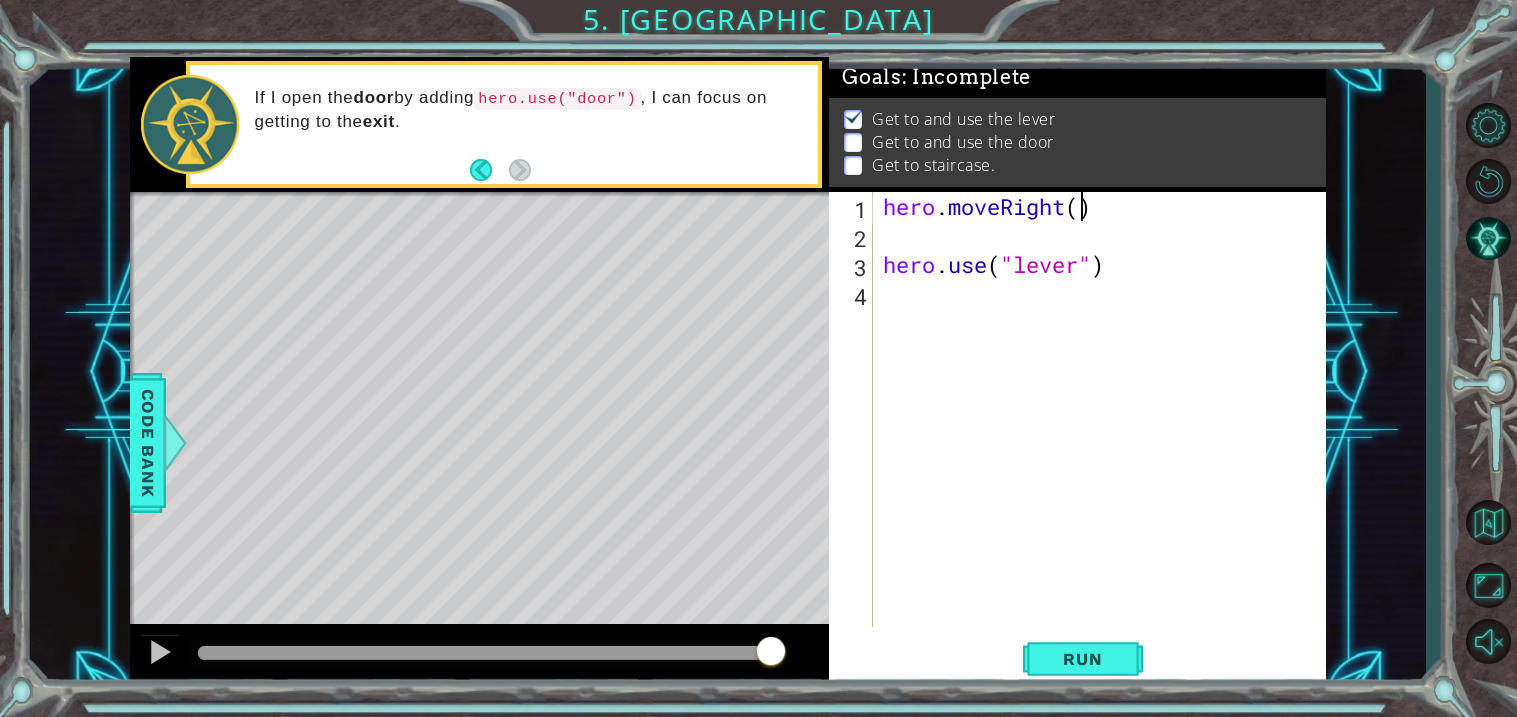 click on "hero . moveRight ( ) hero . use ( "lever" )" at bounding box center (1105, 438) 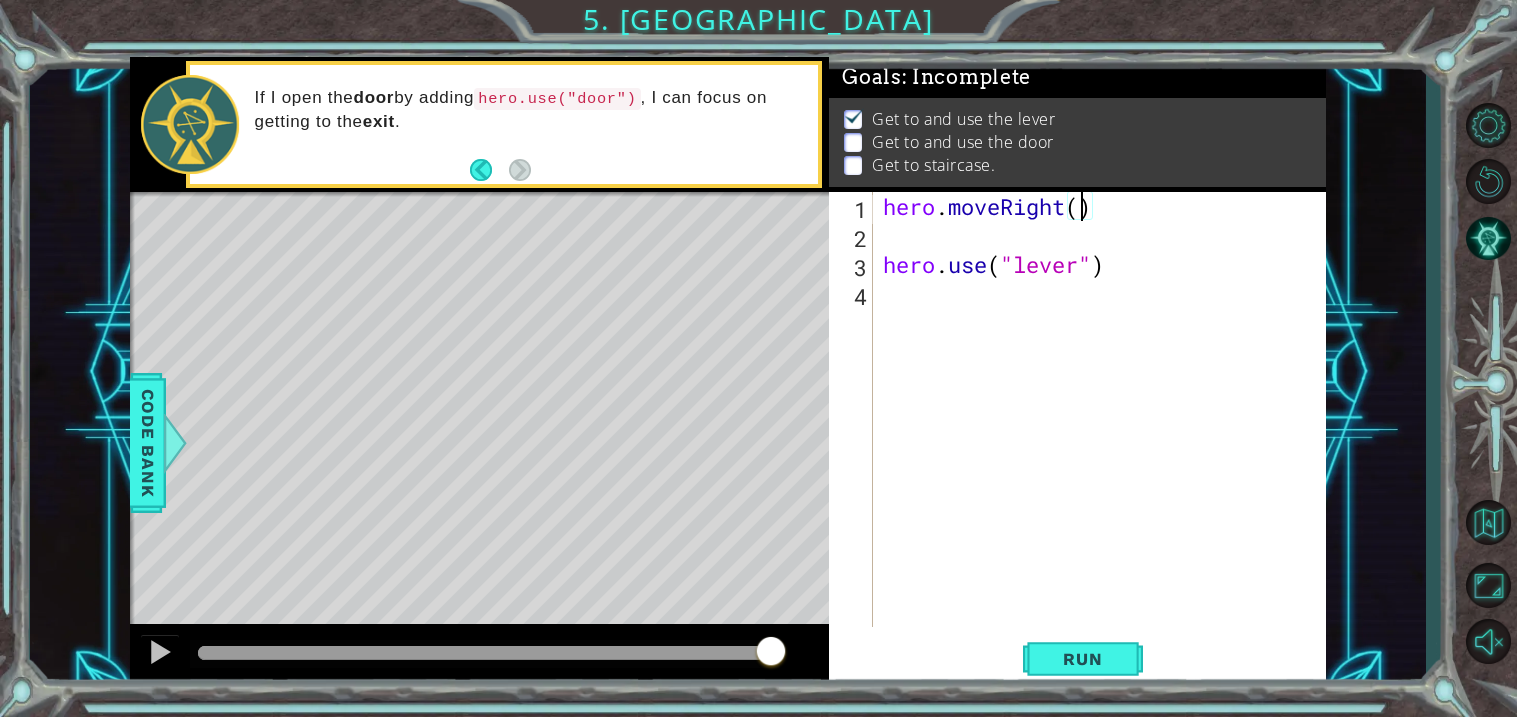 type on "hero.moveRight(3)" 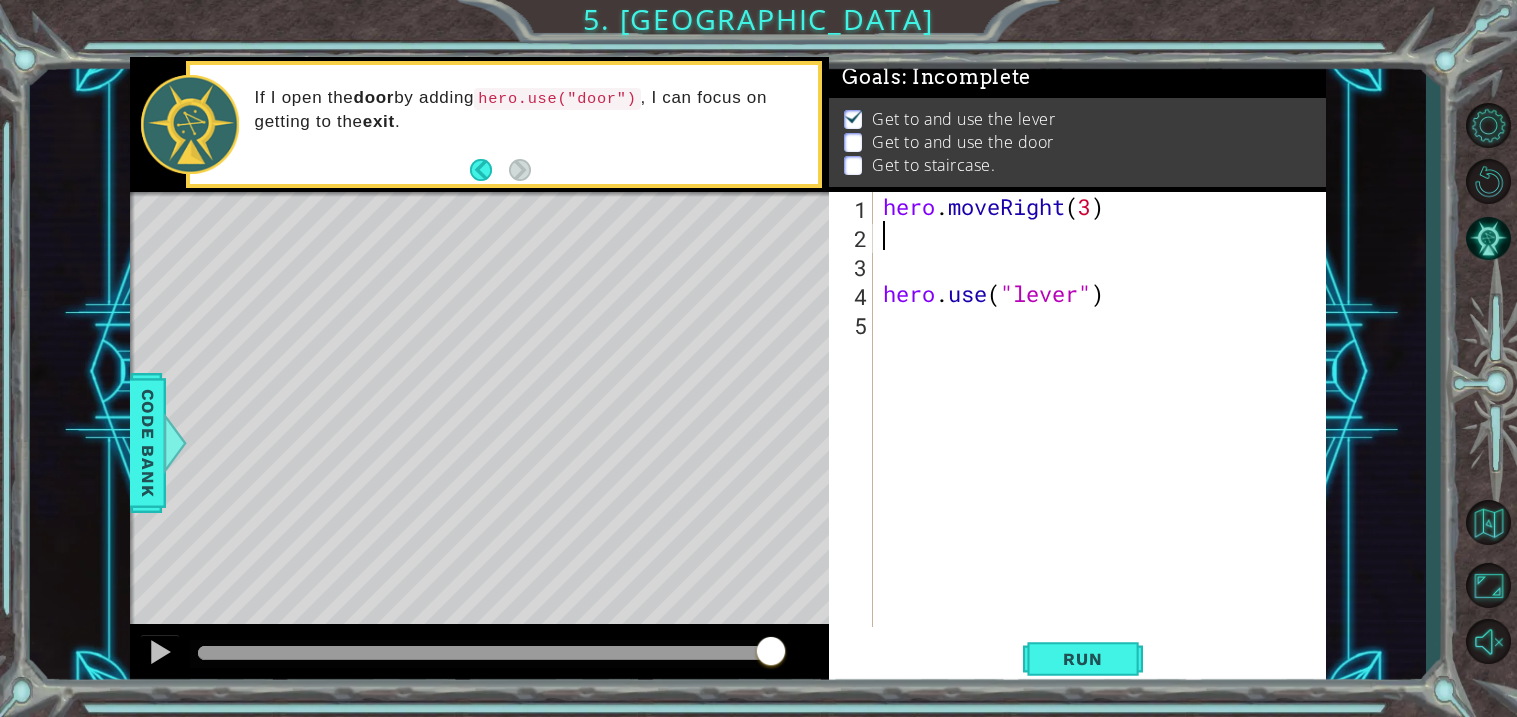 scroll, scrollTop: 0, scrollLeft: 0, axis: both 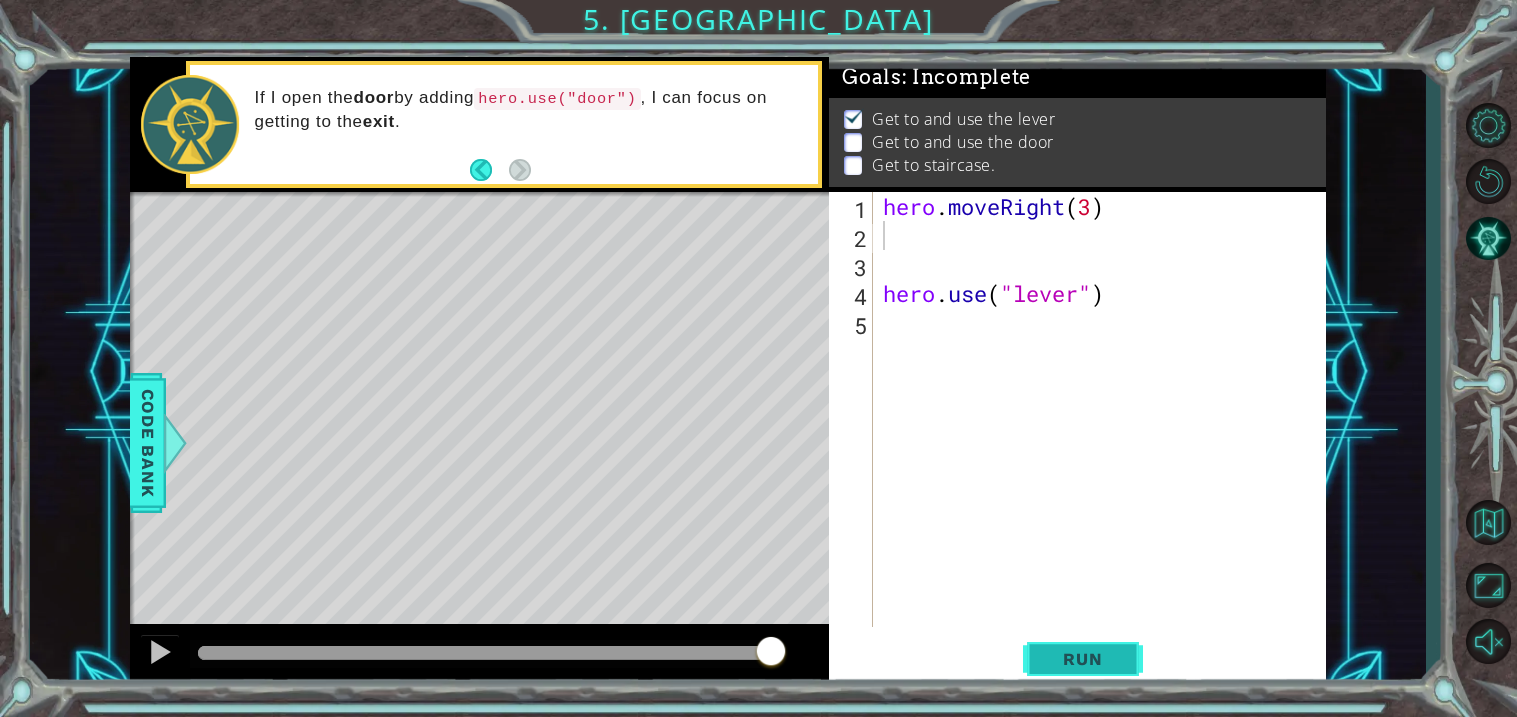 click on "Run" at bounding box center [1082, 659] 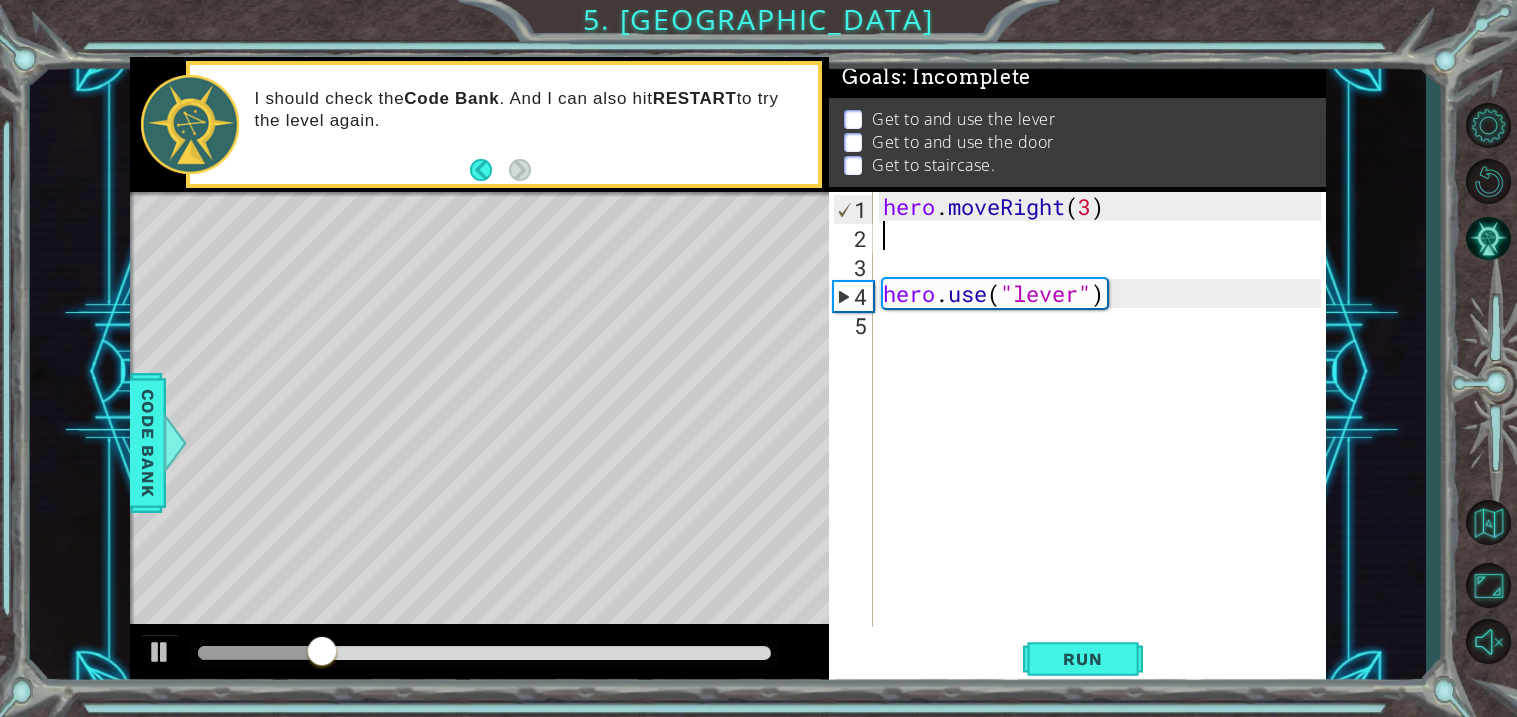 click on "hero . moveRight ( 3 ) hero . use ( "lever" )" at bounding box center [1105, 438] 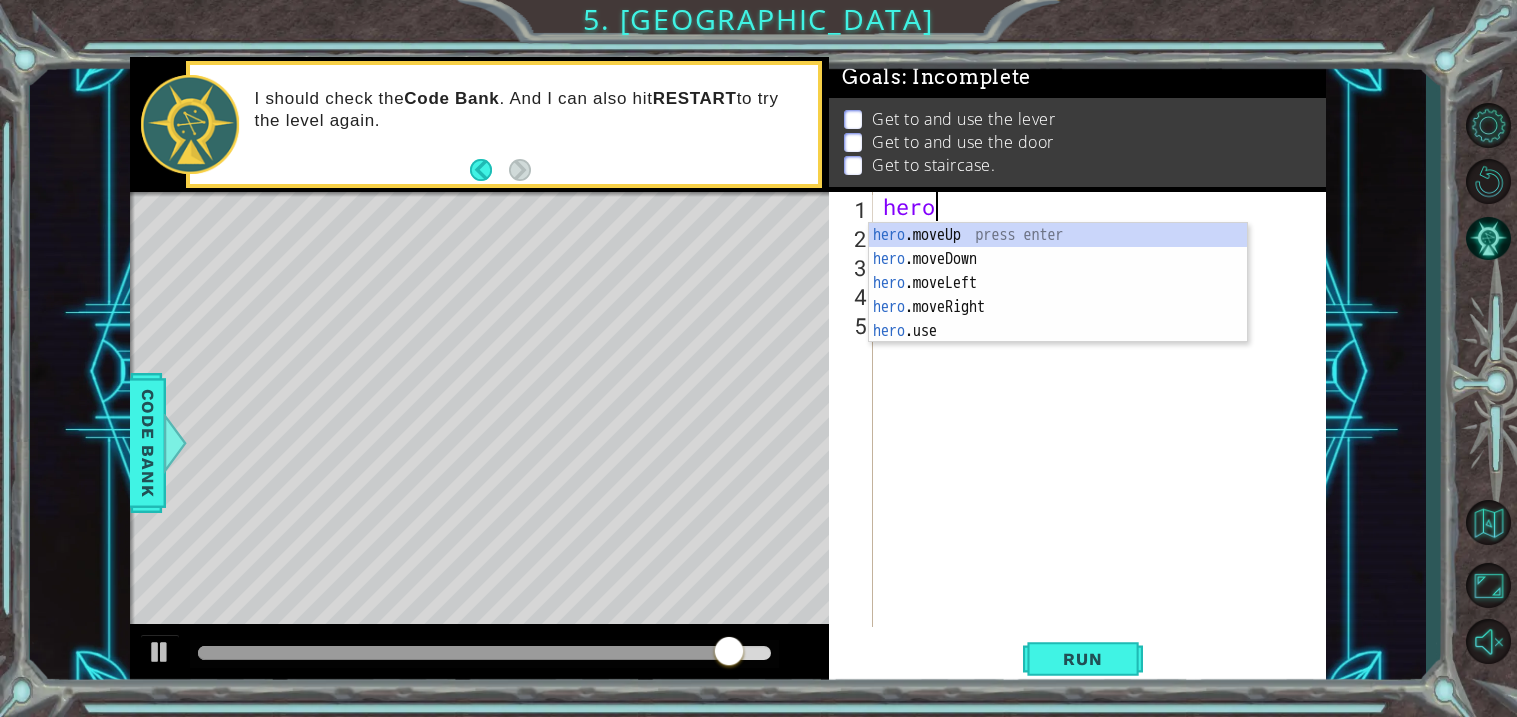 scroll, scrollTop: 0, scrollLeft: 1, axis: horizontal 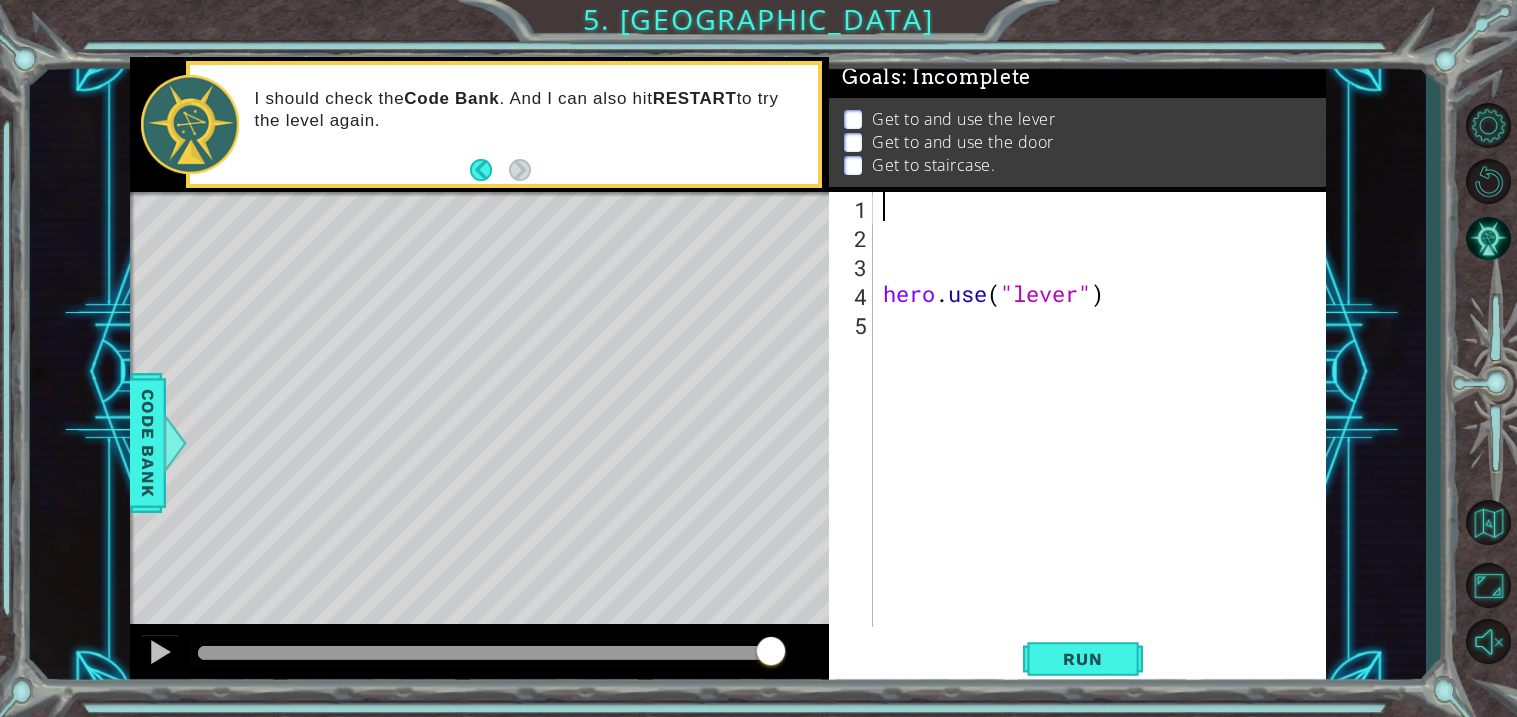 type on "u" 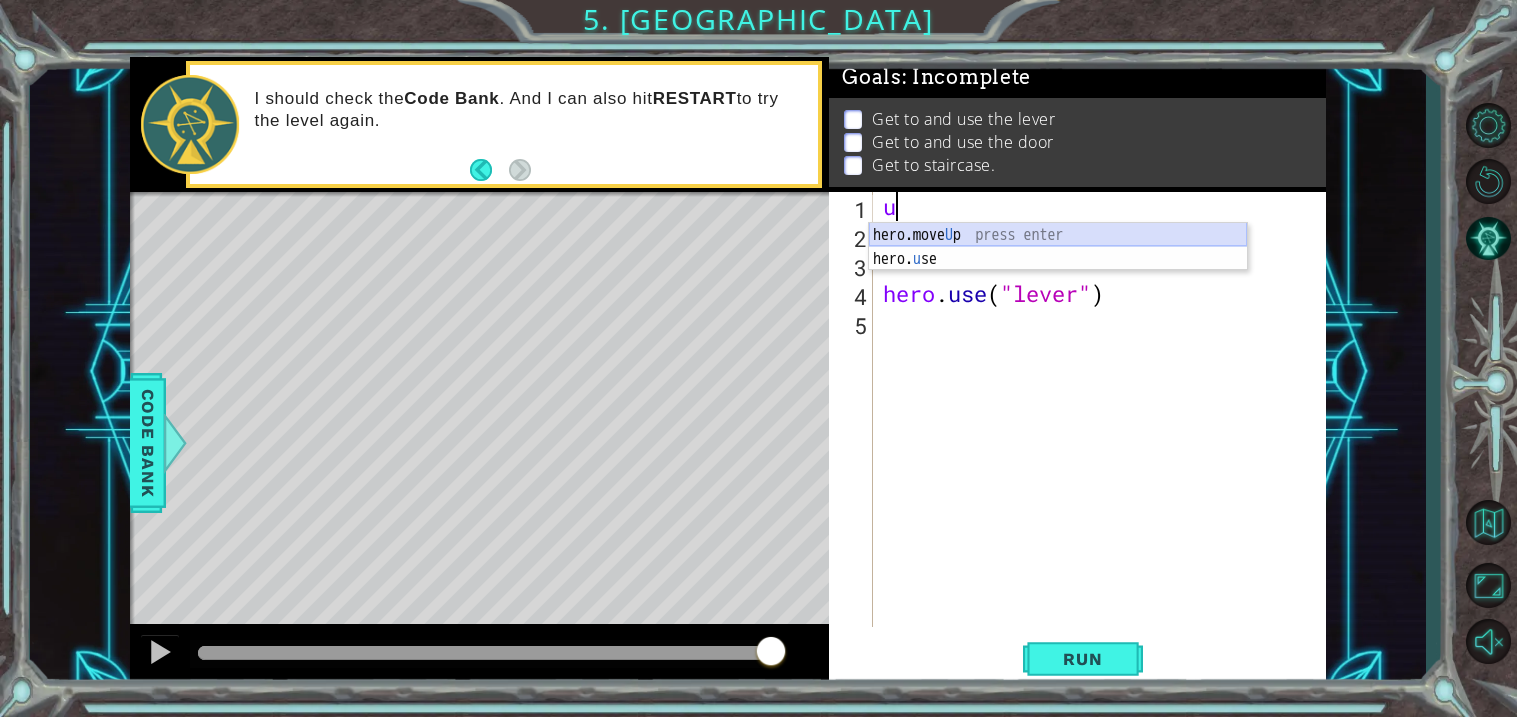 click on "hero.move U p press enter hero. u se press enter" at bounding box center (1058, 271) 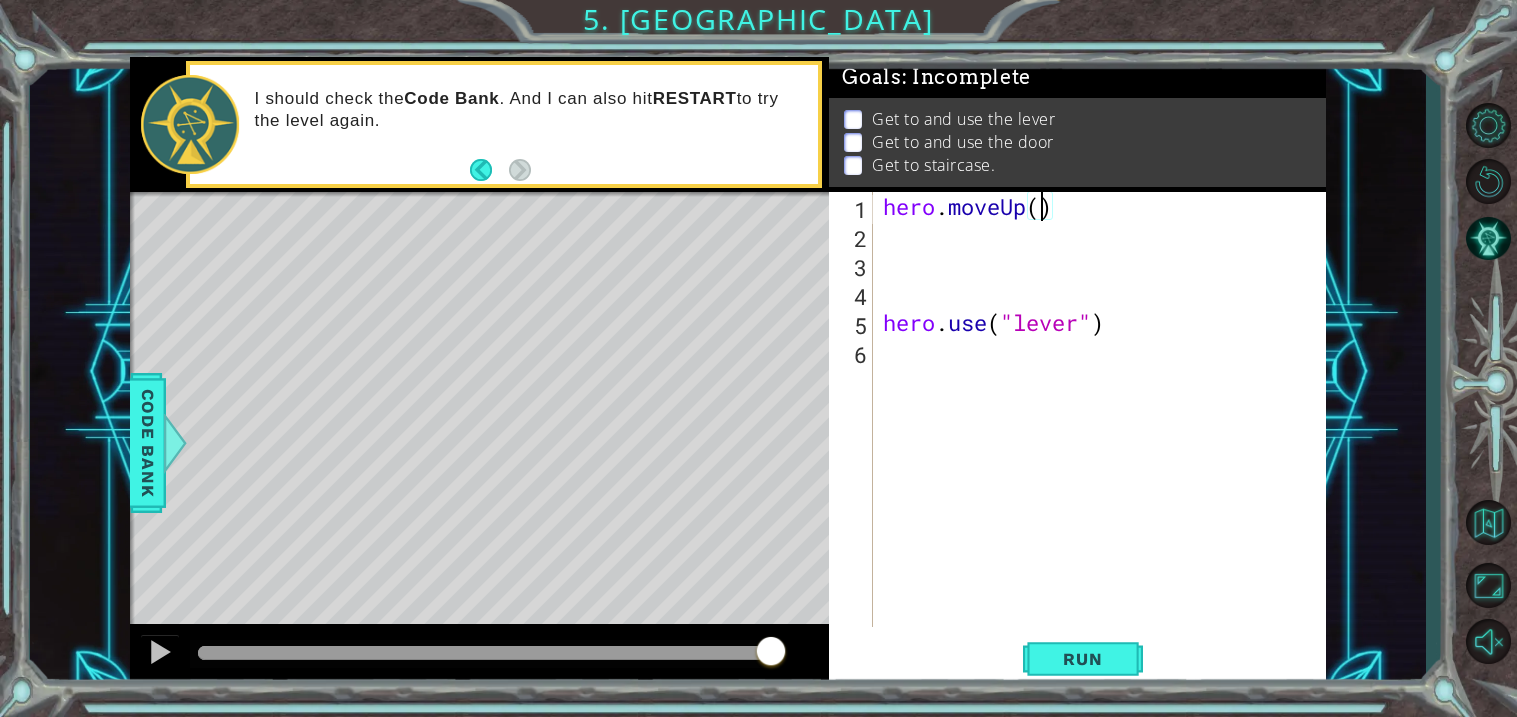 click on "hero . moveUp ( ) hero . use ( "lever" )" at bounding box center [1105, 438] 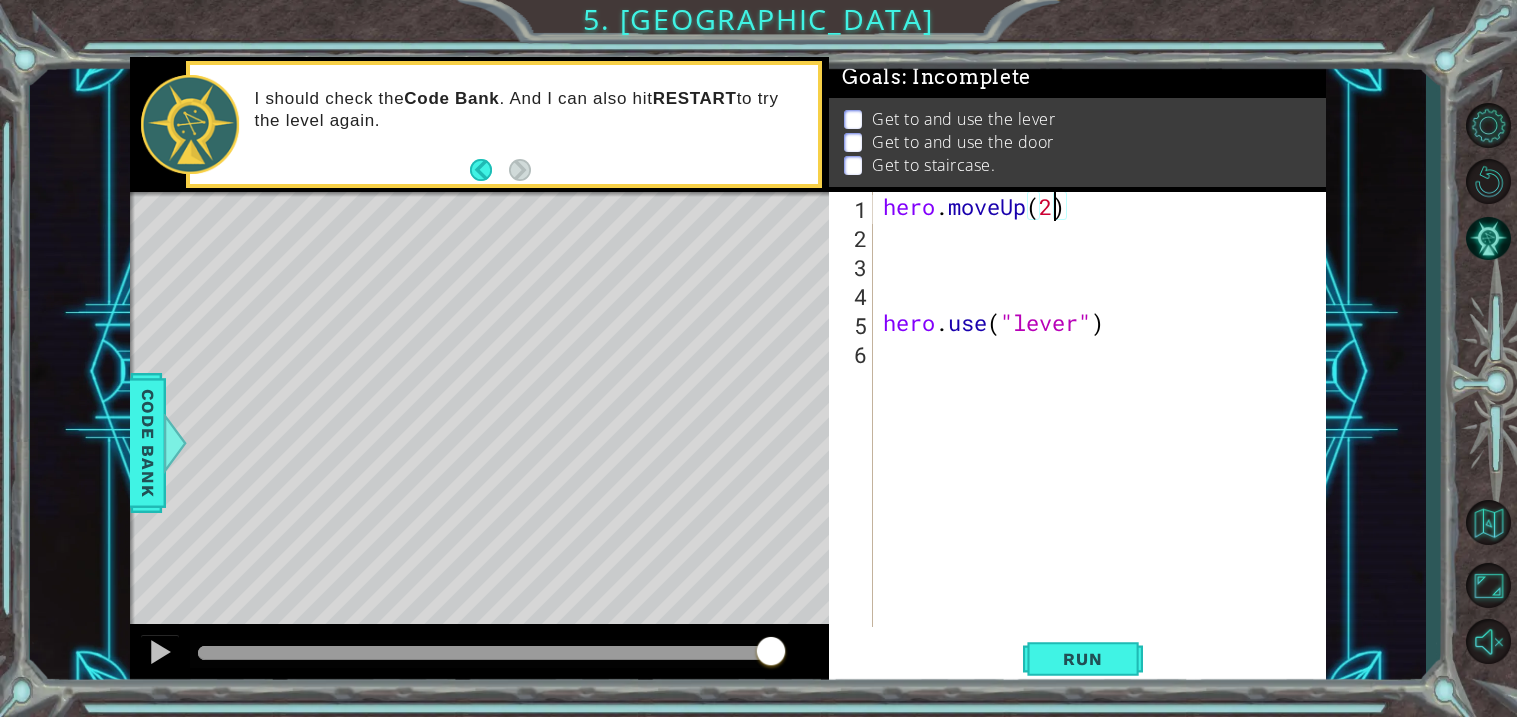scroll, scrollTop: 0, scrollLeft: 6, axis: horizontal 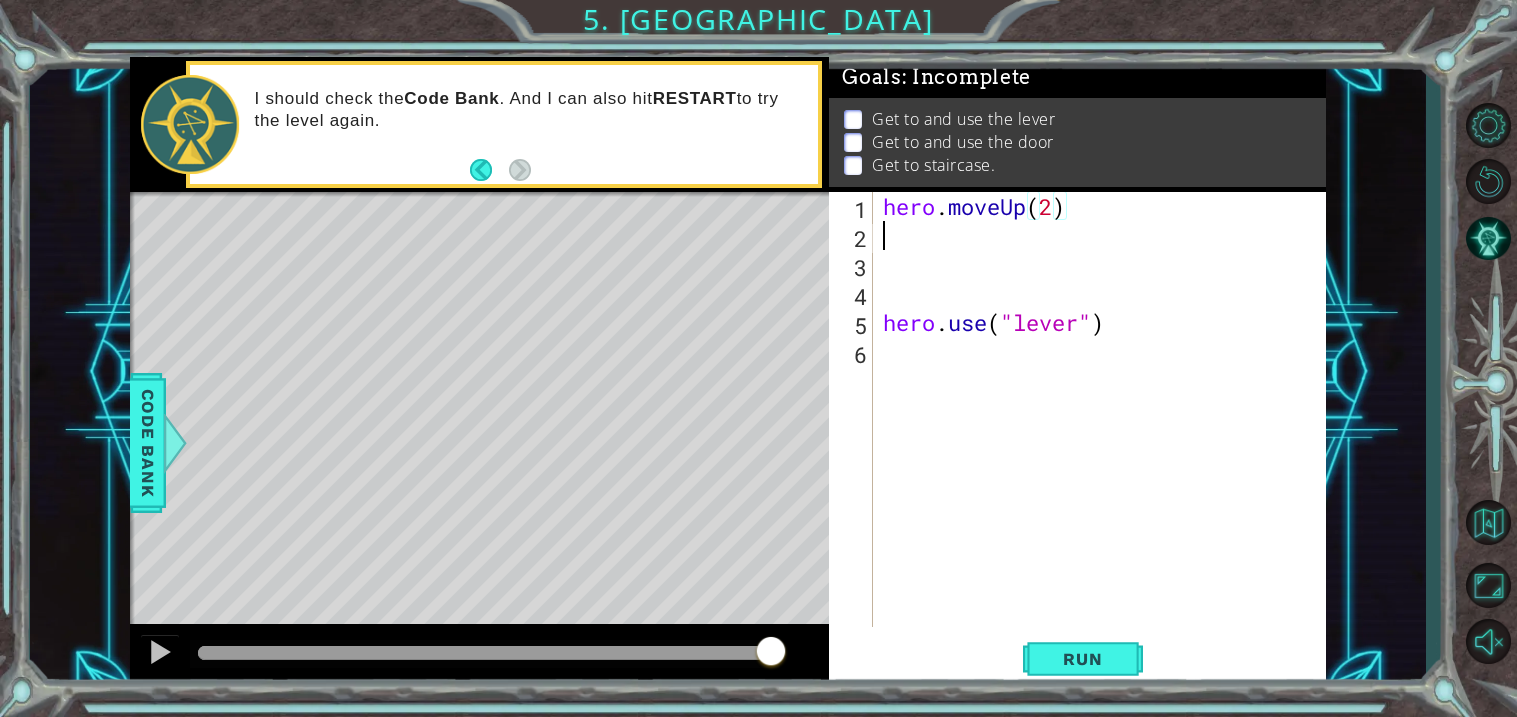 click on "hero . moveUp ( 2 ) hero . use ( "lever" )" at bounding box center (1105, 438) 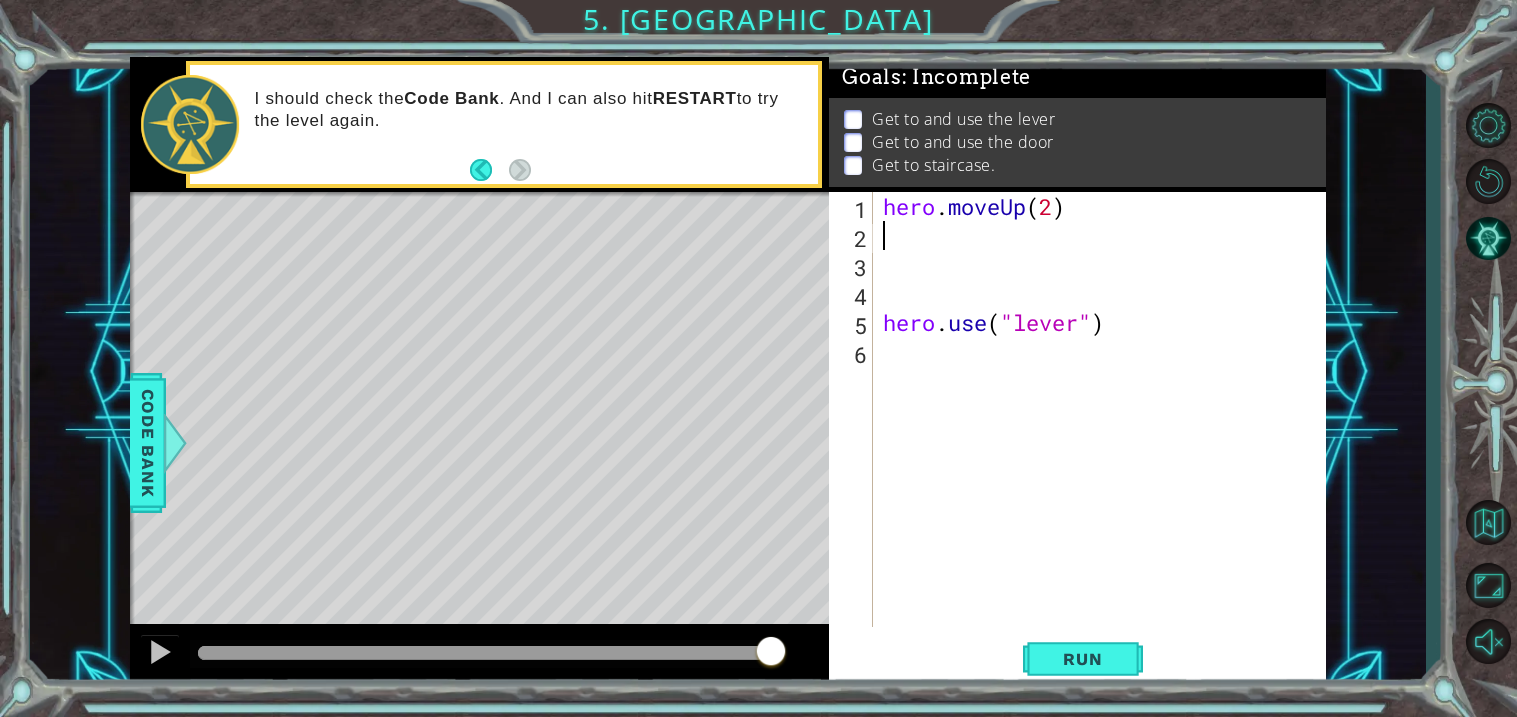 type on "m" 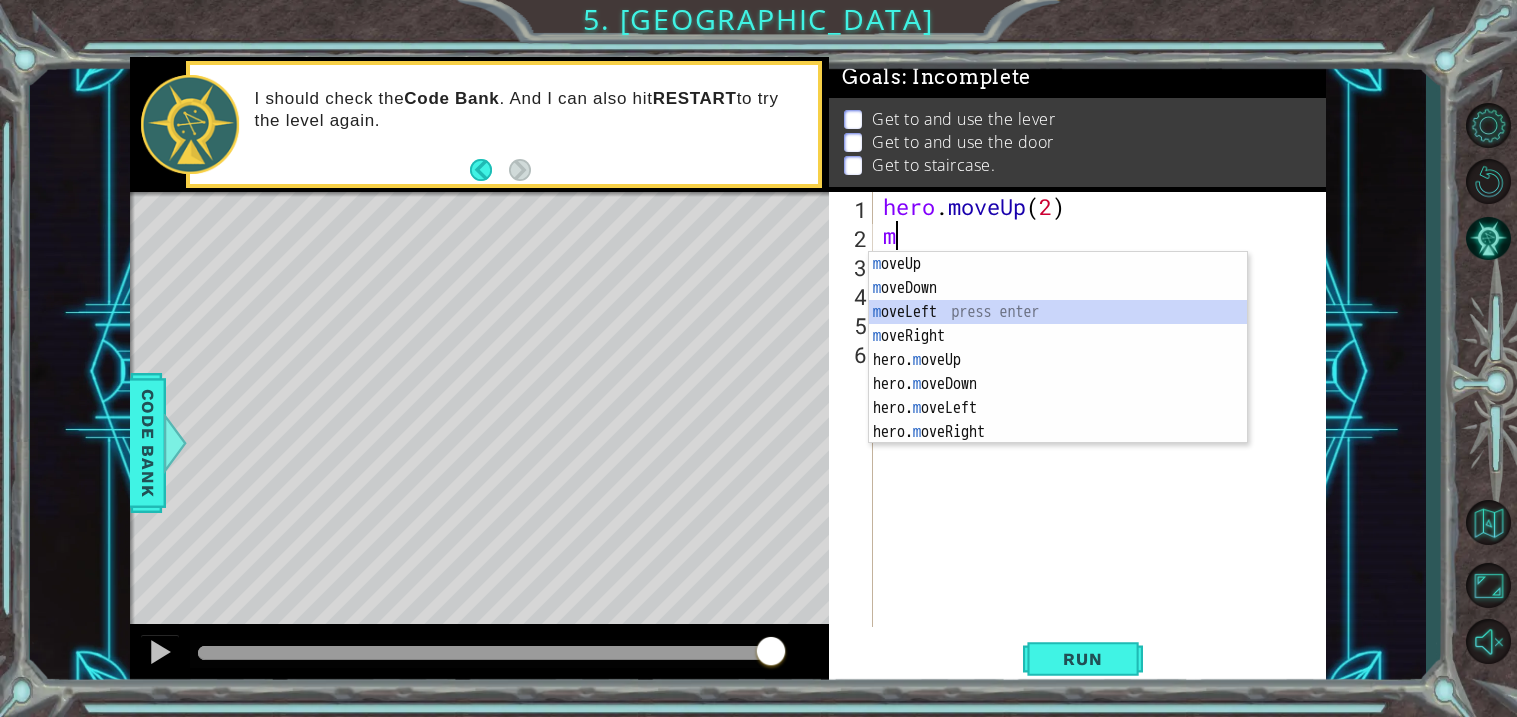click on "m oveUp press enter m oveDown press enter m oveLeft press enter m oveRight press enter hero. m oveUp press enter hero. m oveDown press enter hero. m oveLeft press enter hero. m oveRight press enter" at bounding box center (1058, 372) 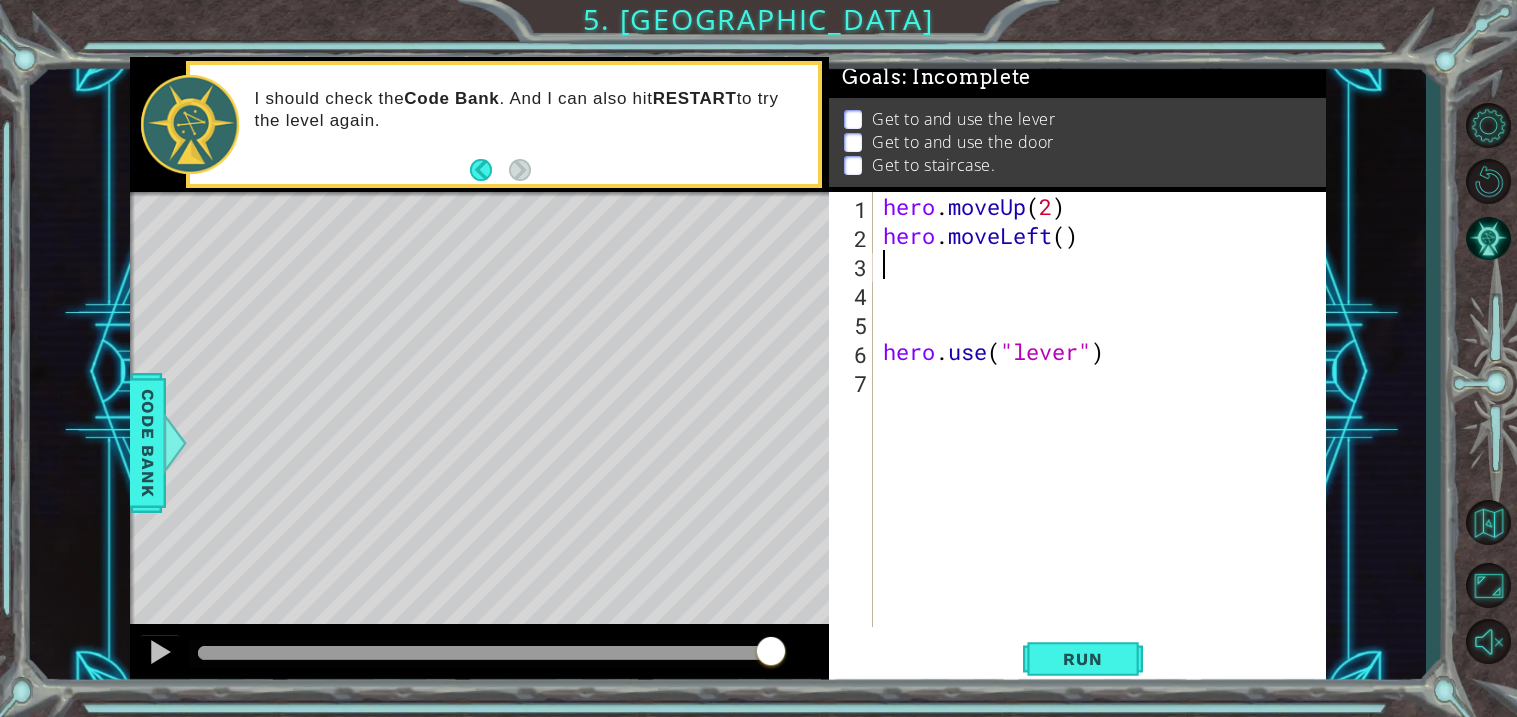 click on "hero . moveUp ( 2 ) hero . moveLeft ( ) hero . use ( "lever" )" at bounding box center [1105, 438] 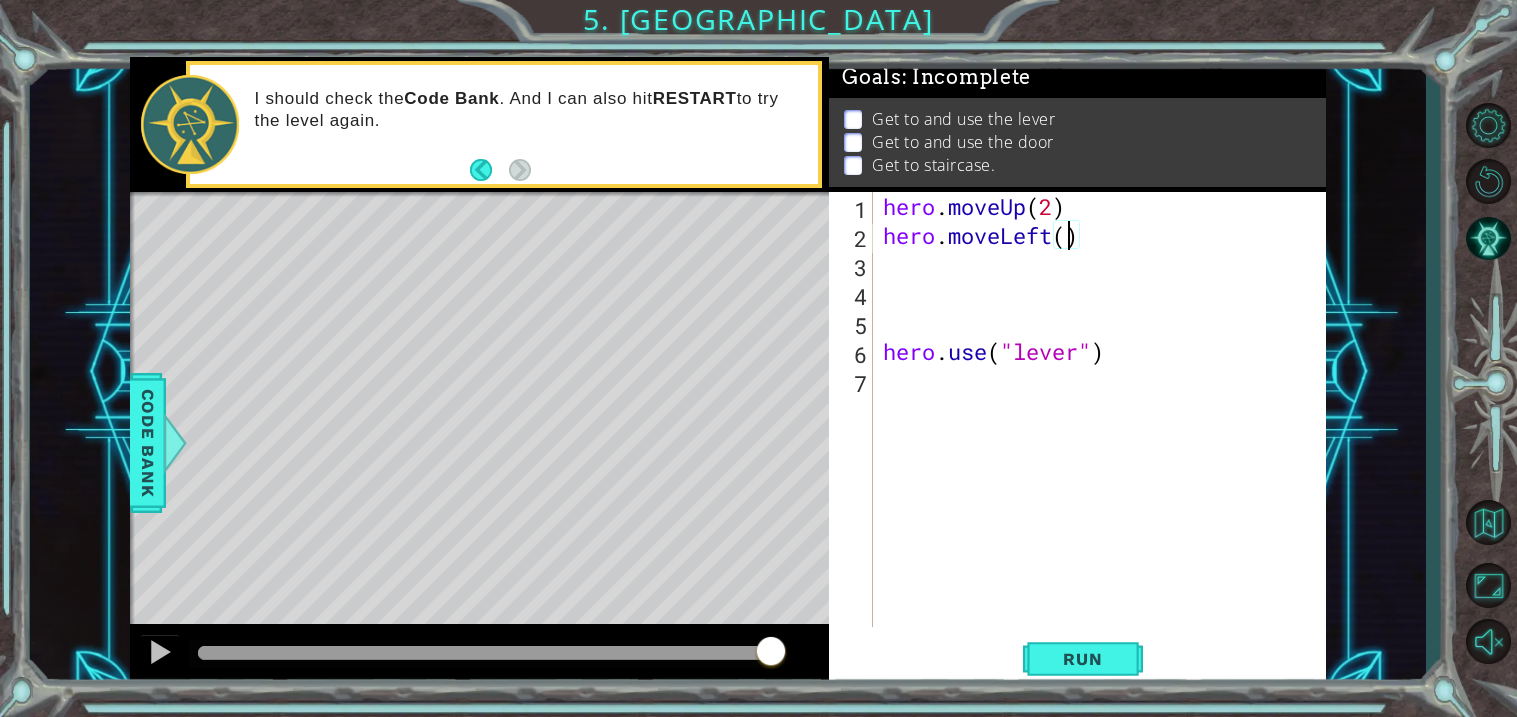 type on "hero.moveLeft(1)" 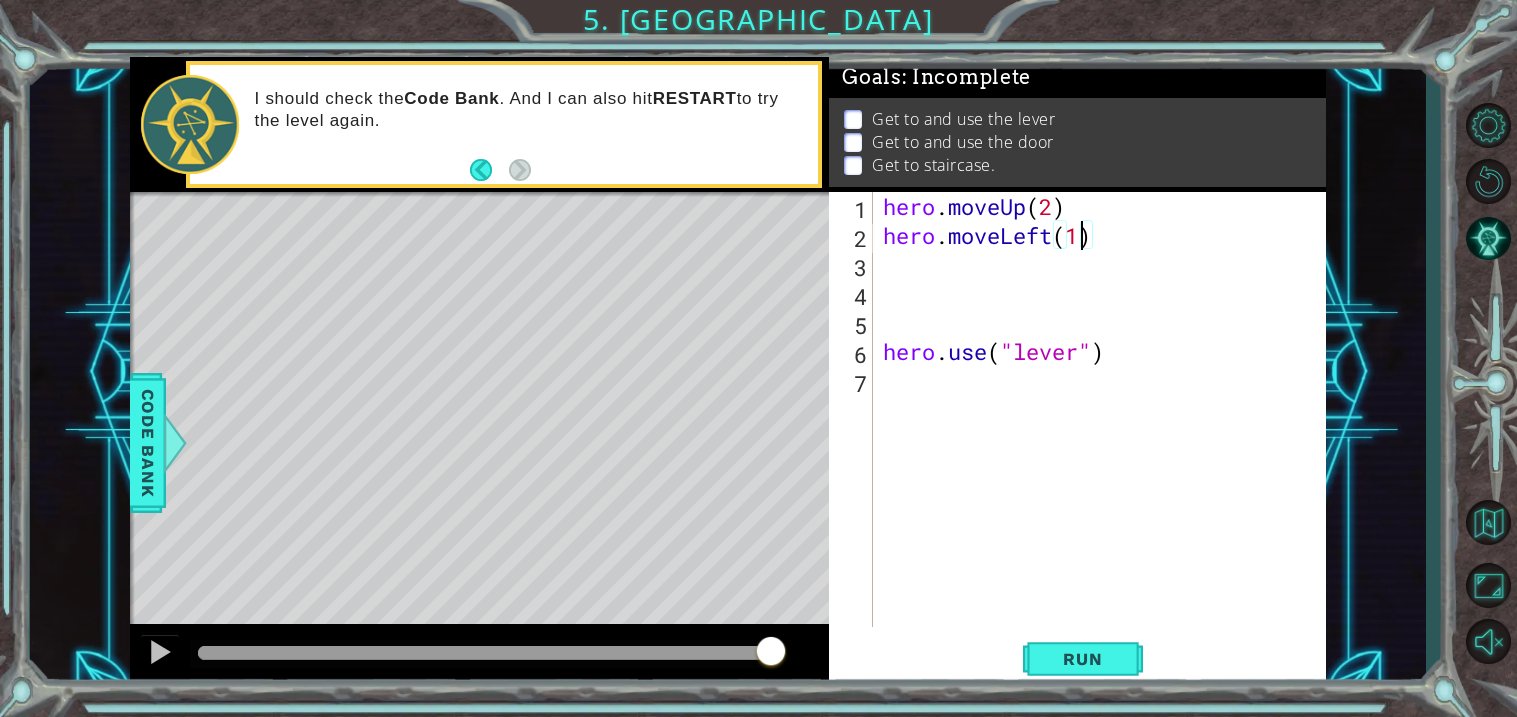 scroll, scrollTop: 0, scrollLeft: 7, axis: horizontal 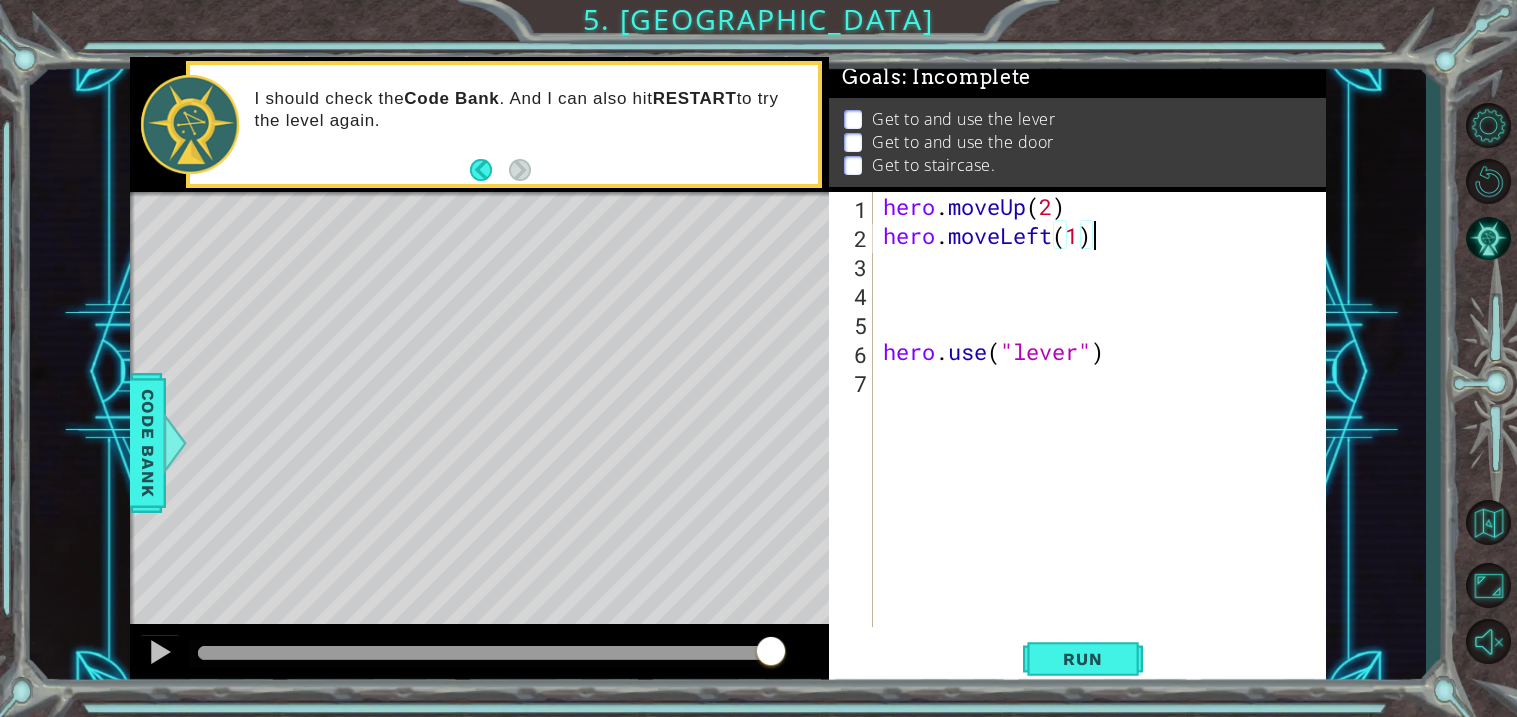 click on "hero . moveUp ( 2 ) hero . moveLeft ( 1 ) hero . use ( "lever" )" at bounding box center [1105, 438] 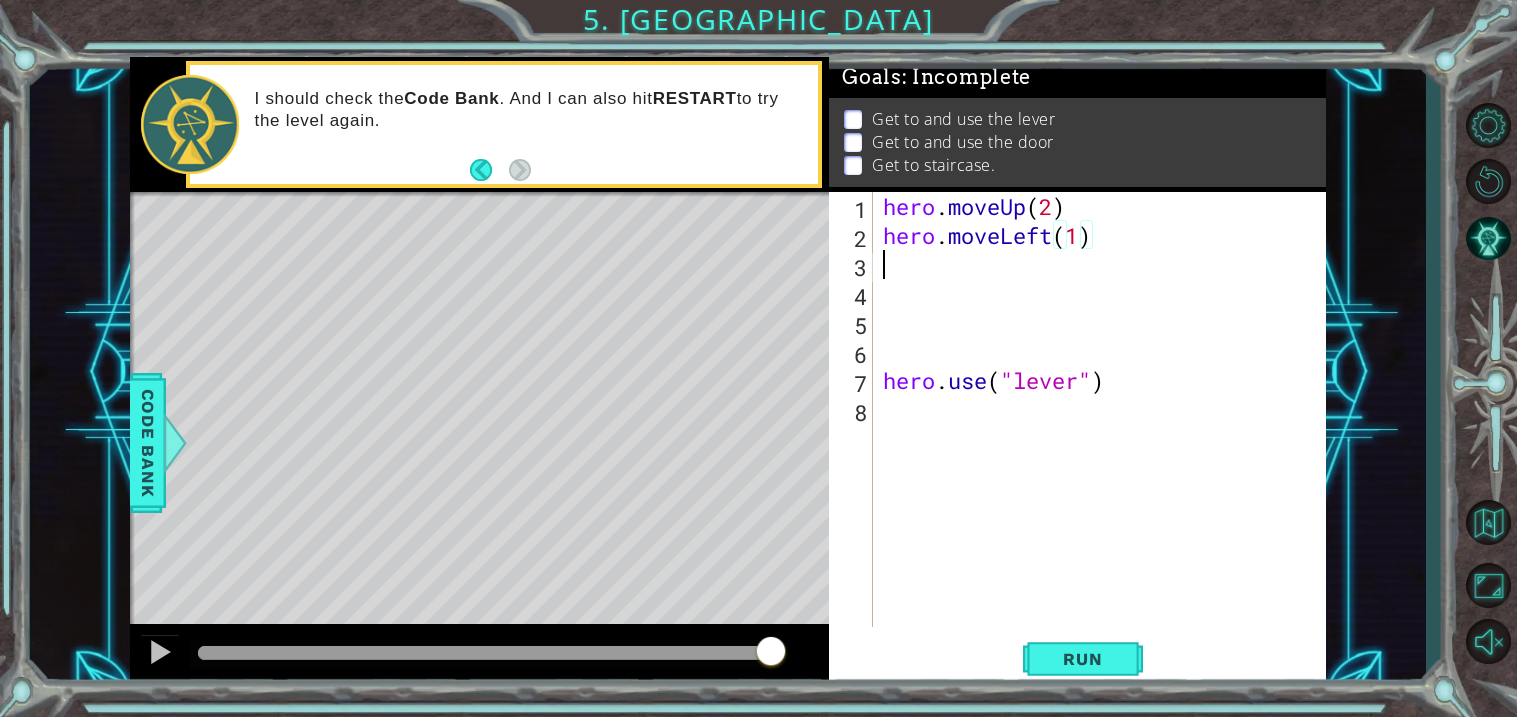 scroll, scrollTop: 0, scrollLeft: 0, axis: both 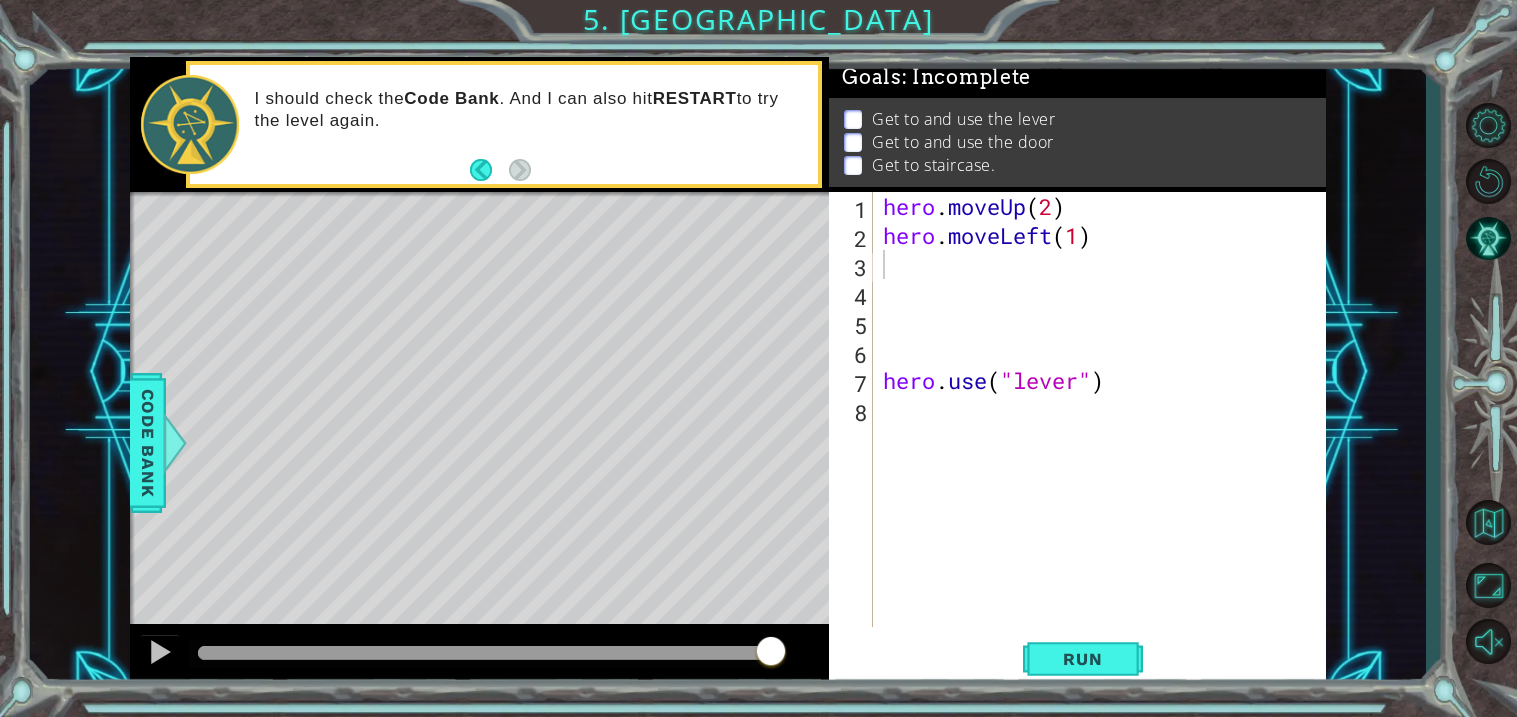 drag, startPoint x: 875, startPoint y: 329, endPoint x: 927, endPoint y: 334, distance: 52.23983 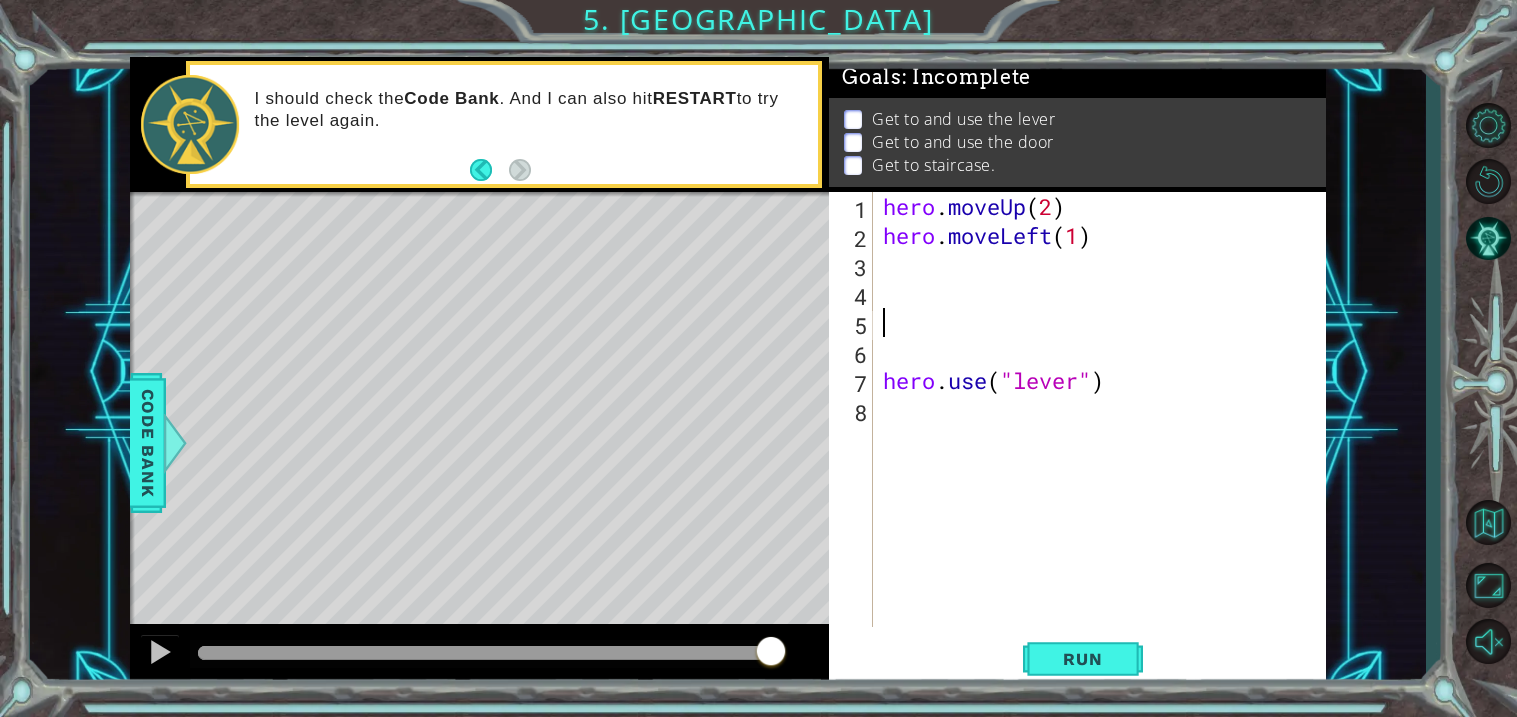 click on "hero . moveUp ( 2 ) hero . moveLeft ( 1 ) hero . use ( "lever" )" at bounding box center (1105, 438) 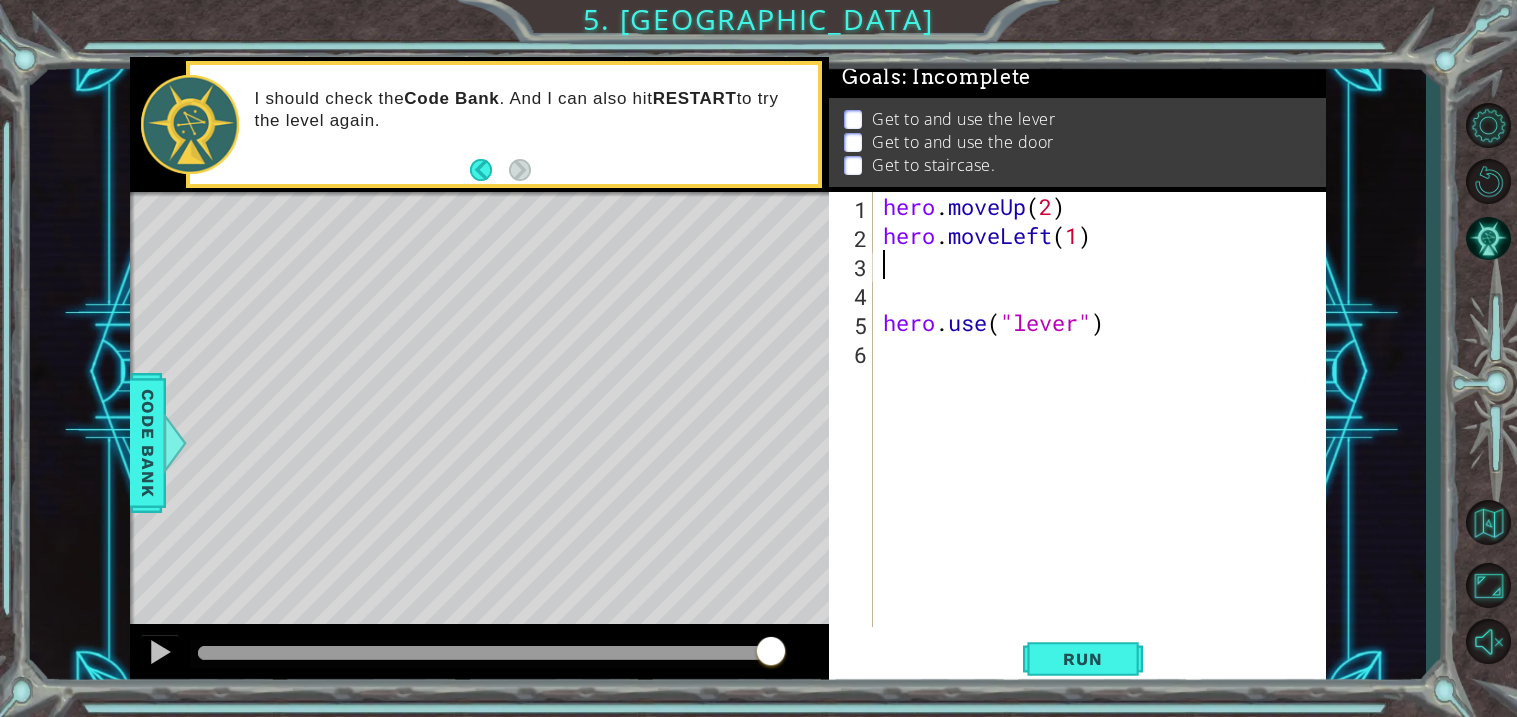 type on "m" 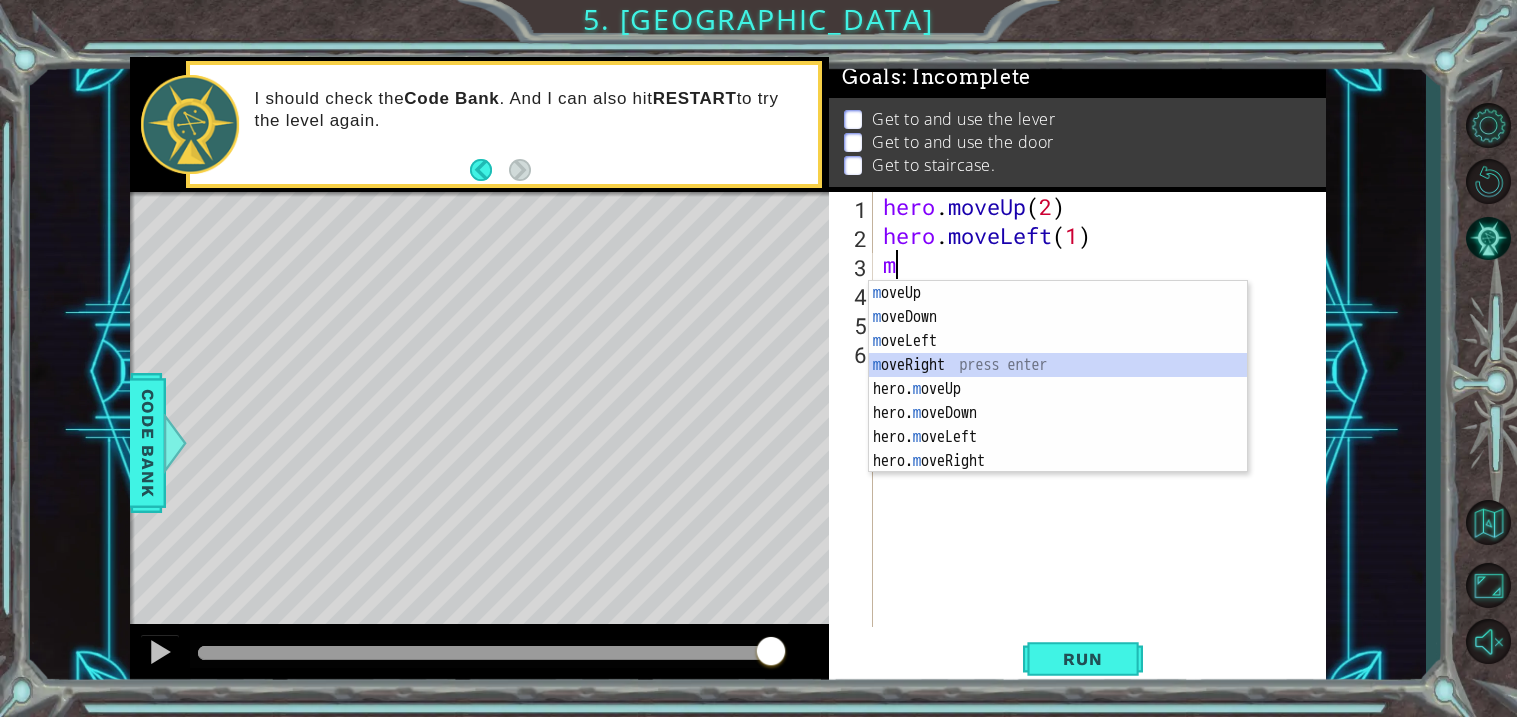 click on "m oveUp press enter m oveDown press enter m oveLeft press enter m oveRight press enter hero. m oveUp press enter hero. m oveDown press enter hero. m oveLeft press enter hero. m oveRight press enter" at bounding box center [1058, 401] 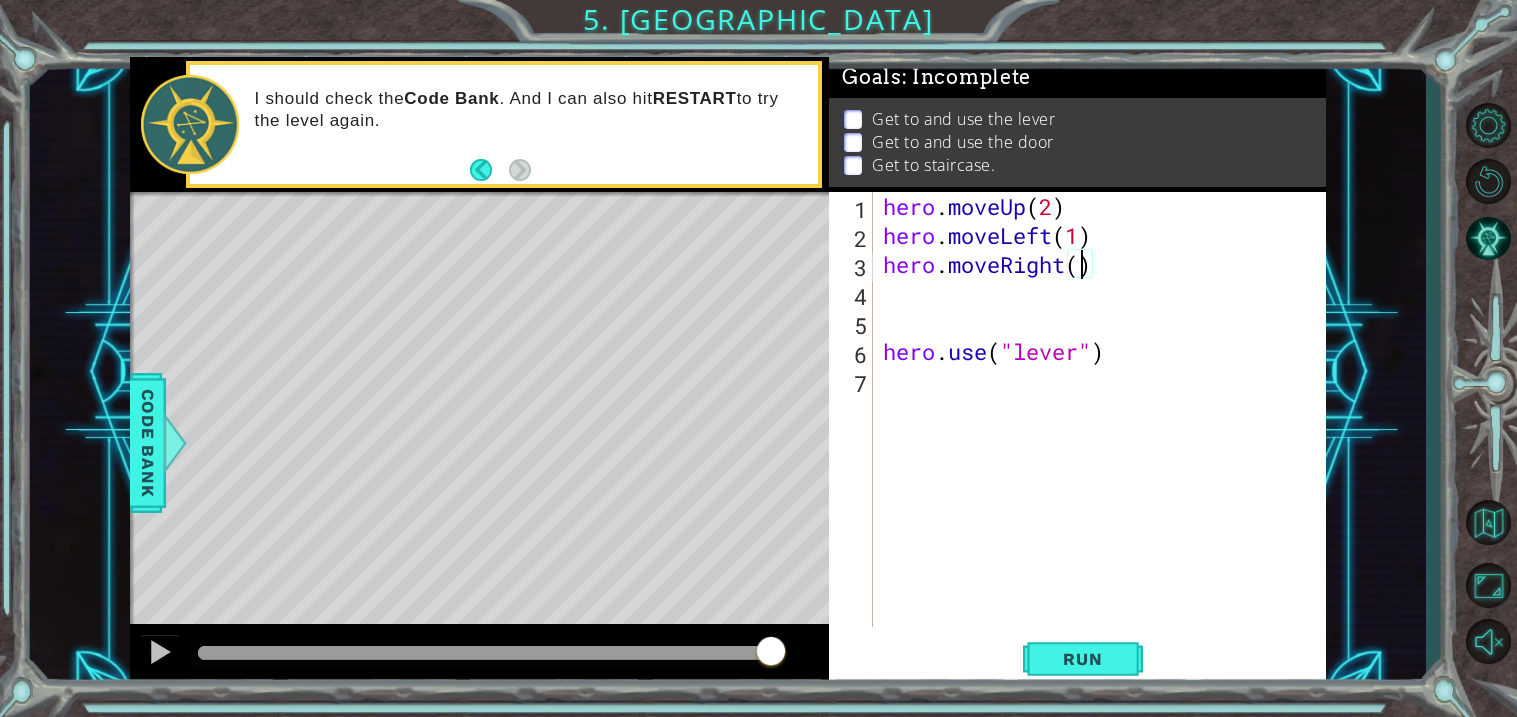 click on "hero . moveUp ( 2 ) hero . moveLeft ( 1 ) hero . moveRight ( ) hero . use ( "lever" )" at bounding box center (1105, 438) 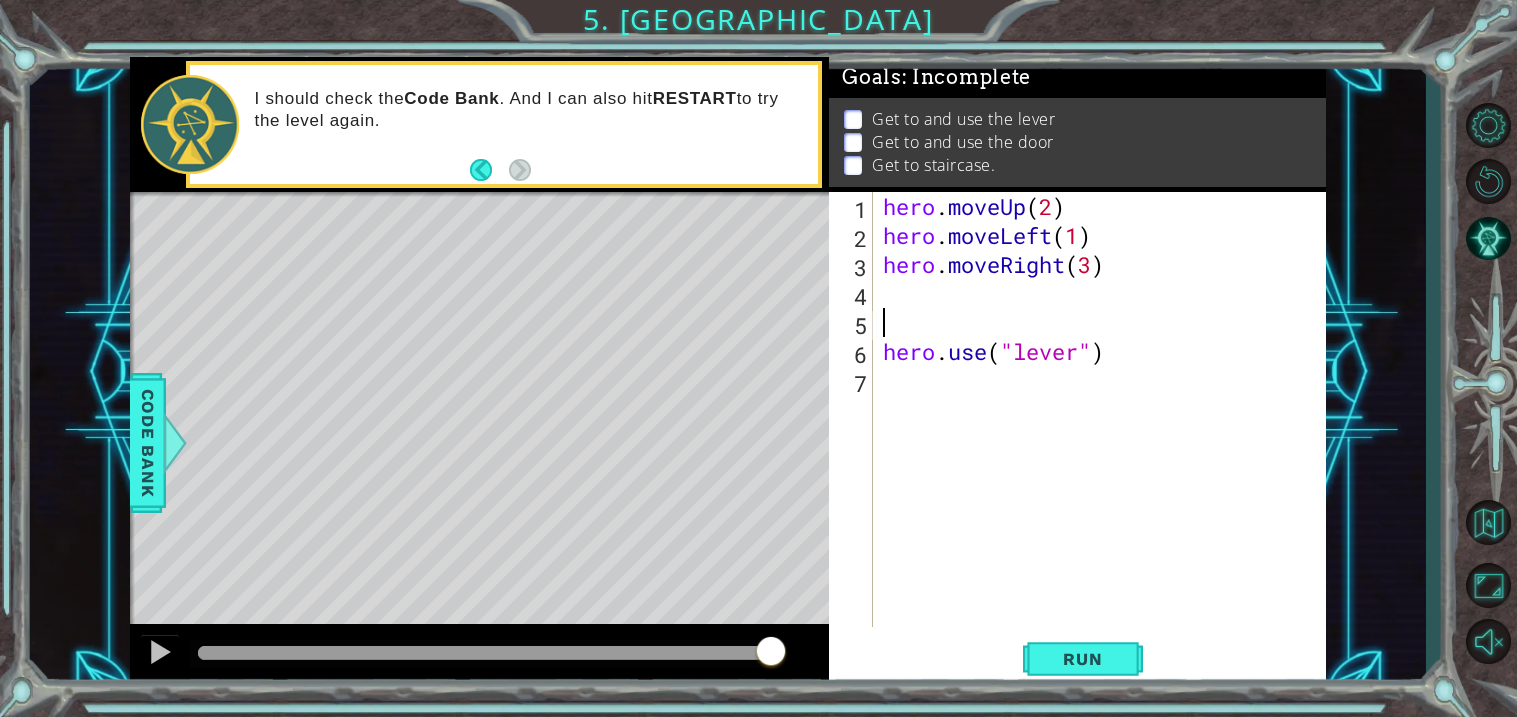 click on "hero . moveUp ( 2 ) hero . moveLeft ( 1 ) hero . moveRight ( 3 ) hero . use ( "lever" )" at bounding box center (1105, 438) 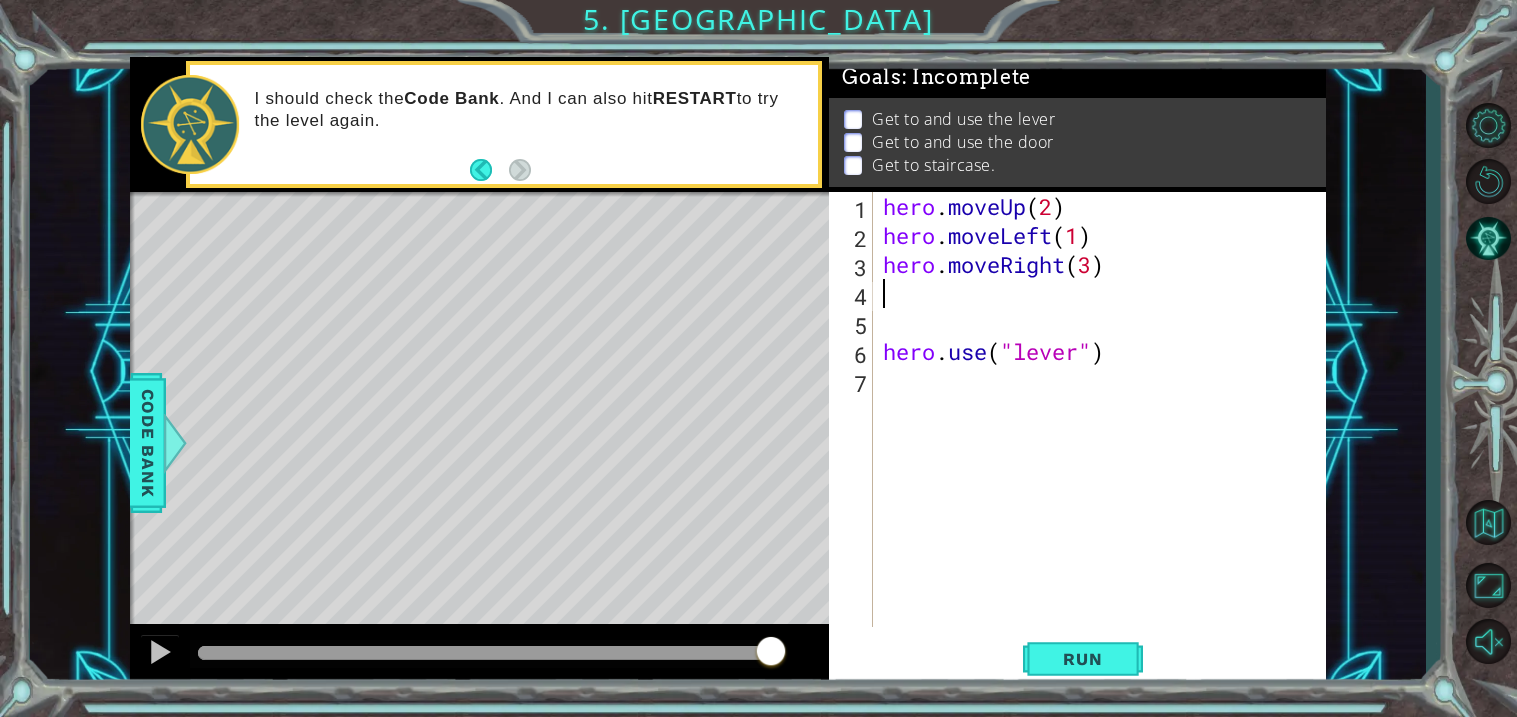 click on "hero . moveUp ( 2 ) hero . moveLeft ( 1 ) hero . moveRight ( 3 ) hero . use ( "lever" )" at bounding box center (1105, 438) 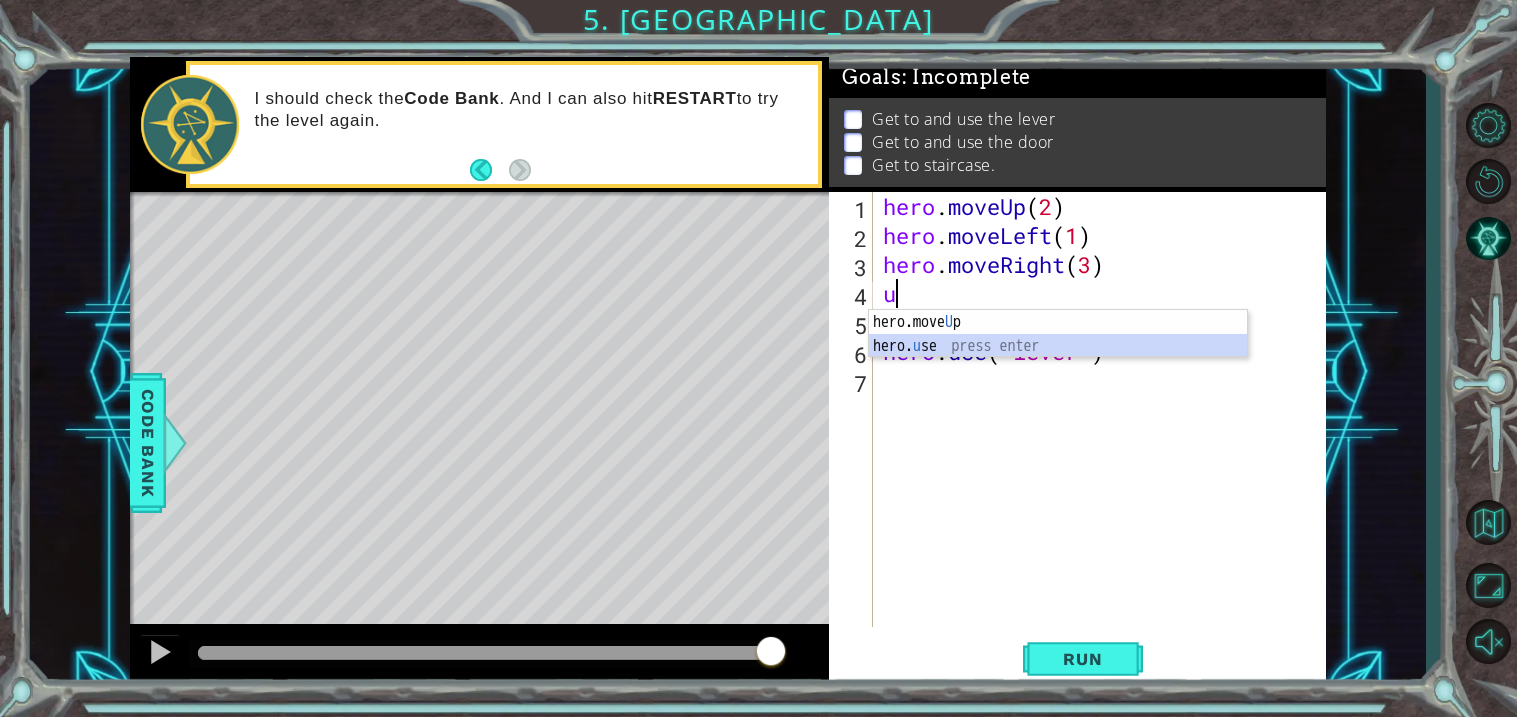 click on "hero.move U p press enter hero. u se press enter" at bounding box center [1058, 358] 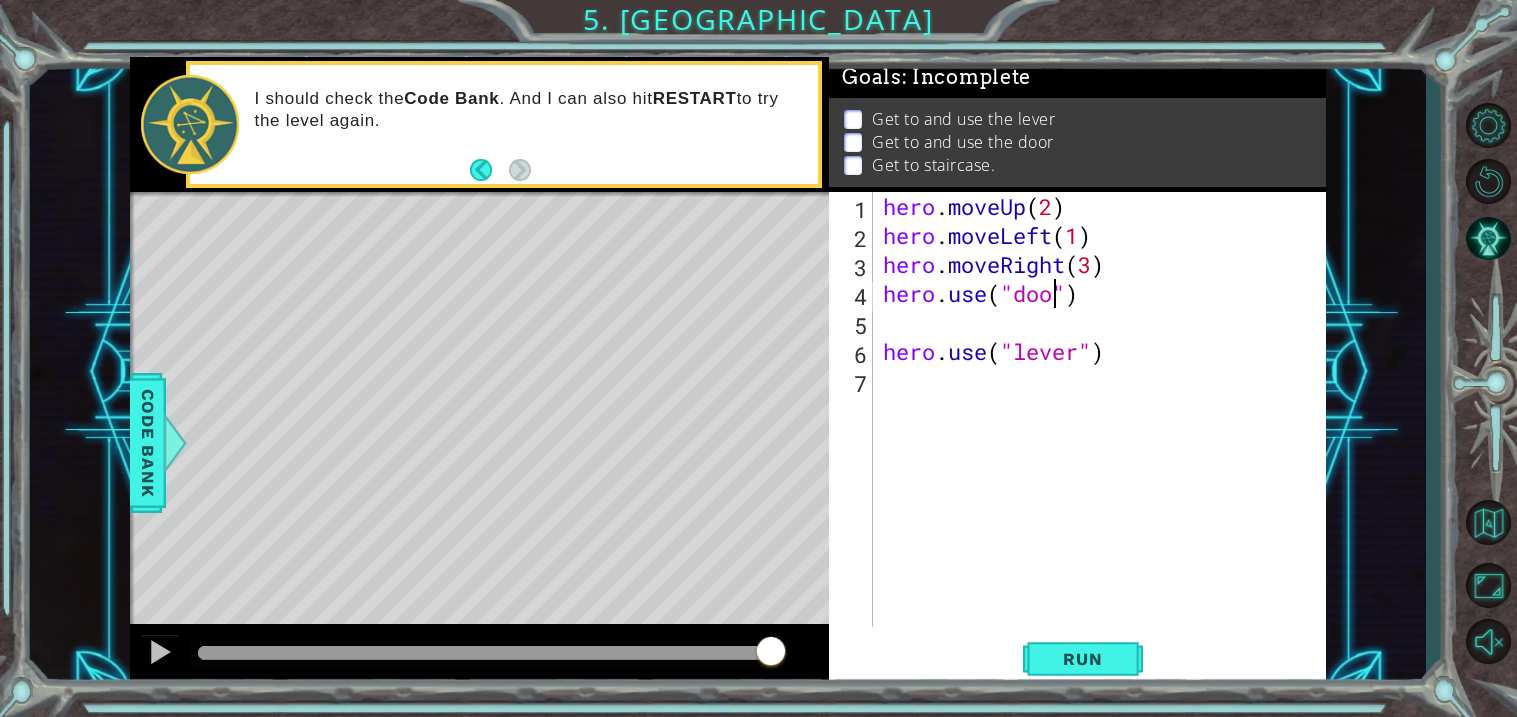 scroll, scrollTop: 0, scrollLeft: 7, axis: horizontal 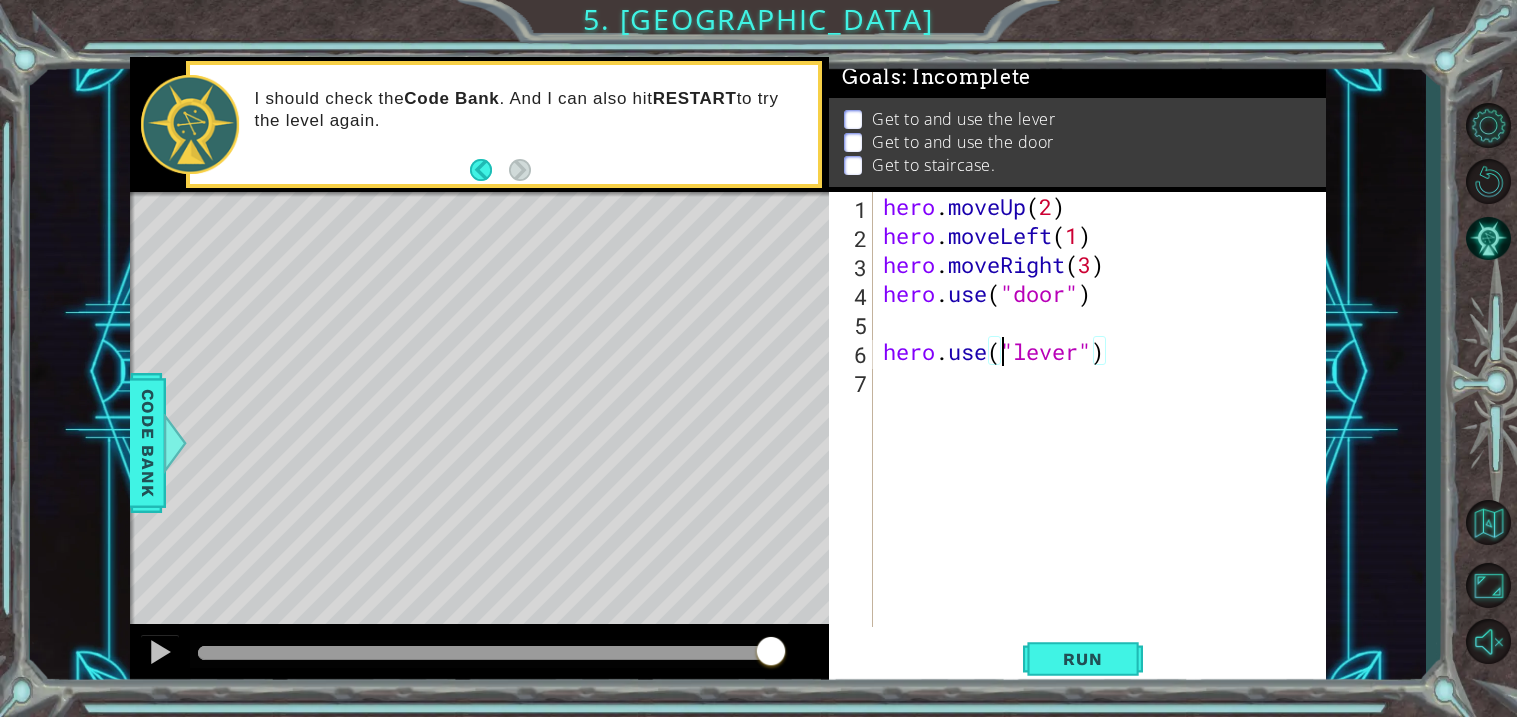 click on "hero . moveUp ( 2 ) hero . moveLeft ( 1 ) hero . moveRight ( 3 ) hero . use ( "door" ) hero . use ( "lever" )" at bounding box center (1105, 438) 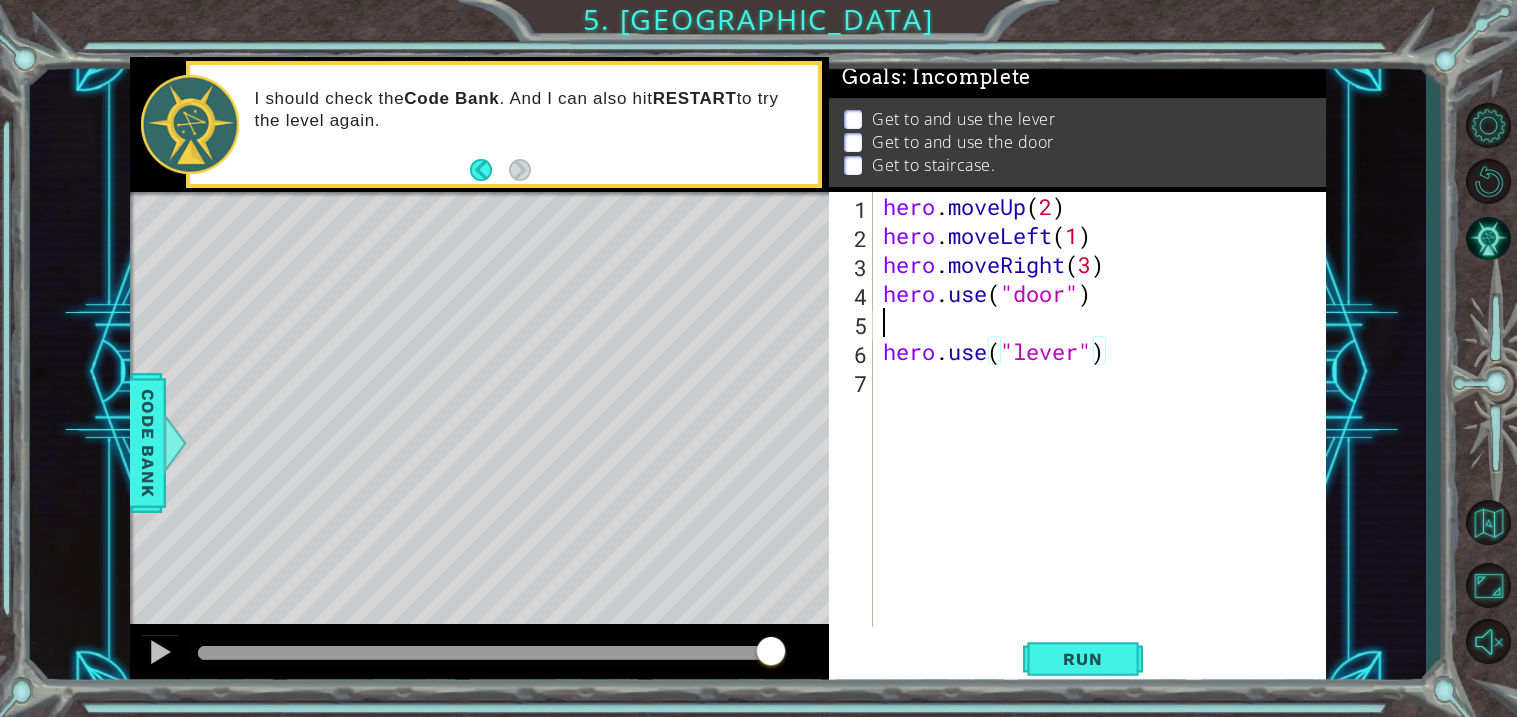 click on "hero . moveUp ( 2 ) hero . moveLeft ( 1 ) hero . moveRight ( 3 ) hero . use ( "door" ) hero . use ( "lever" )" at bounding box center [1105, 438] 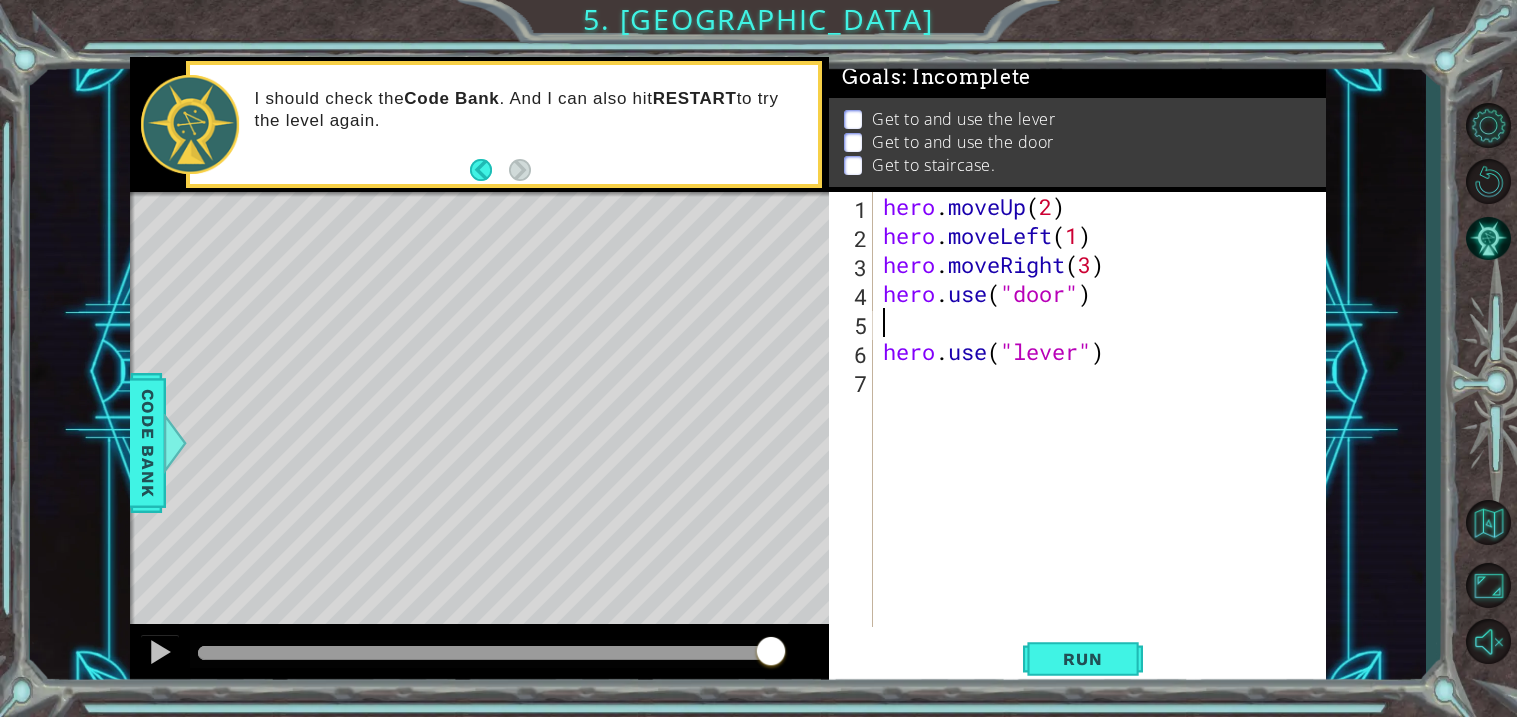 type on "l" 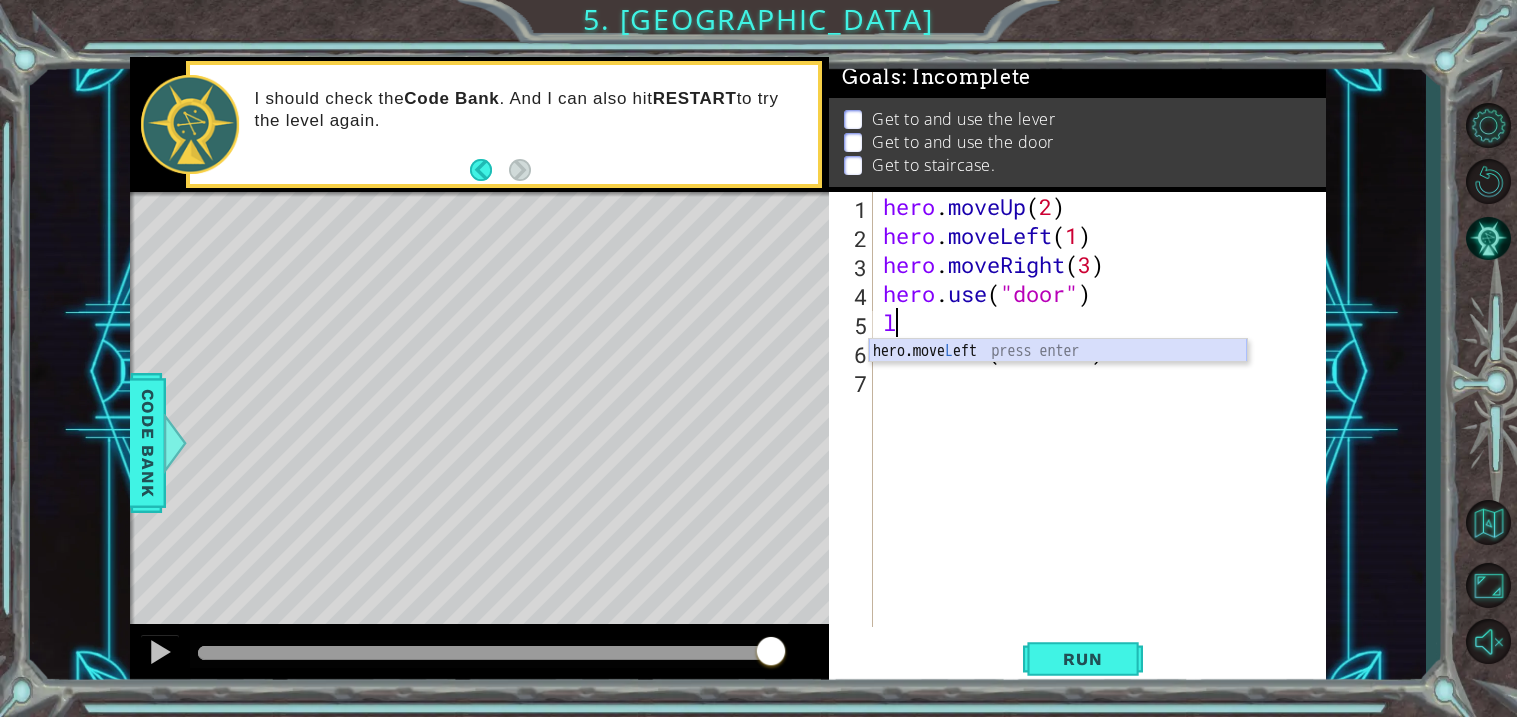 click on "hero.move L eft press enter" at bounding box center (1058, 375) 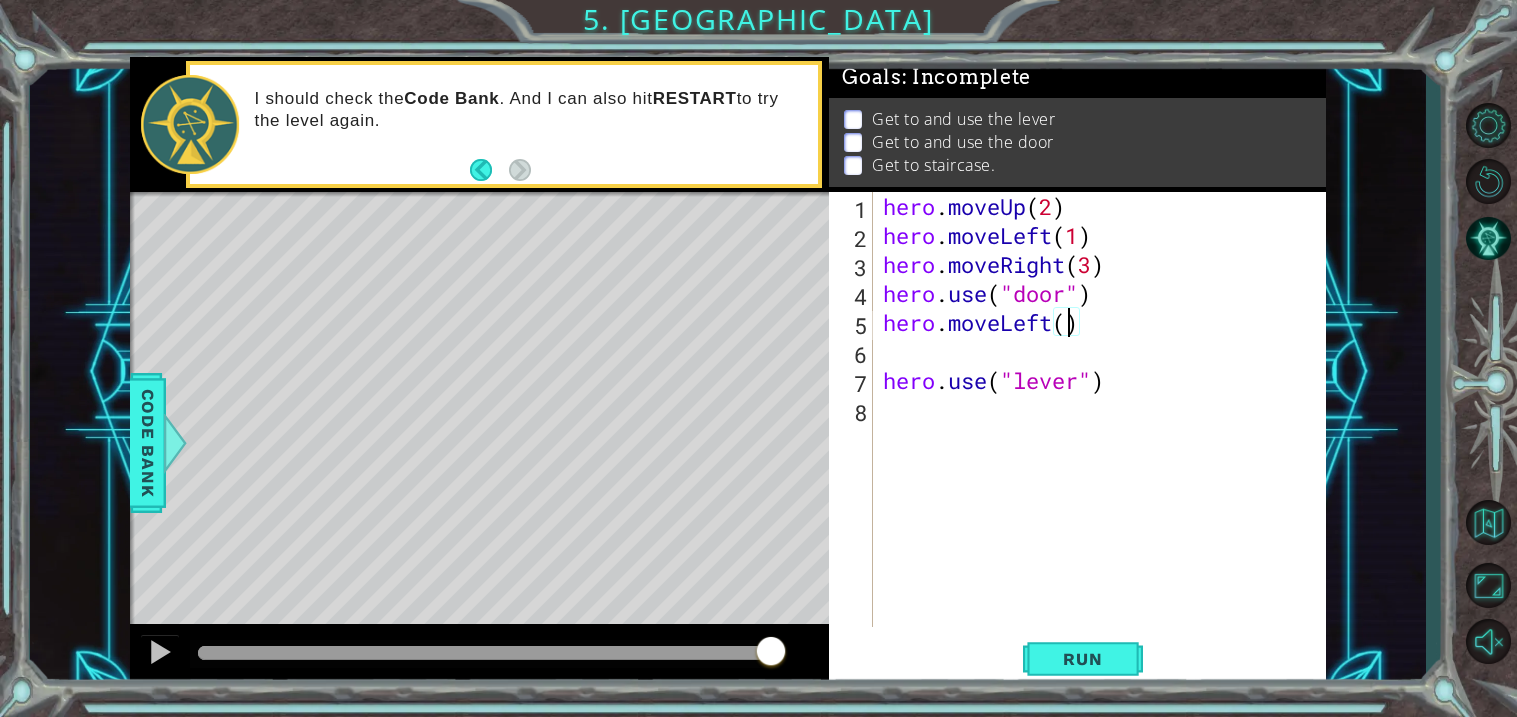click on "hero . moveUp ( 2 ) hero . moveLeft ( 1 ) hero . moveRight ( 3 ) hero . use ( "door" ) hero . moveLeft ( ) hero . use ( "lever" )" at bounding box center [1105, 438] 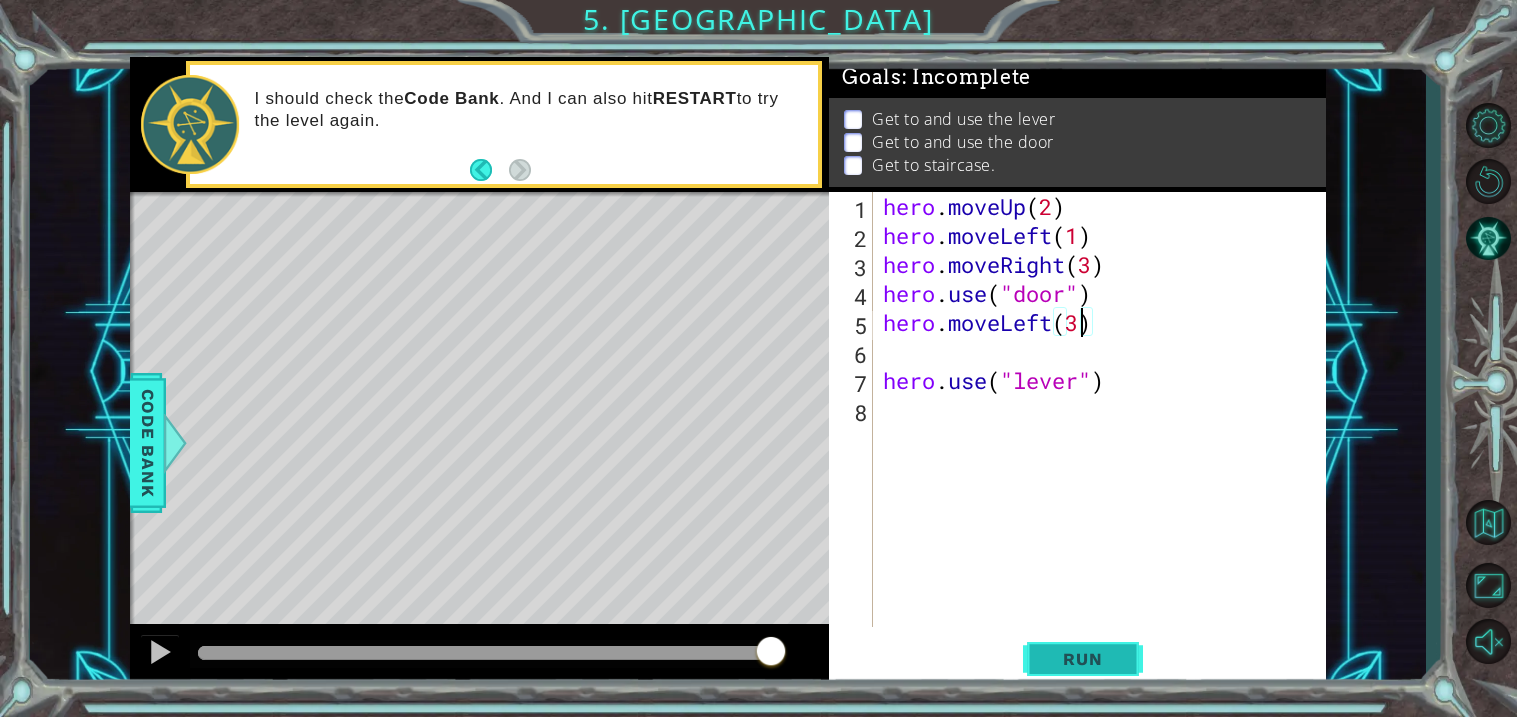 click on "Run" at bounding box center [1083, 660] 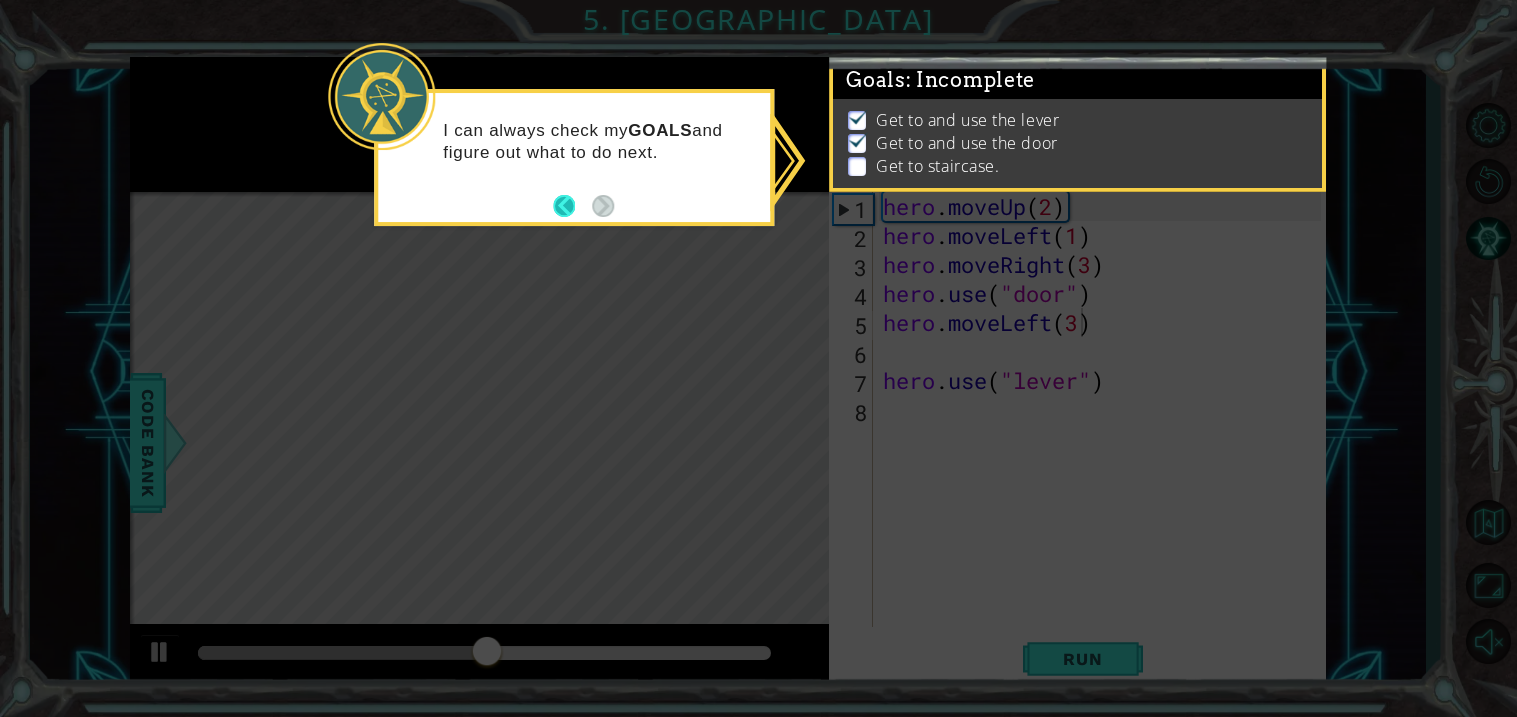 click at bounding box center (572, 206) 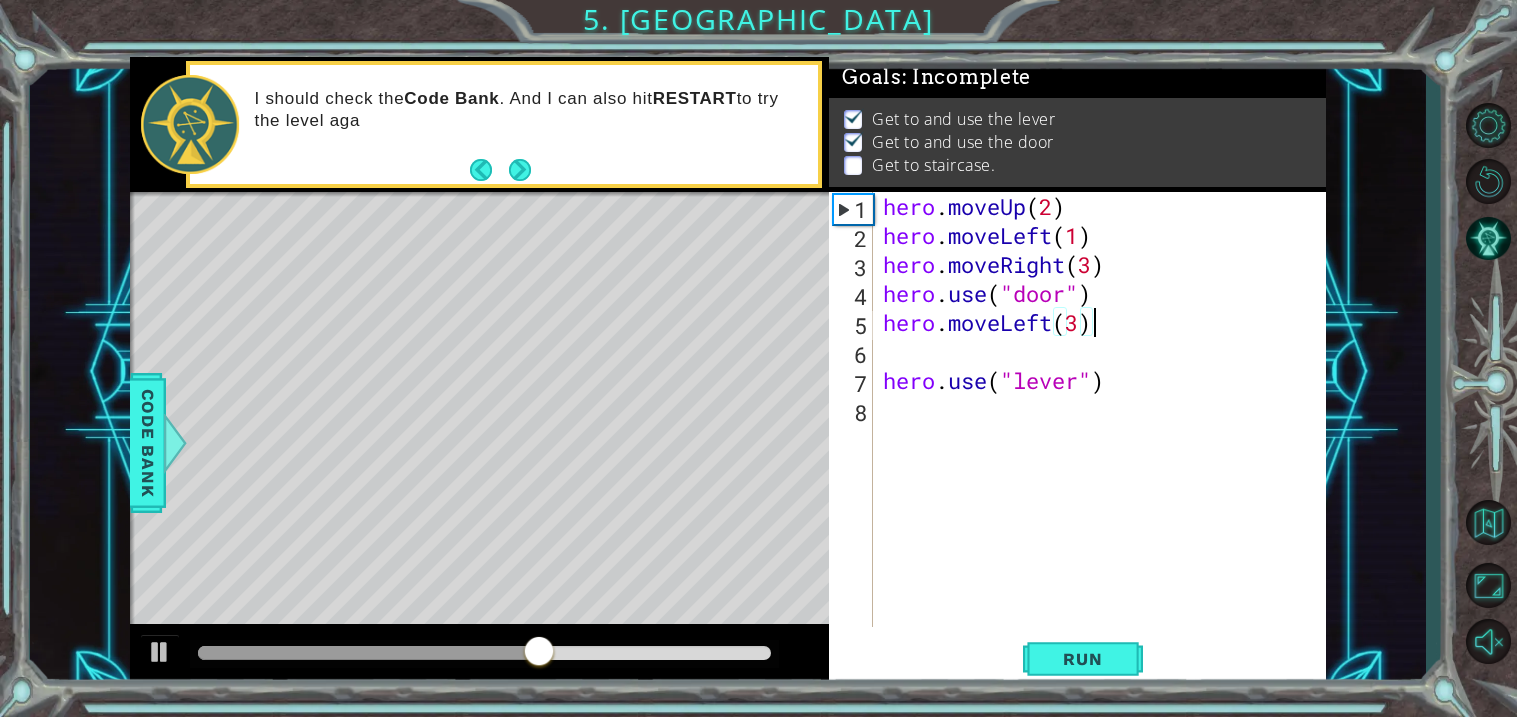 click on "hero . moveUp ( 2 ) hero . moveLeft ( 1 ) hero . moveRight ( 3 ) hero . use ( "door" ) hero . moveLeft ( 3 ) hero . use ( "lever" )" at bounding box center (1105, 438) 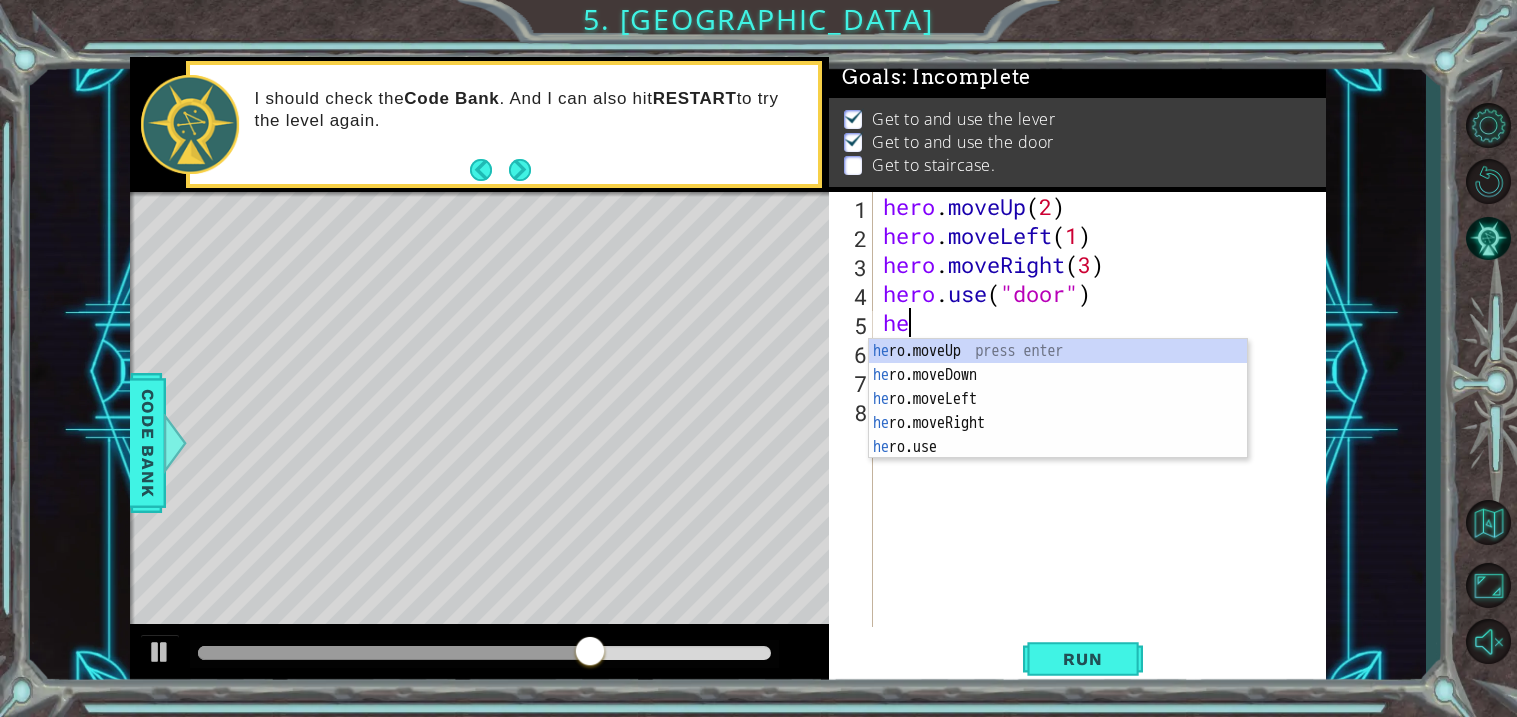 scroll, scrollTop: 0, scrollLeft: 0, axis: both 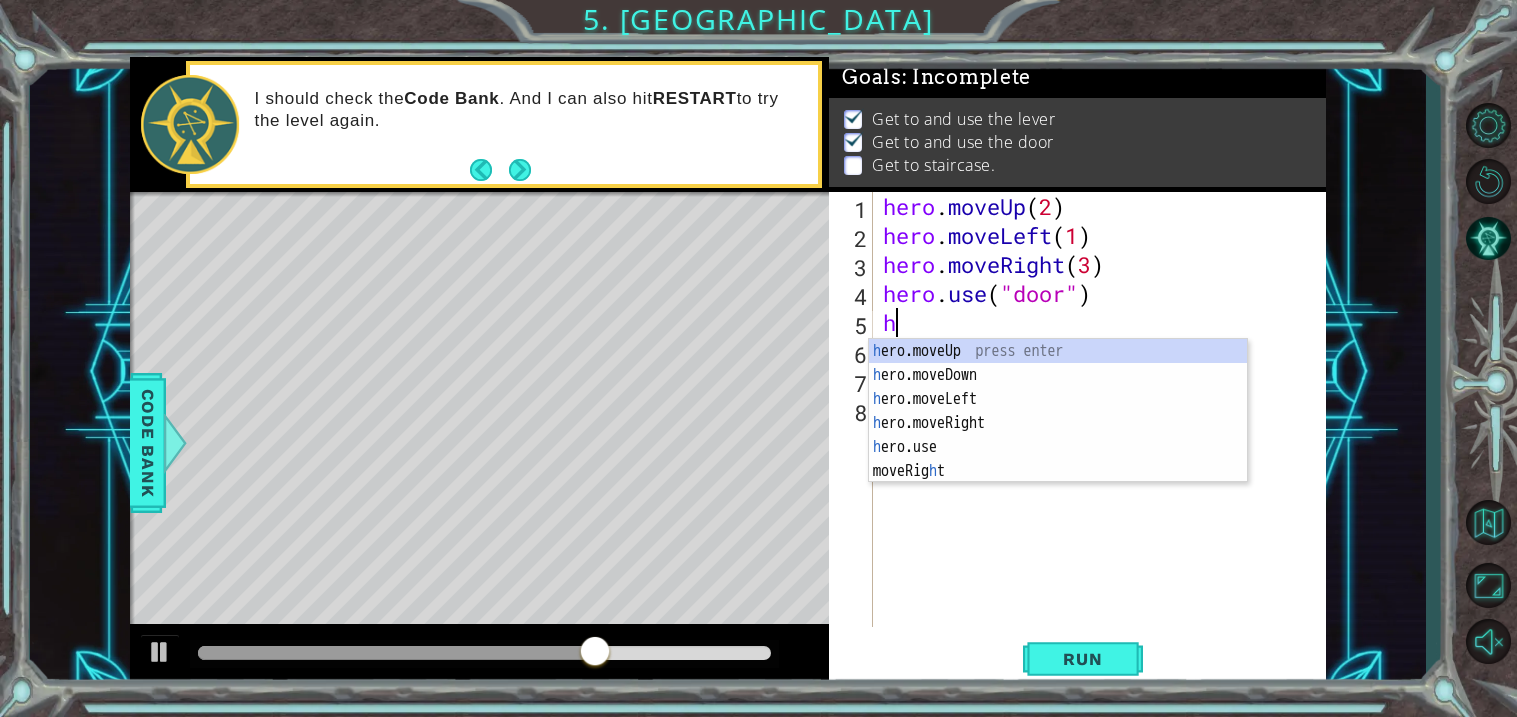type on "hero.use("door")" 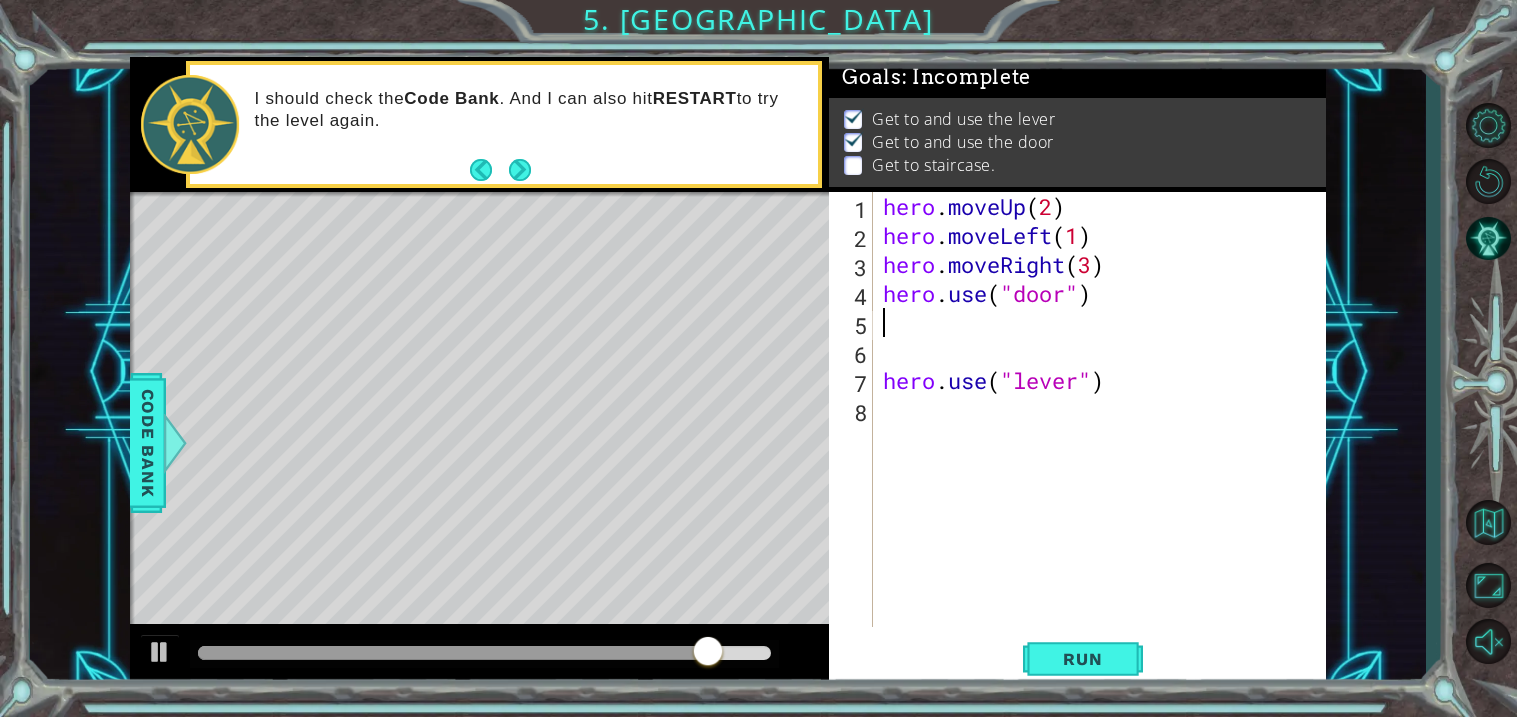 type on "u" 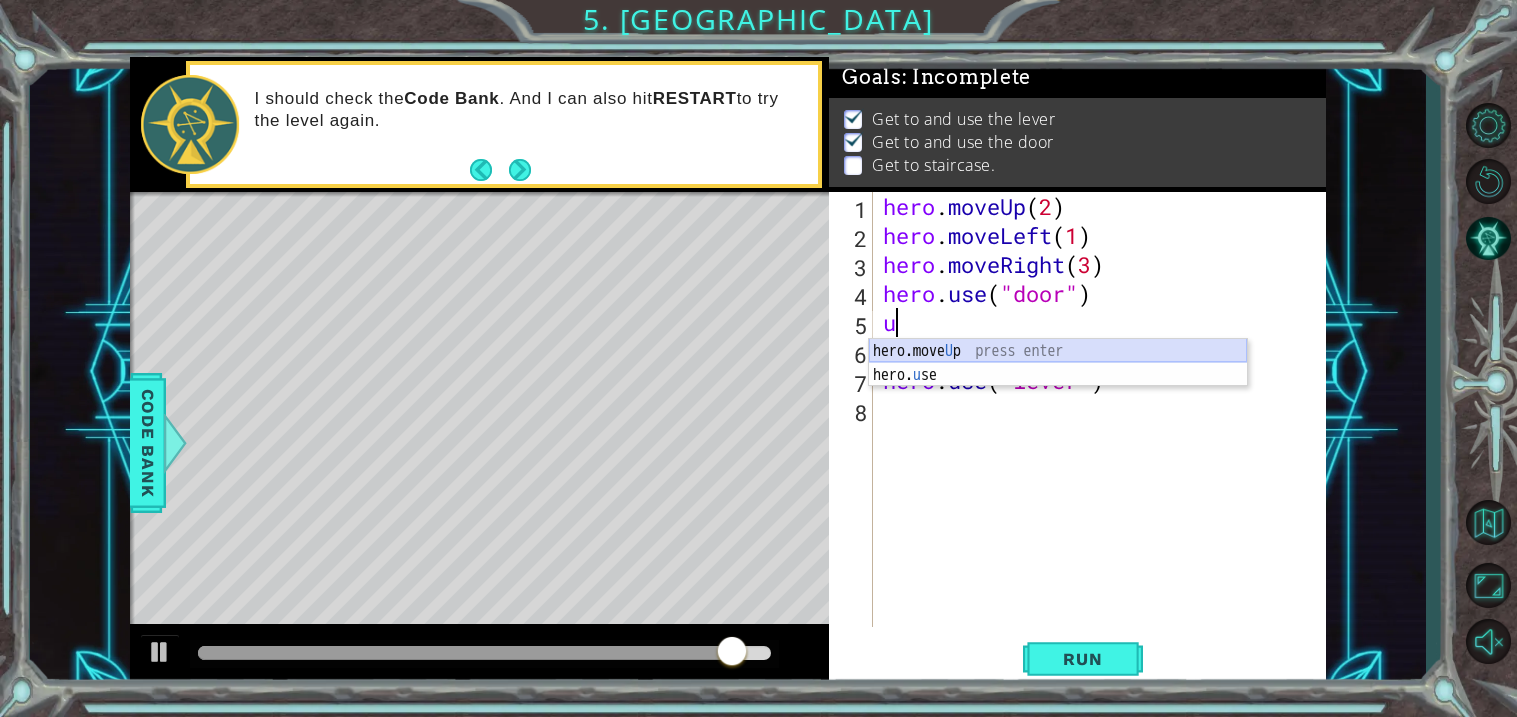 click on "hero.move U p press enter hero. u se press enter" at bounding box center (1058, 387) 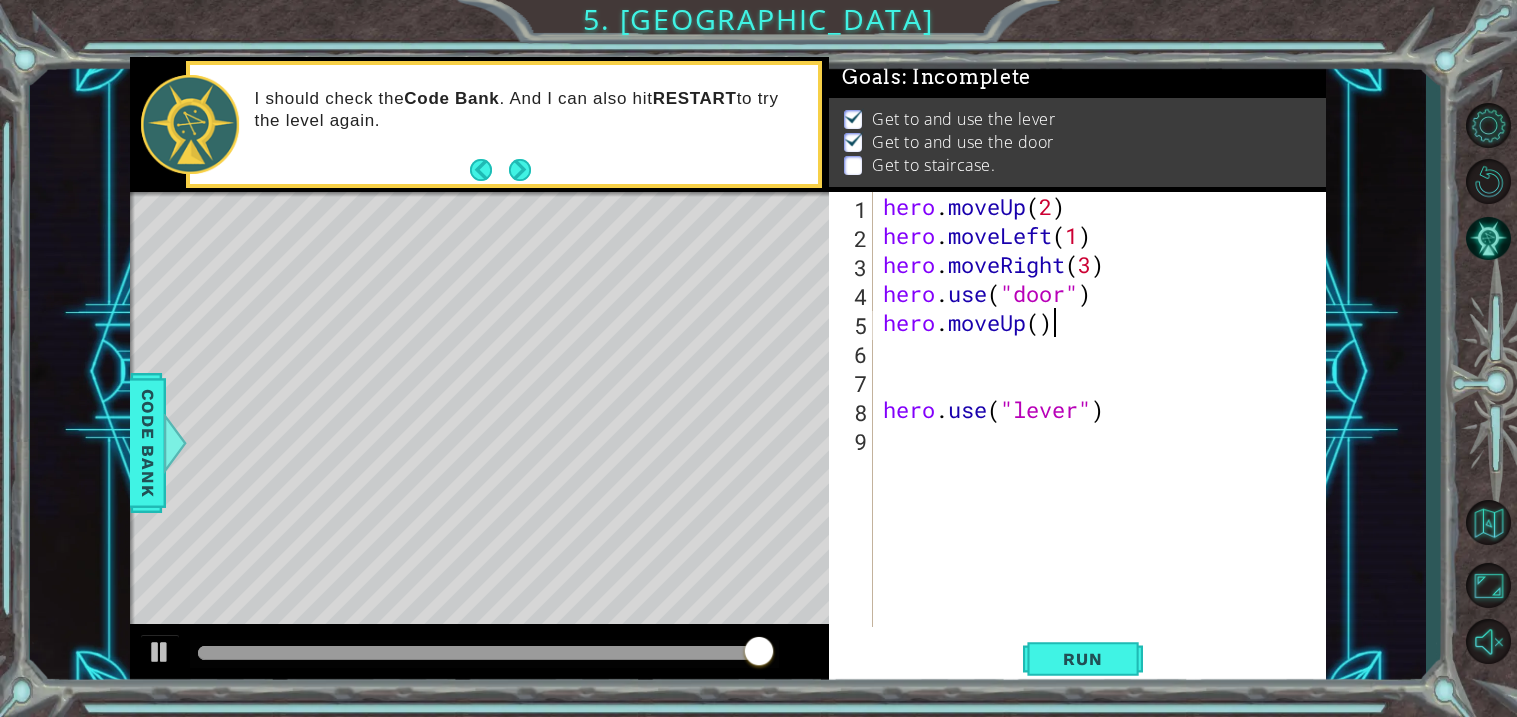 click on "hero . moveUp ( 2 ) hero . moveLeft ( 1 ) hero . moveRight ( 3 ) hero . use ( "door" ) hero . moveUp ( ) hero . use ( "lever" )" at bounding box center (1105, 438) 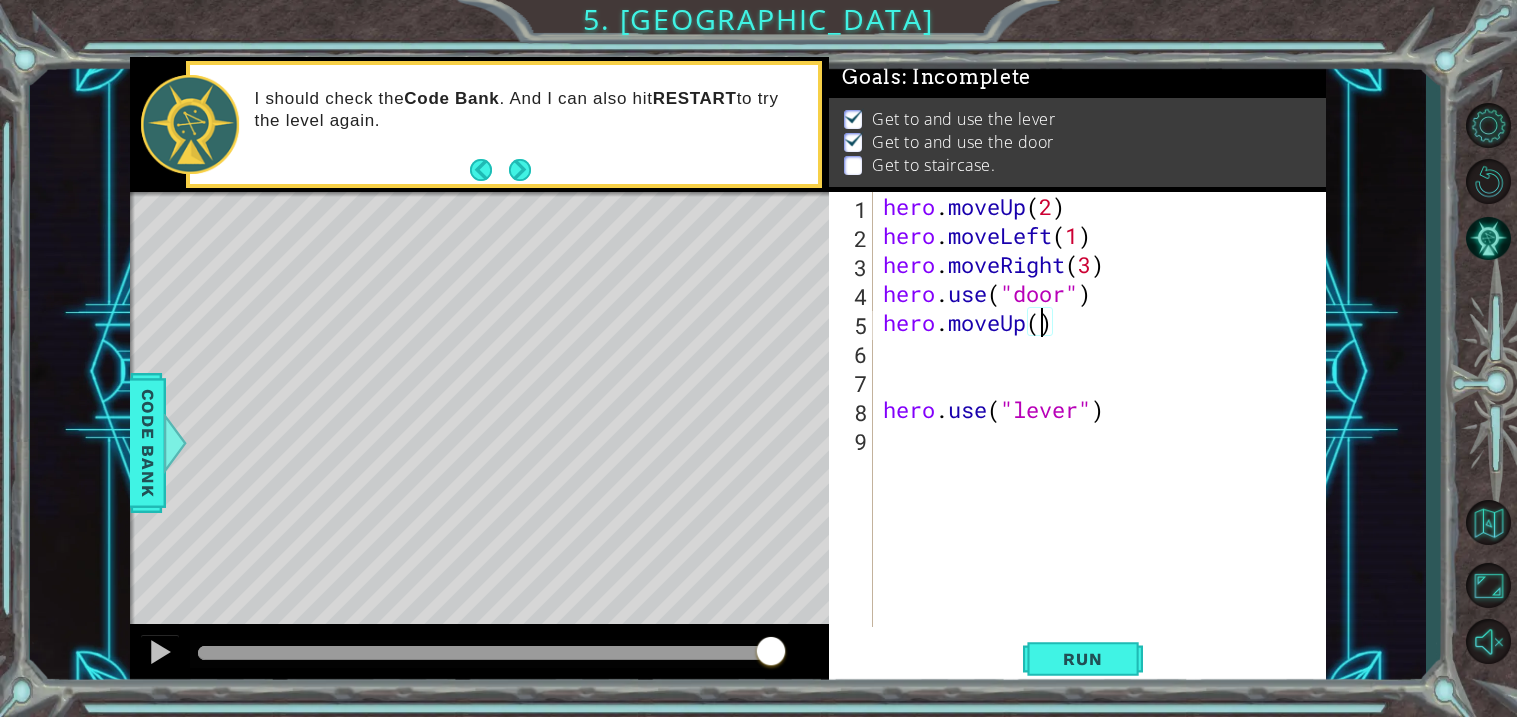 click on "hero . moveUp ( 2 ) hero . moveLeft ( 1 ) hero . moveRight ( 3 ) hero . use ( "door" ) hero . moveUp ( ) hero . use ( "lever" )" at bounding box center [1105, 438] 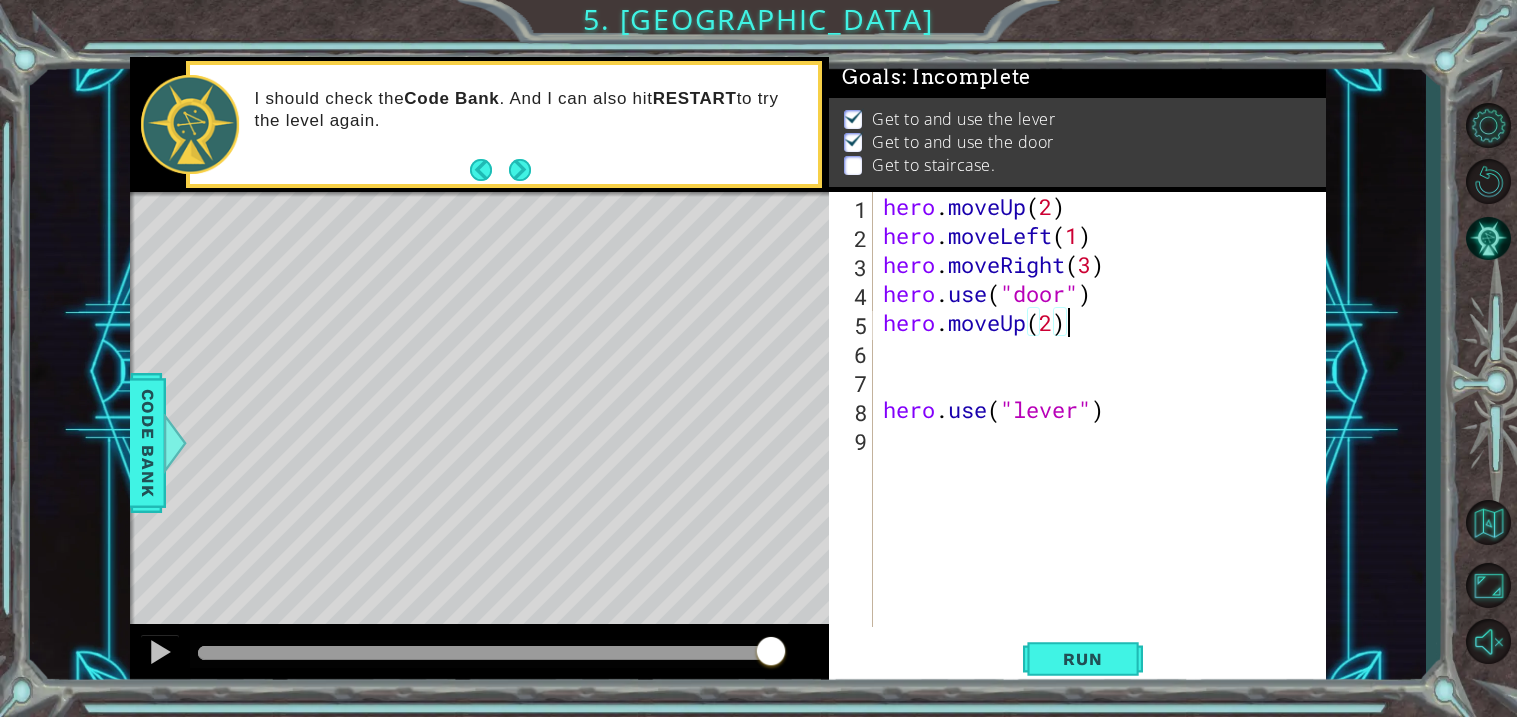 click on "hero . moveUp ( 2 ) hero . moveLeft ( 1 ) hero . moveRight ( 3 ) hero . use ( "door" ) hero . moveUp ( 2 ) hero . use ( "lever" )" at bounding box center [1105, 438] 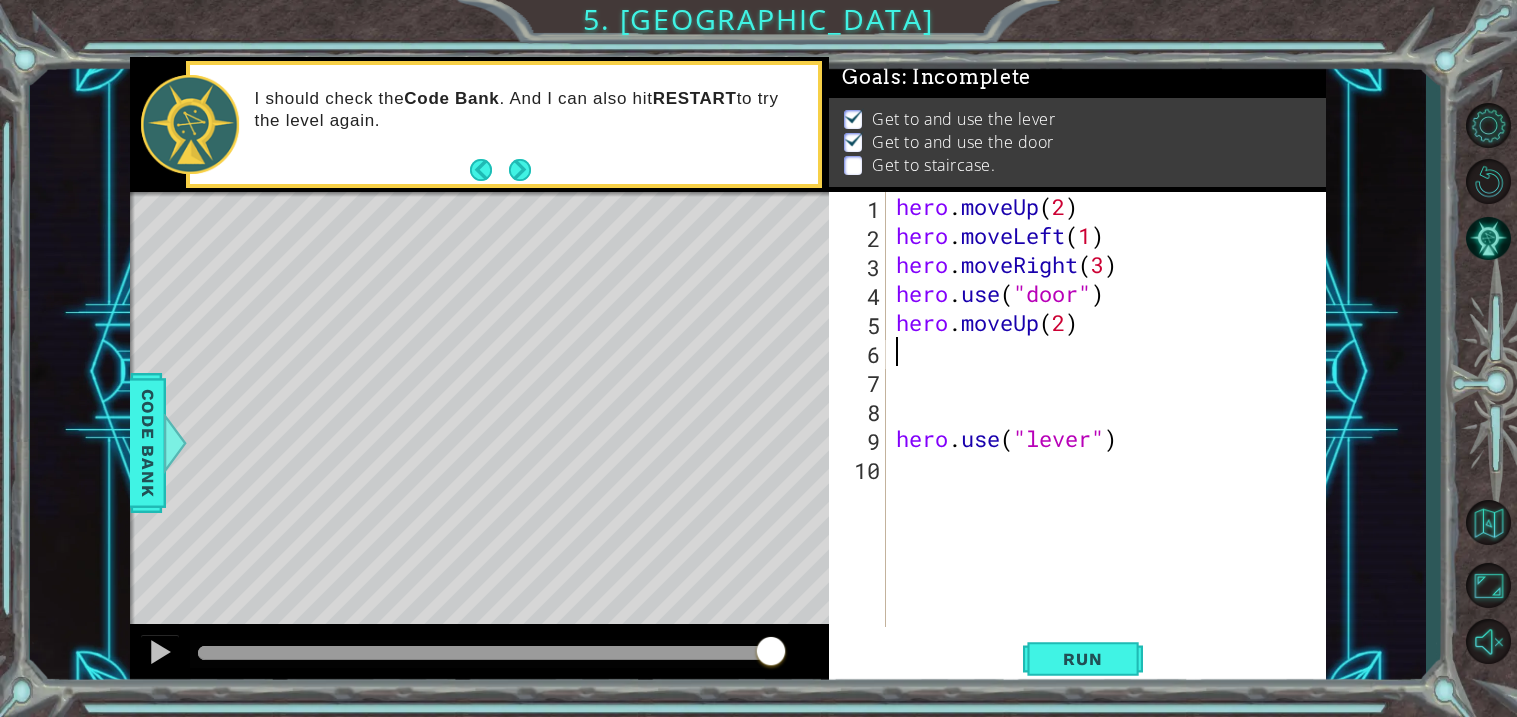 type on "r" 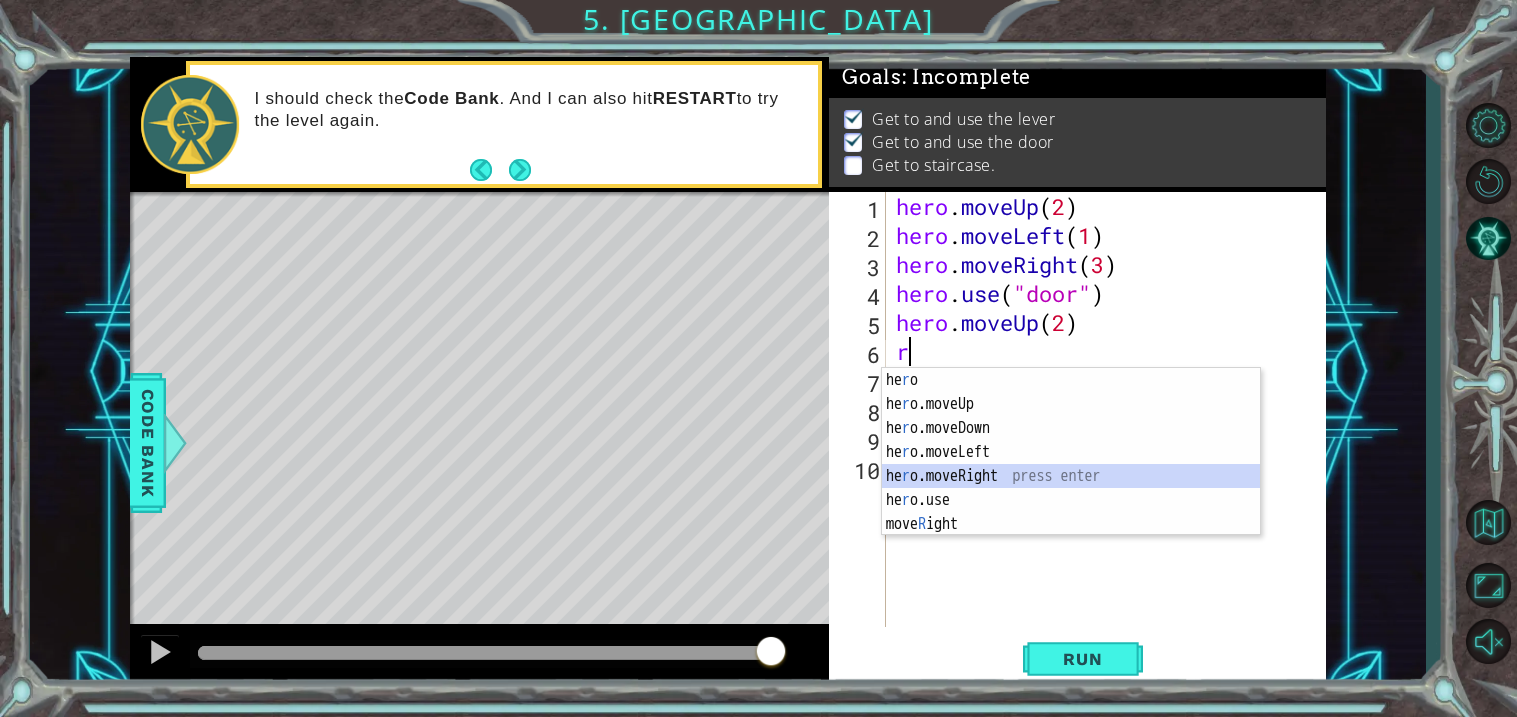 click on "he r o press enter he r o.moveUp press enter he r o.moveDown press enter he r o.moveLeft press enter he r o.moveRight press enter he r o.use press enter move R ight press enter" at bounding box center [1071, 476] 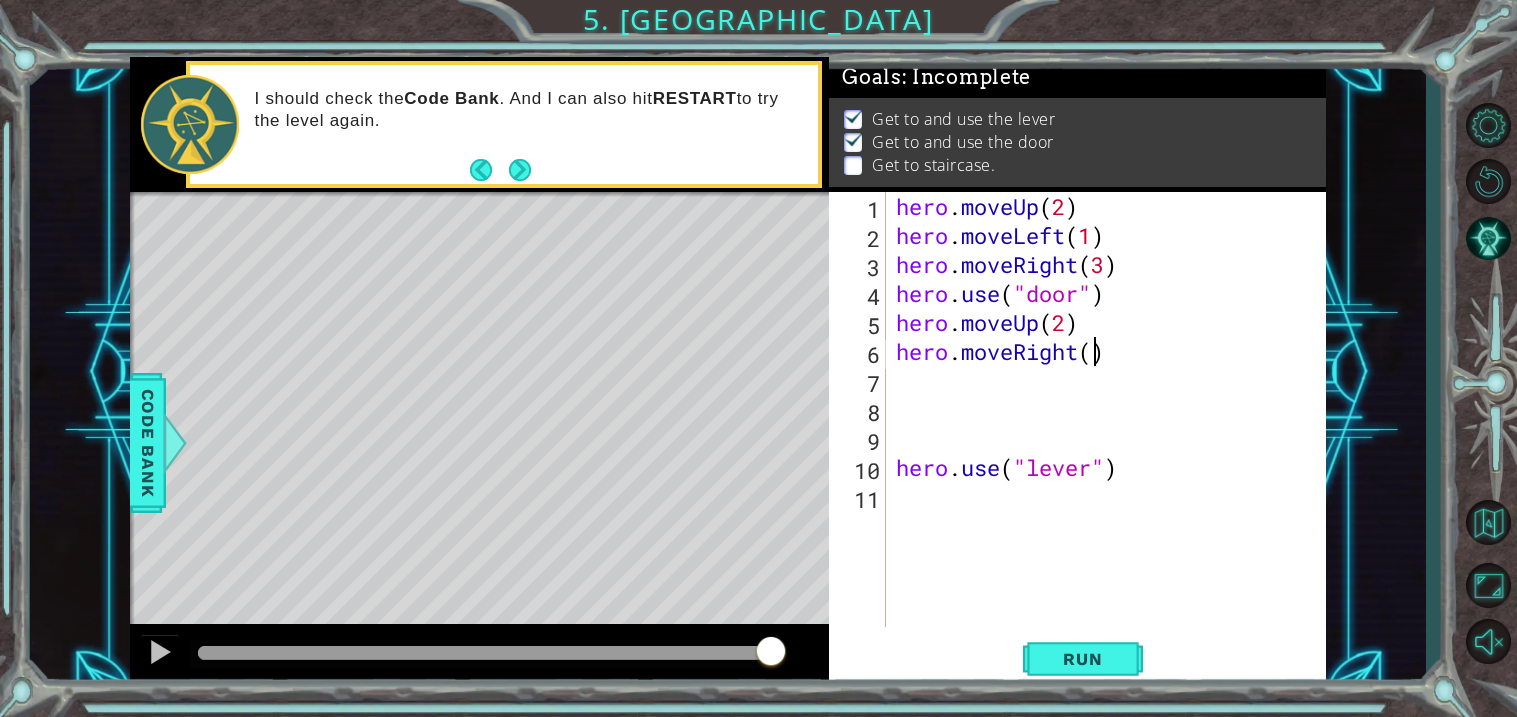 click on "hero . moveUp ( 2 ) hero . moveLeft ( 1 ) hero . moveRight ( 3 ) hero . use ( "door" ) hero . moveUp ( 2 ) hero . moveRight ( ) hero . use ( "lever" )" at bounding box center (1112, 438) 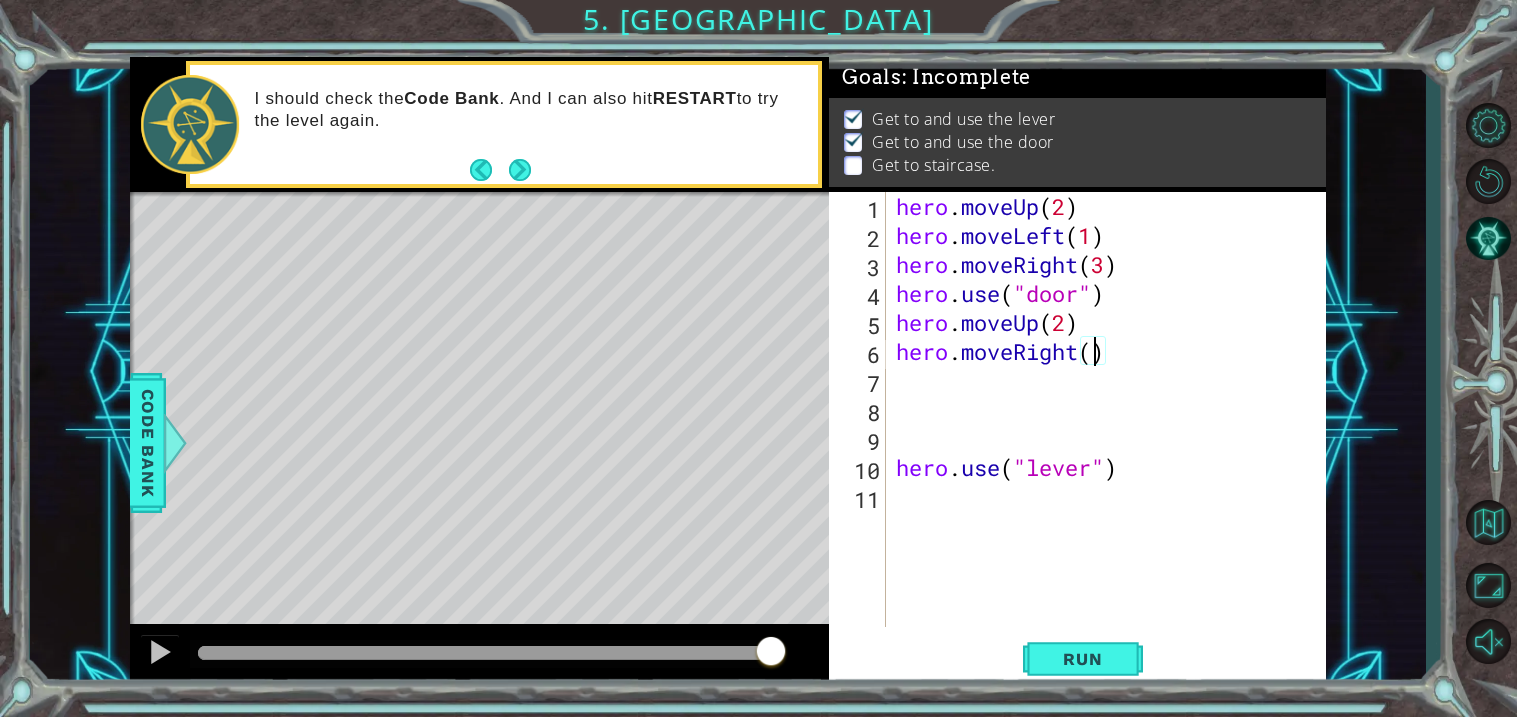 scroll, scrollTop: 0, scrollLeft: 8, axis: horizontal 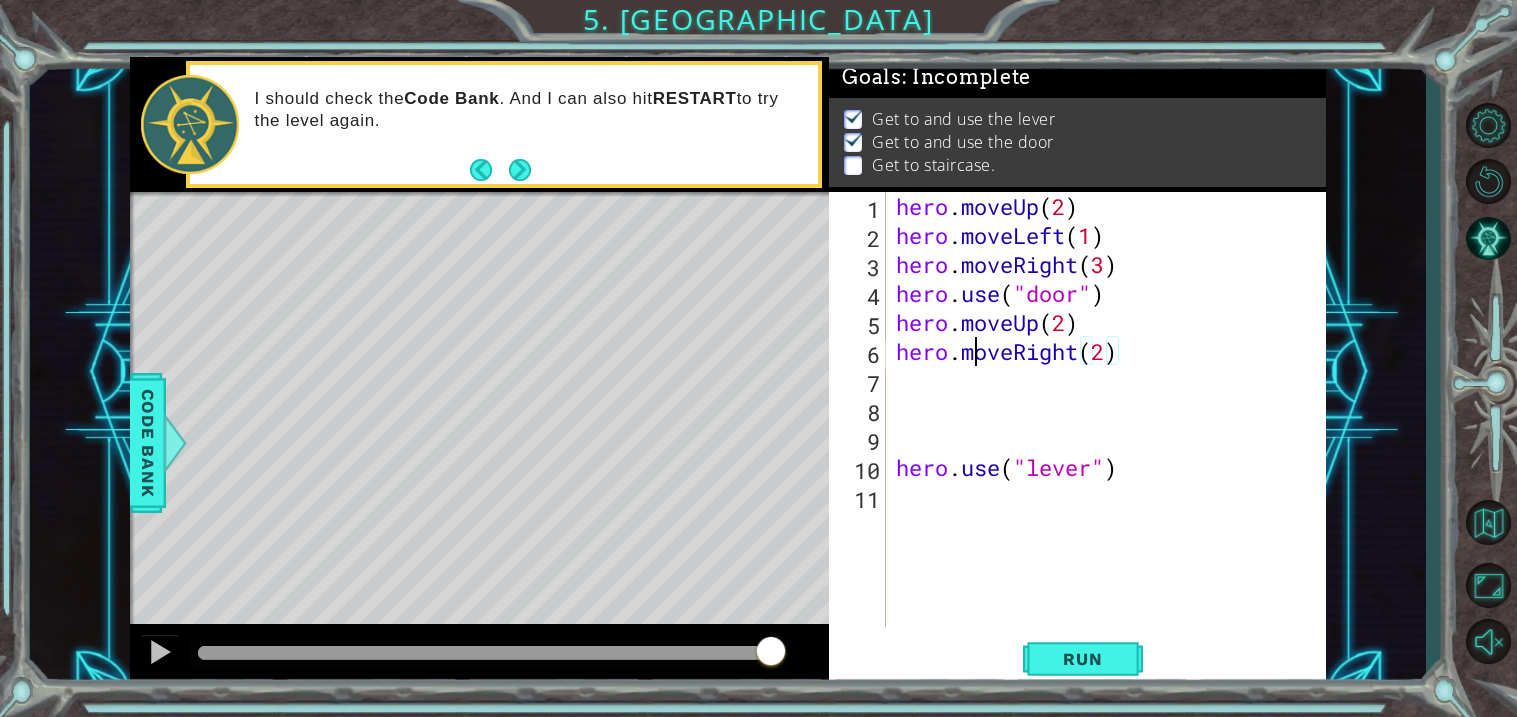 click on "hero . moveUp ( 2 ) hero . moveLeft ( 1 ) hero . moveRight ( 3 ) hero . use ( "door" ) hero . moveUp ( 2 ) hero . moveRight ( 2 ) hero . use ( "lever" )" at bounding box center [1112, 438] 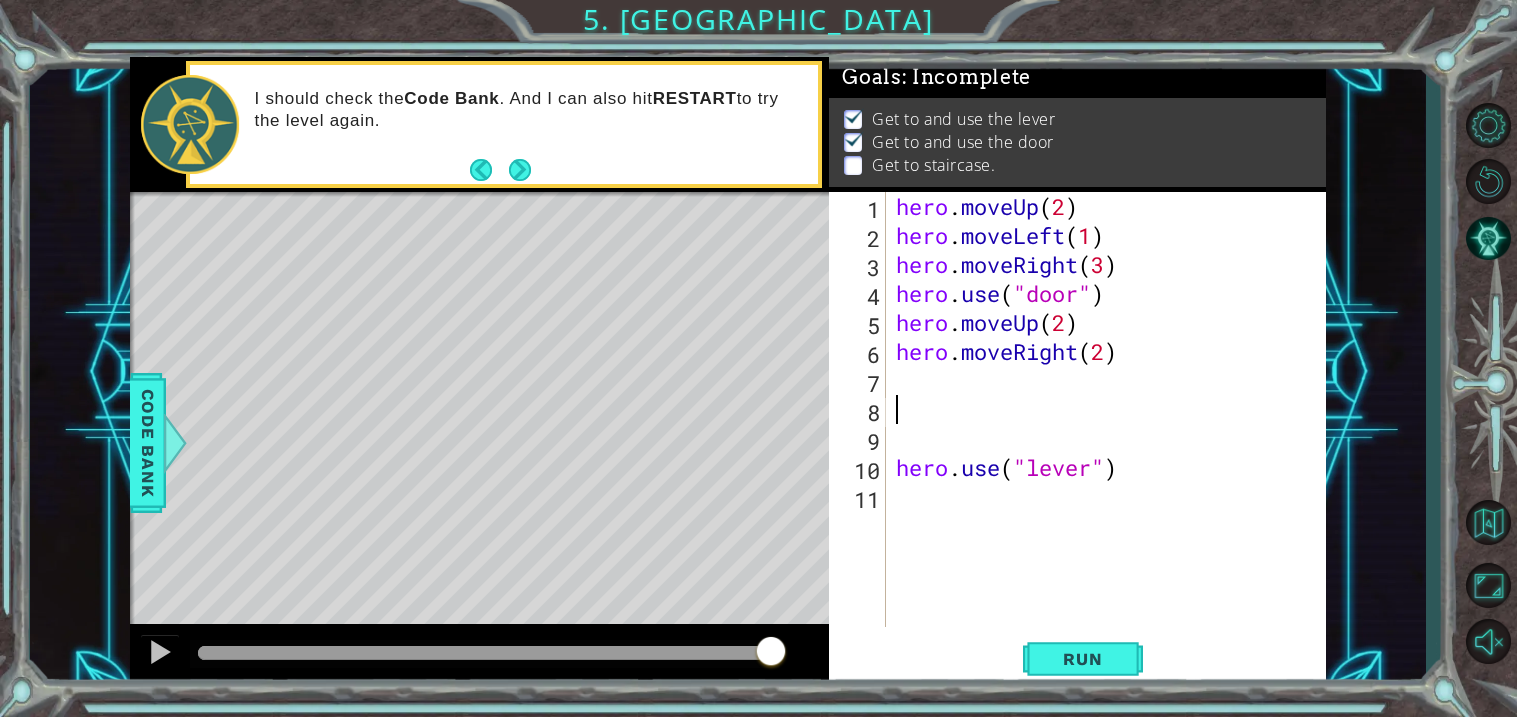 click on "hero . moveUp ( 2 ) hero . moveLeft ( 1 ) hero . moveRight ( 3 ) hero . use ( "door" ) hero . moveUp ( 2 ) hero . moveRight ( 2 ) hero . use ( "lever" )" at bounding box center [1112, 438] 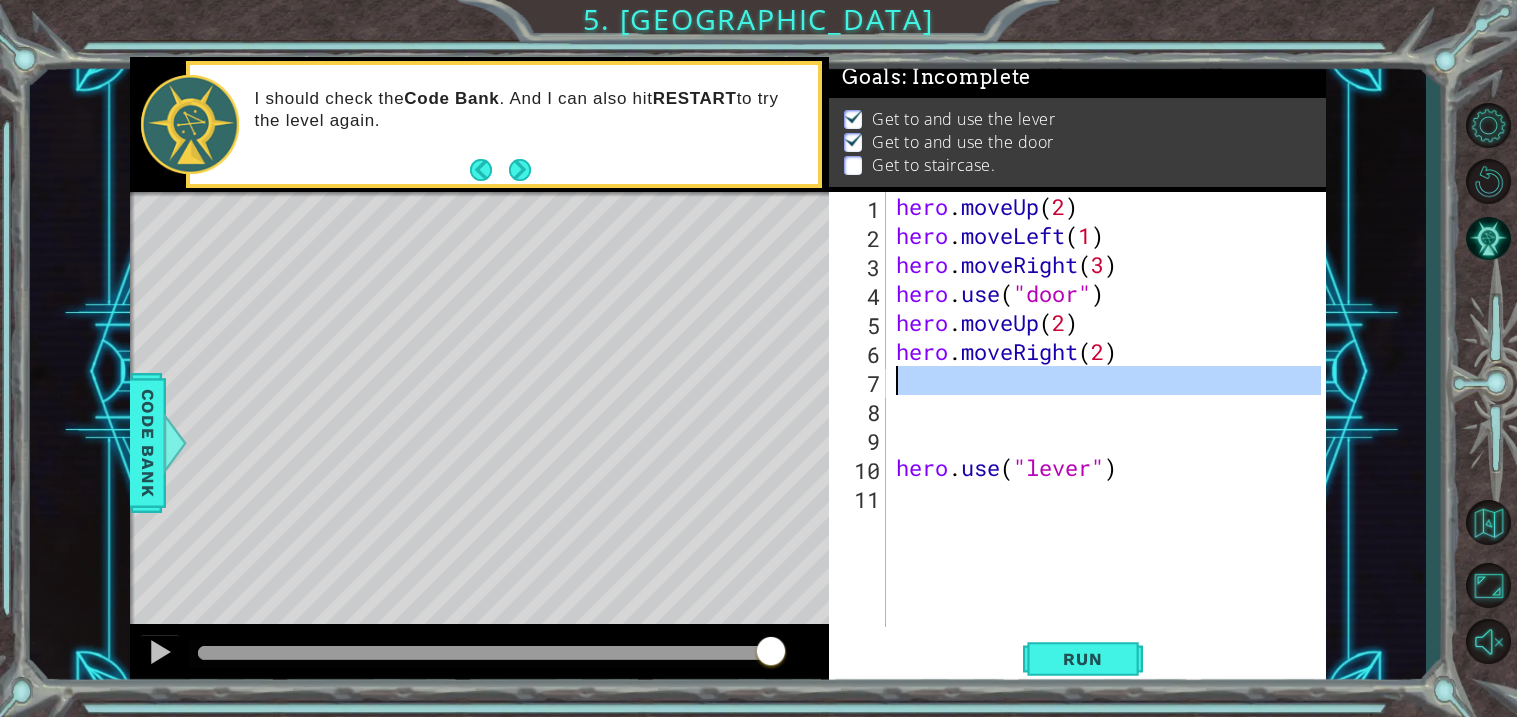 click on "7" at bounding box center [859, 383] 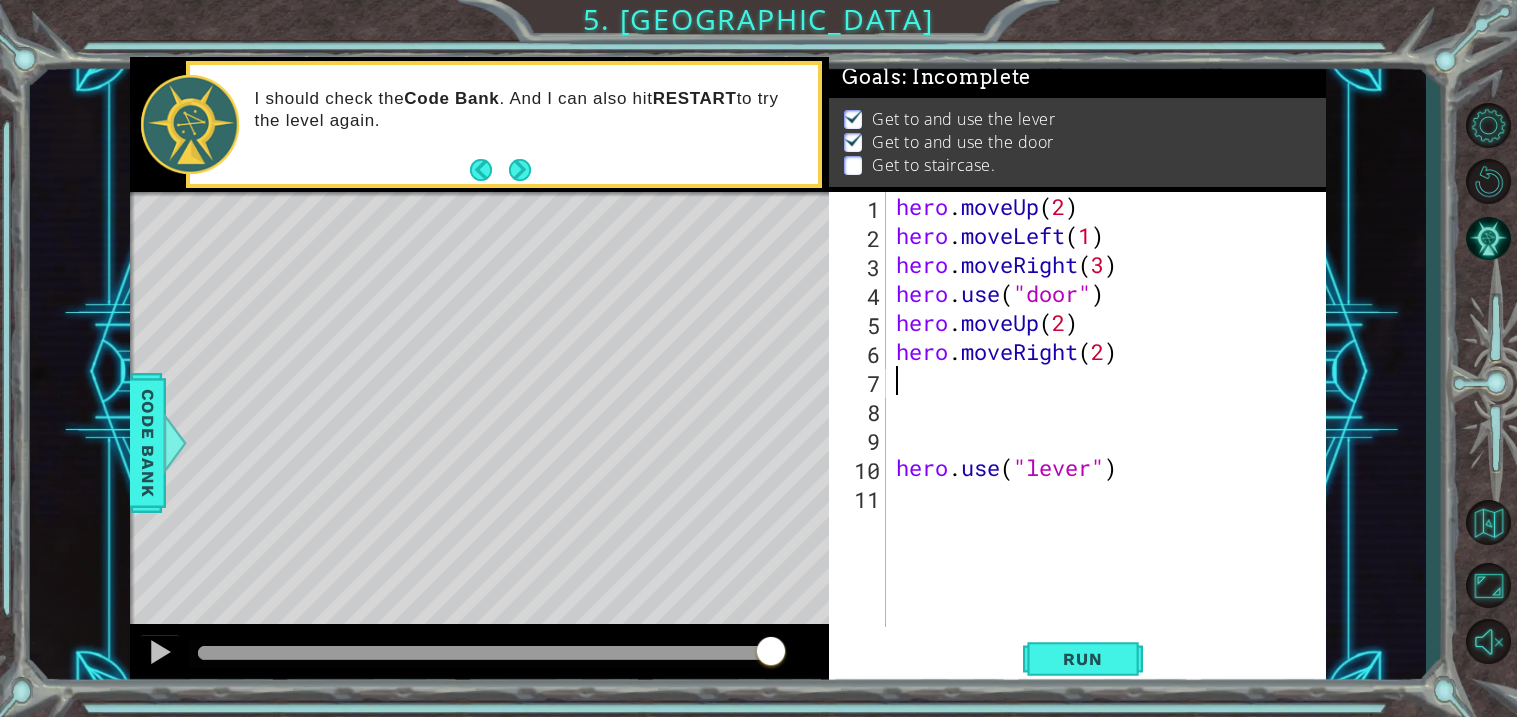 click on "hero . moveUp ( 2 ) hero . moveLeft ( 1 ) hero . moveRight ( 3 ) hero . use ( "door" ) hero . moveUp ( 2 ) hero . moveRight ( 2 ) hero . use ( "lever" )" at bounding box center (1112, 438) 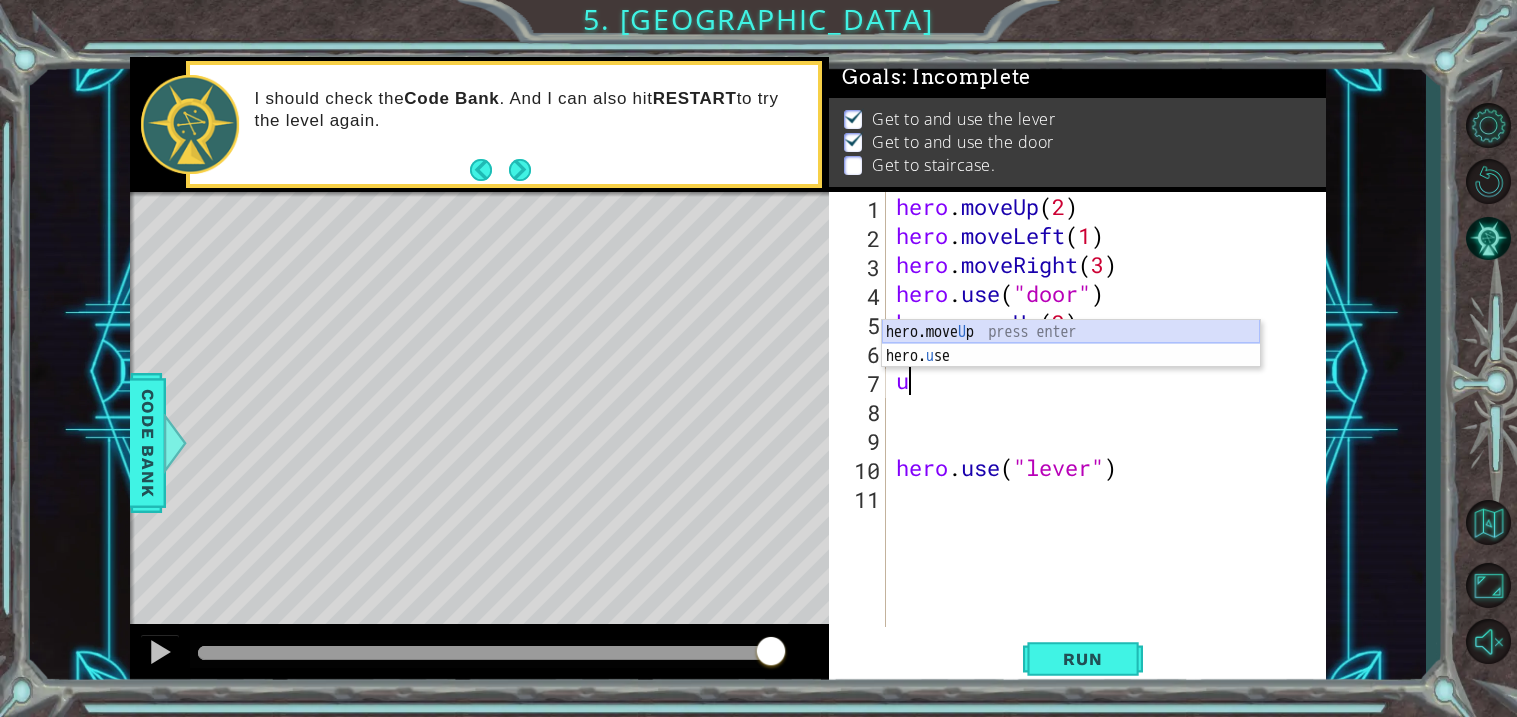 click on "hero.move U p press enter hero. u se press enter" at bounding box center [1071, 368] 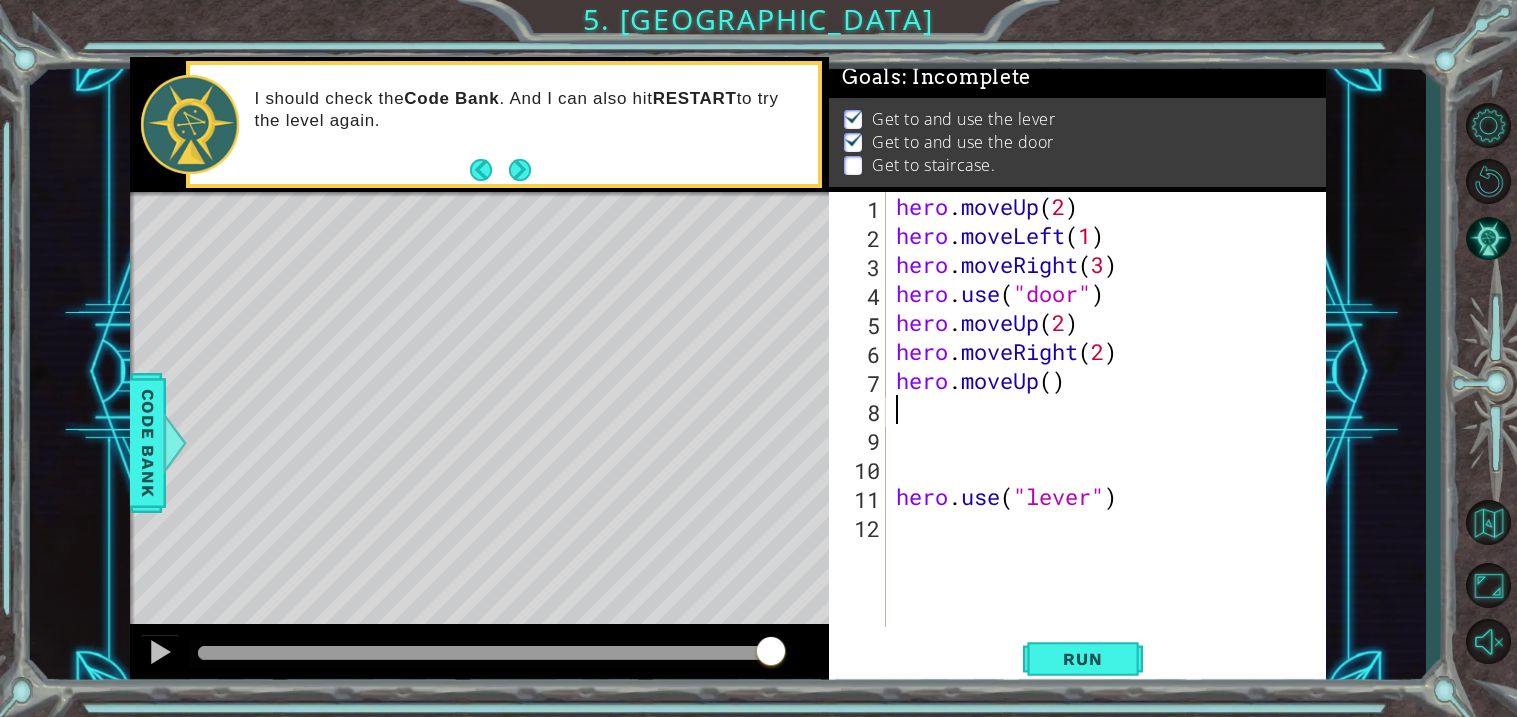 click on "hero . moveUp ( 2 ) hero . moveLeft ( 1 ) hero . moveRight ( 3 ) hero . use ( "door" ) hero . moveUp ( 2 ) hero . moveRight ( 2 ) hero . moveUp ( ) hero . use ( "lever" )" at bounding box center [1112, 438] 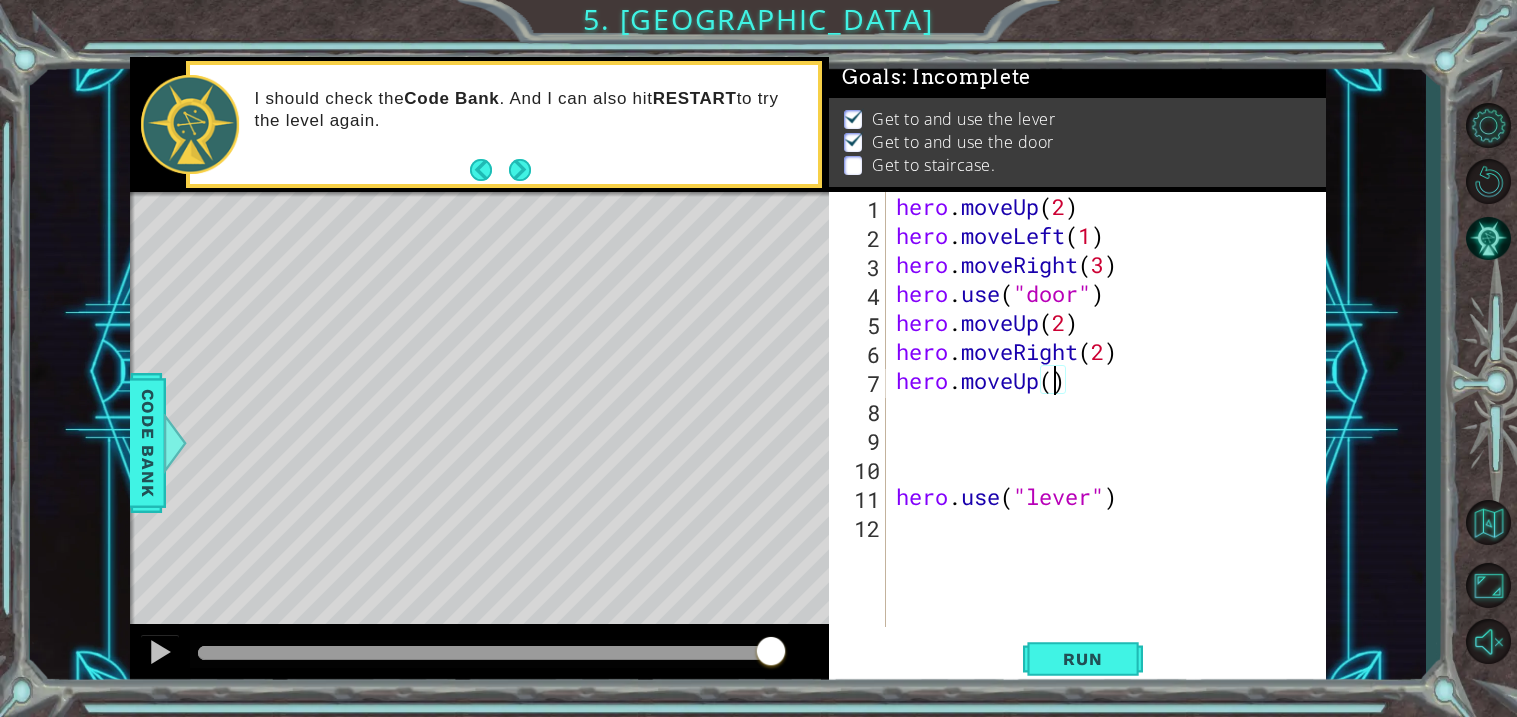 scroll, scrollTop: 0, scrollLeft: 6, axis: horizontal 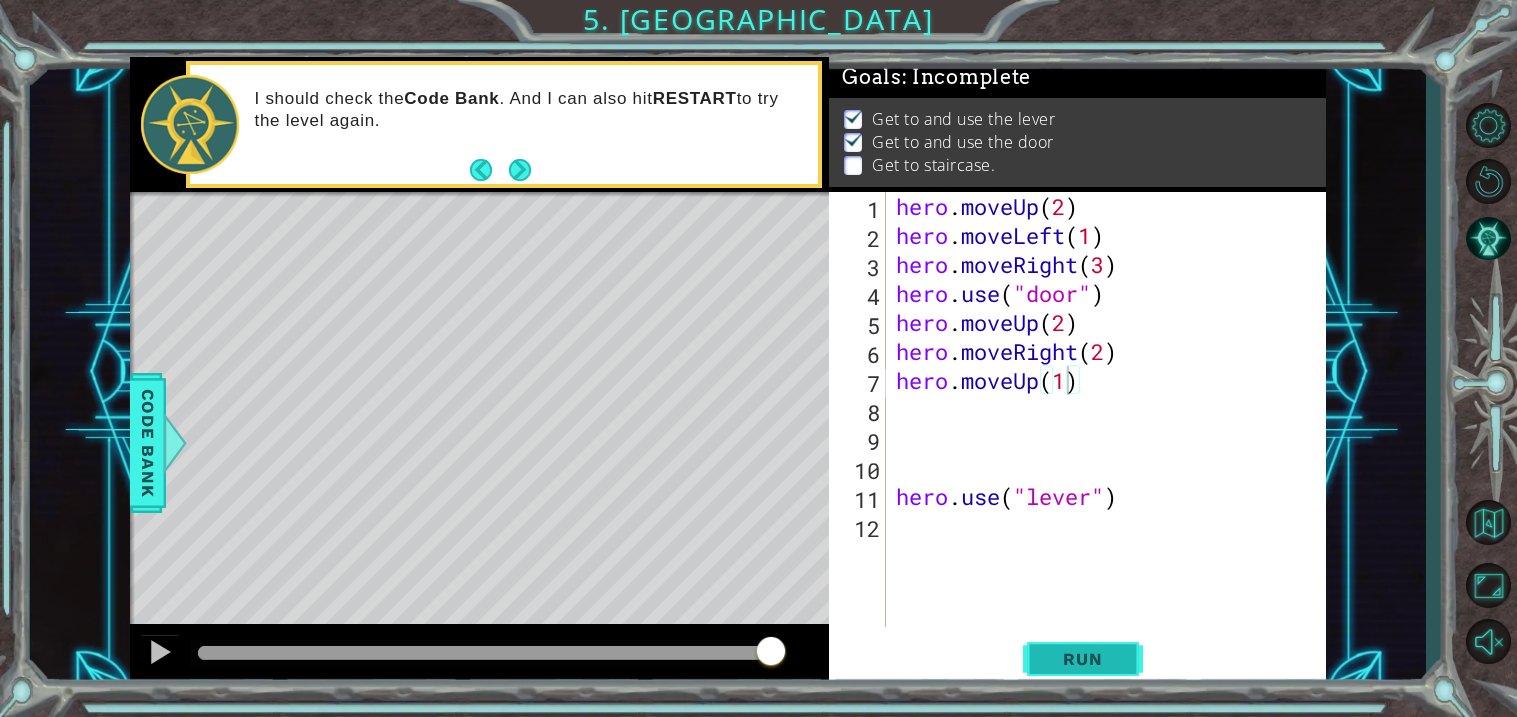 click on "Run" at bounding box center (1082, 659) 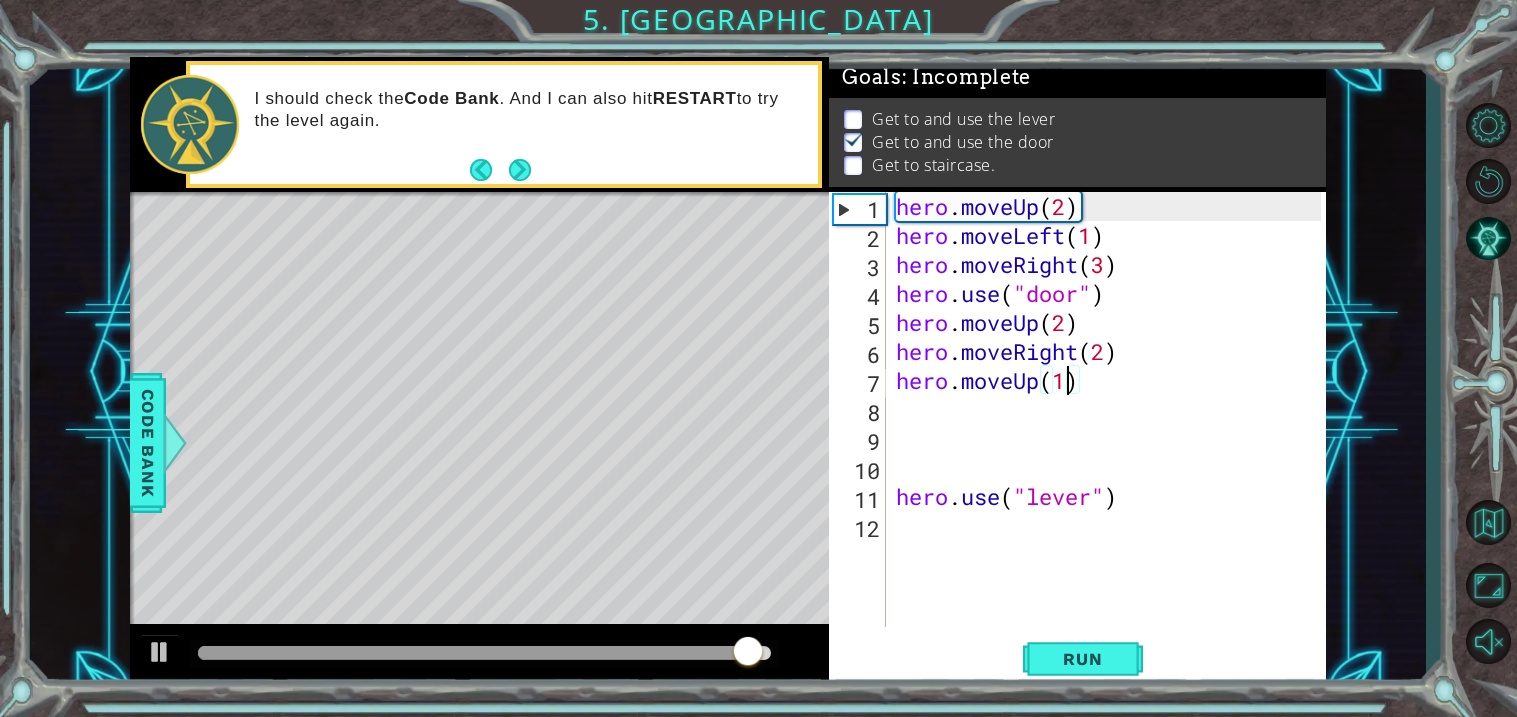 click on "hero . moveUp ( 2 ) hero . moveLeft ( 1 ) hero . moveRight ( 3 ) hero . use ( "door" ) hero . moveUp ( 2 ) hero . moveRight ( 2 ) hero . moveUp ( 1 ) hero . use ( "lever" )" at bounding box center (1112, 438) 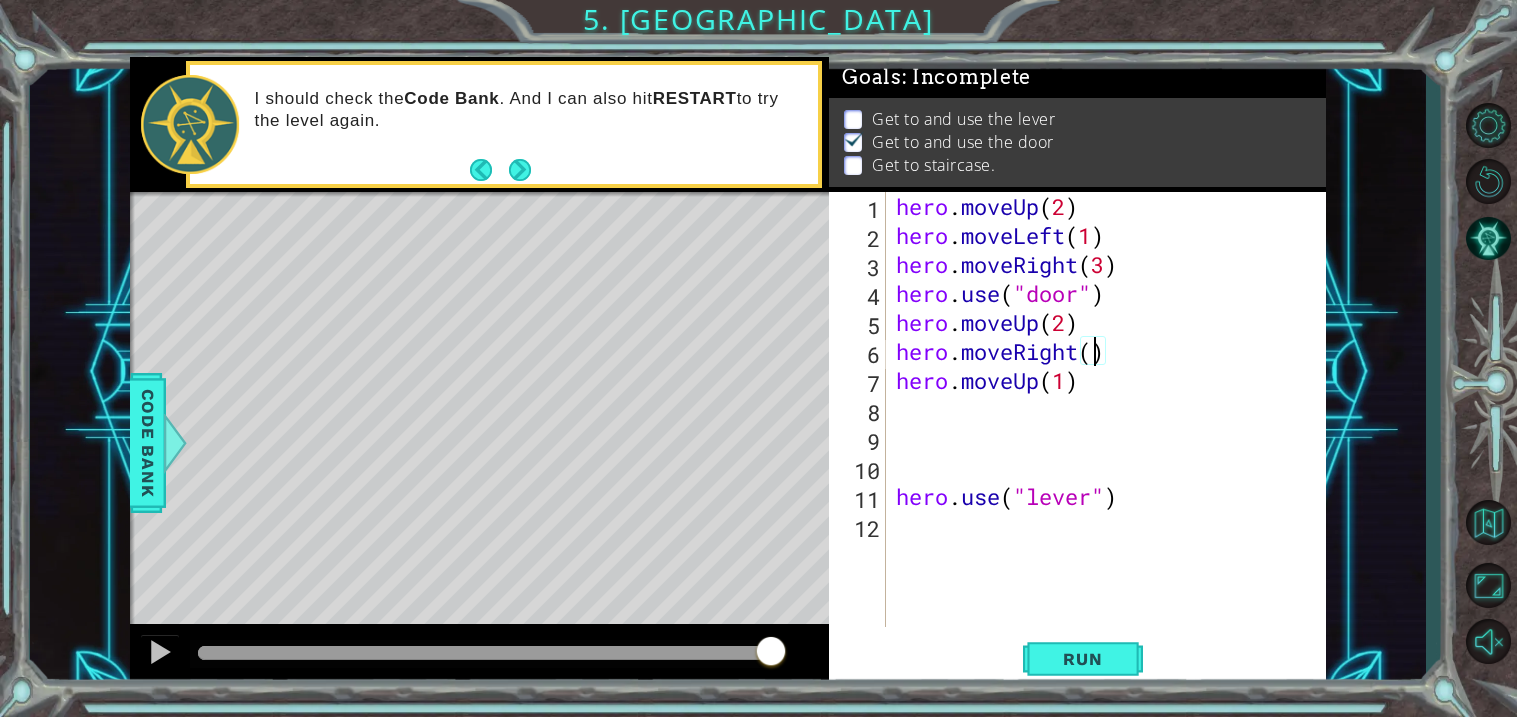 scroll, scrollTop: 0, scrollLeft: 8, axis: horizontal 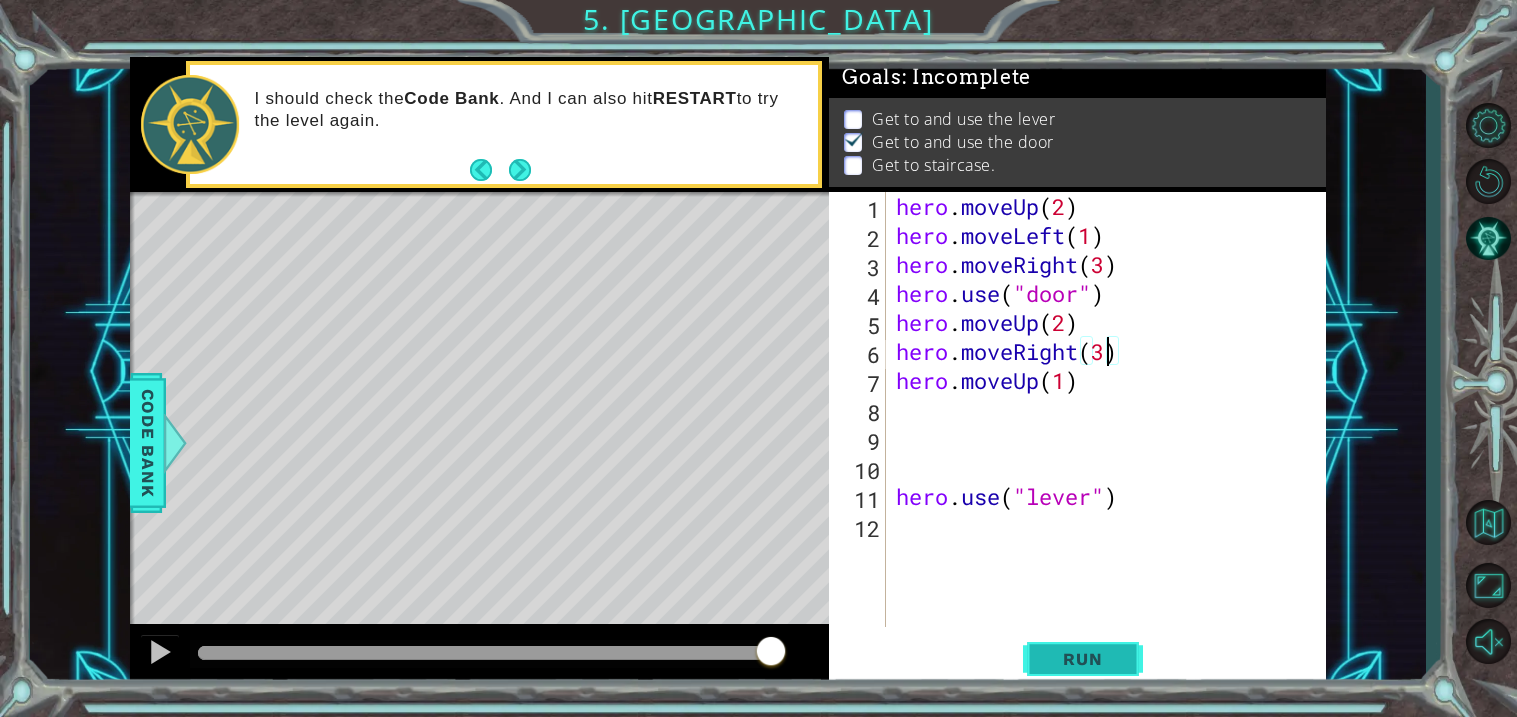 type on "hero.moveRight(3)" 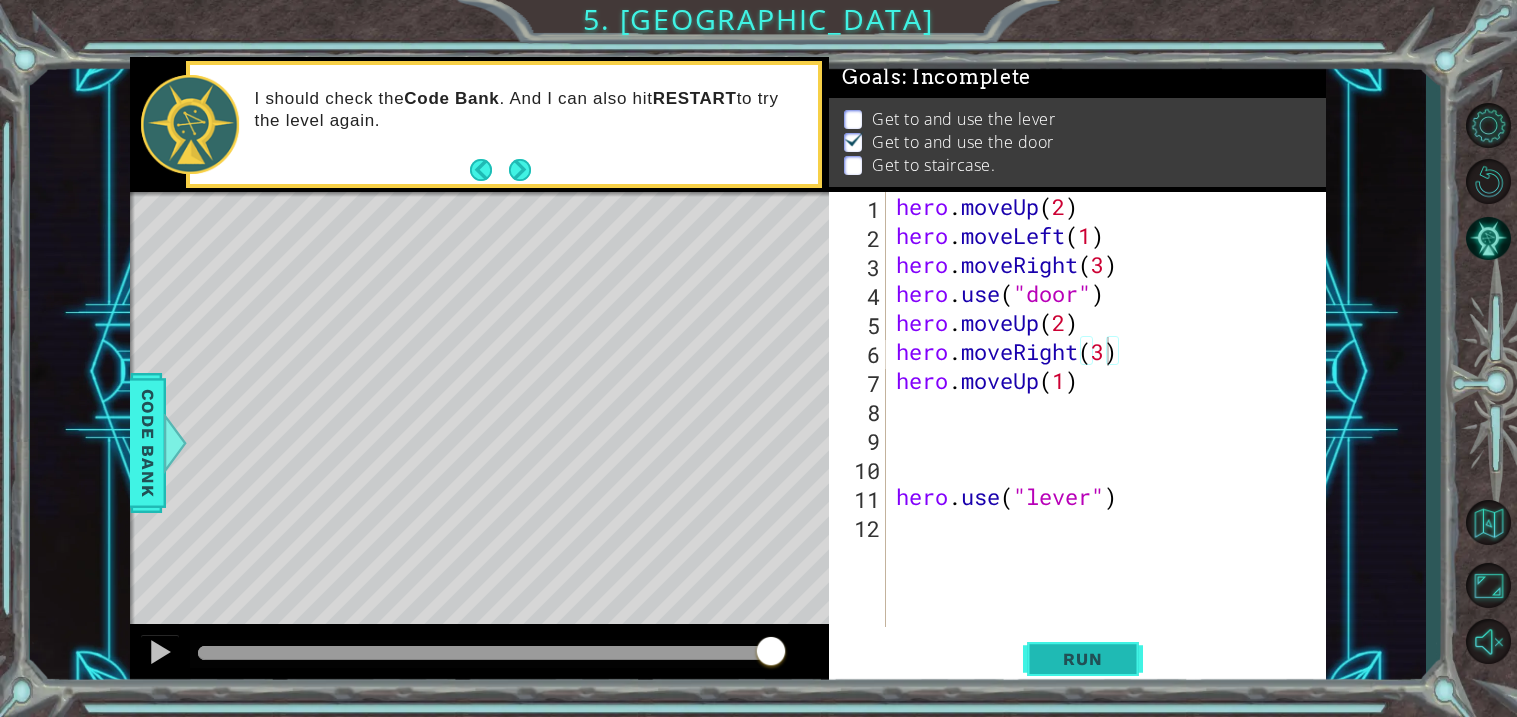 click on "Run" at bounding box center [1083, 660] 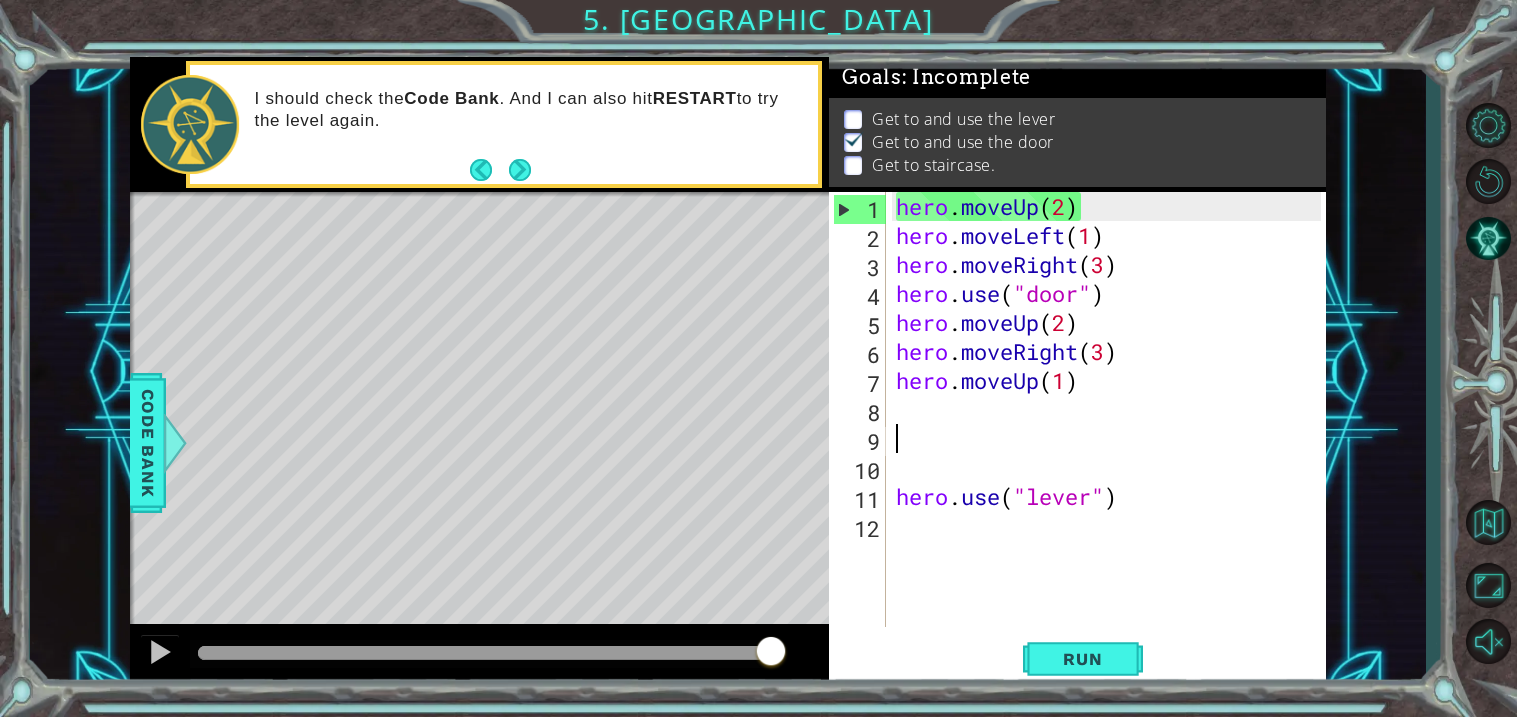 click on "hero . moveUp ( 2 ) hero . moveLeft ( 1 ) hero . moveRight ( 3 ) hero . use ( "door" ) hero . moveUp ( 2 ) hero . moveRight ( 3 ) hero . moveUp ( 1 ) hero . use ( "lever" )" at bounding box center [1112, 438] 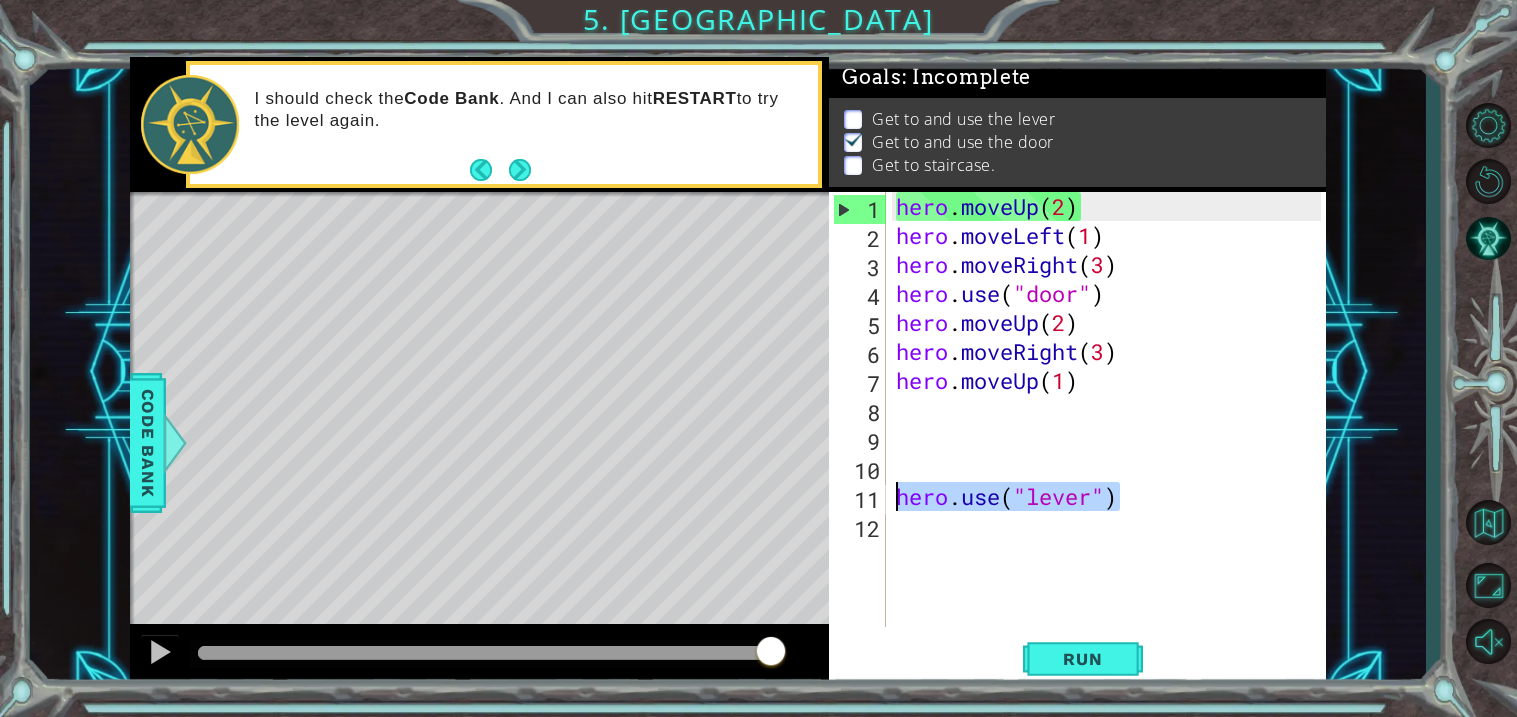 drag, startPoint x: 1150, startPoint y: 490, endPoint x: 849, endPoint y: 501, distance: 301.20093 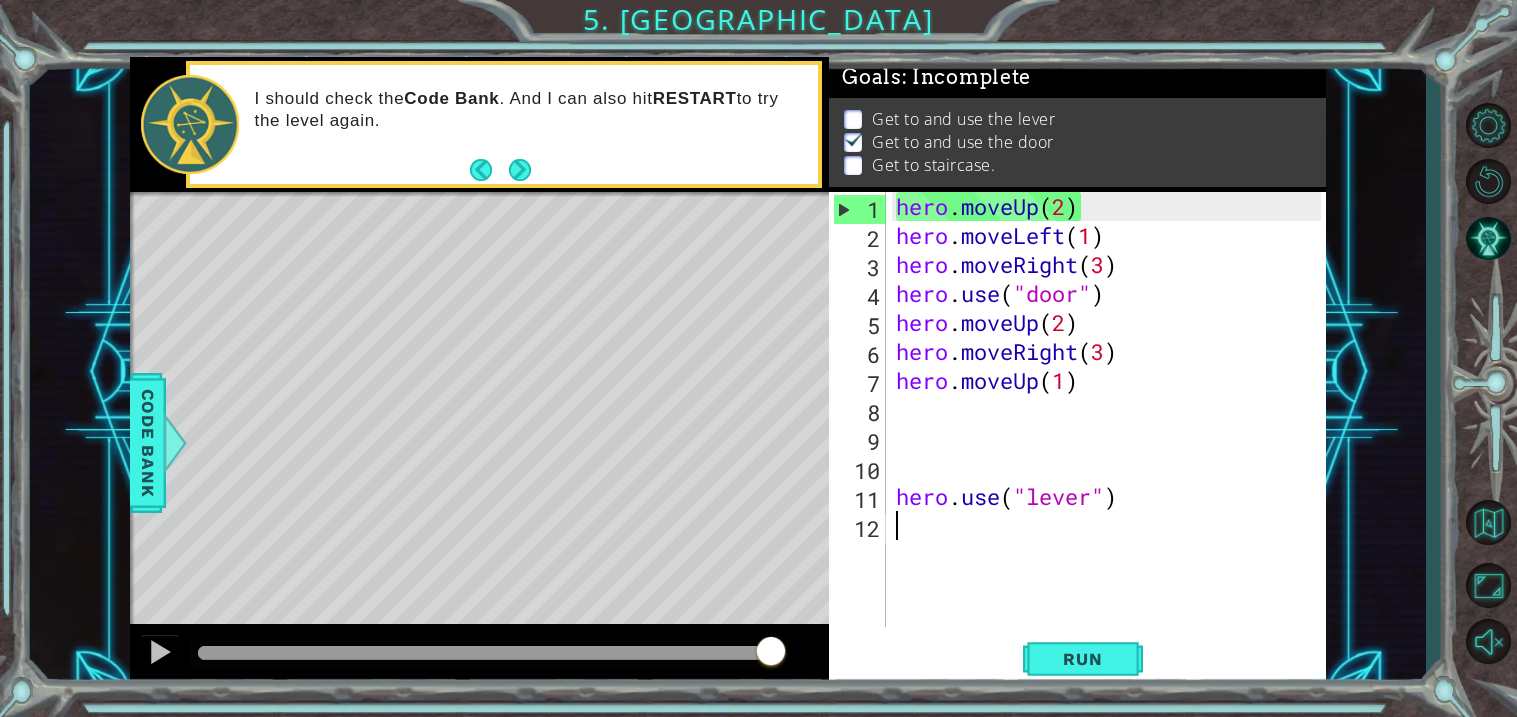 click on "hero . moveUp ( 2 ) hero . moveLeft ( 1 ) hero . moveRight ( 3 ) hero . use ( "door" ) hero . moveUp ( 2 ) hero . moveRight ( 3 ) hero . moveUp ( 1 ) hero . use ( "lever" )" at bounding box center (1112, 438) 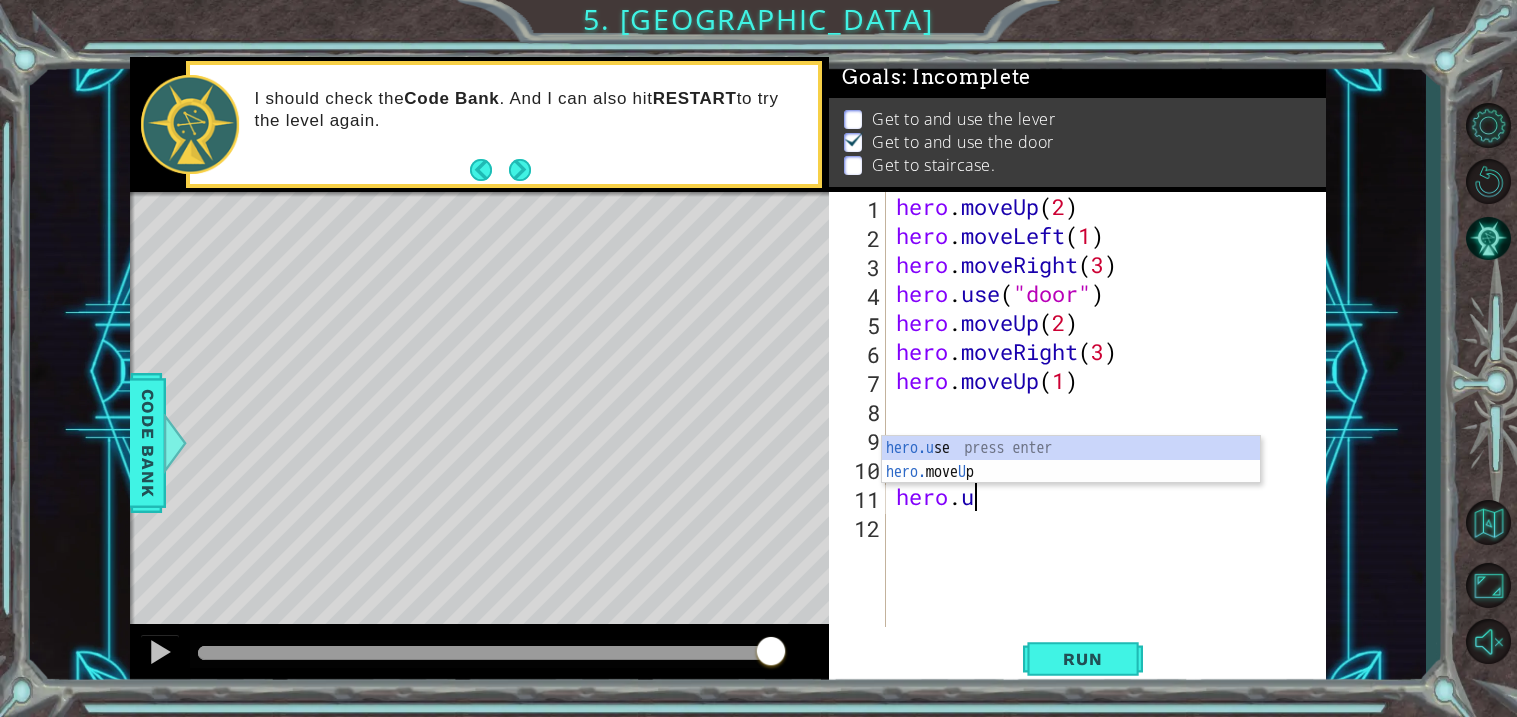 type on "h" 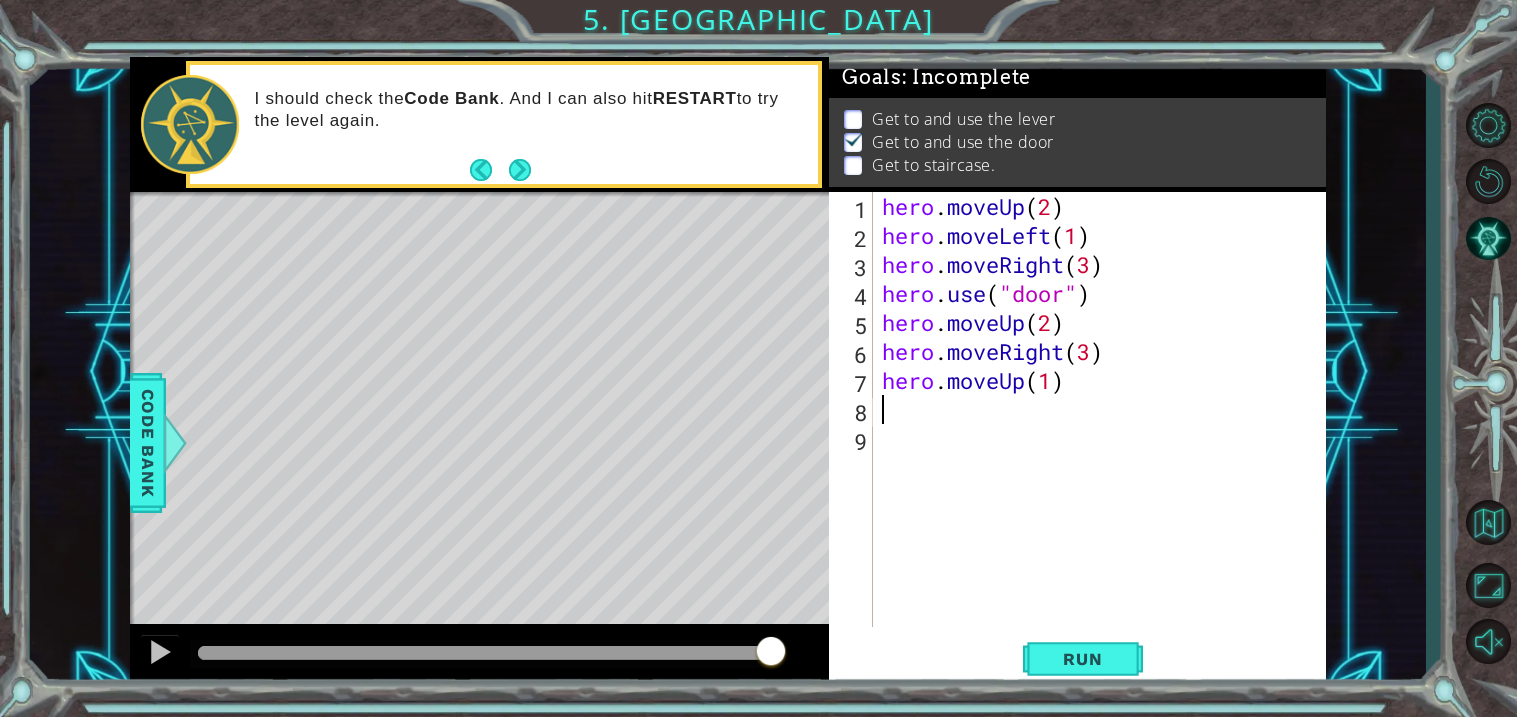 click on "hero . moveUp ( 2 ) hero . moveLeft ( 1 ) hero . moveRight ( 3 ) hero . use ( "door" ) hero . moveUp ( 2 ) hero . moveRight ( 3 ) hero . moveUp ( 1 )" at bounding box center [1104, 438] 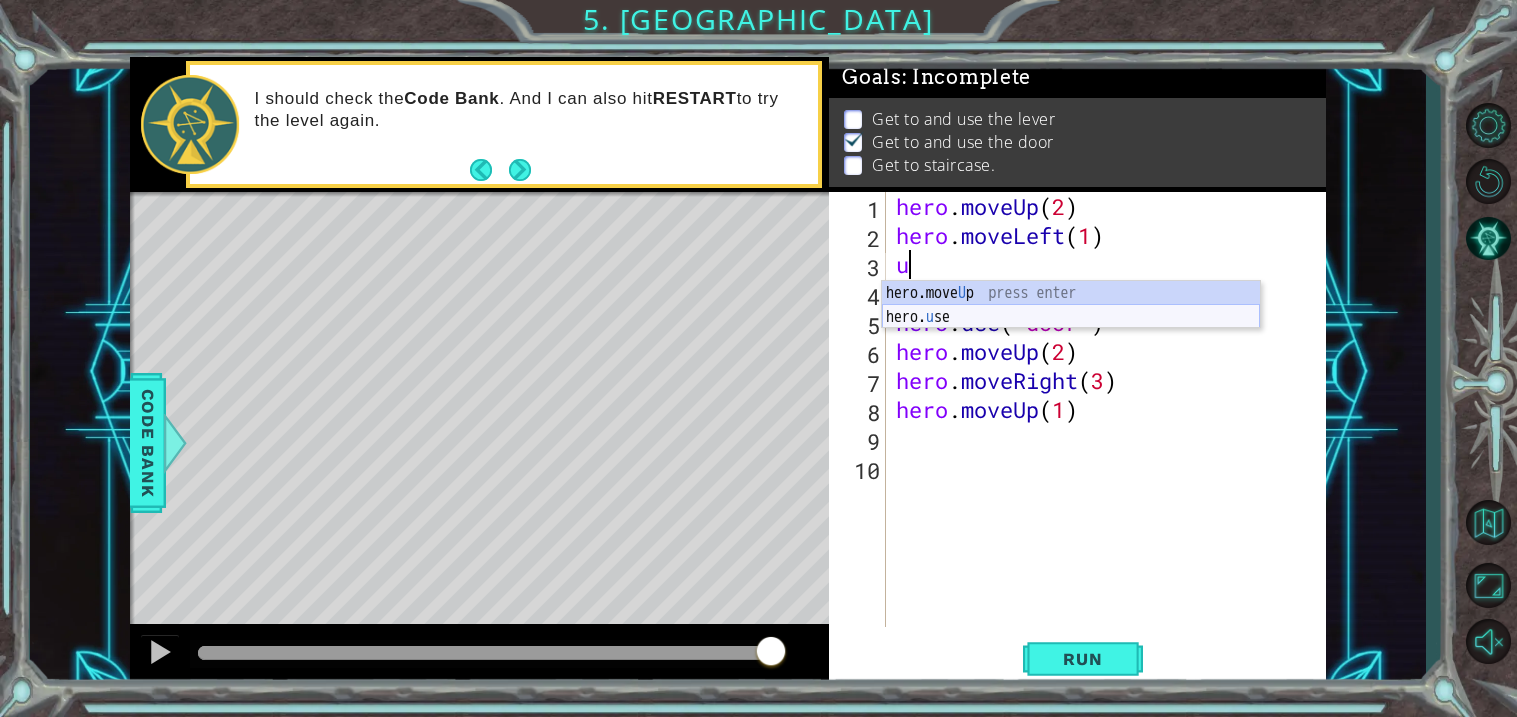 click on "hero.move U p press enter hero. u se press enter" at bounding box center [1071, 329] 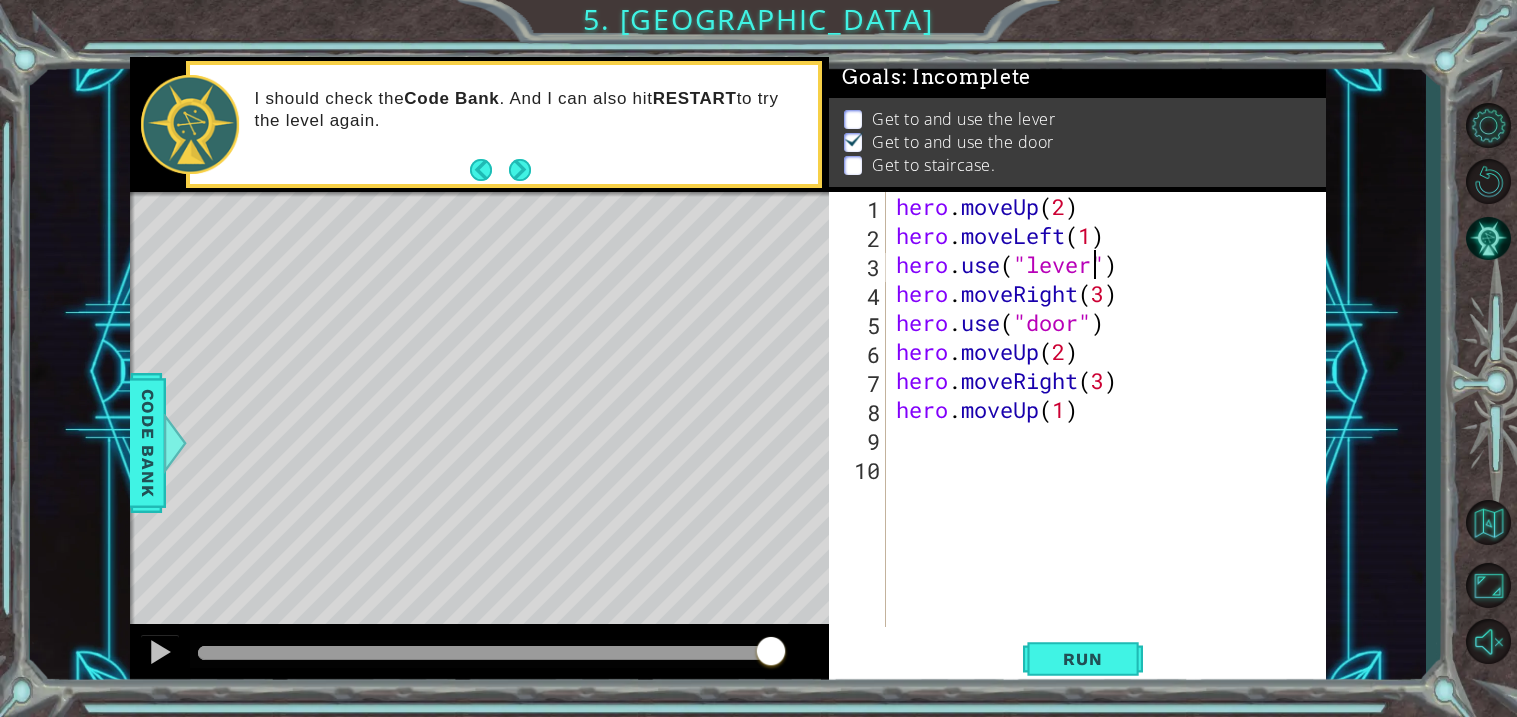 scroll, scrollTop: 0, scrollLeft: 8, axis: horizontal 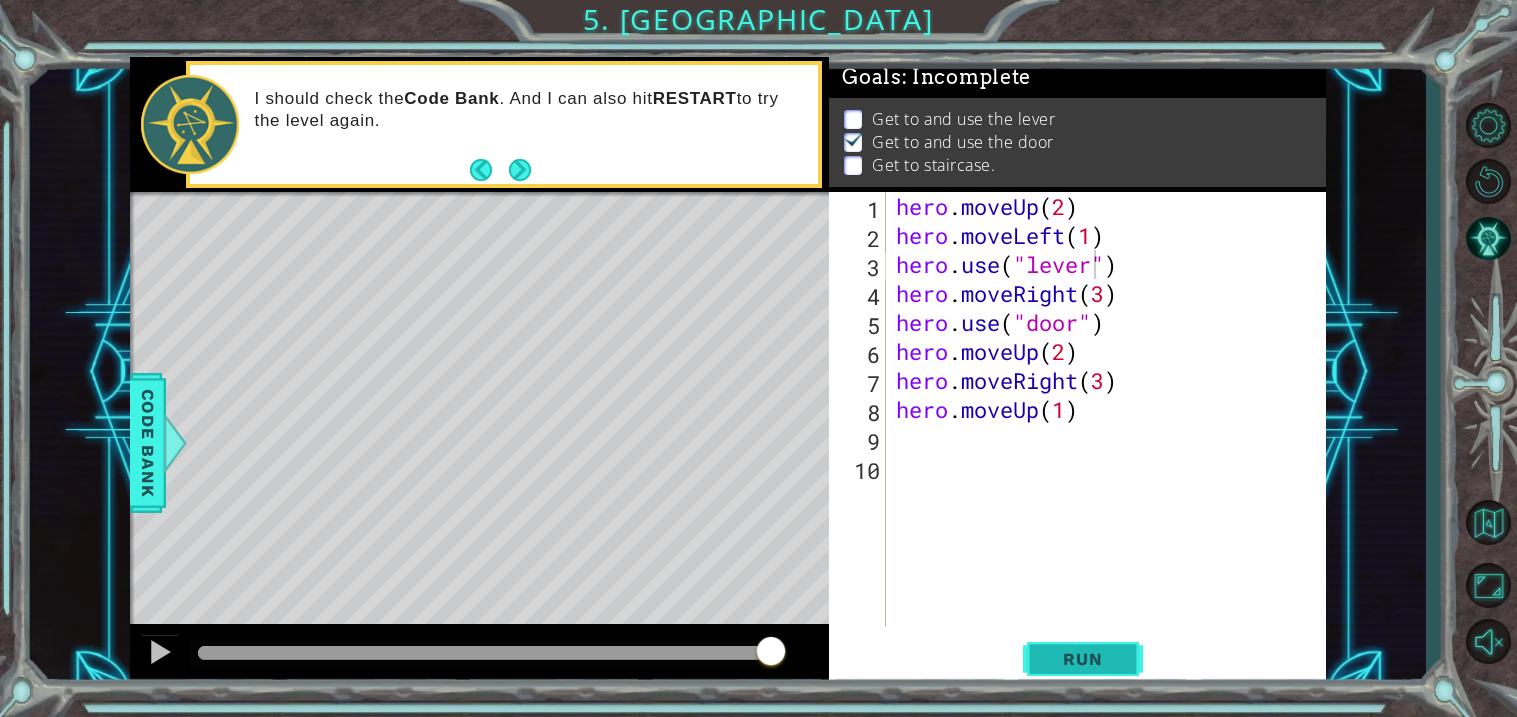 click on "Run" at bounding box center (1083, 660) 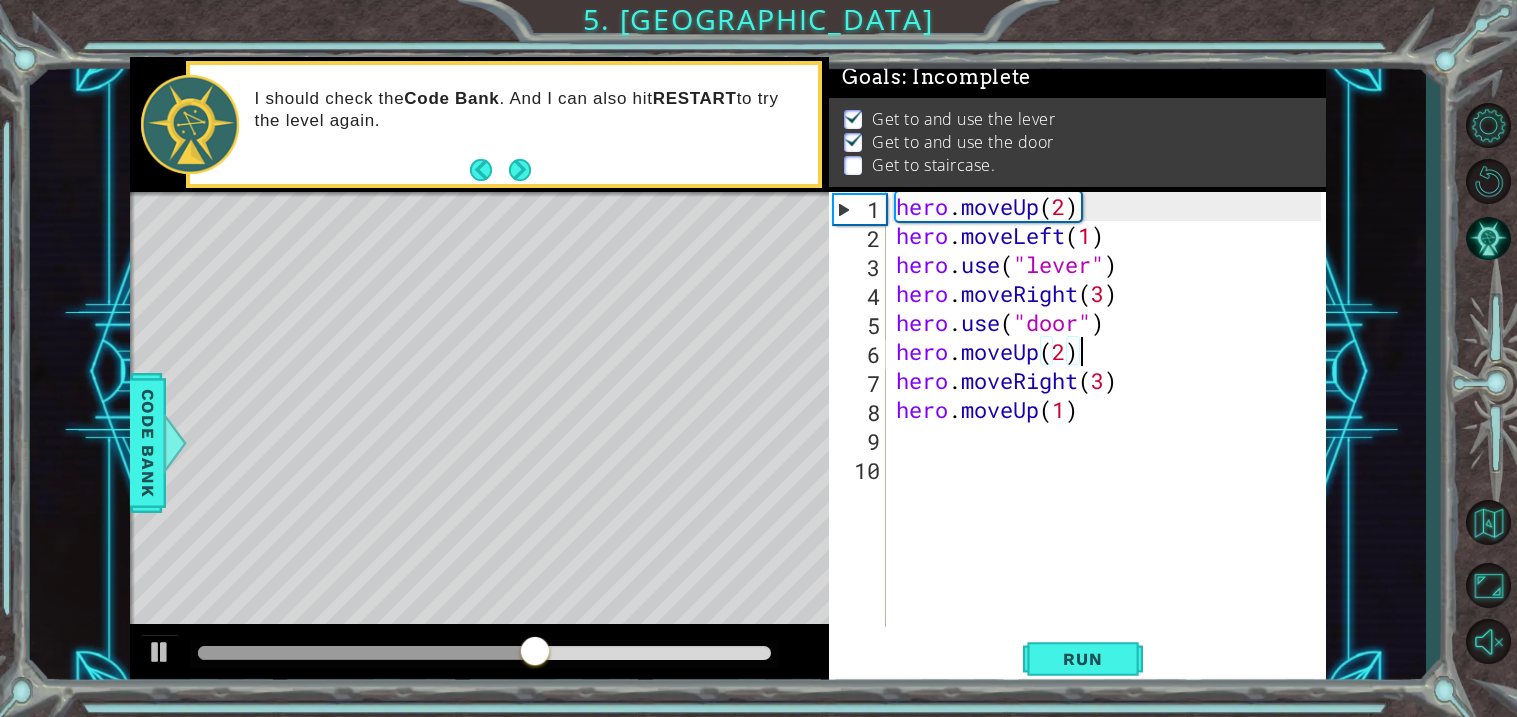 click on "hero . moveUp ( 2 ) hero . moveLeft ( 1 ) hero . use ( "lever" ) hero . moveRight ( 3 ) hero . use ( "door" ) hero . moveUp ( 2 ) hero . moveRight ( 3 ) hero . moveUp ( 1 )" at bounding box center [1112, 438] 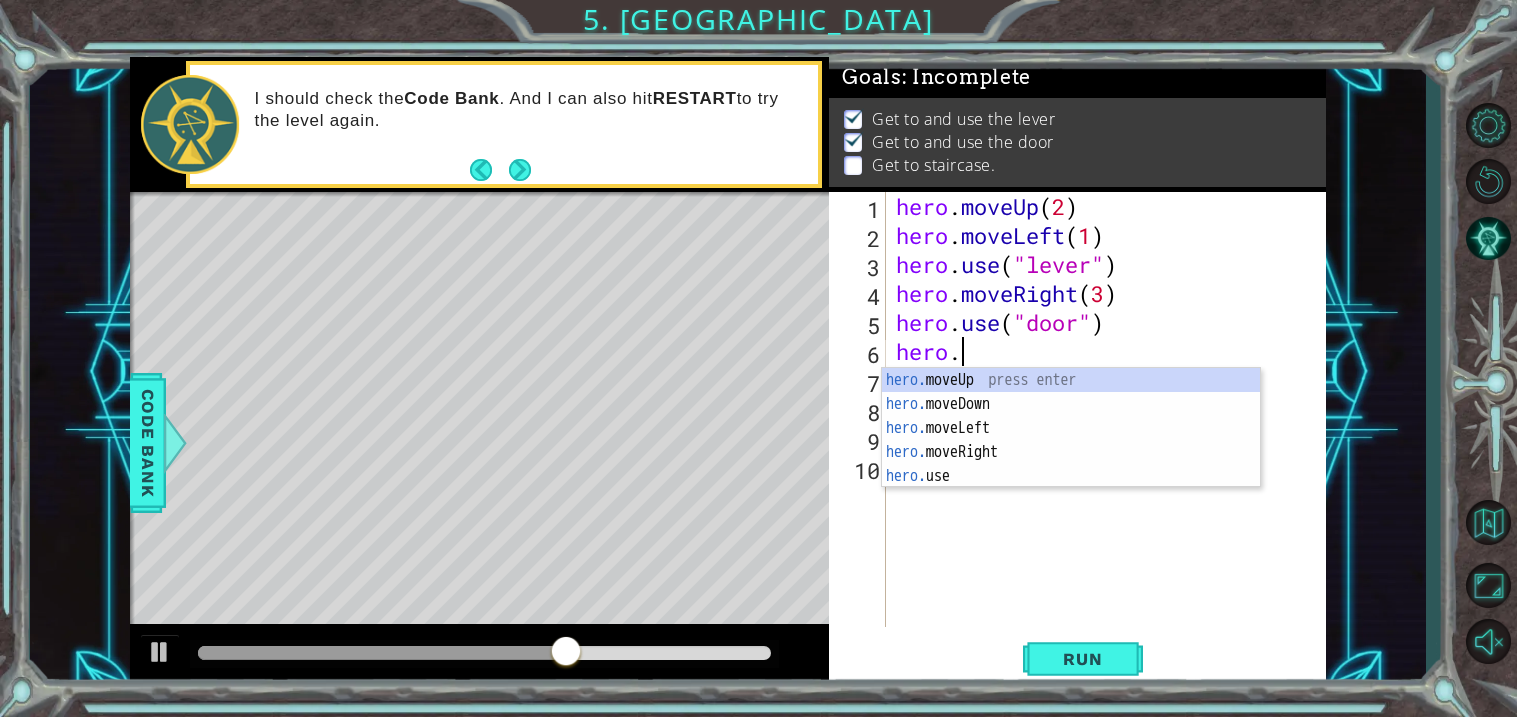 scroll, scrollTop: 0, scrollLeft: 0, axis: both 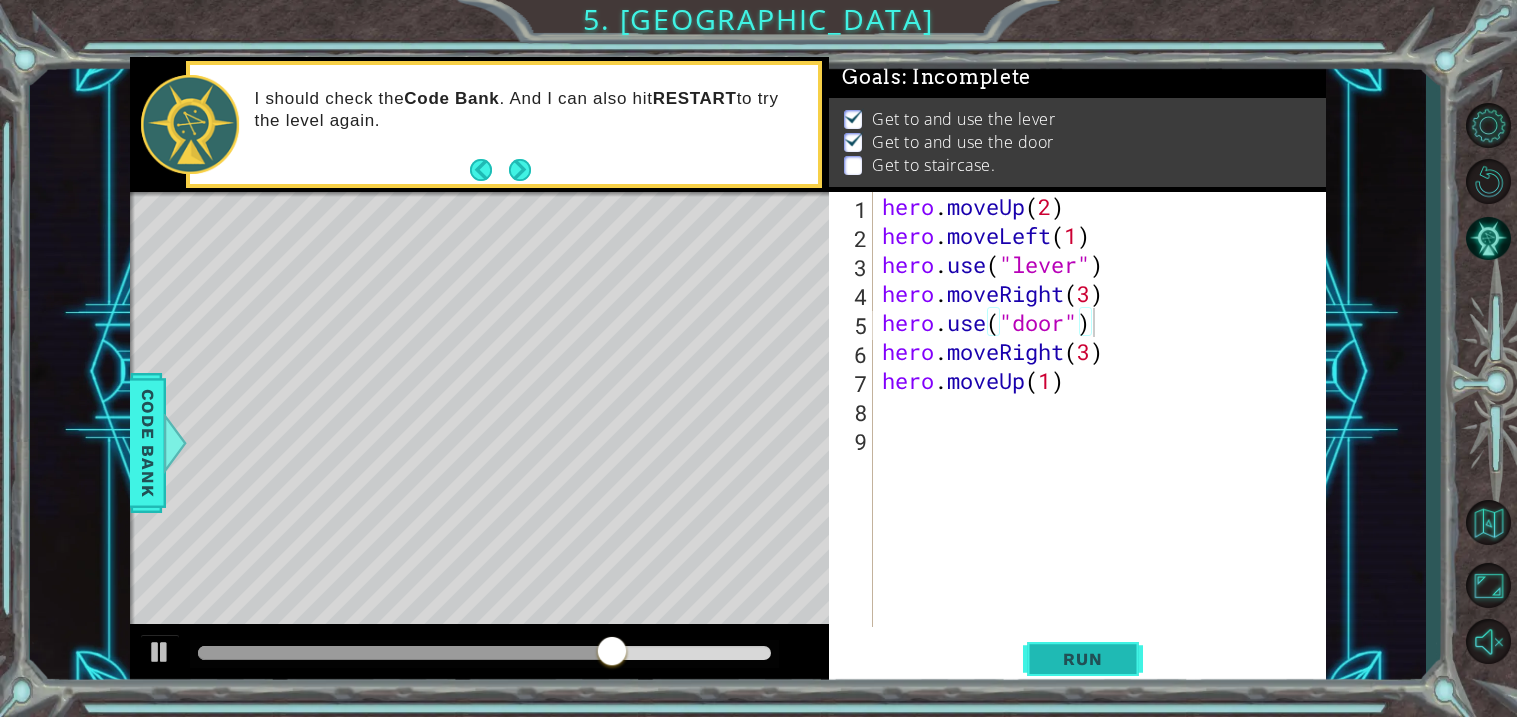 click on "Run" at bounding box center [1083, 660] 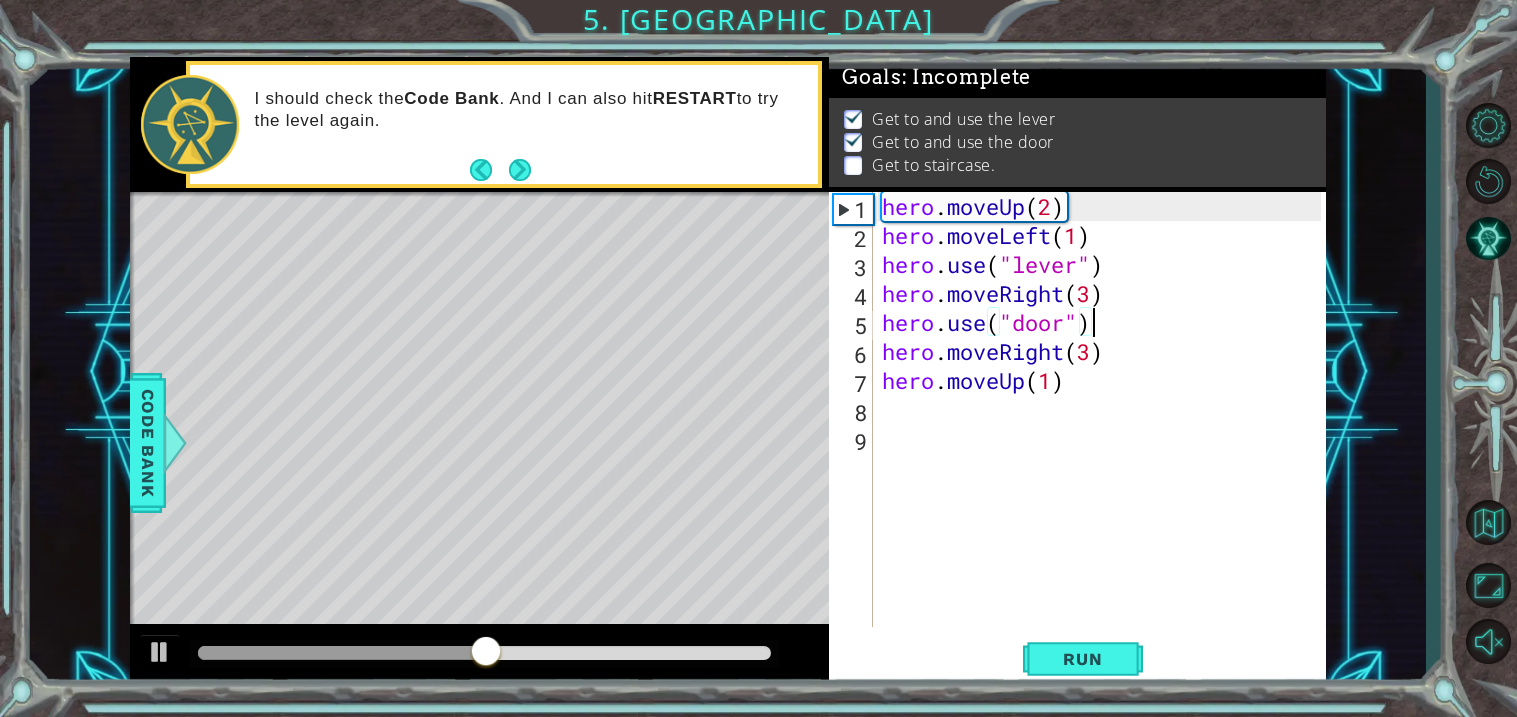 click on "hero . moveUp ( 2 ) hero . moveLeft ( 1 ) hero . use ( "lever" ) hero . moveRight ( 3 ) hero . use ( "door" ) hero . moveRight ( 3 ) hero . moveUp ( 1 )" at bounding box center (1104, 438) 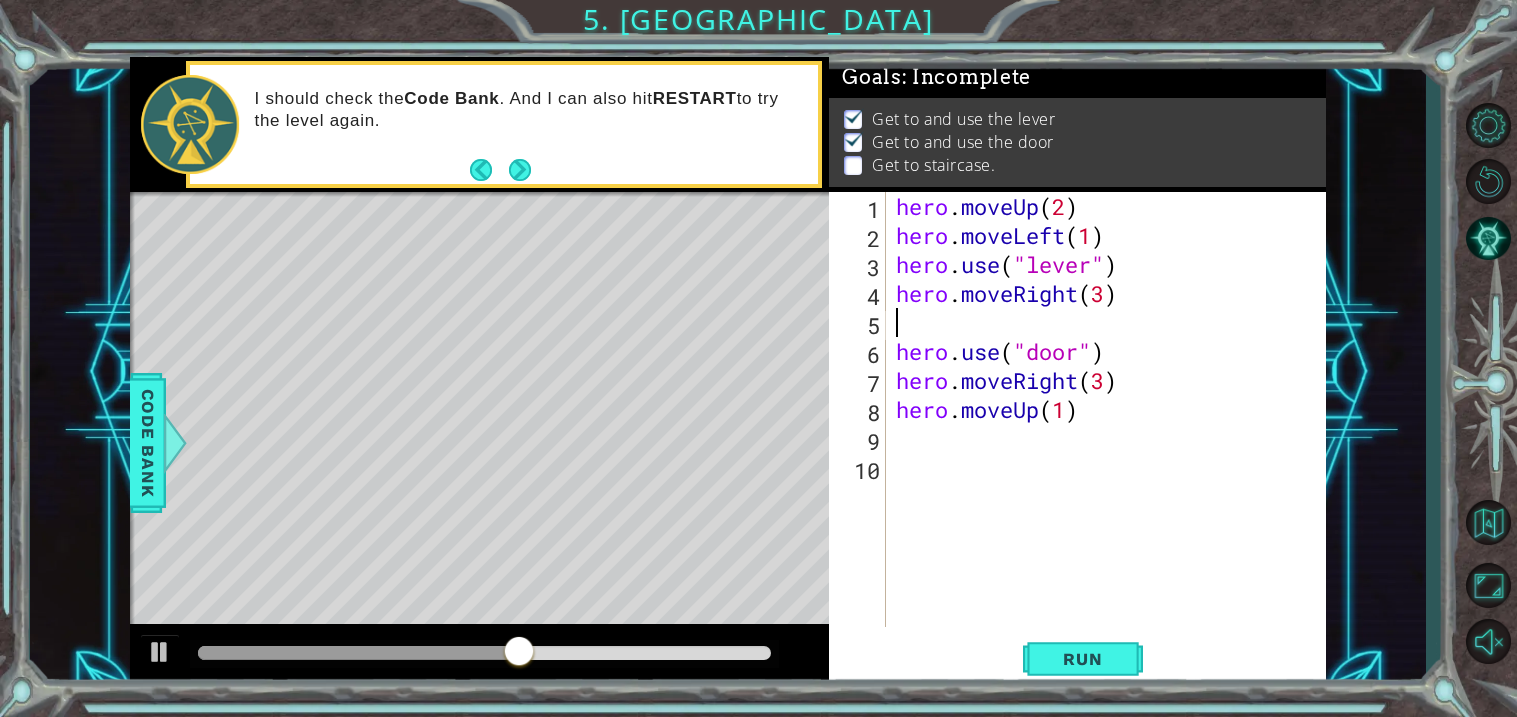 type on "u" 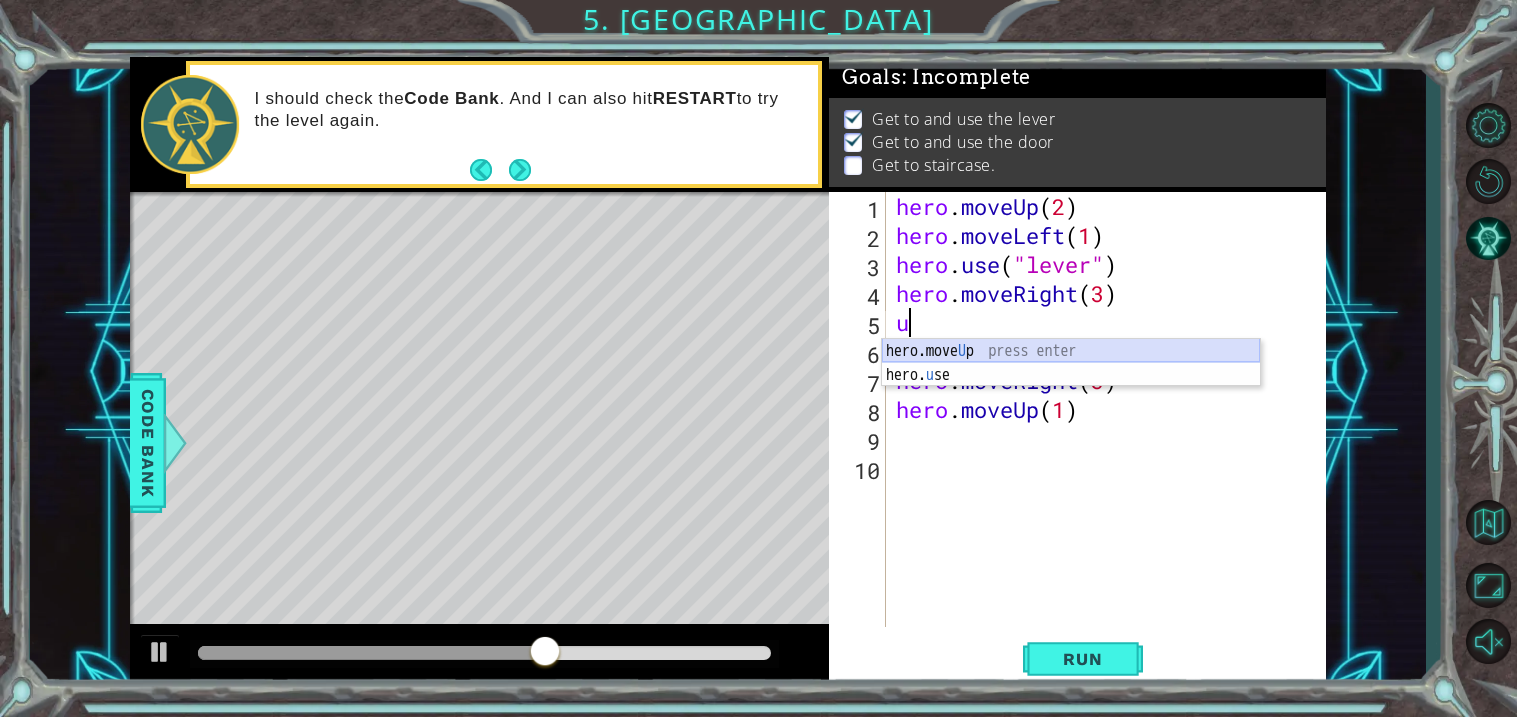 click on "hero.move U p press enter hero. u se press enter" at bounding box center [1071, 387] 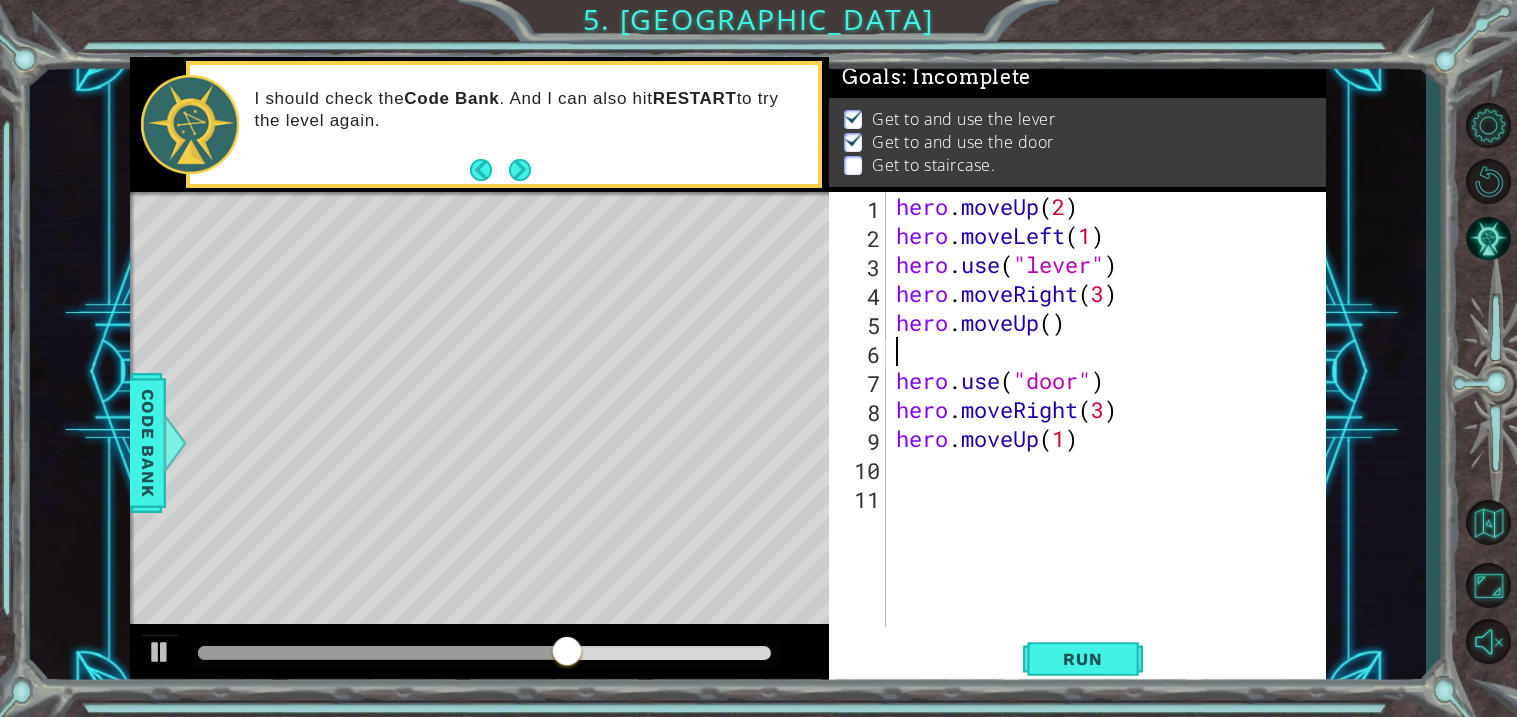 click on "hero . moveUp ( 2 ) hero . moveLeft ( 1 ) hero . use ( "lever" ) hero . moveRight ( 3 ) hero . moveUp ( ) hero . use ( "door" ) hero . moveRight ( 3 ) hero . moveUp ( 1 )" at bounding box center [1112, 438] 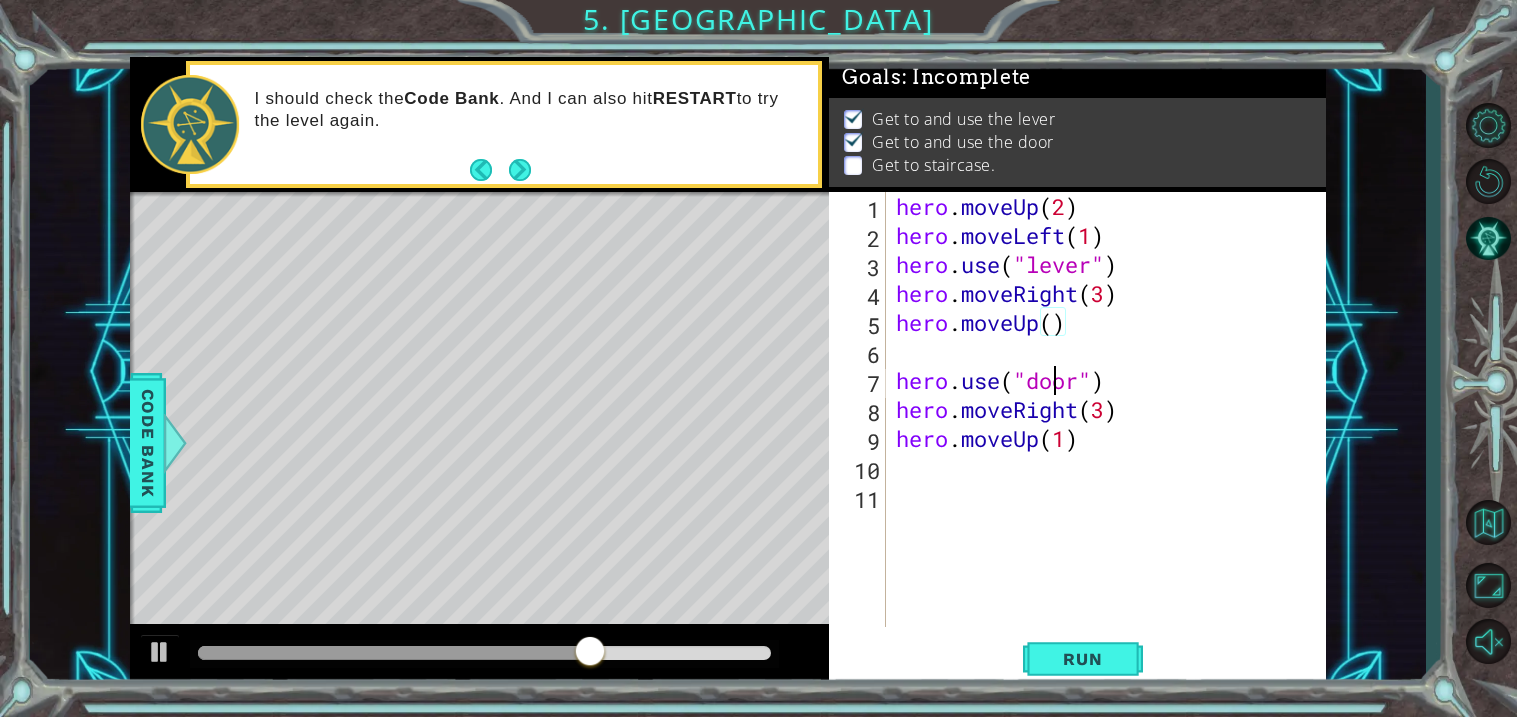 click on "hero . moveUp ( 2 ) hero . moveLeft ( 1 ) hero . use ( "lever" ) hero . moveRight ( 3 ) hero . moveUp ( ) hero . use ( "door" ) hero . moveRight ( 3 ) hero . moveUp ( 1 )" at bounding box center (1112, 438) 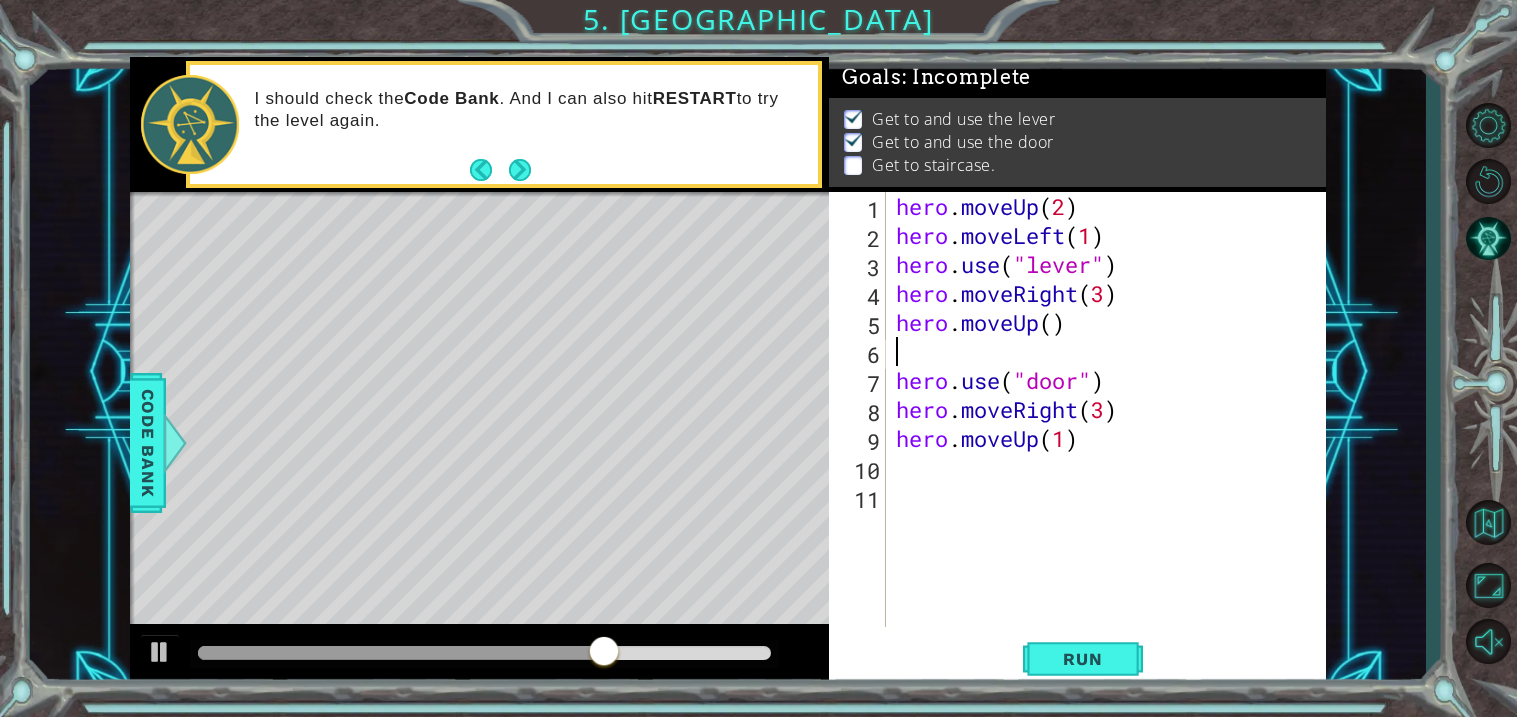 click on "hero . moveUp ( 2 ) hero . moveLeft ( 1 ) hero . use ( "lever" ) hero . moveRight ( 3 ) hero . moveUp ( ) hero . use ( "door" ) hero . moveRight ( 3 ) hero . moveUp ( 1 )" at bounding box center (1112, 438) 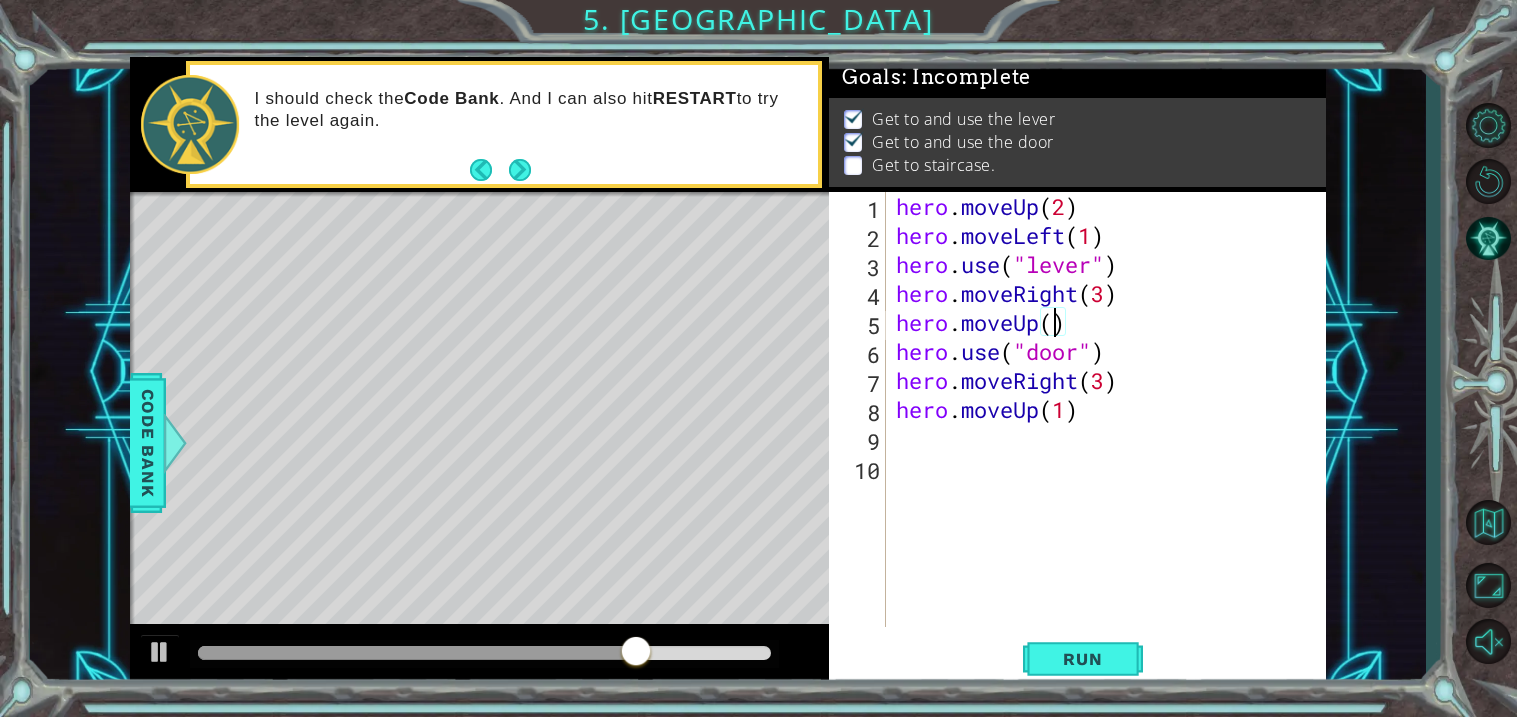 click on "hero . moveUp ( 2 ) hero . moveLeft ( 1 ) hero . use ( "lever" ) hero . moveRight ( 3 ) hero . moveUp ( ) hero . use ( "door" ) hero . moveRight ( 3 ) hero . moveUp ( 1 )" at bounding box center [1112, 438] 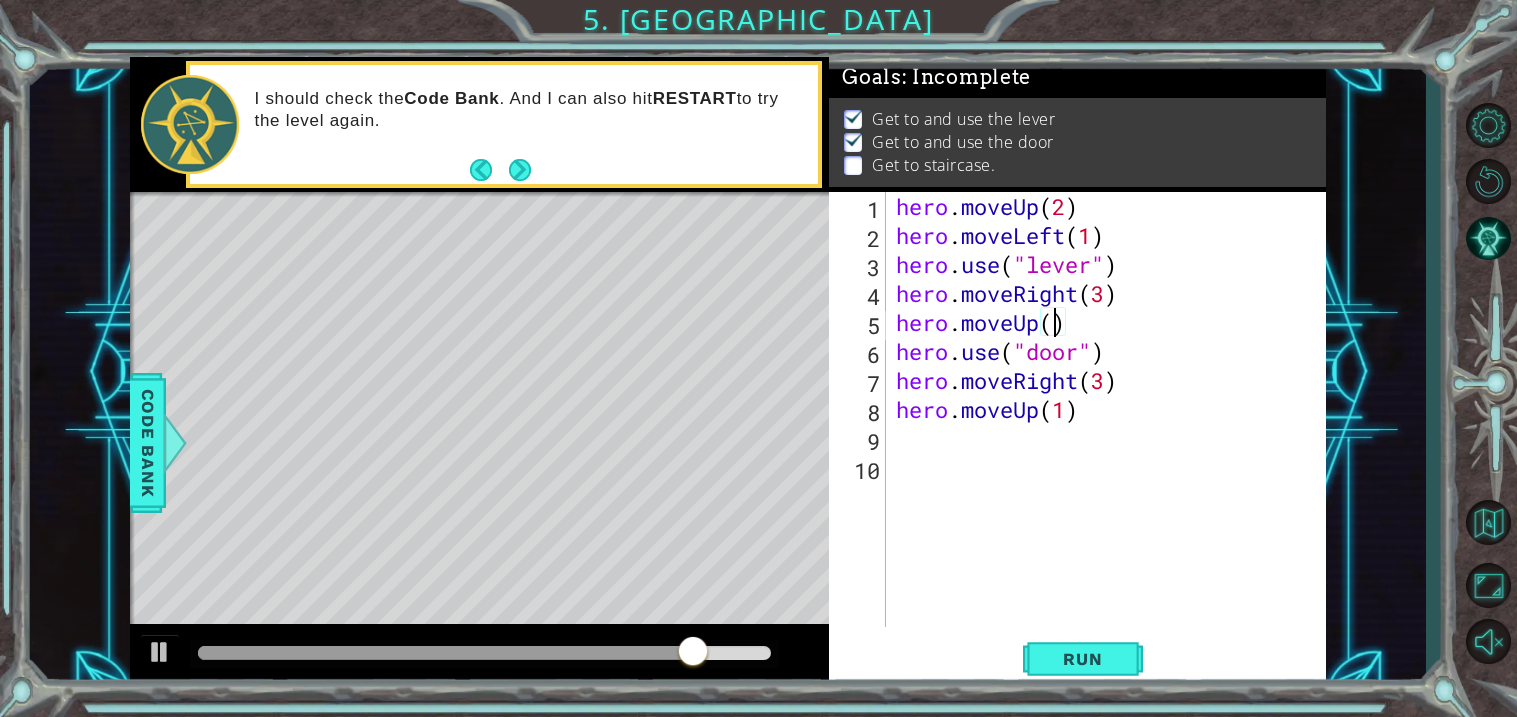 scroll, scrollTop: 0, scrollLeft: 6, axis: horizontal 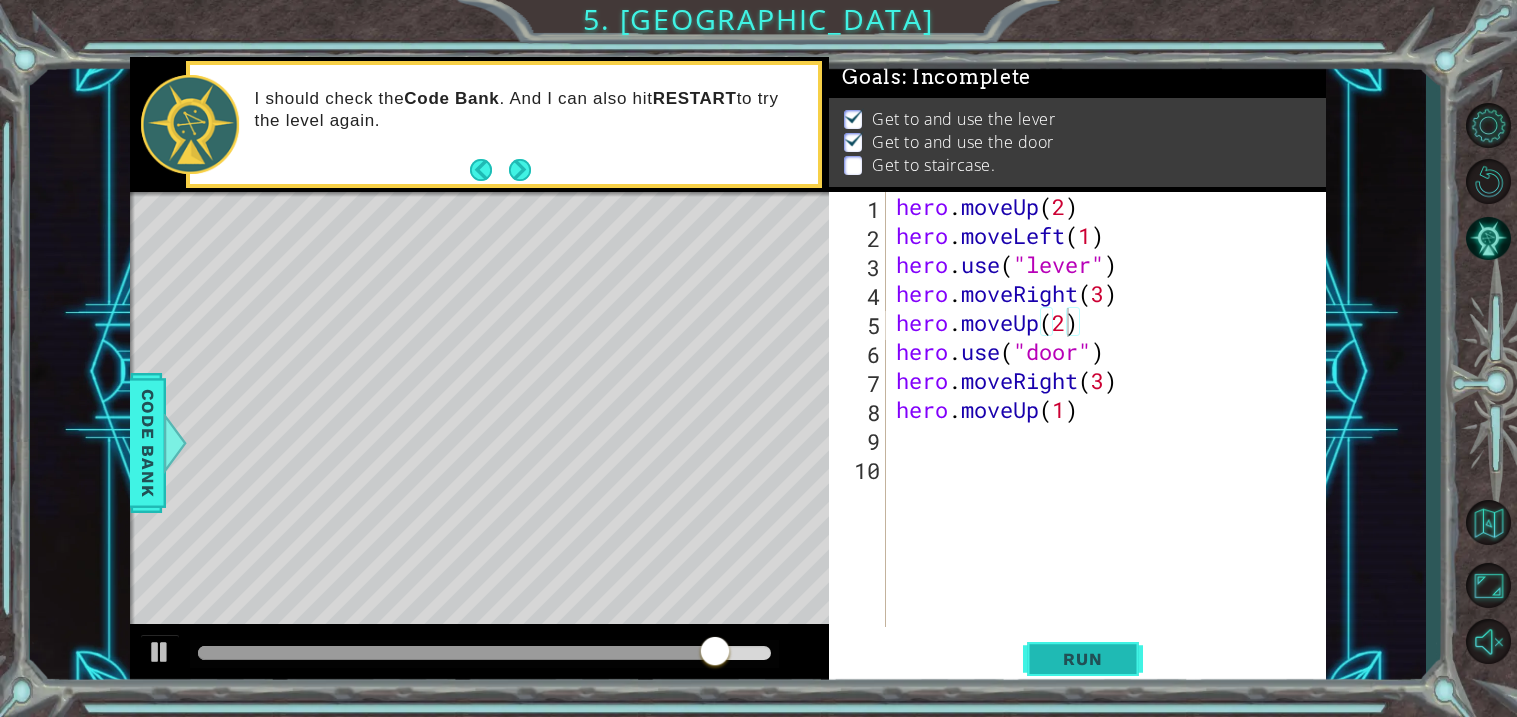 click on "Run" at bounding box center [1083, 660] 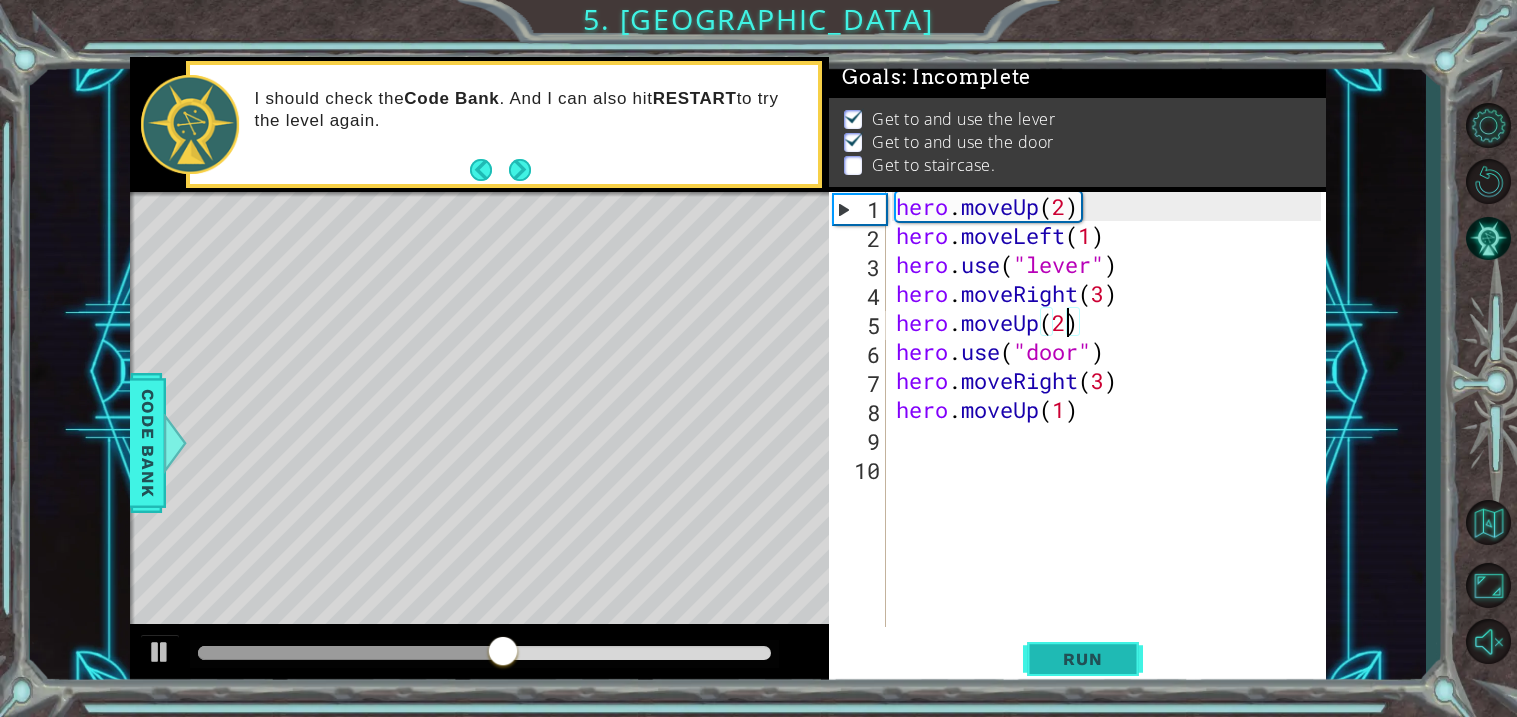 click on "Run" at bounding box center [1082, 659] 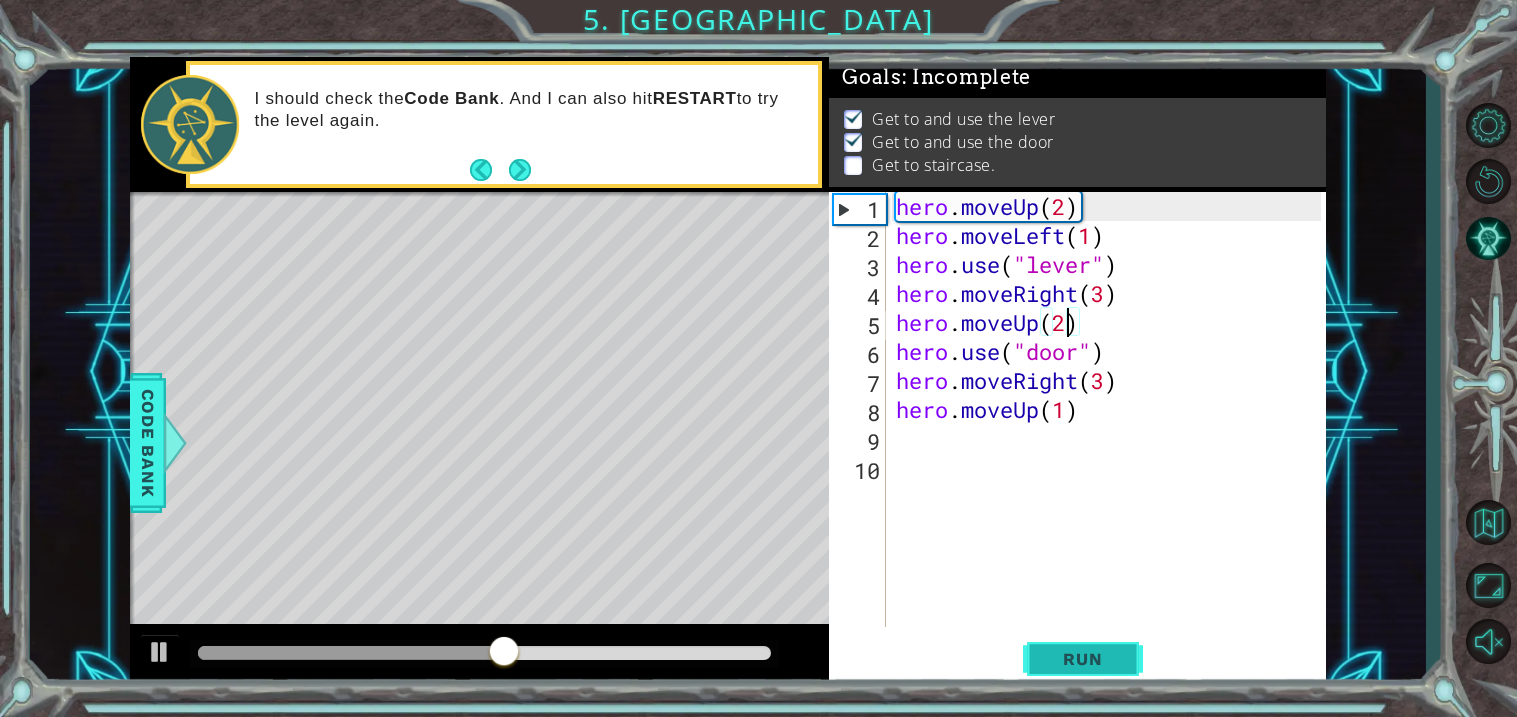 click on "Run" at bounding box center [1082, 659] 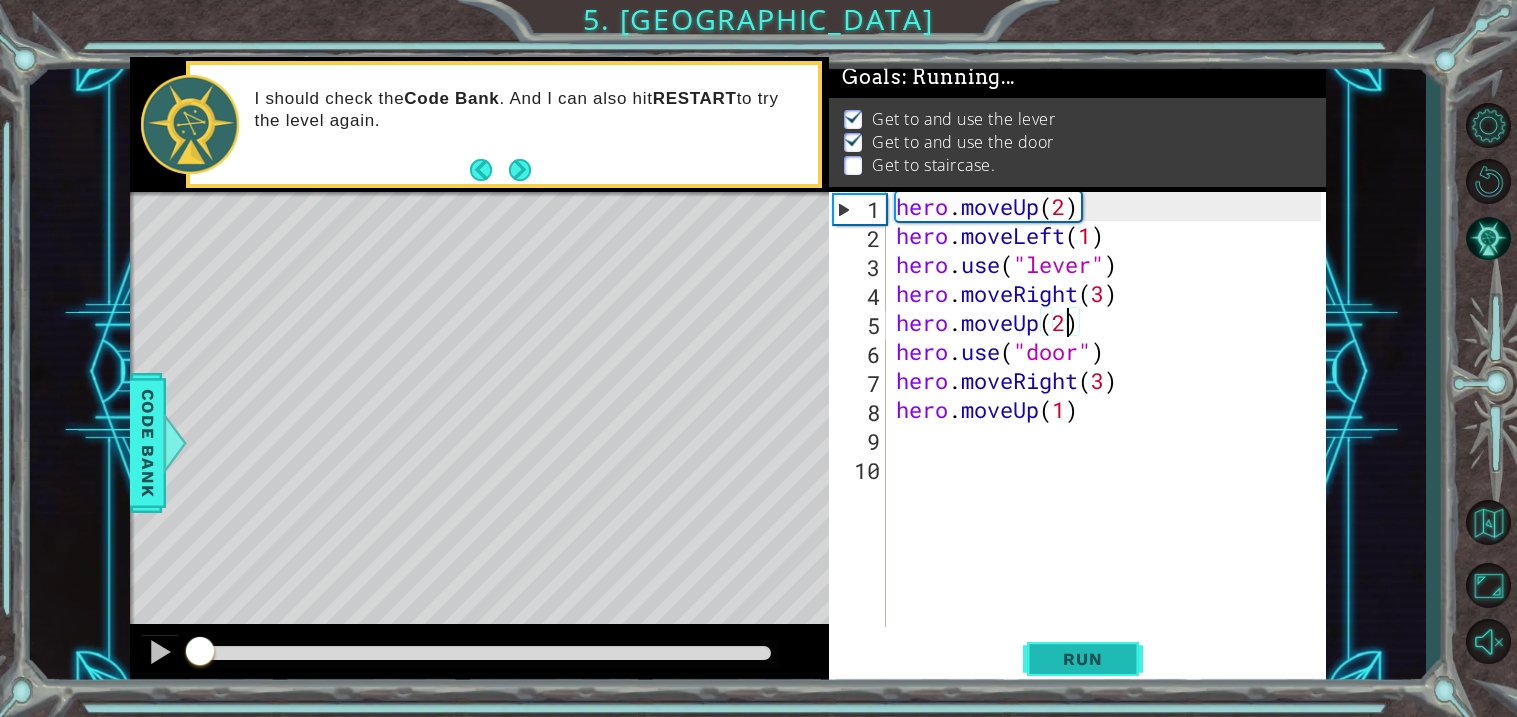 click on "Run" at bounding box center (1082, 659) 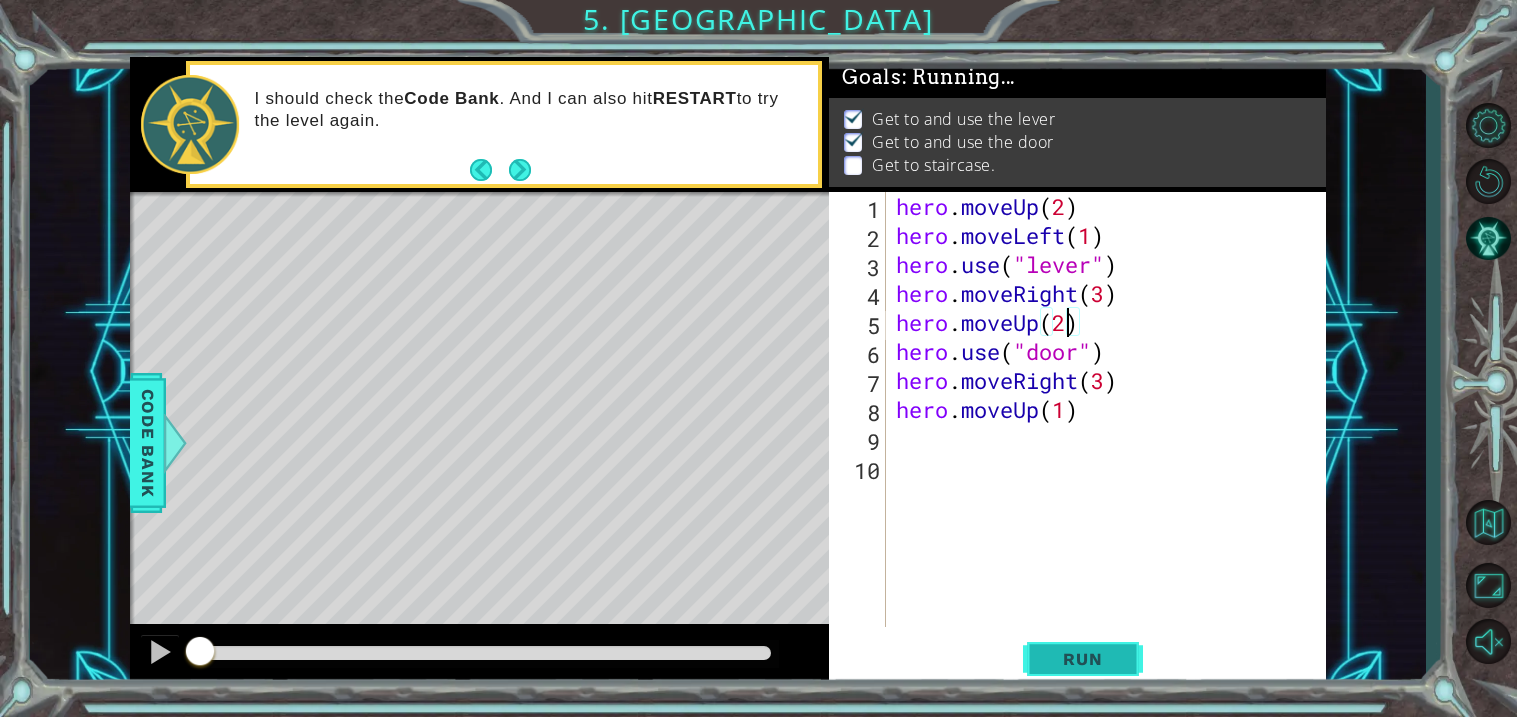 click on "Run" at bounding box center (1082, 659) 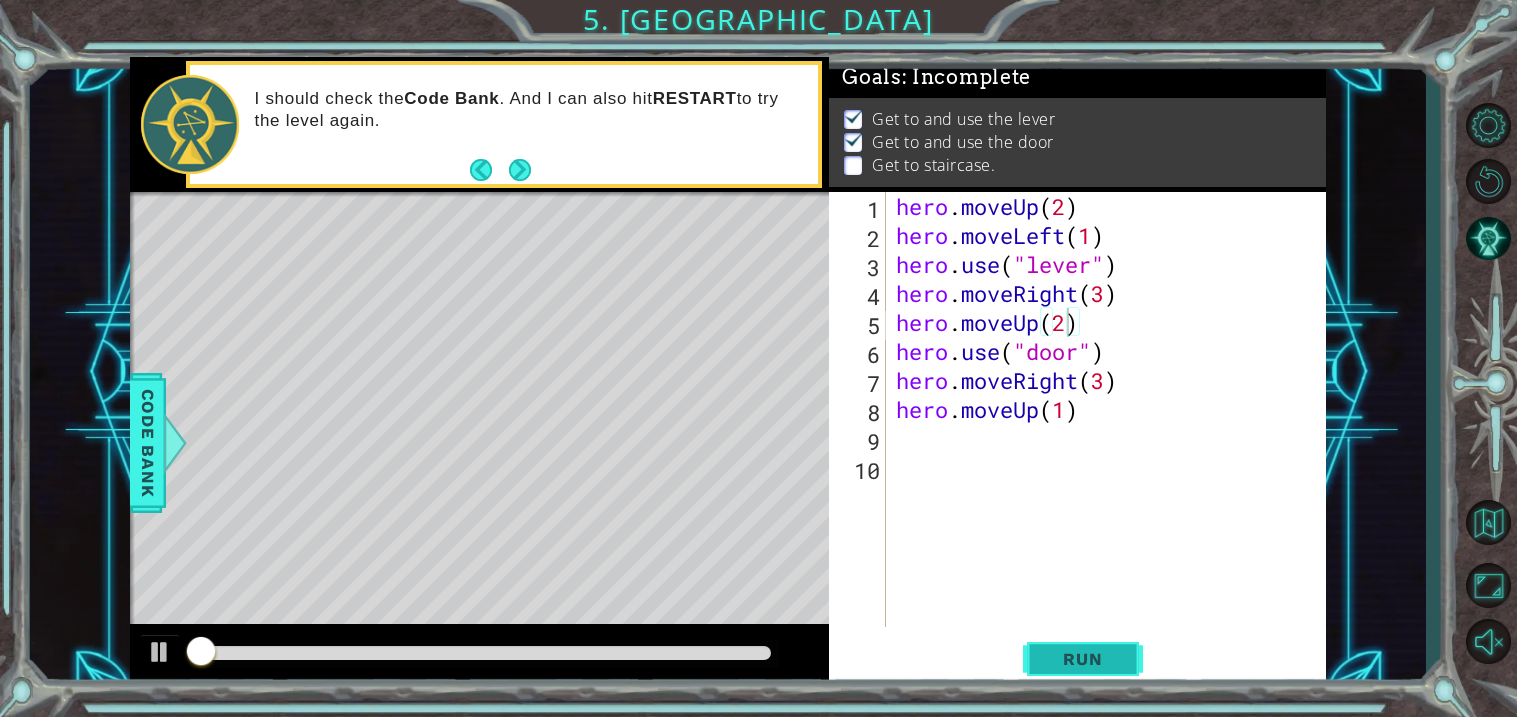 click on "Run" at bounding box center [1082, 659] 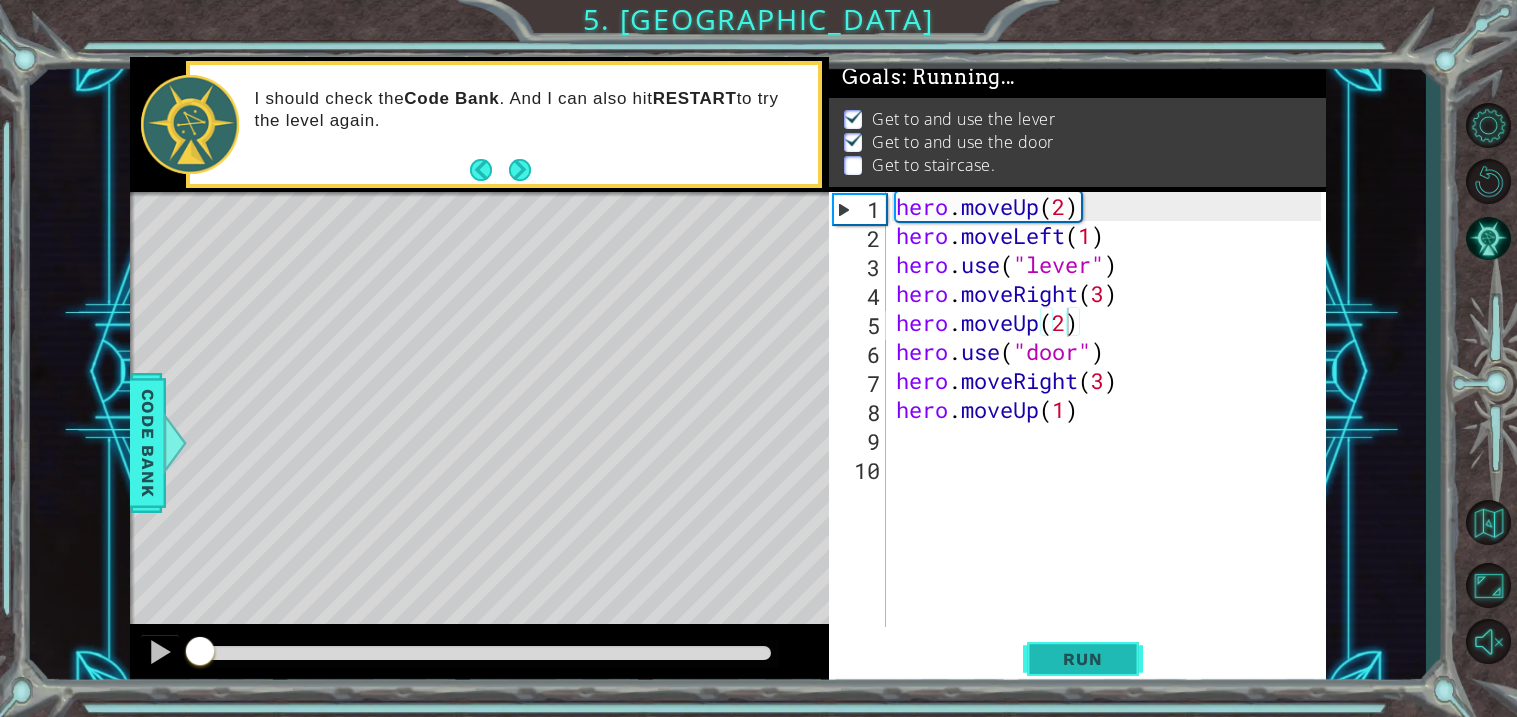 click on "Run" at bounding box center (1082, 659) 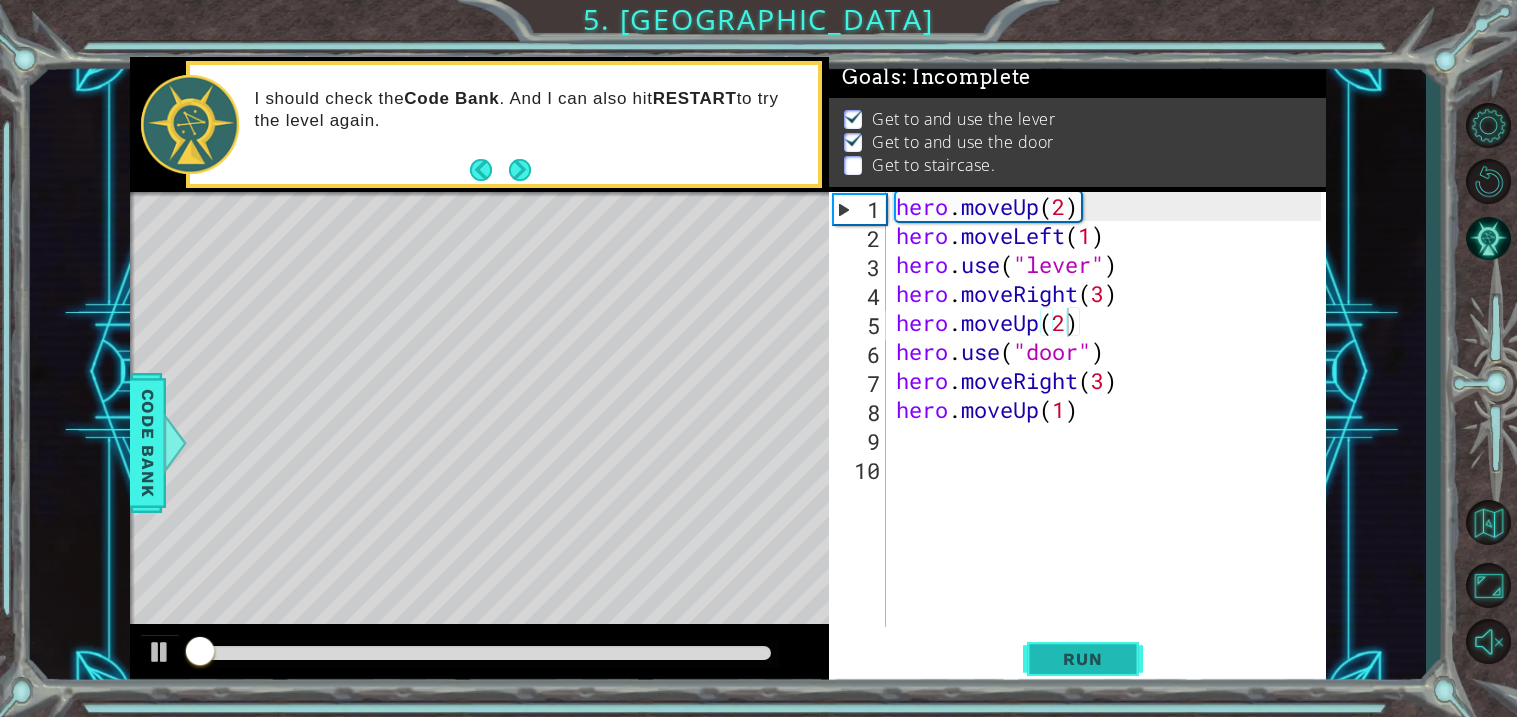click on "Run" at bounding box center (1082, 659) 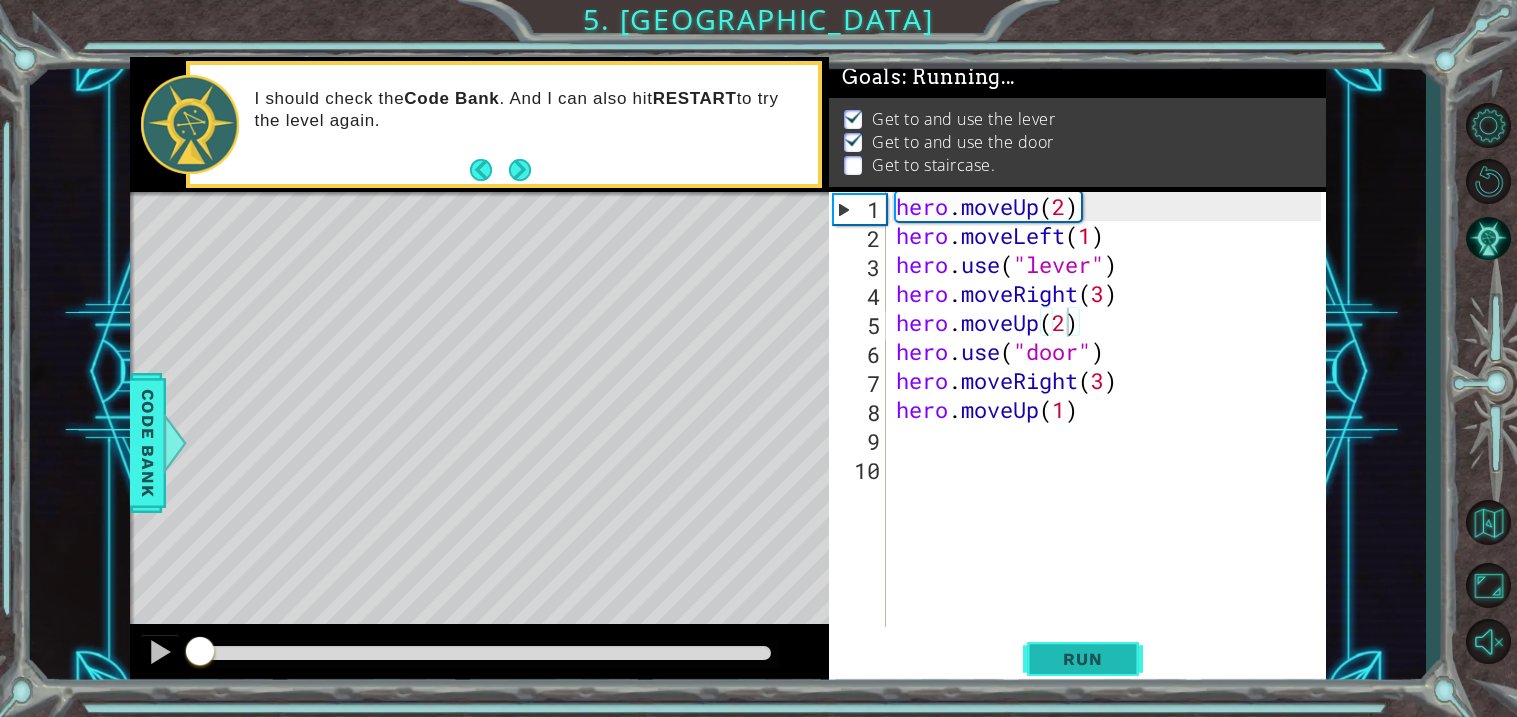 click on "Run" at bounding box center (1082, 659) 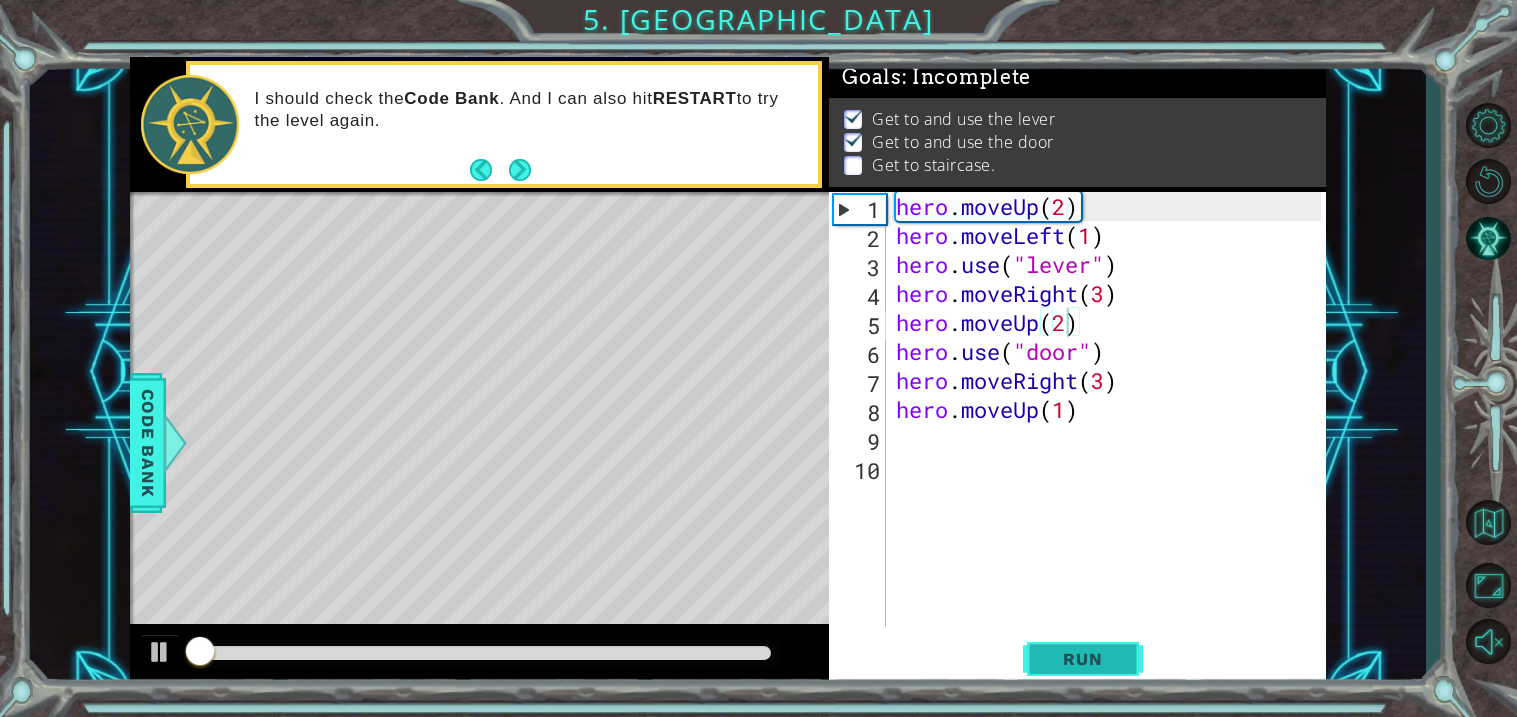 click on "Run" at bounding box center (1082, 659) 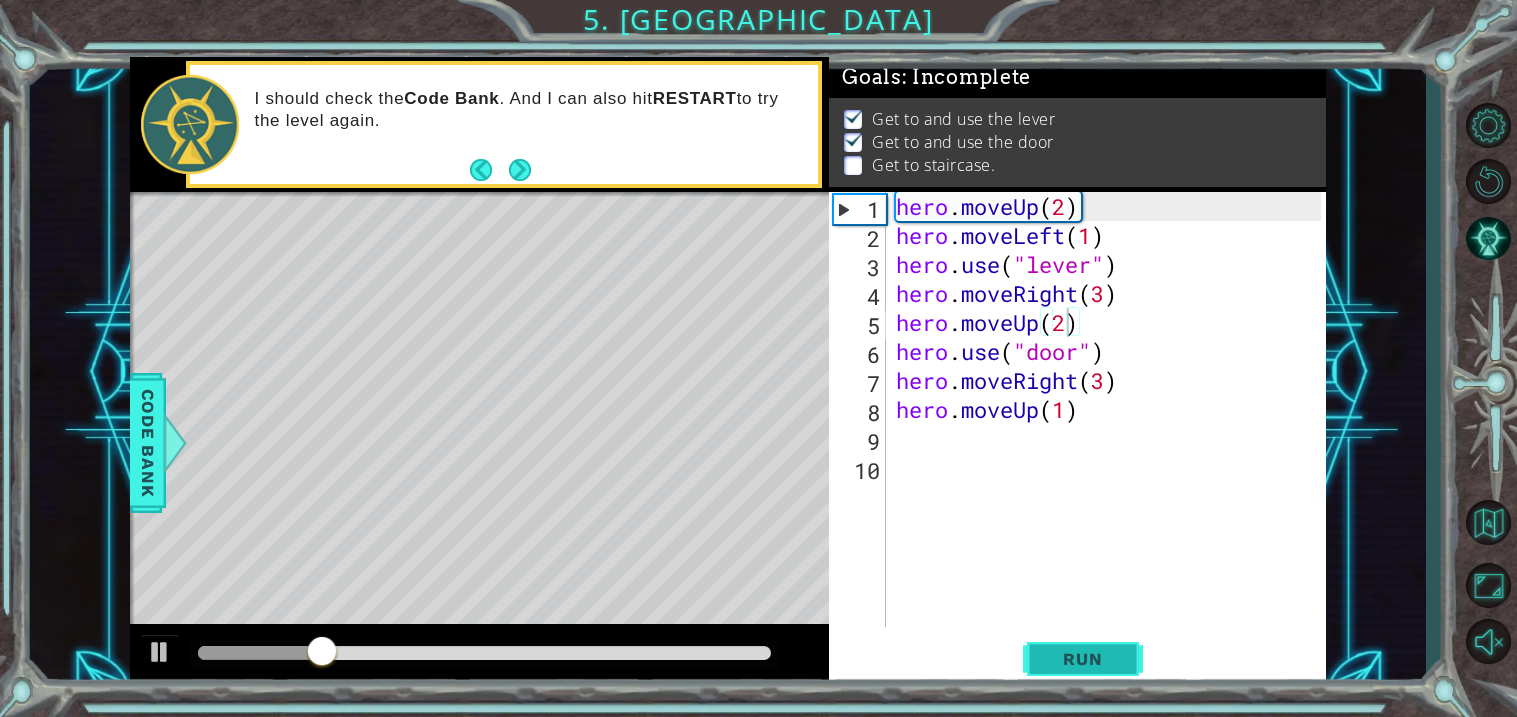 click on "Run" at bounding box center [1083, 660] 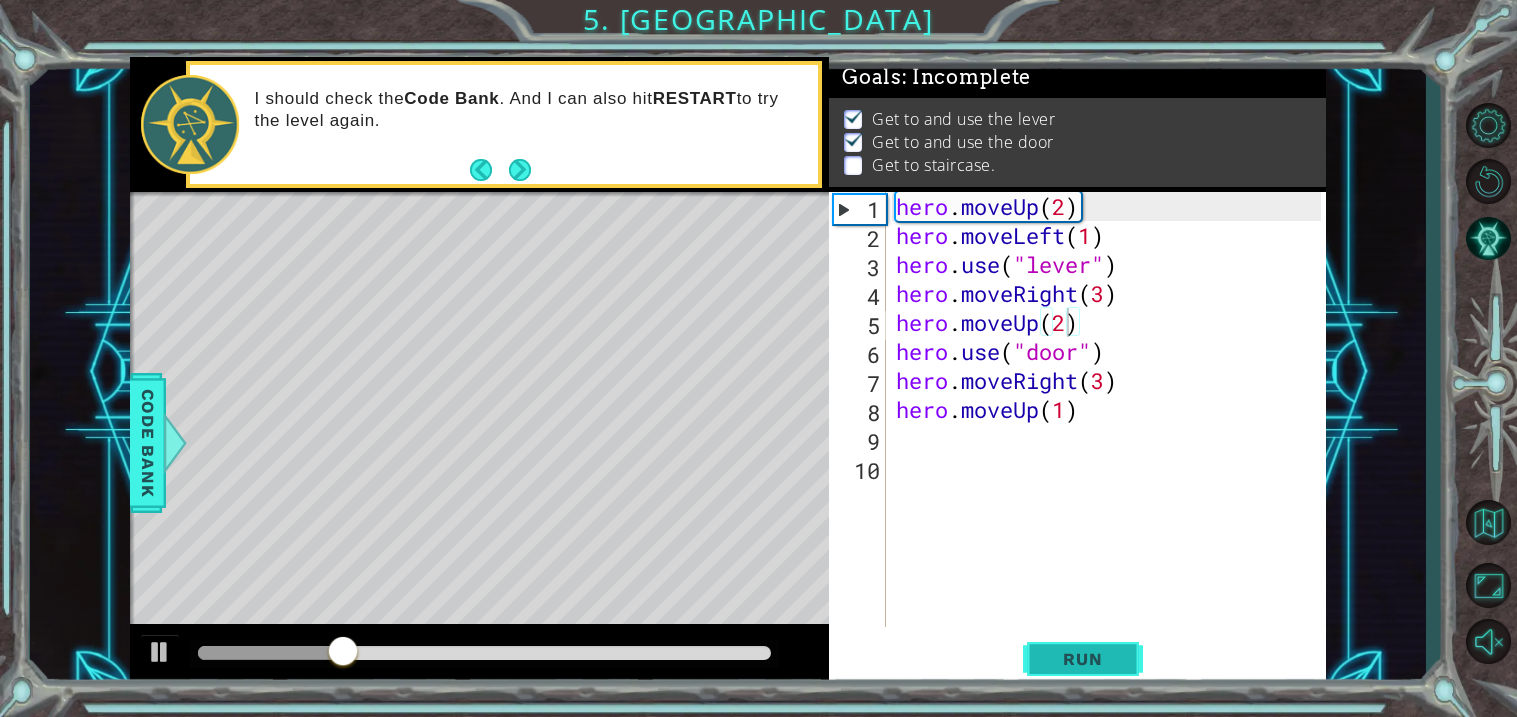 click on "Run" at bounding box center (1082, 659) 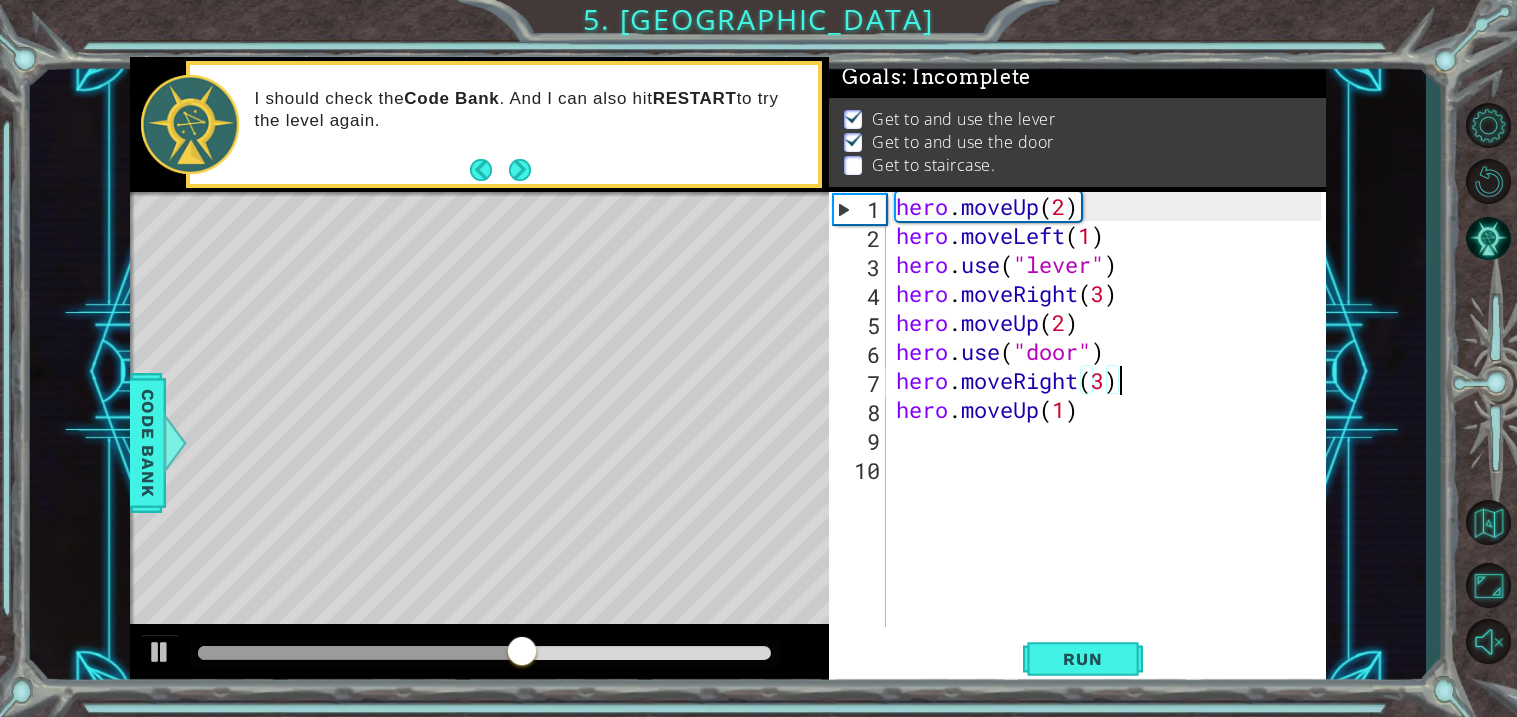 click on "hero . moveUp ( 2 ) hero . moveLeft ( 1 ) hero . use ( "lever" ) hero . moveRight ( 3 ) hero . moveUp ( 2 ) hero . use ( "door" ) hero . moveRight ( 3 ) hero . moveUp ( 1 )" at bounding box center (1112, 438) 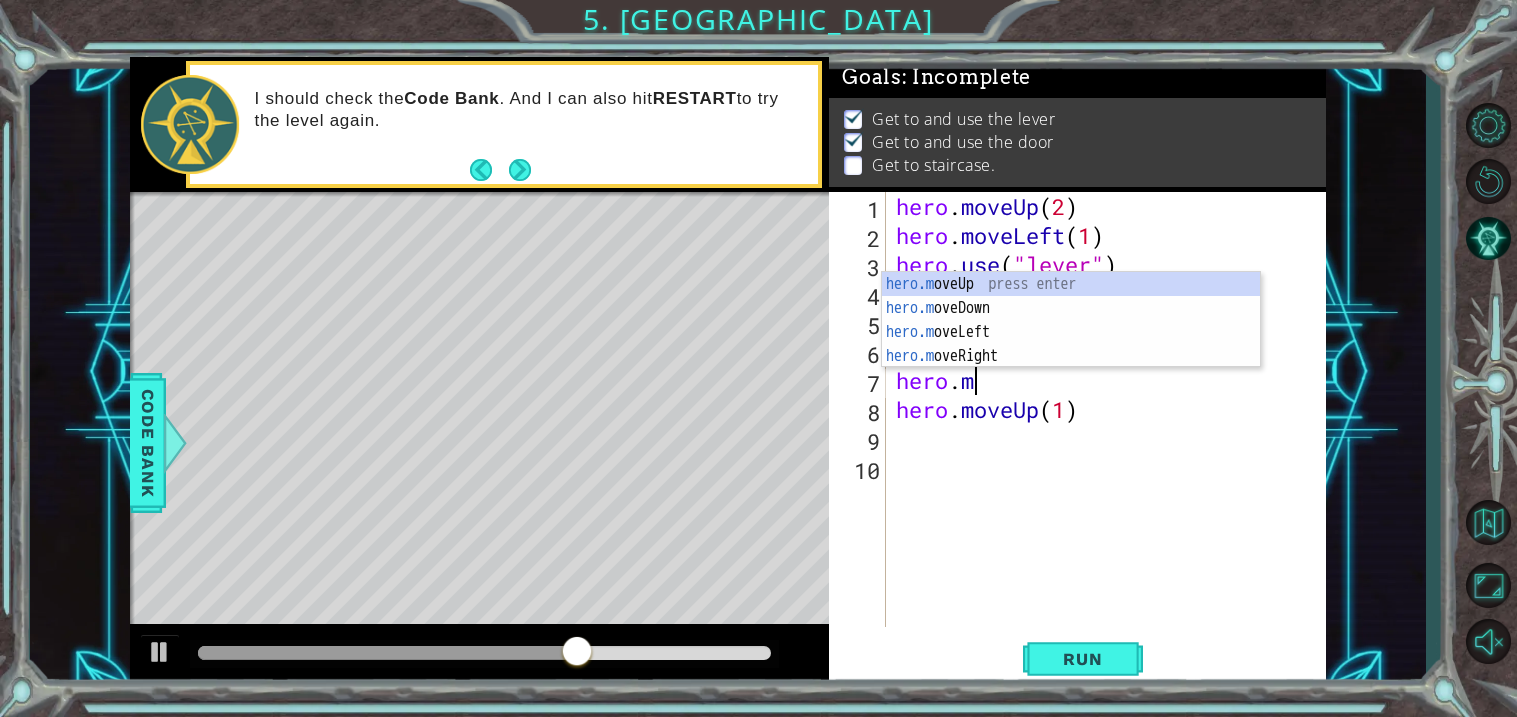 scroll, scrollTop: 0, scrollLeft: 1, axis: horizontal 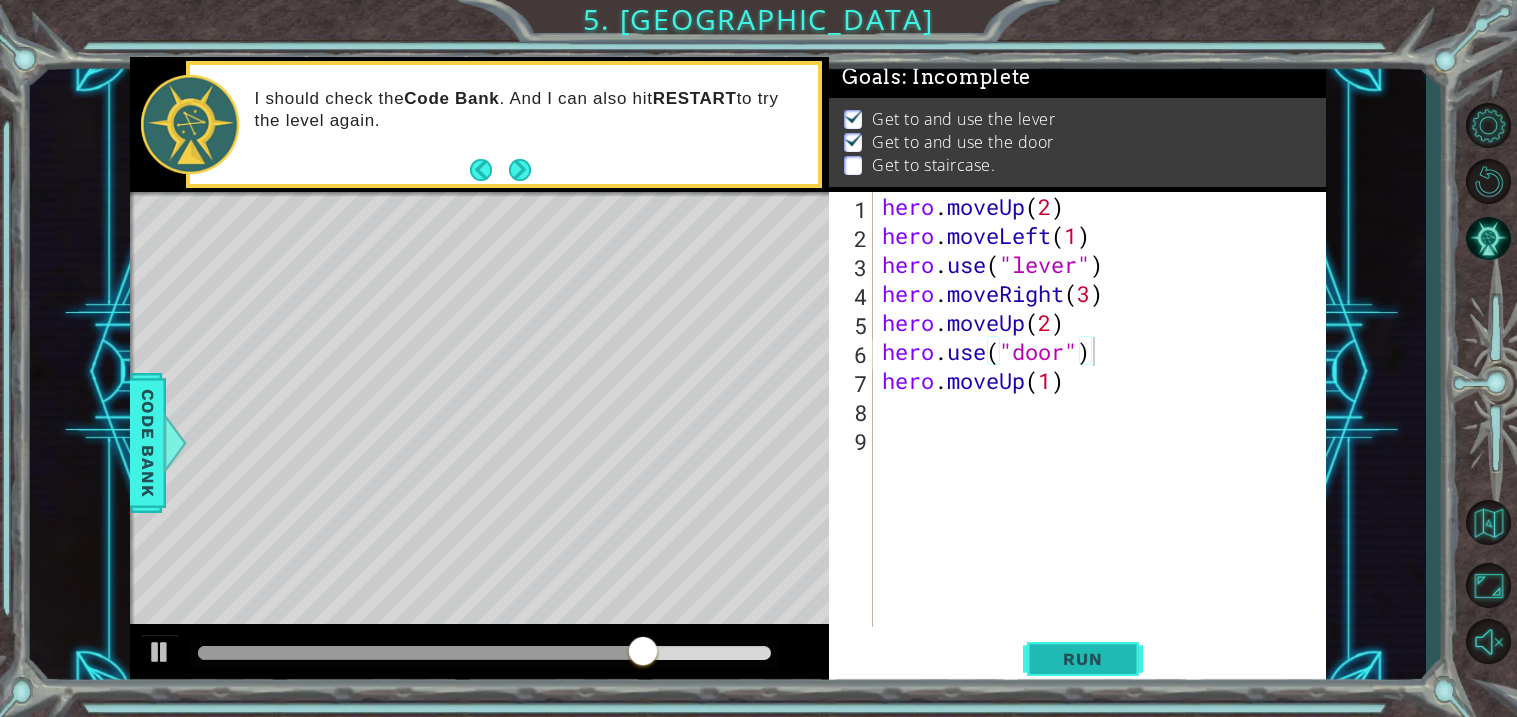 click on "Run" at bounding box center (1082, 659) 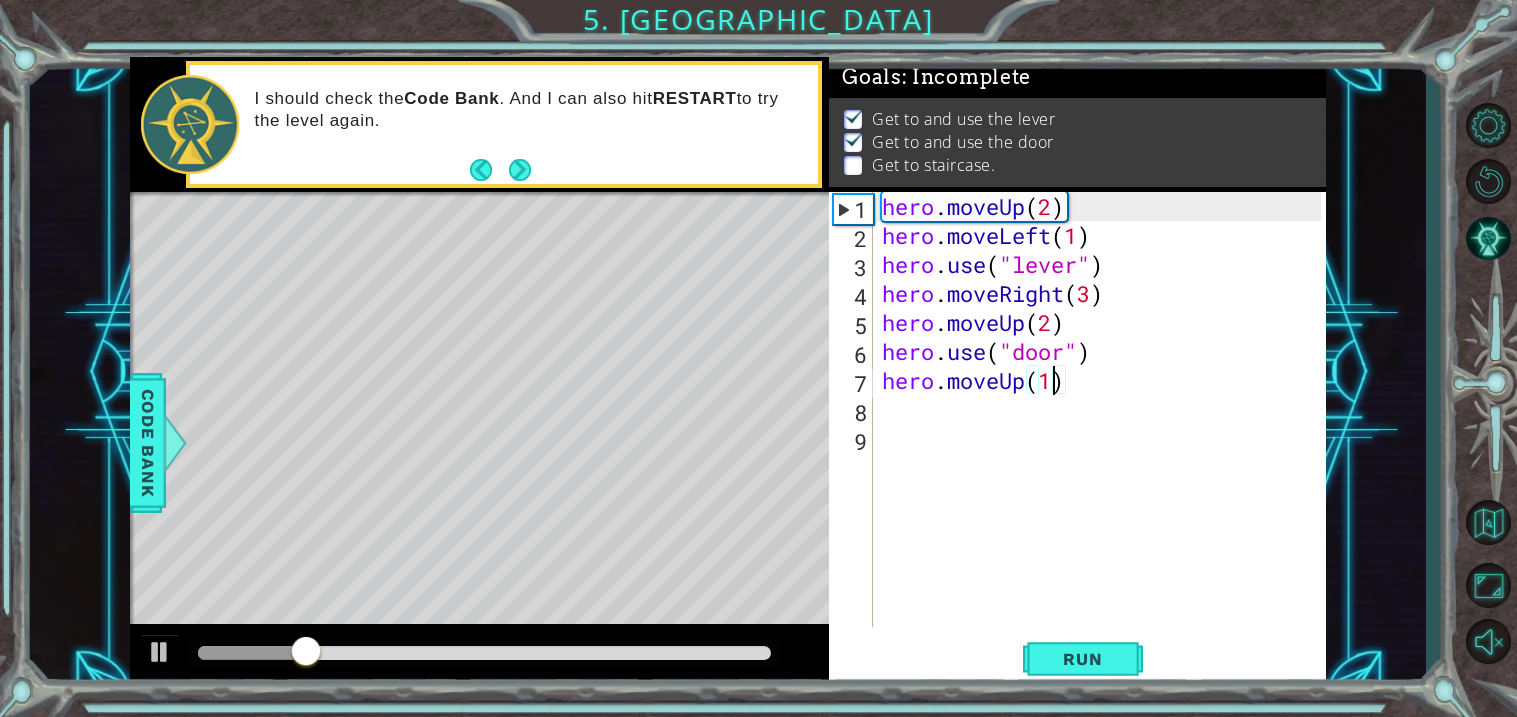 click on "hero . moveUp ( 2 ) hero . moveLeft ( 1 ) hero . use ( "lever" ) hero . moveRight ( 3 ) hero . moveUp ( 2 ) hero . use ( "door" ) hero . moveUp ( 1 )" at bounding box center (1104, 438) 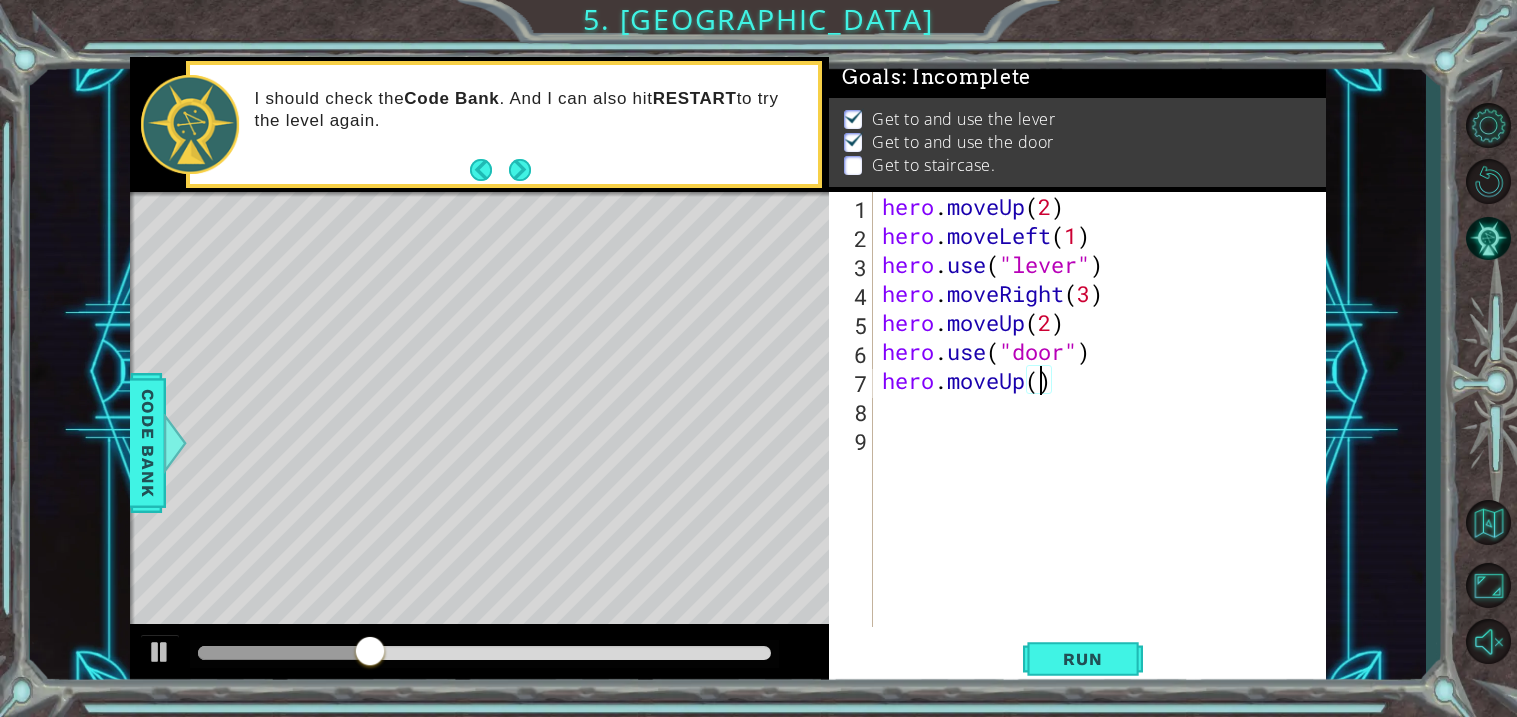 type on "hero.moveUp(2)" 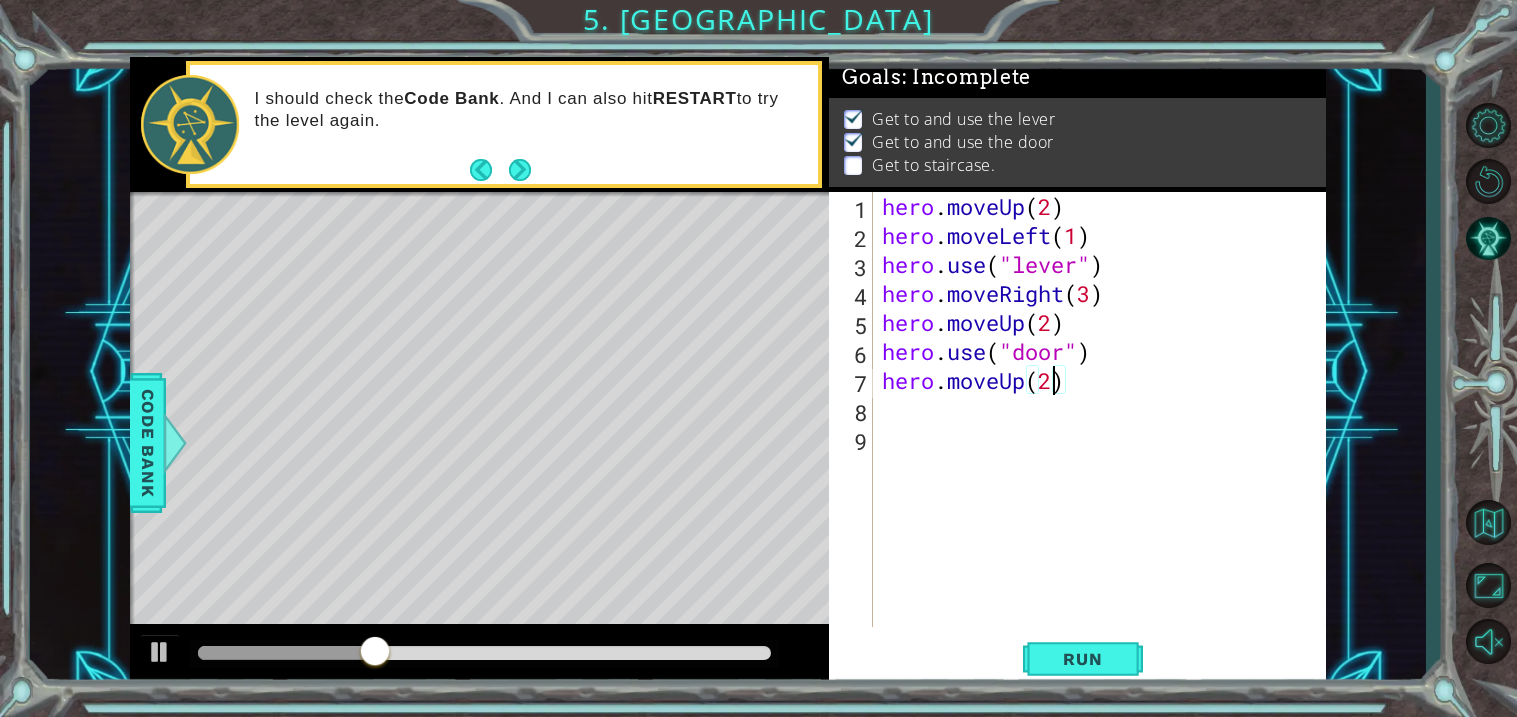 scroll, scrollTop: 0, scrollLeft: 6, axis: horizontal 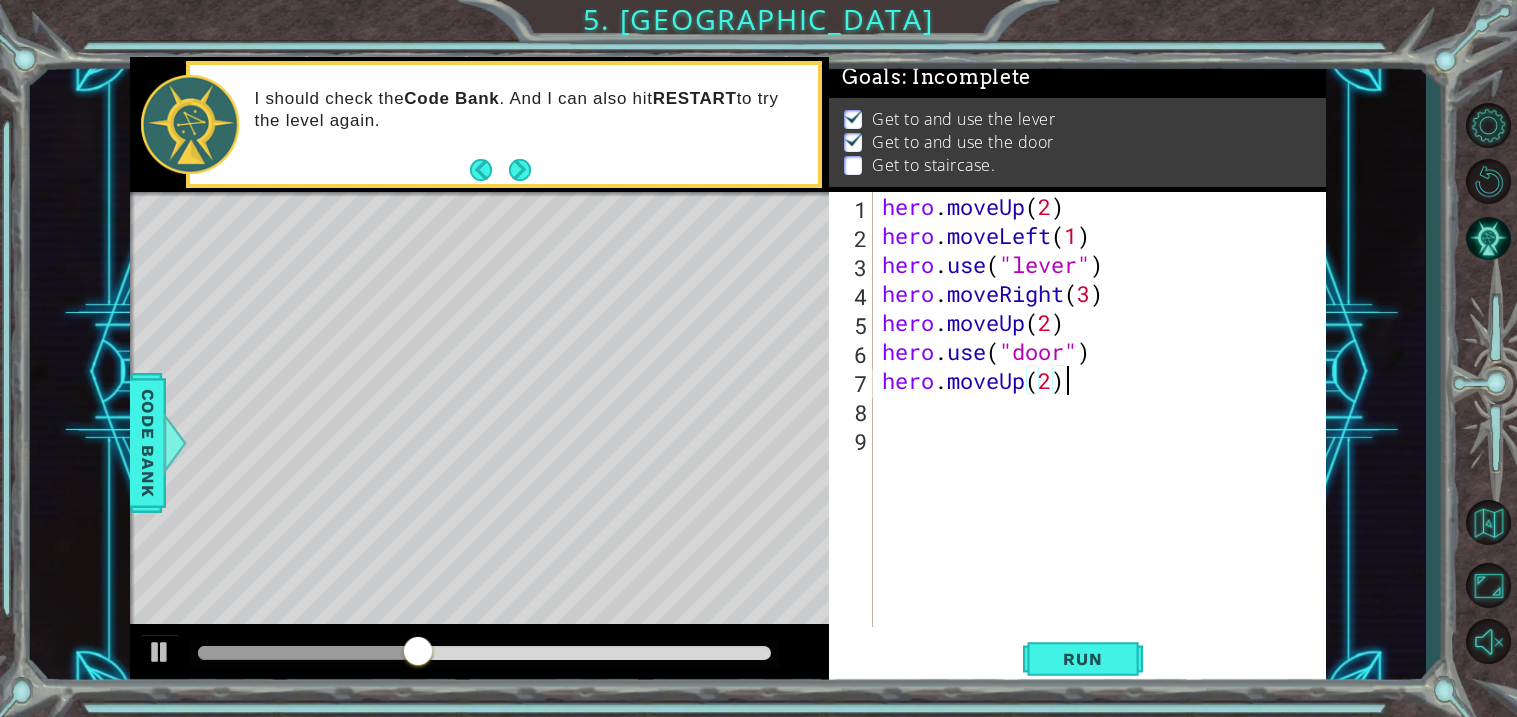 click on "hero . moveUp ( 2 ) hero . moveLeft ( 1 ) hero . use ( "lever" ) hero . moveRight ( 3 ) hero . moveUp ( 2 ) hero . use ( "door" ) hero . moveUp ( 2 )" at bounding box center [1104, 438] 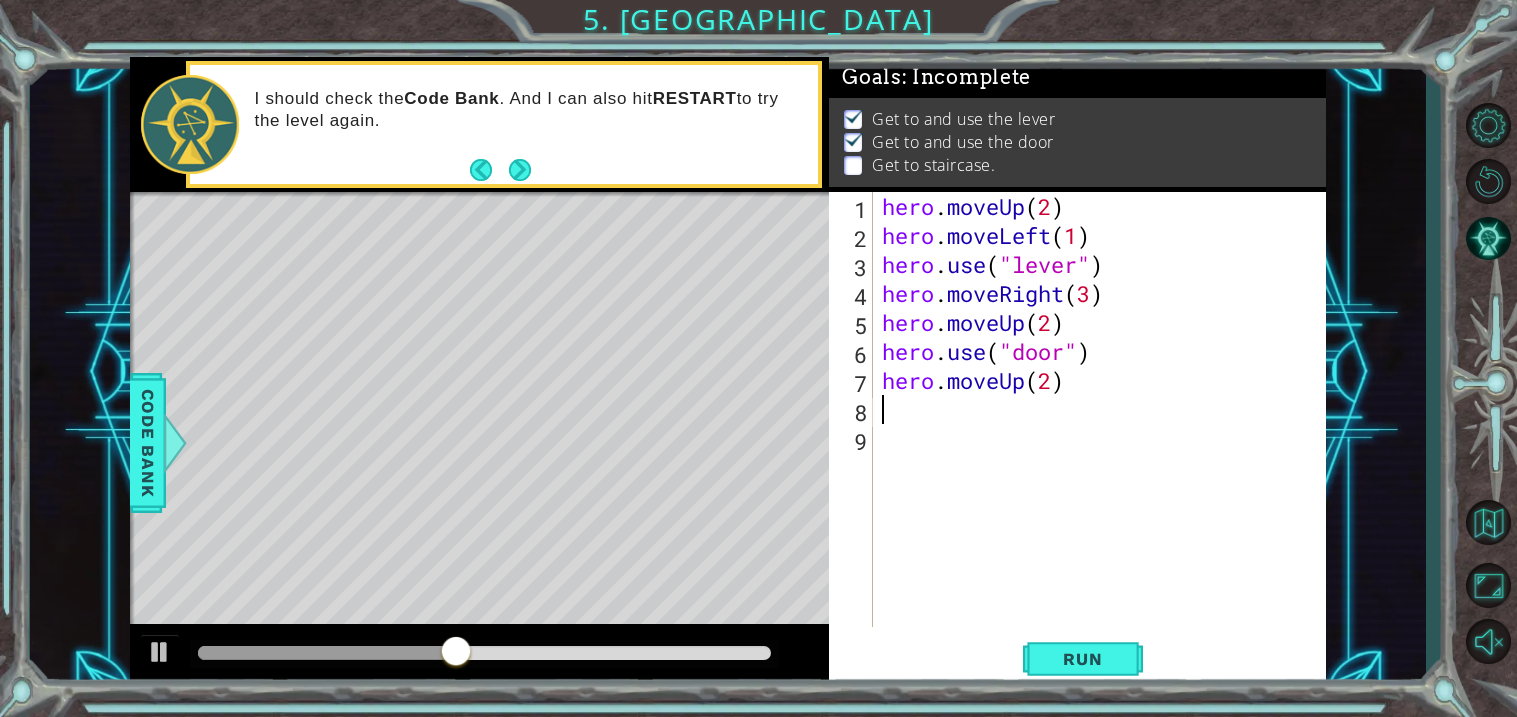 click on "hero . moveUp ( 2 ) hero . moveLeft ( 1 ) hero . use ( "lever" ) hero . moveRight ( 3 ) hero . moveUp ( 2 ) hero . use ( "door" ) hero . moveUp ( 2 )" at bounding box center [1104, 438] 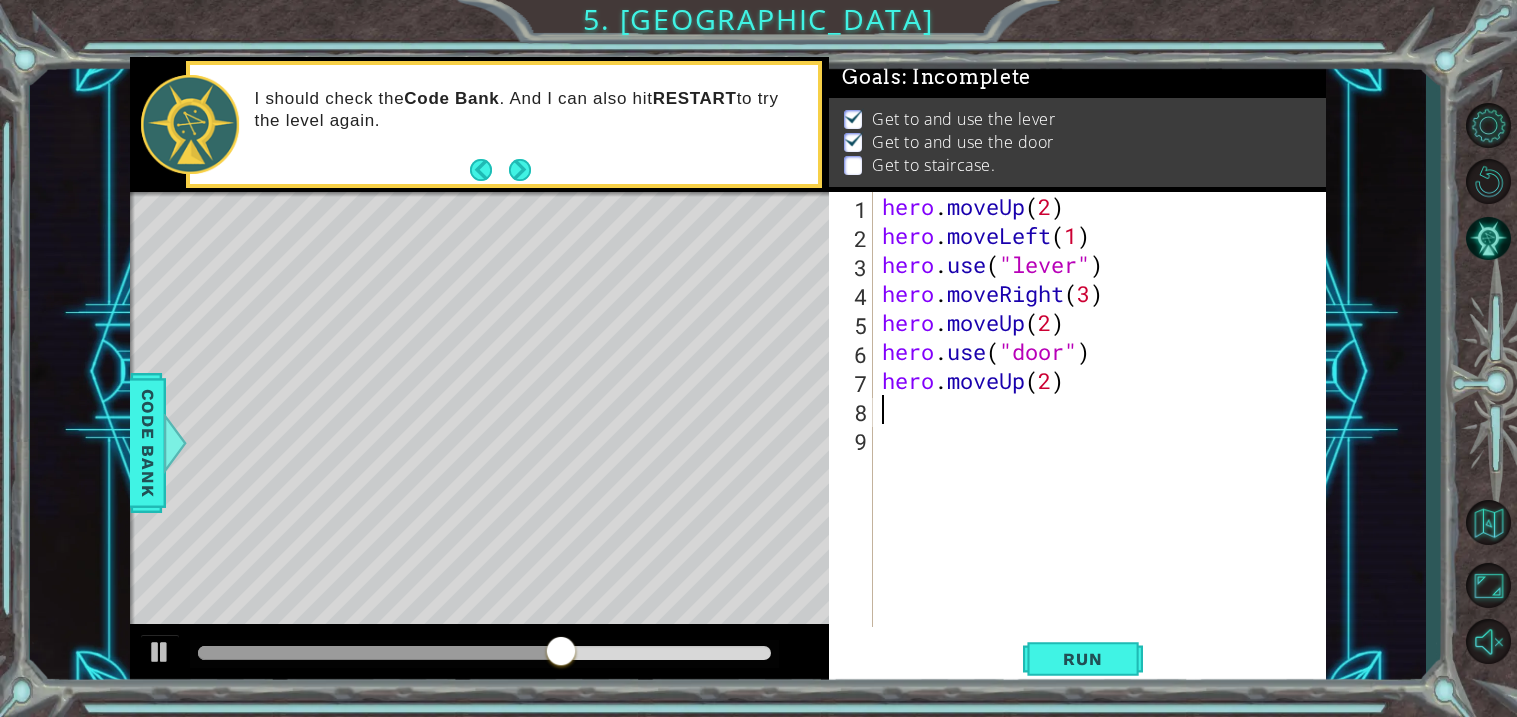 type on "m" 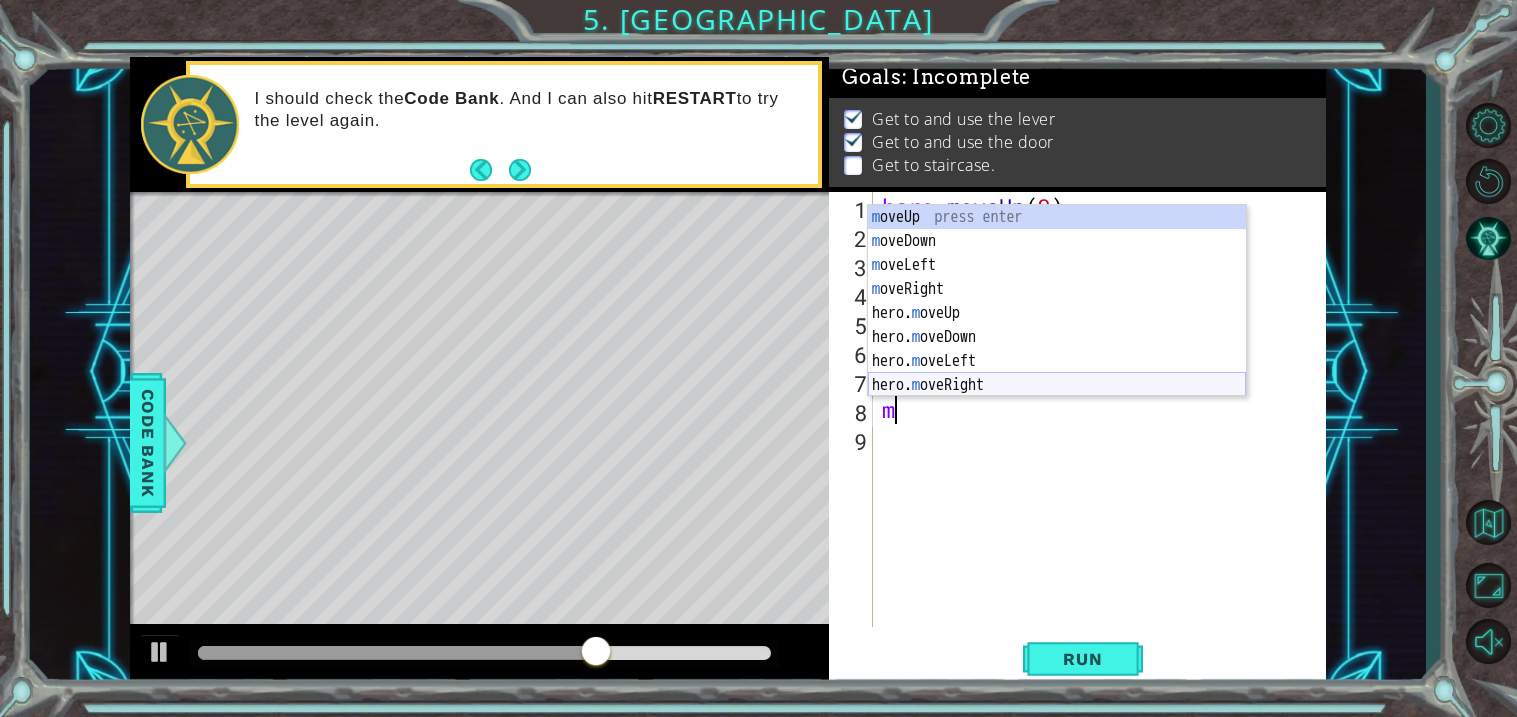 click on "m oveUp press enter m oveDown press enter m oveLeft press enter m oveRight press enter hero. m oveUp press enter hero. m oveDown press enter hero. m oveLeft press enter hero. m oveRight press enter" at bounding box center (1057, 325) 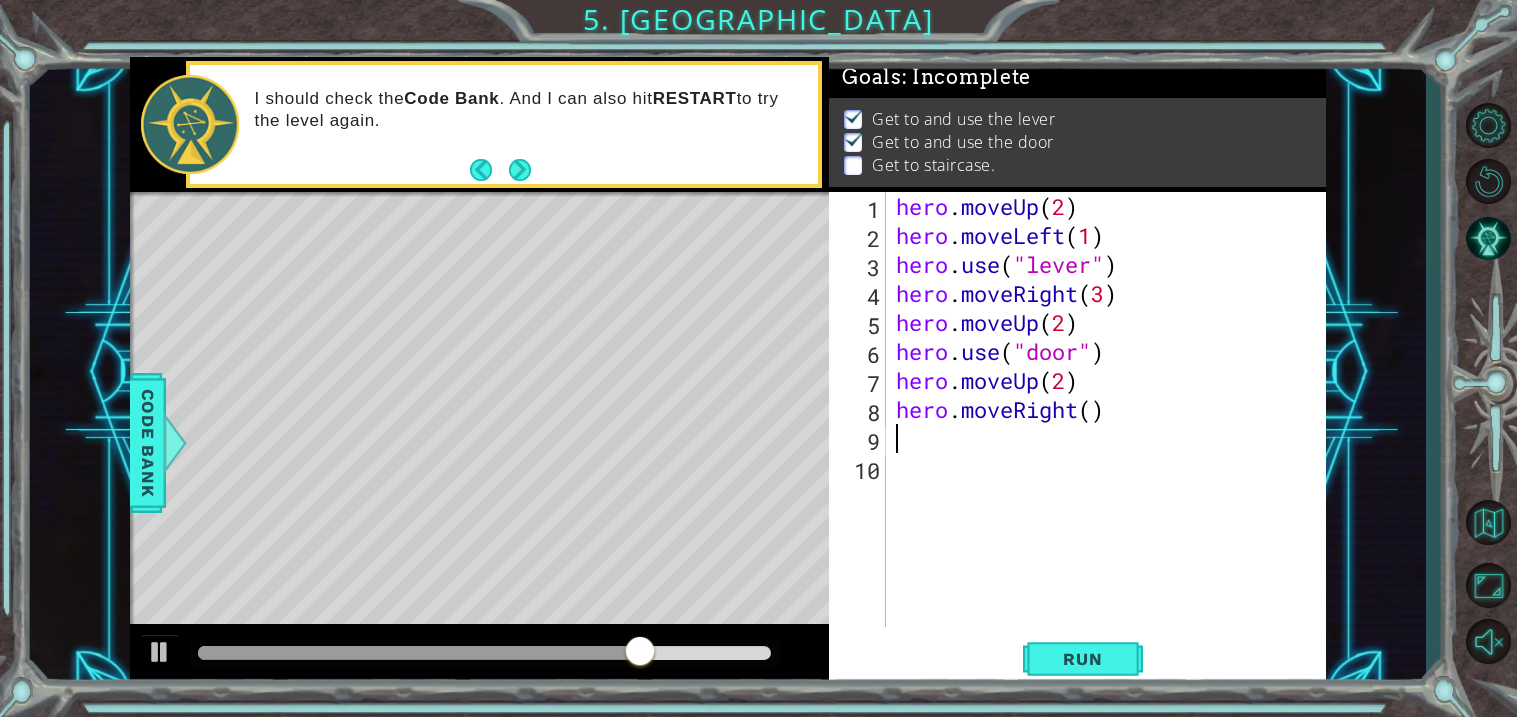 click on "hero . moveUp ( 2 ) hero . moveLeft ( 1 ) hero . use ( "lever" ) hero . moveRight ( 3 ) hero . moveUp ( 2 ) hero . use ( "door" ) hero . moveUp ( 2 ) hero . moveRight ( )" at bounding box center (1112, 438) 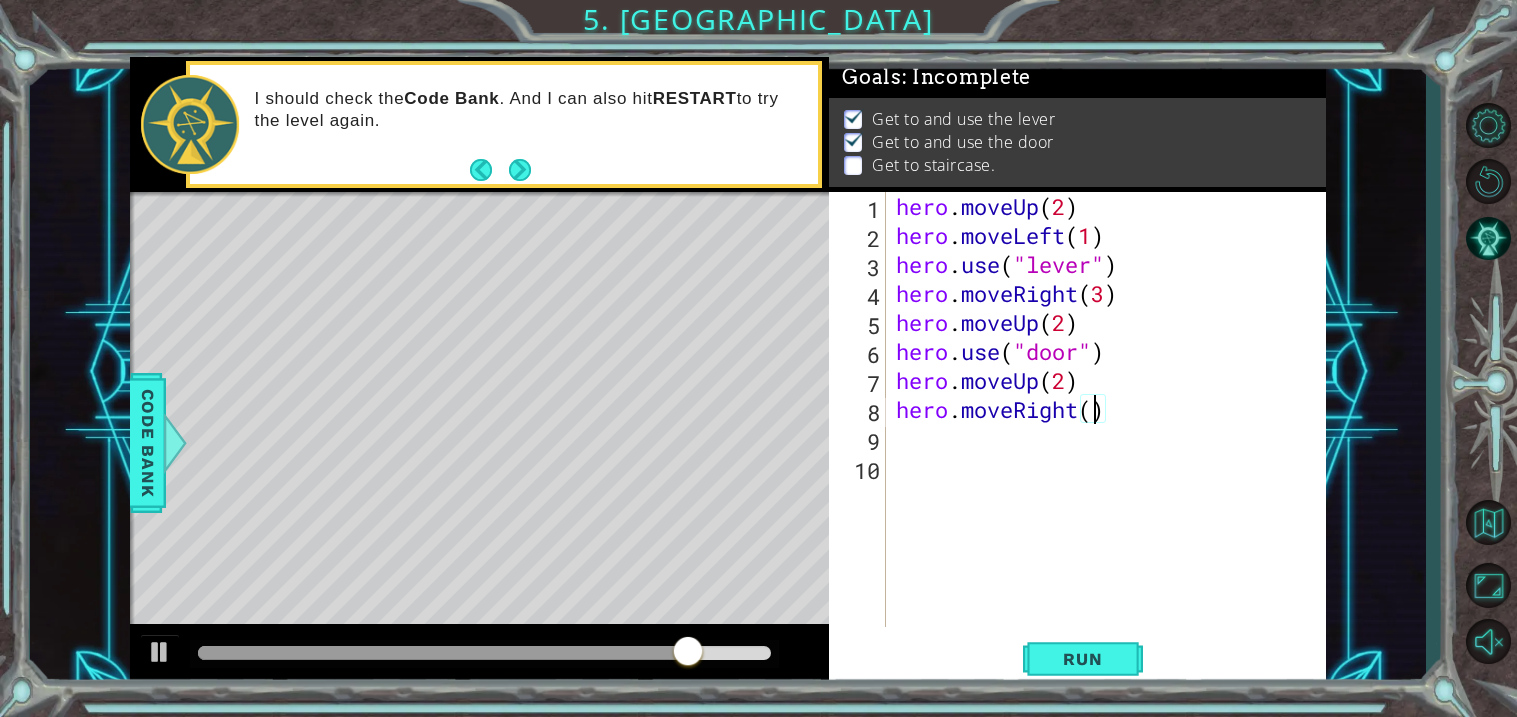 type on "hero.moveRight(3)" 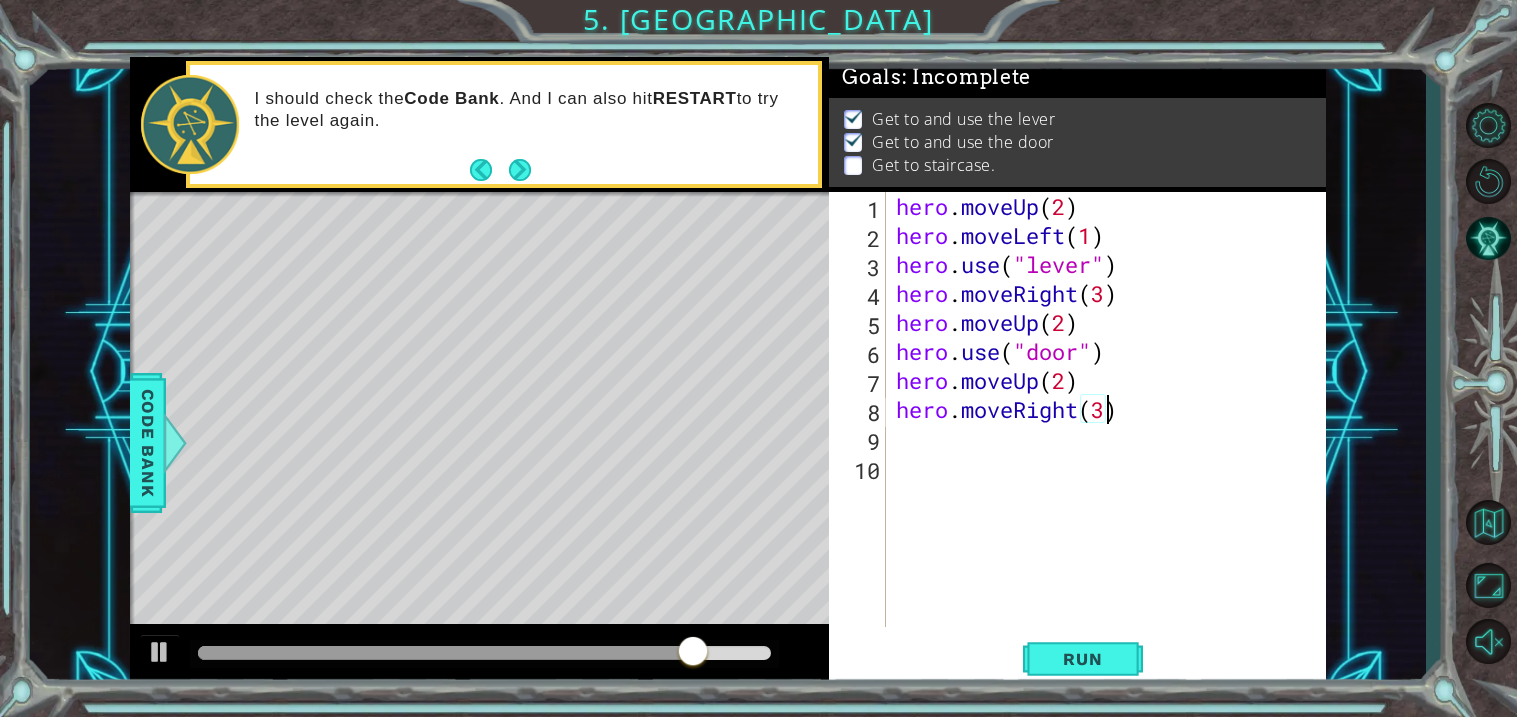 scroll, scrollTop: 0, scrollLeft: 8, axis: horizontal 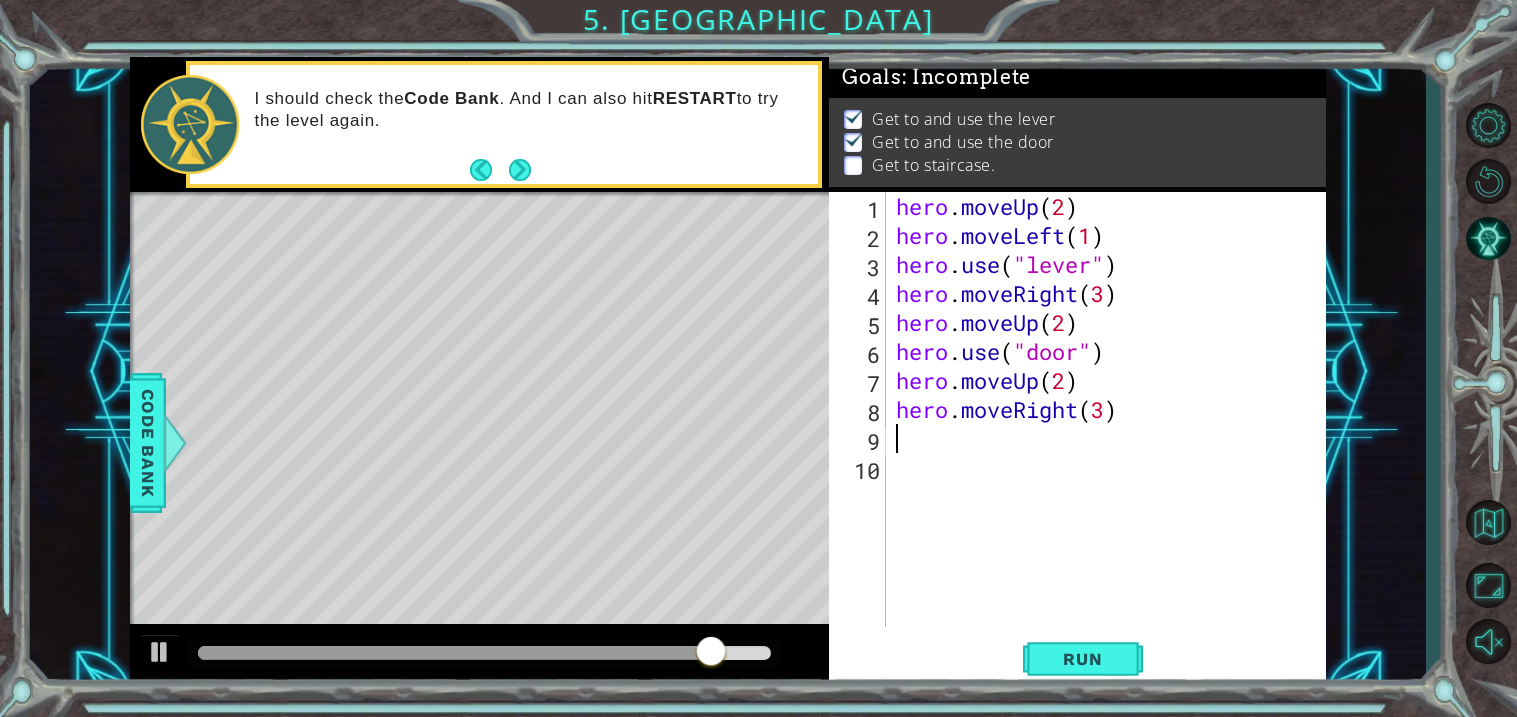 click on "hero . moveUp ( 2 ) hero . moveLeft ( 1 ) hero . use ( "lever" ) hero . moveRight ( 3 ) hero . moveUp ( 2 ) hero . use ( "door" ) hero . moveUp ( 2 ) hero . moveRight ( 3 )" at bounding box center (1112, 438) 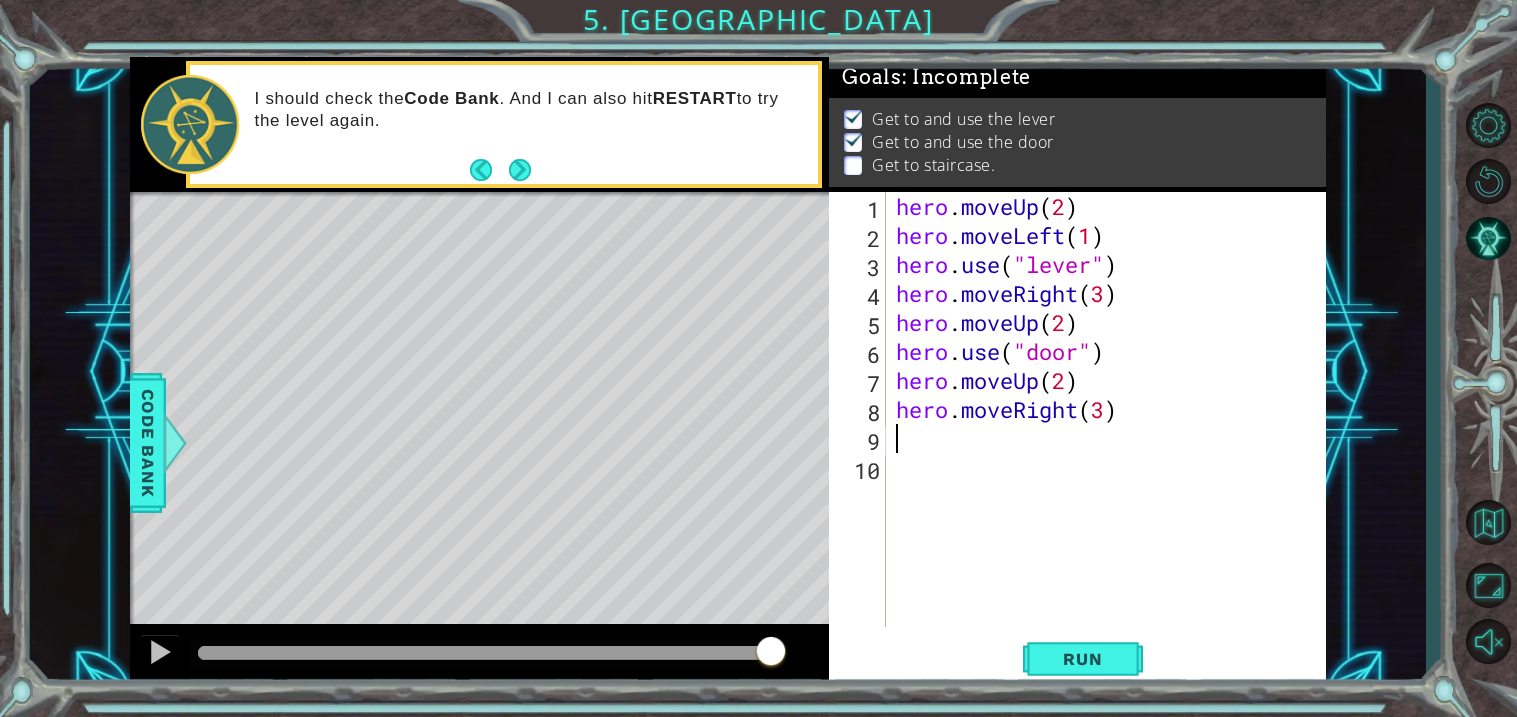 type on "u" 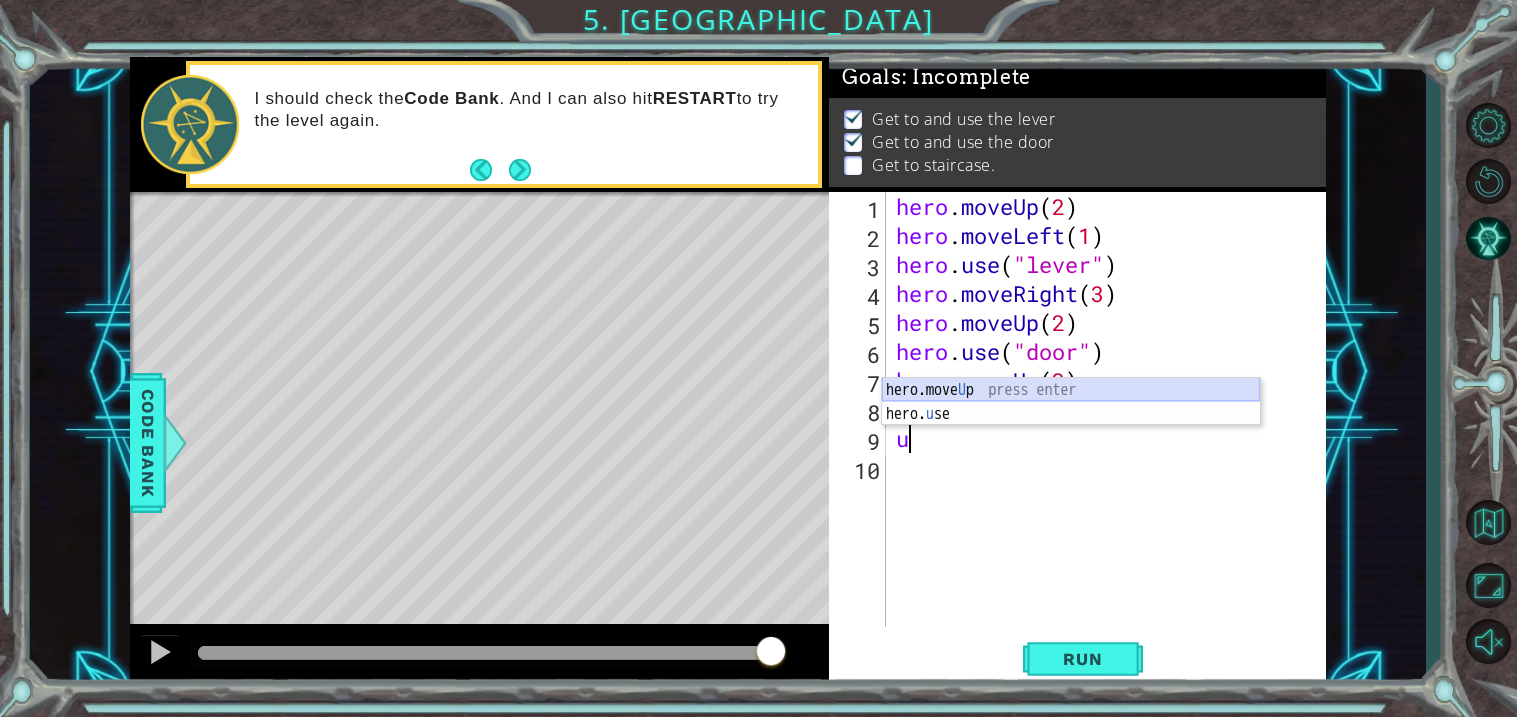 click on "hero.move U p press enter hero. u se press enter" at bounding box center (1071, 426) 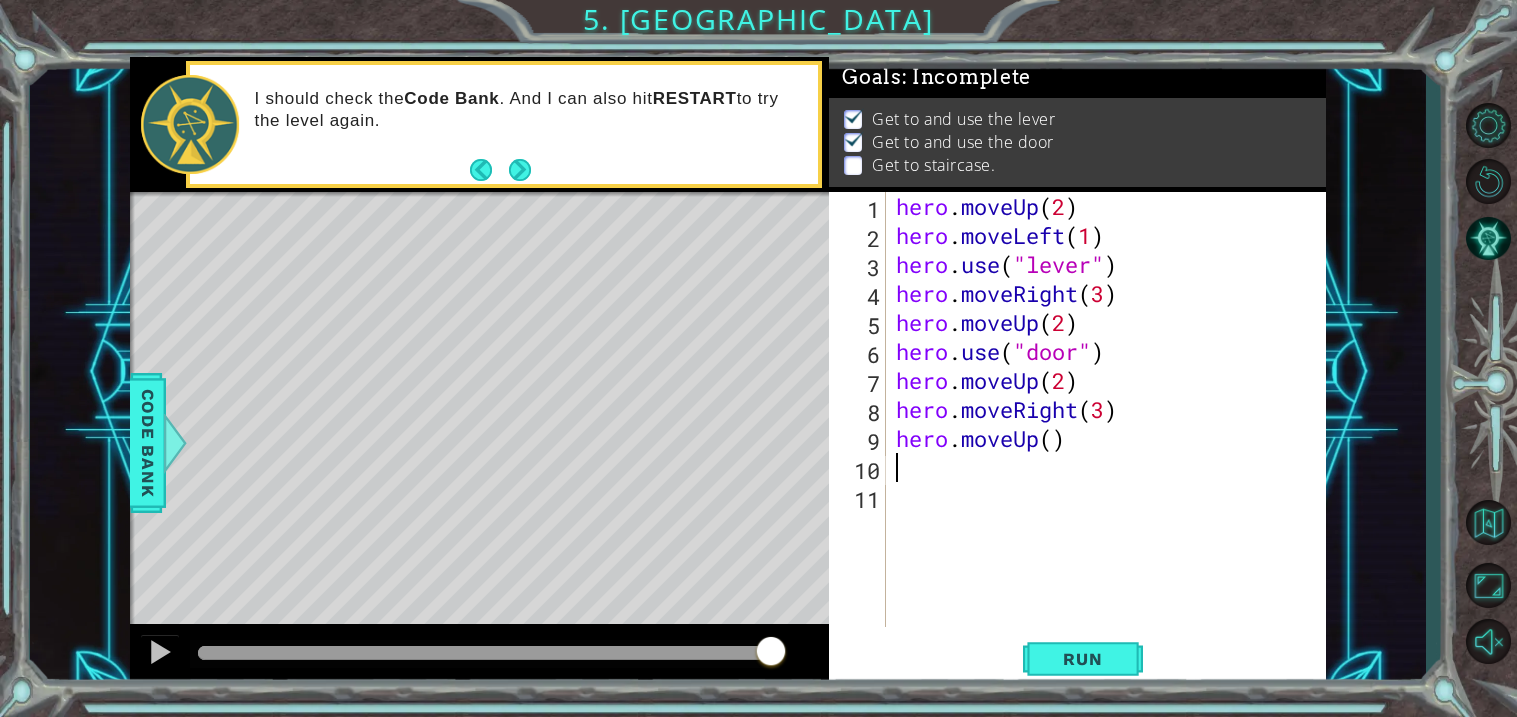 click on "hero . moveUp ( 2 ) hero . moveLeft ( 1 ) hero . use ( "lever" ) hero . moveRight ( 3 ) hero . moveUp ( 2 ) hero . use ( "door" ) hero . moveUp ( 2 ) hero . moveRight ( 3 ) hero . moveUp ( )" at bounding box center (1112, 438) 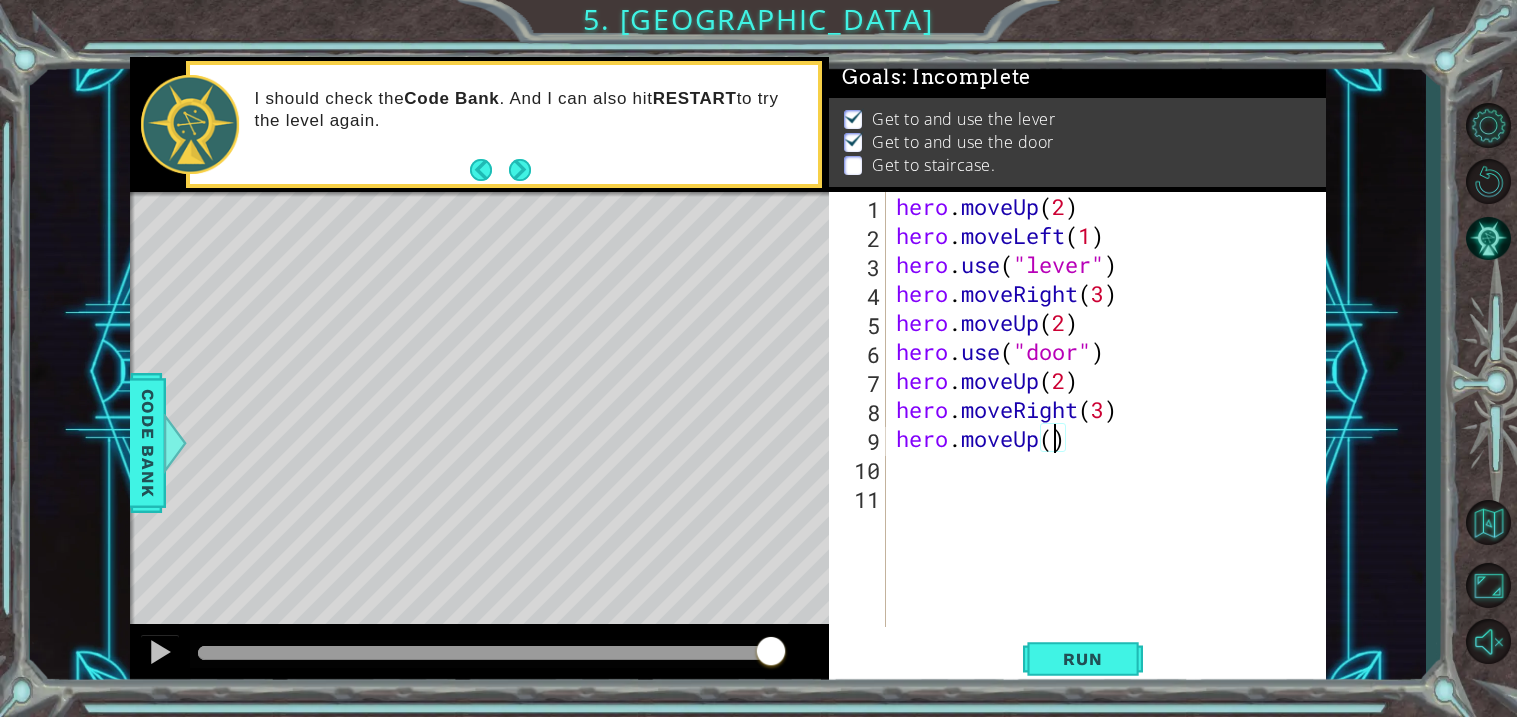 scroll, scrollTop: 0, scrollLeft: 6, axis: horizontal 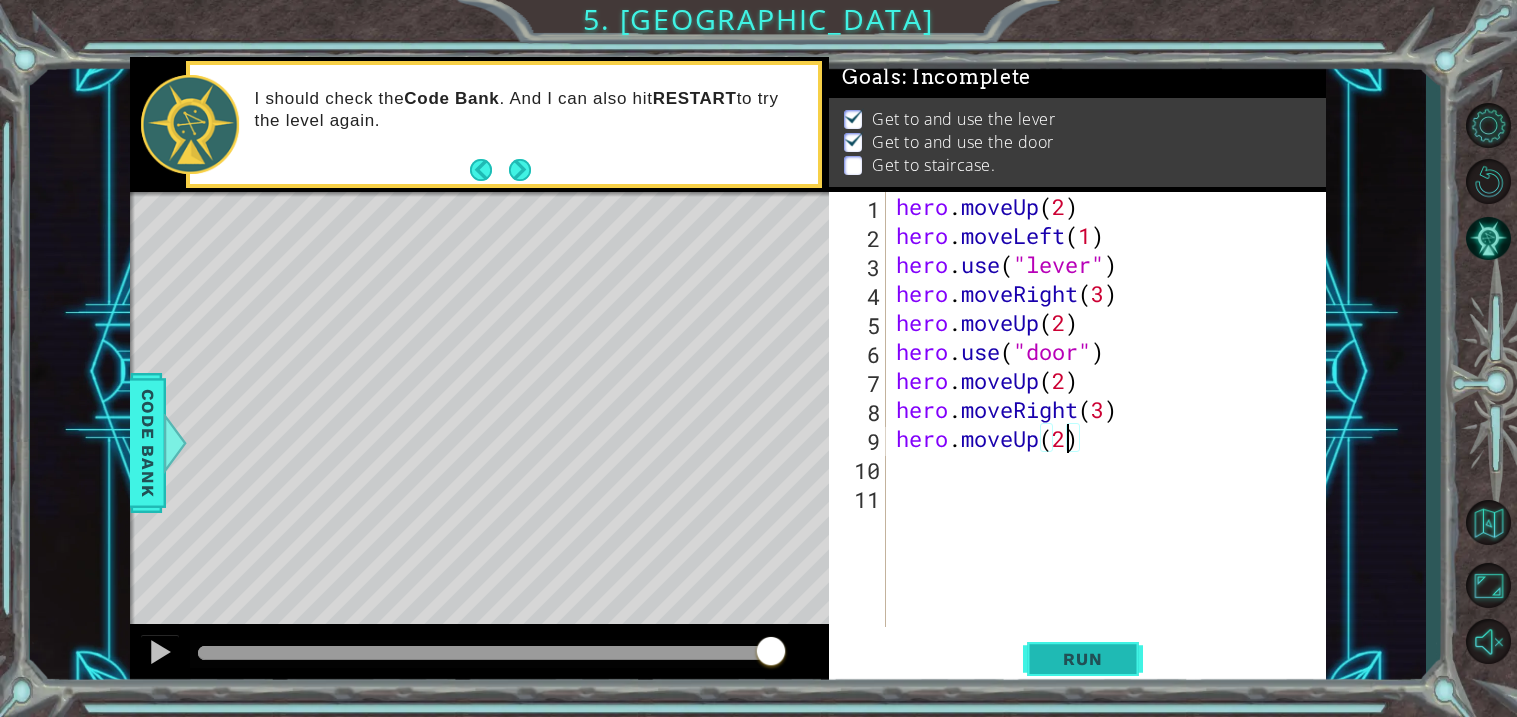 click on "Run" at bounding box center (1082, 659) 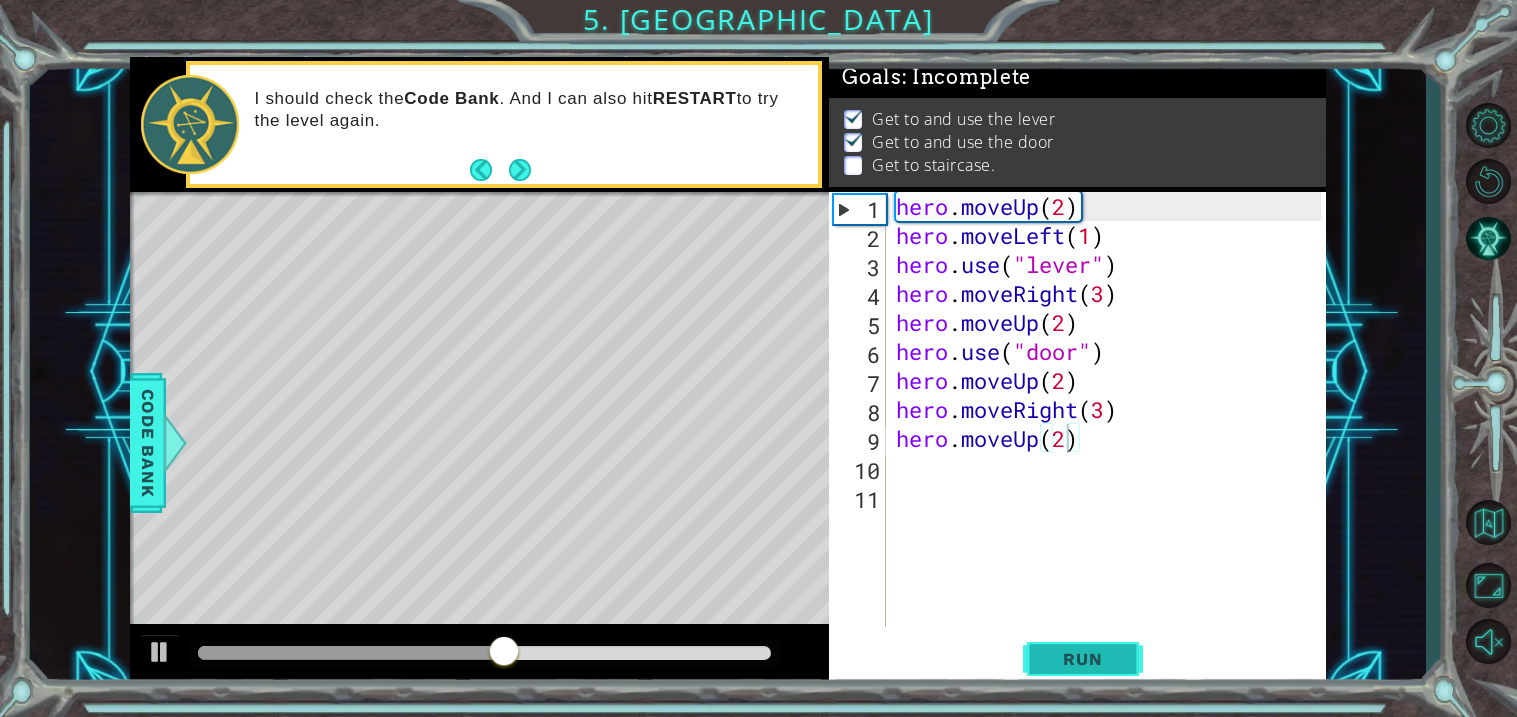 click on "Run" at bounding box center [1082, 659] 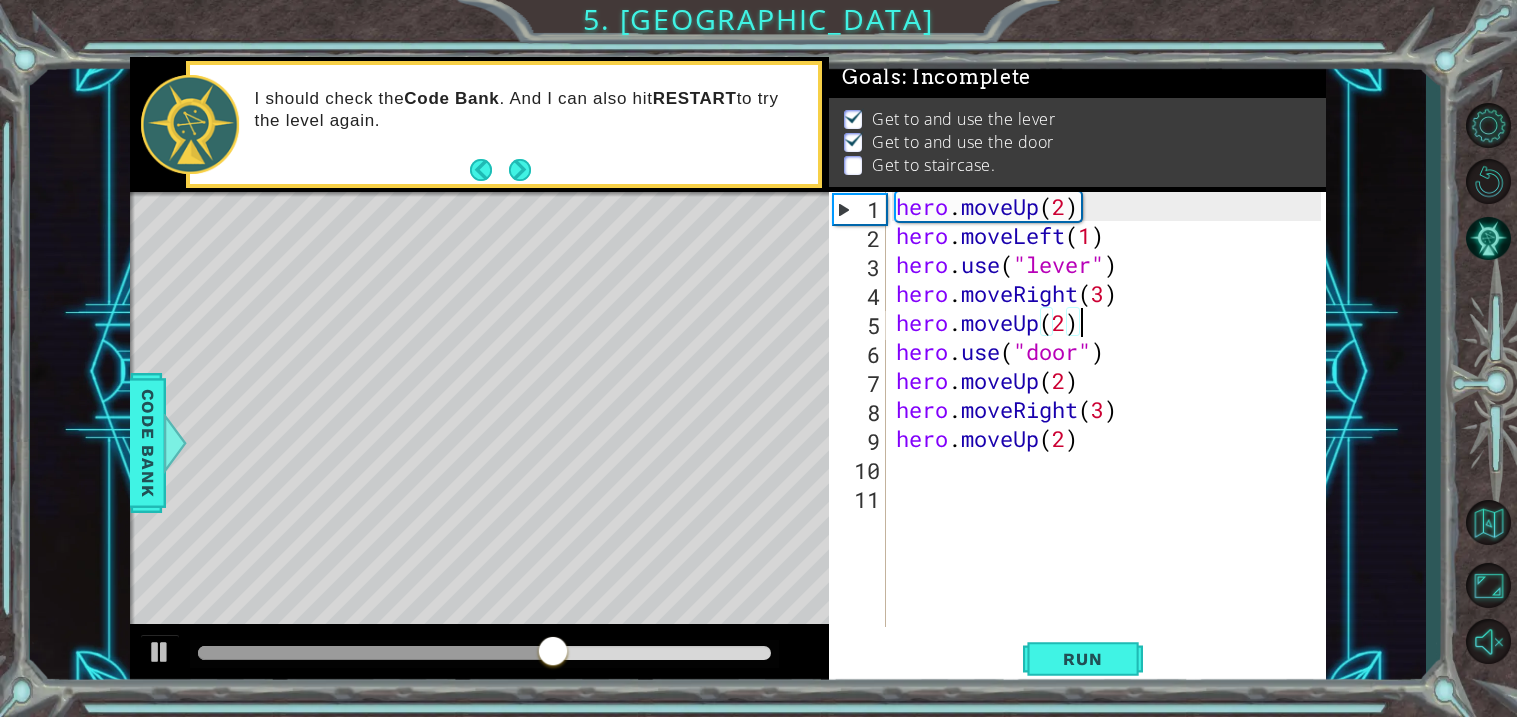 click on "hero . moveUp ( 2 ) hero . moveLeft ( 1 ) hero . use ( "lever" ) hero . moveRight ( 3 ) hero . moveUp ( 2 ) hero . use ( "door" ) hero . moveUp ( 2 ) hero . moveRight ( 3 ) hero . moveUp ( 2 )" at bounding box center (1112, 438) 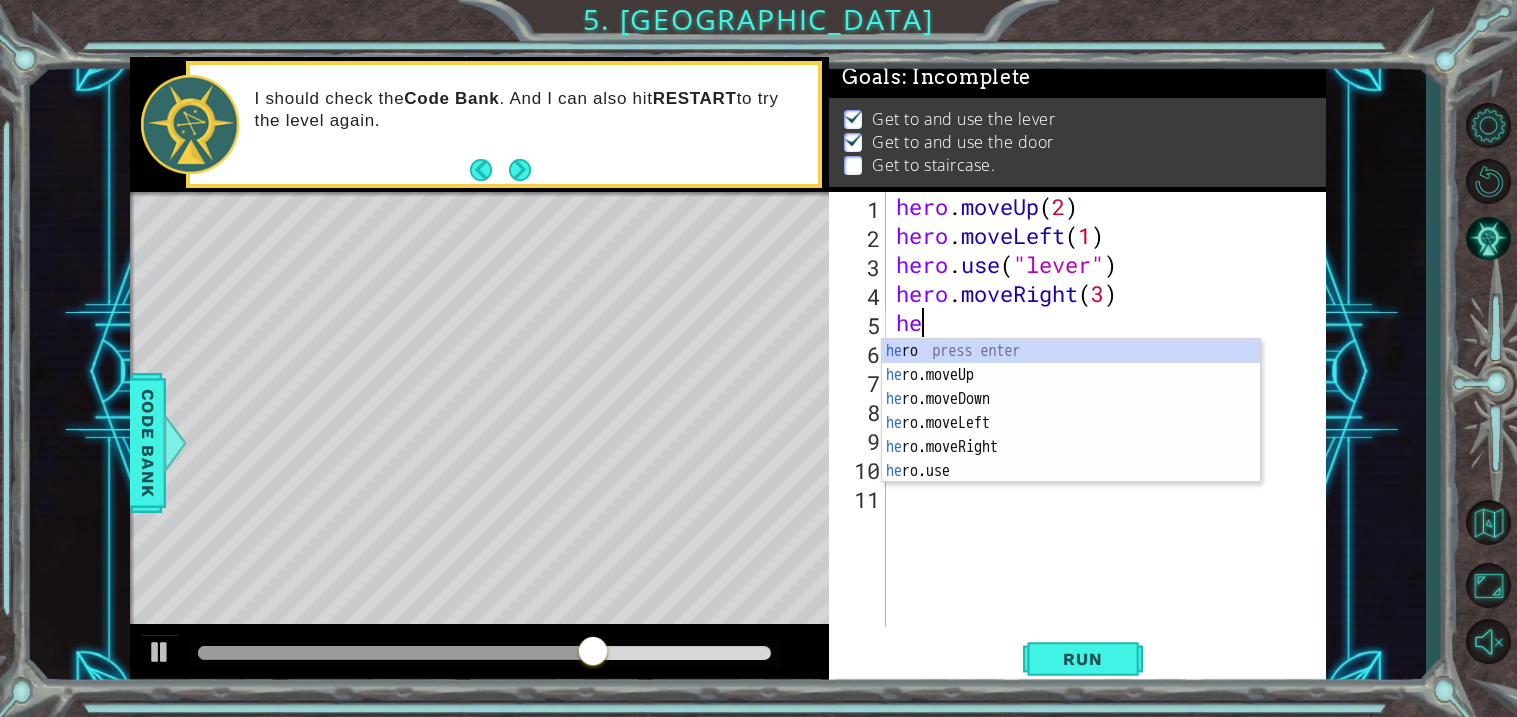 scroll, scrollTop: 0, scrollLeft: 0, axis: both 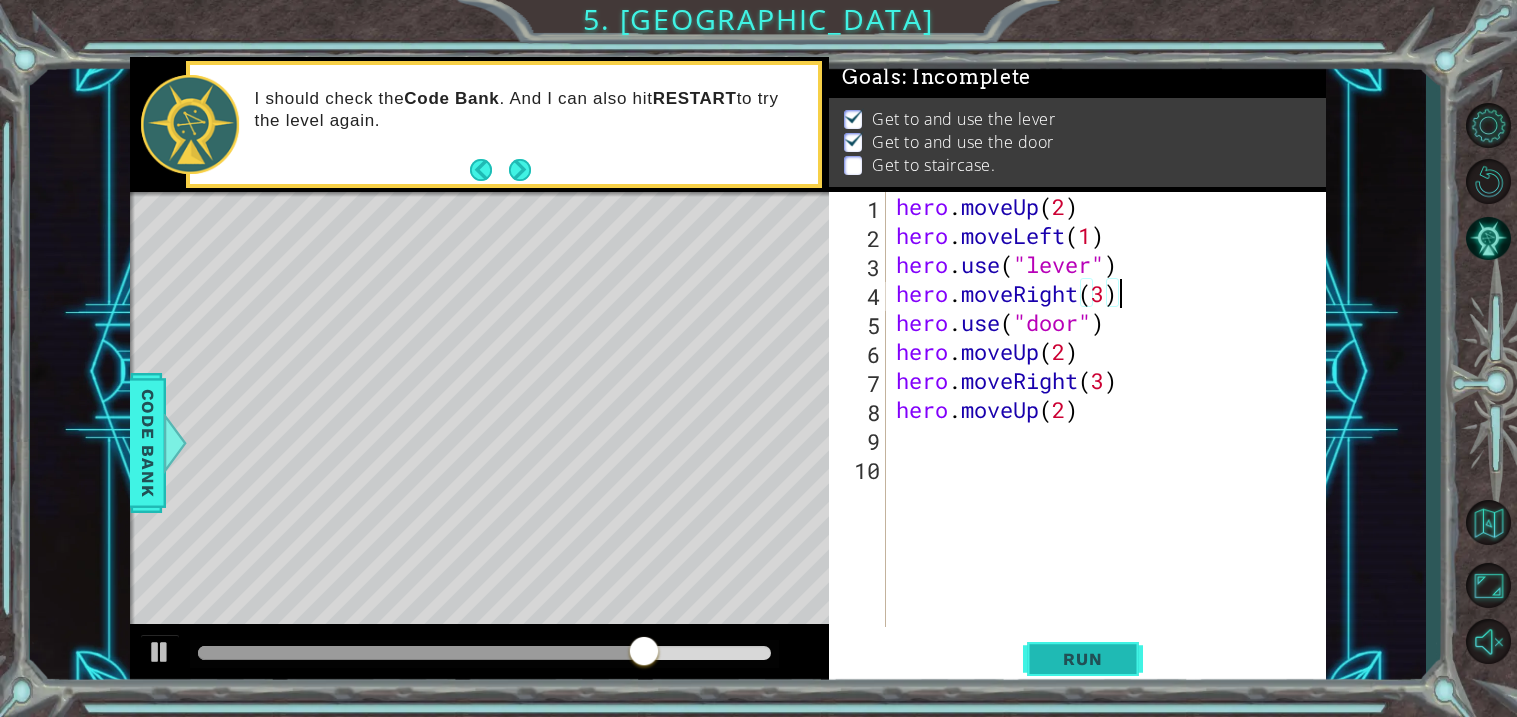 click on "Run" at bounding box center (1082, 659) 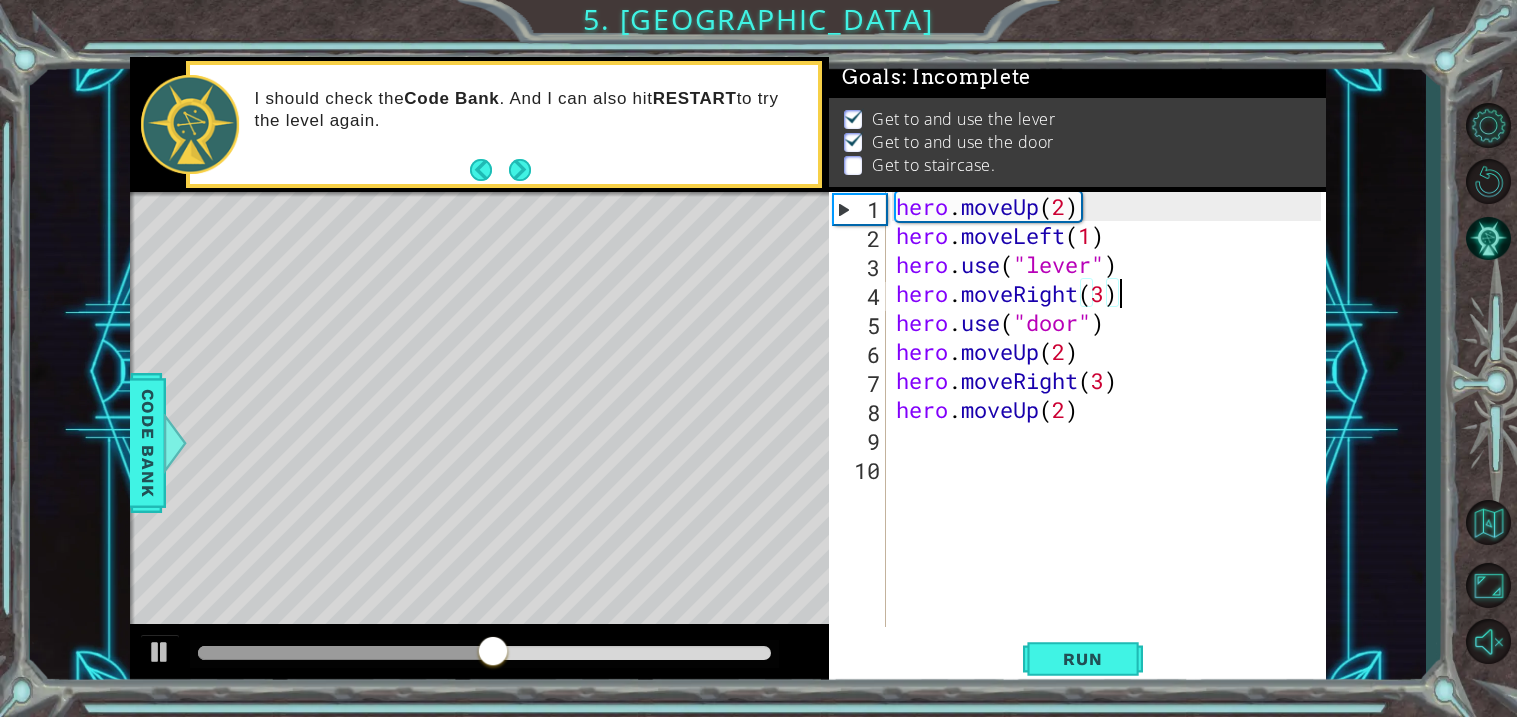 click on "hero . moveUp ( 2 ) hero . moveLeft ( 1 ) hero . use ( "lever" ) hero . moveRight ( 3 ) hero . use ( "door" ) hero . moveUp ( 2 ) hero . moveRight ( 3 ) hero . moveUp ( 2 )" at bounding box center [1112, 438] 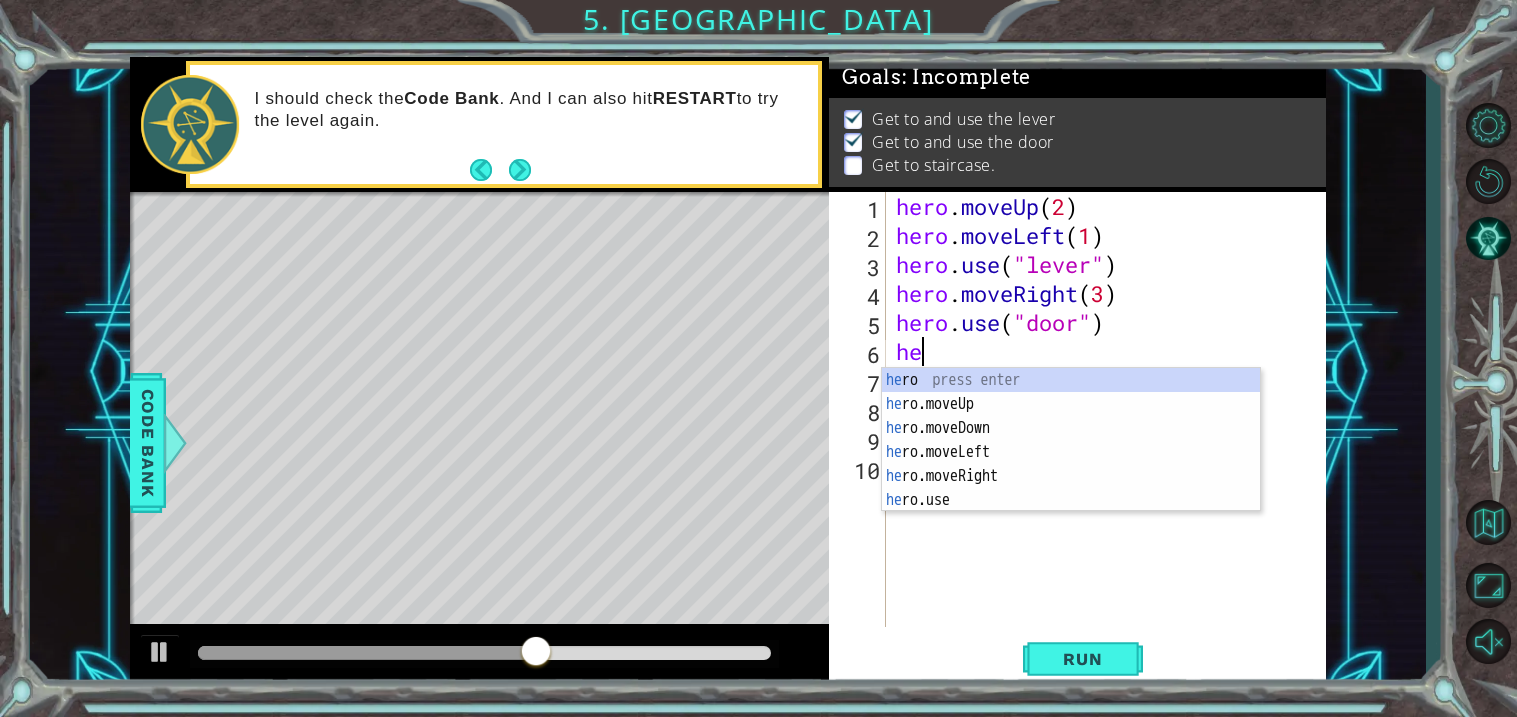 type on "h" 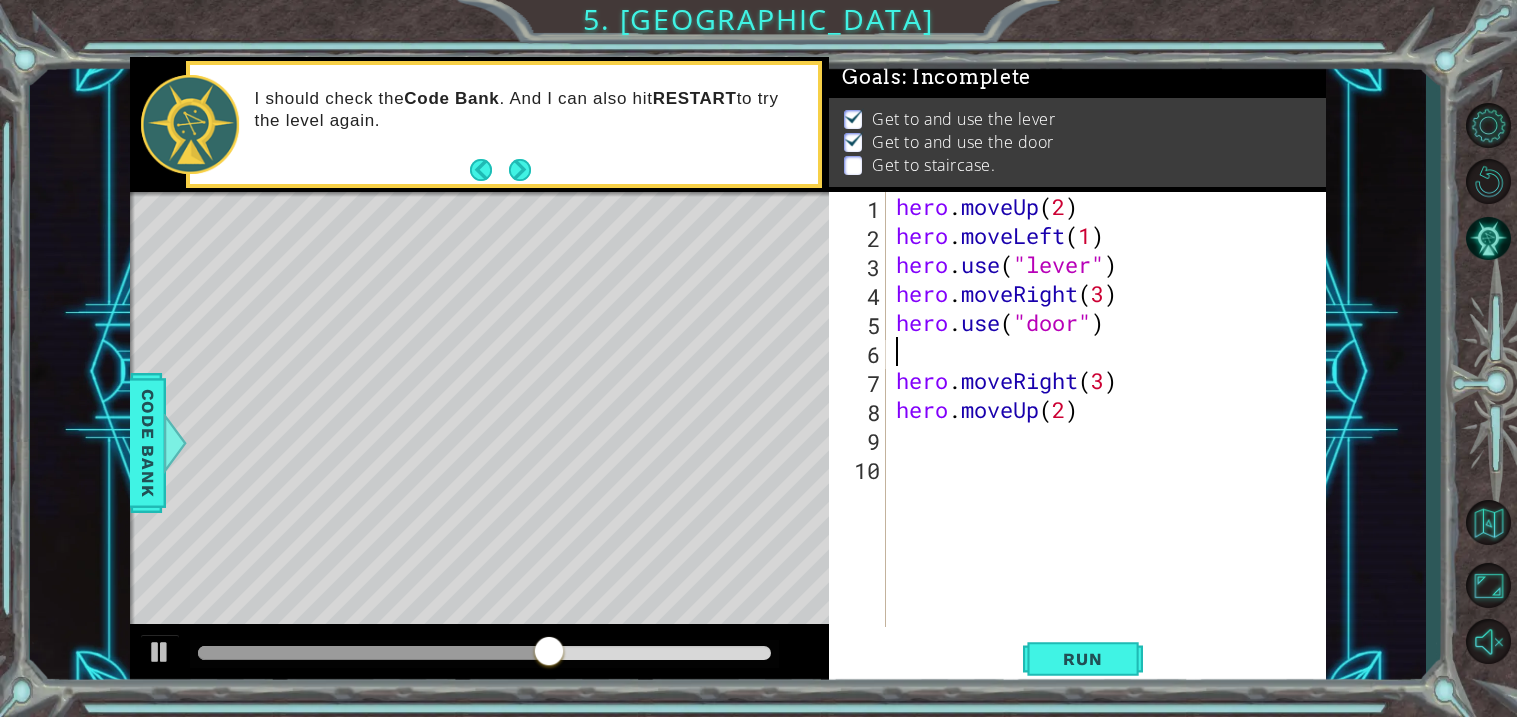 type on "hero.use("door")" 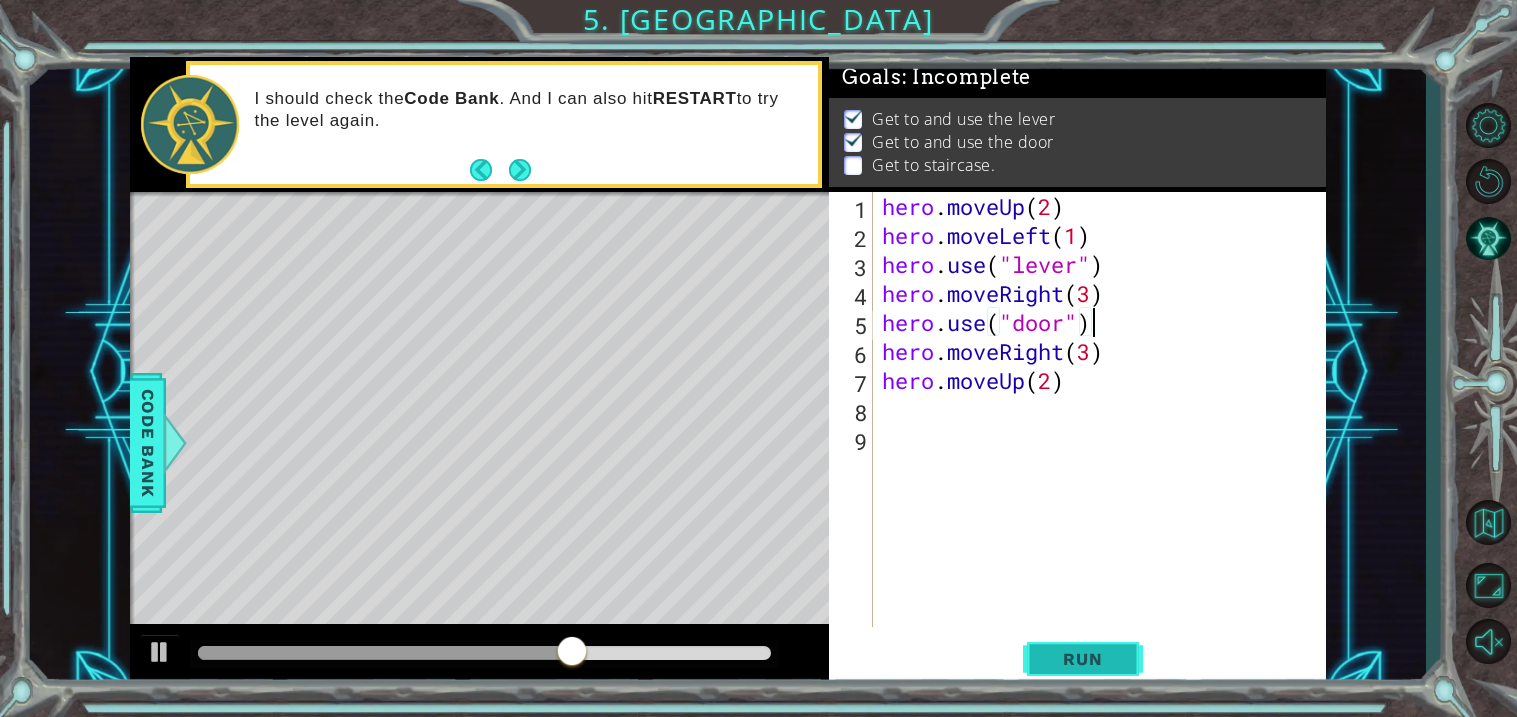 click on "Run" at bounding box center (1083, 660) 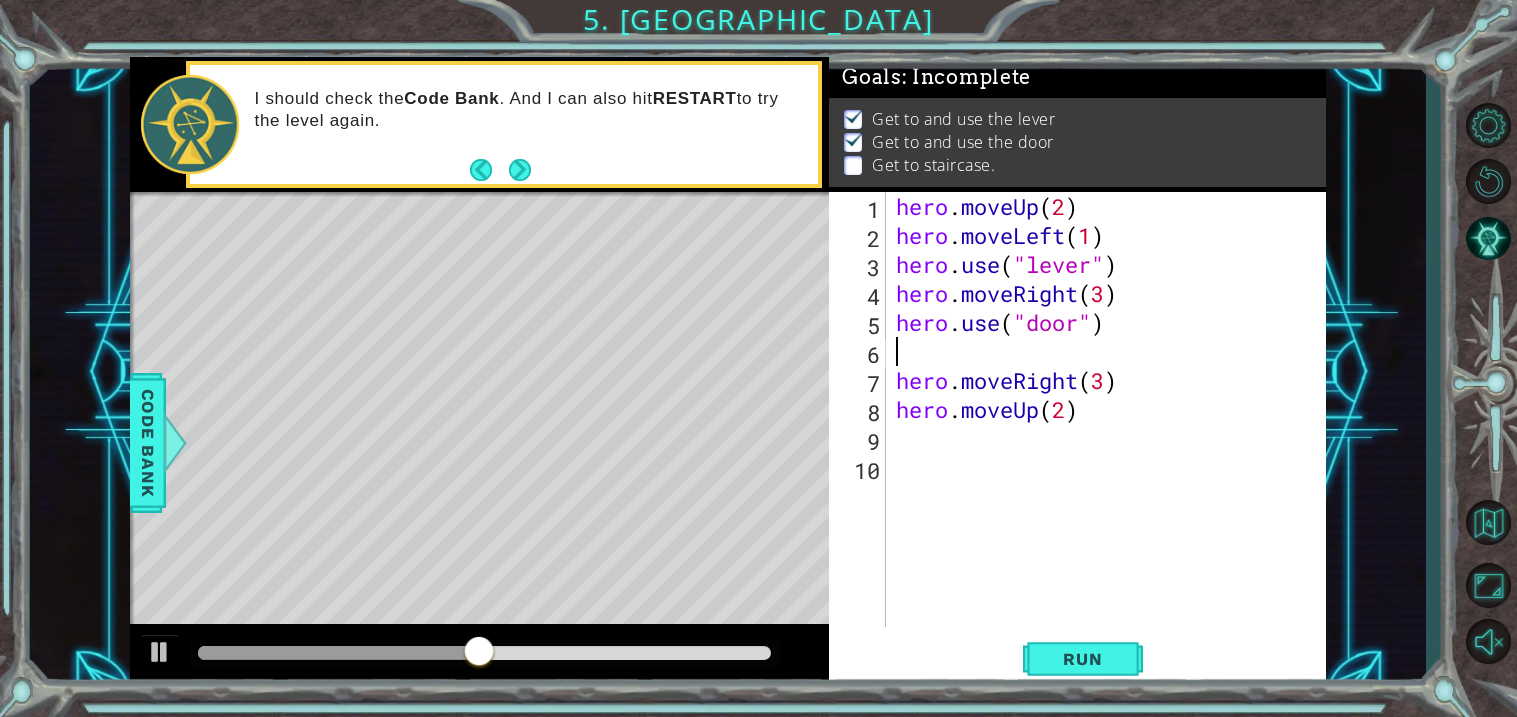 type on "u" 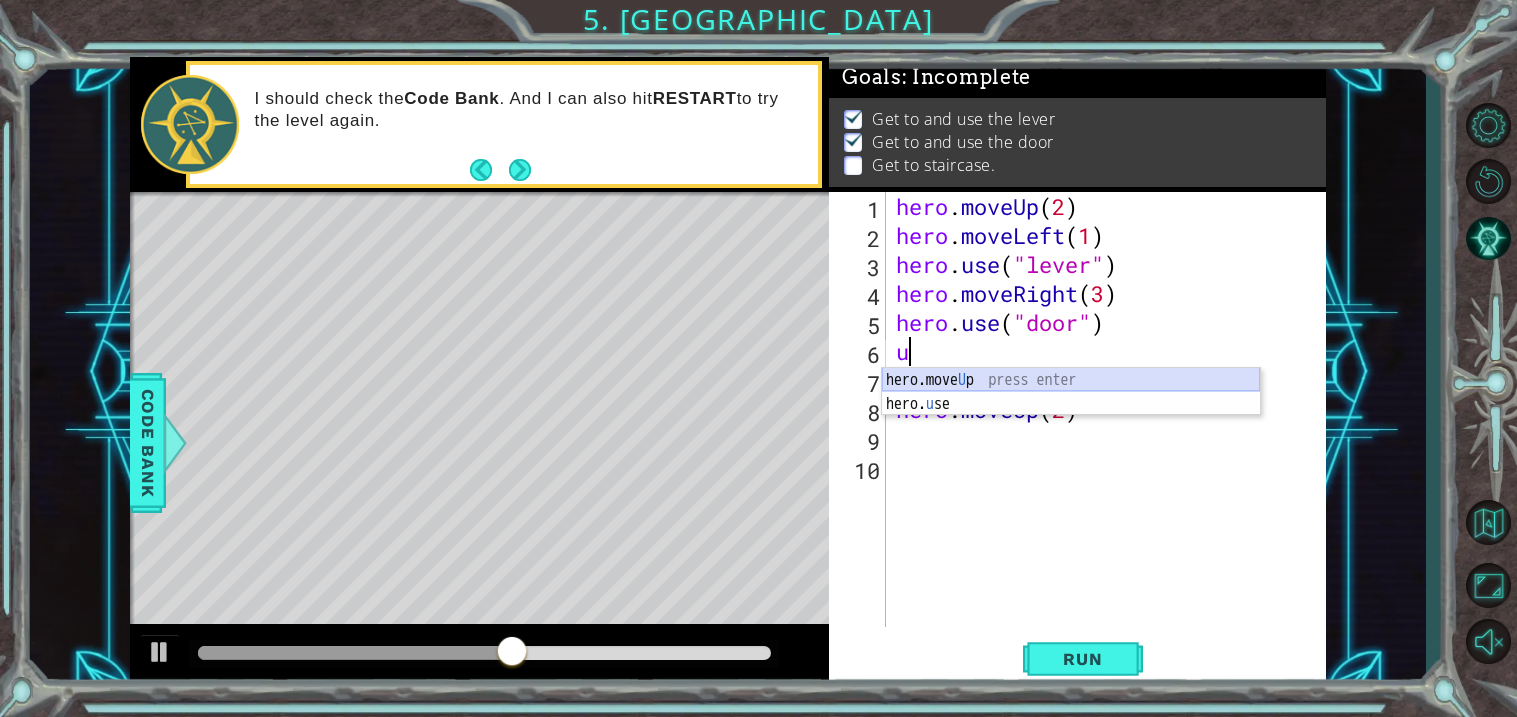 click on "hero.move U p press enter hero. u se press enter" at bounding box center (1071, 416) 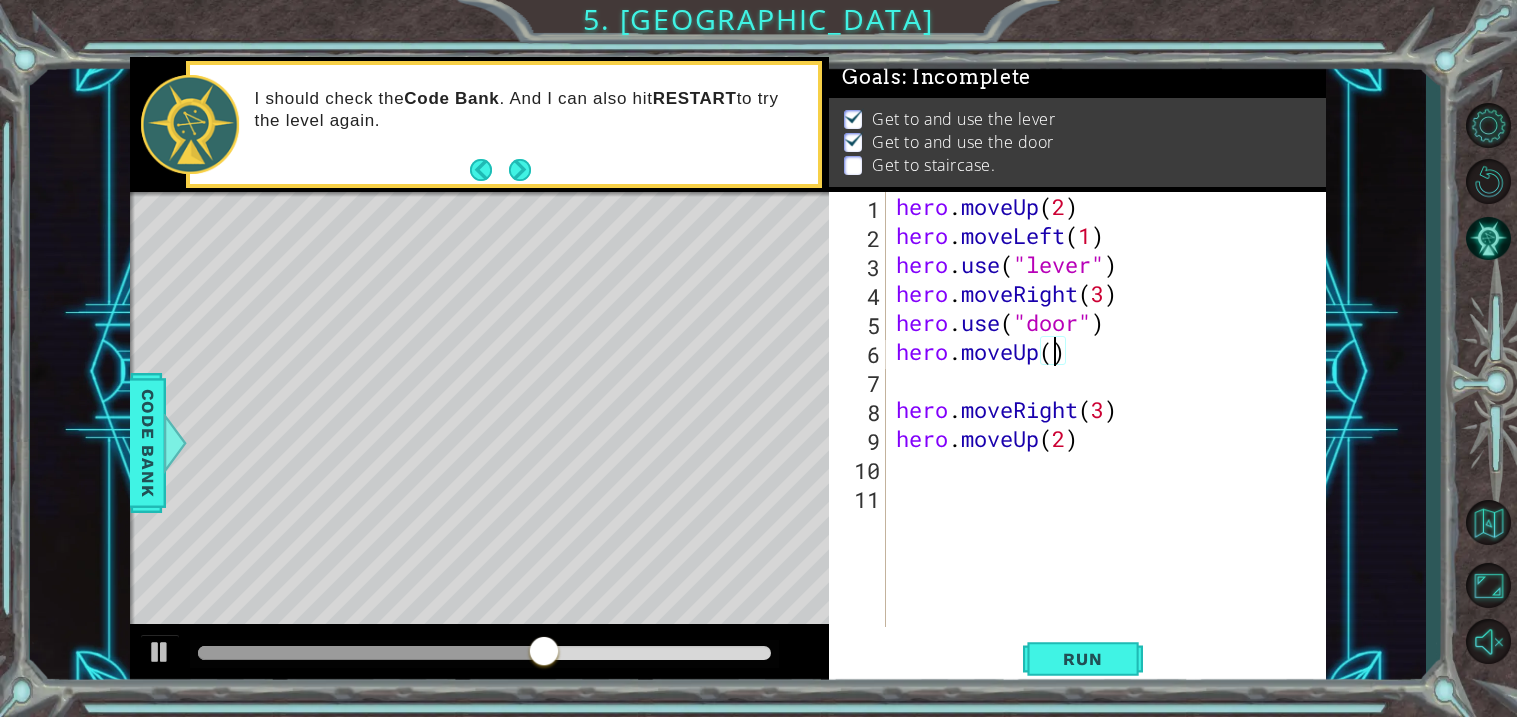 click on "hero . moveUp ( 2 ) hero . moveLeft ( 1 ) hero . use ( "lever" ) hero . moveRight ( 3 ) hero . use ( "door" ) hero . moveUp ( ) hero . moveRight ( 3 ) hero . moveUp ( 2 )" at bounding box center [1112, 438] 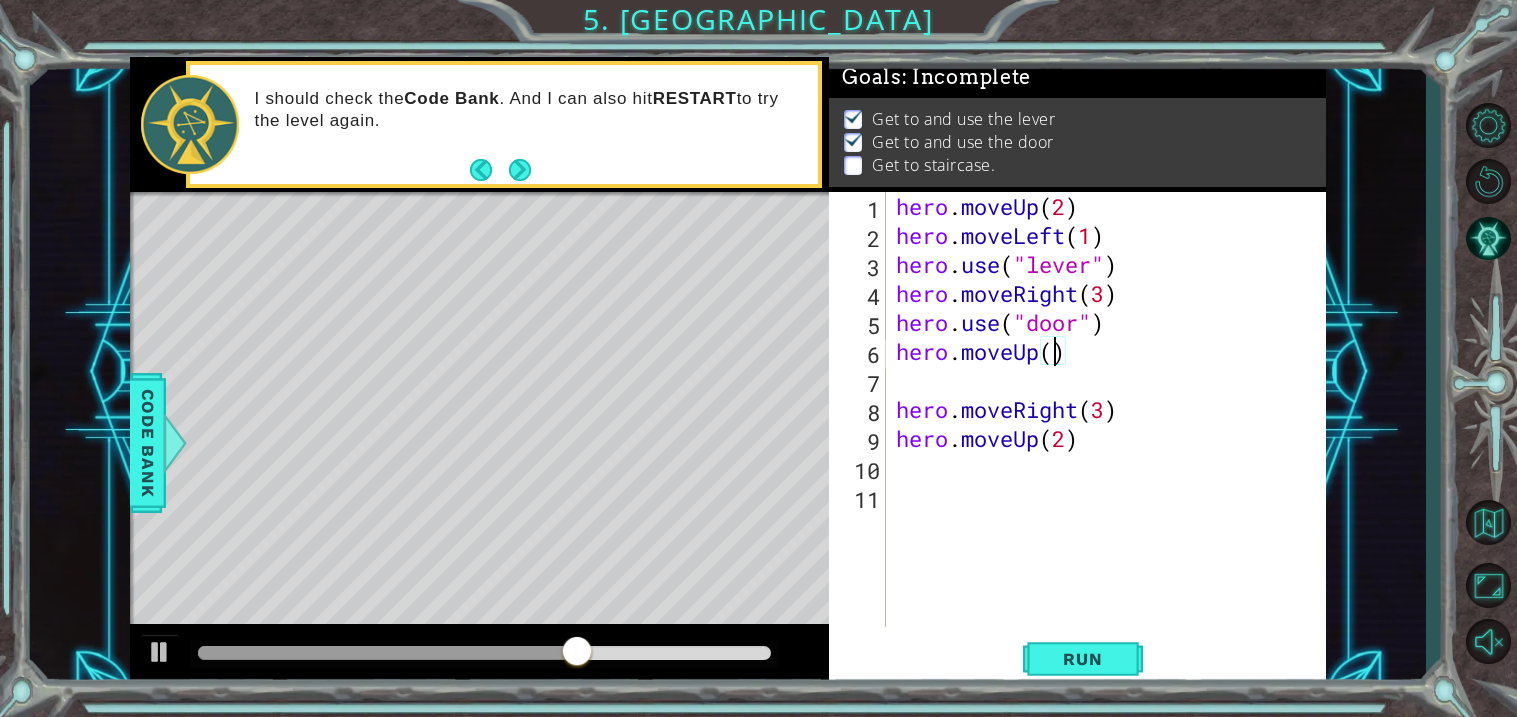 type on "hero.moveUp(2)" 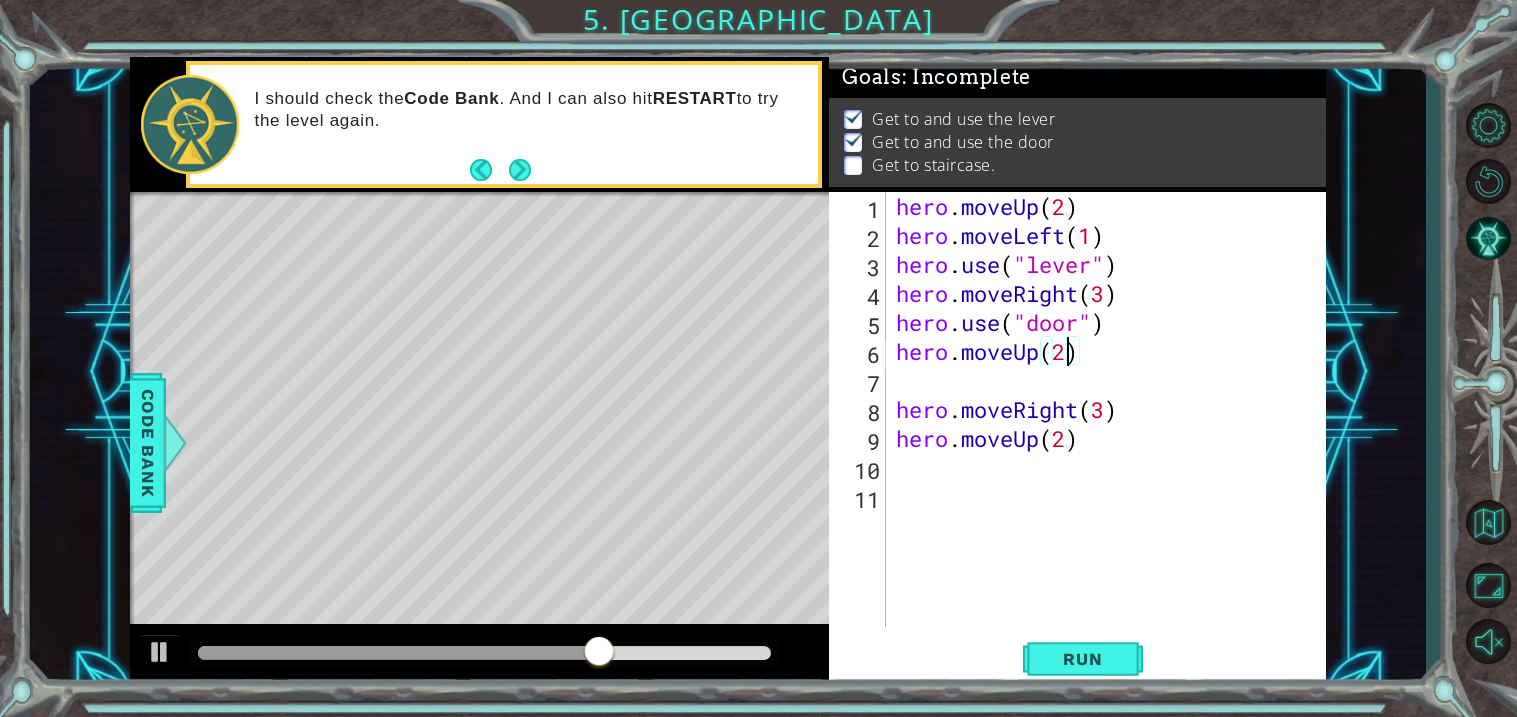 click on "hero . moveUp ( 2 ) hero . moveLeft ( 1 ) hero . use ( "lever" ) hero . moveRight ( 3 ) hero . use ( "door" ) hero . moveUp ( 2 ) hero . moveRight ( 3 ) hero . moveUp ( 2 )" at bounding box center [1112, 438] 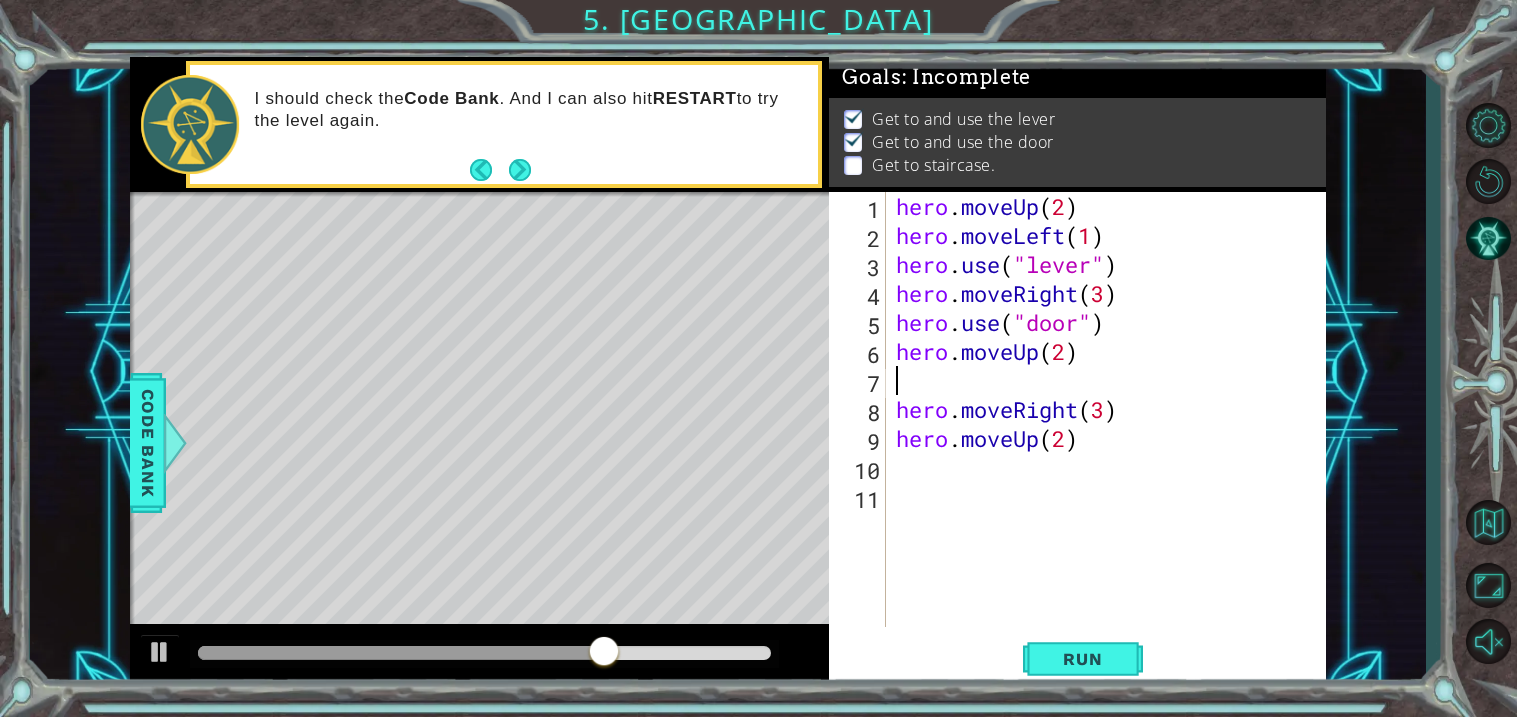 scroll, scrollTop: 0, scrollLeft: 0, axis: both 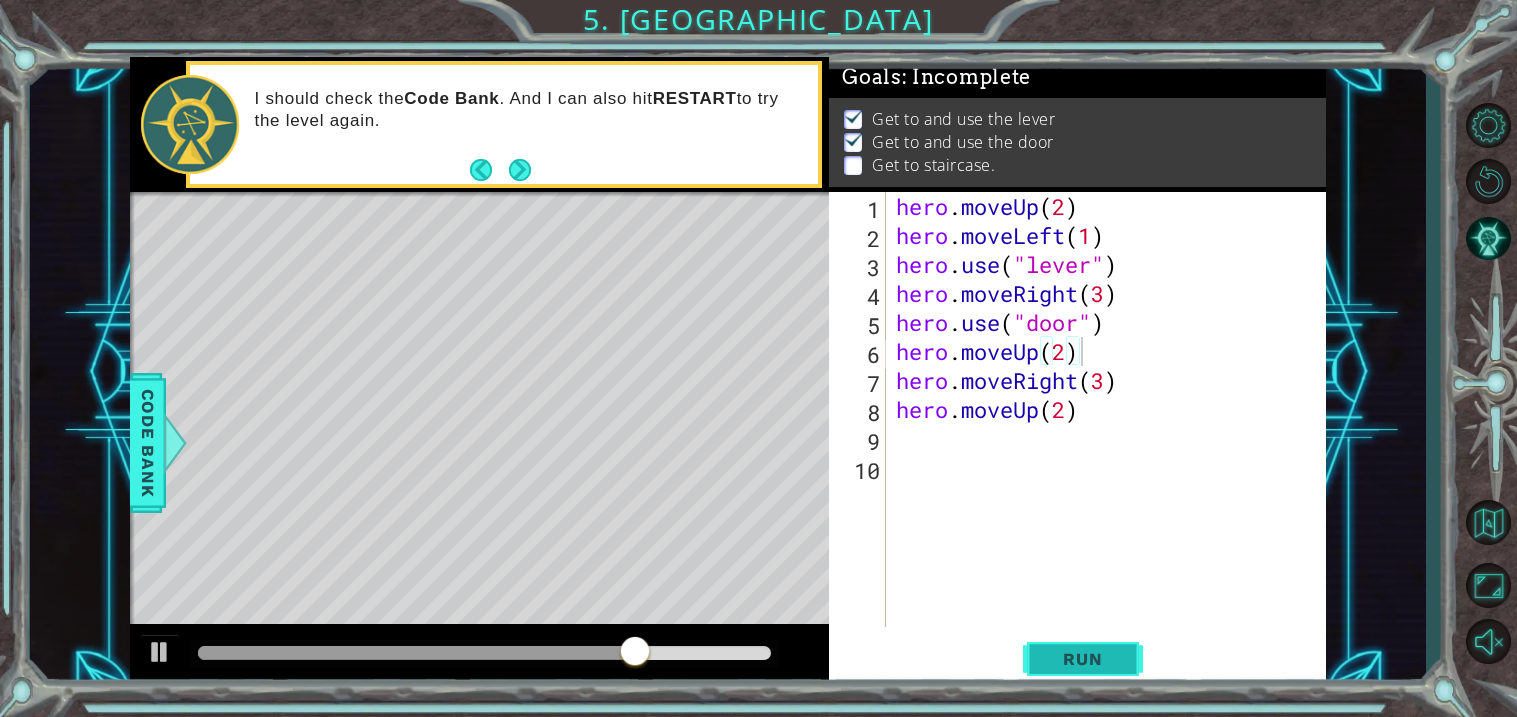 click on "Run" at bounding box center (1083, 660) 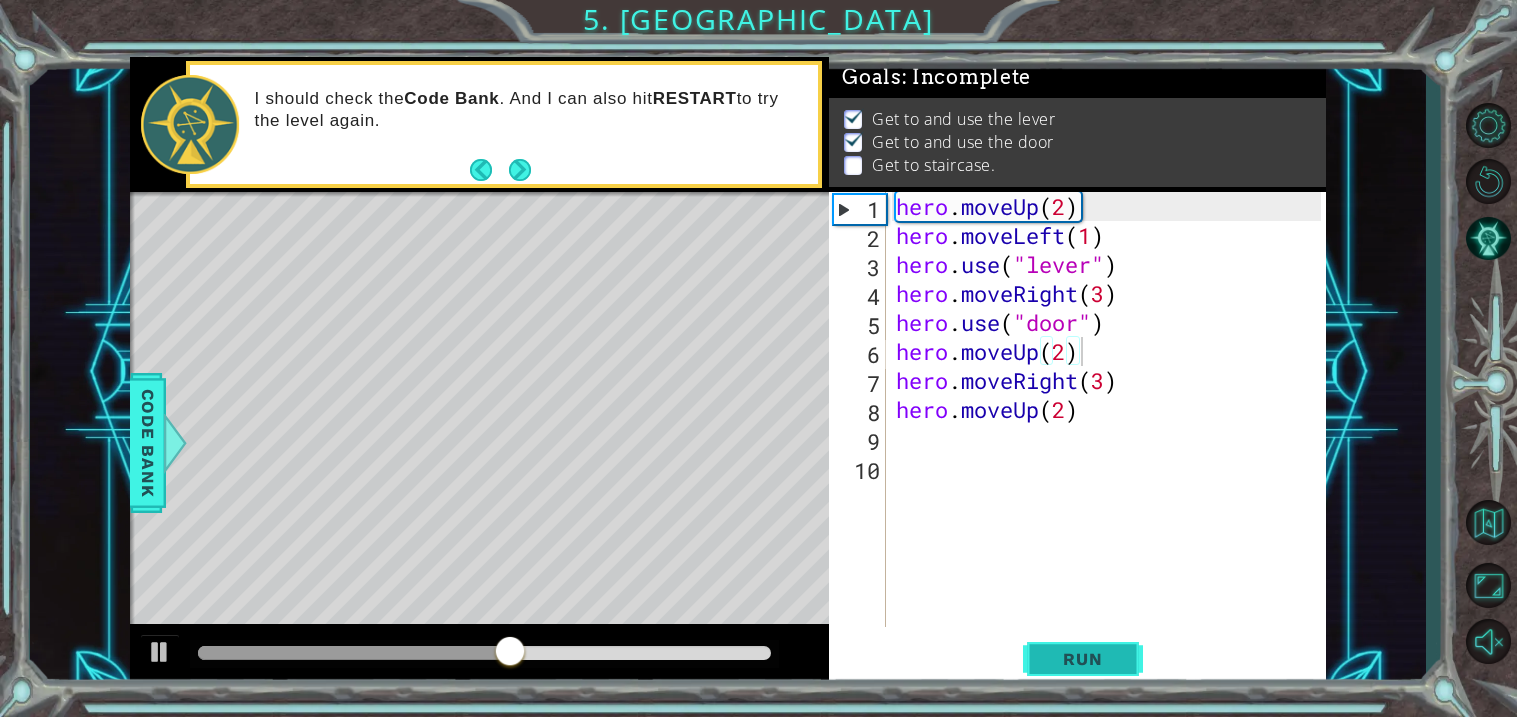 click on "Run" at bounding box center [1082, 659] 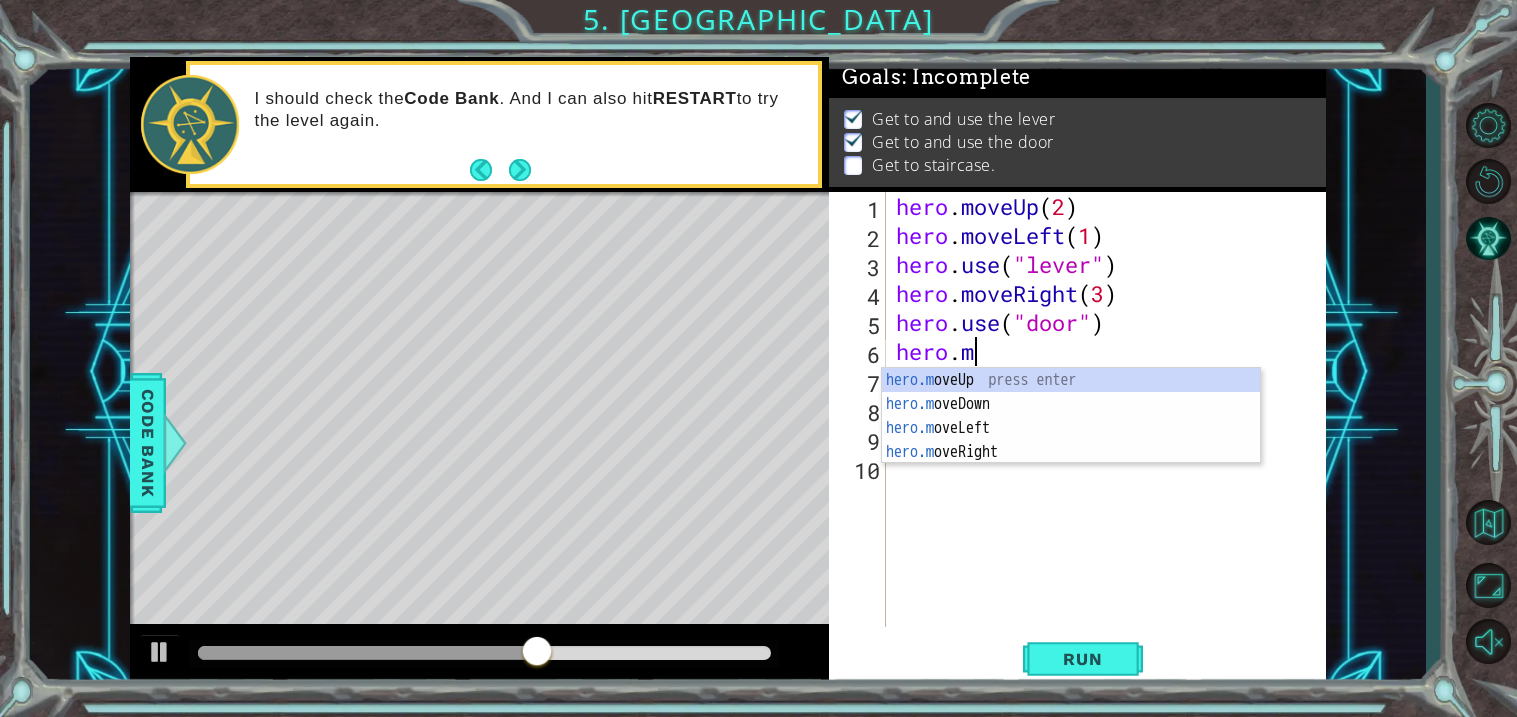 type on "h" 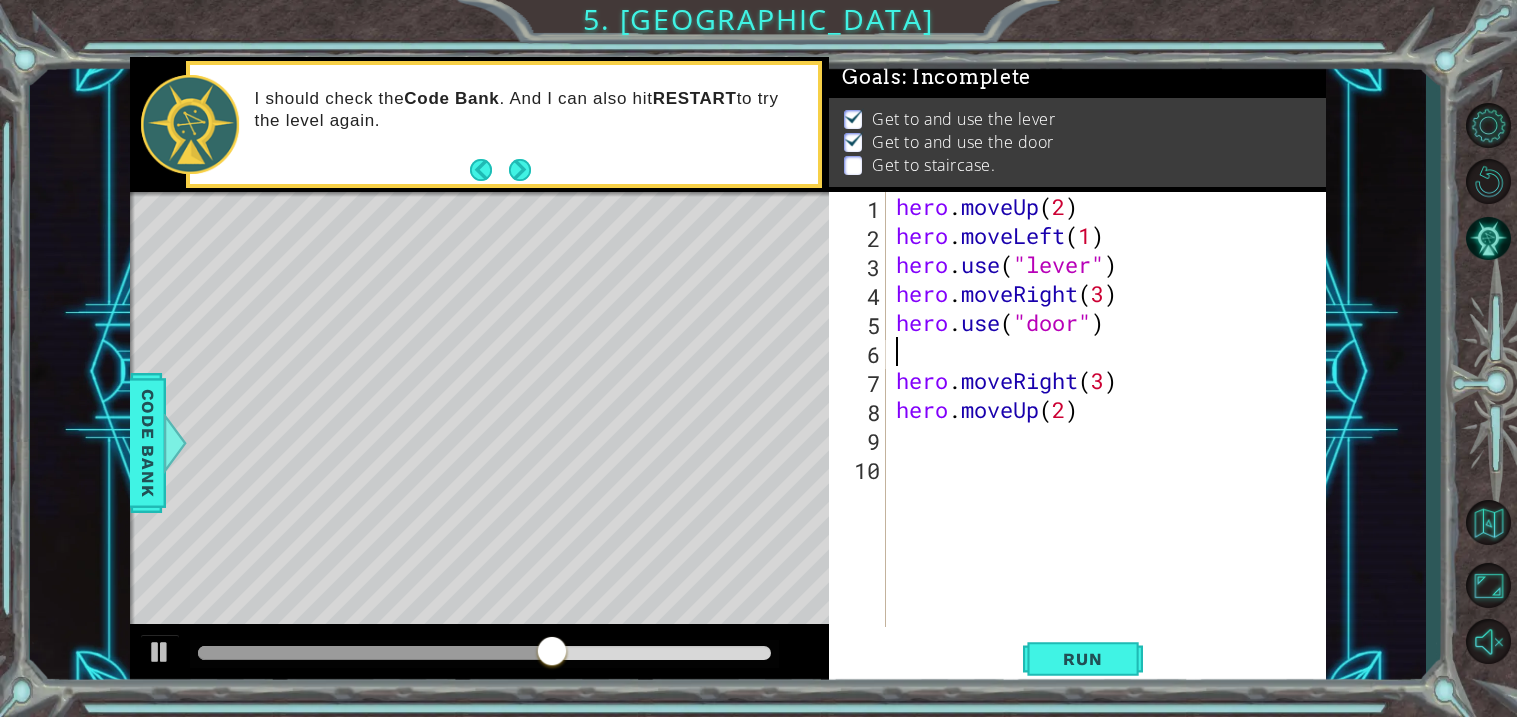 type on "hero.use("door")" 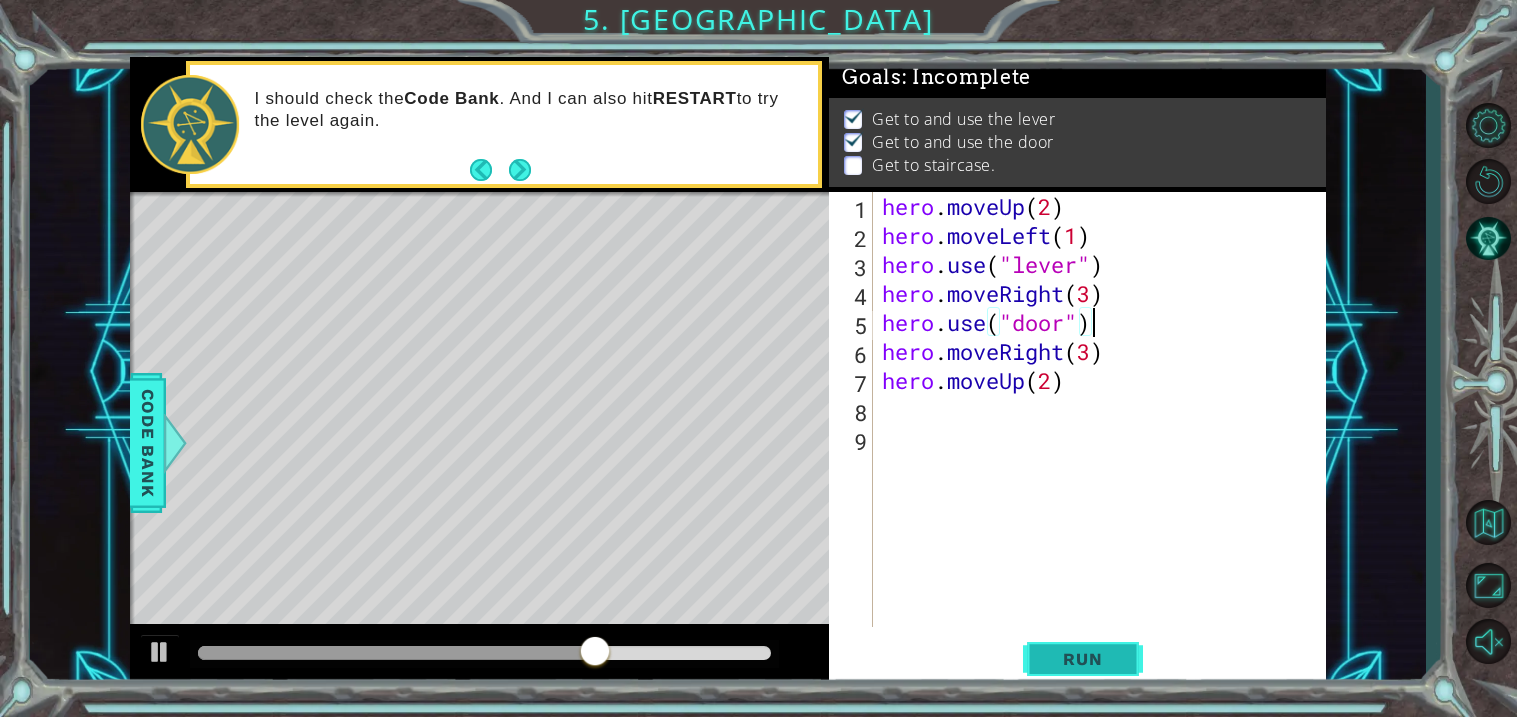 click on "Run" at bounding box center (1082, 659) 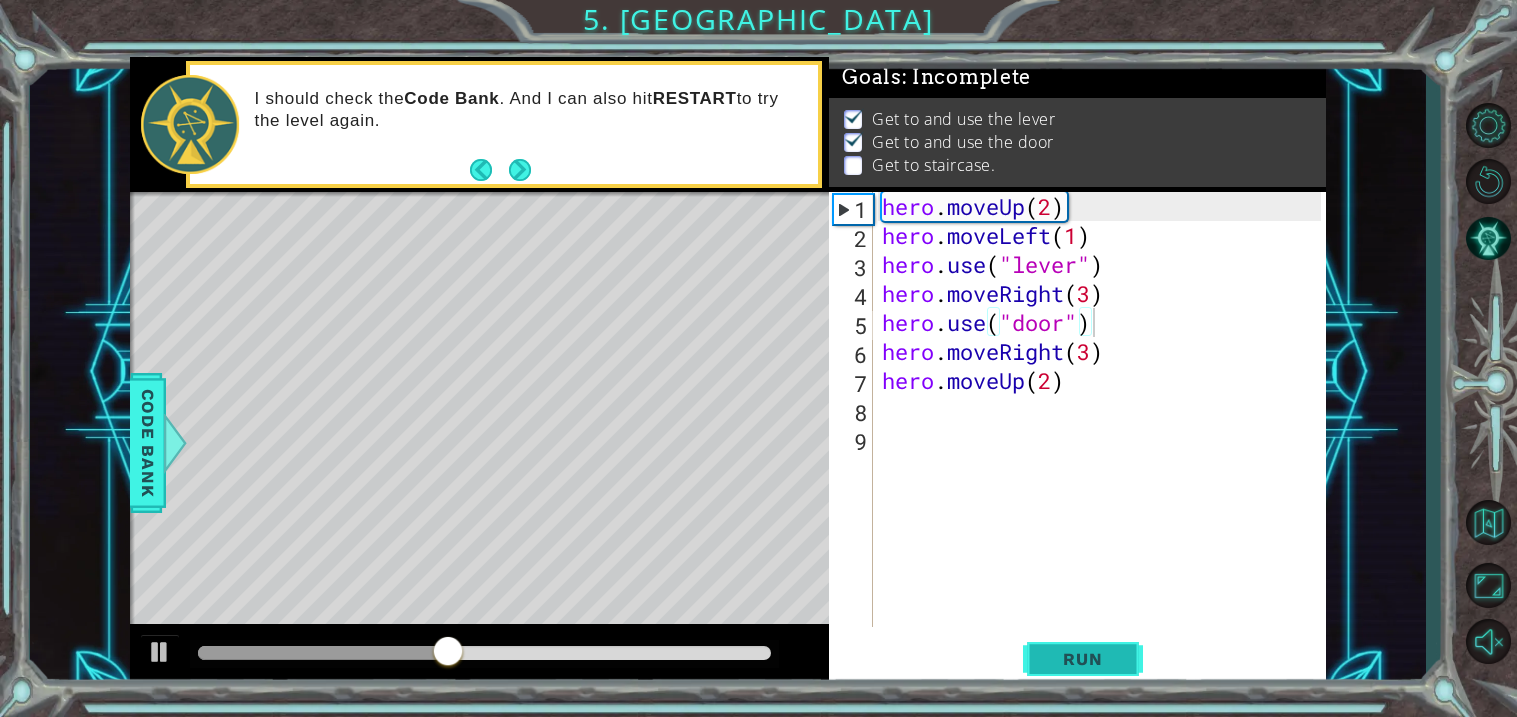 click on "Run" at bounding box center [1083, 660] 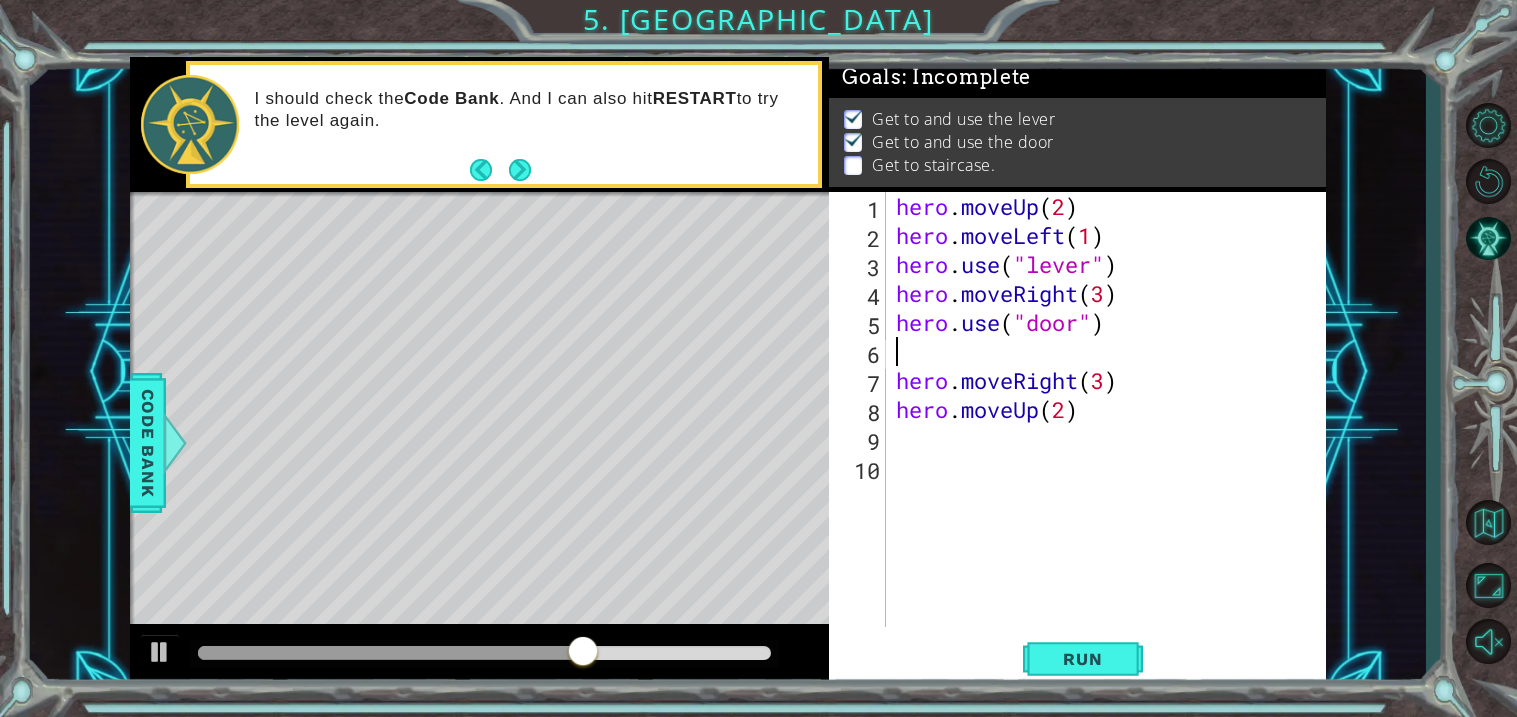 type on "u" 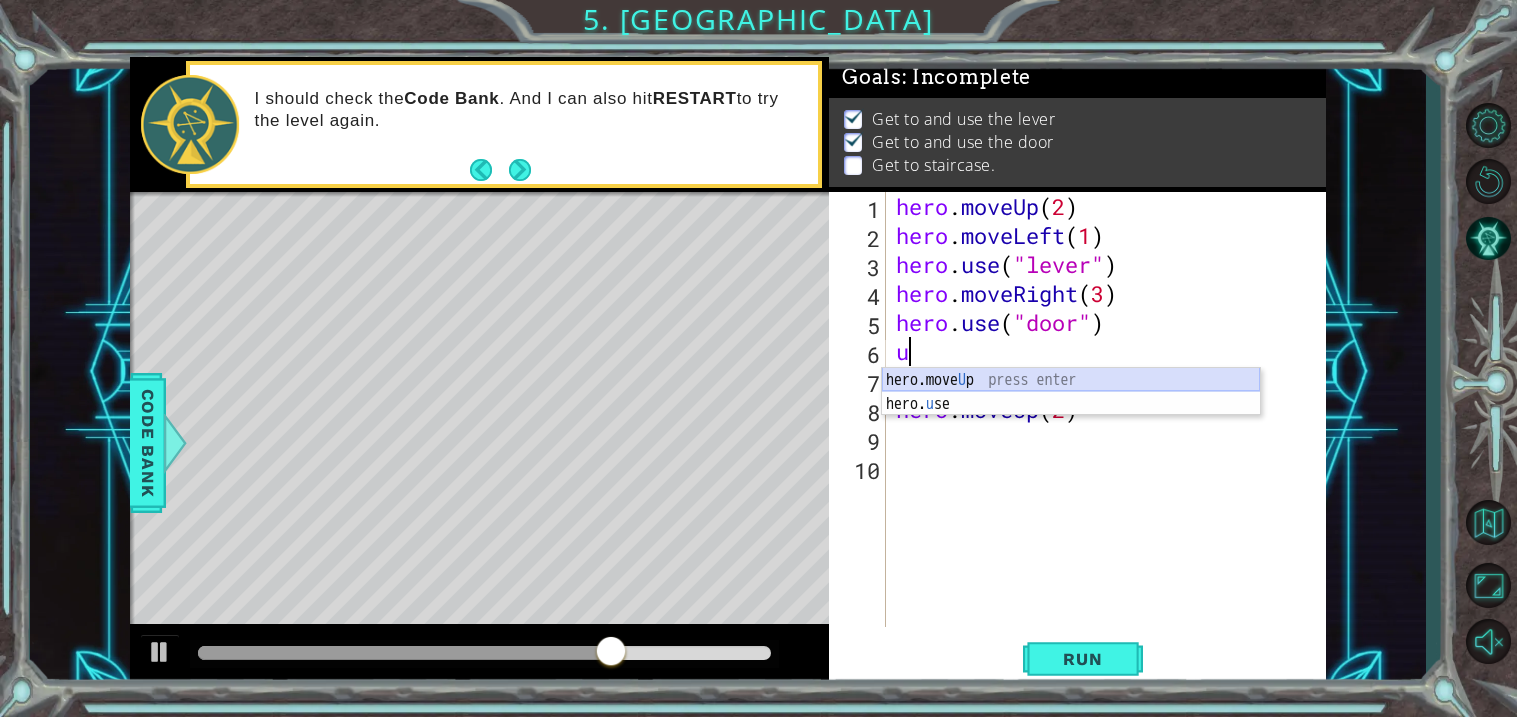 click on "hero.move U p press enter hero. u se press enter" at bounding box center (1071, 416) 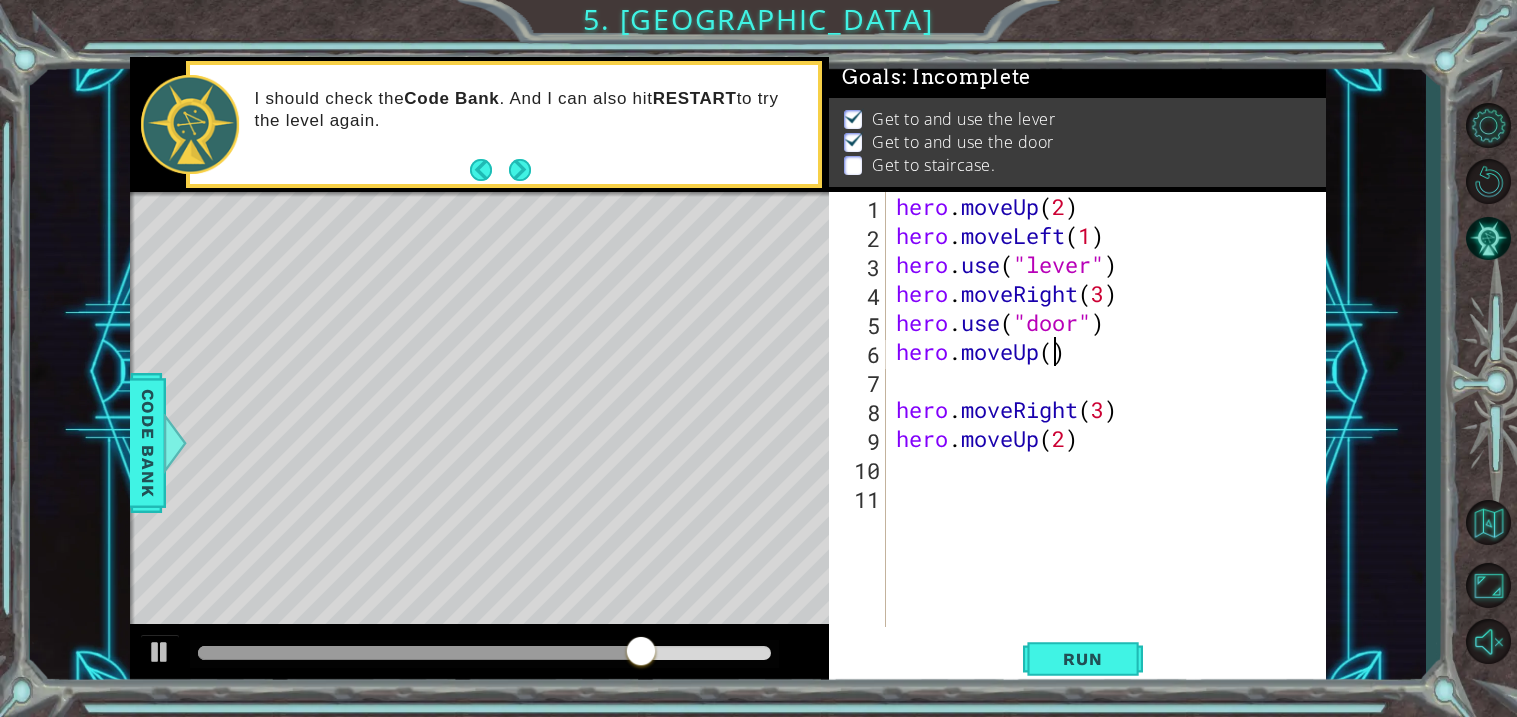 click on "hero . moveUp ( 2 ) hero . moveLeft ( 1 ) hero . use ( "lever" ) hero . moveRight ( 3 ) hero . use ( "door" ) hero . moveUp ( ) hero . moveRight ( 3 ) hero . moveUp ( 2 )" at bounding box center (1112, 438) 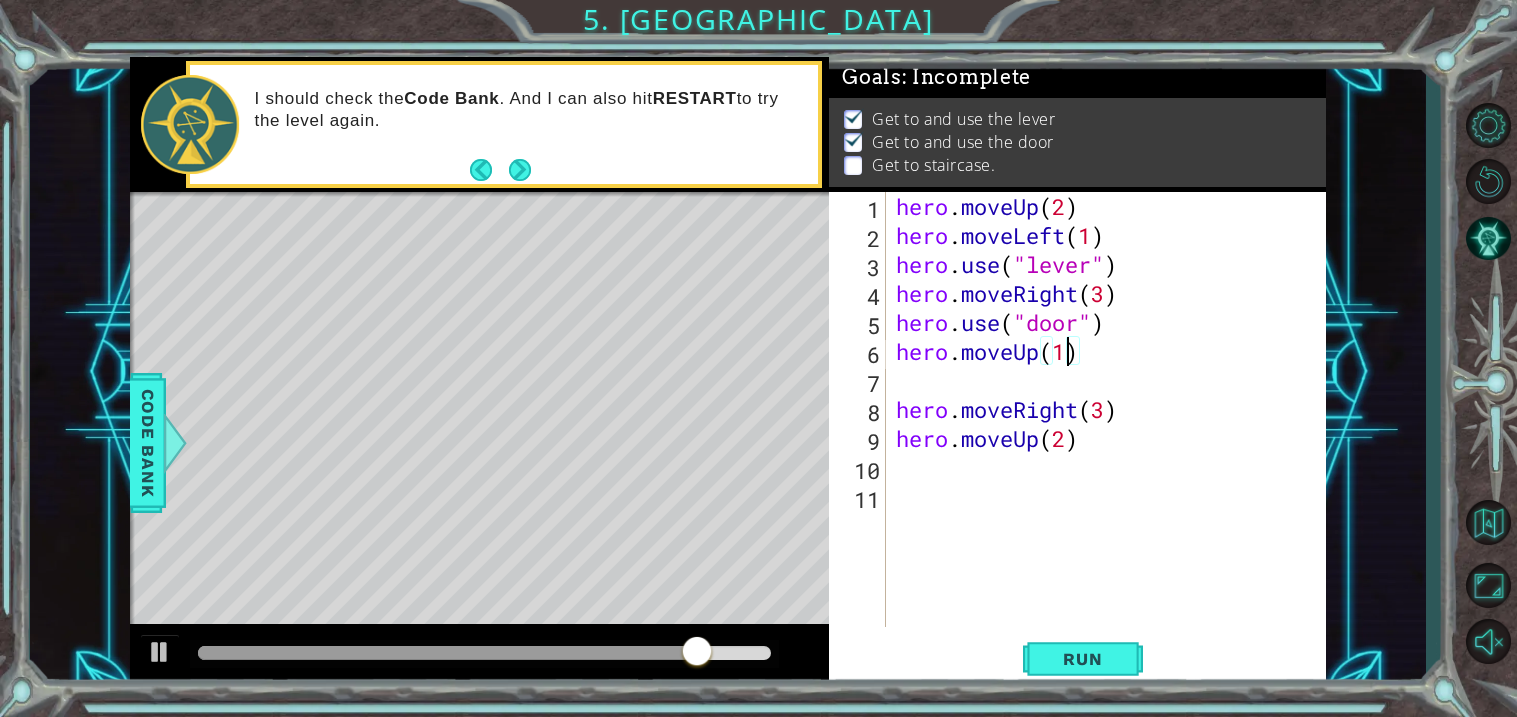 scroll, scrollTop: 0, scrollLeft: 6, axis: horizontal 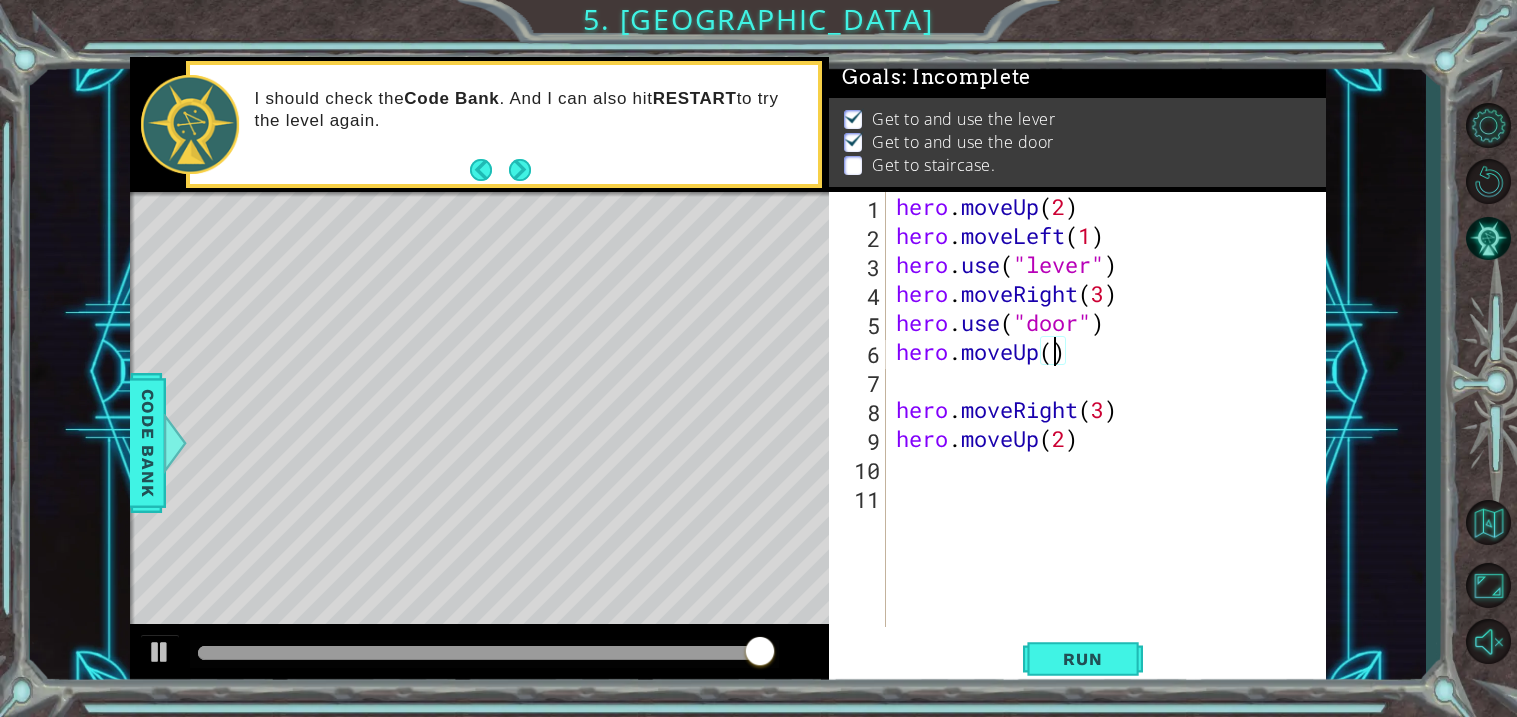 type on "hero.moveUp(2)" 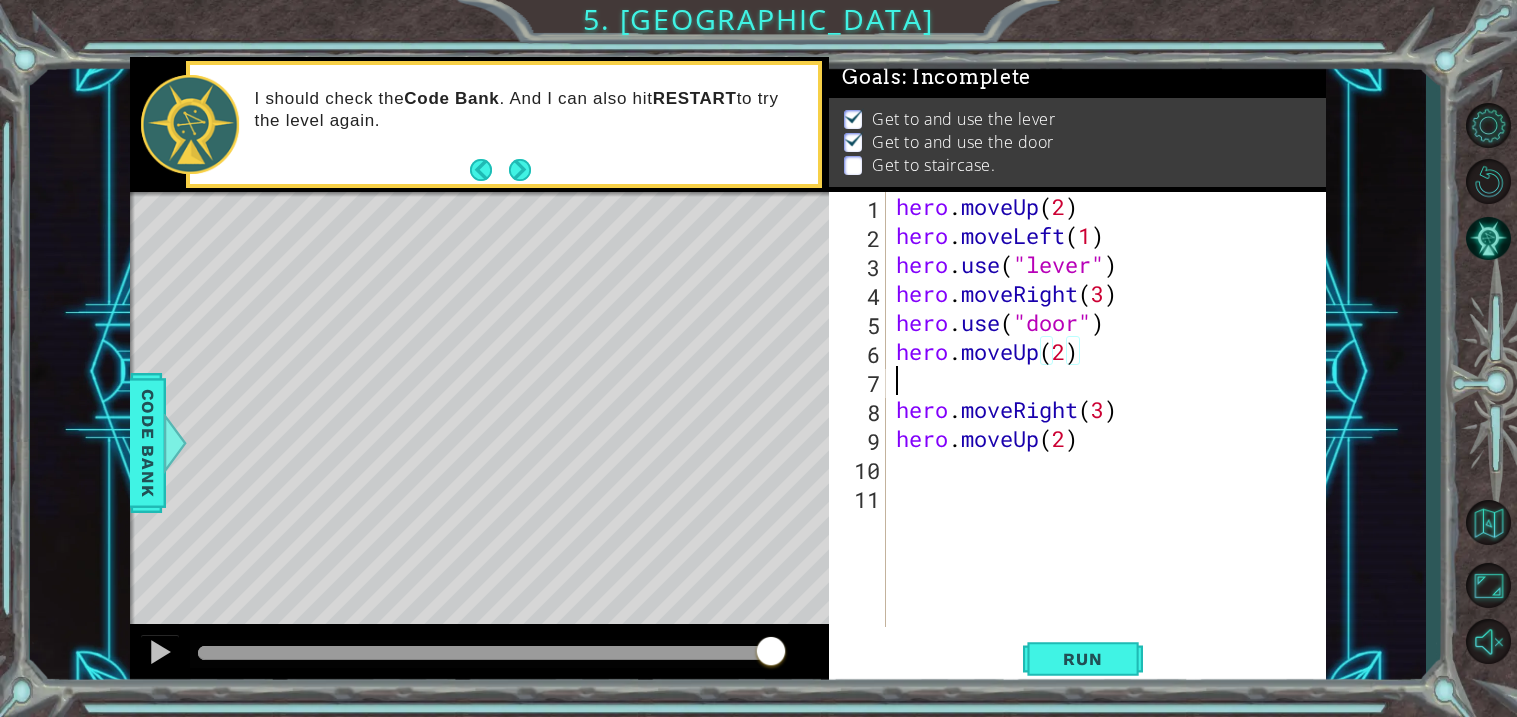 click on "hero . moveUp ( 2 ) hero . moveLeft ( 1 ) hero . use ( "lever" ) hero . moveRight ( 3 ) hero . use ( "door" ) hero . moveUp ( 2 ) hero . moveRight ( 3 ) hero . moveUp ( 2 )" at bounding box center (1112, 438) 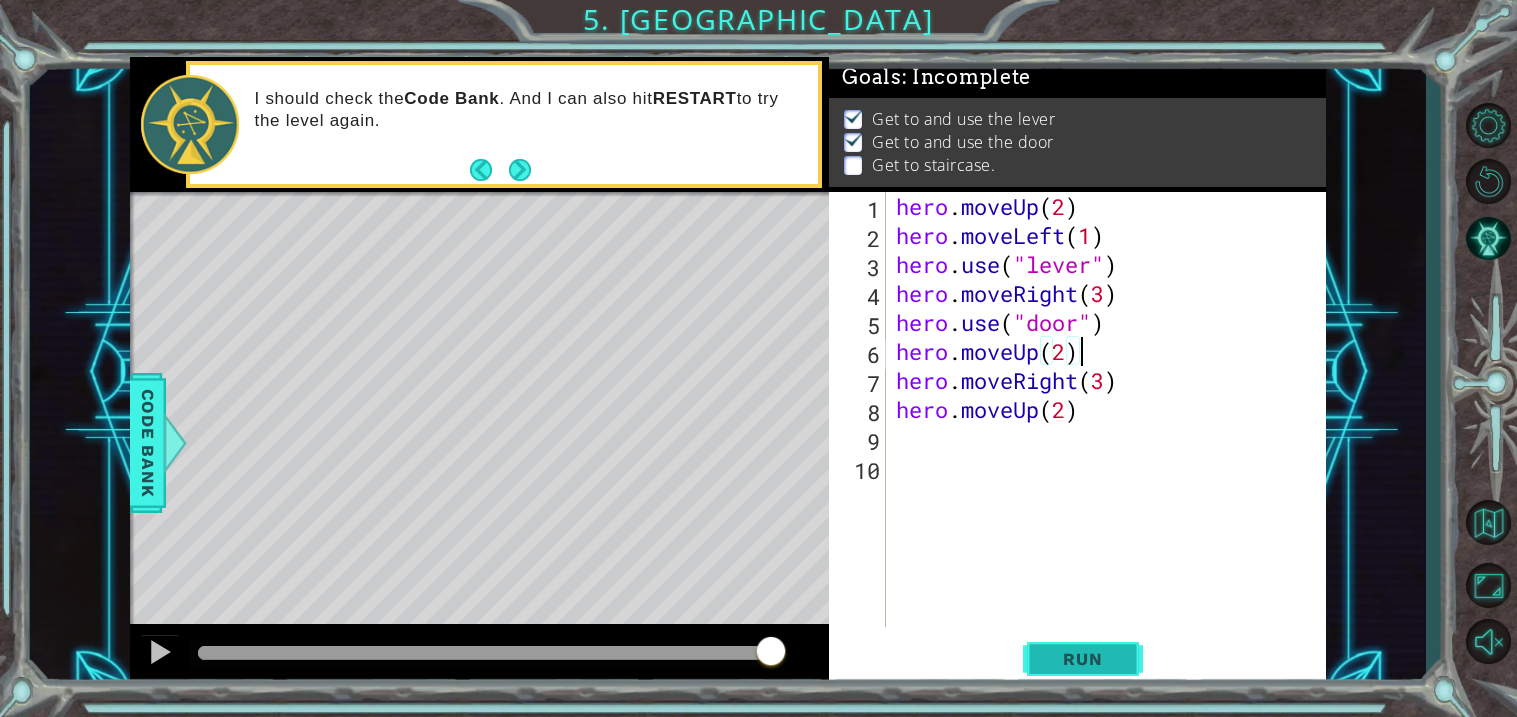 type on "hero.moveUp(2)" 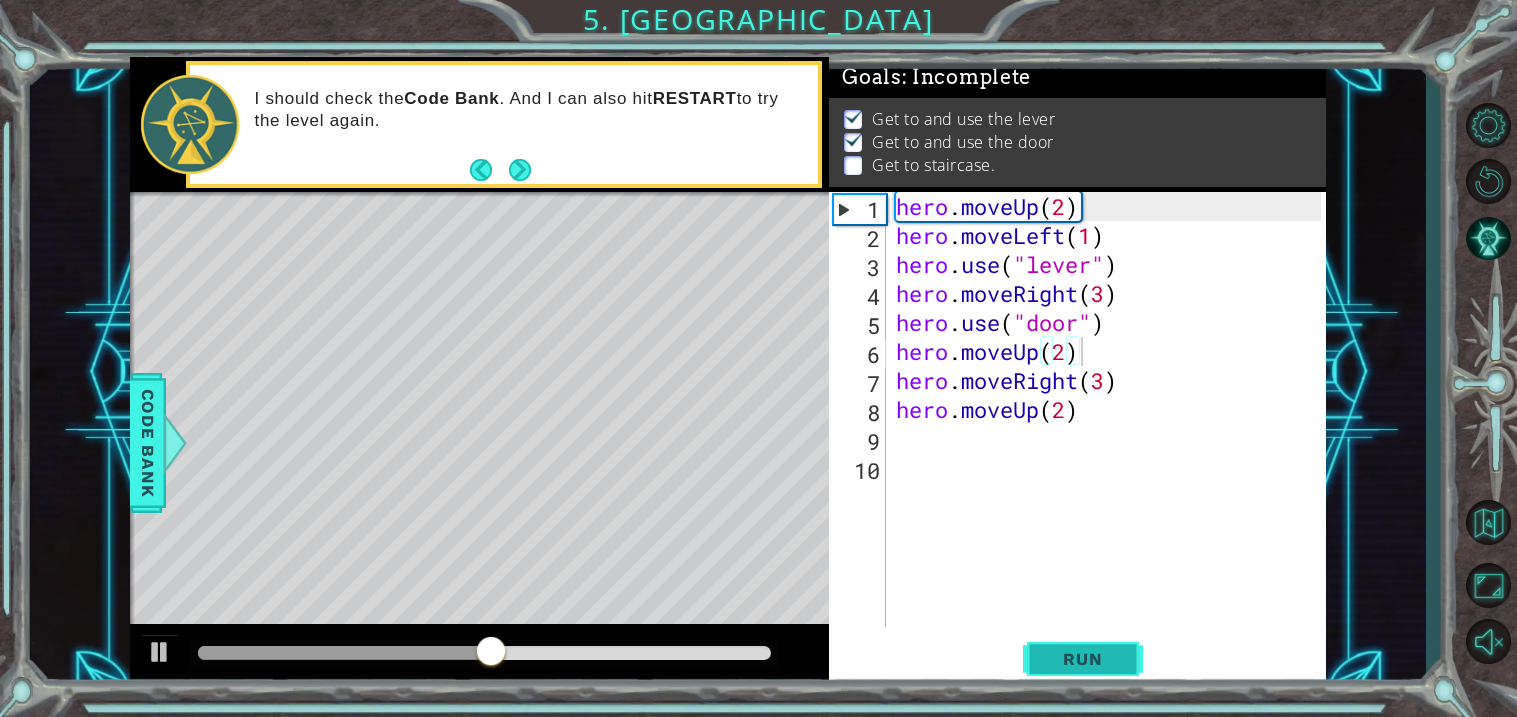 click on "Run" at bounding box center [1083, 660] 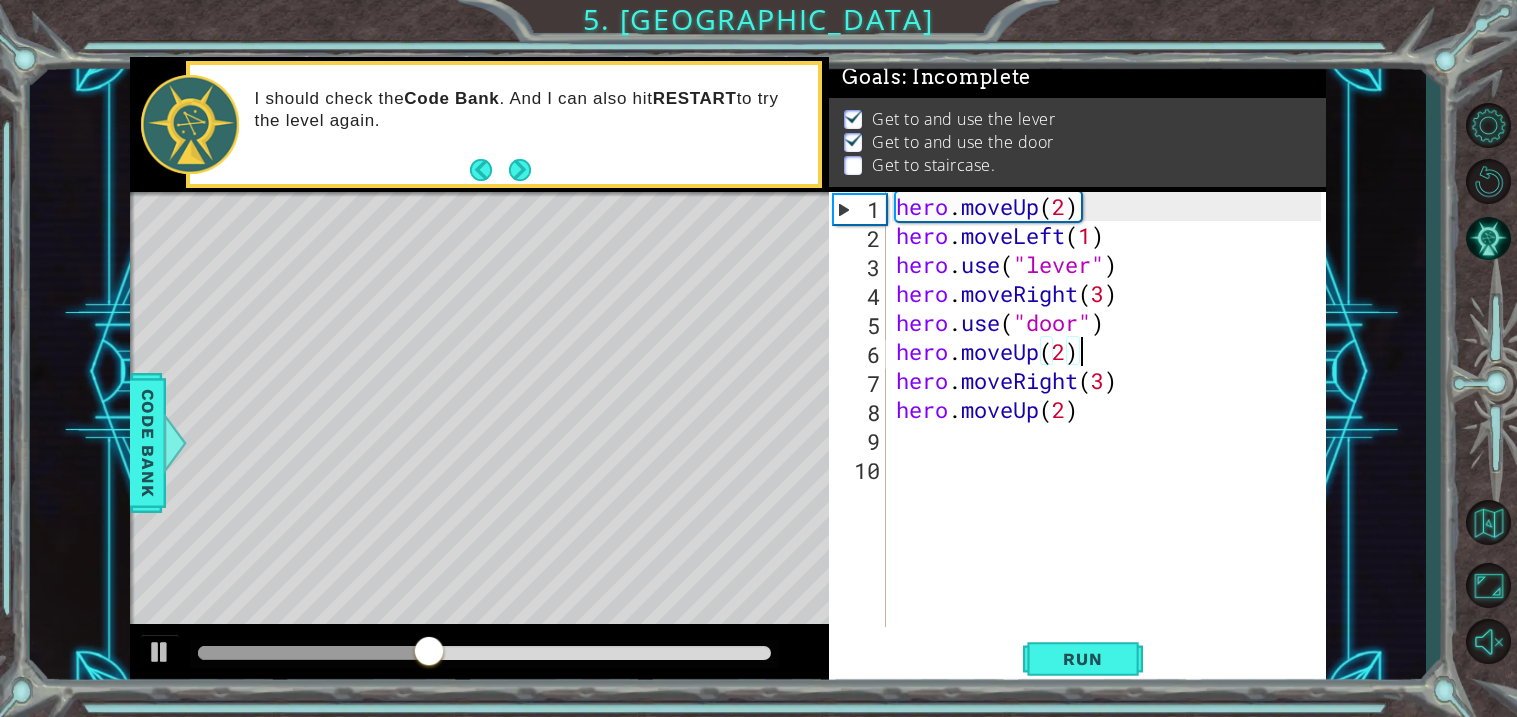 click on "hero . moveUp ( 2 ) hero . moveLeft ( 1 ) hero . use ( "lever" ) hero . moveRight ( 3 ) hero . use ( "door" ) hero . moveUp ( 2 ) hero . moveRight ( 3 ) hero . moveUp ( 2 )" at bounding box center [1112, 438] 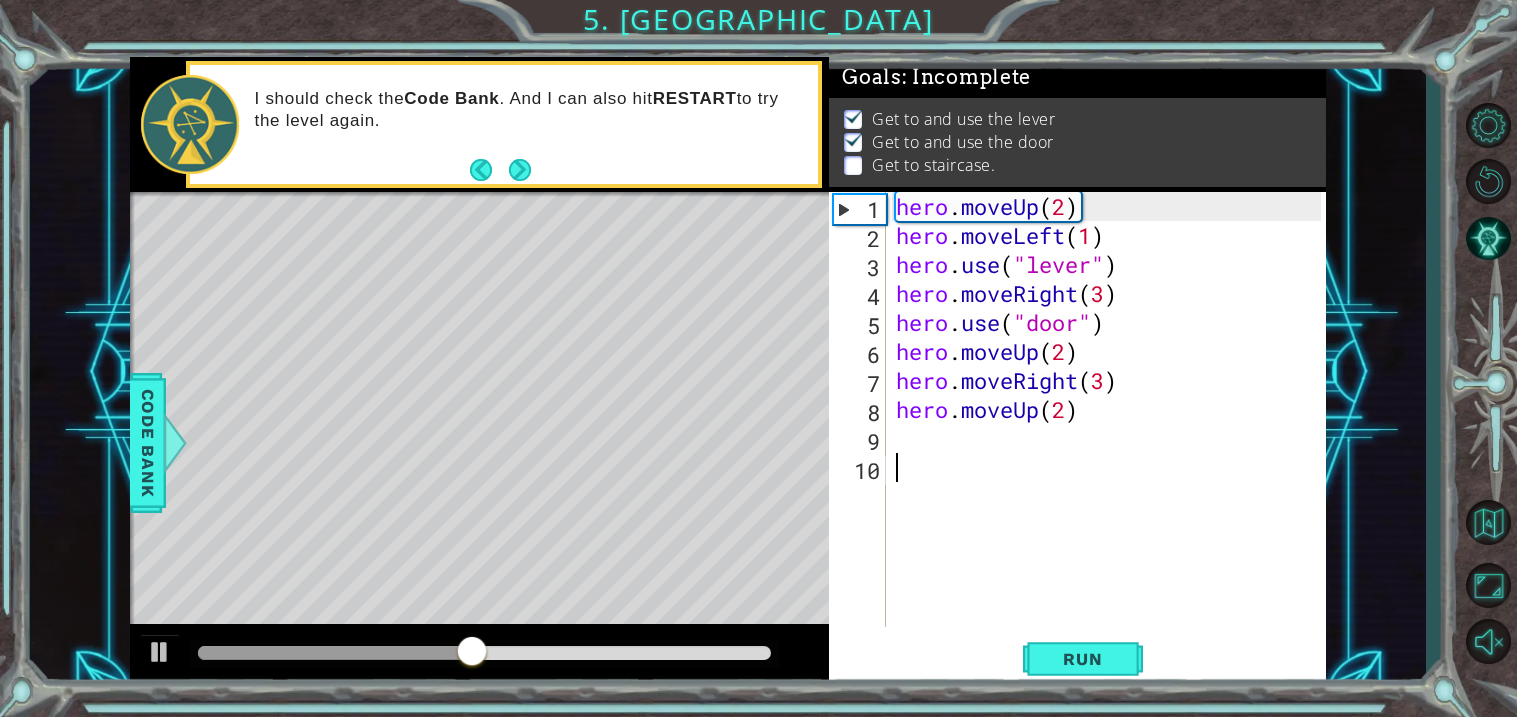drag, startPoint x: 935, startPoint y: 459, endPoint x: 911, endPoint y: 401, distance: 62.76942 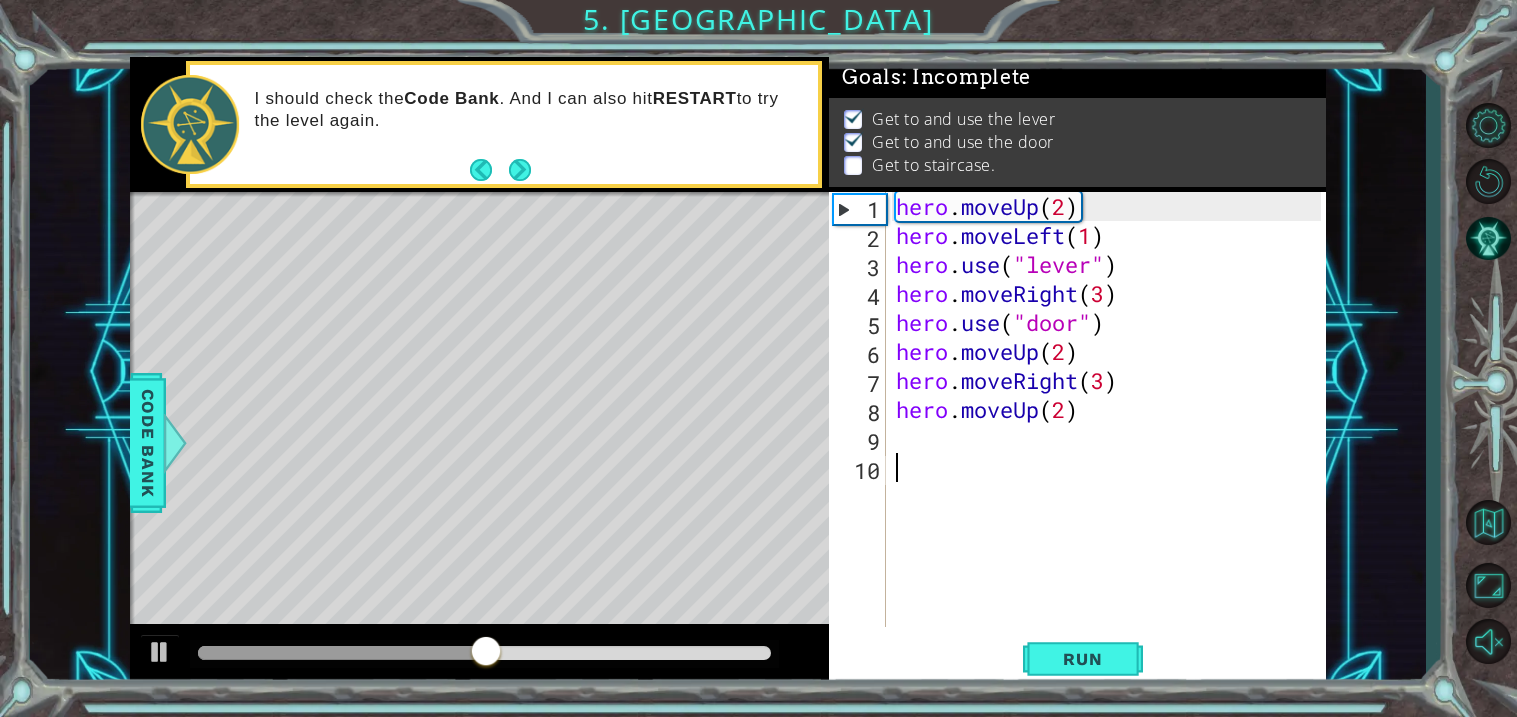 click on "hero . moveUp ( 2 ) hero . moveLeft ( 1 ) hero . use ( "lever" ) hero . moveRight ( 3 ) hero . use ( "door" ) hero . moveUp ( 2 ) hero . moveRight ( 3 ) hero . moveUp ( 2 )" at bounding box center [1112, 438] 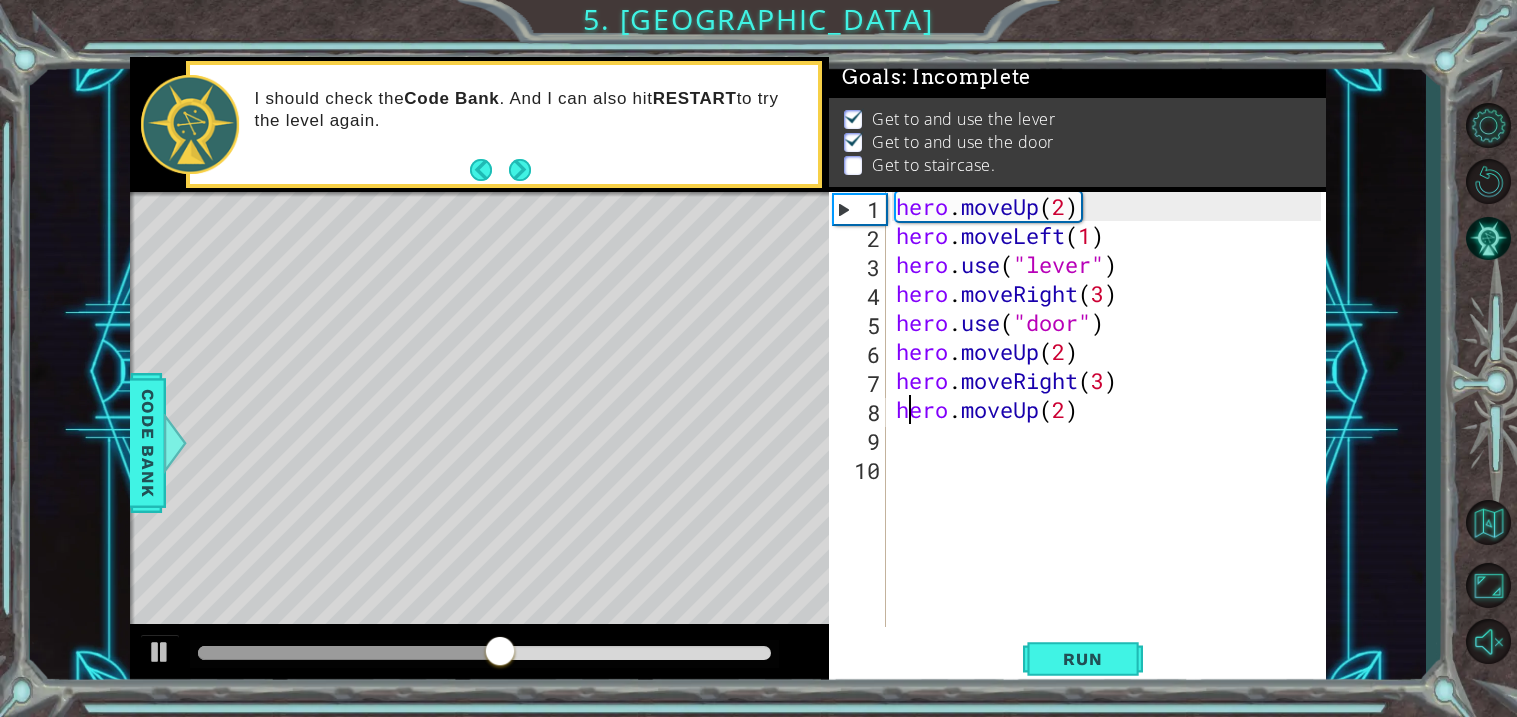 click on "hero . moveUp ( 2 ) hero . moveLeft ( 1 ) hero . use ( "lever" ) hero . moveRight ( 3 ) hero . use ( "door" ) hero . moveUp ( 2 ) hero . moveRight ( 3 ) hero . moveUp ( 2 )" at bounding box center (1112, 438) 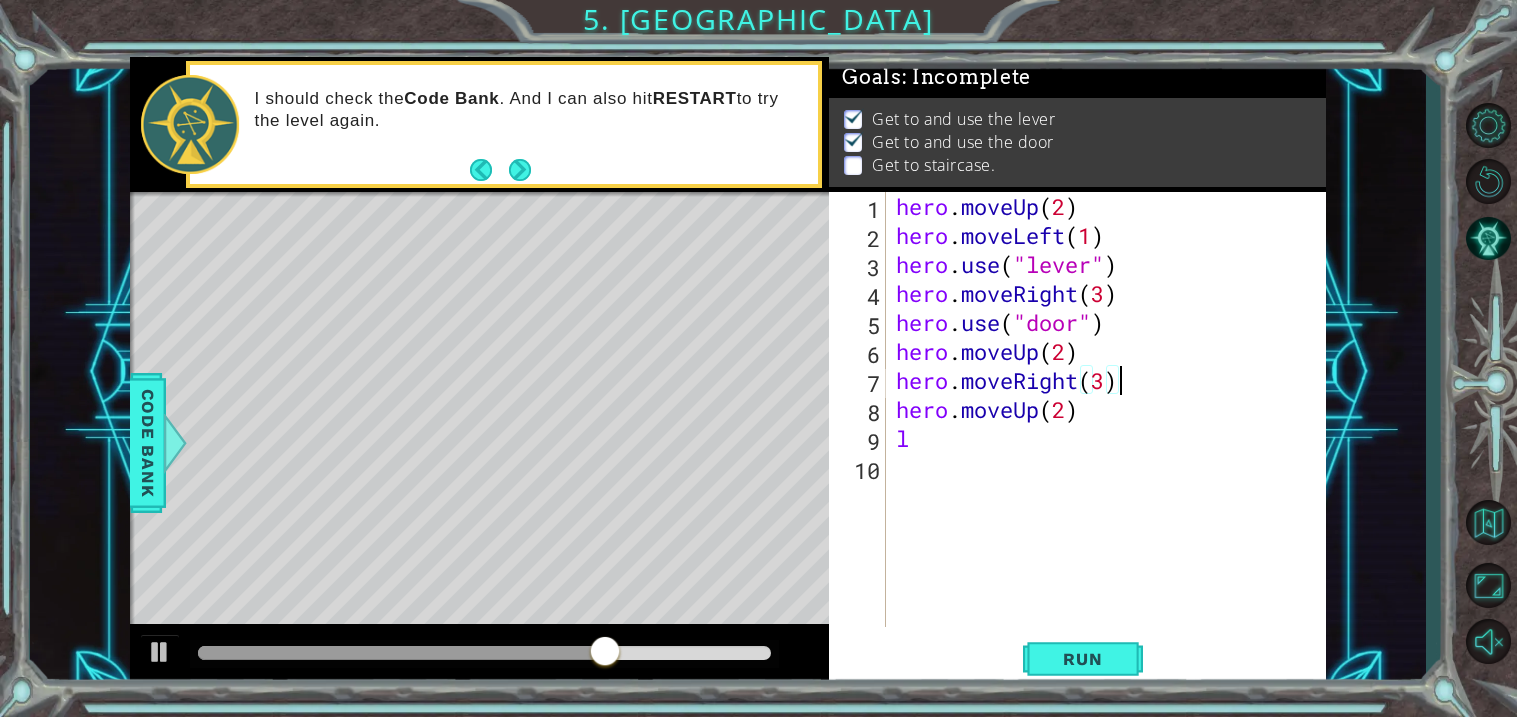 click on "hero . moveUp ( 2 ) hero . moveLeft ( 1 ) hero . use ( "lever" ) hero . moveRight ( 3 ) hero . use ( "door" ) hero . moveUp ( 2 ) hero . moveRight ( 3 ) hero . moveUp ( 2 ) l" at bounding box center [1112, 438] 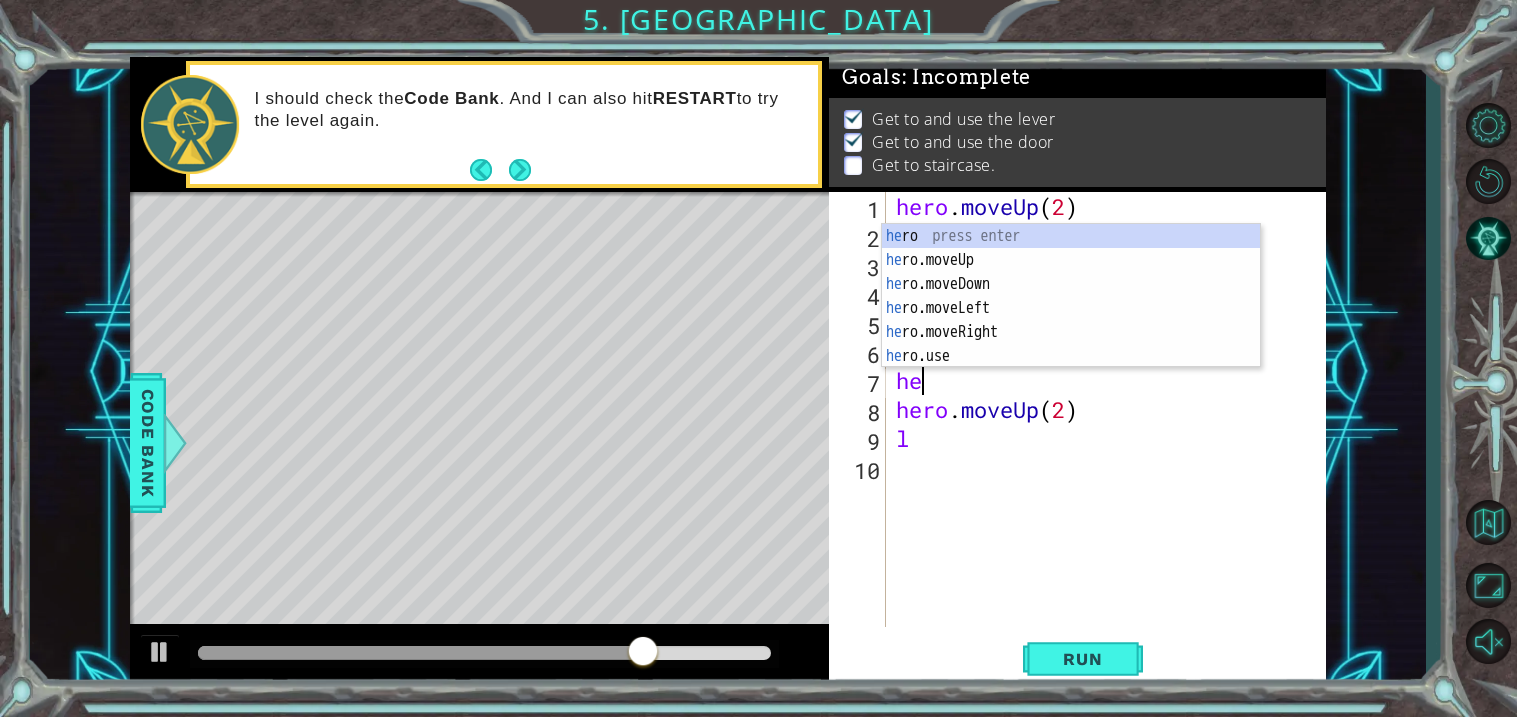 type on "h" 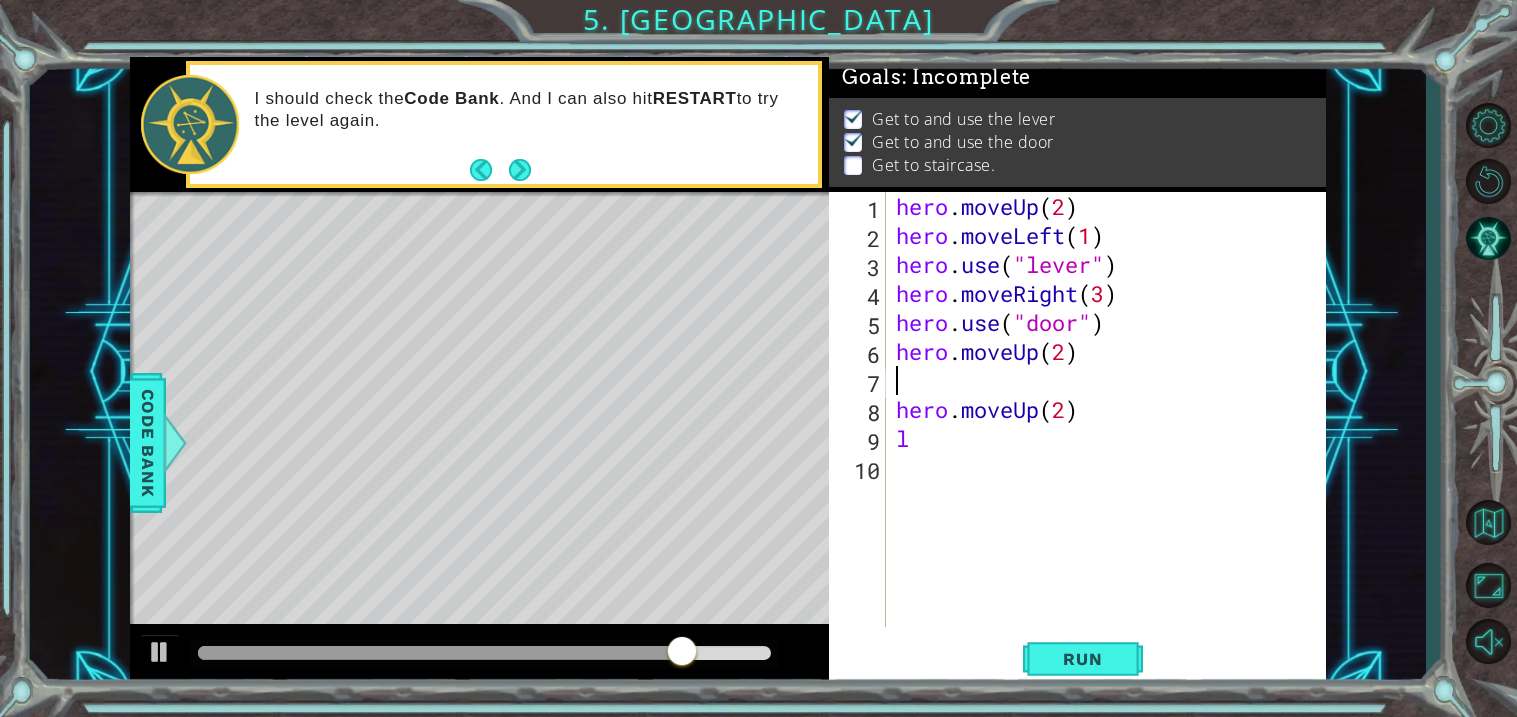 type on "l" 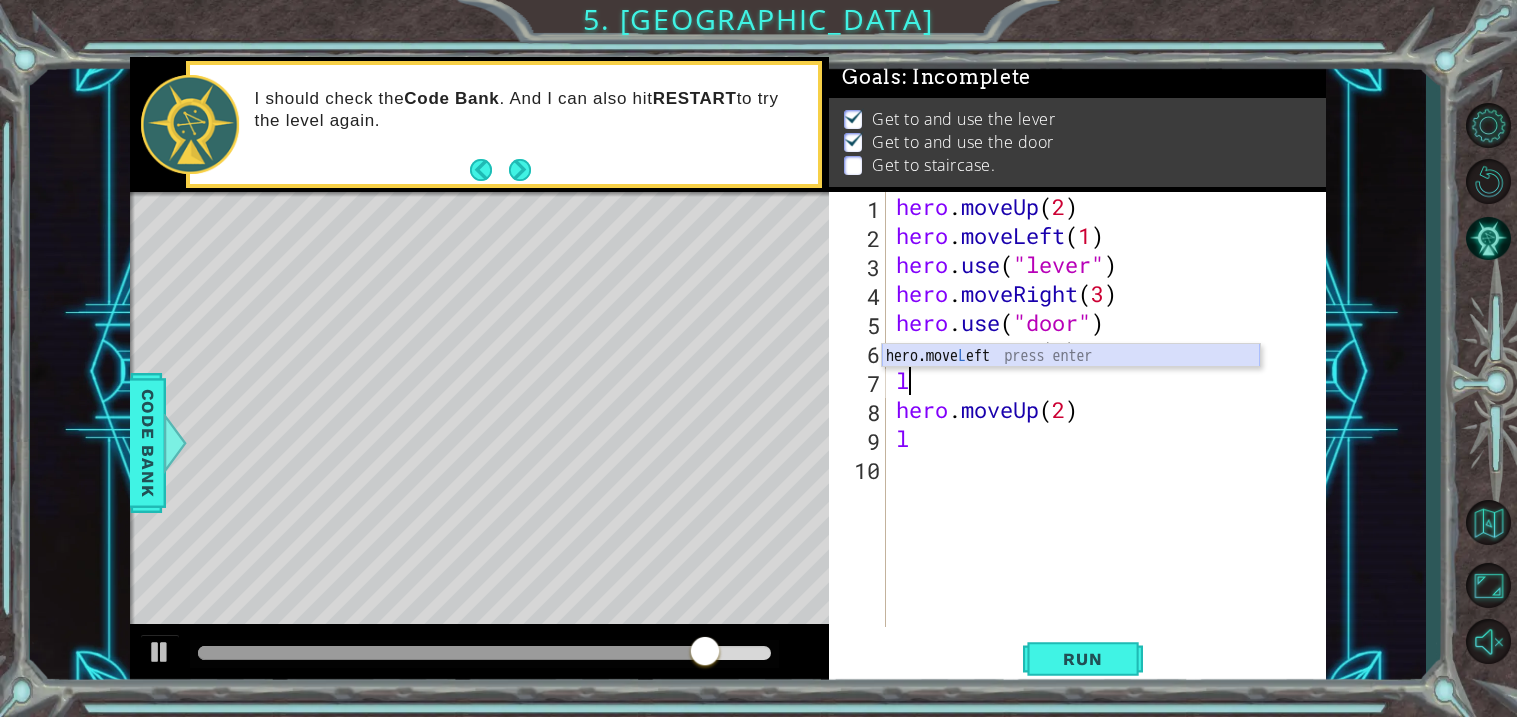 click on "hero.move L eft press enter" at bounding box center [1071, 380] 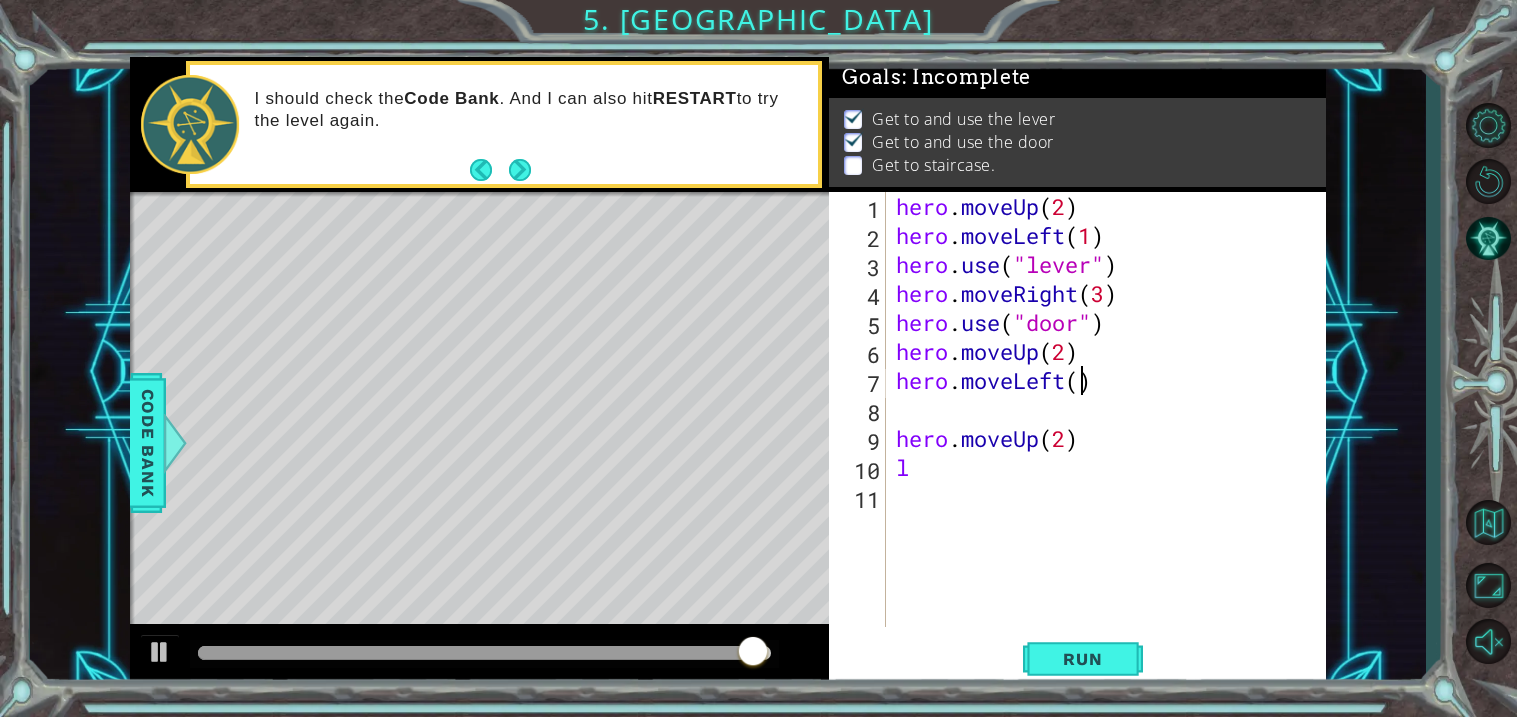 click on "hero . moveUp ( 2 ) hero . moveLeft ( 1 ) hero . use ( "lever" ) hero . moveRight ( 3 ) hero . use ( "door" ) hero . moveUp ( 2 ) hero . moveLeft ( ) hero . moveUp ( 2 ) l" at bounding box center [1112, 438] 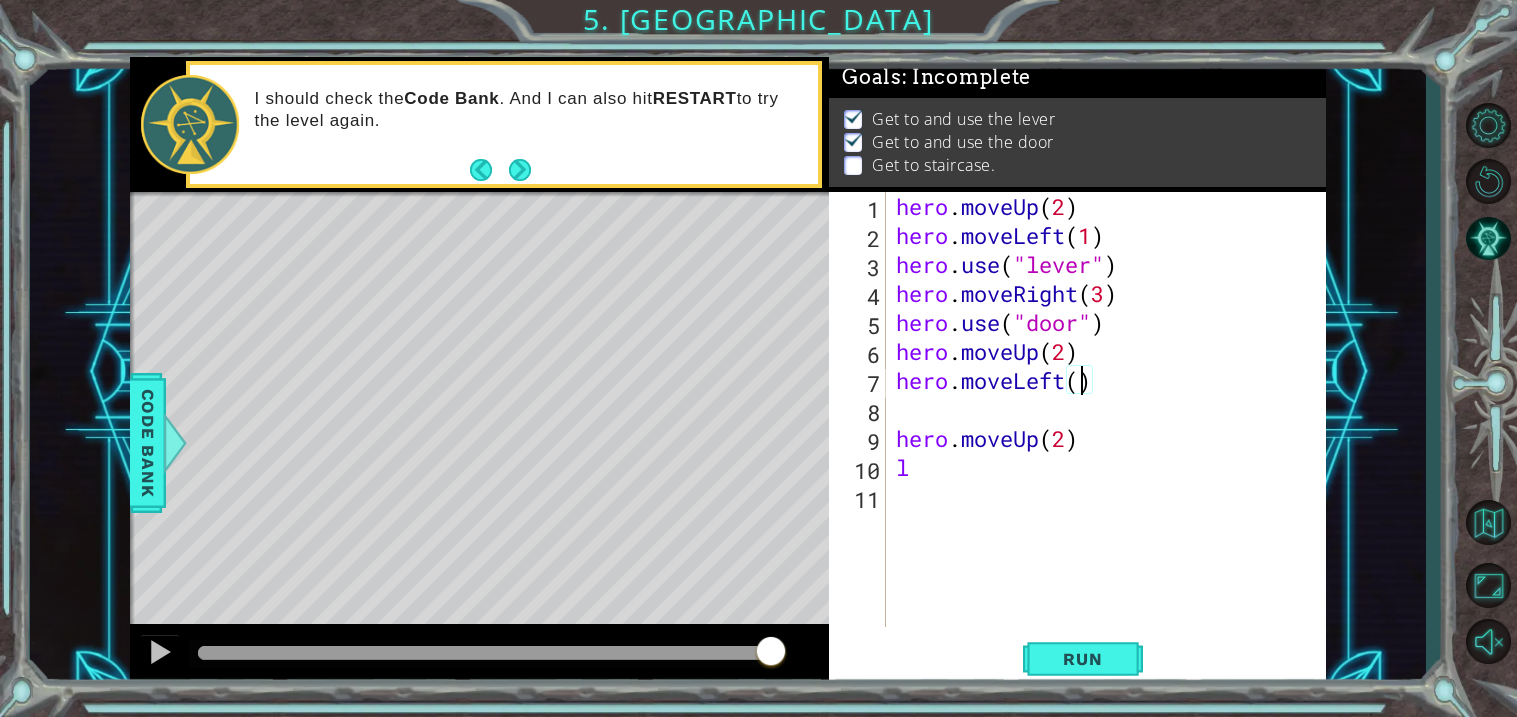 type on "hero.moveLeft(3)" 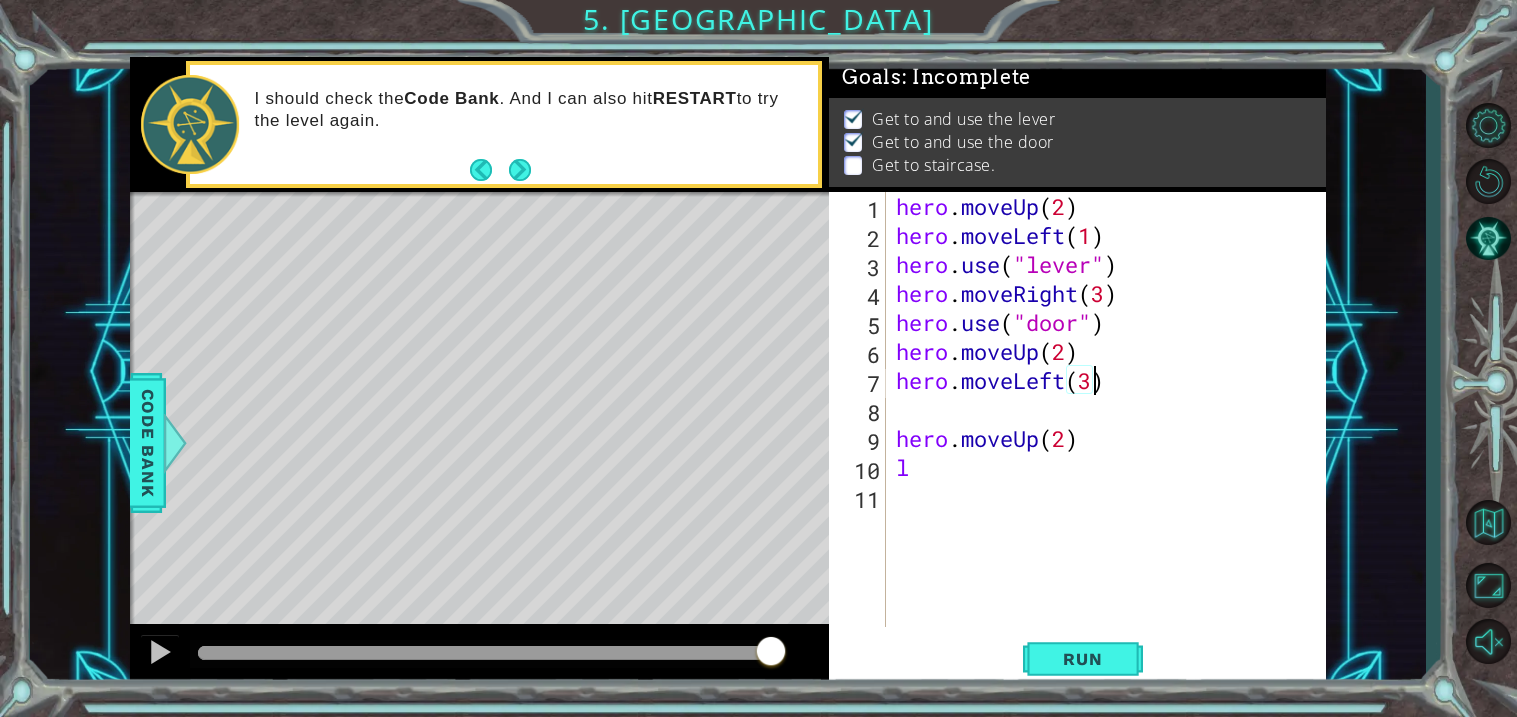 scroll, scrollTop: 0, scrollLeft: 7, axis: horizontal 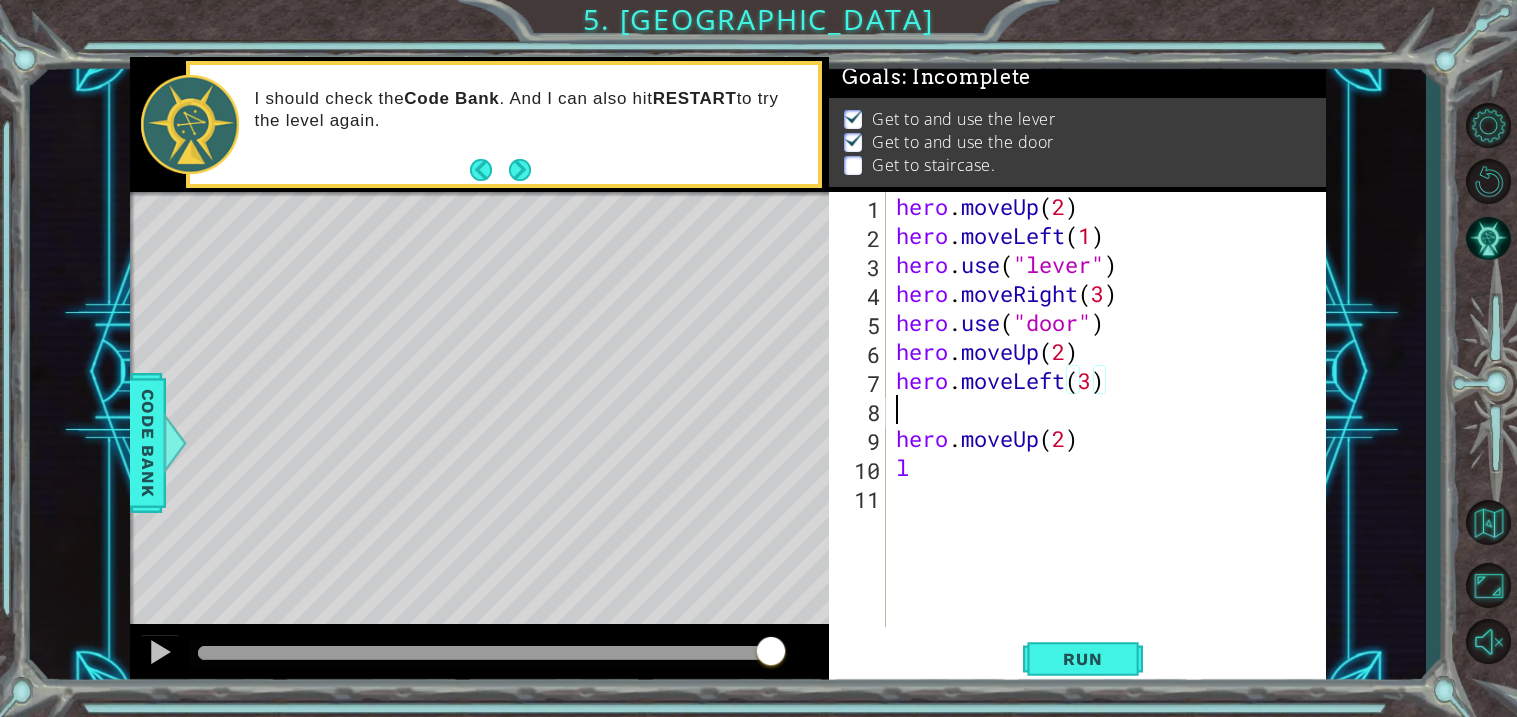 click on "hero . moveUp ( 2 ) hero . moveLeft ( 1 ) hero . use ( "lever" ) hero . moveRight ( 3 ) hero . use ( "door" ) hero . moveUp ( 2 ) hero . moveLeft ( 3 ) hero . moveUp ( 2 ) l" at bounding box center (1112, 438) 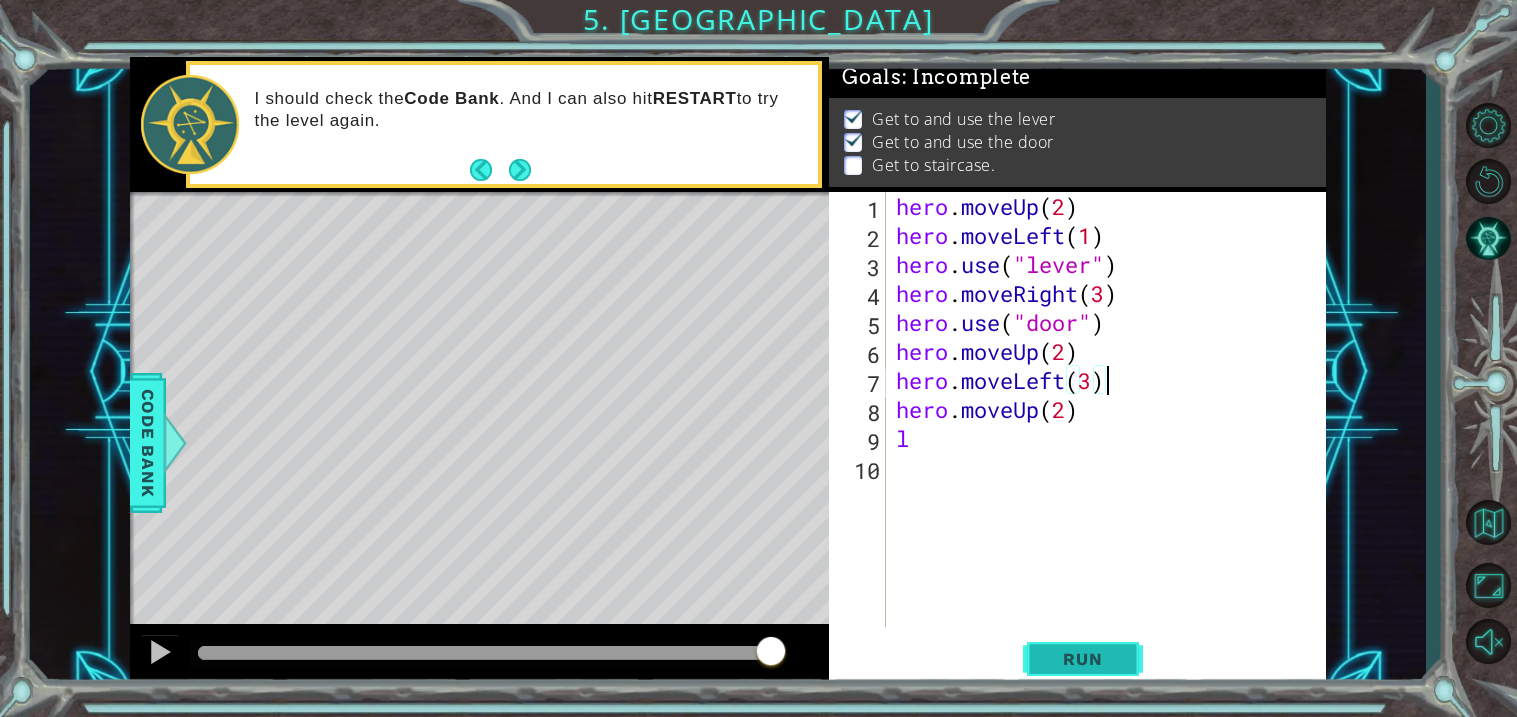 type on "hero.moveLeft(3)" 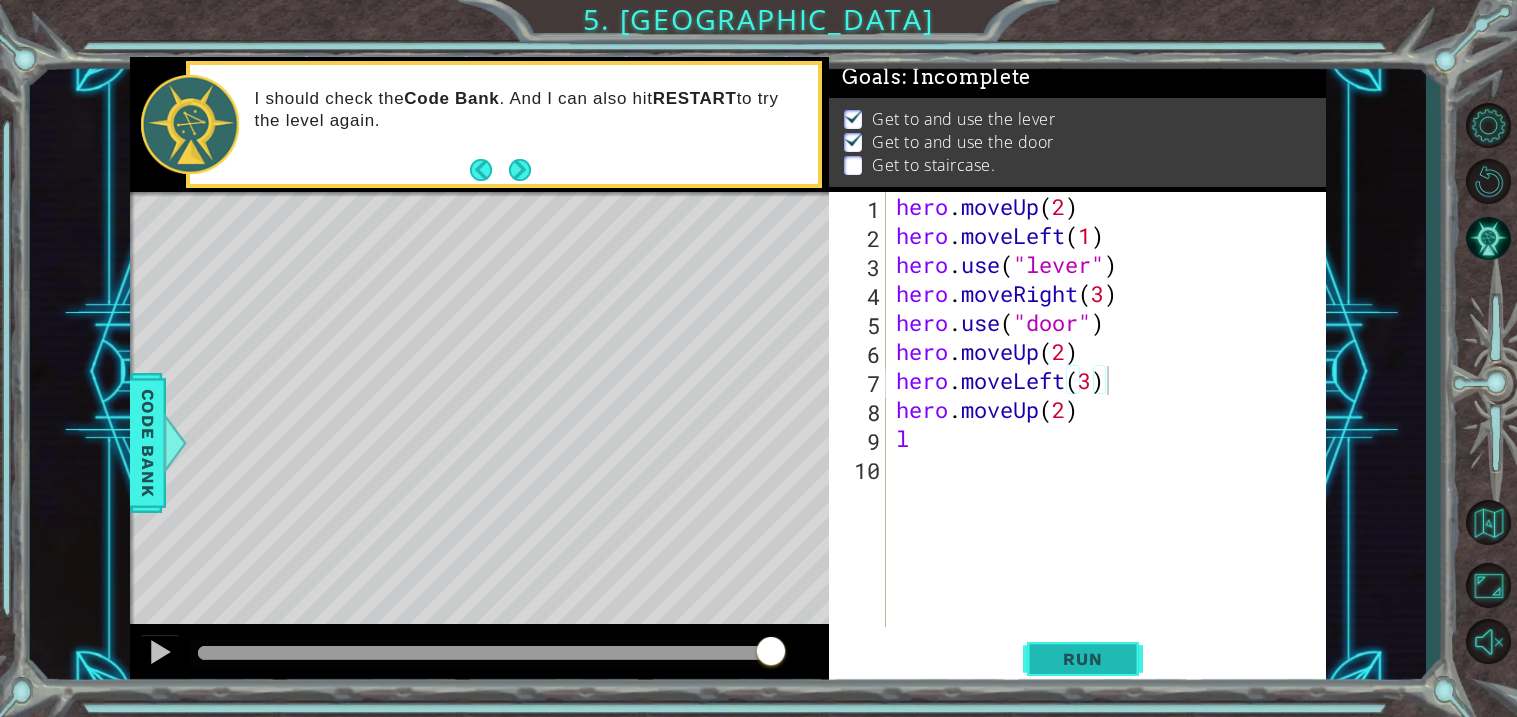 click on "Run" at bounding box center (1082, 659) 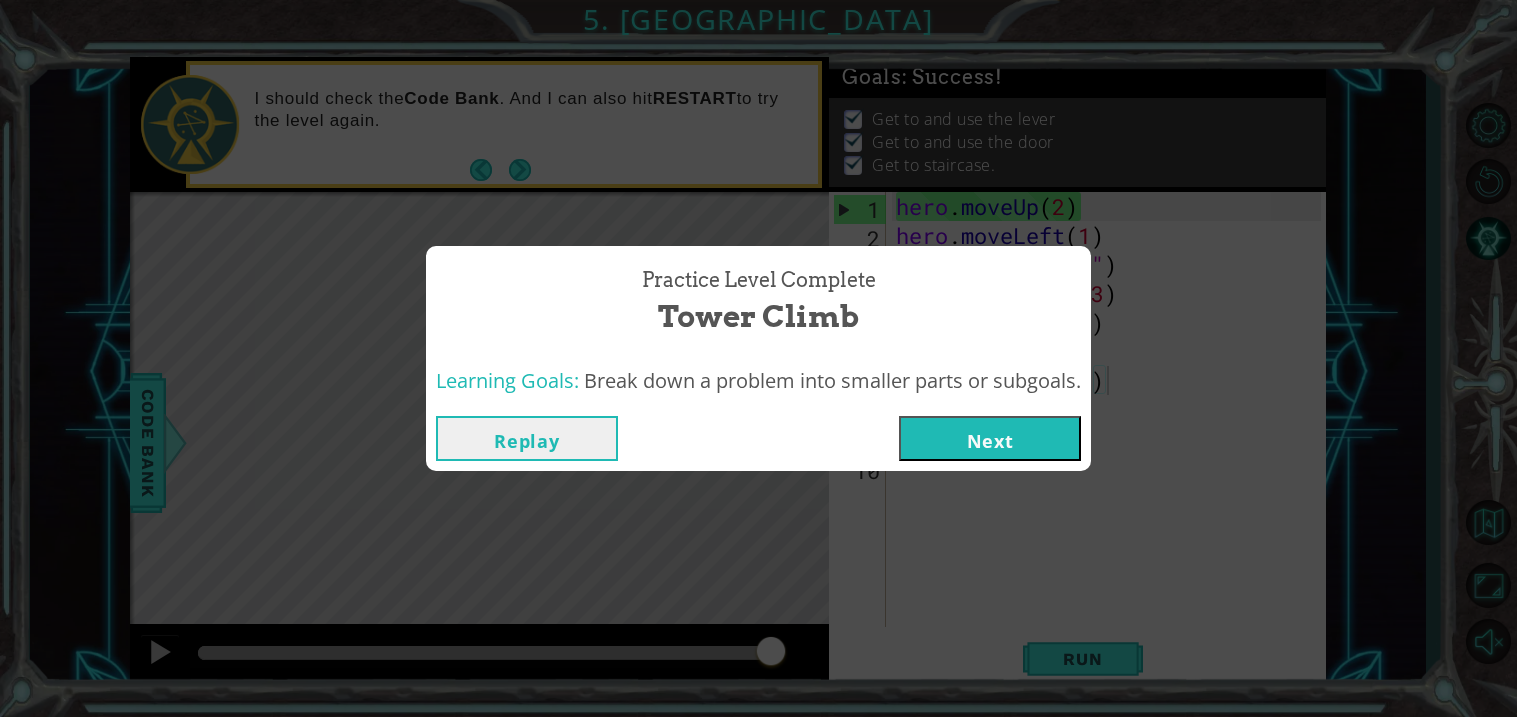 click on "Next" at bounding box center [990, 438] 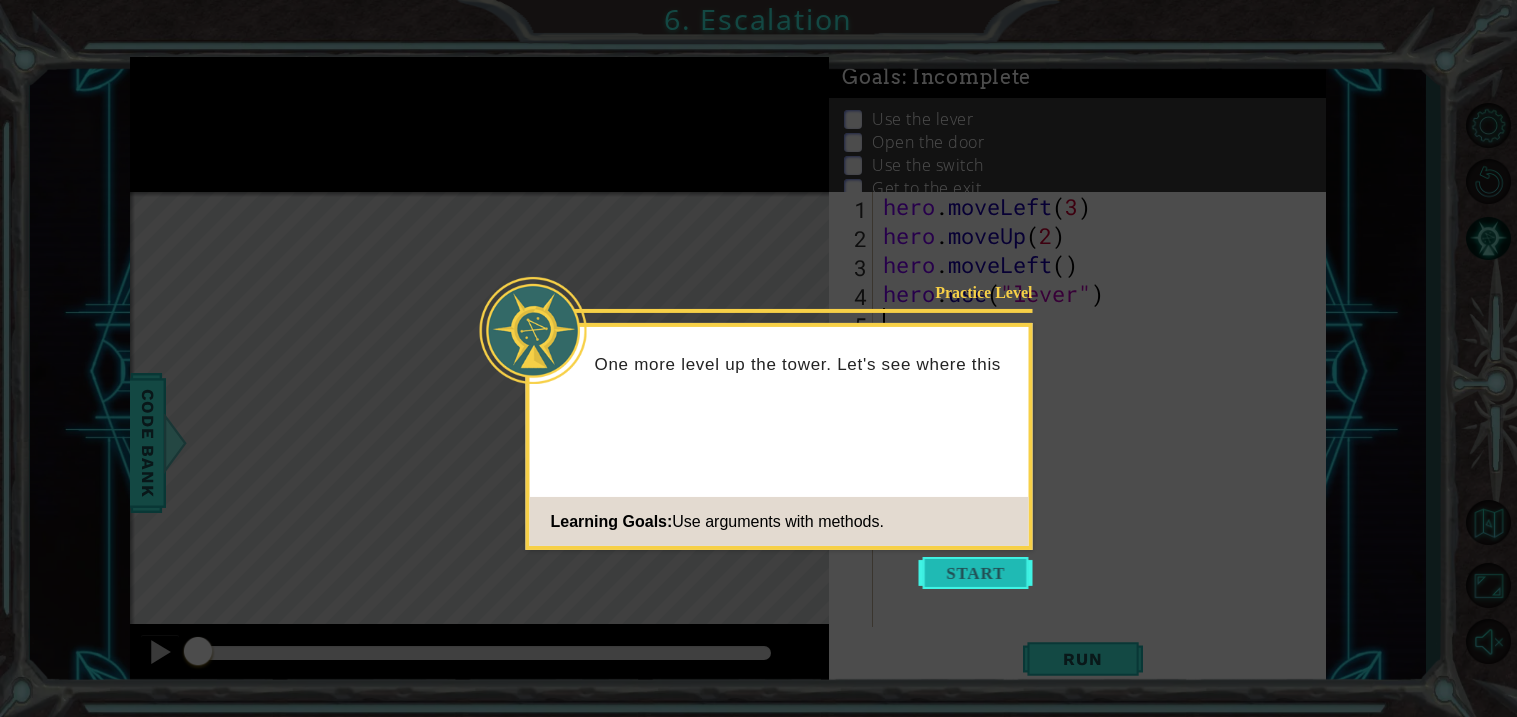 click at bounding box center (976, 573) 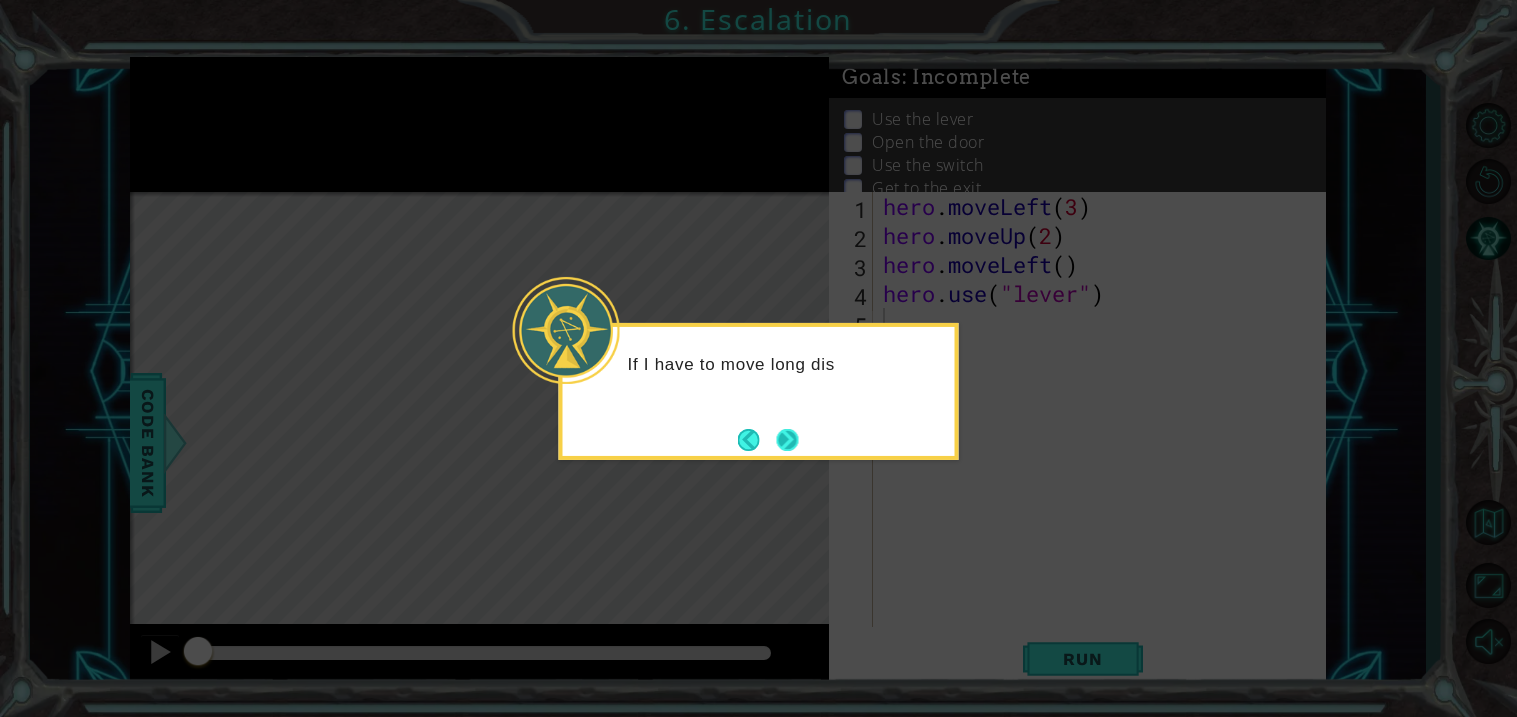 click at bounding box center (787, 440) 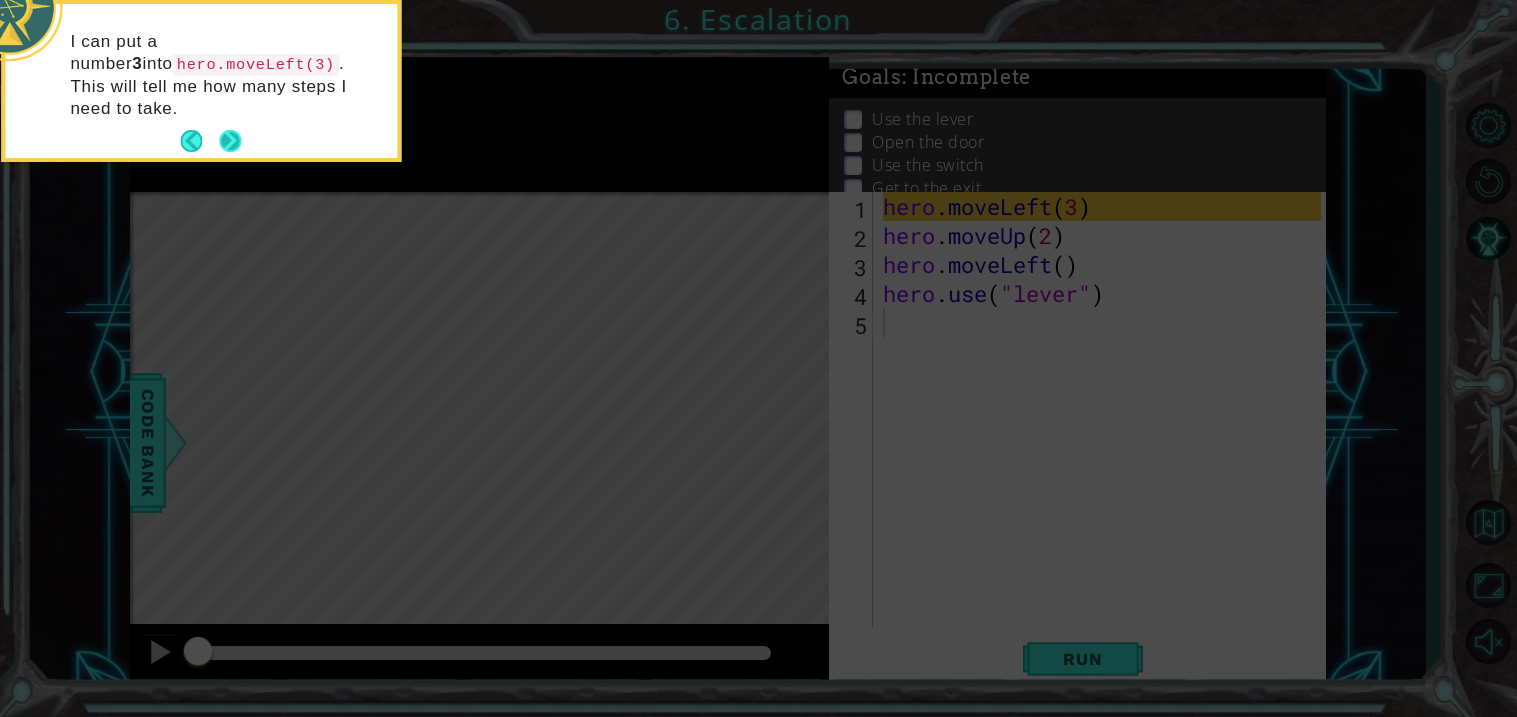 click at bounding box center [230, 141] 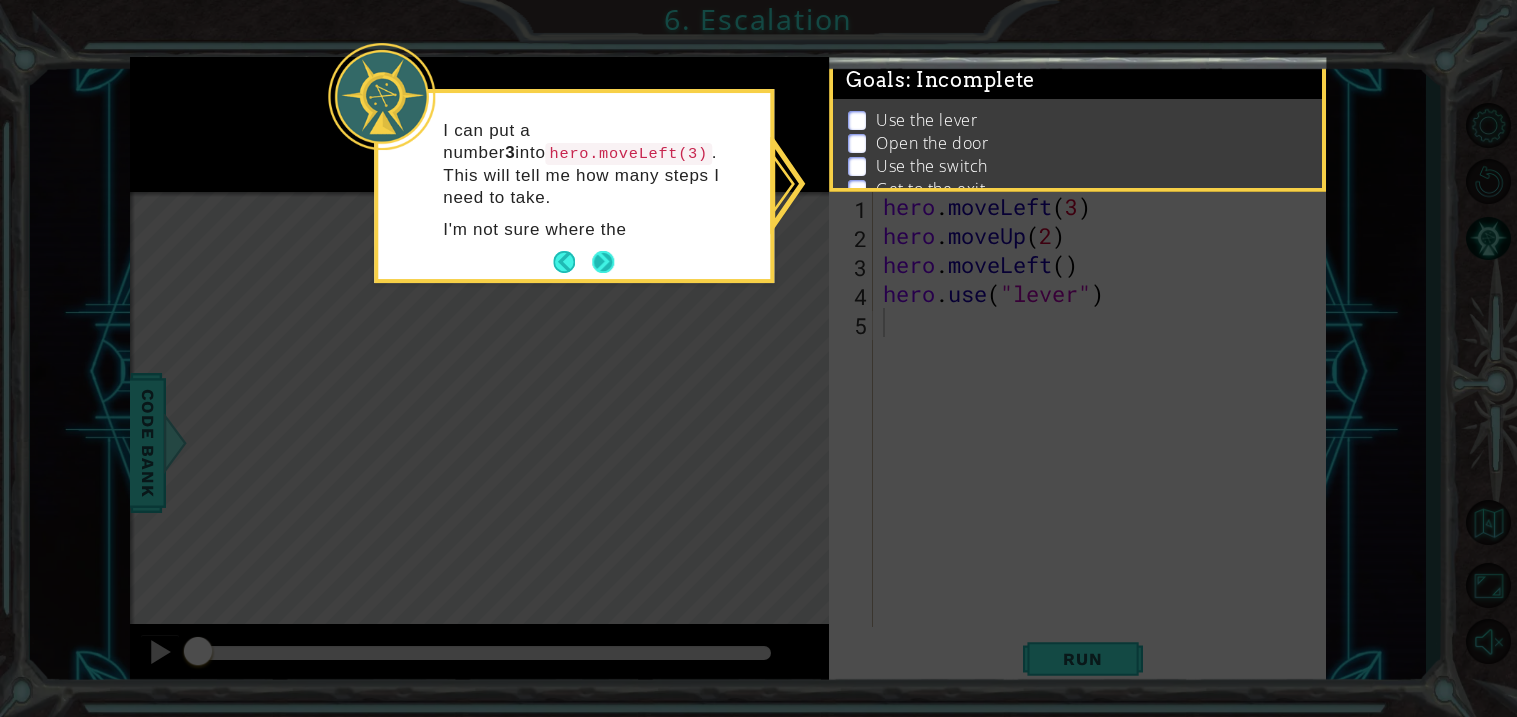 click at bounding box center (603, 262) 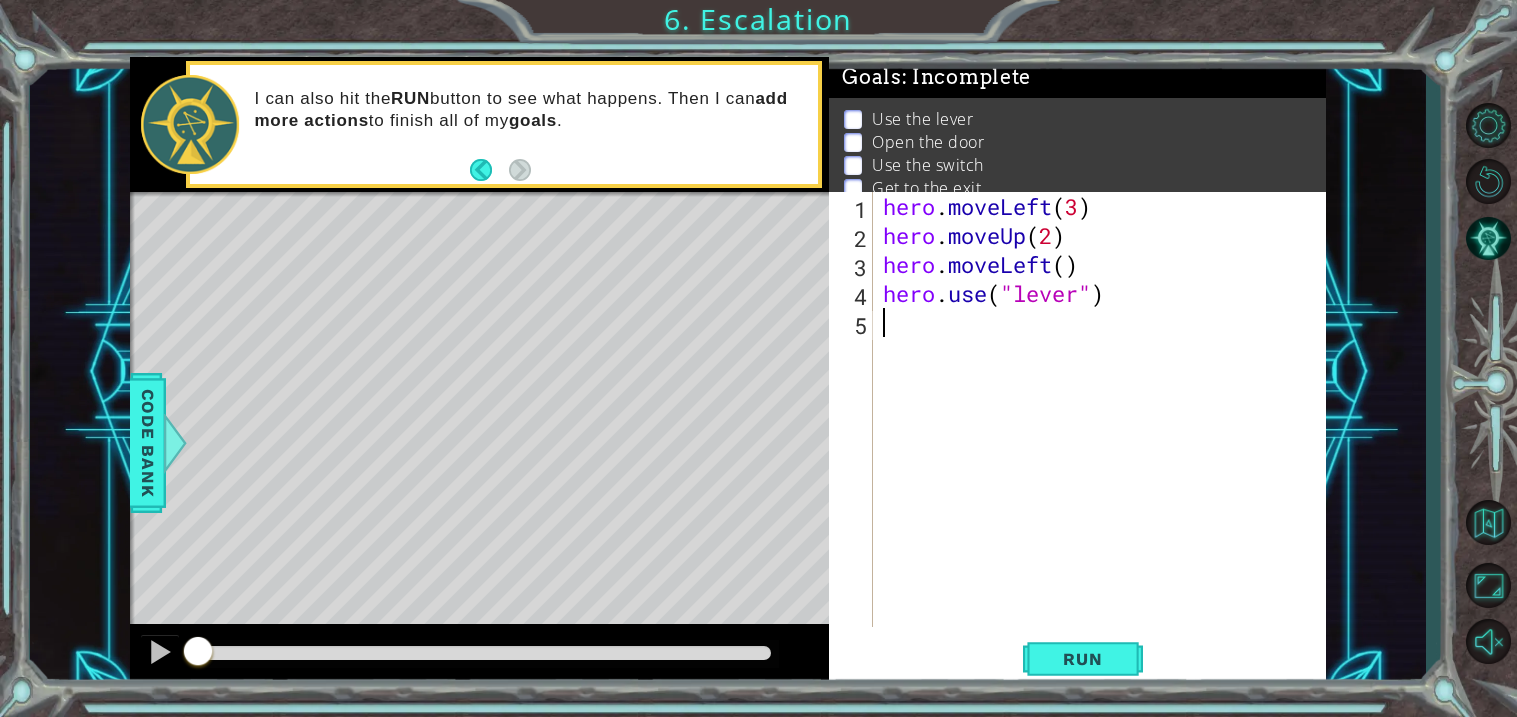 click on "hero . moveLeft ( 3 ) hero . moveUp ( 2 ) hero . moveLeft ( ) hero . use ( "lever" )" at bounding box center (1105, 438) 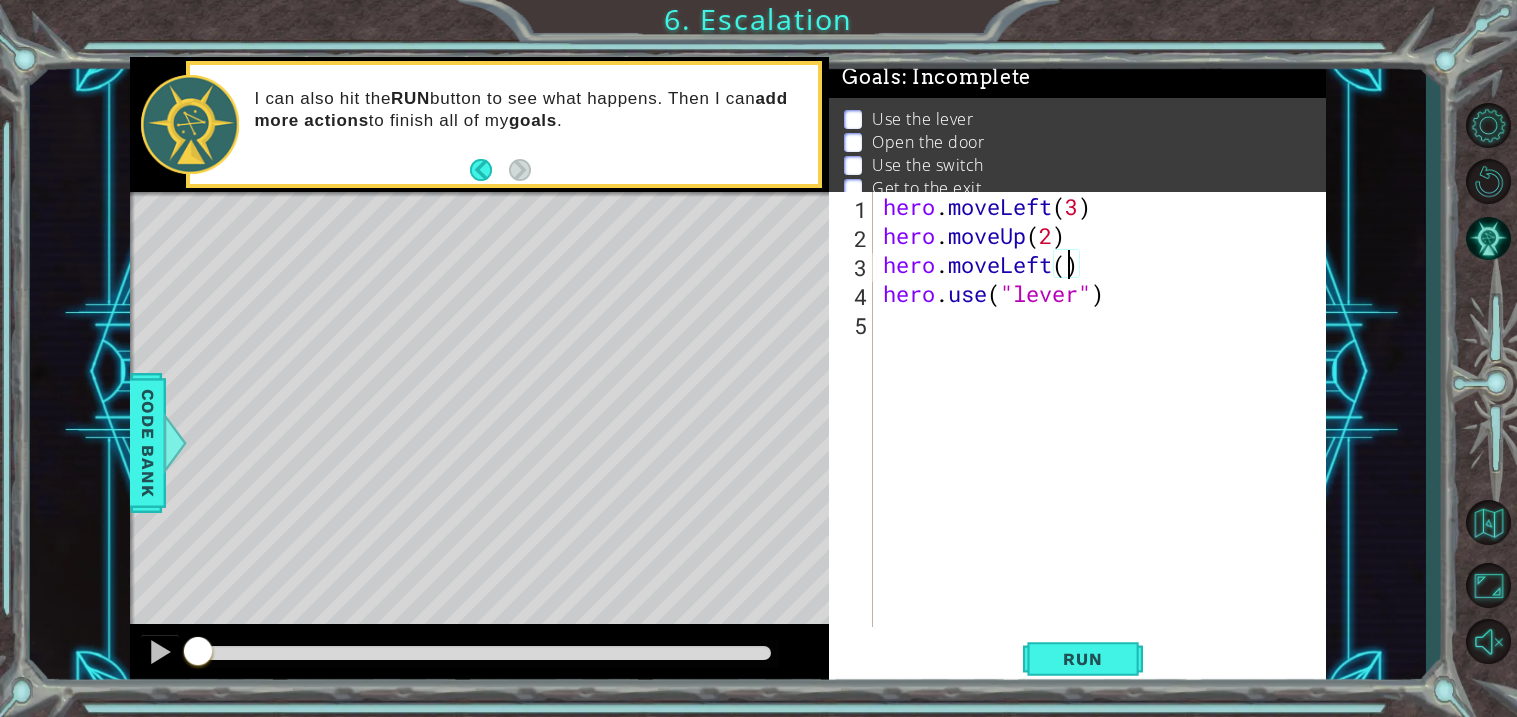 click at bounding box center (592, 486) 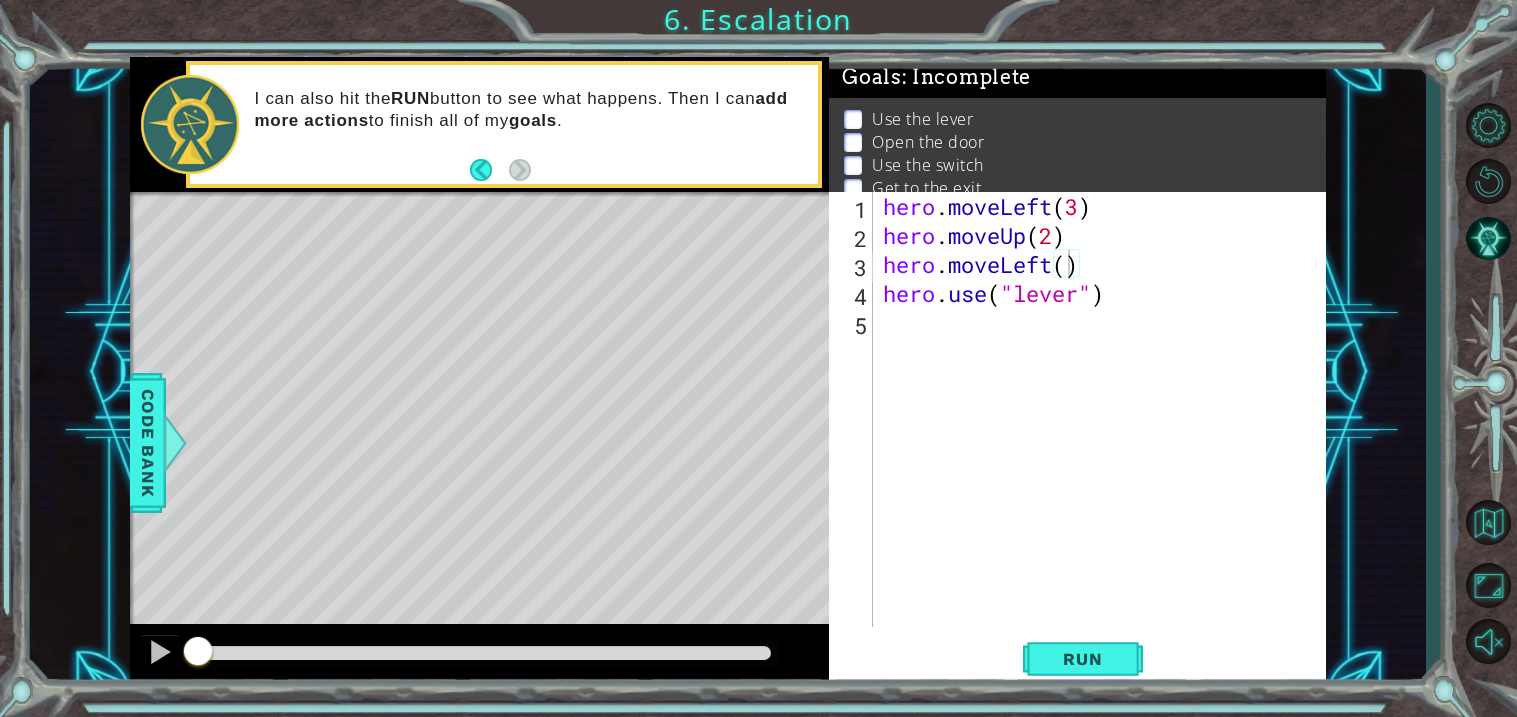 click at bounding box center (592, 486) 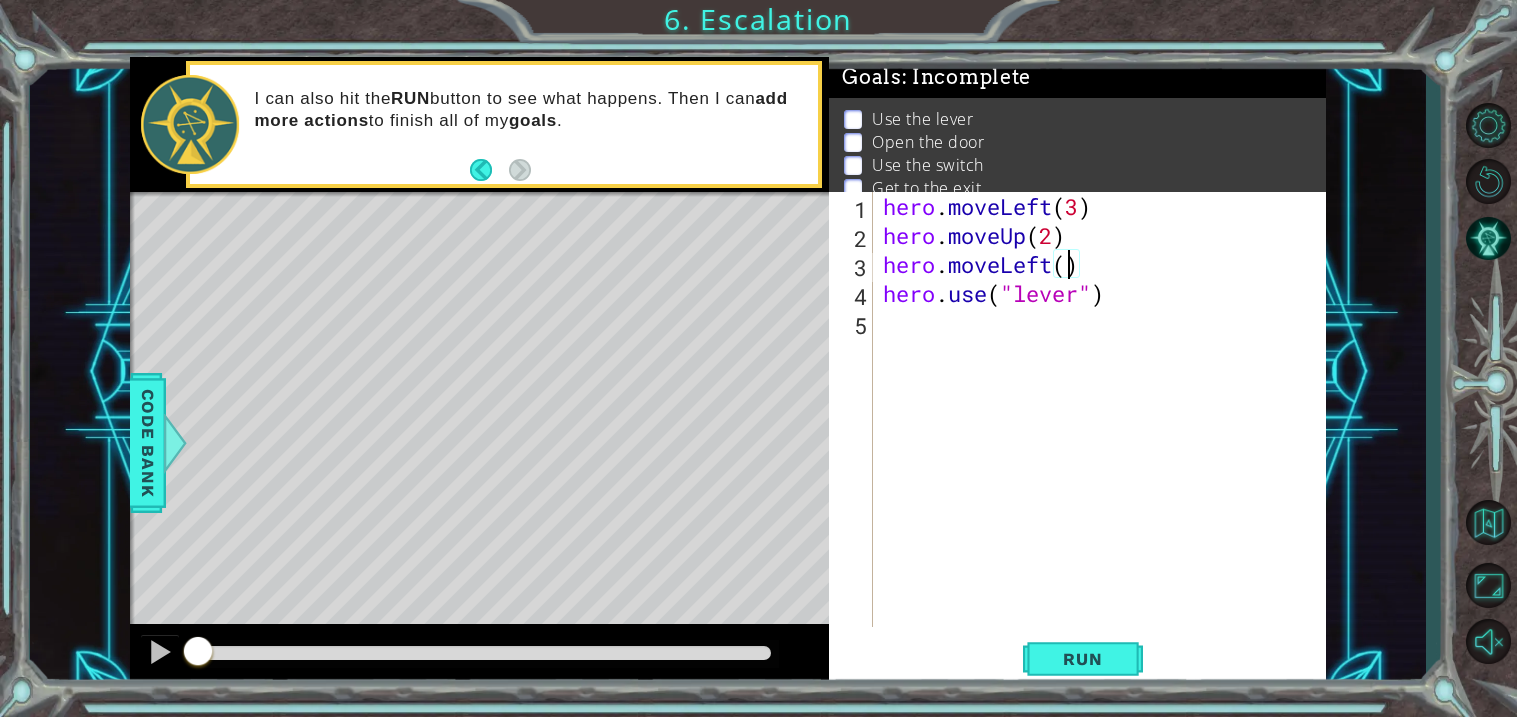 click on "hero . moveLeft ( 3 ) hero . moveUp ( 2 ) hero . moveLeft ( ) hero . use ( "lever" )" at bounding box center (1105, 438) 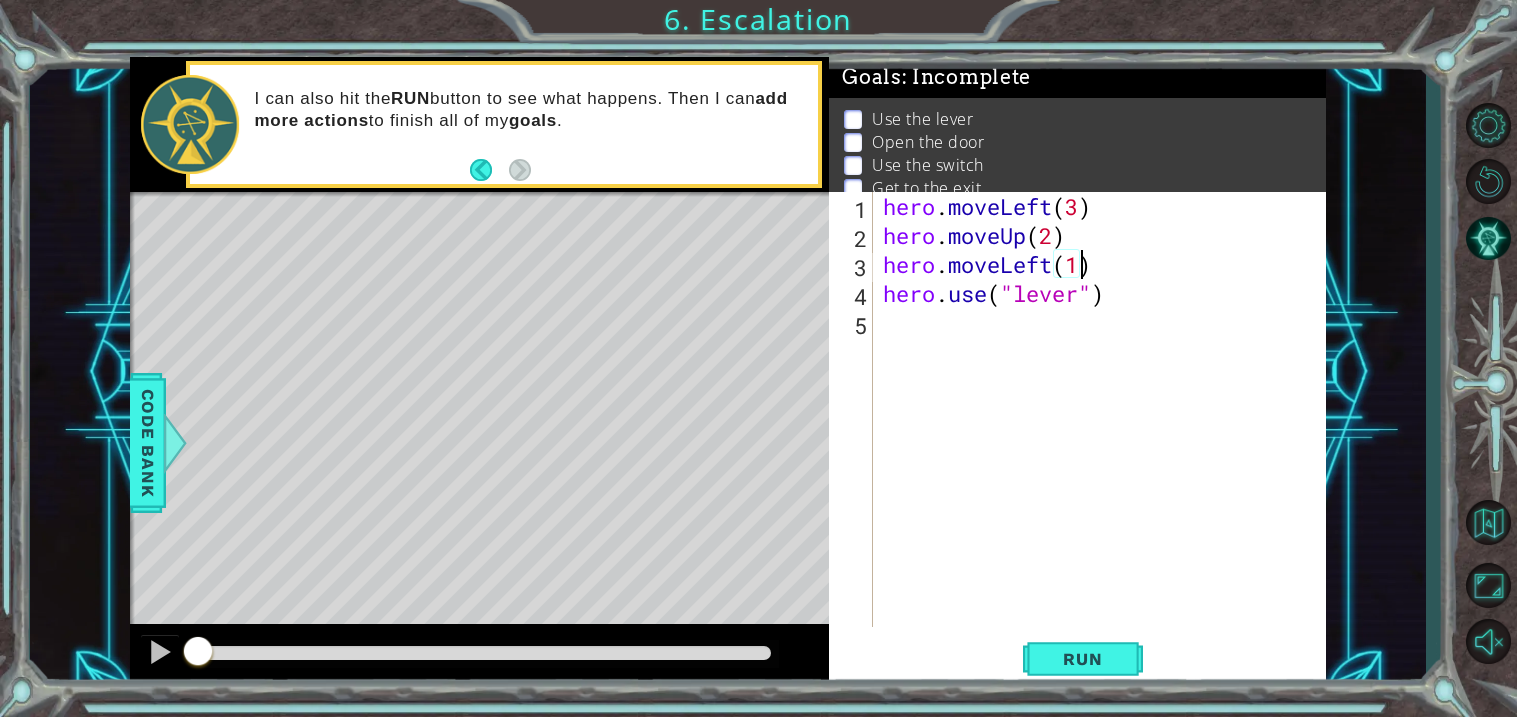 scroll, scrollTop: 0, scrollLeft: 7, axis: horizontal 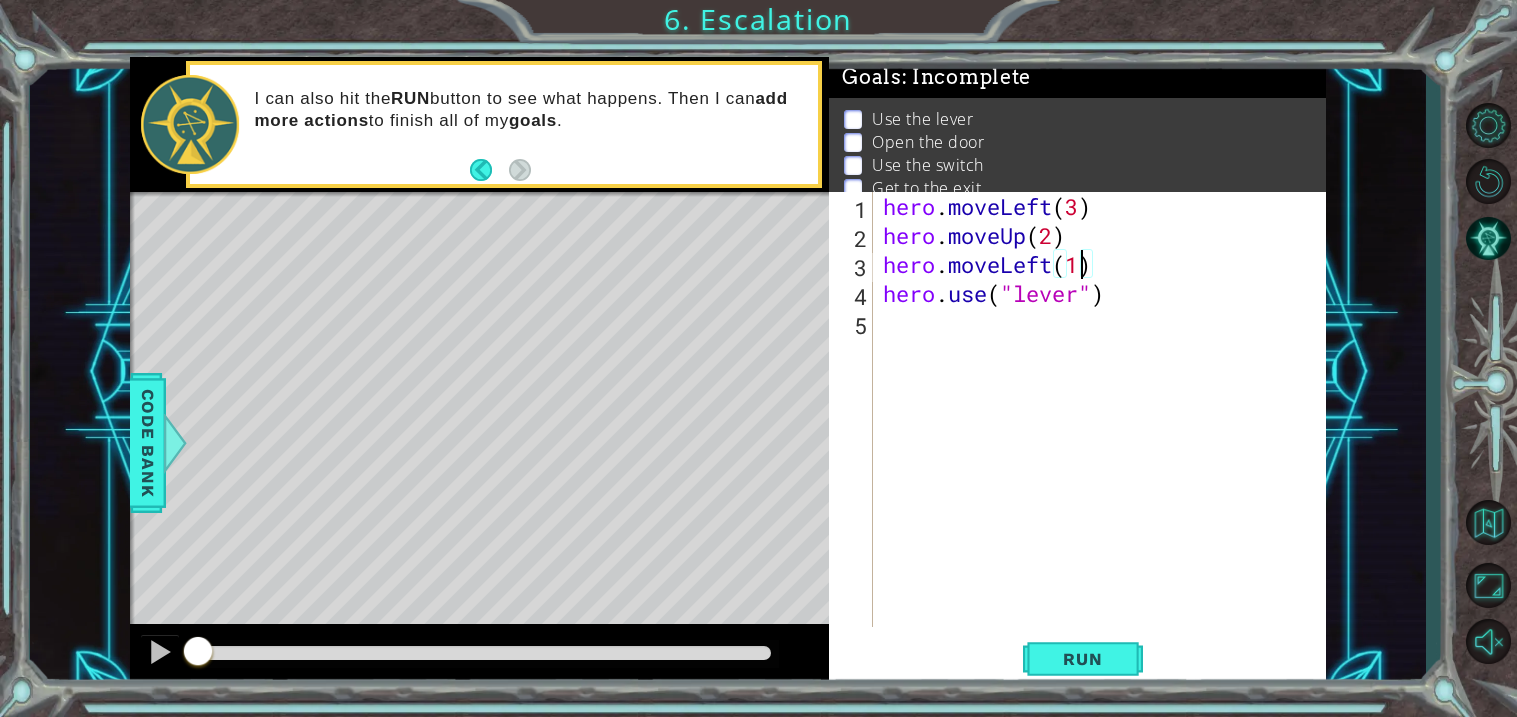 click on "hero . moveLeft ( 3 ) hero . moveUp ( 2 ) hero . moveLeft ( 1 ) hero . use ( "lever" )" at bounding box center [1105, 438] 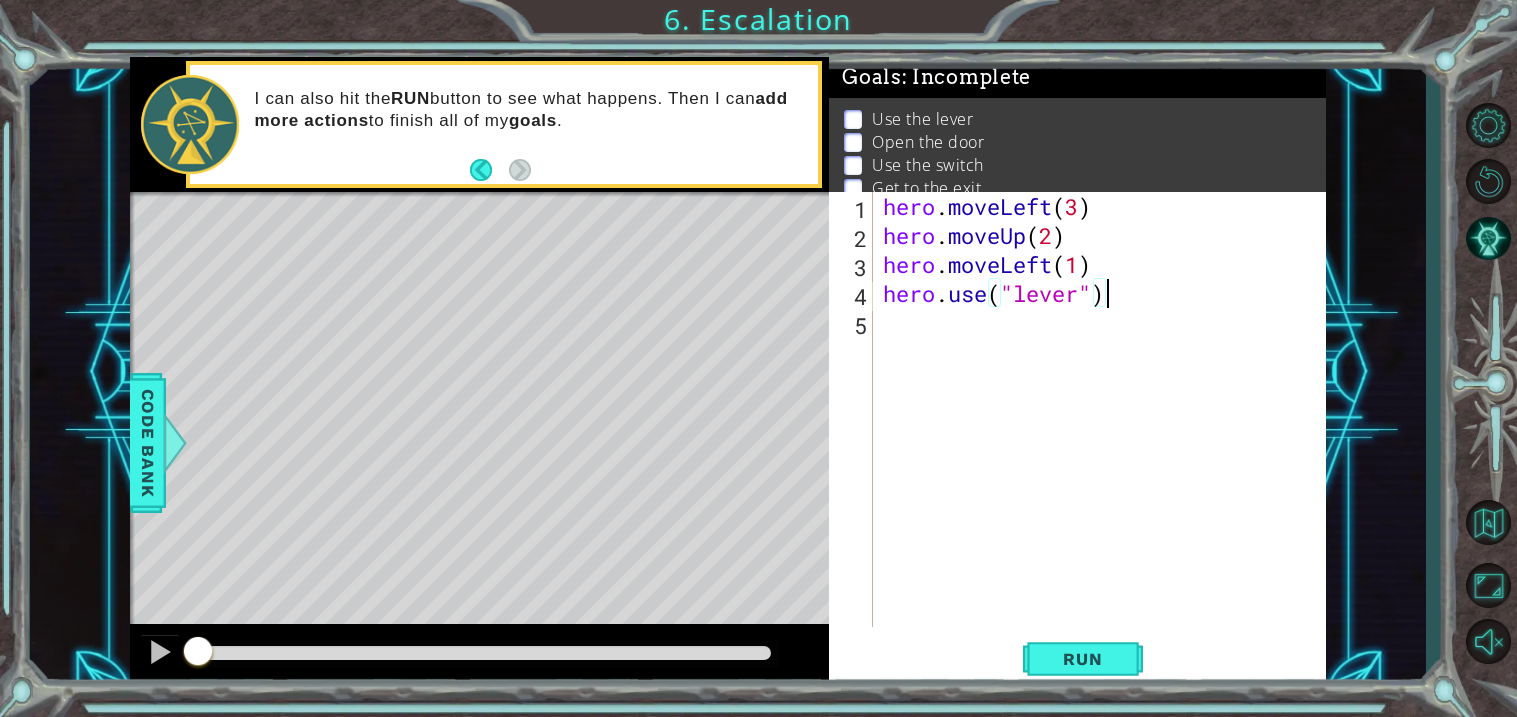 scroll, scrollTop: 0, scrollLeft: 0, axis: both 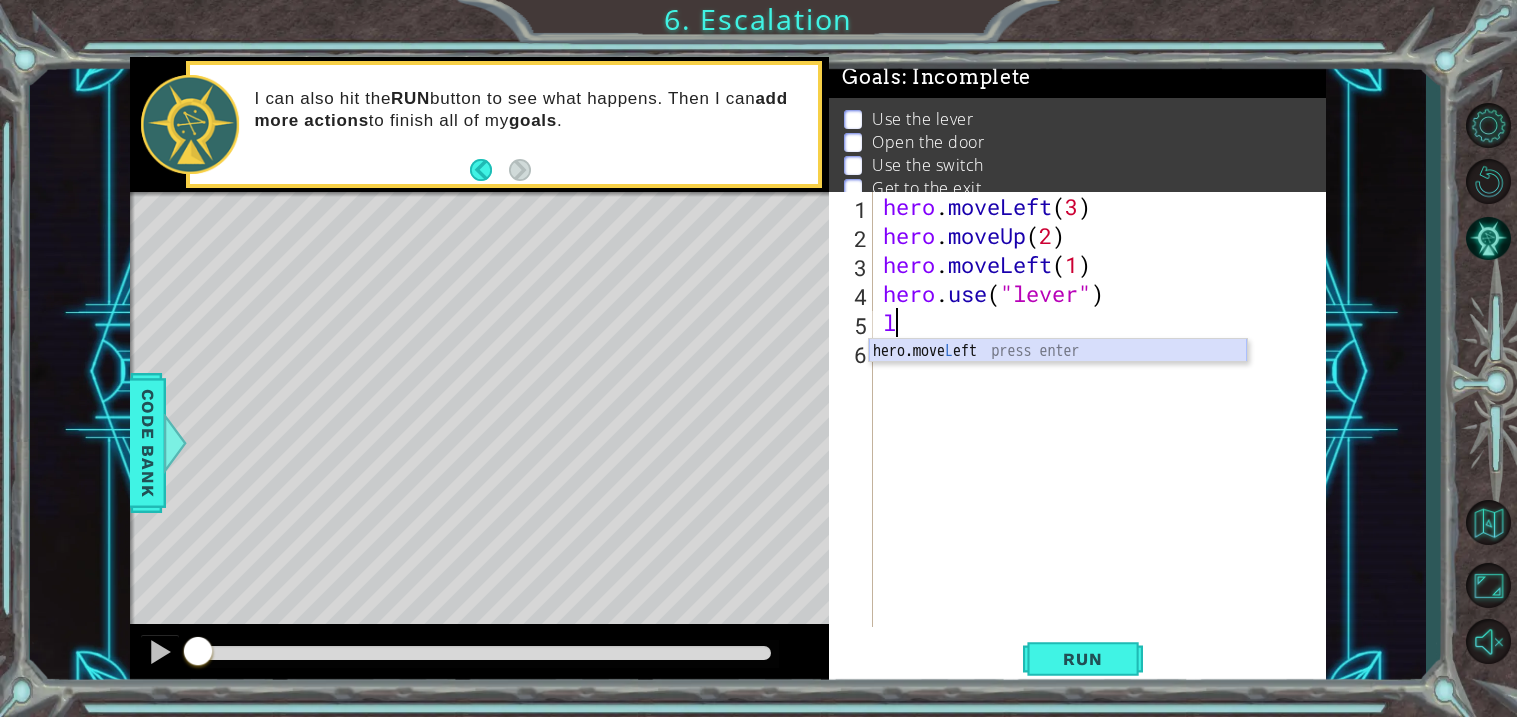 click on "hero.move L eft press enter" at bounding box center [1058, 375] 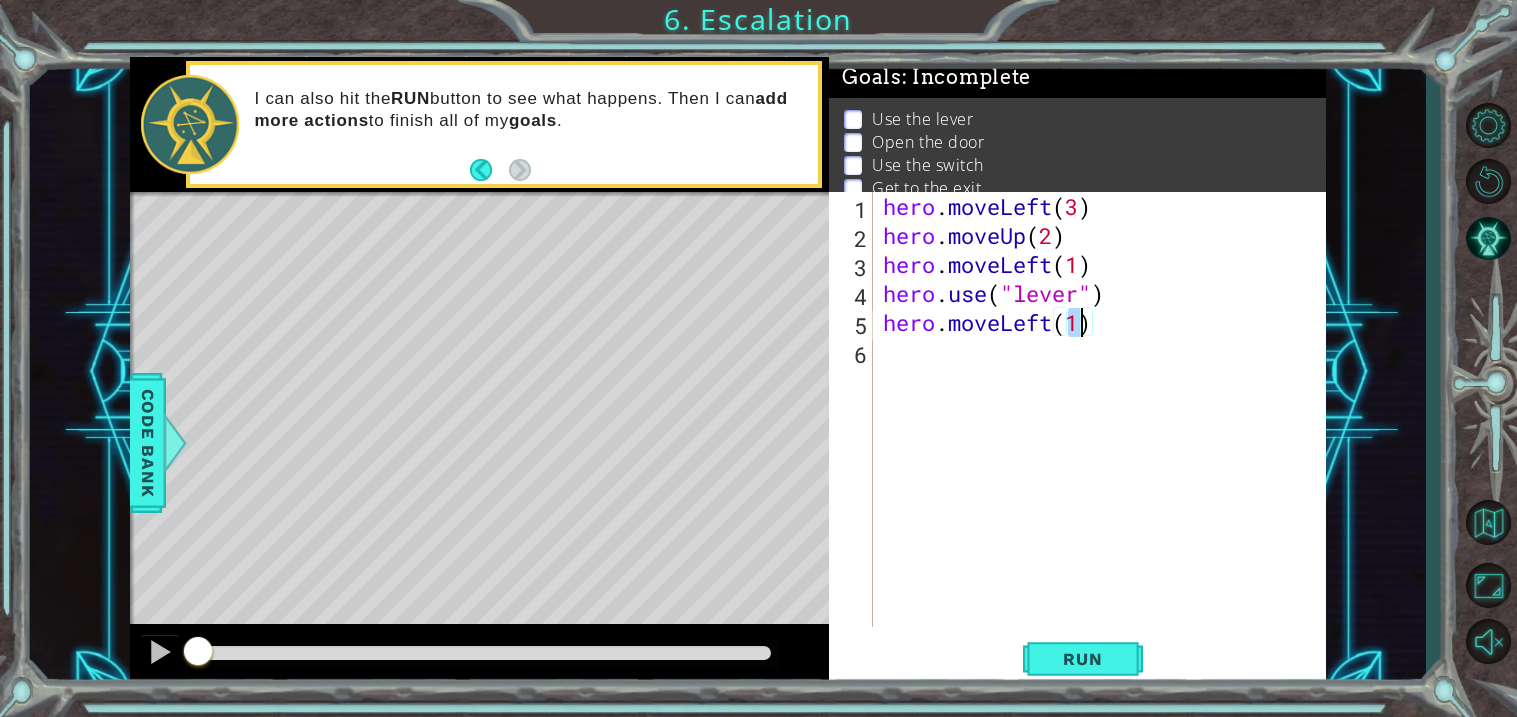 click on "hero . moveLeft ( 3 ) hero . moveUp ( 2 ) hero . moveLeft ( 1 ) hero . use ( "lever" ) hero . moveLeft ( 1 )" at bounding box center (1105, 438) 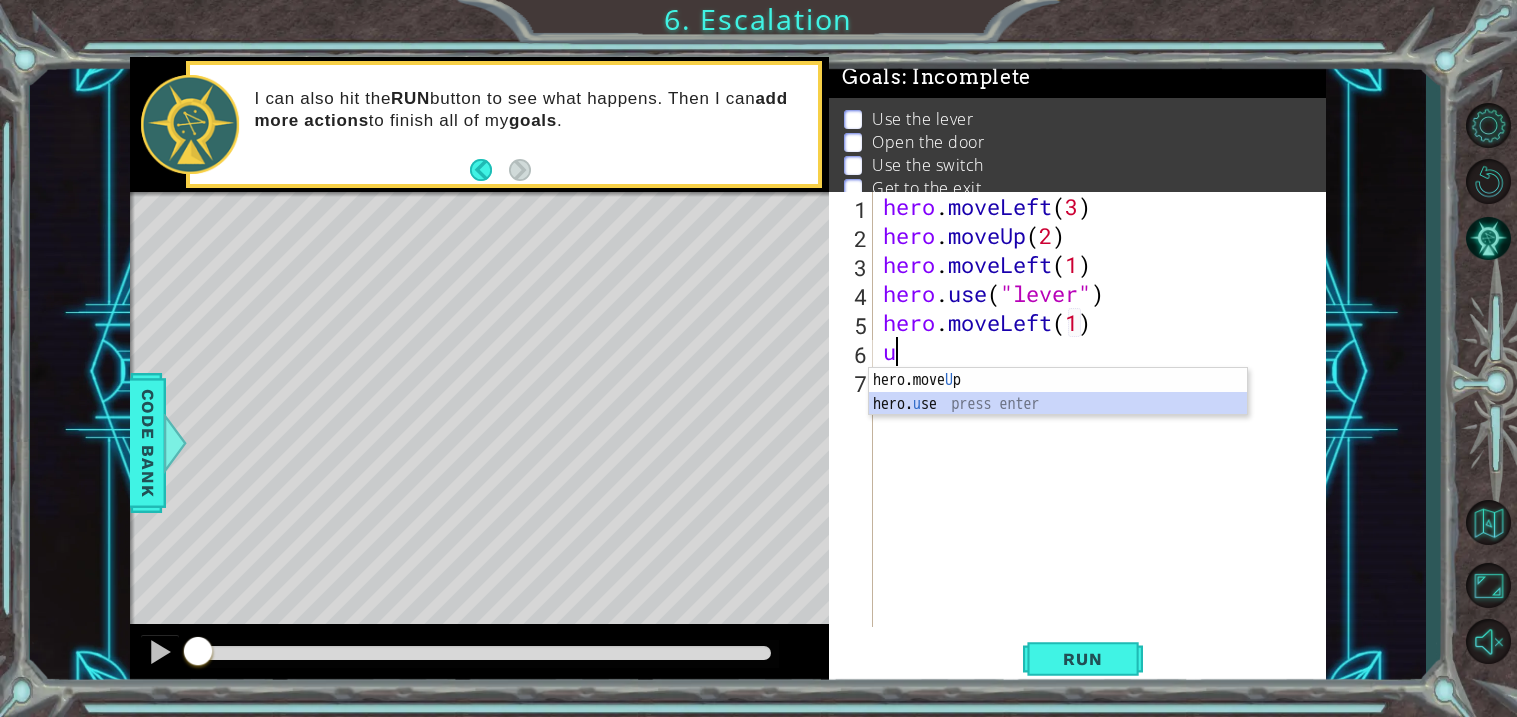 click on "hero.move U p press enter hero. u se press enter" at bounding box center (1058, 416) 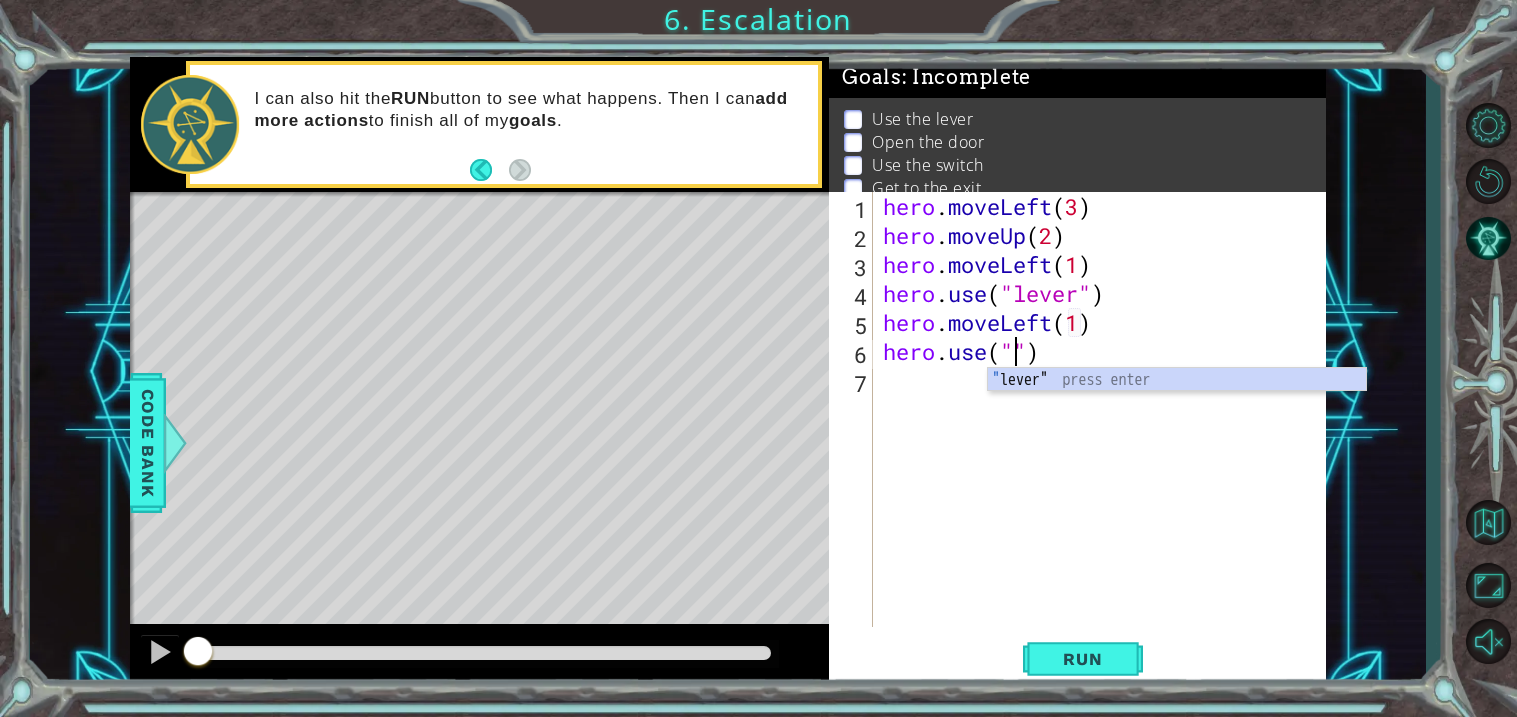 scroll, scrollTop: 0, scrollLeft: 6, axis: horizontal 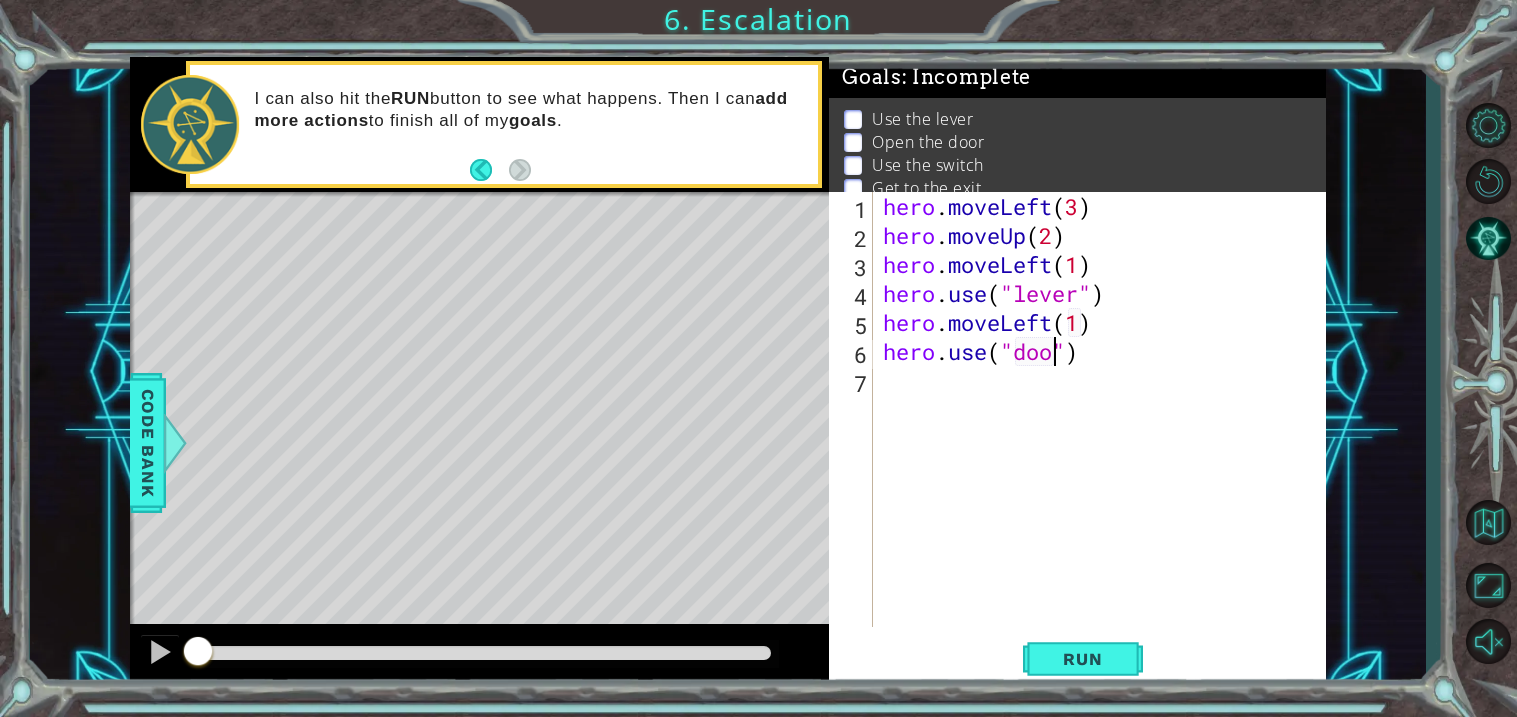 type on "hero.use("door")" 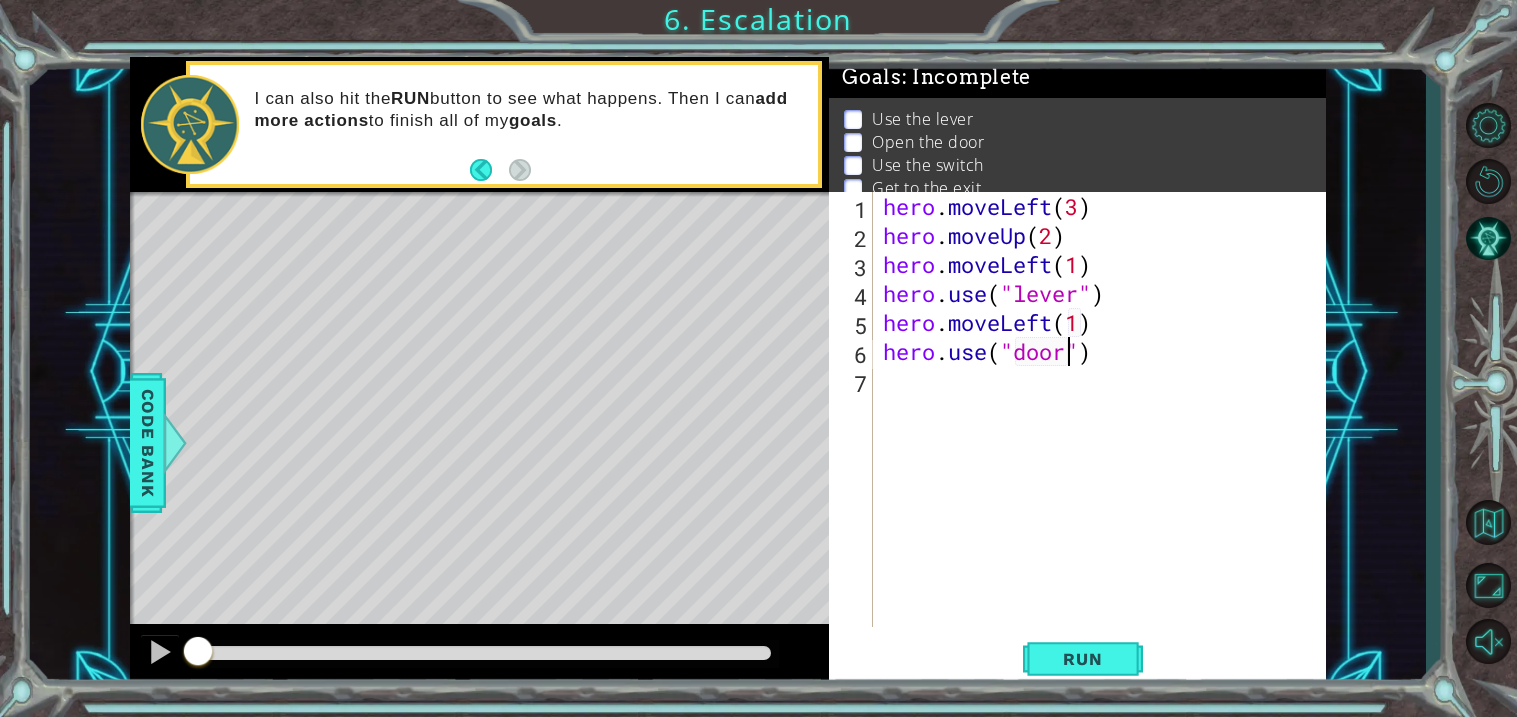 scroll, scrollTop: 0, scrollLeft: 7, axis: horizontal 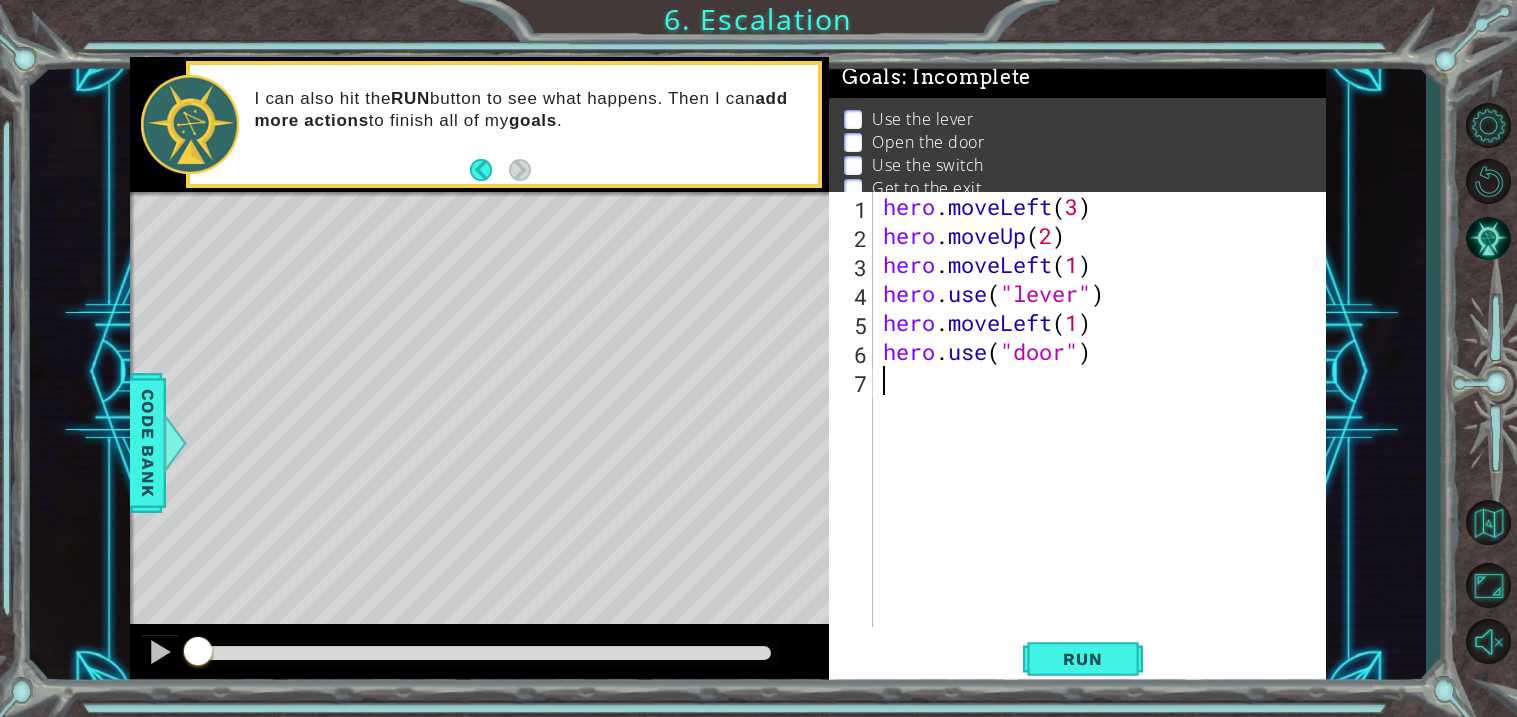 click on "hero . moveLeft ( 3 ) hero . moveUp ( 2 ) hero . moveLeft ( 1 ) hero . use ( "lever" ) hero . moveLeft ( 1 ) hero . use ( "door" )" at bounding box center [1105, 438] 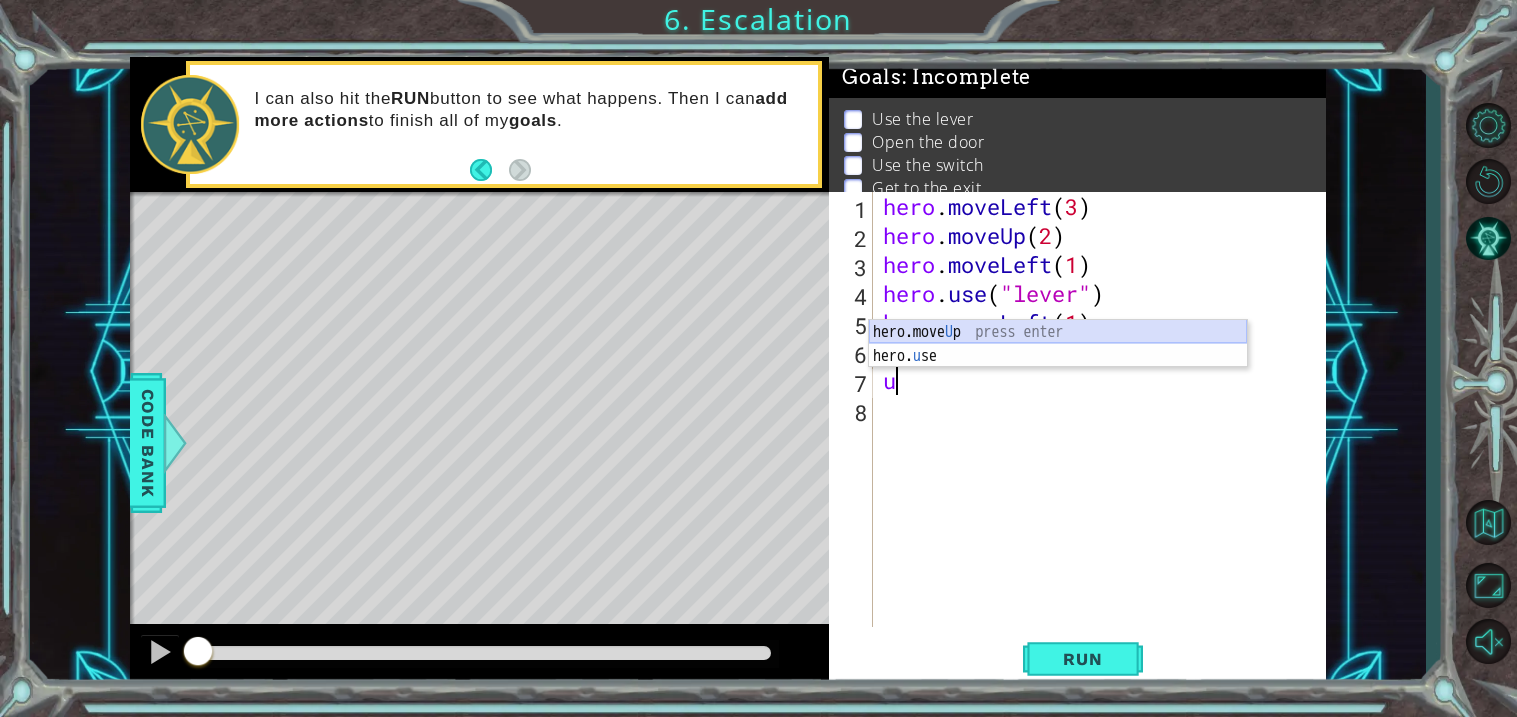 click on "hero.move U p press enter hero. u se press enter" at bounding box center [1058, 368] 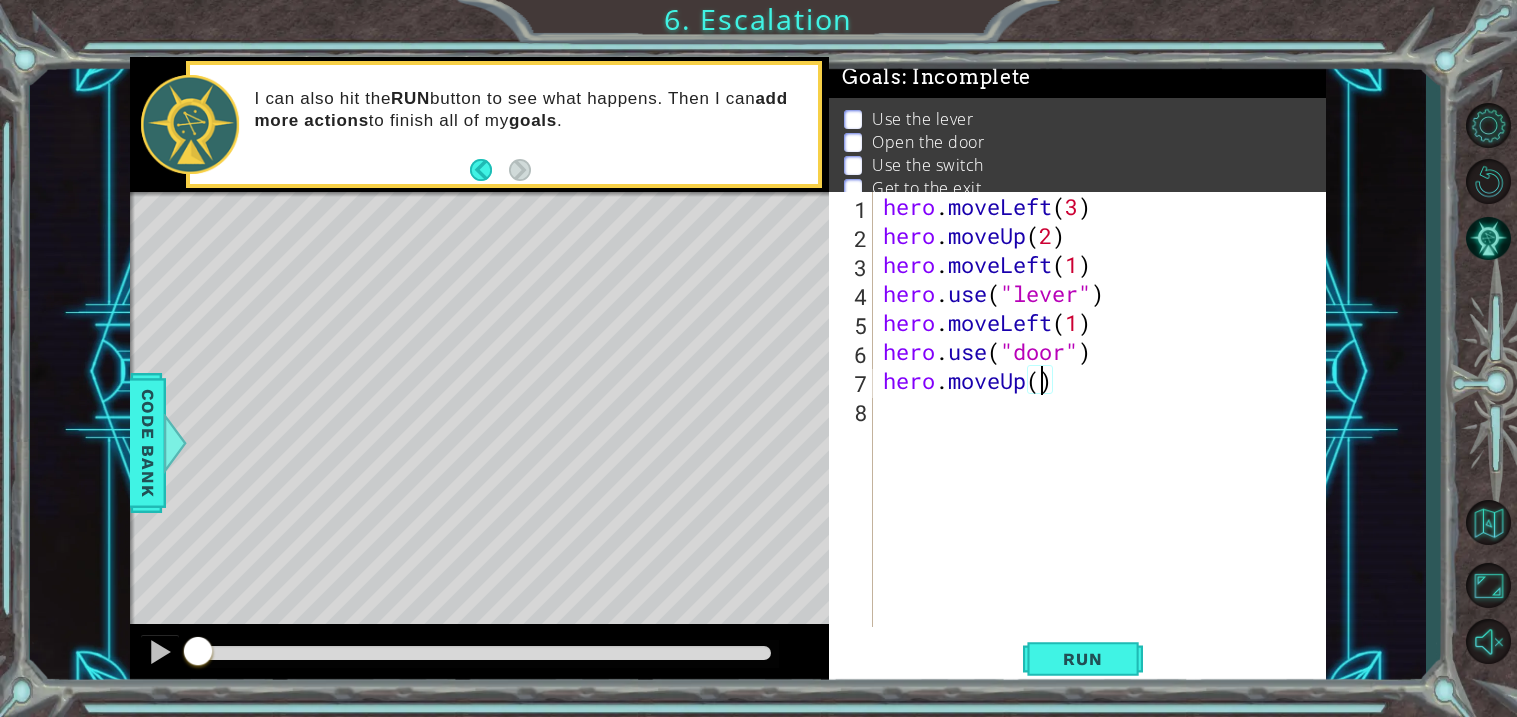 type on "hero.moveUp(2)" 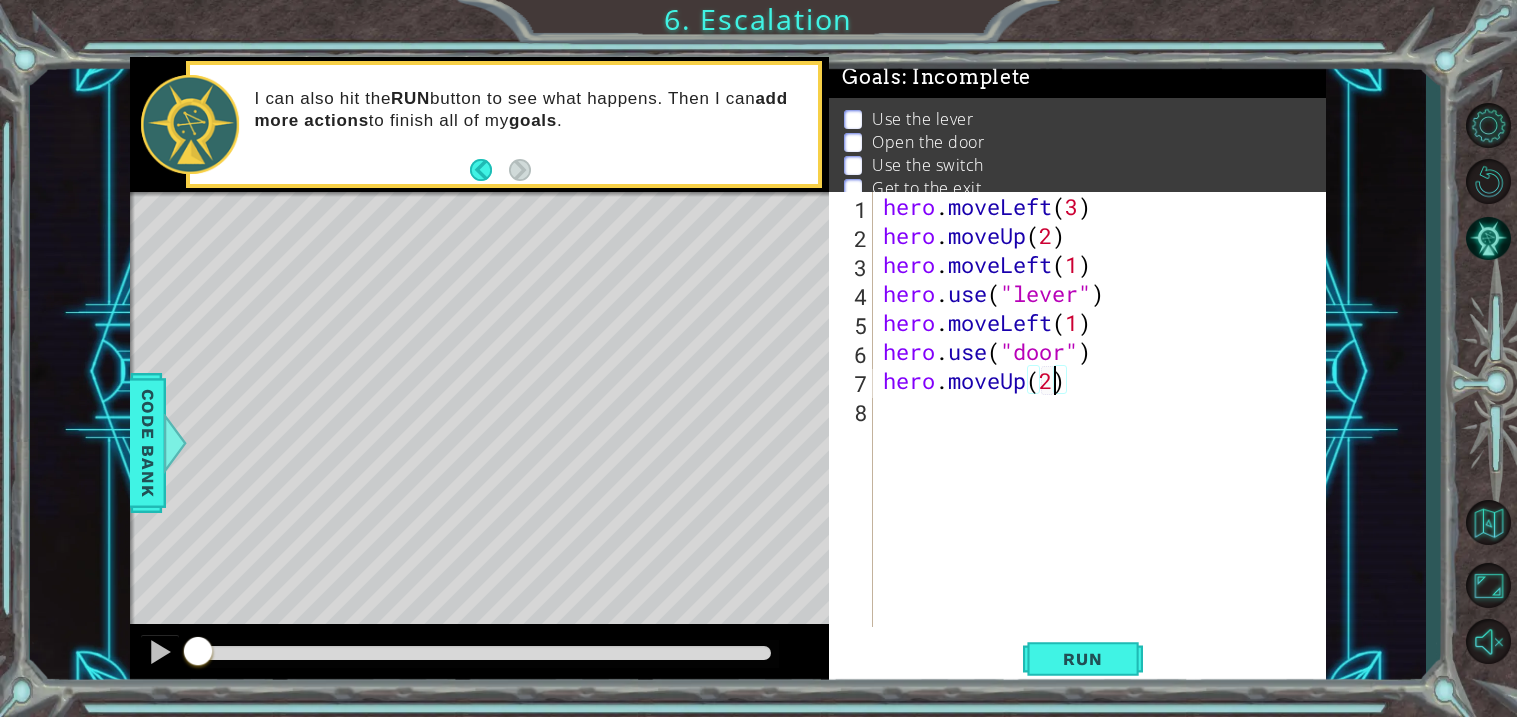 scroll, scrollTop: 0, scrollLeft: 6, axis: horizontal 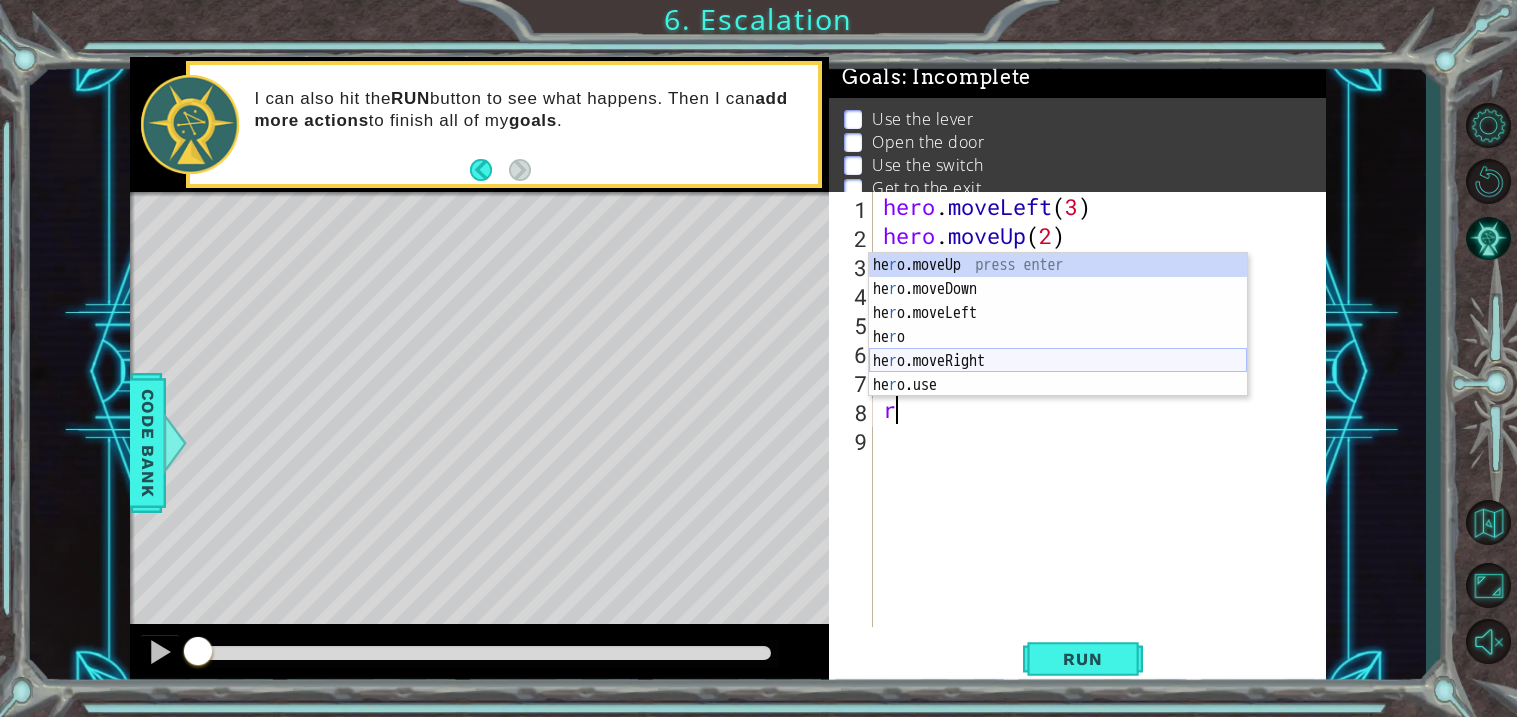 click on "he r o.moveUp press enter he r o.moveDown press enter he r o.moveLeft press enter he r o press enter he r o.moveRight press enter he r o.use press enter" at bounding box center [1058, 349] 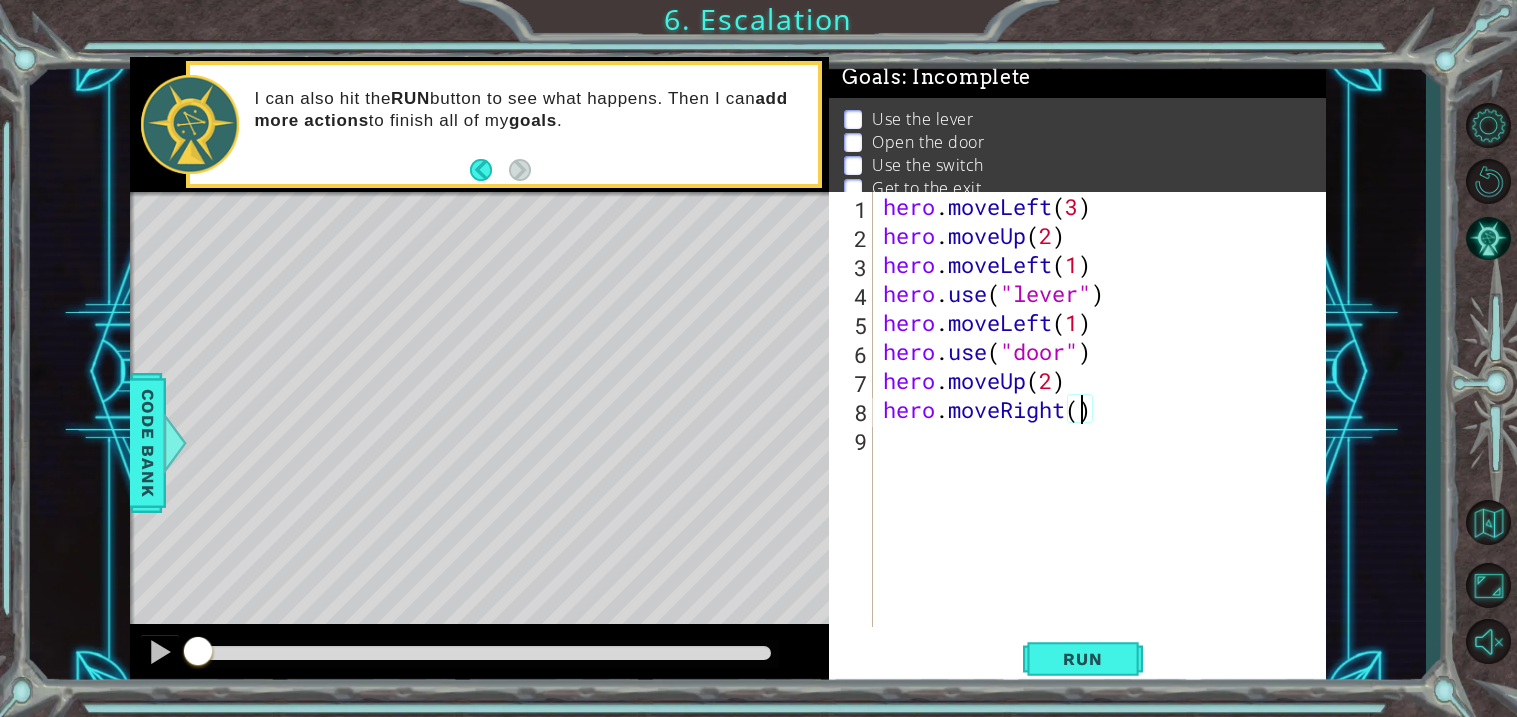 type on "hero.moveRight(2)" 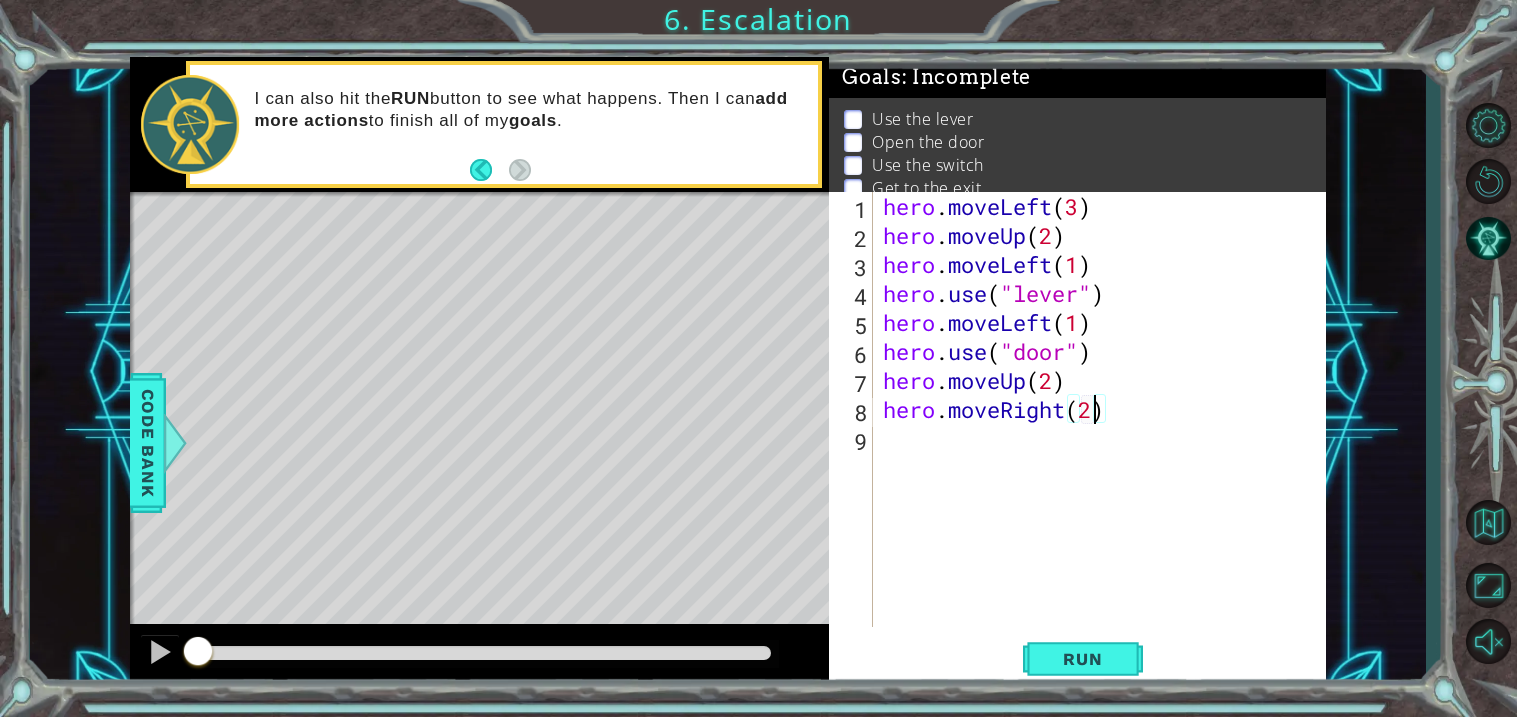 click on "hero . moveLeft ( 3 ) hero . moveUp ( 2 ) hero . moveLeft ( 1 ) hero . use ( "lever" ) hero . moveLeft ( 1 ) hero . use ( "door" ) hero . moveUp ( 2 ) hero . moveRight ( 2 )" at bounding box center (1105, 438) 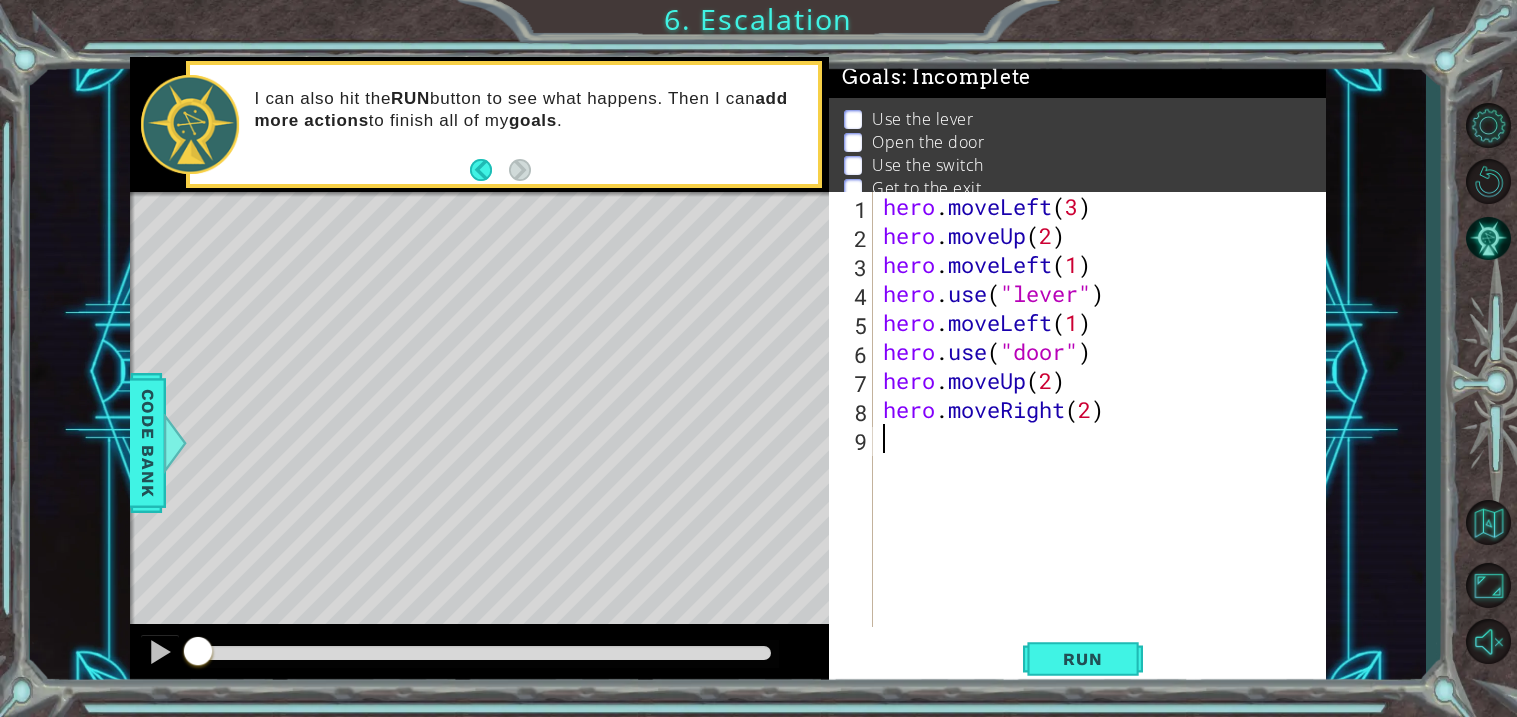 scroll, scrollTop: 0, scrollLeft: 0, axis: both 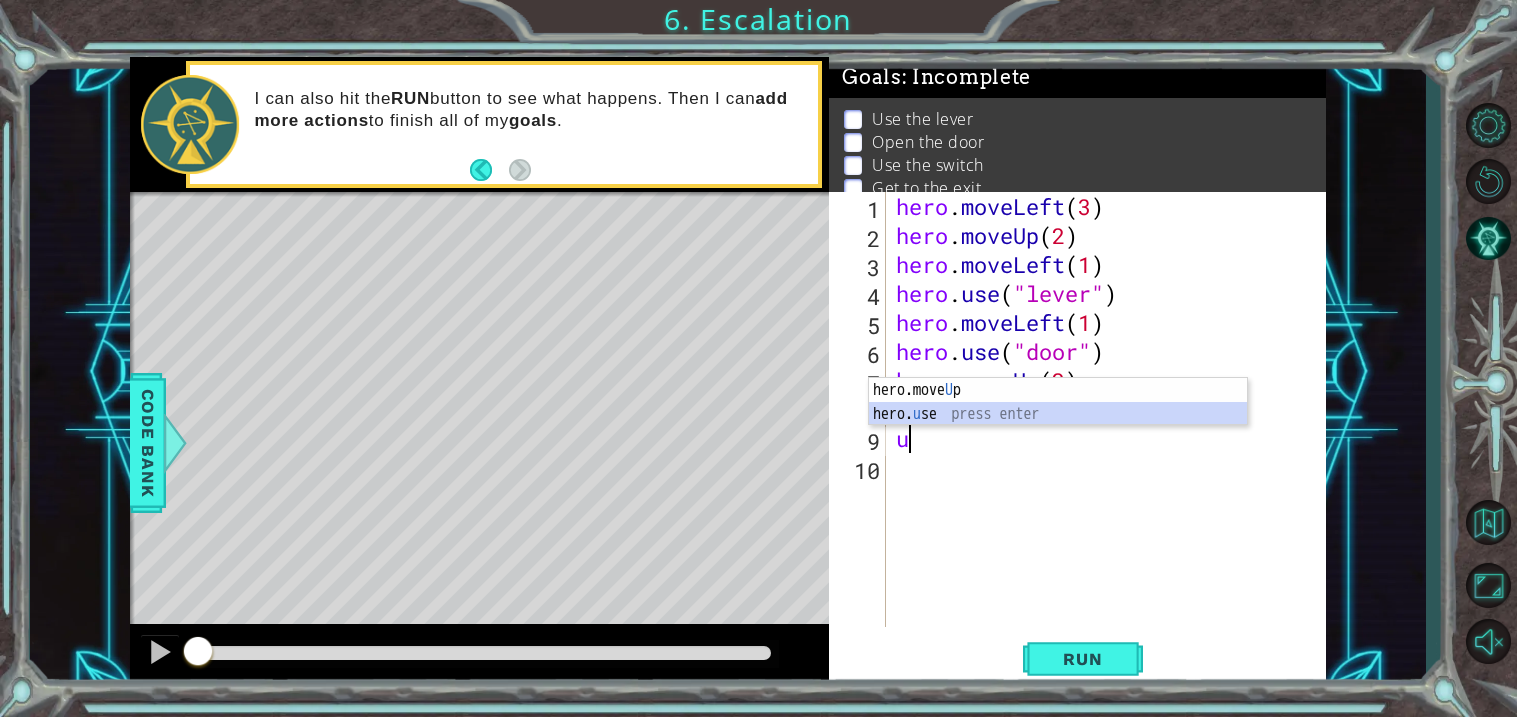 click on "hero.move U p press enter hero. u se press enter" at bounding box center (1058, 426) 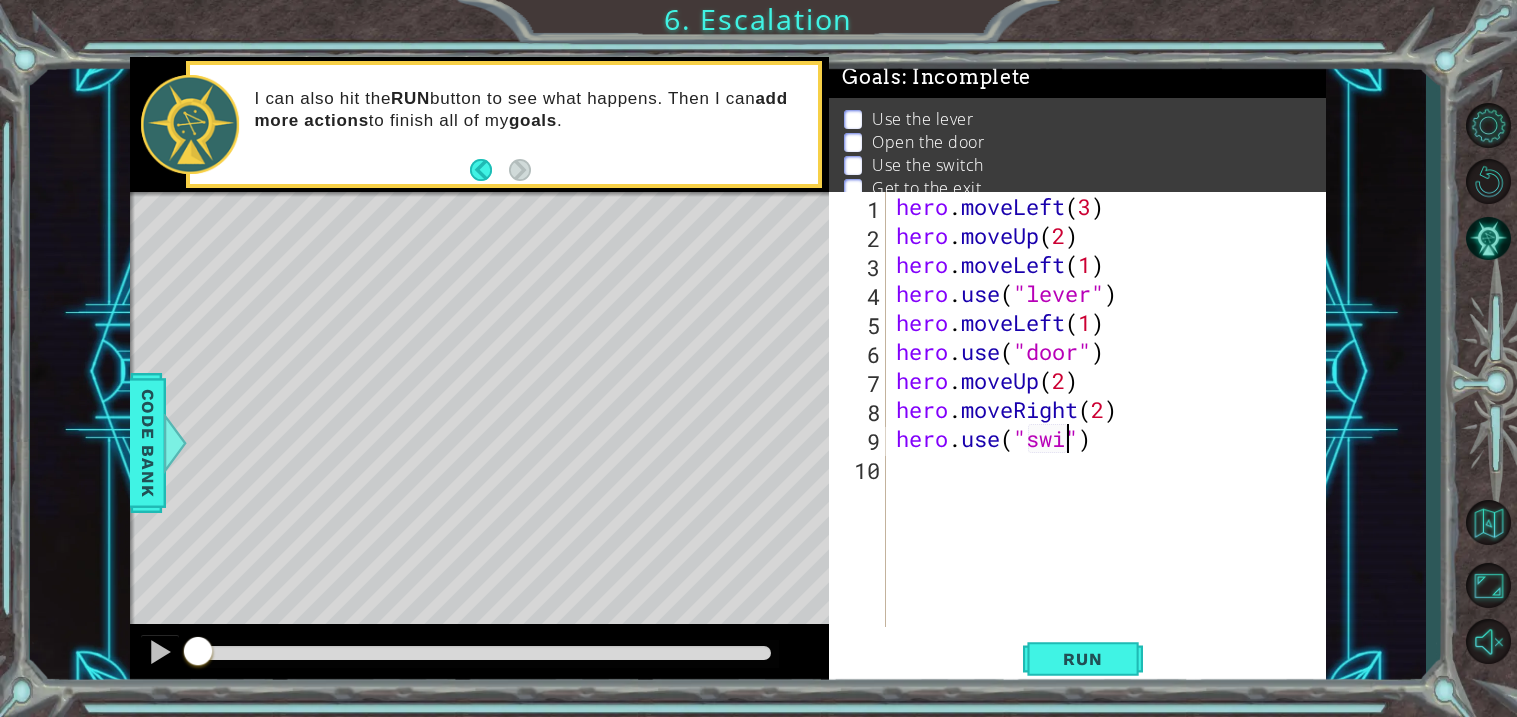 scroll, scrollTop: 0, scrollLeft: 7, axis: horizontal 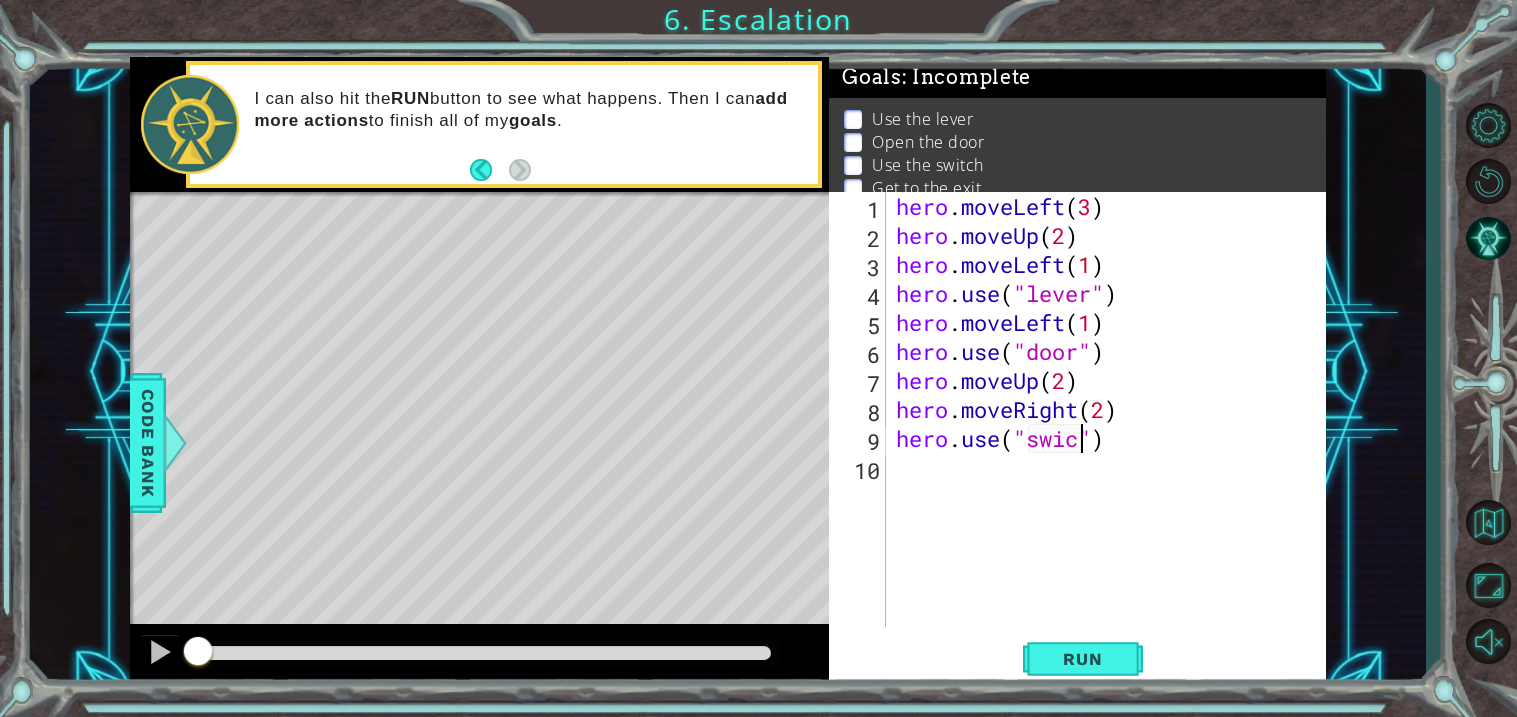 type on "hero.use("swich")" 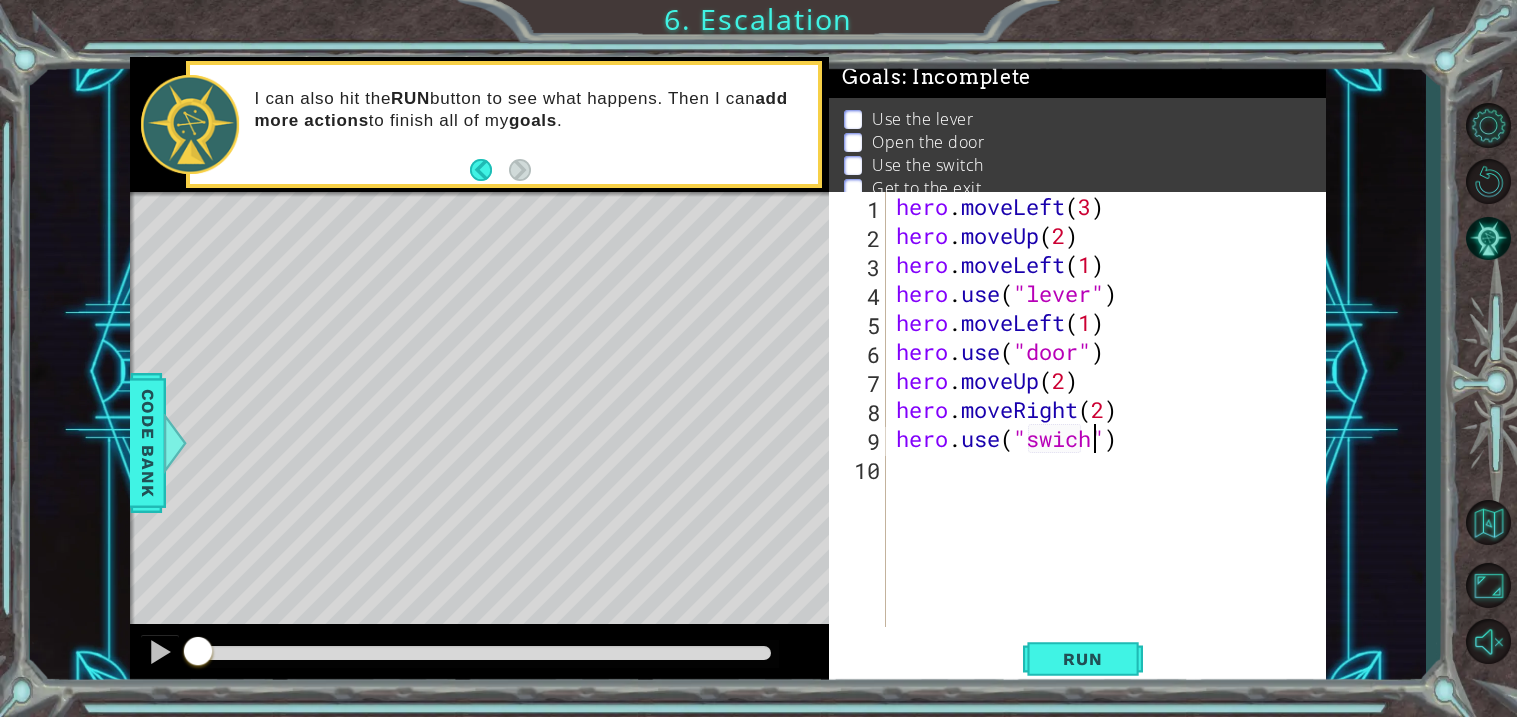scroll, scrollTop: 0, scrollLeft: 8, axis: horizontal 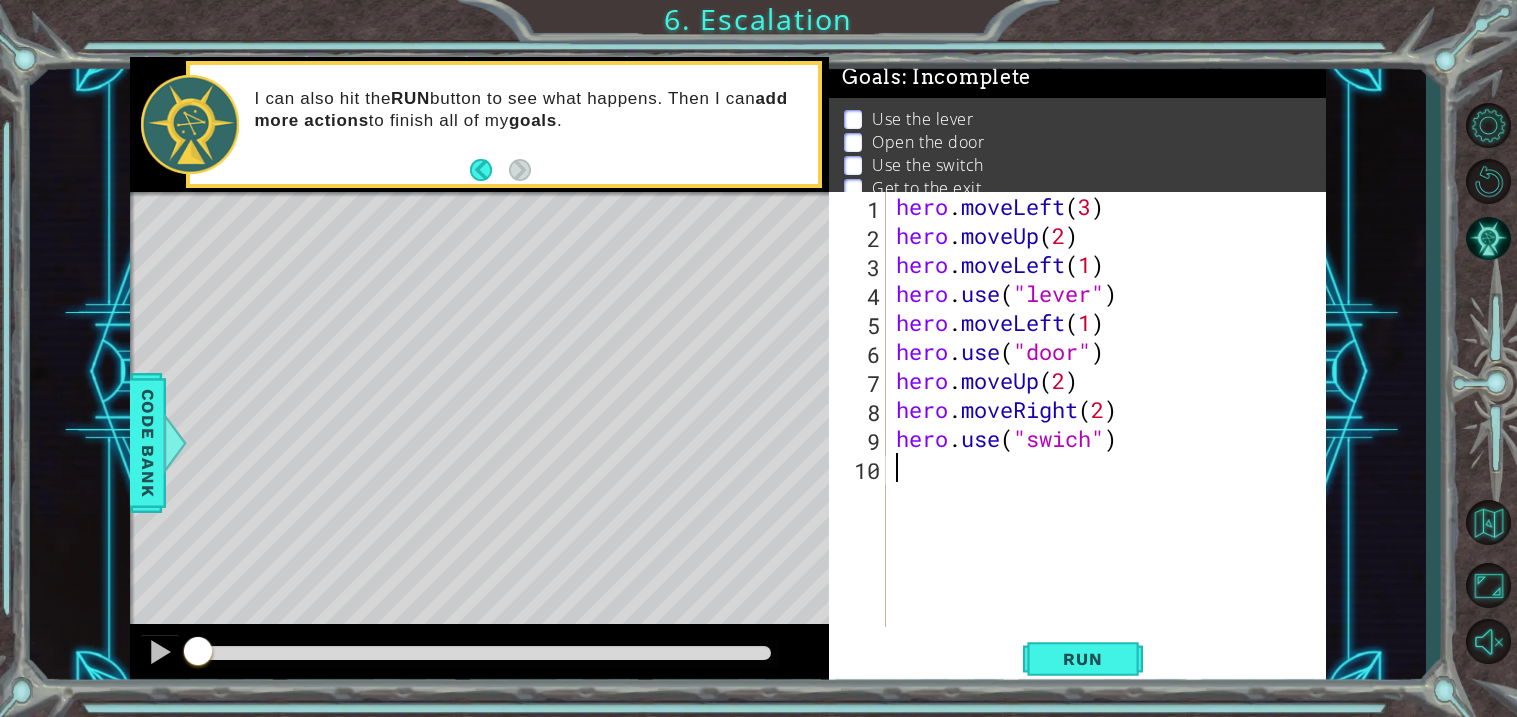 click on "hero . moveLeft ( 3 ) hero . moveUp ( 2 ) hero . moveLeft ( 1 ) hero . use ( "lever" ) hero . moveLeft ( 1 ) hero . use ( "door" ) hero . moveUp ( 2 ) hero . moveRight ( 2 ) hero . use ( "swich" )" at bounding box center (1112, 438) 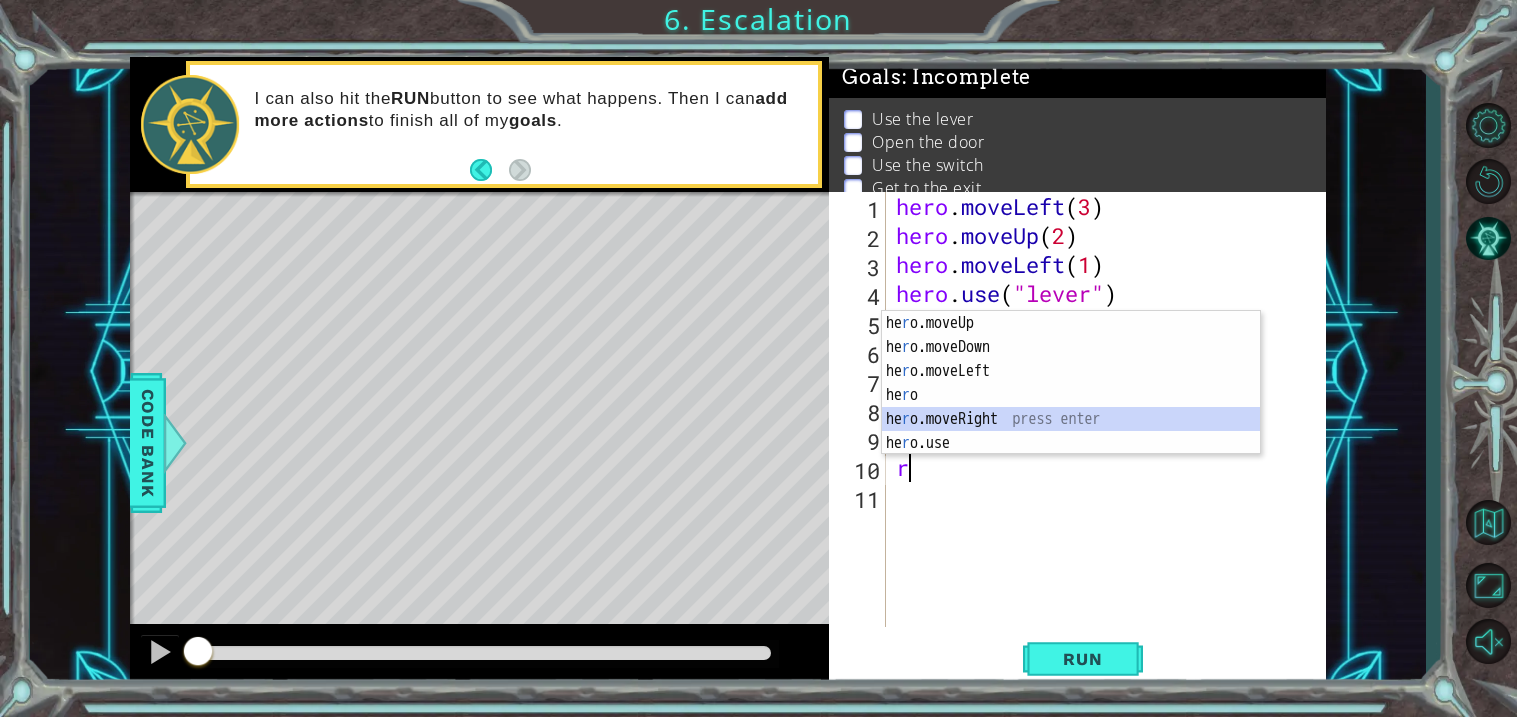 click on "he r o.moveUp press enter he r o.moveDown press enter he r o.moveLeft press enter he r o press enter he r o.moveRight press enter he r o.use press enter" at bounding box center [1071, 407] 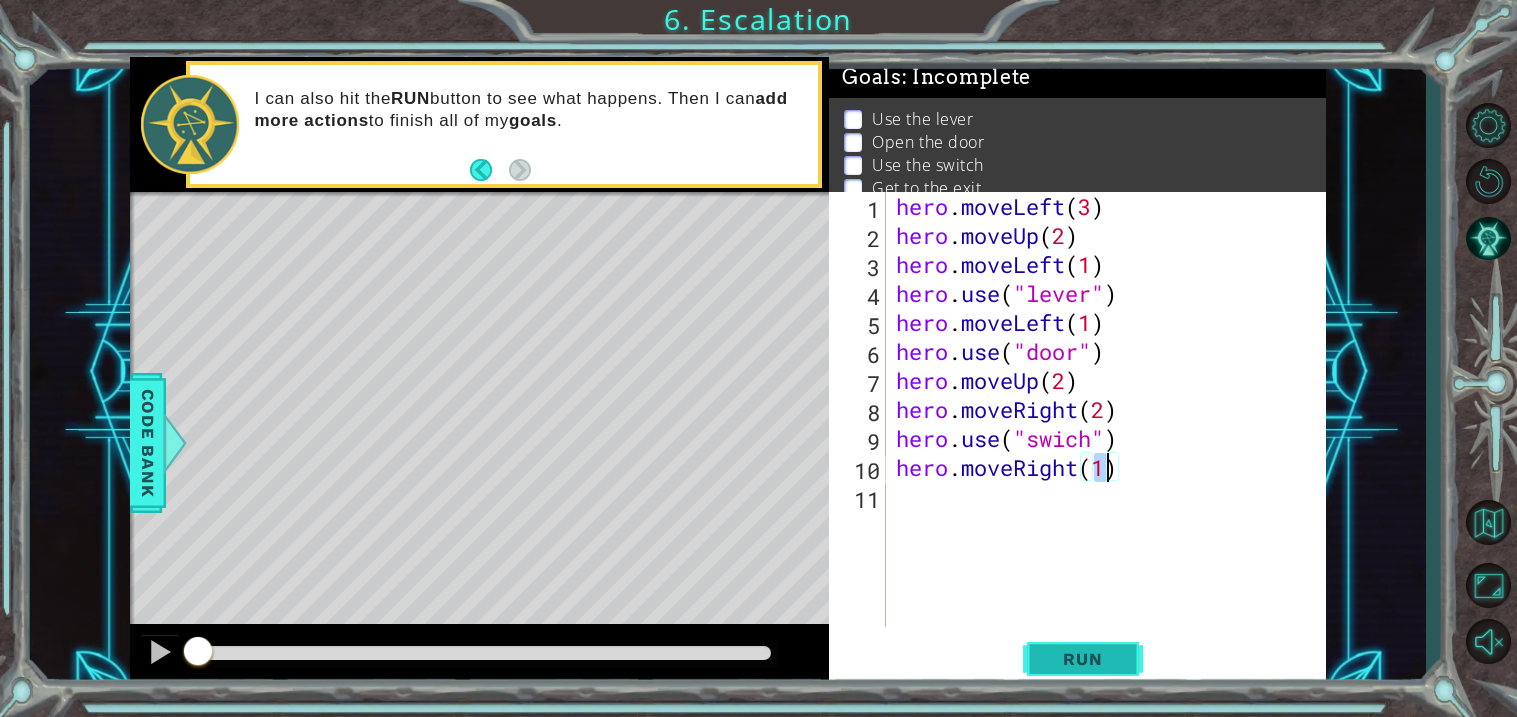click on "Run" at bounding box center [1082, 659] 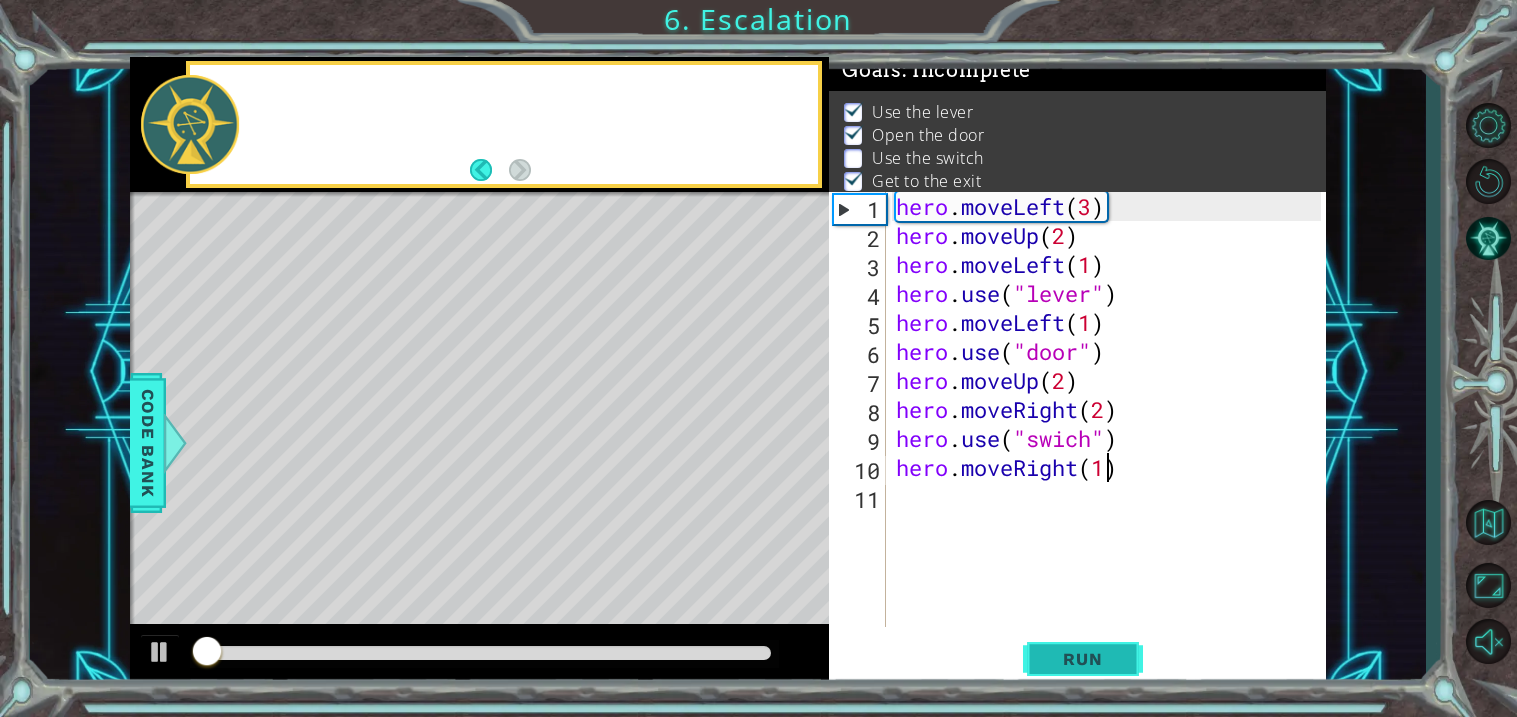scroll, scrollTop: 8, scrollLeft: 0, axis: vertical 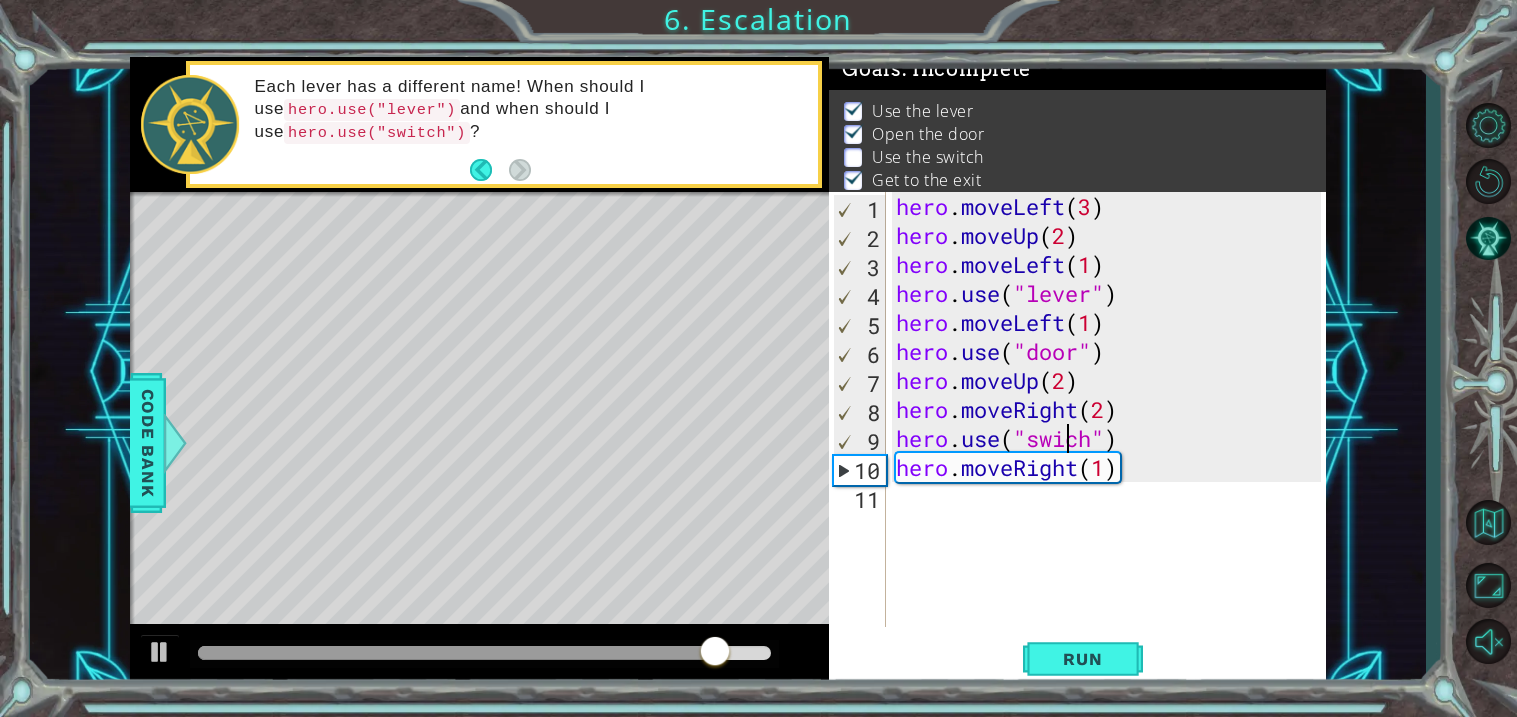 click on "hero . moveLeft ( 3 ) hero . moveUp ( 2 ) hero . moveLeft ( 1 ) hero . use ( "lever" ) hero . moveLeft ( 1 ) hero . use ( "door" ) hero . moveUp ( 2 ) hero . moveRight ( 2 ) hero . use ( "swich" ) hero . moveRight ( 1 )" at bounding box center [1112, 438] 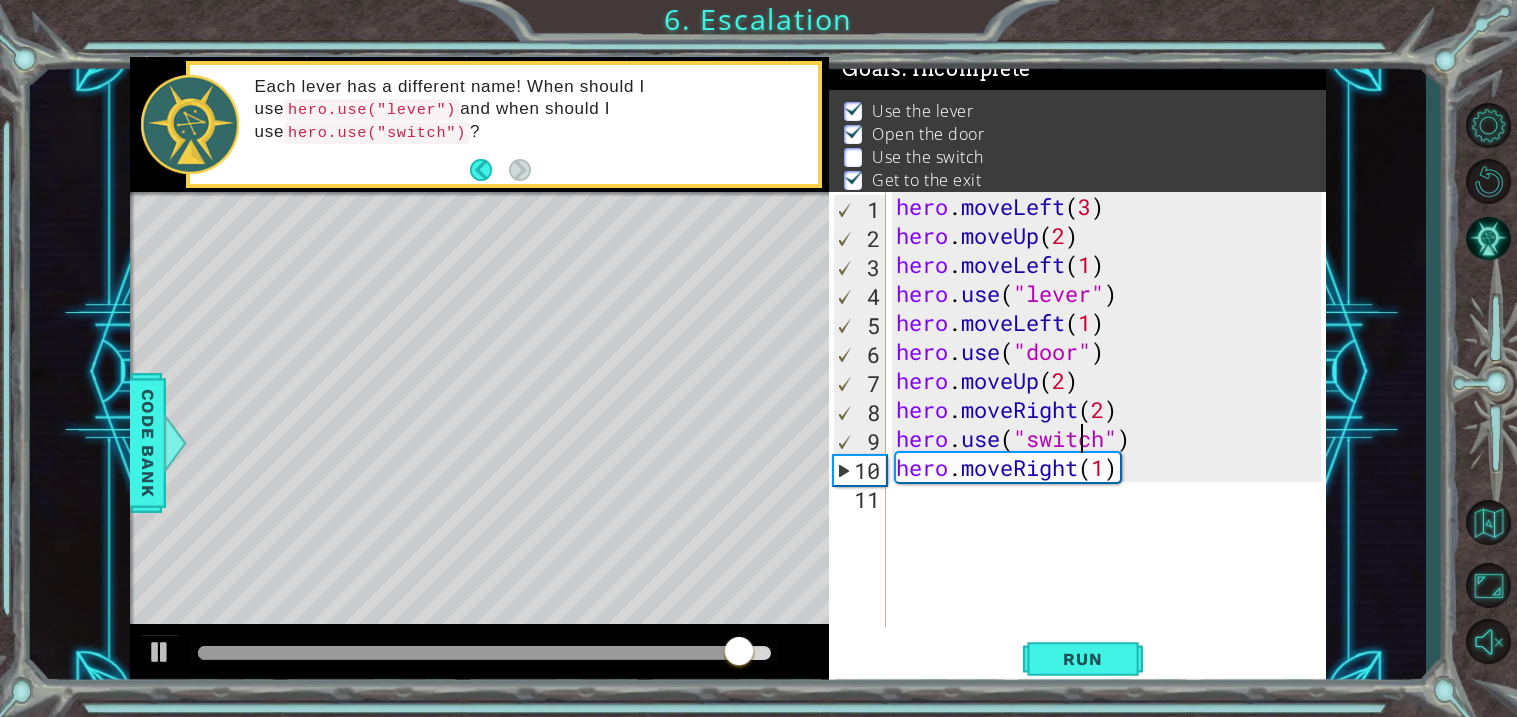 scroll, scrollTop: 0, scrollLeft: 8, axis: horizontal 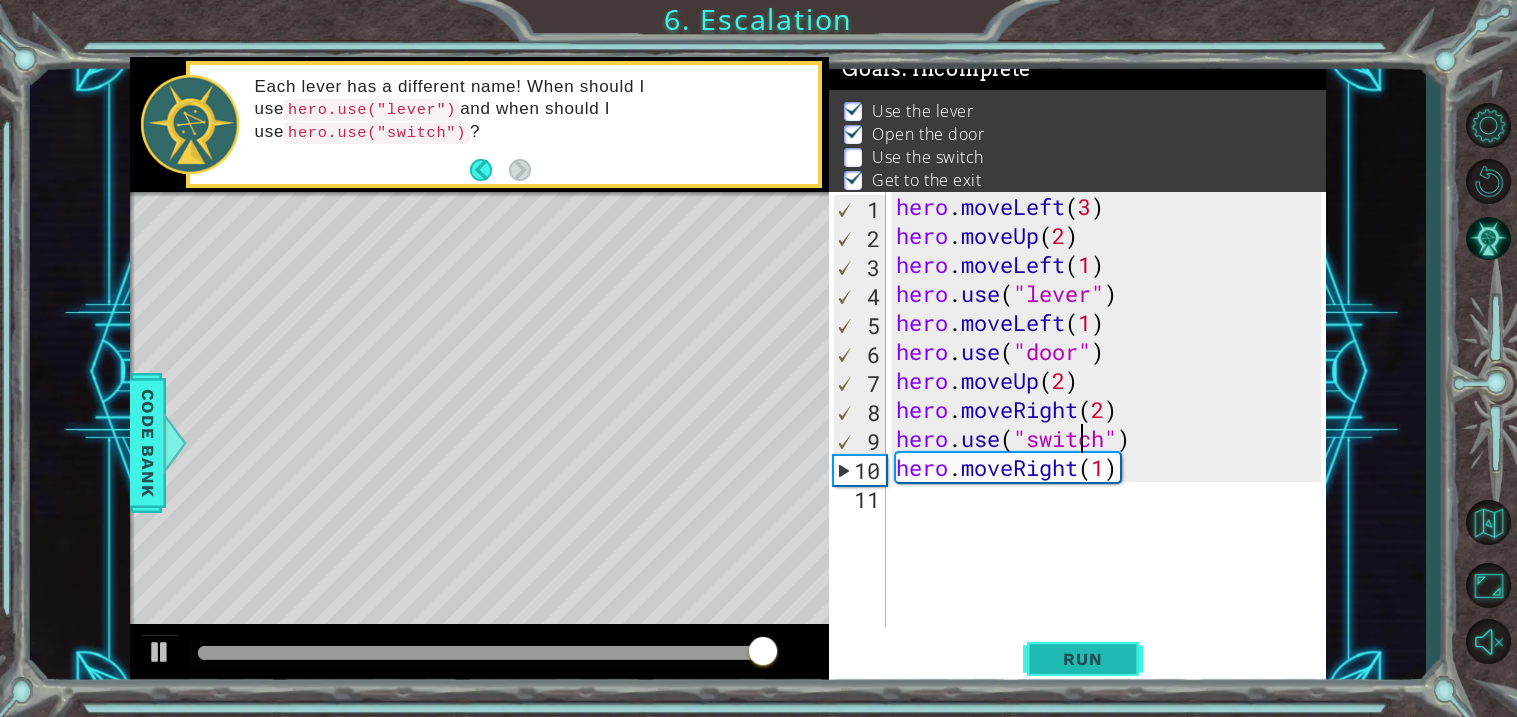 type on "hero.use("switch")" 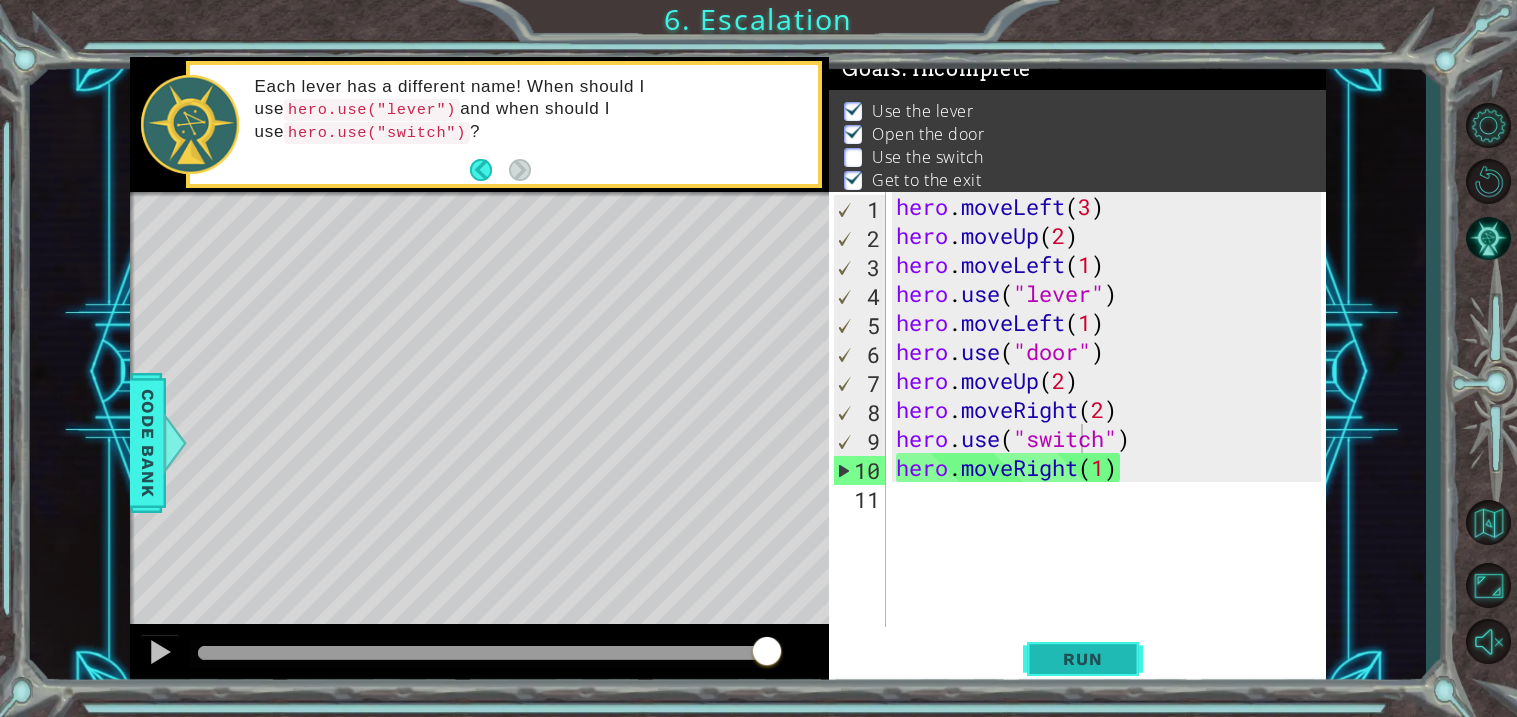 click on "Run" at bounding box center (1082, 659) 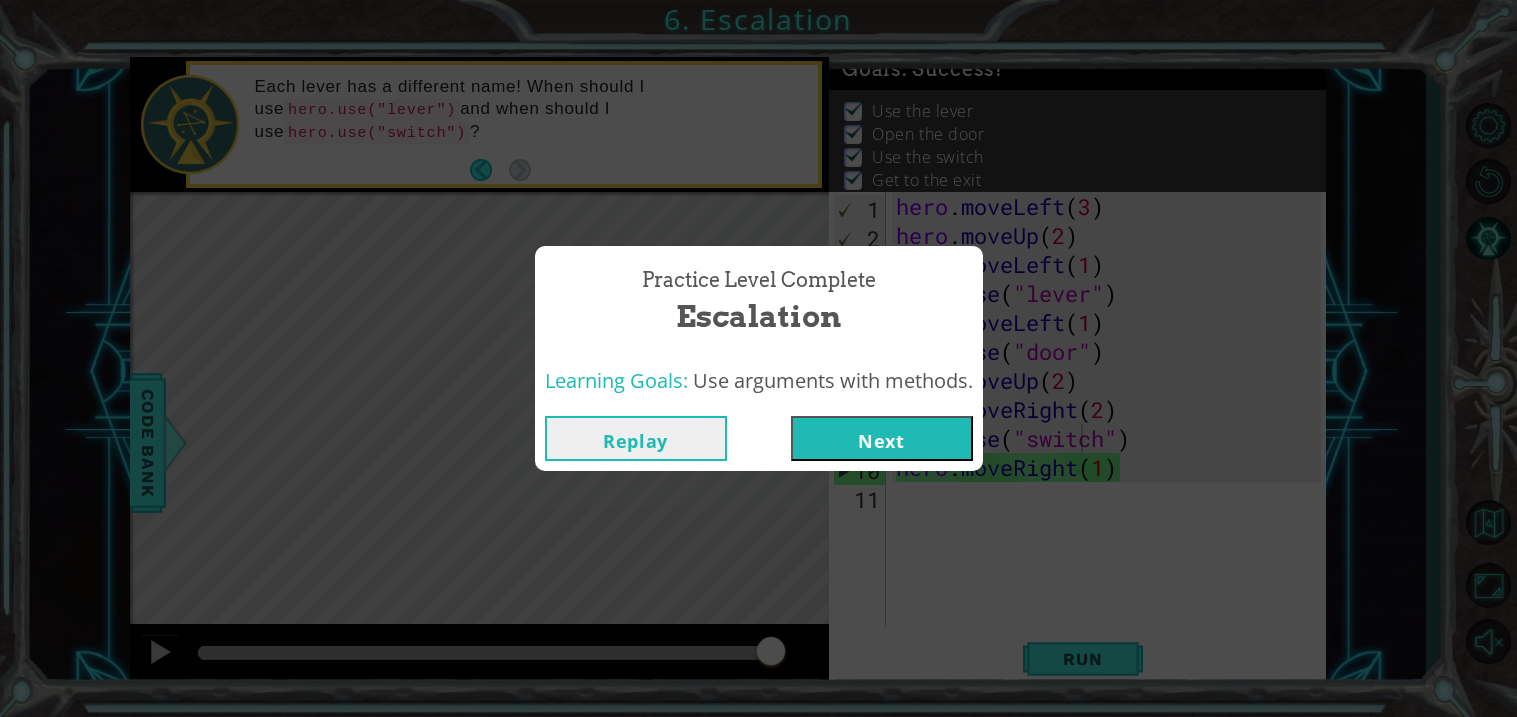 click on "Next" at bounding box center (882, 438) 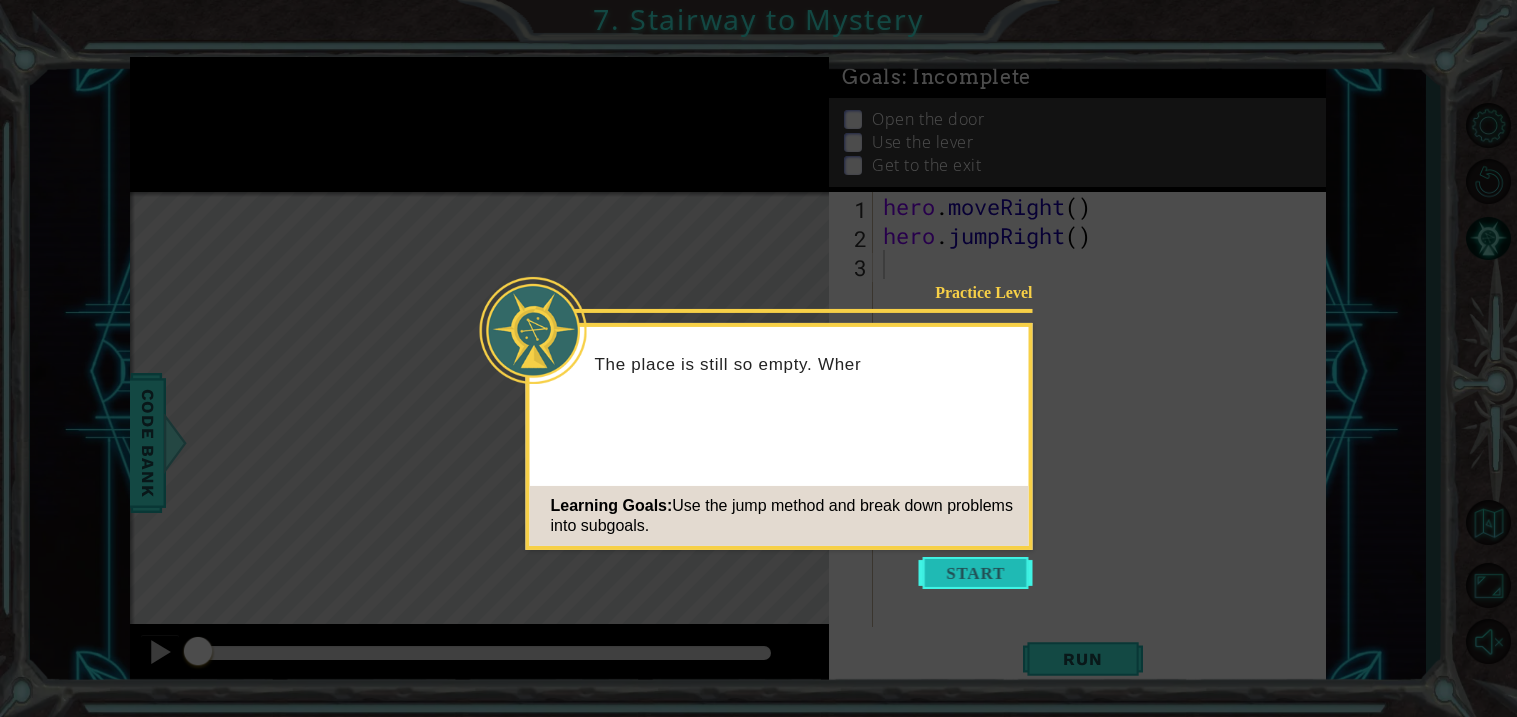 click at bounding box center (976, 573) 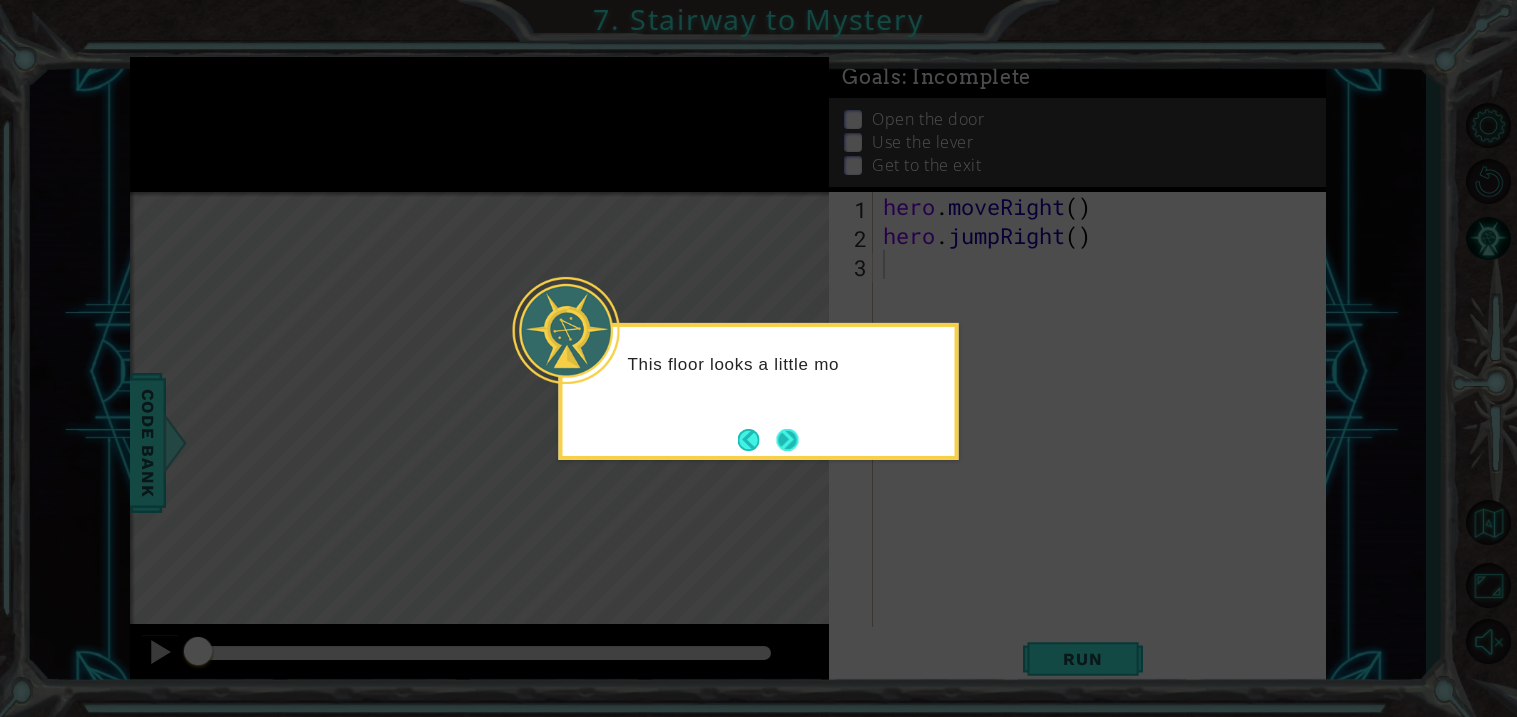 click at bounding box center [787, 439] 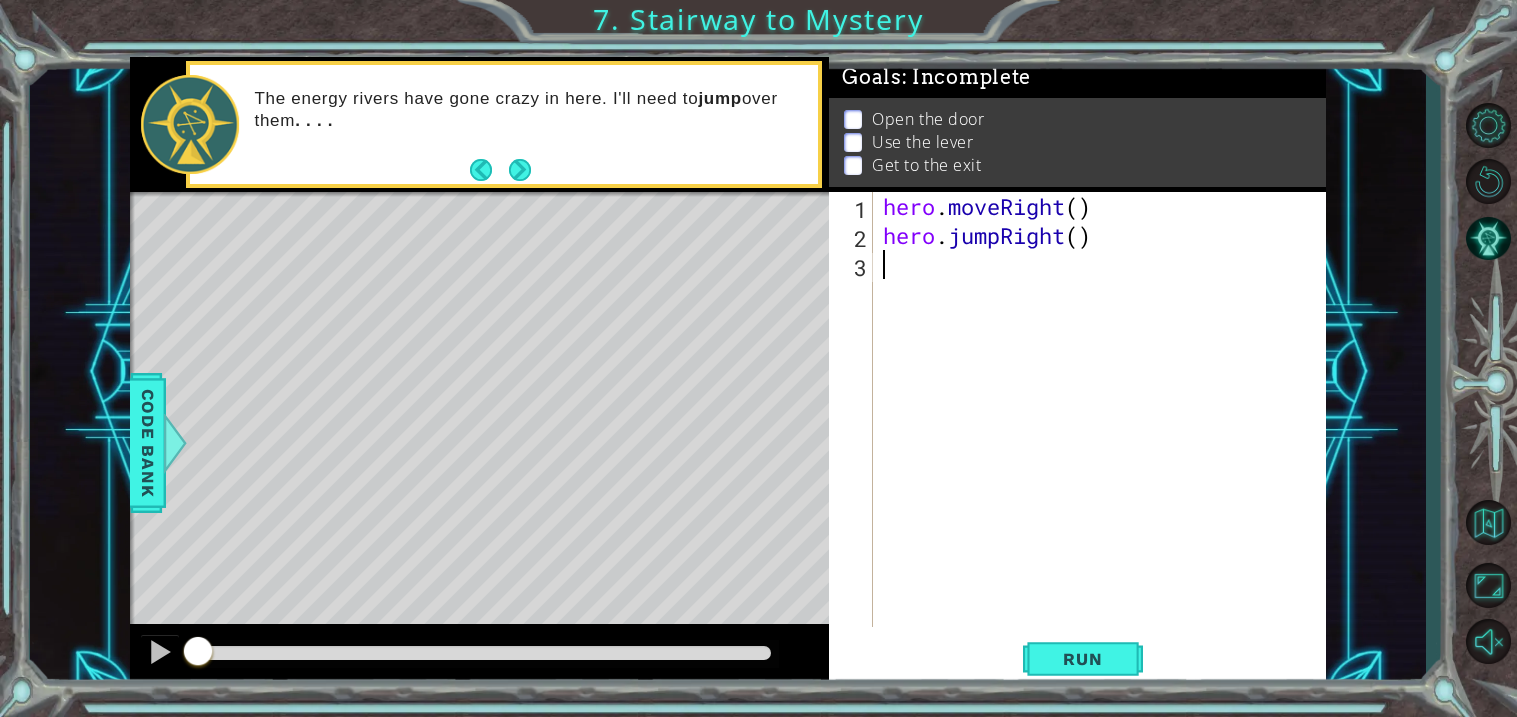 click on "hero . moveRight ( ) hero . jumpRight ( )" at bounding box center [1105, 438] 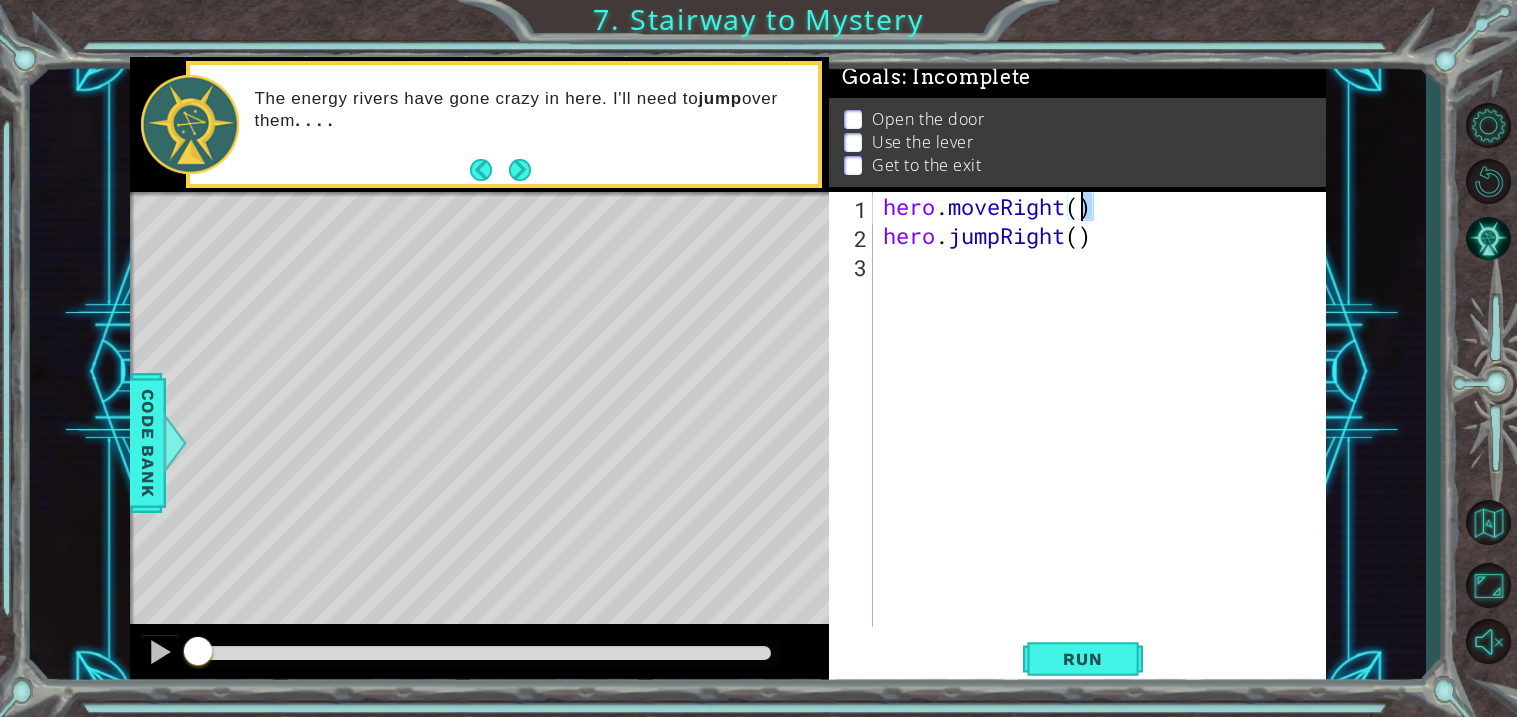 click on "hero . moveRight ( ) hero . jumpRight ( )" at bounding box center (1100, 409) 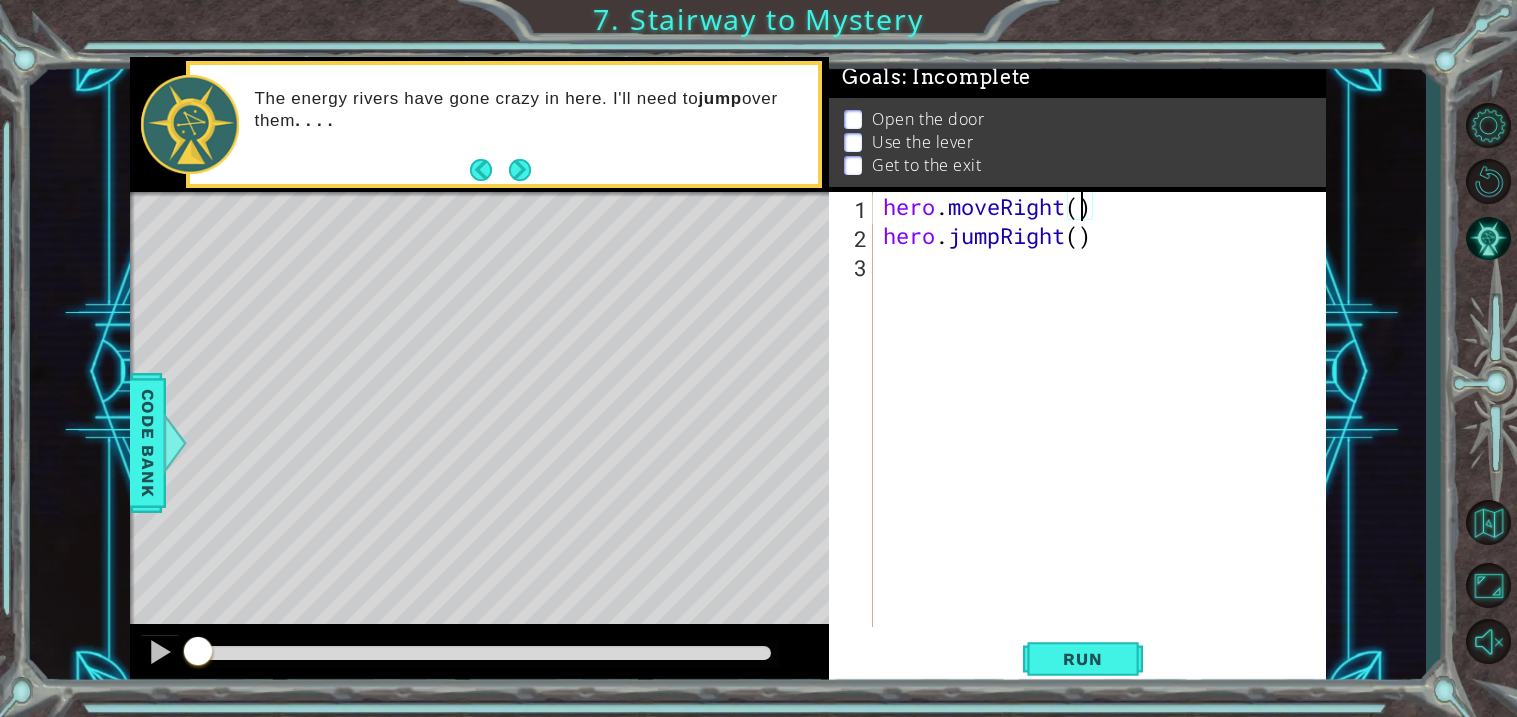 scroll, scrollTop: 0, scrollLeft: 8, axis: horizontal 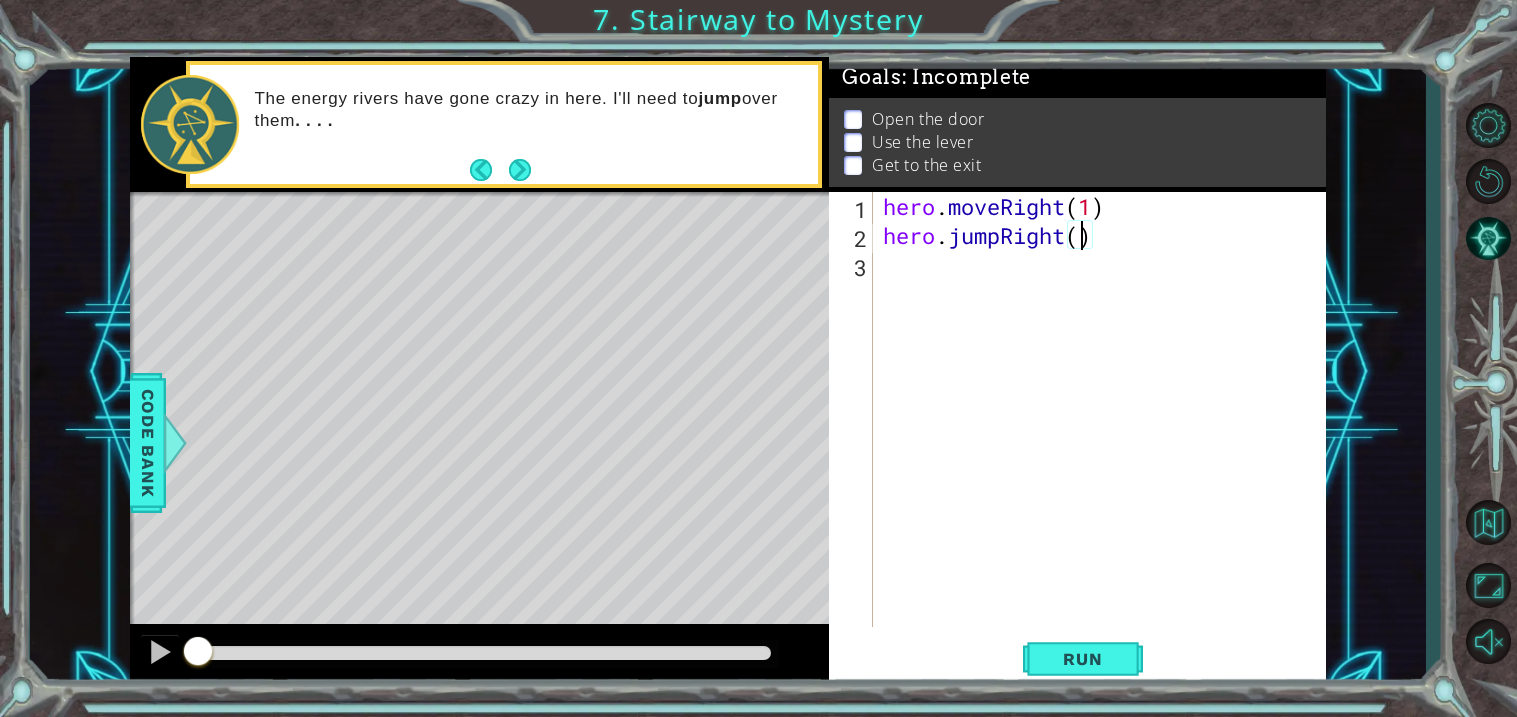 click on "hero . moveRight ( 1 ) hero . jumpRight ( )" at bounding box center [1105, 438] 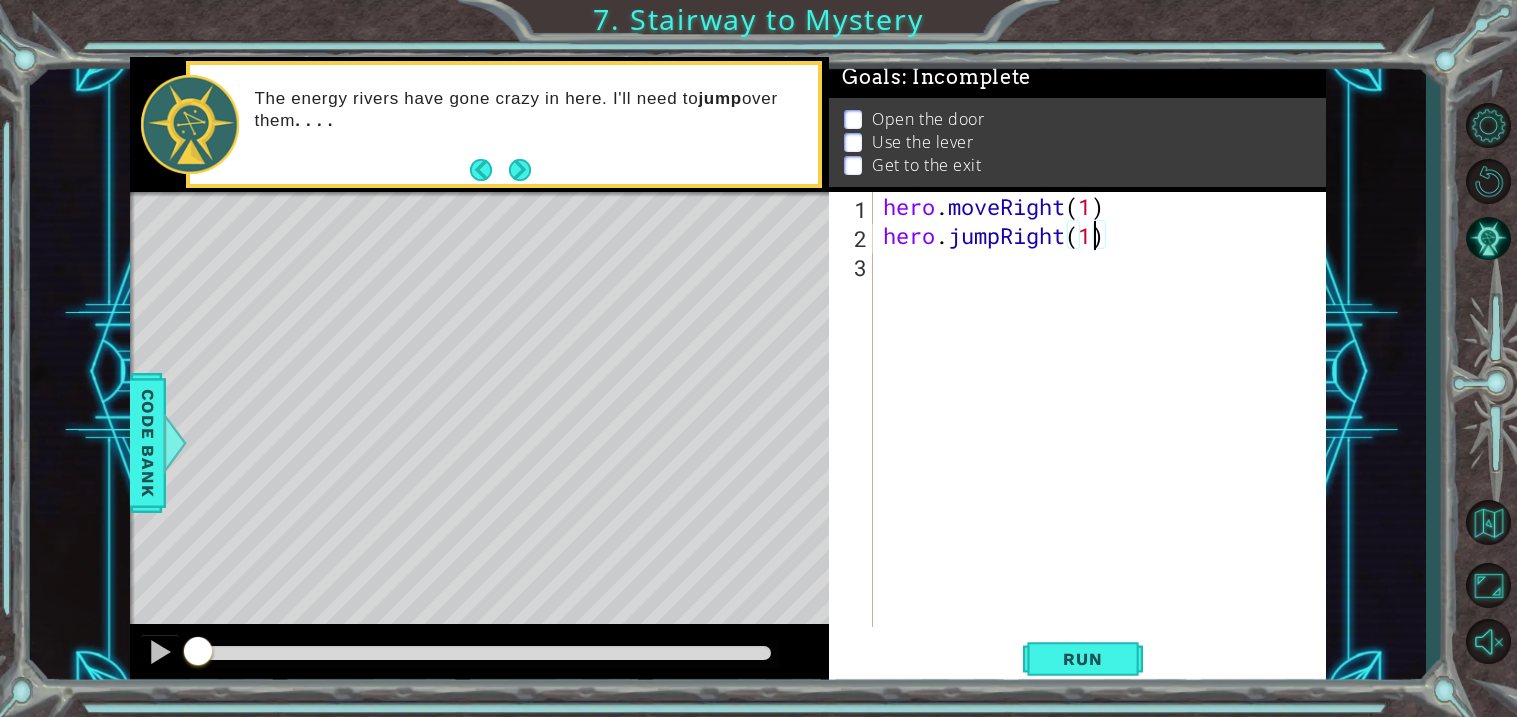 scroll, scrollTop: 0, scrollLeft: 8, axis: horizontal 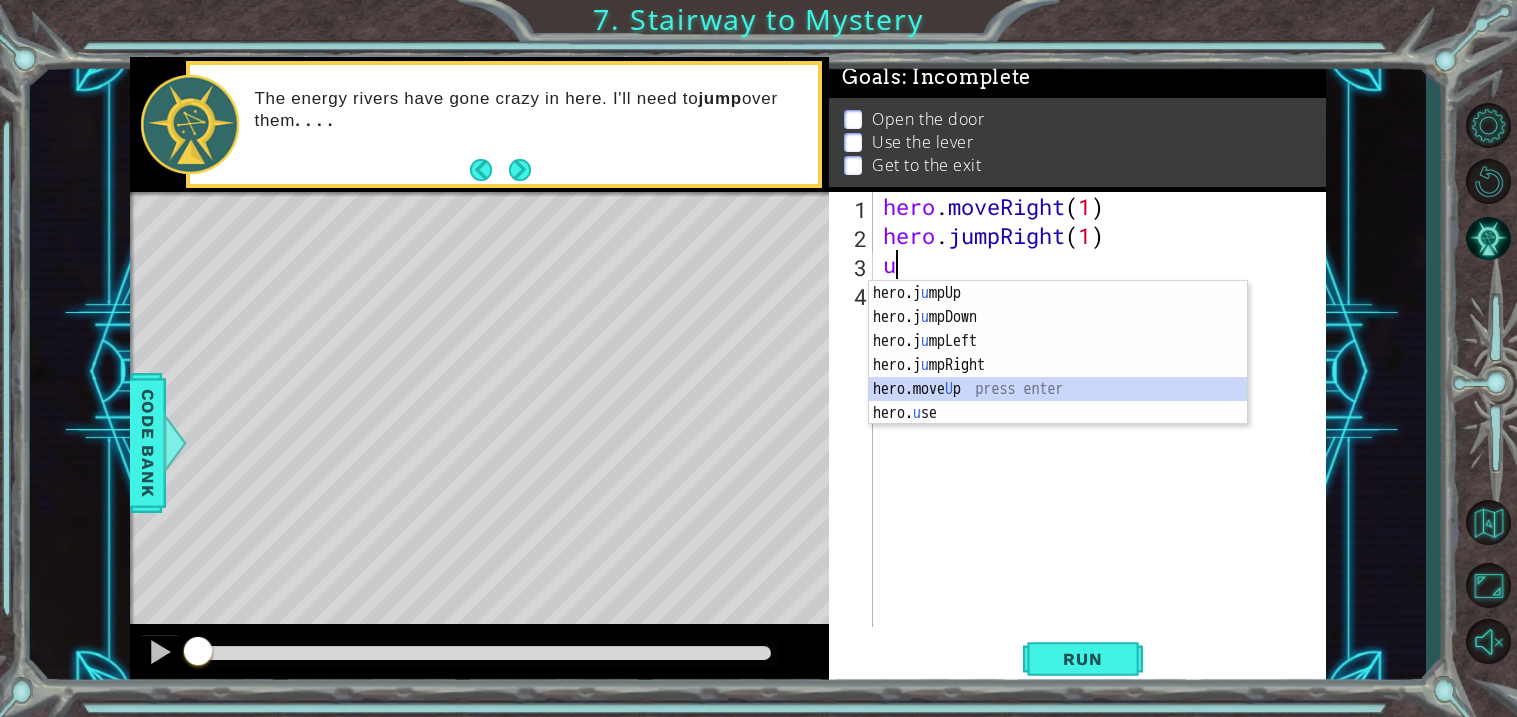 click on "hero.j u mpUp press enter hero.j u mpDown press enter hero.j u mpLeft press enter hero.j u mpRight press enter hero.move U p press enter hero. u se press enter" at bounding box center (1058, 377) 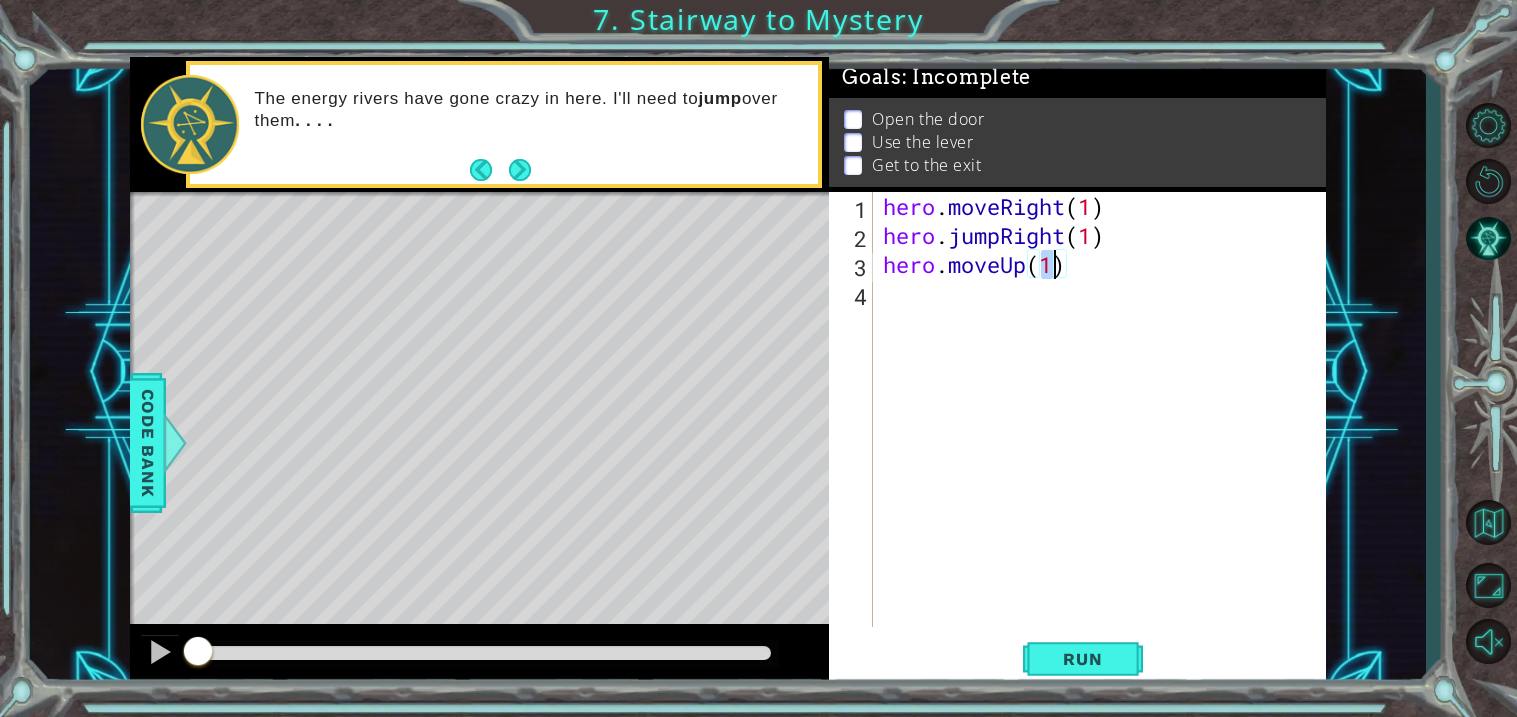 click on "hero . moveRight ( 1 ) hero . jumpRight ( 1 ) hero . moveUp ( 1 )" at bounding box center (1105, 438) 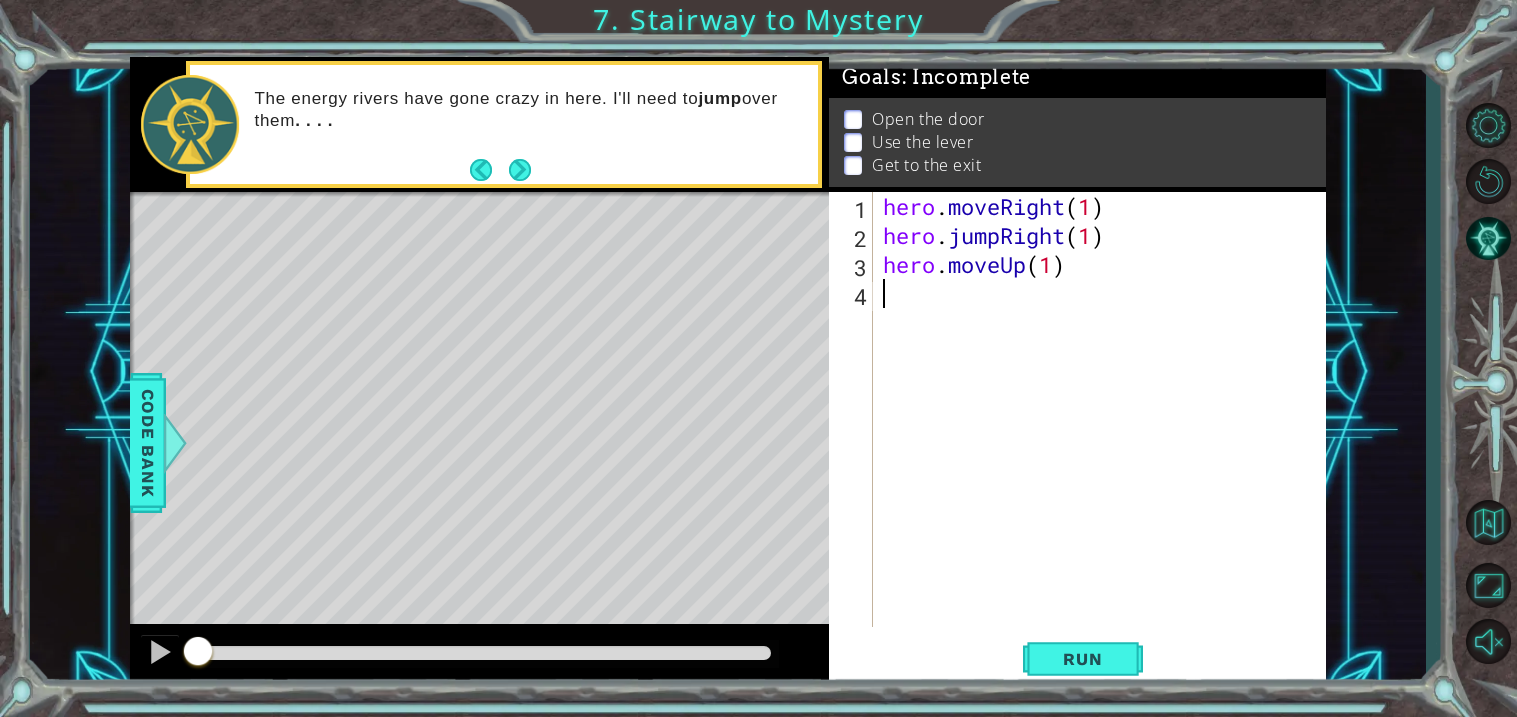 type on "r" 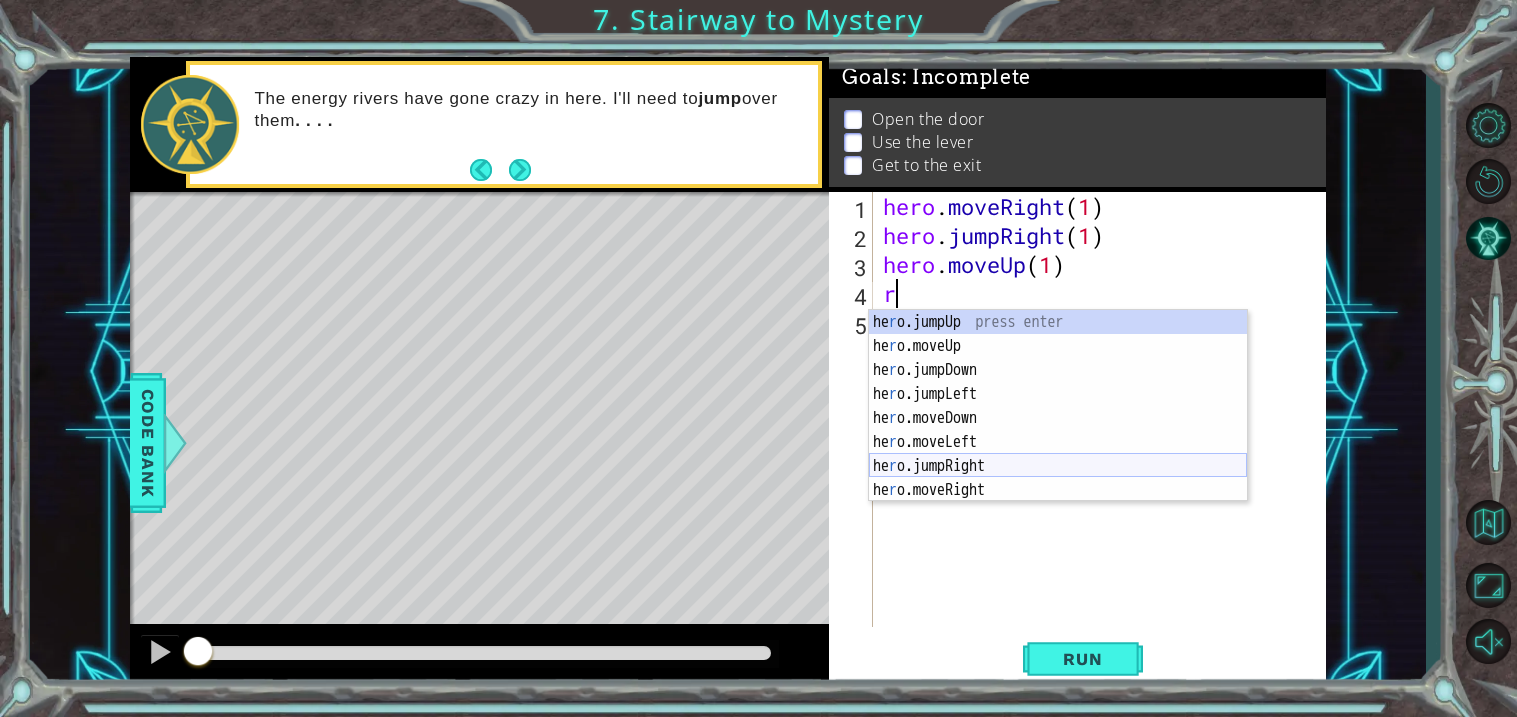 click on "he r o.jumpUp press enter he r o.moveUp press enter he r o.jumpDown press enter he r o.jumpLeft press enter he r o.moveDown press enter he r o.moveLeft press enter he r o.jumpRight press enter he r o.moveRight press enter he r o.use press enter" at bounding box center [1058, 430] 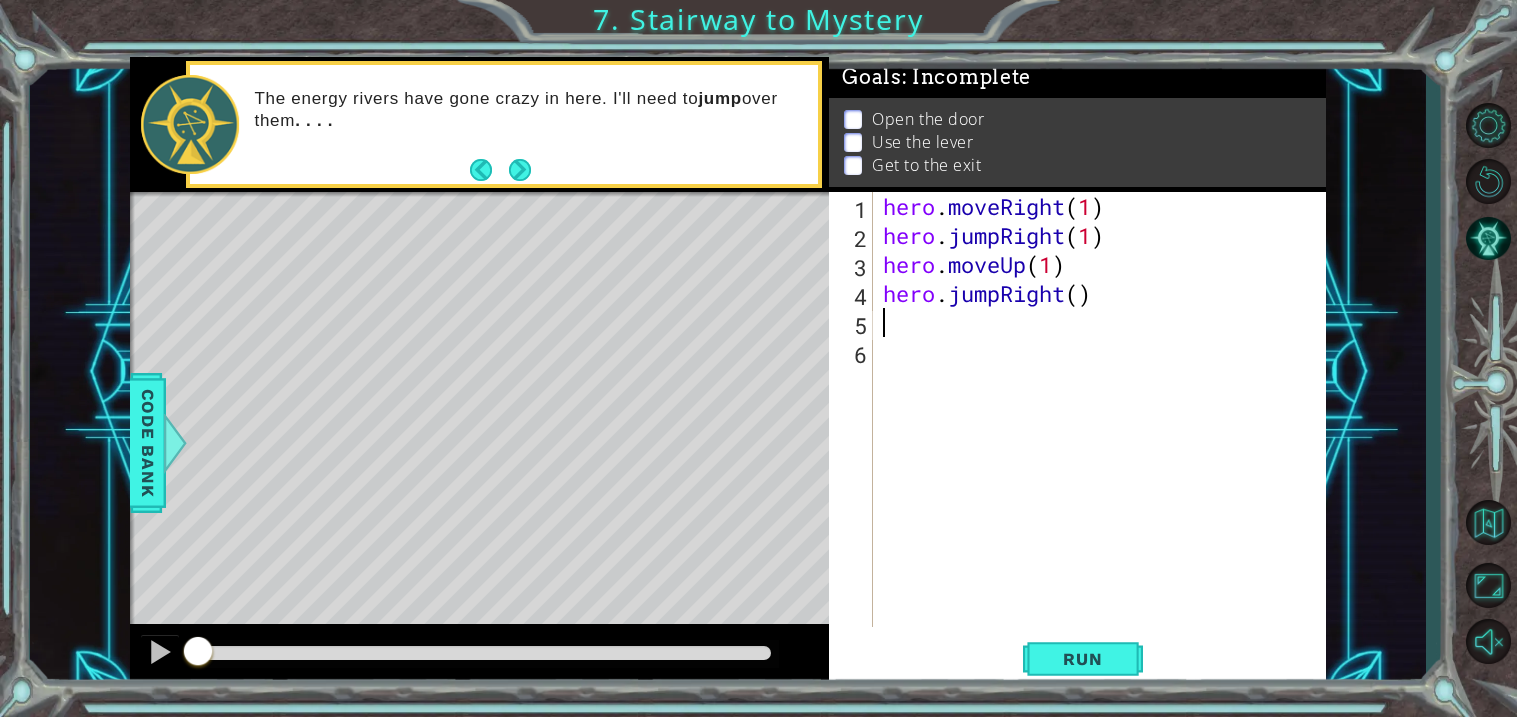 click on "hero . moveRight ( 1 ) hero . jumpRight ( 1 ) hero . moveUp ( 1 ) hero . jumpRight ( )" at bounding box center [1105, 438] 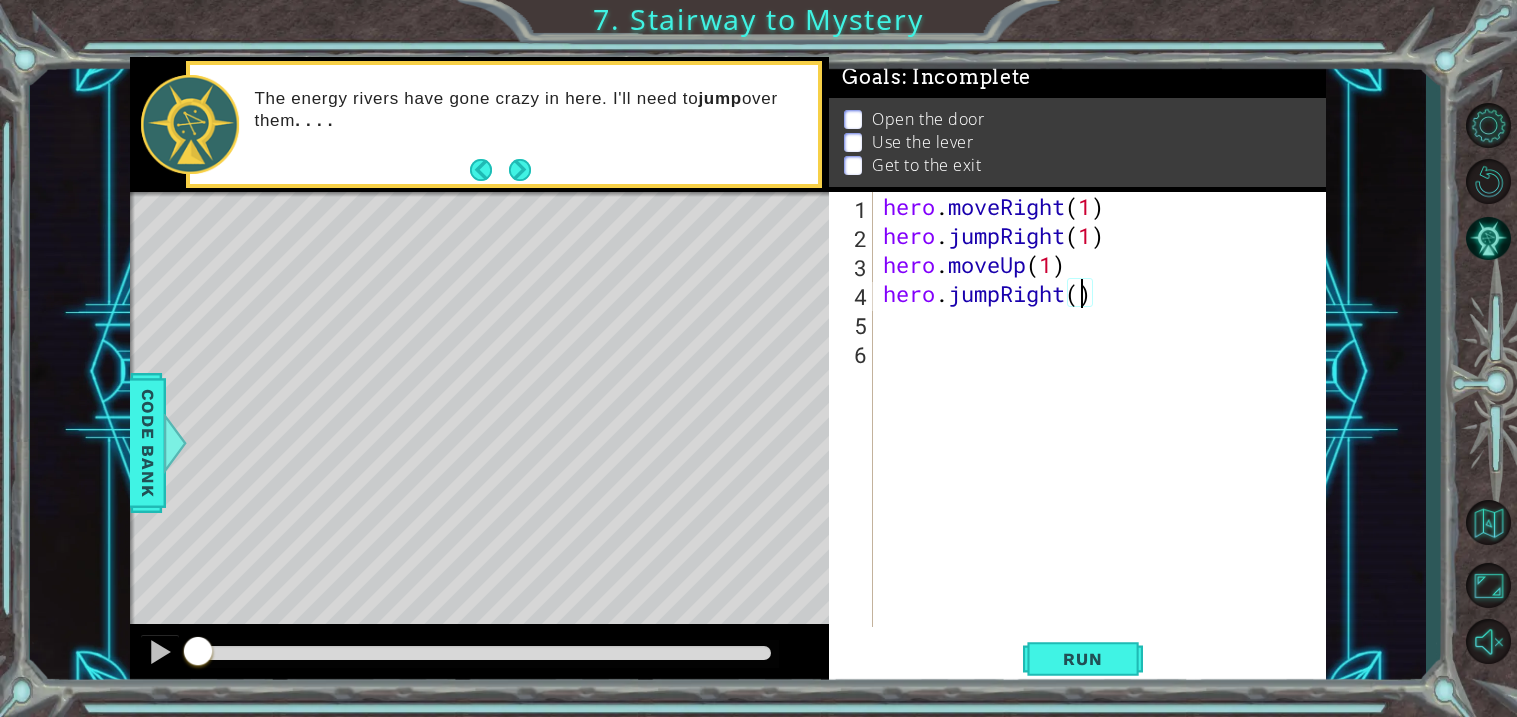 type on "hero.jumpRight(1)" 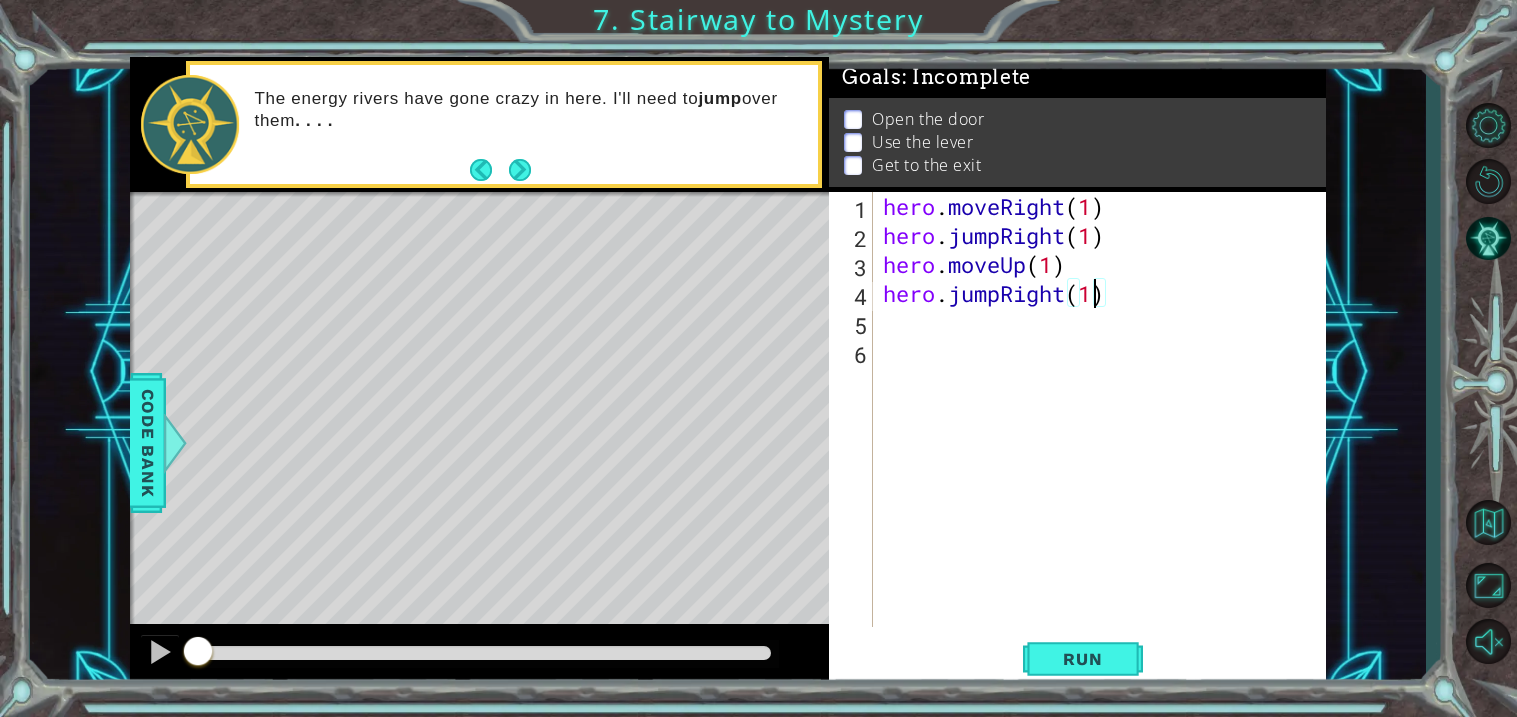 scroll, scrollTop: 0, scrollLeft: 8, axis: horizontal 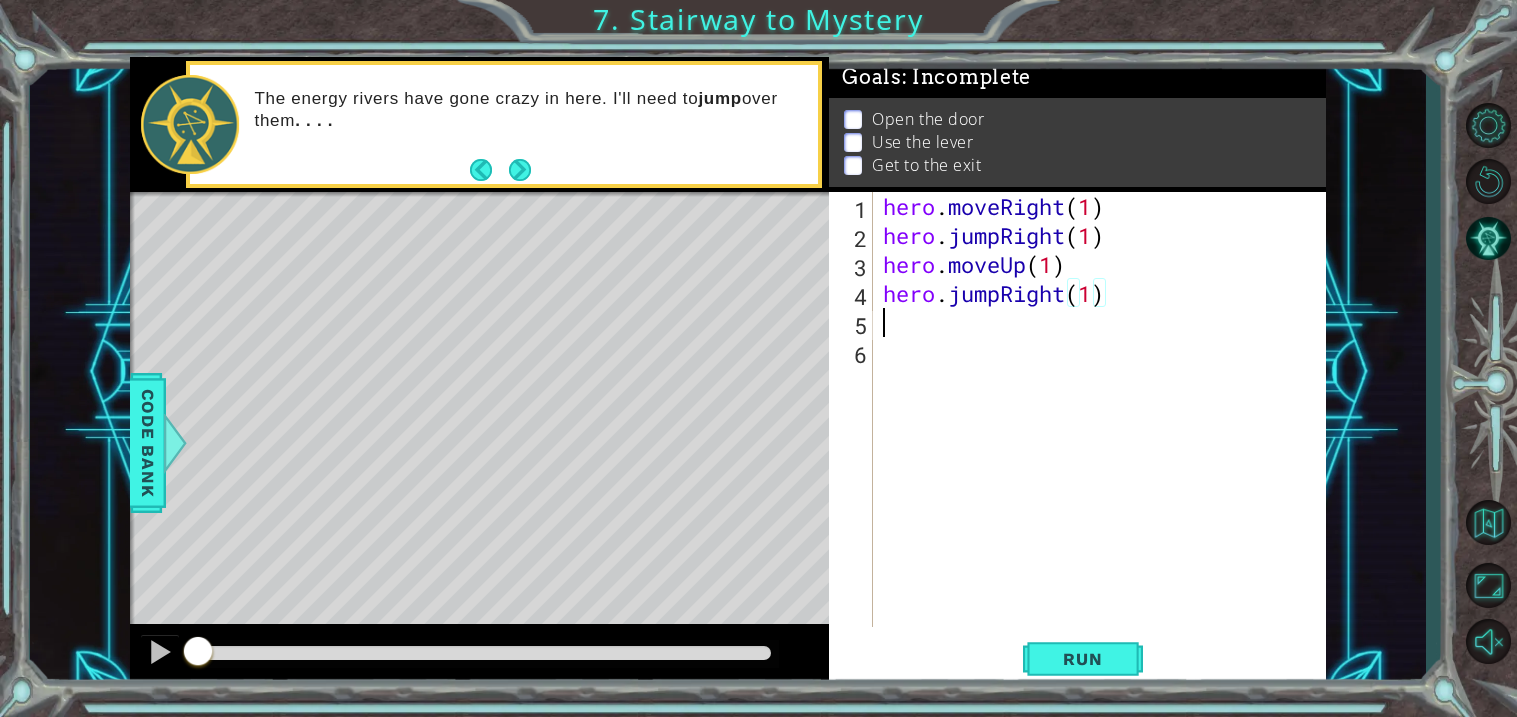 click on "hero . moveRight ( 1 ) hero . jumpRight ( 1 ) hero . moveUp ( 1 ) hero . jumpRight ( 1 )" at bounding box center [1105, 438] 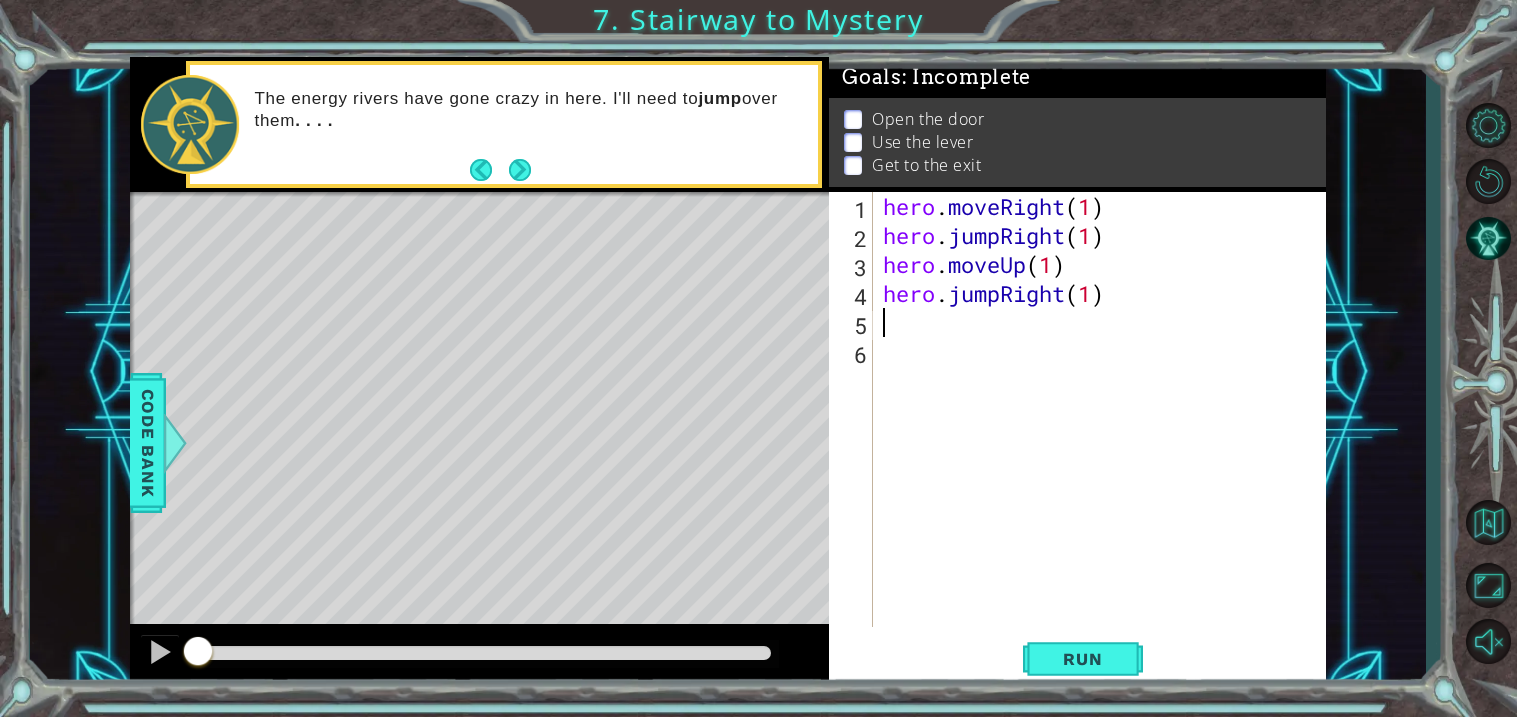 scroll, scrollTop: 0, scrollLeft: 0, axis: both 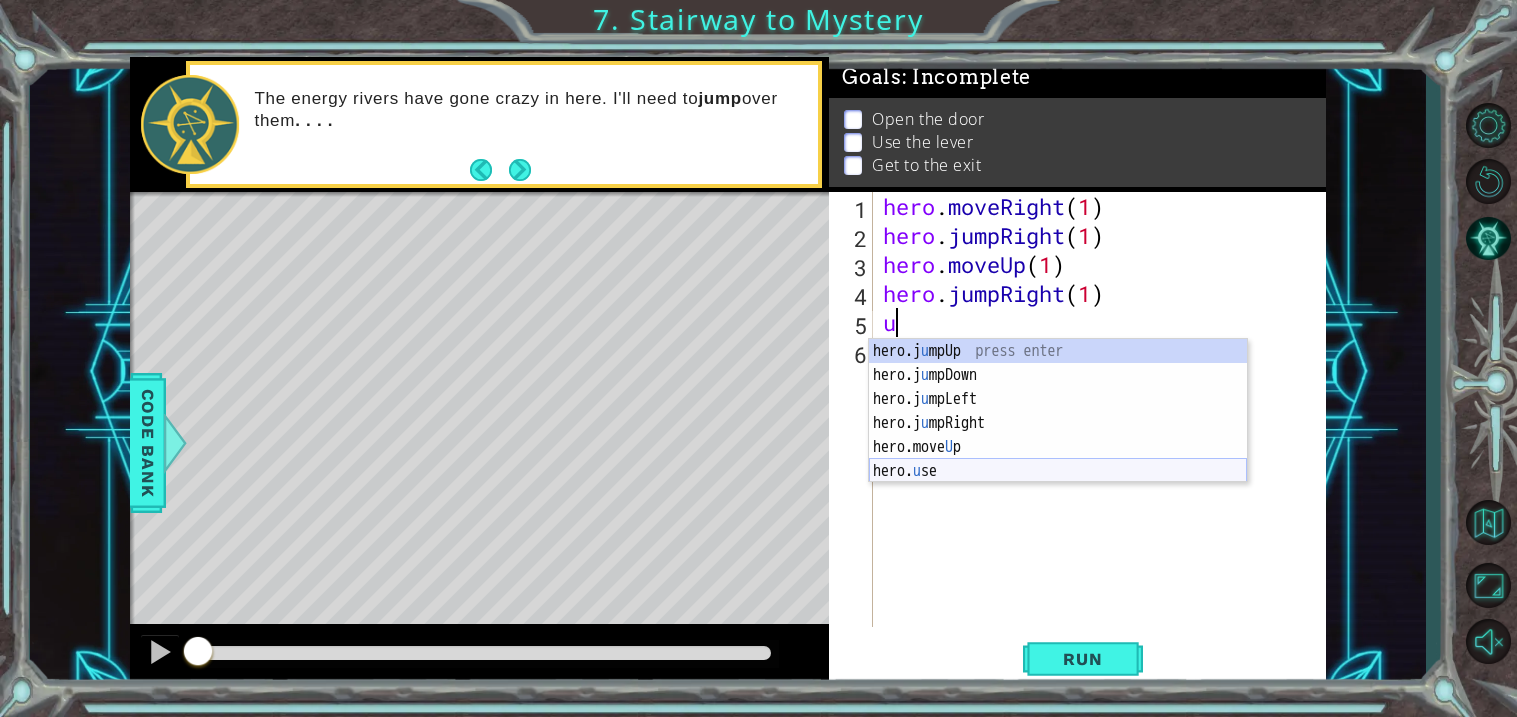 click on "hero.j u mpUp press enter hero.j u mpDown press enter hero.j u mpLeft press enter hero.j u mpRight press enter hero.move U p press enter hero. u se press enter" at bounding box center (1058, 435) 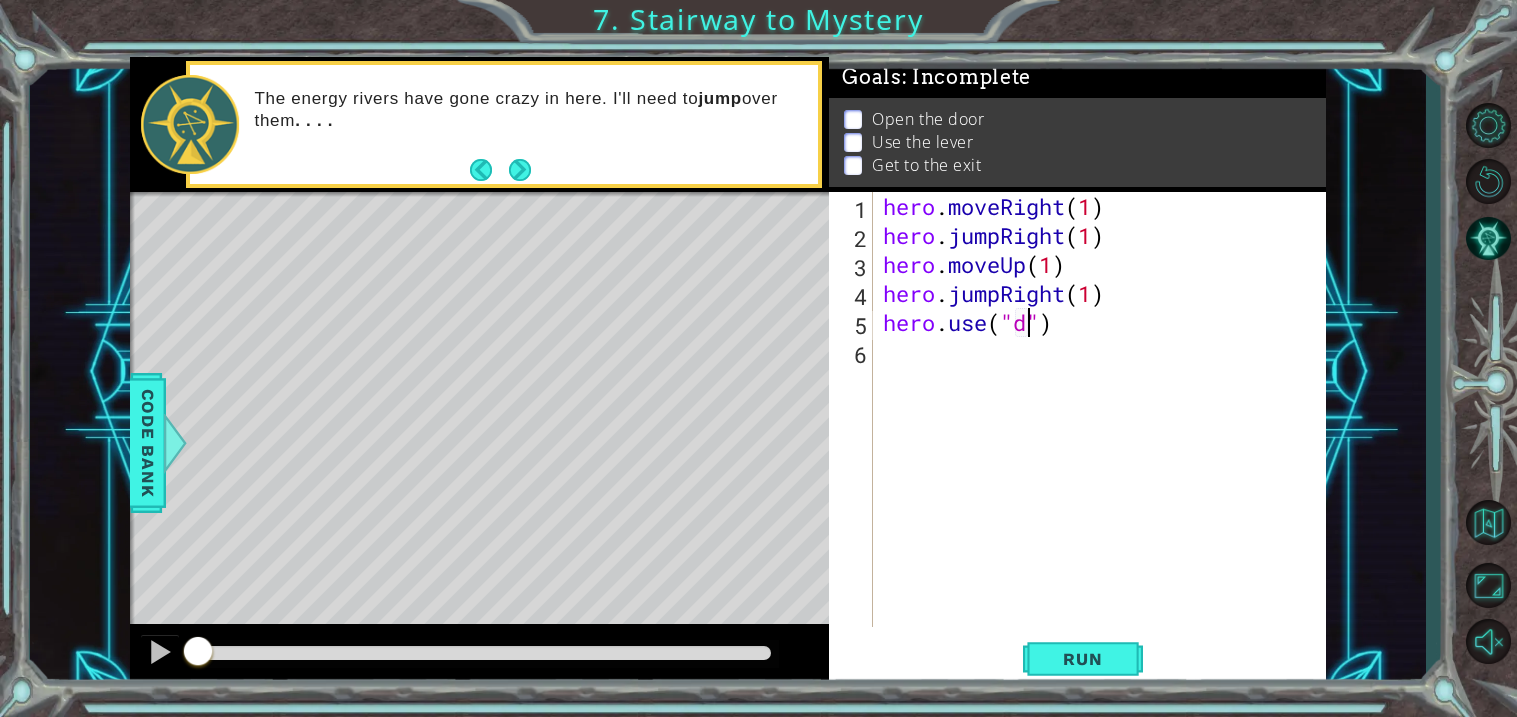 scroll, scrollTop: 0, scrollLeft: 6, axis: horizontal 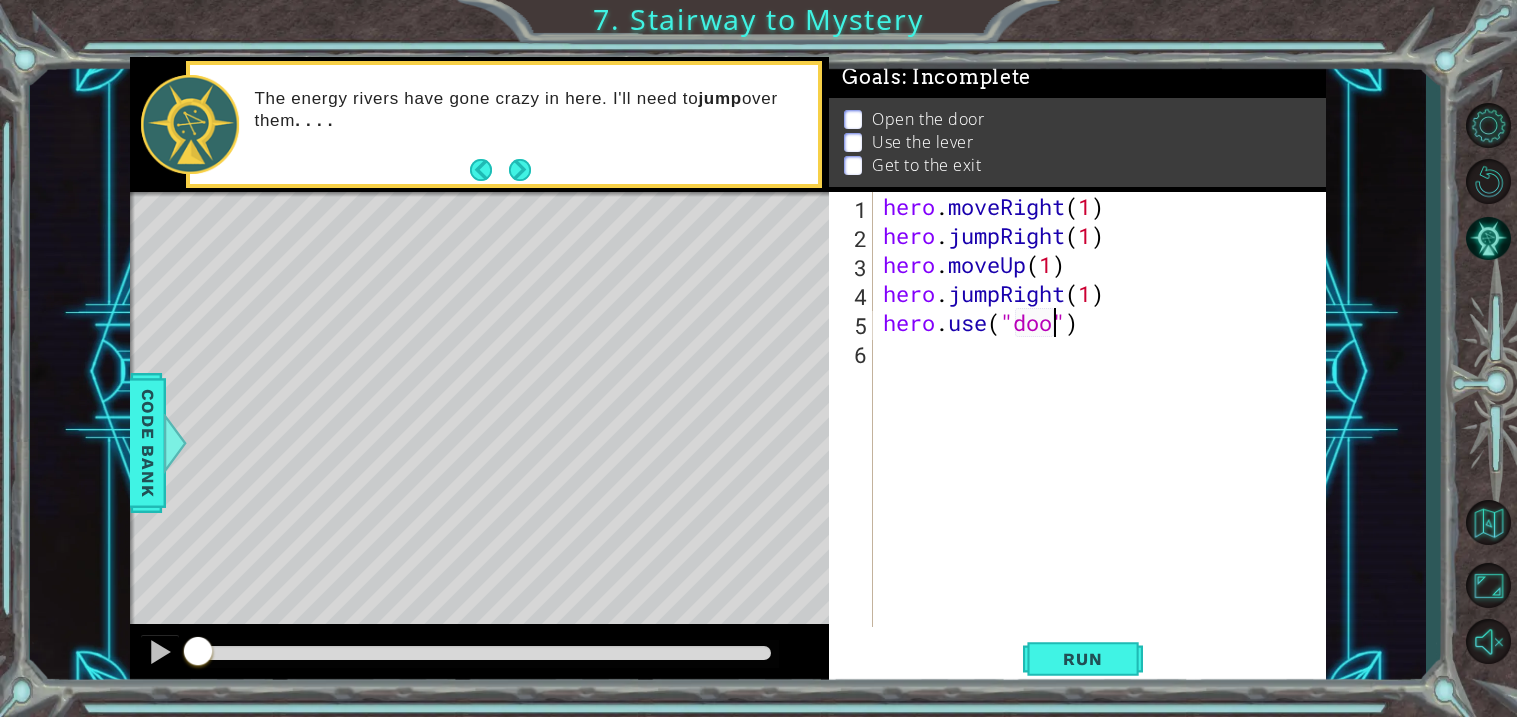 type on "hero.use("door")" 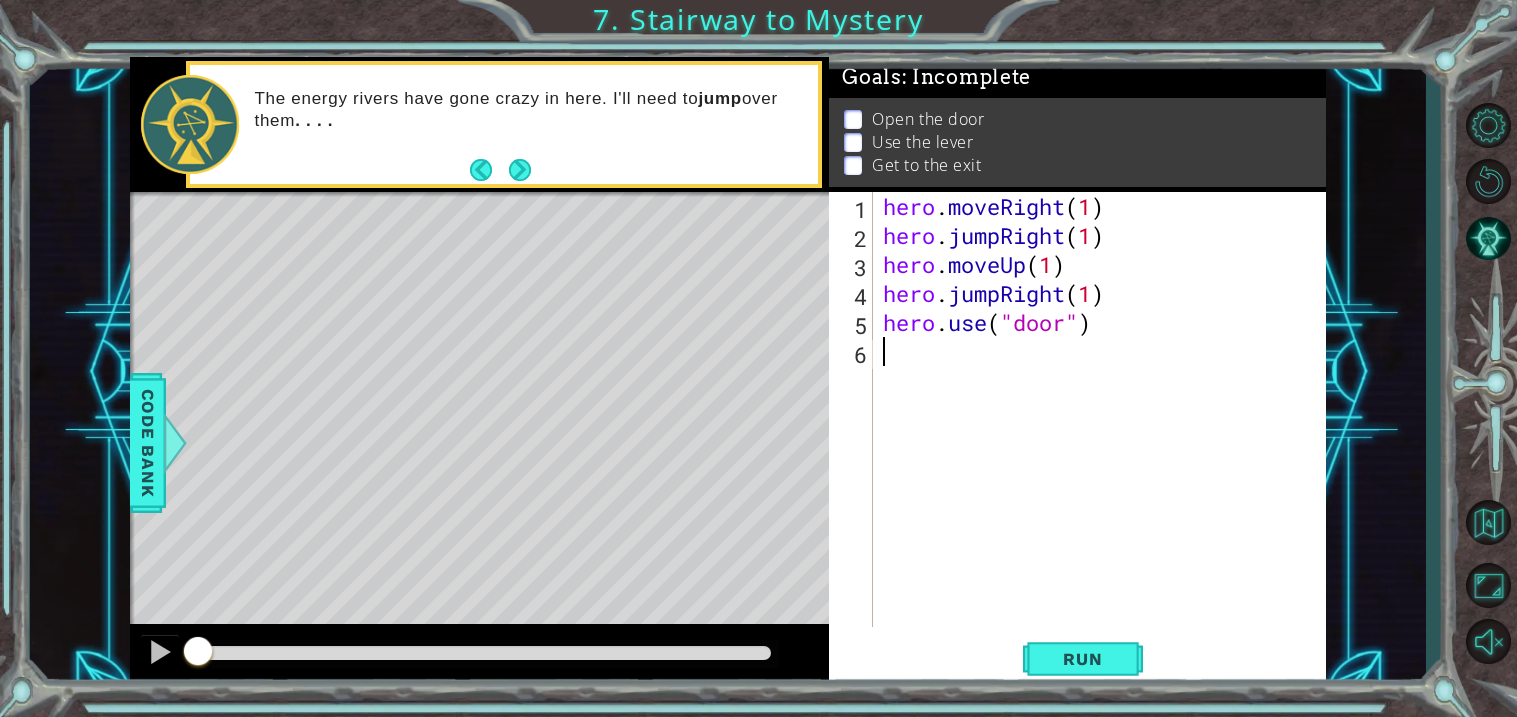 click on "hero . moveRight ( 1 ) hero . jumpRight ( 1 ) hero . moveUp ( 1 ) hero . jumpRight ( 1 ) hero . use ( "door" )" at bounding box center (1105, 438) 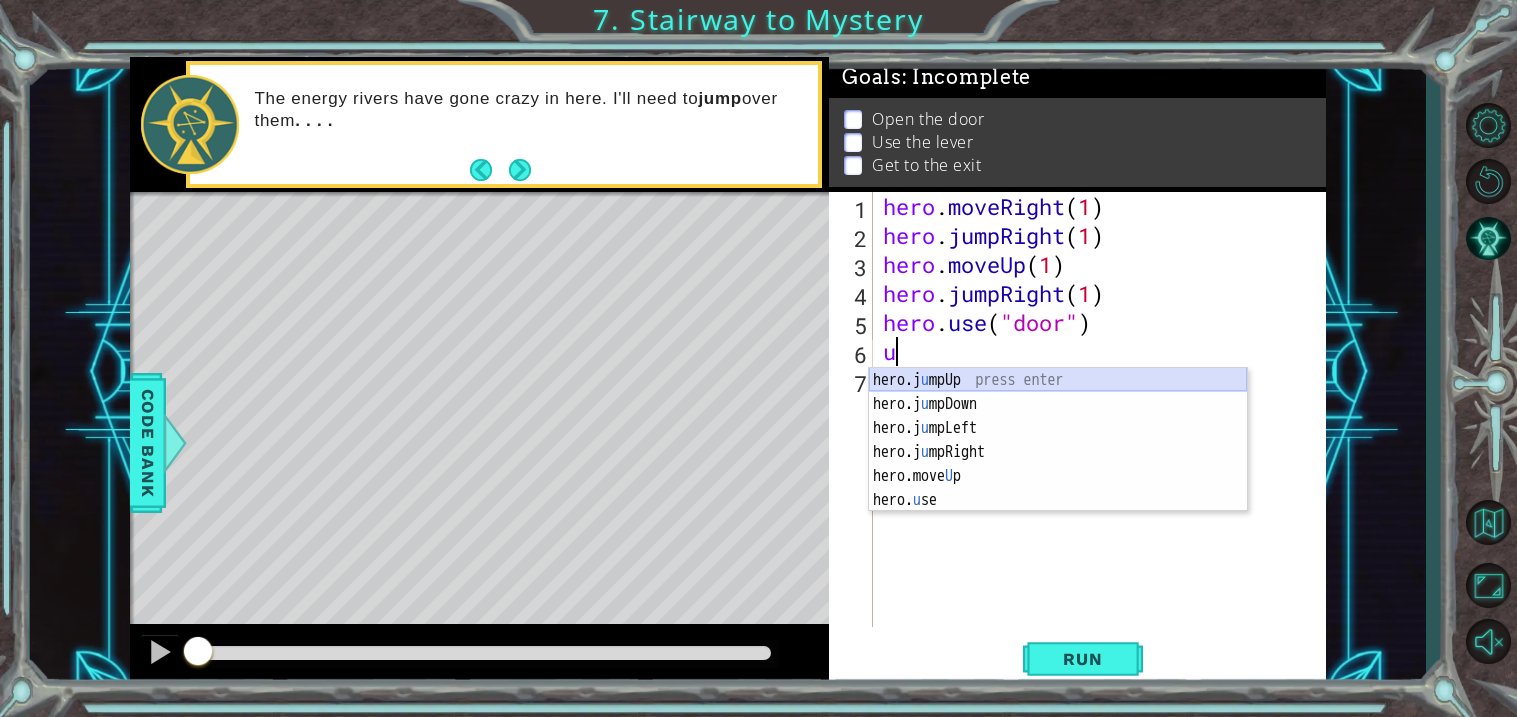 click on "hero.j u mpUp press enter hero.j u mpDown press enter hero.j u mpLeft press enter hero.j u mpRight press enter hero.move U p press enter hero. u se press enter" at bounding box center (1058, 464) 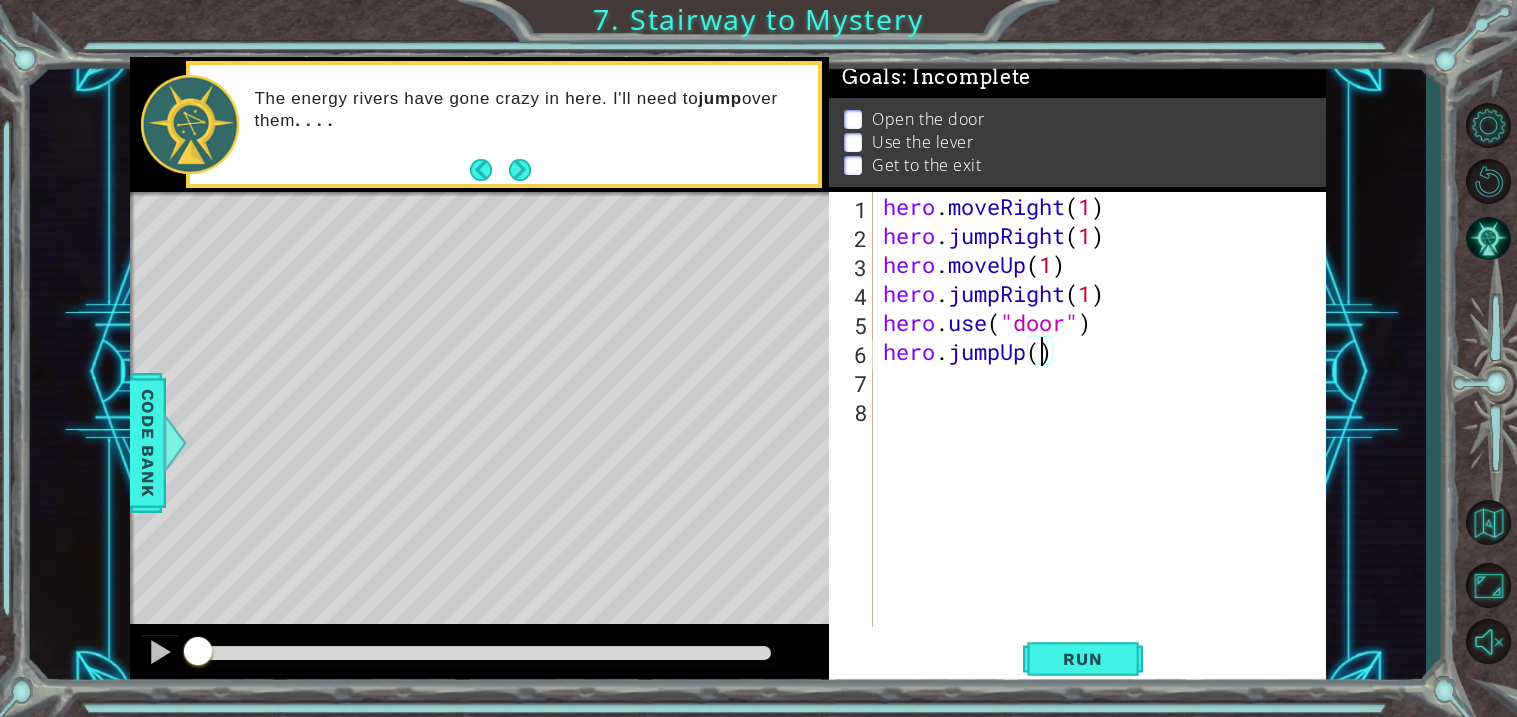 click on "hero . moveRight ( 1 ) hero . jumpRight ( 1 ) hero . moveUp ( 1 ) hero . jumpRight ( 1 ) hero . use ( "door" ) hero . jumpUp ( )" at bounding box center (1105, 438) 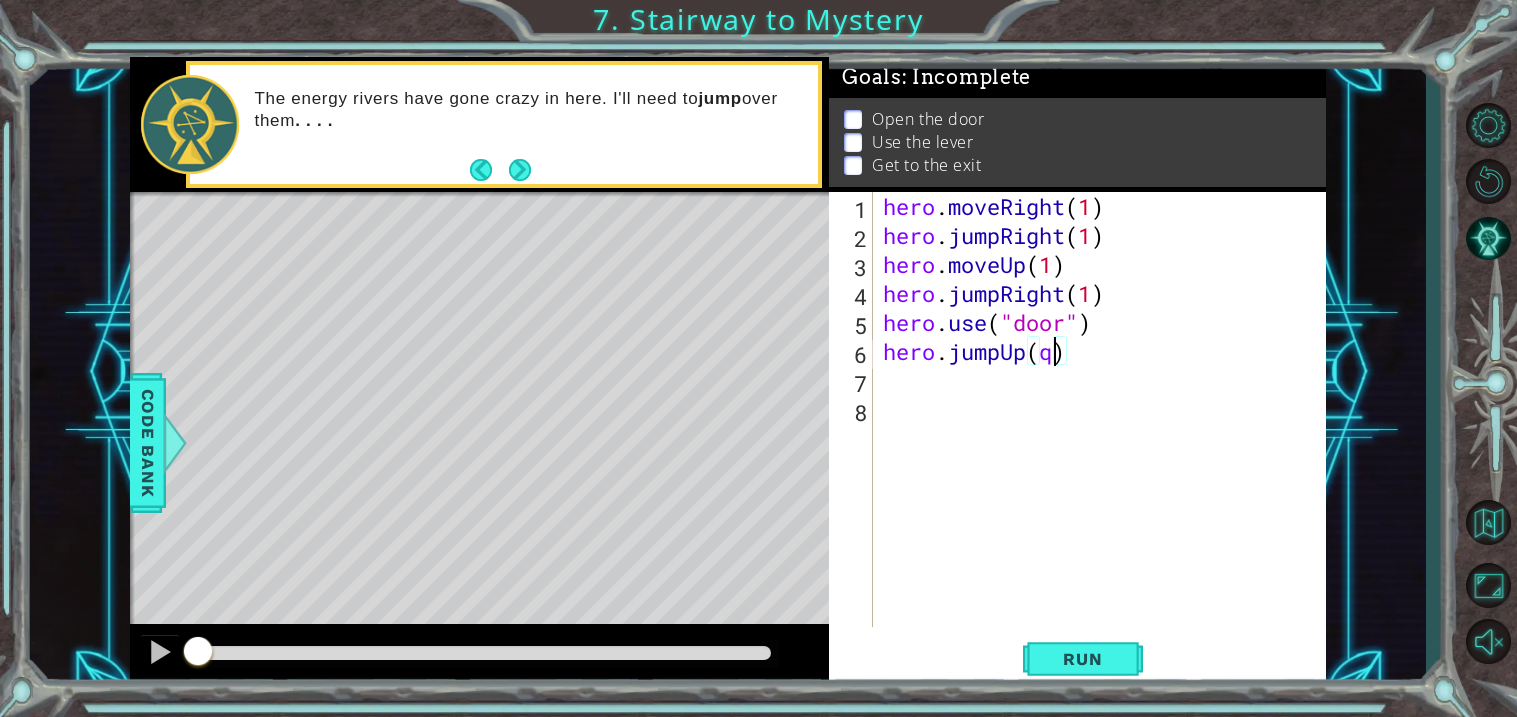 scroll, scrollTop: 0, scrollLeft: 6, axis: horizontal 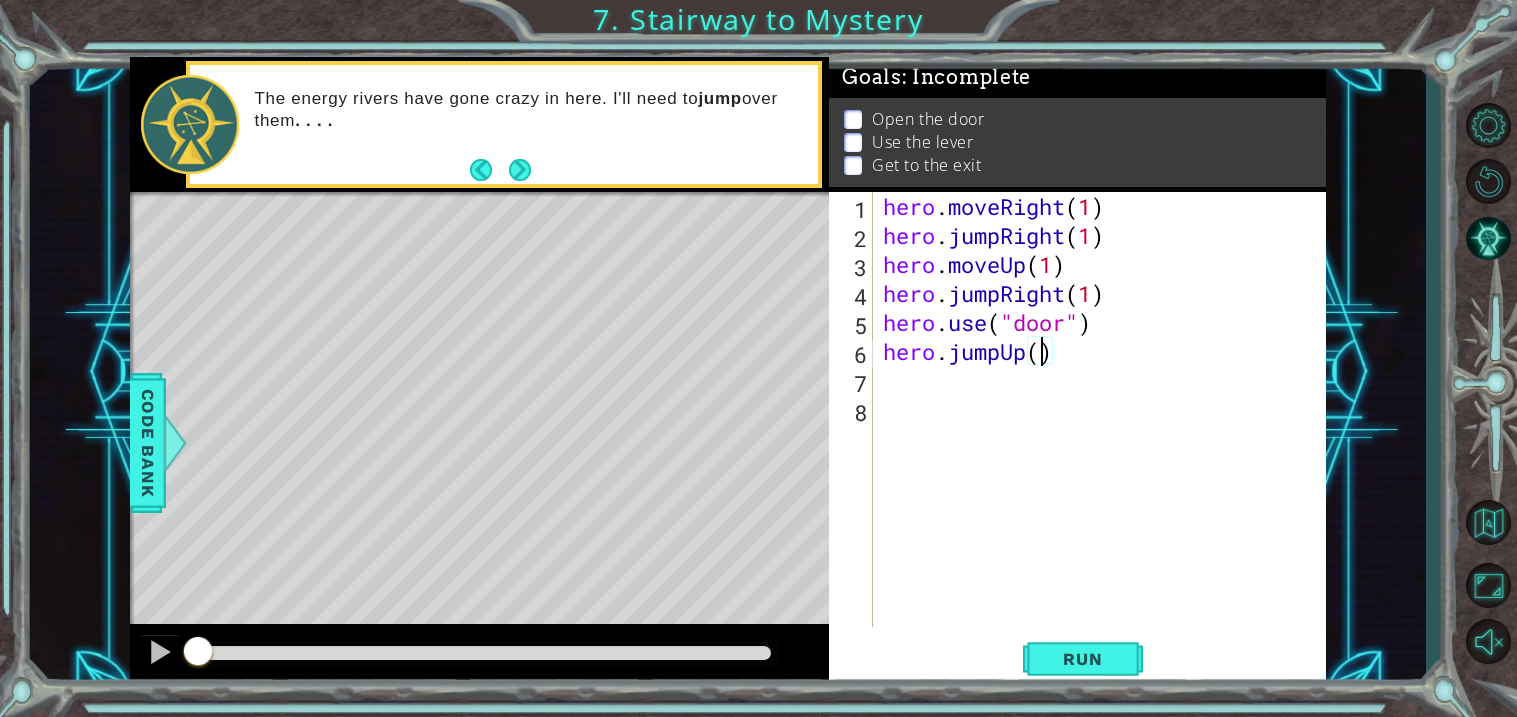 type on "hero.jumpUp(1)" 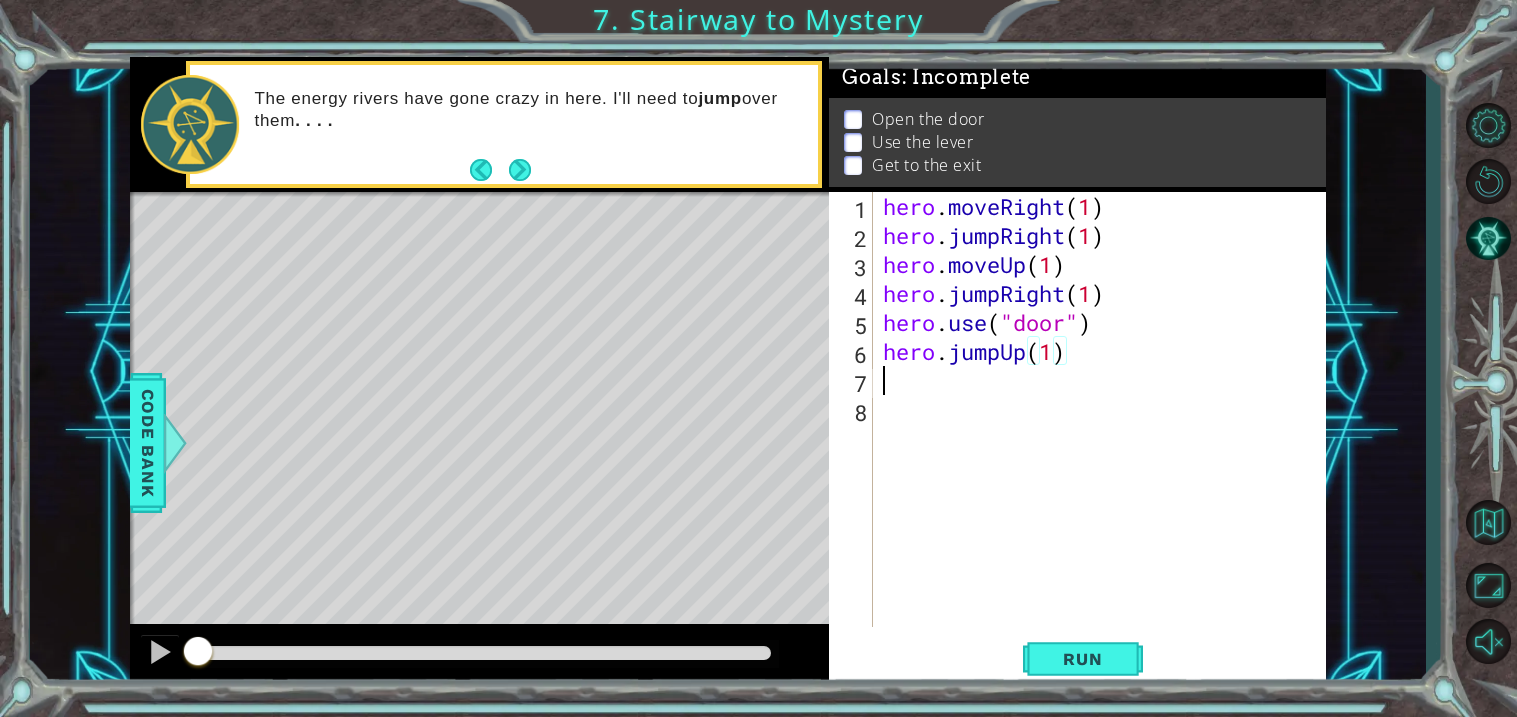 click on "hero . moveRight ( 1 ) hero . jumpRight ( 1 ) hero . moveUp ( 1 ) hero . jumpRight ( 1 ) hero . use ( "door" ) hero . jumpUp ( 1 )" at bounding box center (1105, 438) 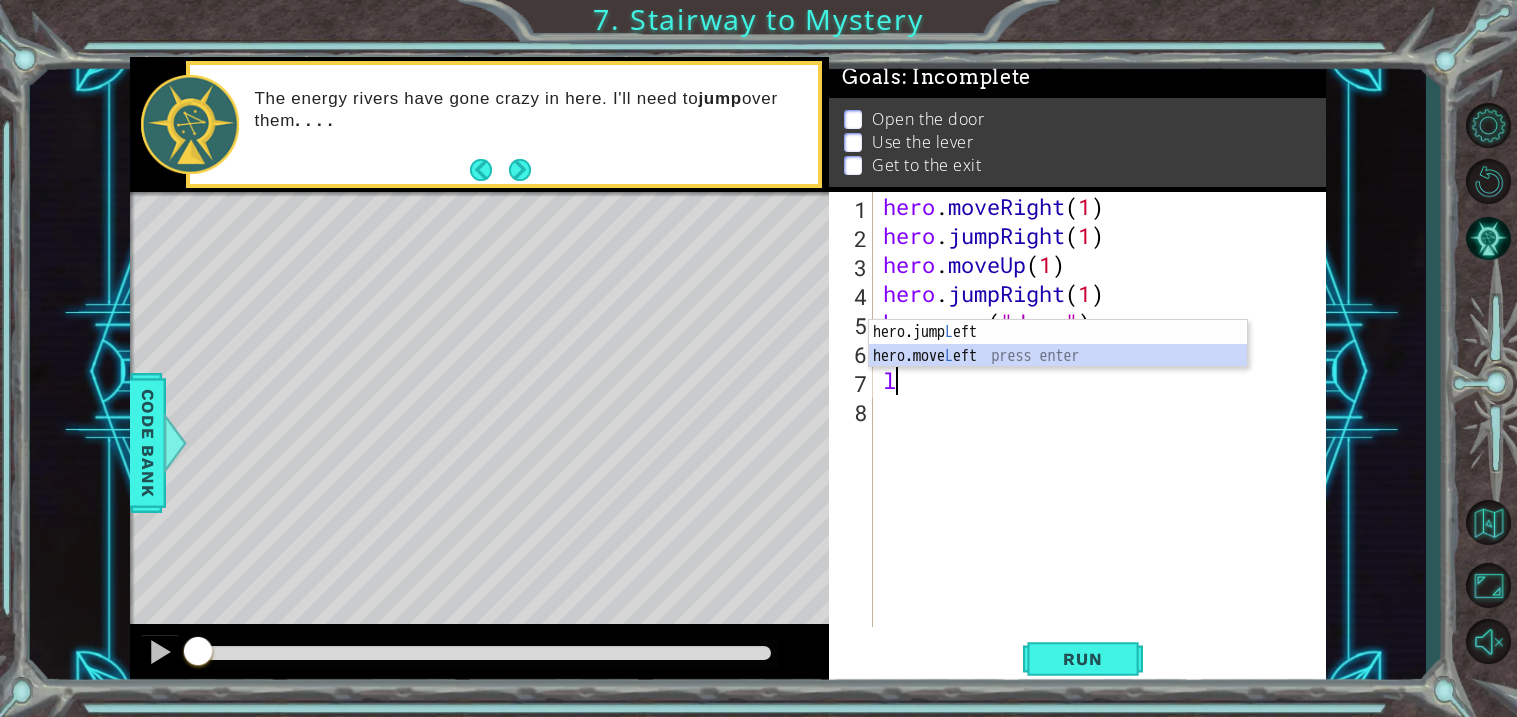click on "hero.jump L eft press enter hero.move L eft press enter" at bounding box center [1058, 368] 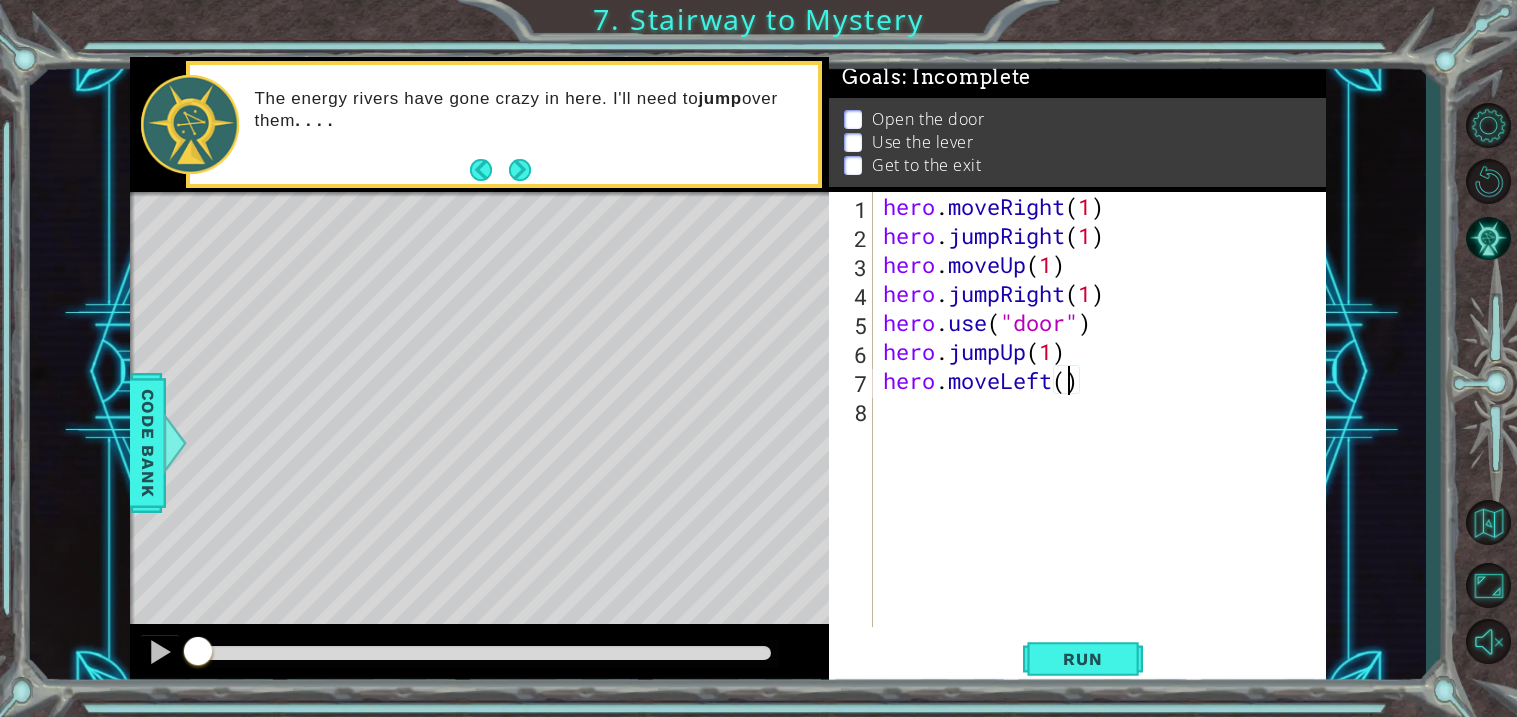 type on "hero.moveLeft(1)" 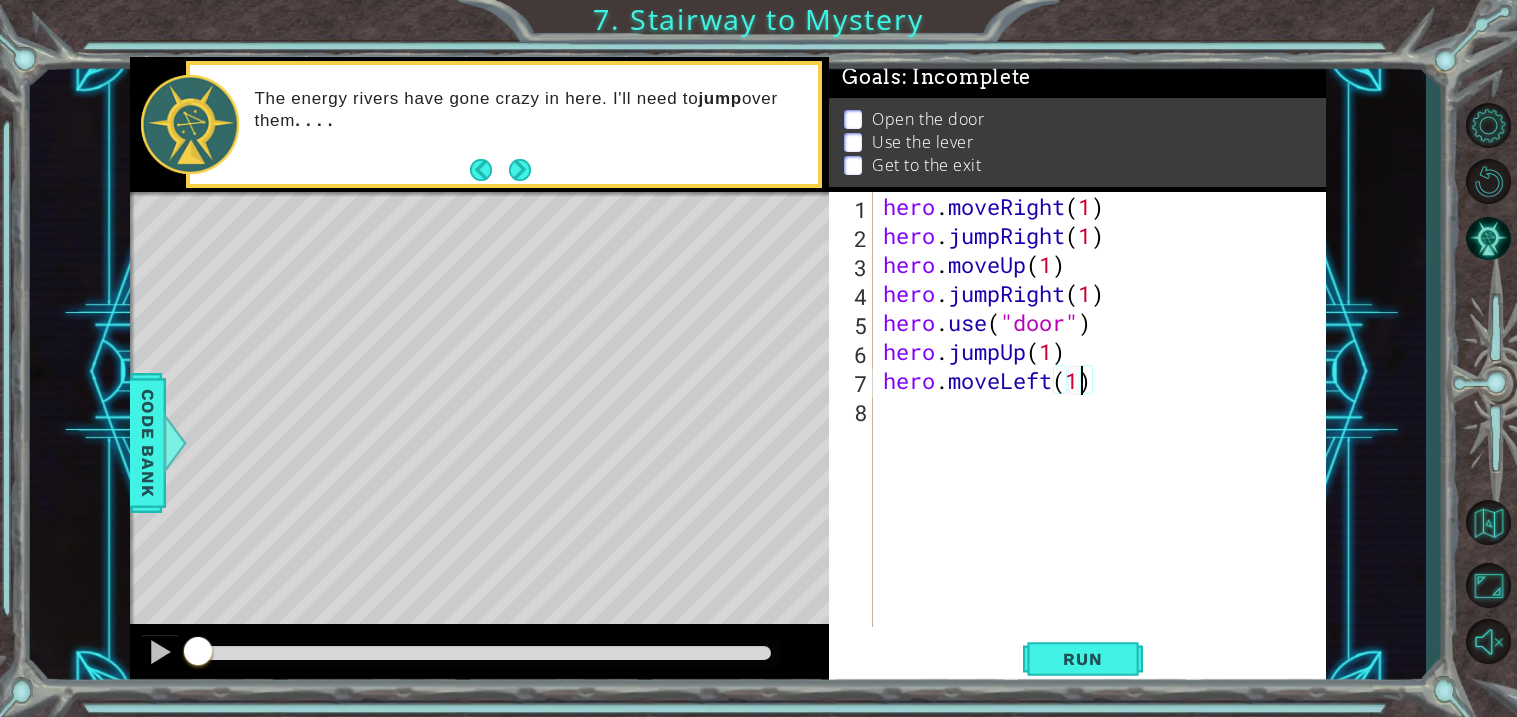 scroll, scrollTop: 0, scrollLeft: 7, axis: horizontal 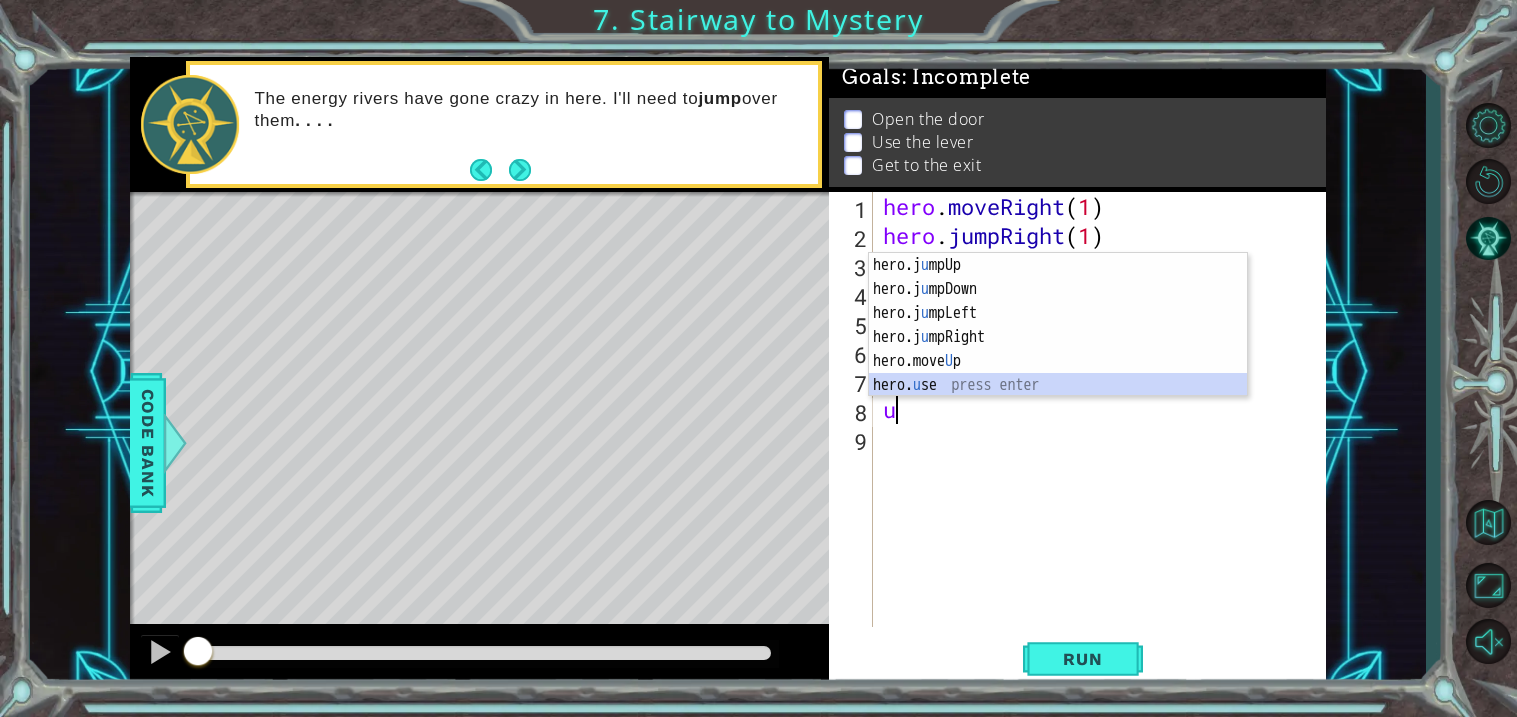 click on "hero.j u mpUp press enter hero.j u mpDown press enter hero.j u mpLeft press enter hero.j u mpRight press enter hero.move U p press enter hero. u se press enter" at bounding box center (1058, 349) 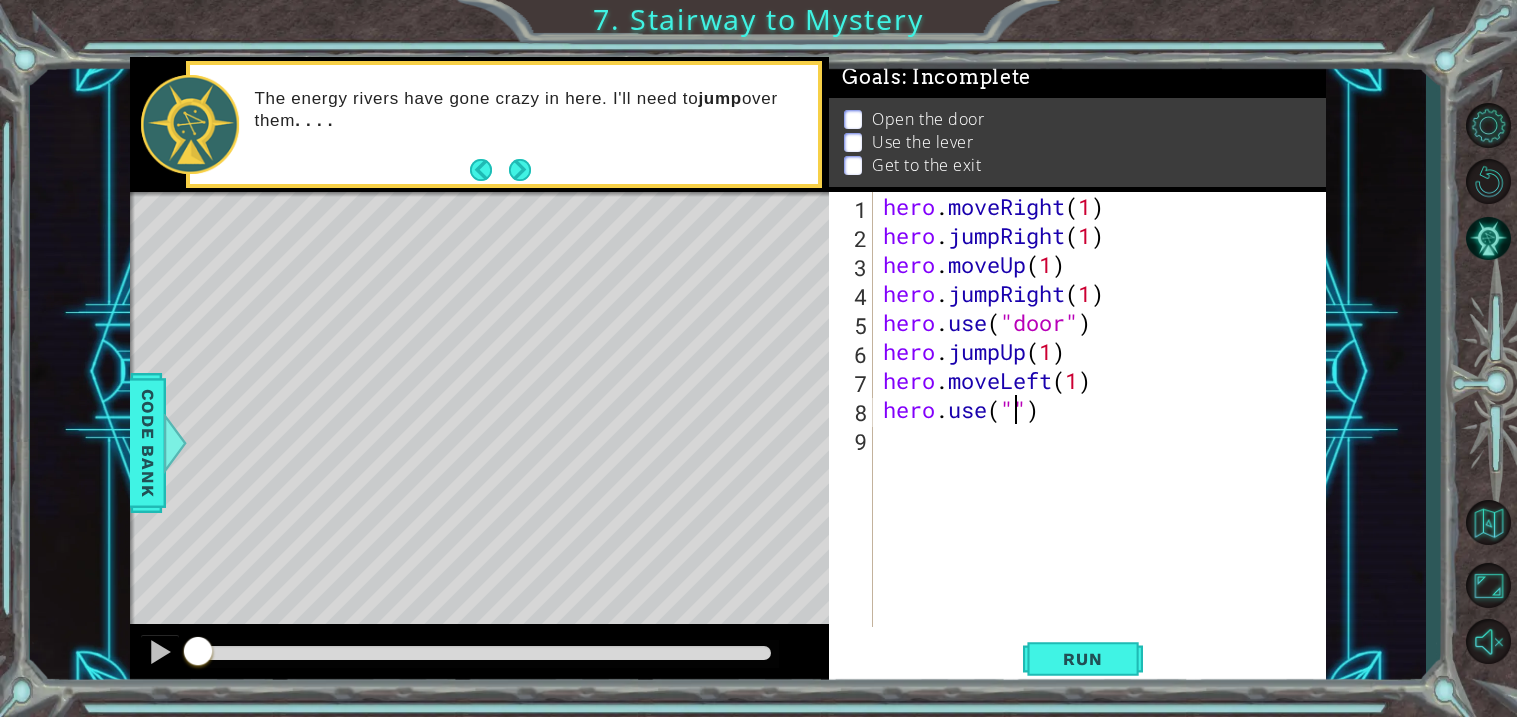 scroll, scrollTop: 0, scrollLeft: 6, axis: horizontal 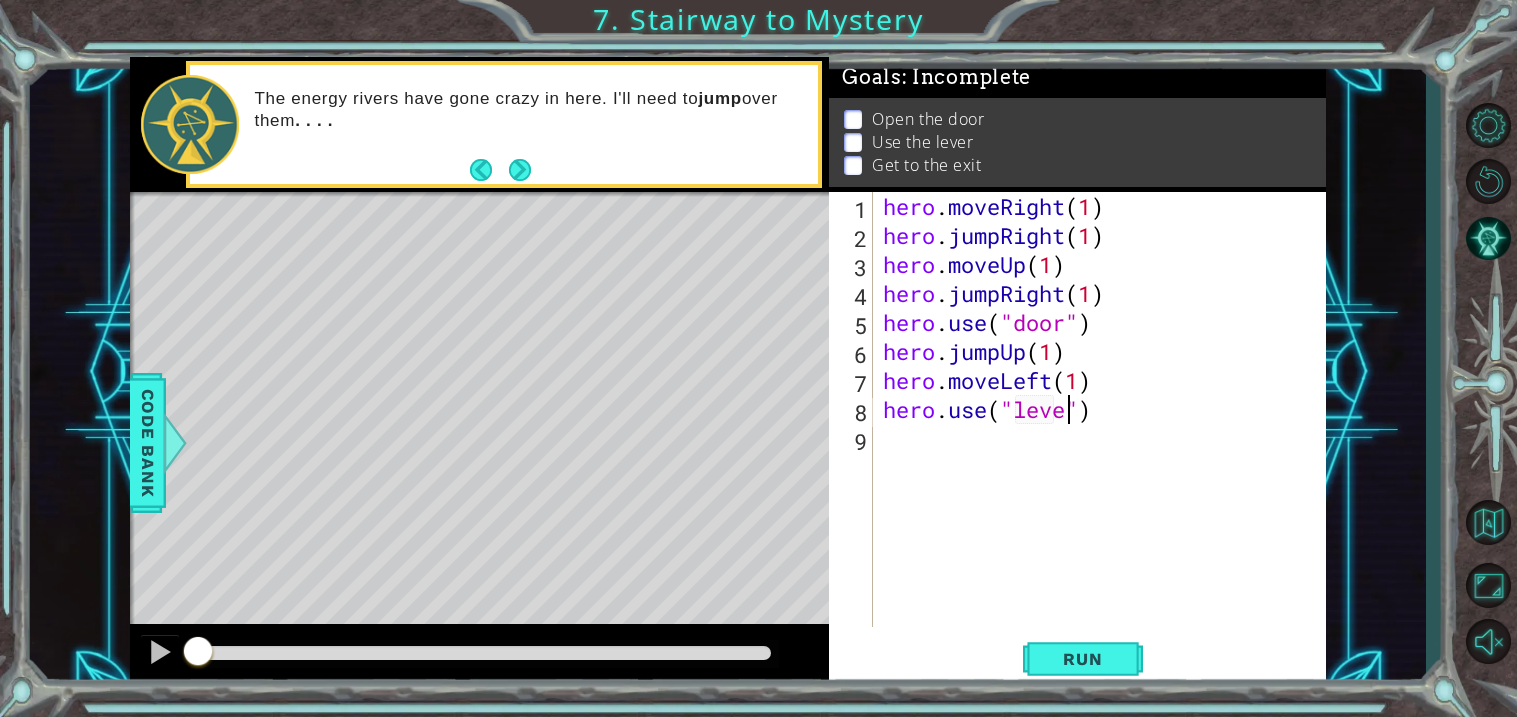 type on "hero.use("lever")" 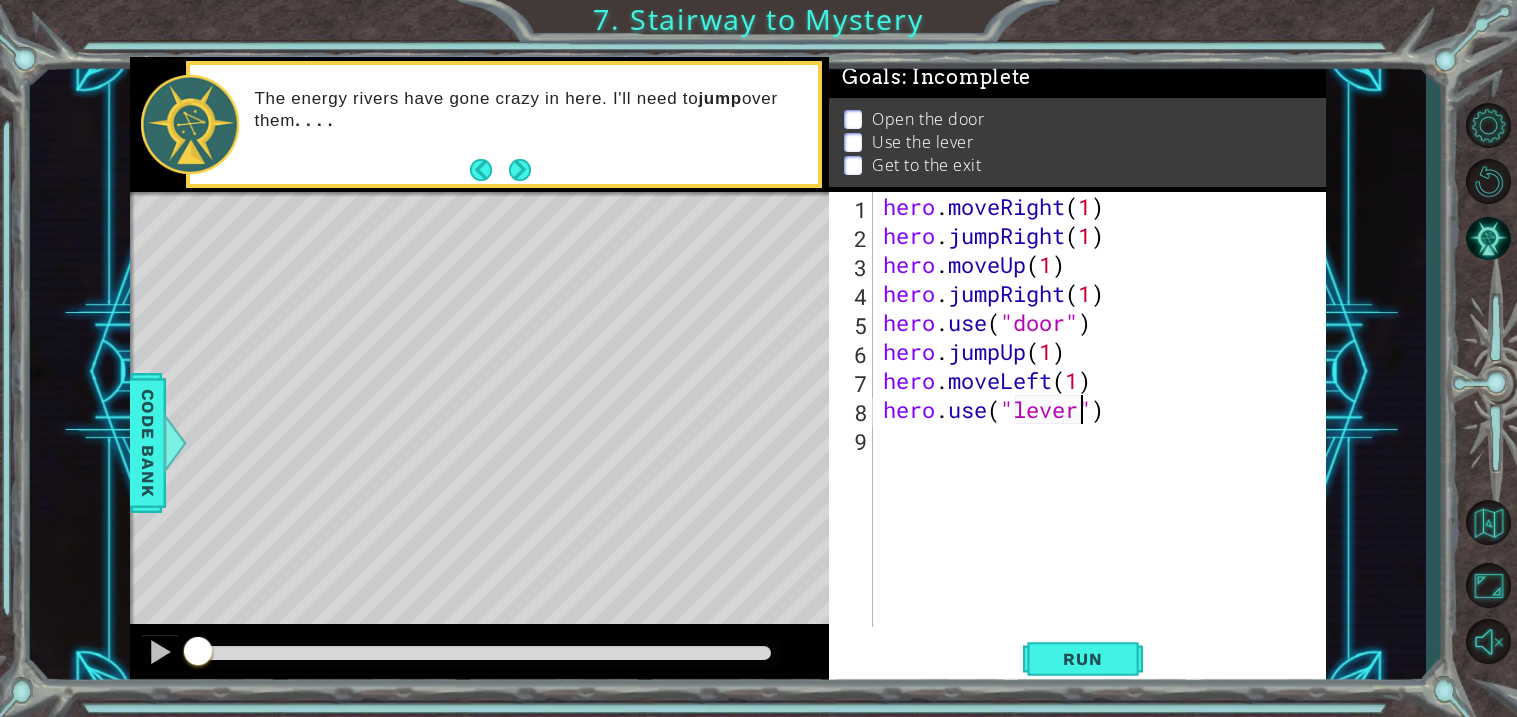 scroll, scrollTop: 0, scrollLeft: 8, axis: horizontal 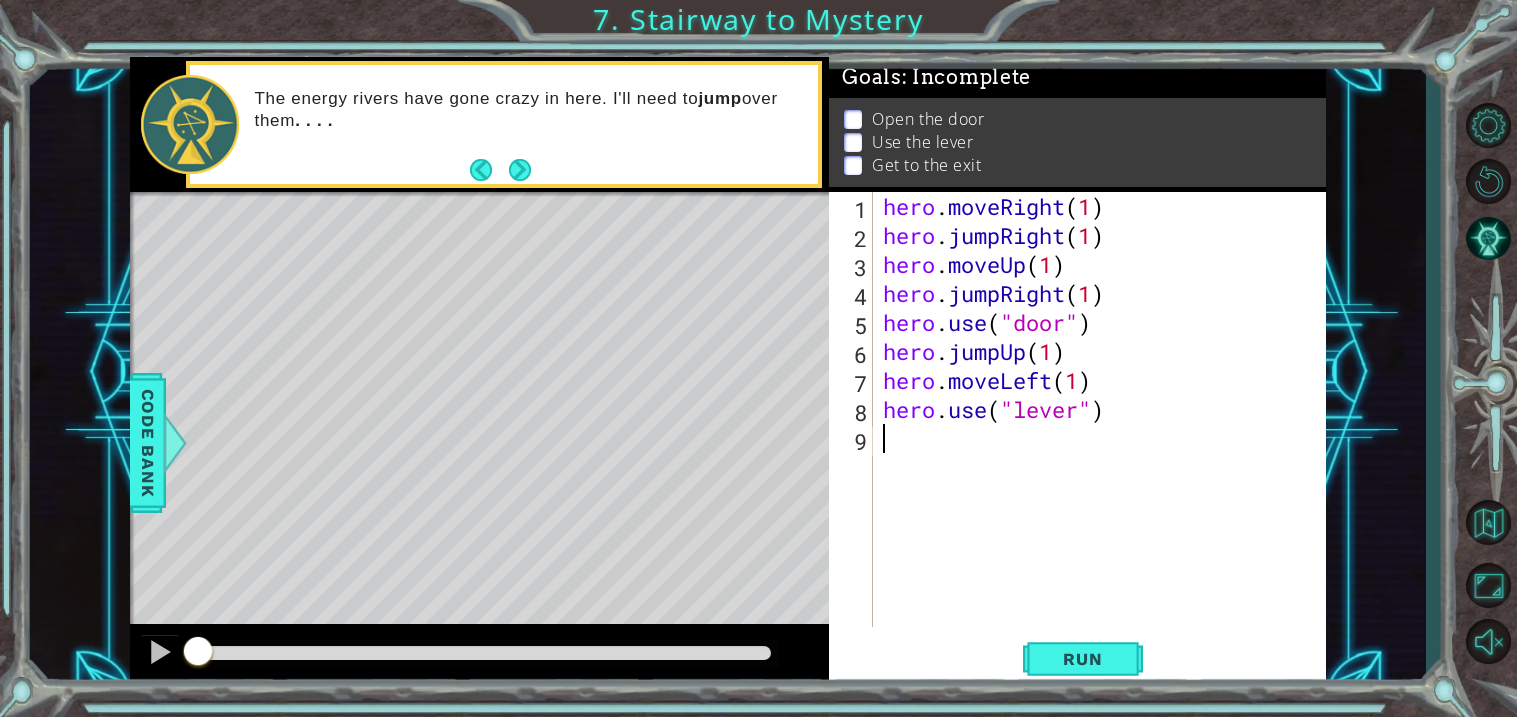 click on "9" at bounding box center (853, 441) 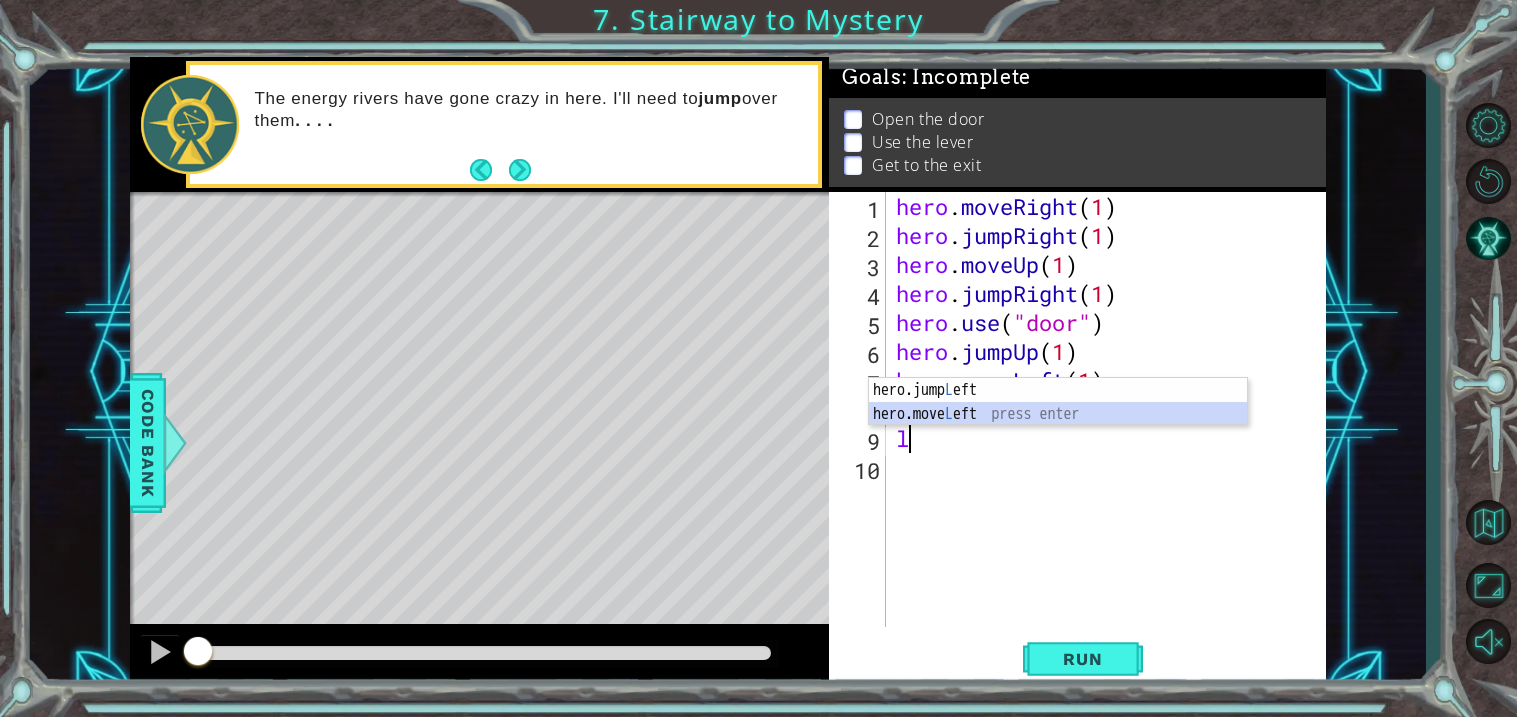 click on "hero.jump L eft press enter hero.move L eft press enter" at bounding box center [1058, 426] 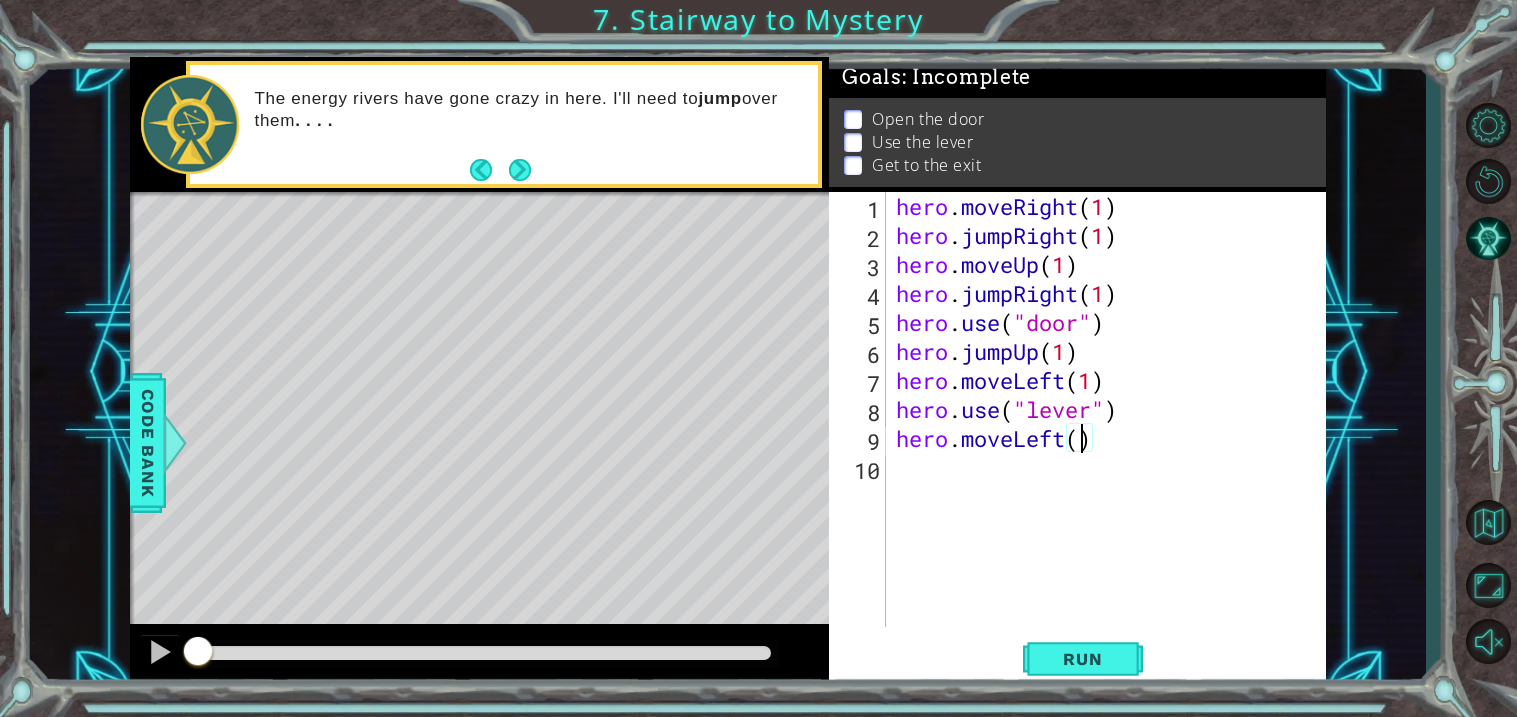 type on "hero.moveLeft(2)" 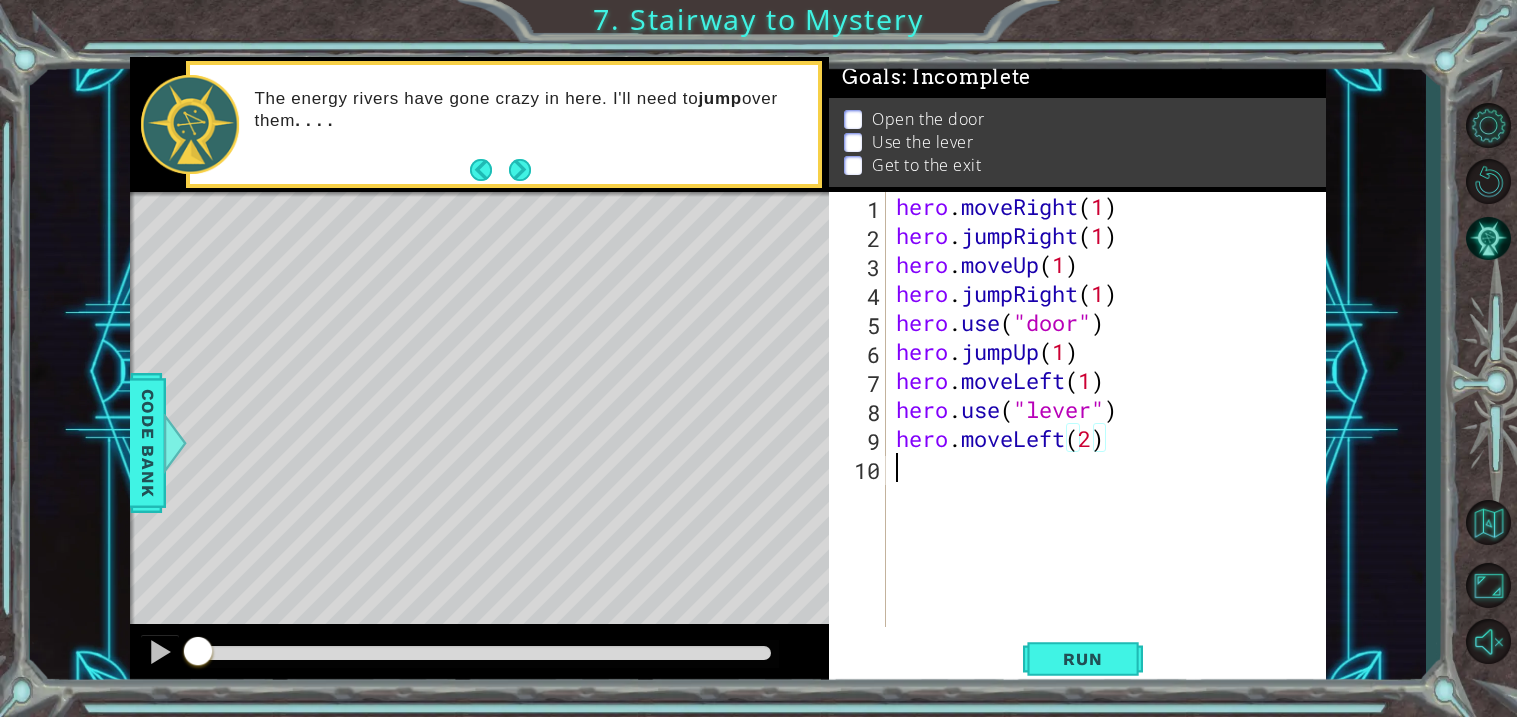 click on "hero . moveRight ( 1 ) hero . jumpRight ( 1 ) hero . moveUp ( 1 ) hero . jumpRight ( 1 ) hero . use ( "door" ) hero . jumpUp ( 1 ) hero . moveLeft ( 1 ) hero . use ( "lever" ) hero . moveLeft ( 2 )" at bounding box center (1112, 438) 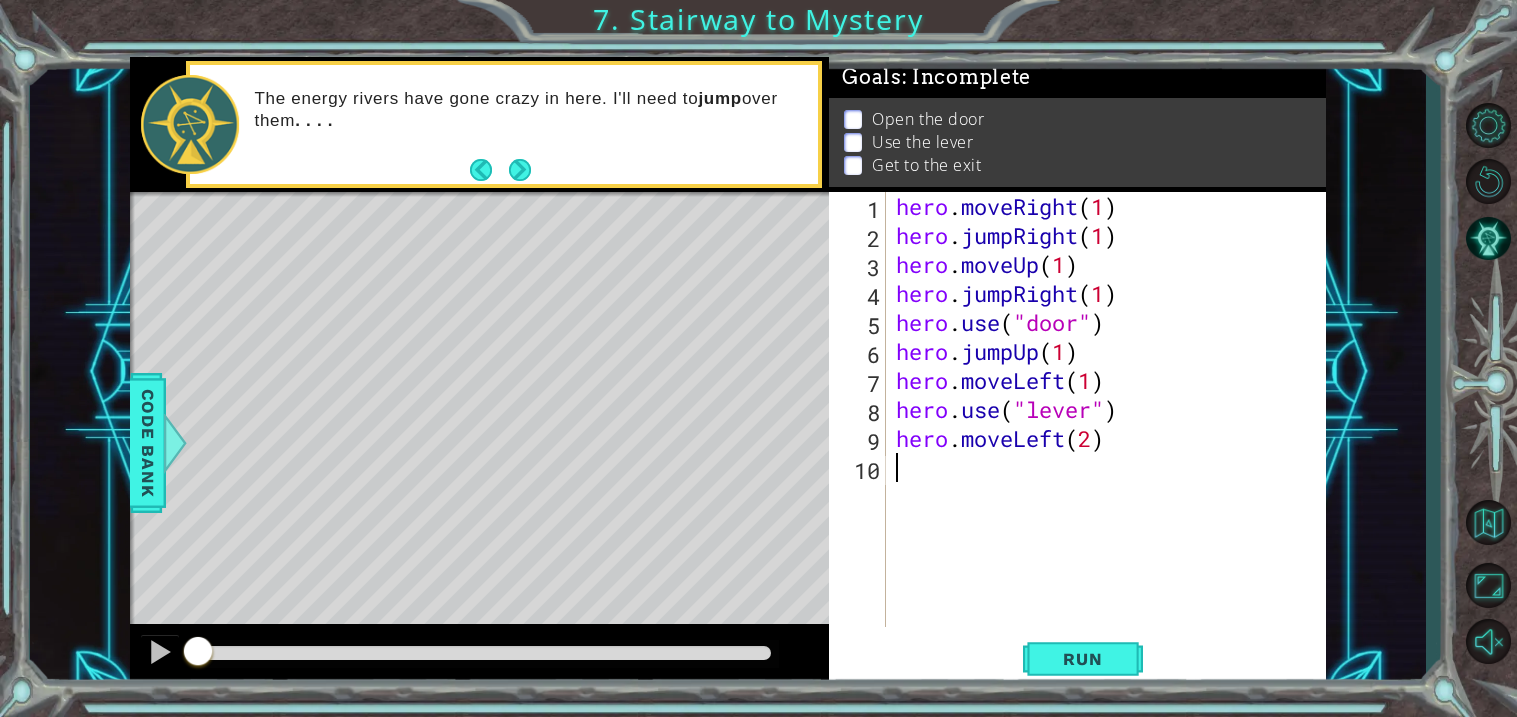 type on "j" 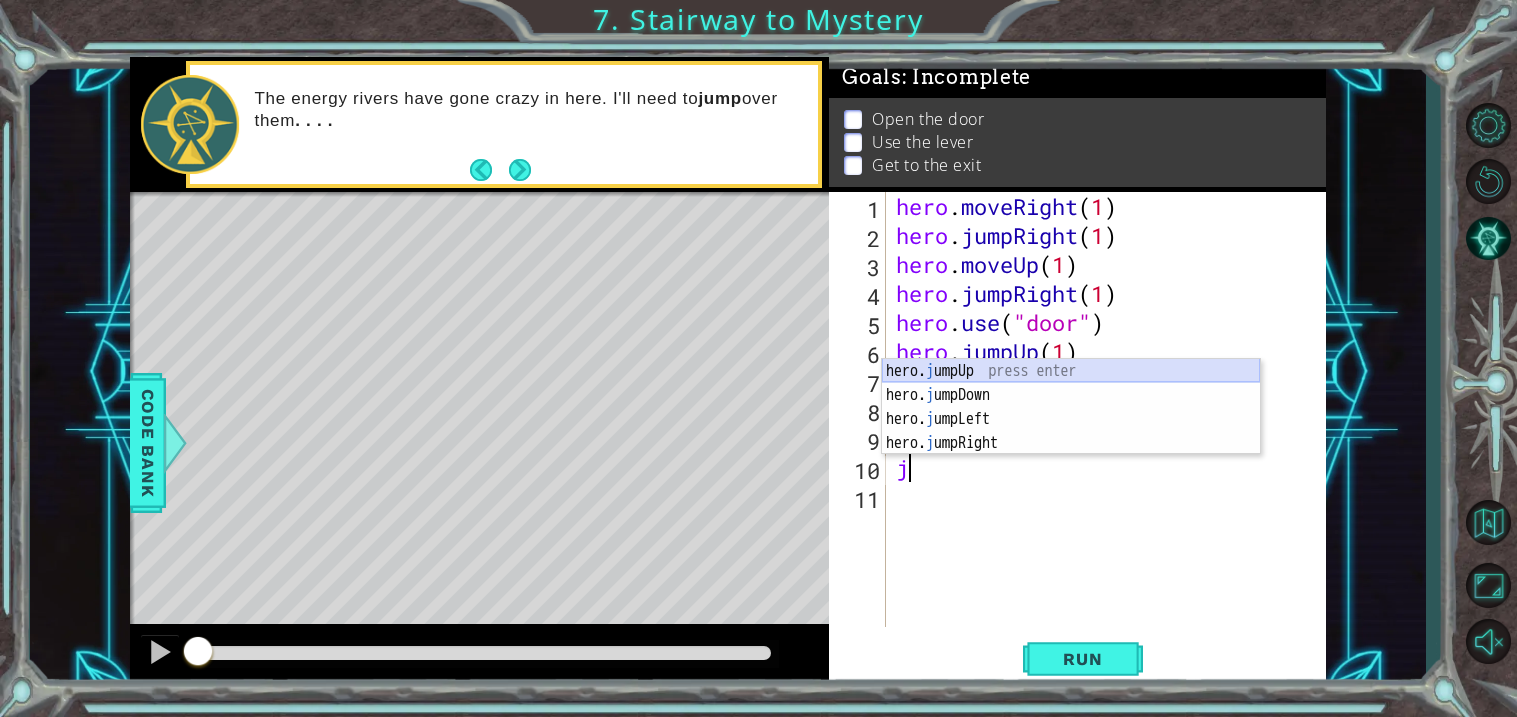 click on "hero. j umpUp press enter hero. j umpDown press enter hero. j umpLeft press enter hero. j umpRight press enter" at bounding box center [1071, 431] 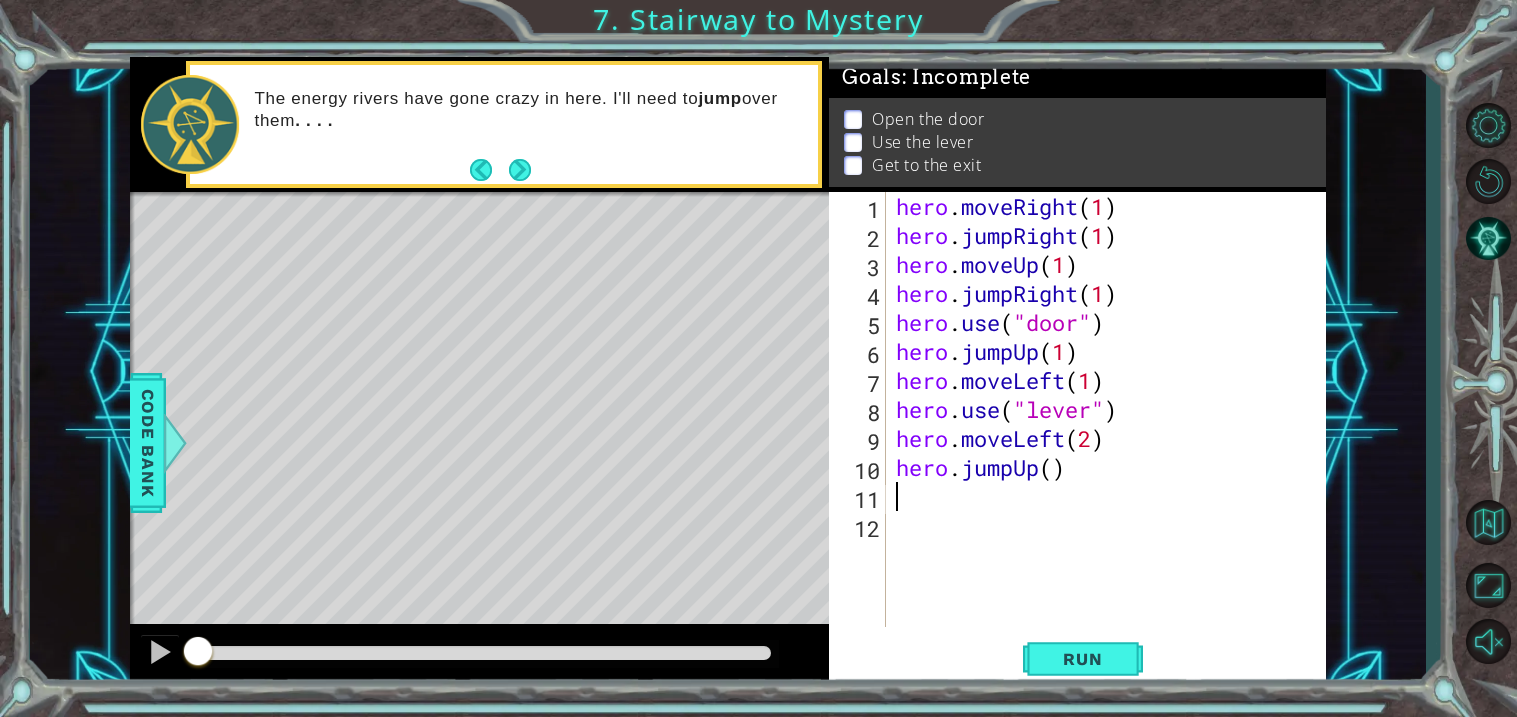 click on "hero . moveRight ( 1 ) hero . jumpRight ( 1 ) hero . moveUp ( 1 ) hero . jumpRight ( 1 ) hero . use ( "door" ) hero . jumpUp ( 1 ) hero . moveLeft ( 1 ) hero . use ( "lever" ) hero . moveLeft ( 2 ) hero . jumpUp ( )" at bounding box center [1112, 438] 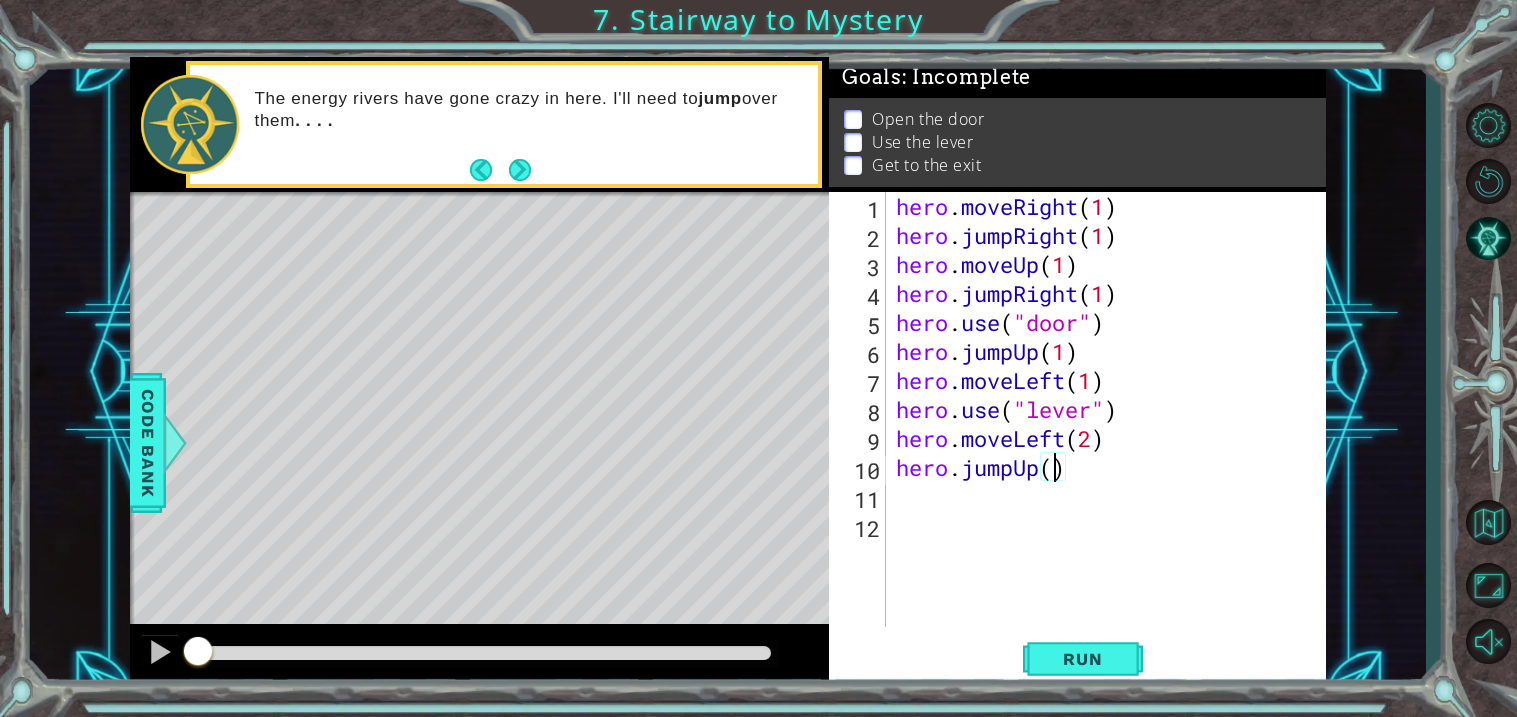 type on "hero.jumpUp(1)" 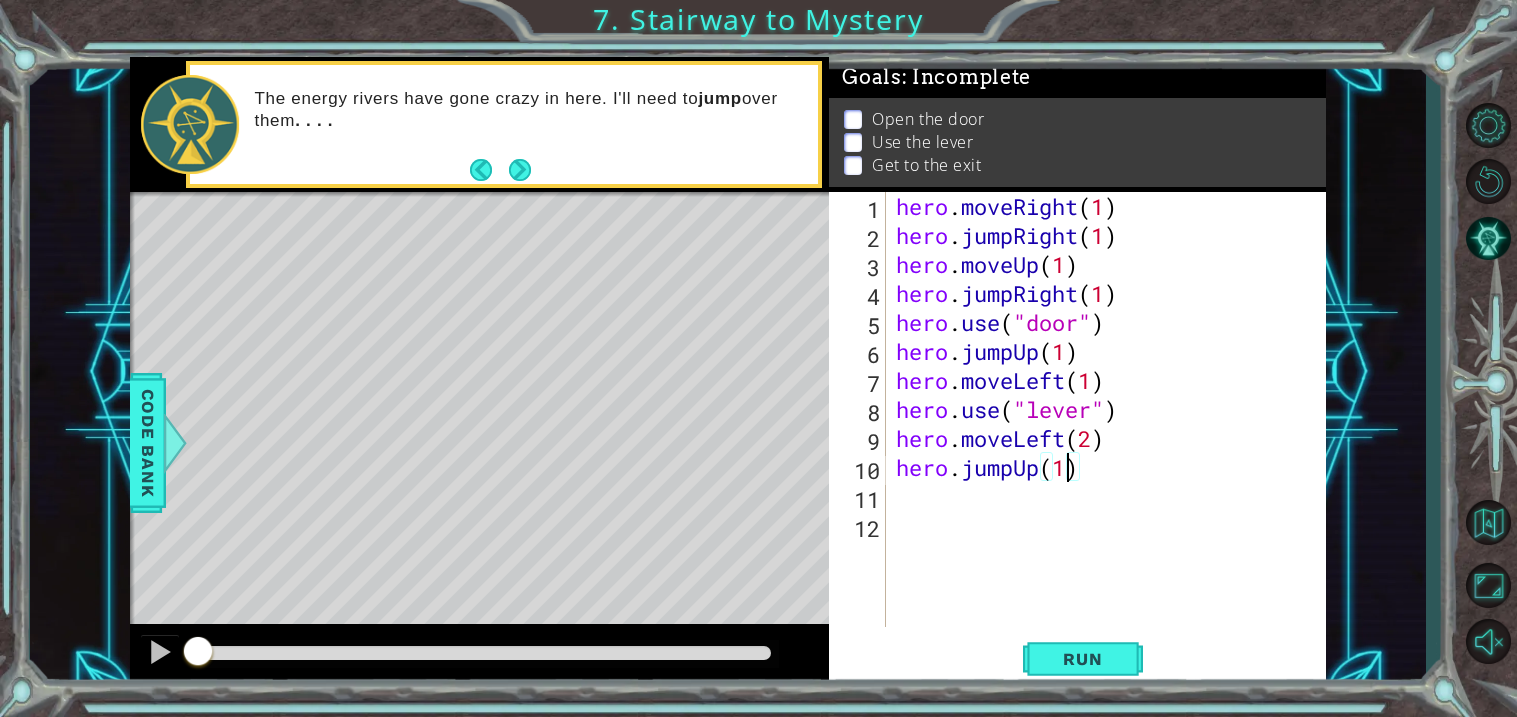 click on "hero . moveRight ( 1 ) hero . jumpRight ( 1 ) hero . moveUp ( 1 ) hero . jumpRight ( 1 ) hero . use ( "door" ) hero . jumpUp ( 1 ) hero . moveLeft ( 1 ) hero . use ( "lever" ) hero . moveLeft ( 2 ) hero . jumpUp ( 1 )" at bounding box center [1112, 438] 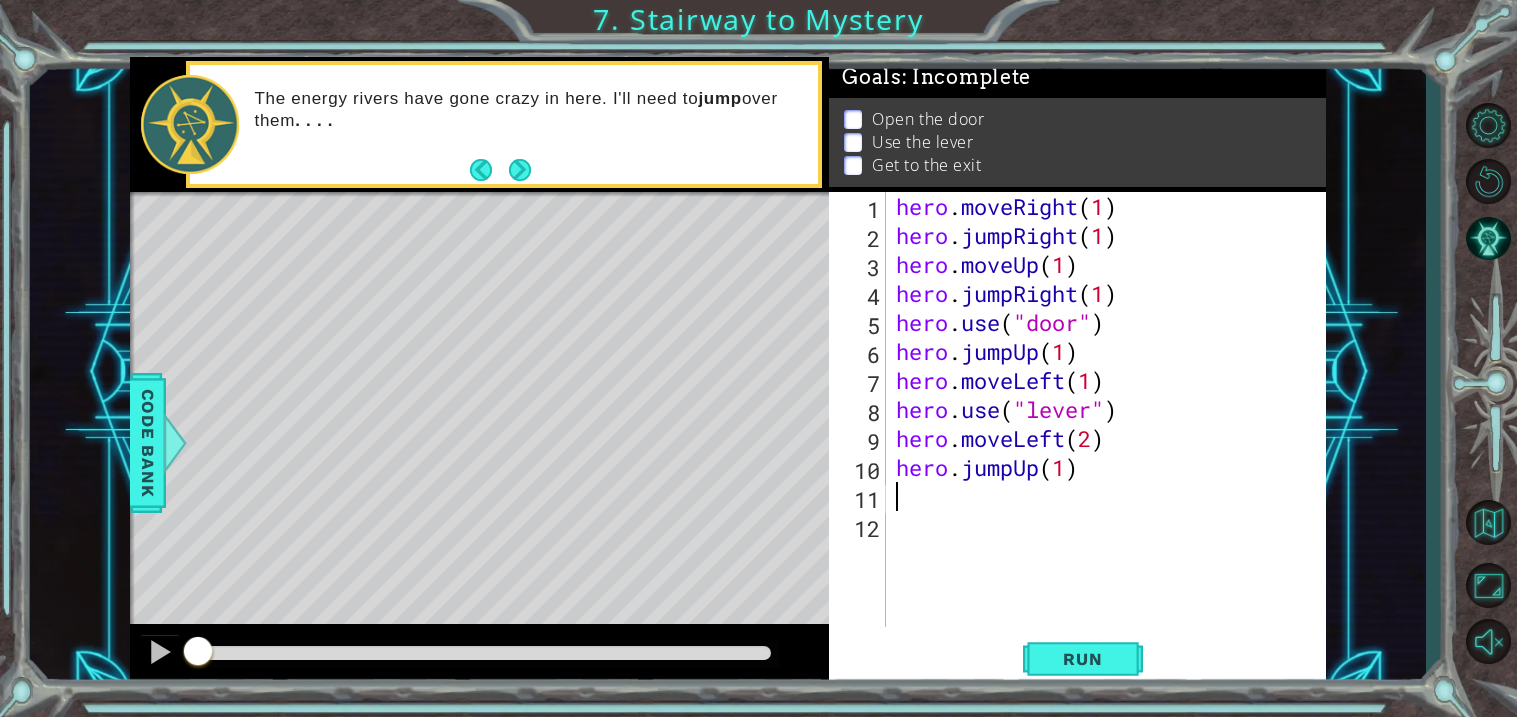 scroll, scrollTop: 0, scrollLeft: 0, axis: both 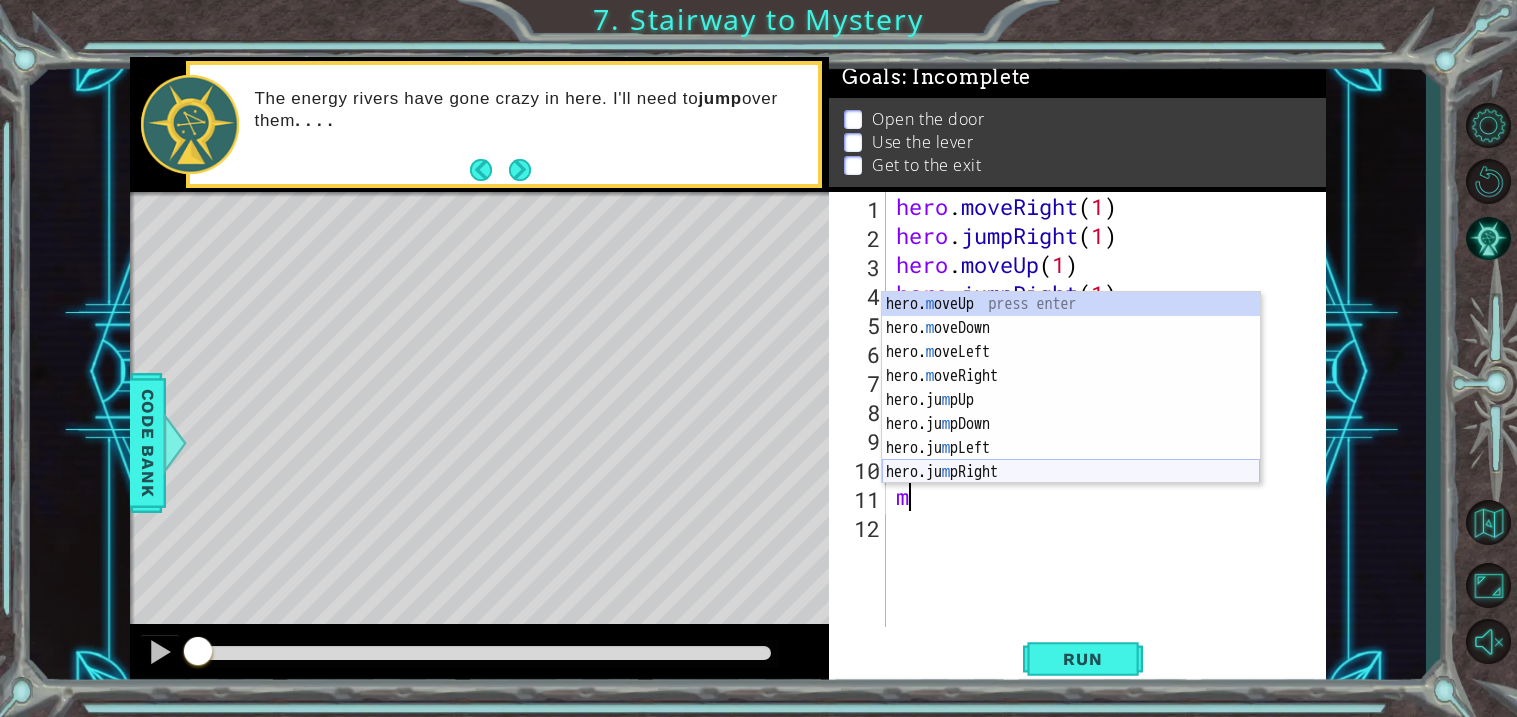 click on "hero. m oveUp press enter hero. m oveDown press enter hero. m oveLeft press enter hero. m oveRight press enter hero.ju m pUp press enter hero.ju m pDown press enter hero.ju m pLeft press enter hero.ju m pRight press enter" at bounding box center [1071, 412] 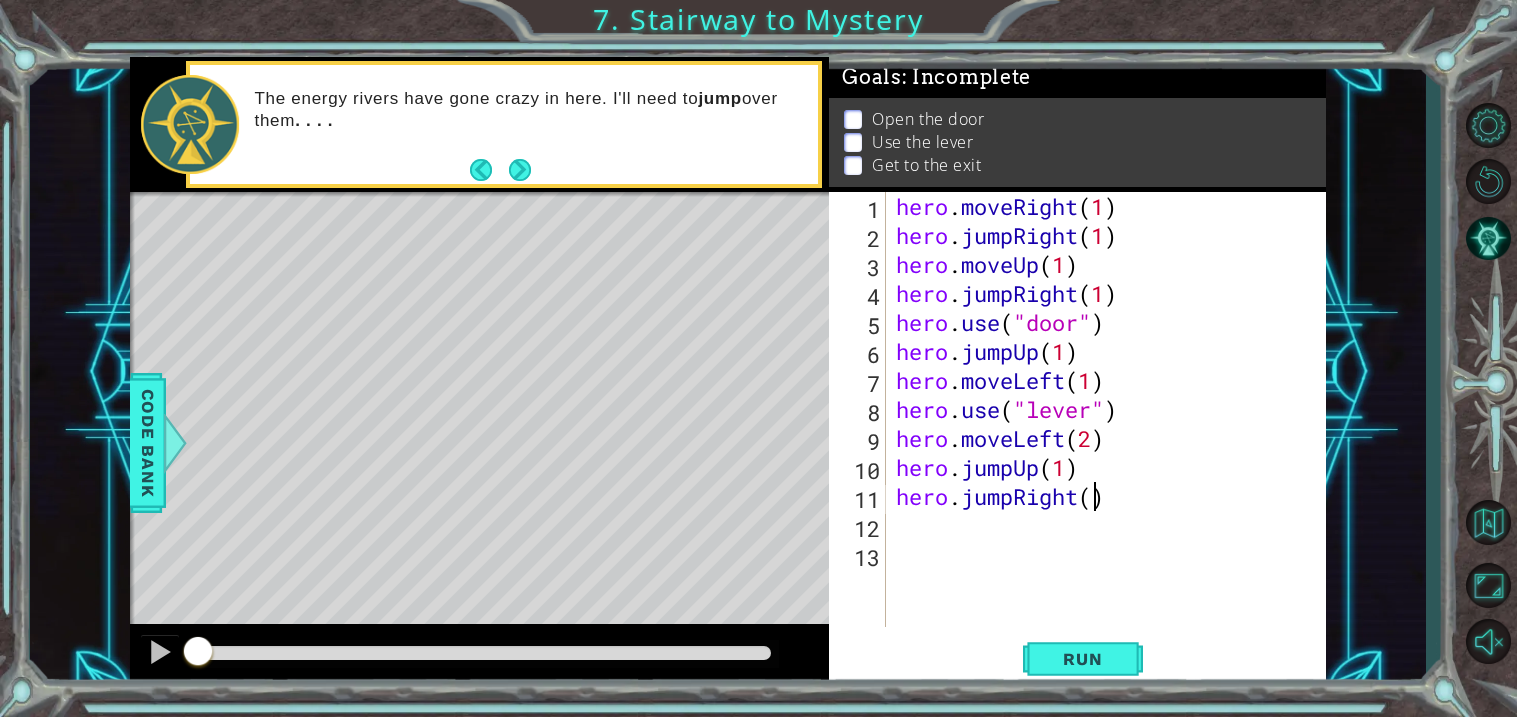 click on "hero . moveRight ( 1 ) hero . jumpRight ( 1 ) hero . moveUp ( 1 ) hero . jumpRight ( 1 ) hero . use ( "door" ) hero . jumpUp ( 1 ) hero . moveLeft ( 1 ) hero . use ( "lever" ) hero . moveLeft ( 2 ) hero . jumpUp ( 1 ) hero . jumpRight ( )" at bounding box center (1112, 438) 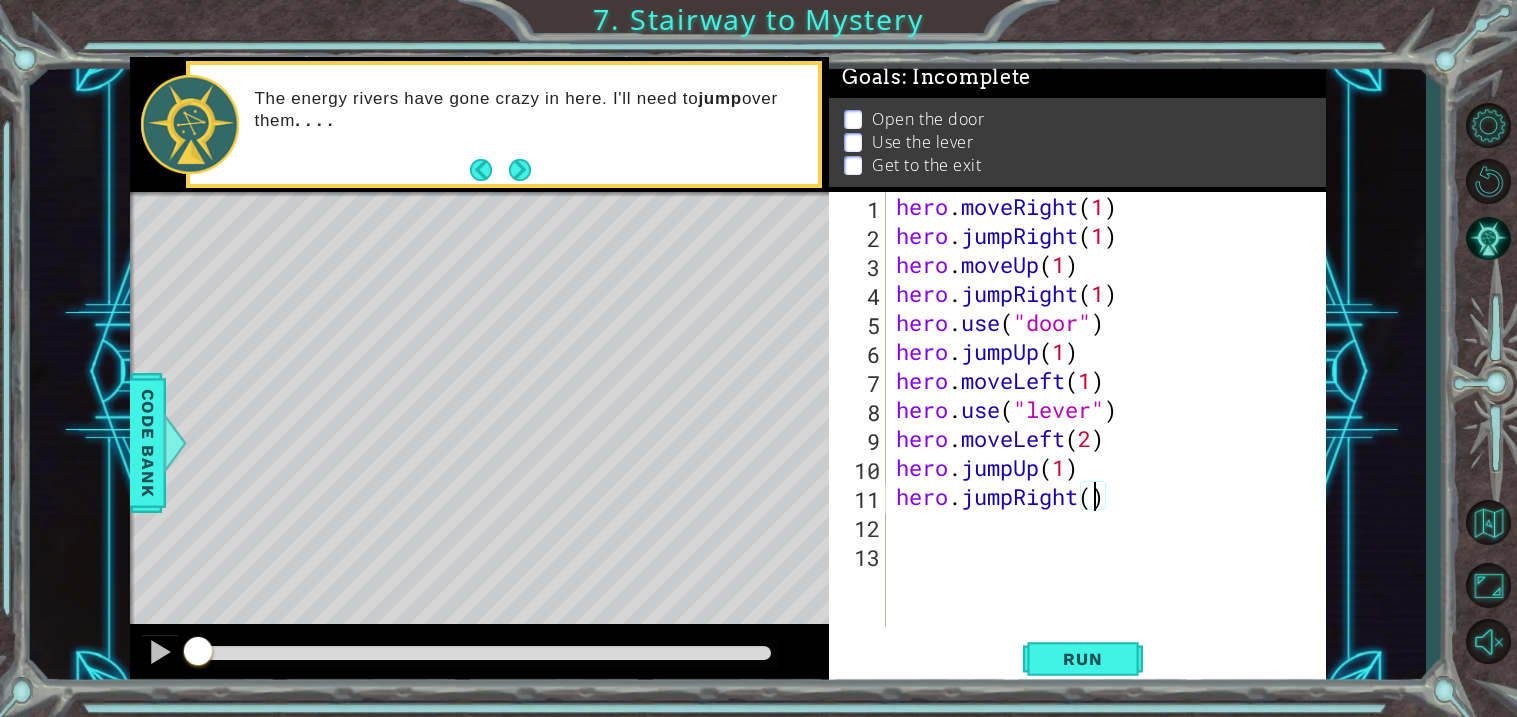 scroll, scrollTop: 0, scrollLeft: 8, axis: horizontal 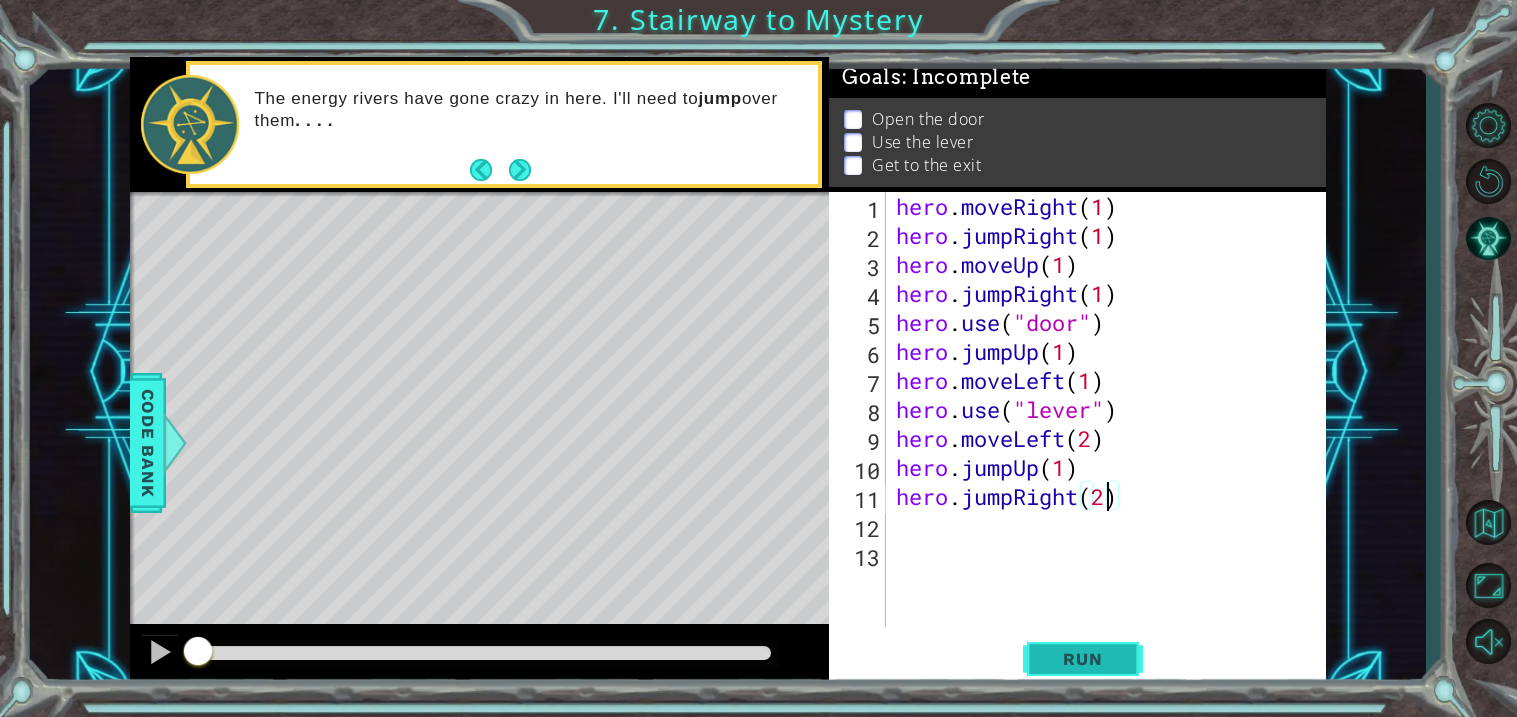 click on "Run" at bounding box center [1082, 659] 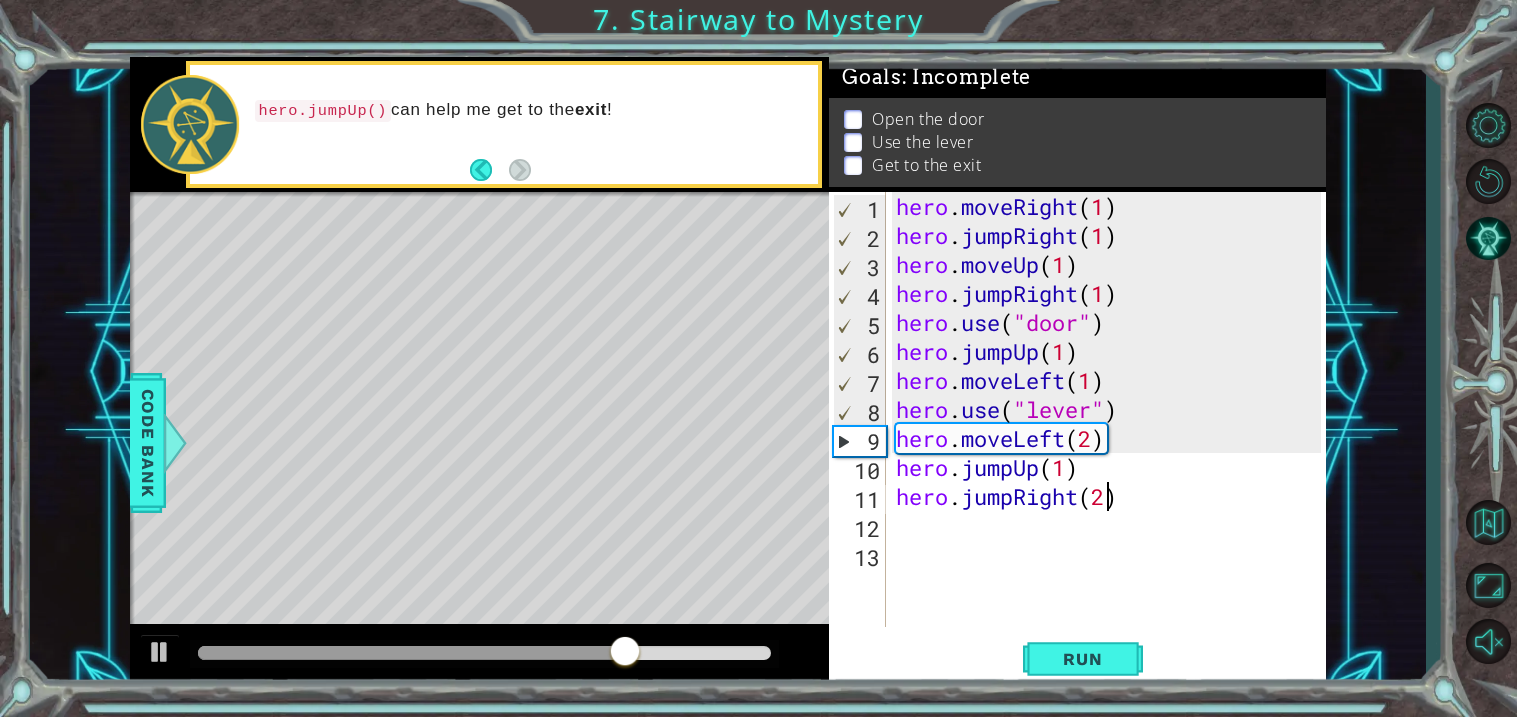 click on "hero . moveRight ( 1 ) hero . jumpRight ( 1 ) hero . moveUp ( 1 ) hero . jumpRight ( 1 ) hero . use ( "door" ) hero . jumpUp ( 1 ) hero . moveLeft ( 1 ) hero . use ( "lever" ) hero . moveLeft ( 2 ) hero . jumpUp ( 1 ) hero . jumpRight ( 2 )" at bounding box center (1112, 438) 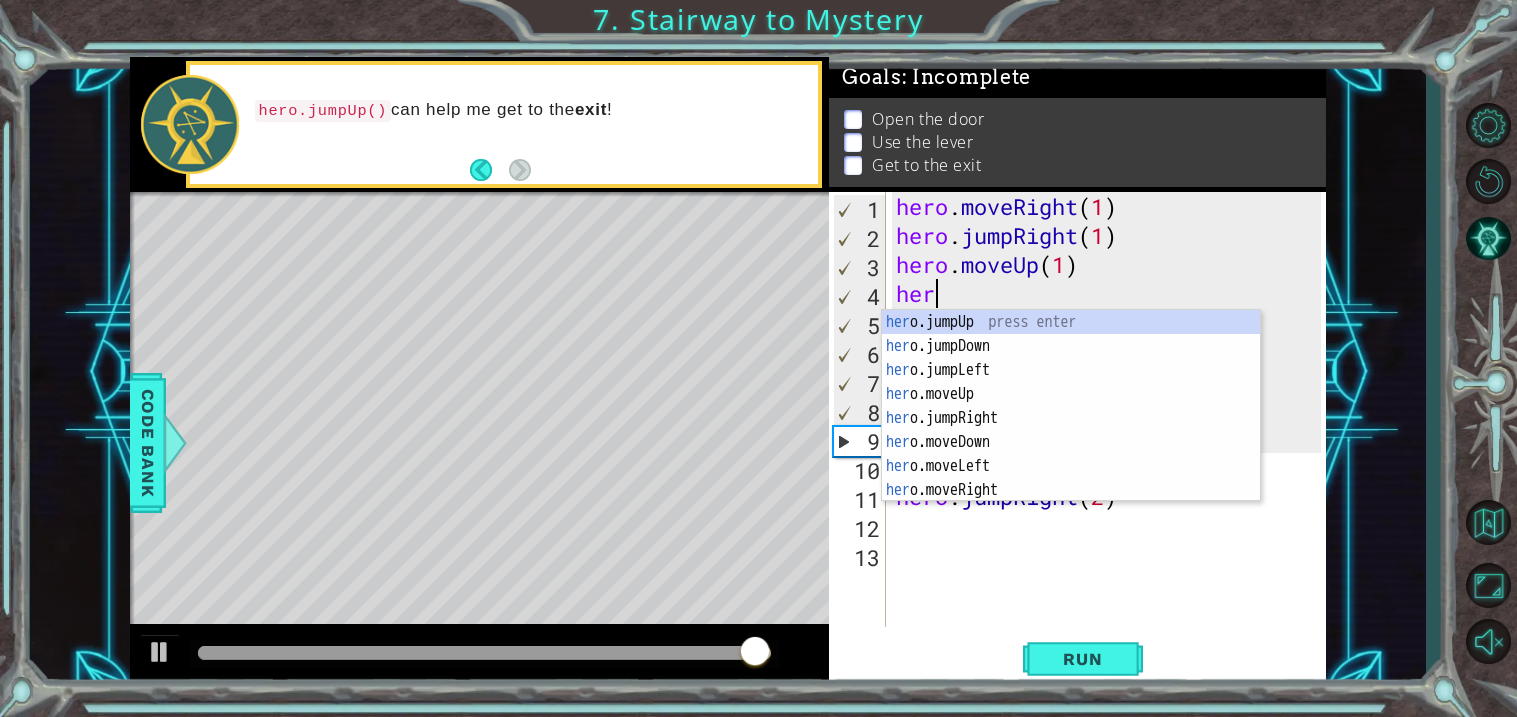 scroll, scrollTop: 0, scrollLeft: 0, axis: both 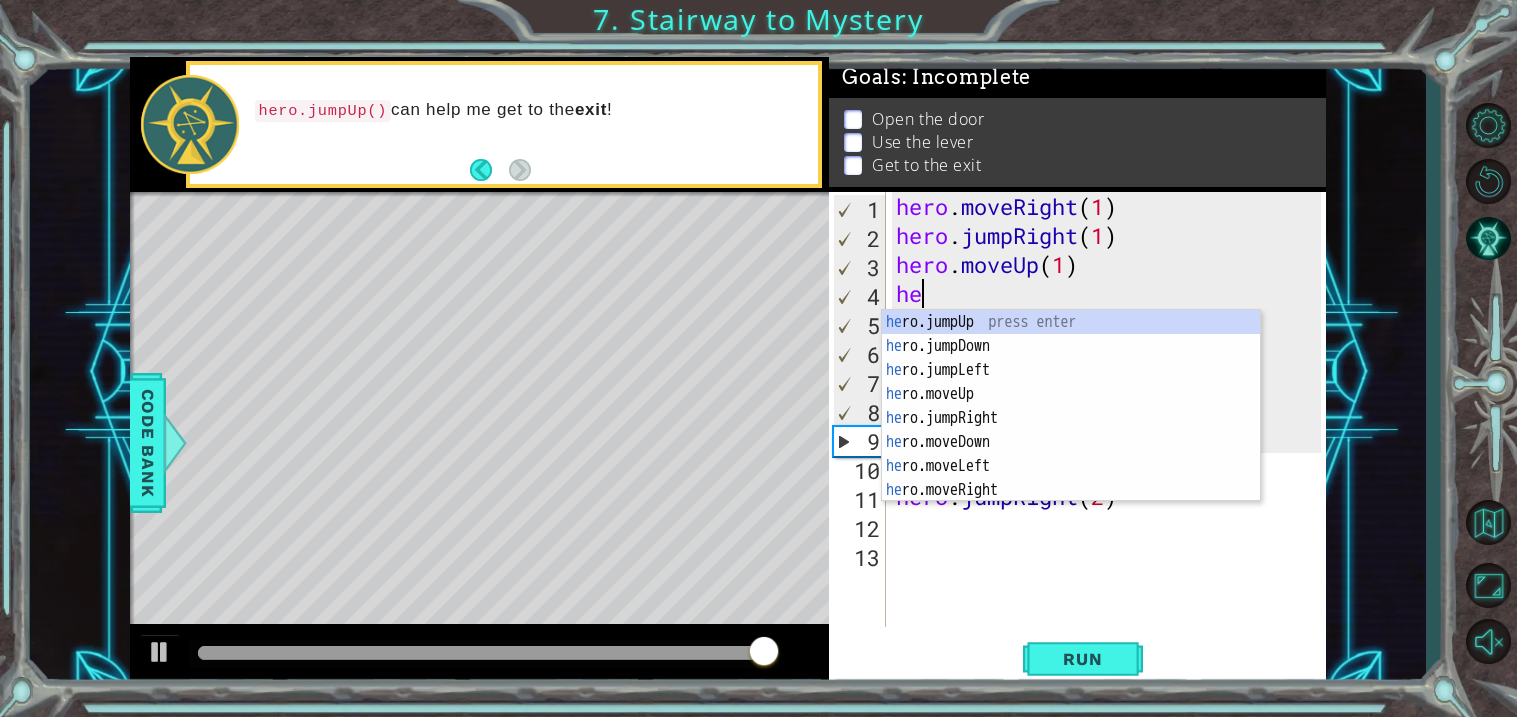 type on "h" 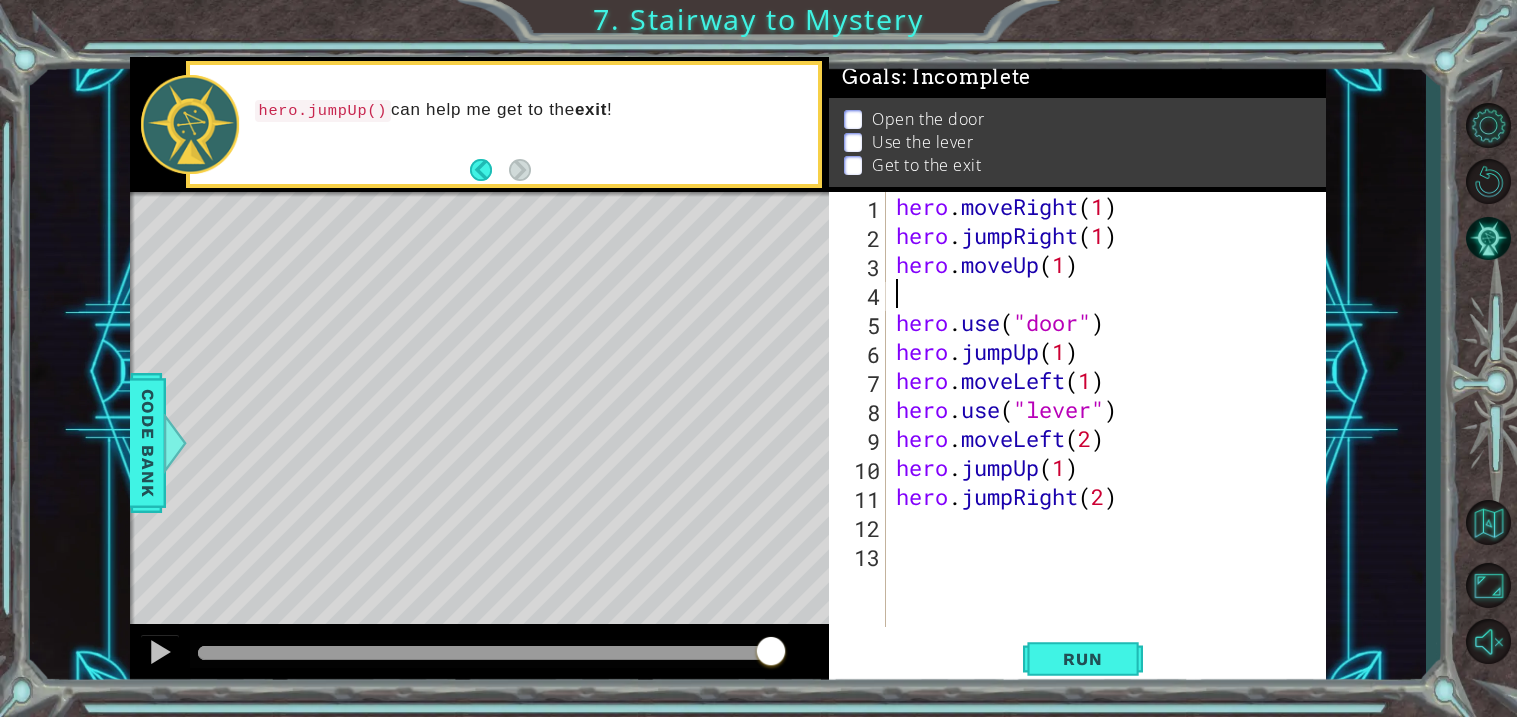type on "r" 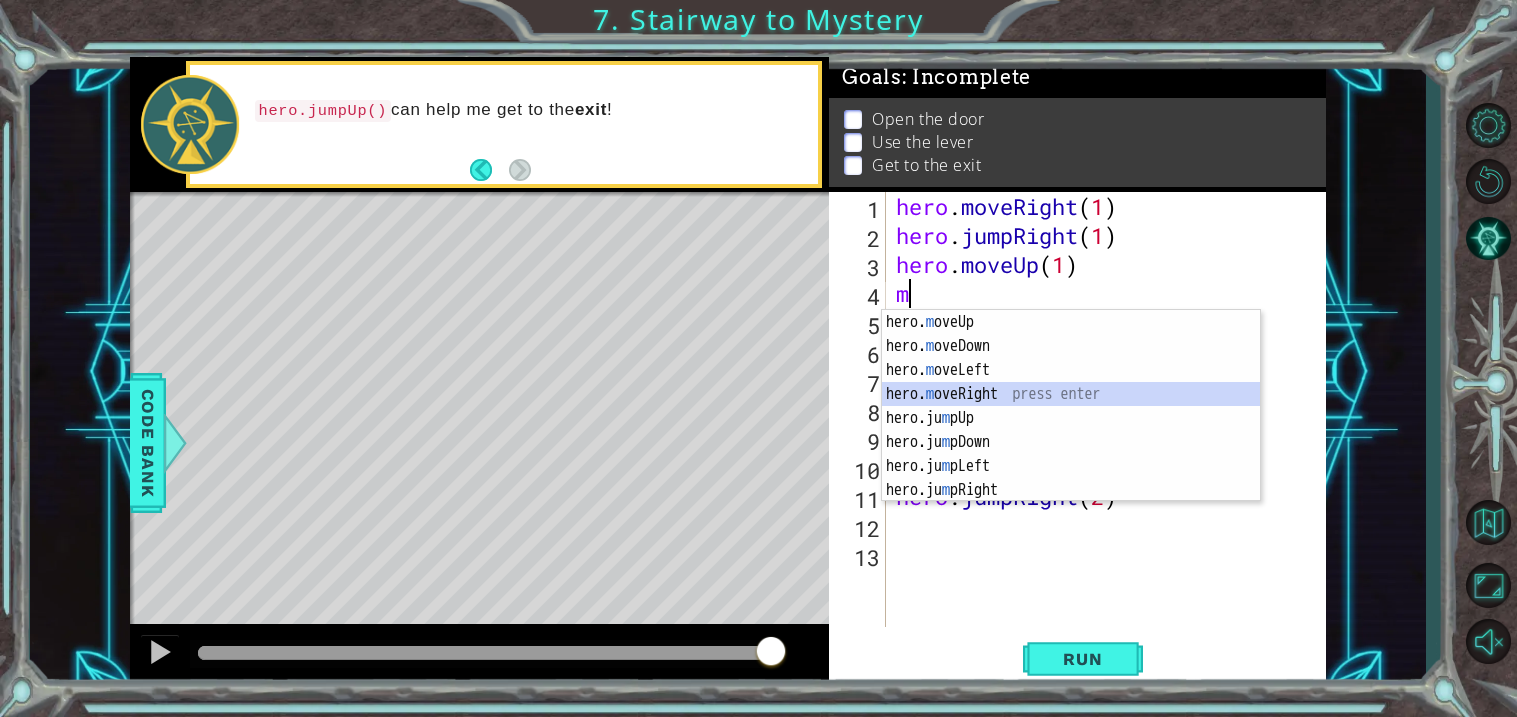 click on "hero. m oveUp press enter hero. m oveDown press enter hero. m oveLeft press enter hero. m oveRight press enter hero.ju m pUp press enter hero.ju m pDown press enter hero.ju m pLeft press enter hero.ju m pRight press enter" at bounding box center [1071, 430] 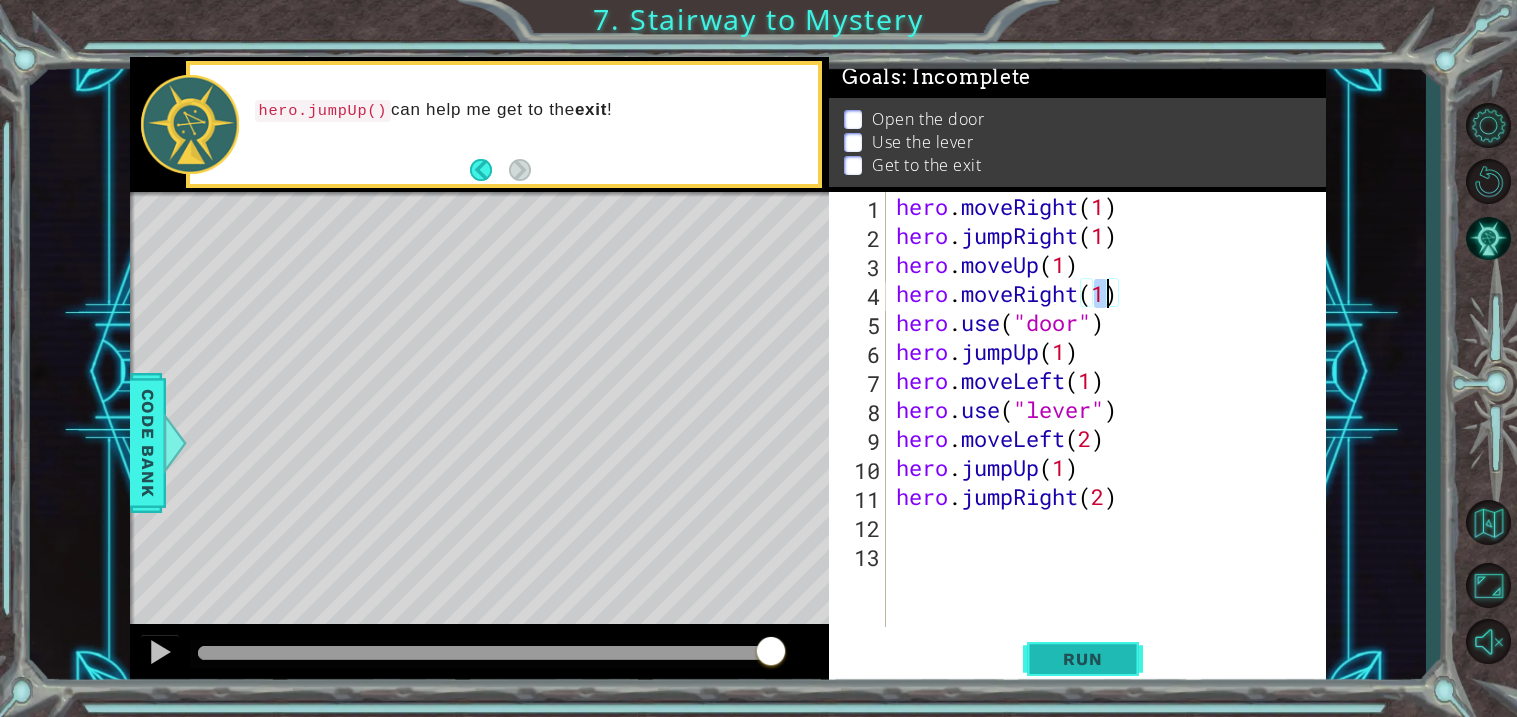 type on "hero.moveRight(1)" 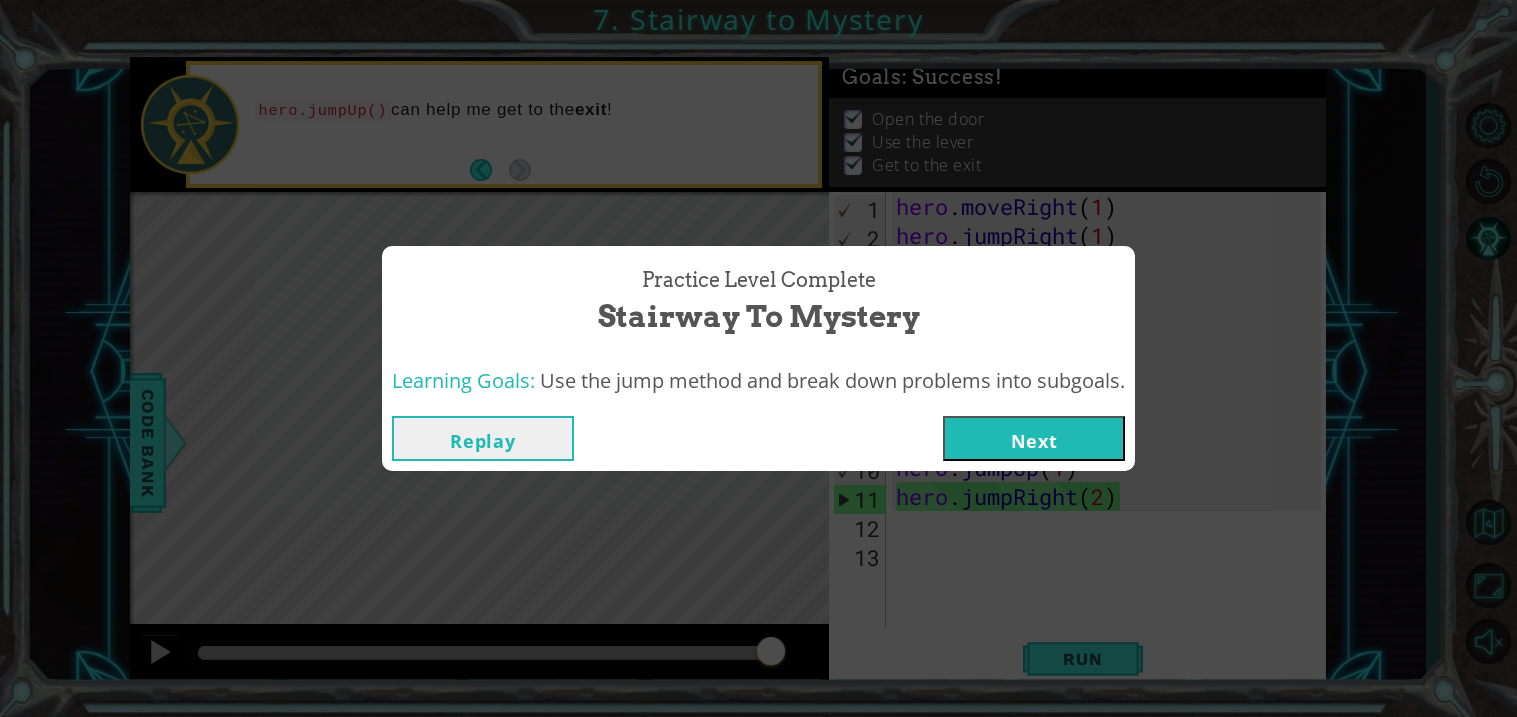 click on "Next" at bounding box center (1034, 438) 